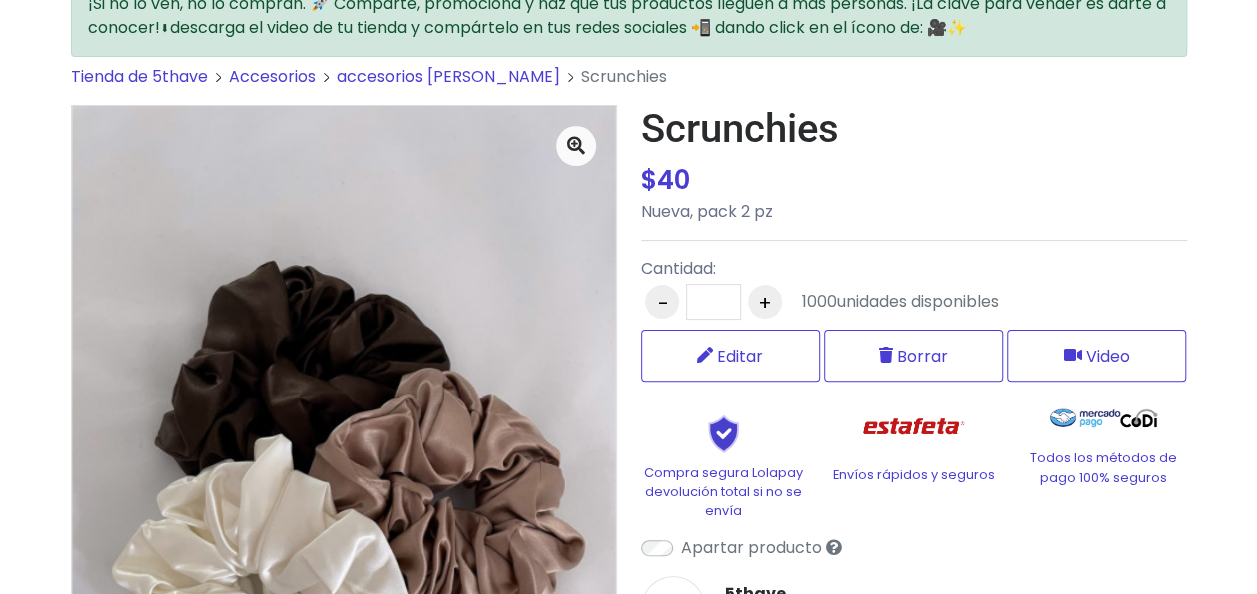 scroll, scrollTop: 0, scrollLeft: 0, axis: both 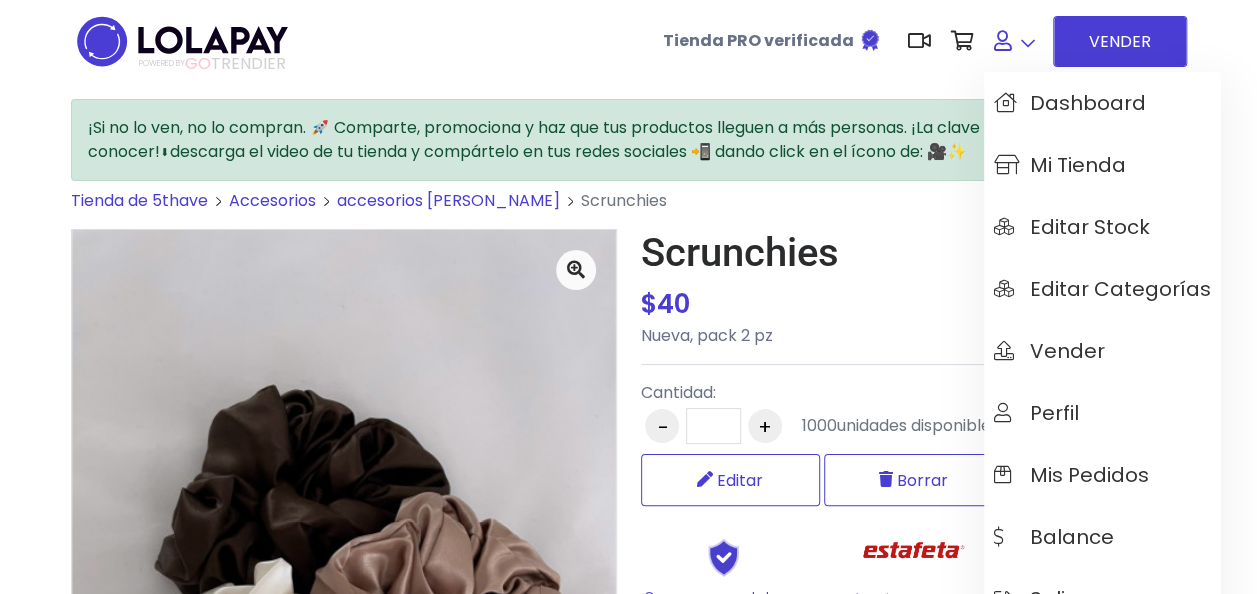 click at bounding box center (1014, 41) 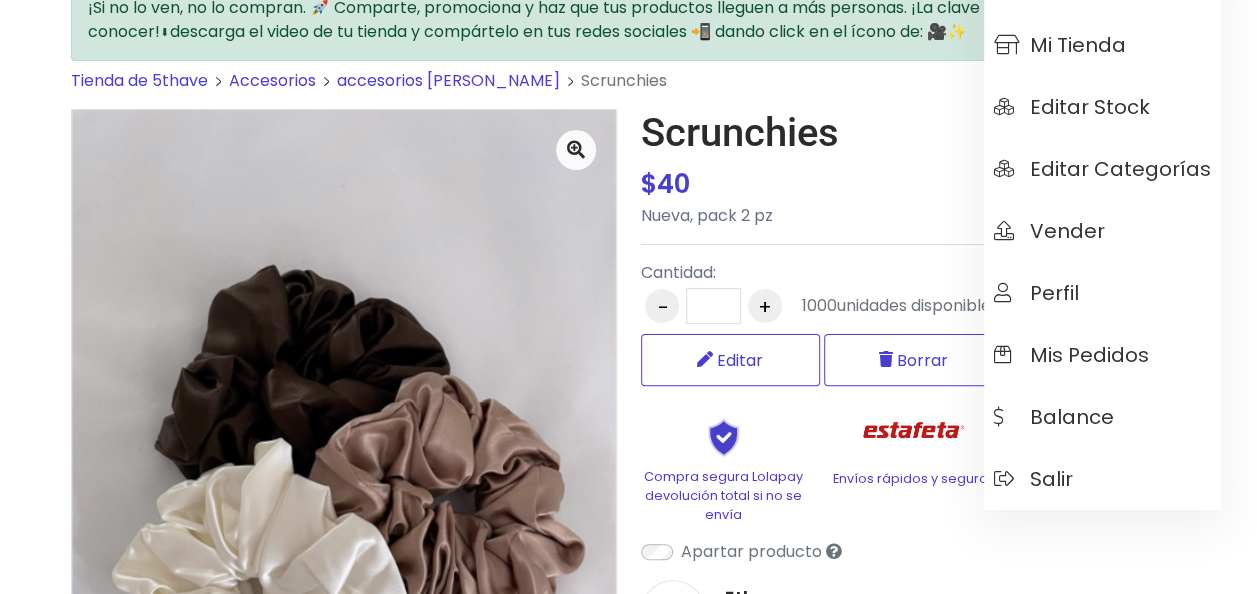 scroll, scrollTop: 184, scrollLeft: 0, axis: vertical 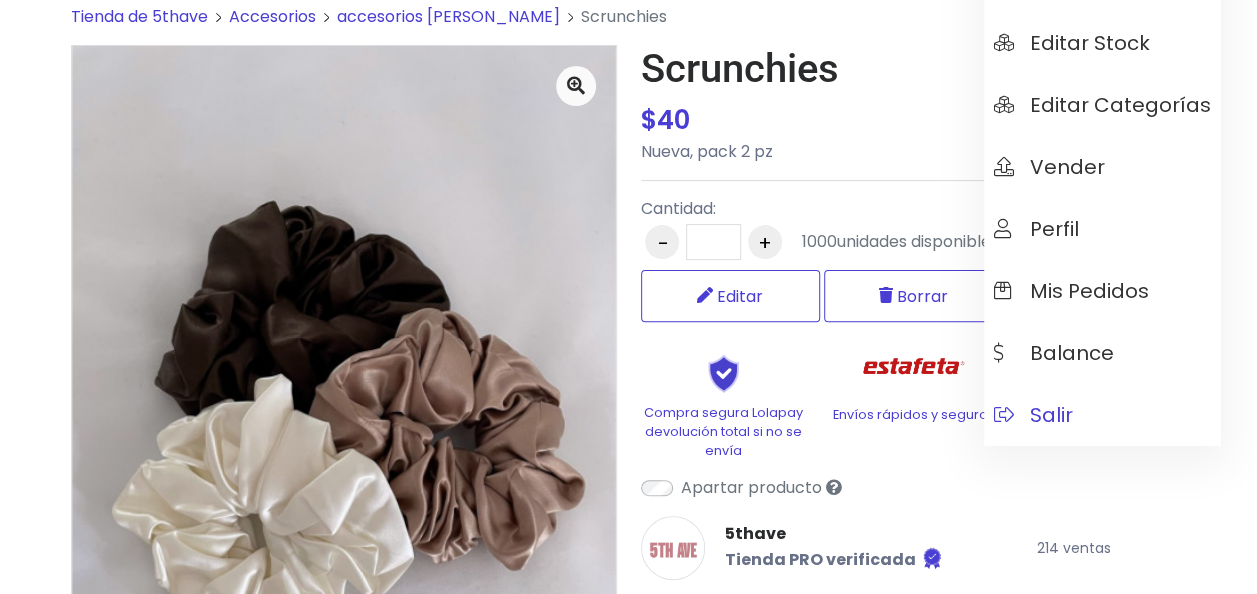 click on "Salir" at bounding box center [1102, 415] 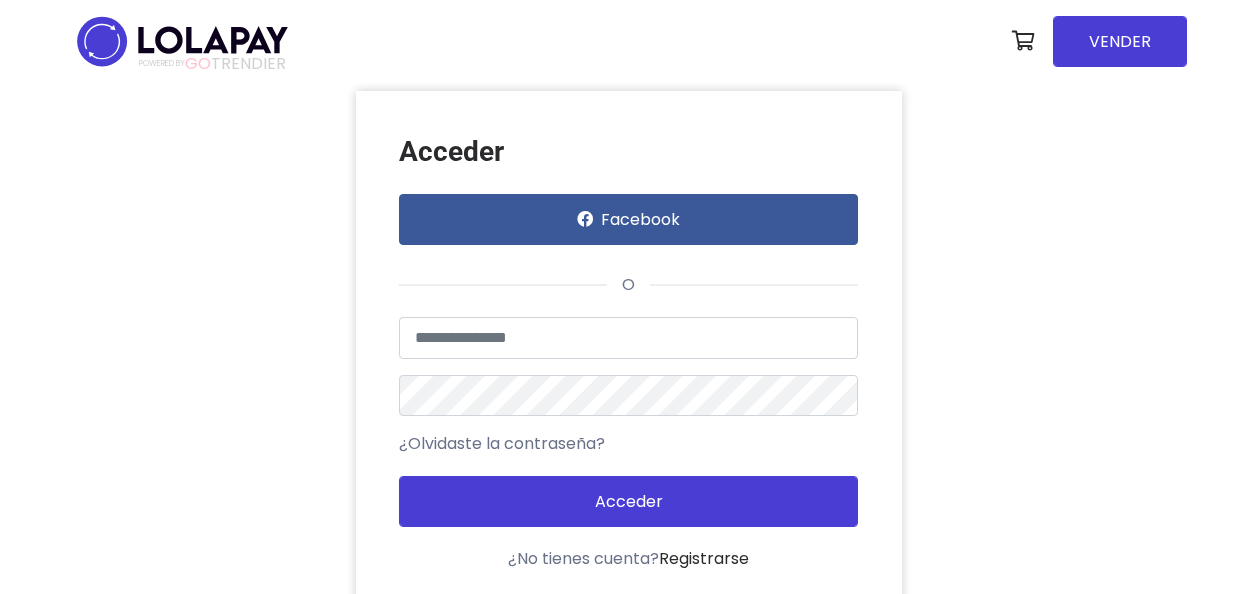 scroll, scrollTop: 0, scrollLeft: 0, axis: both 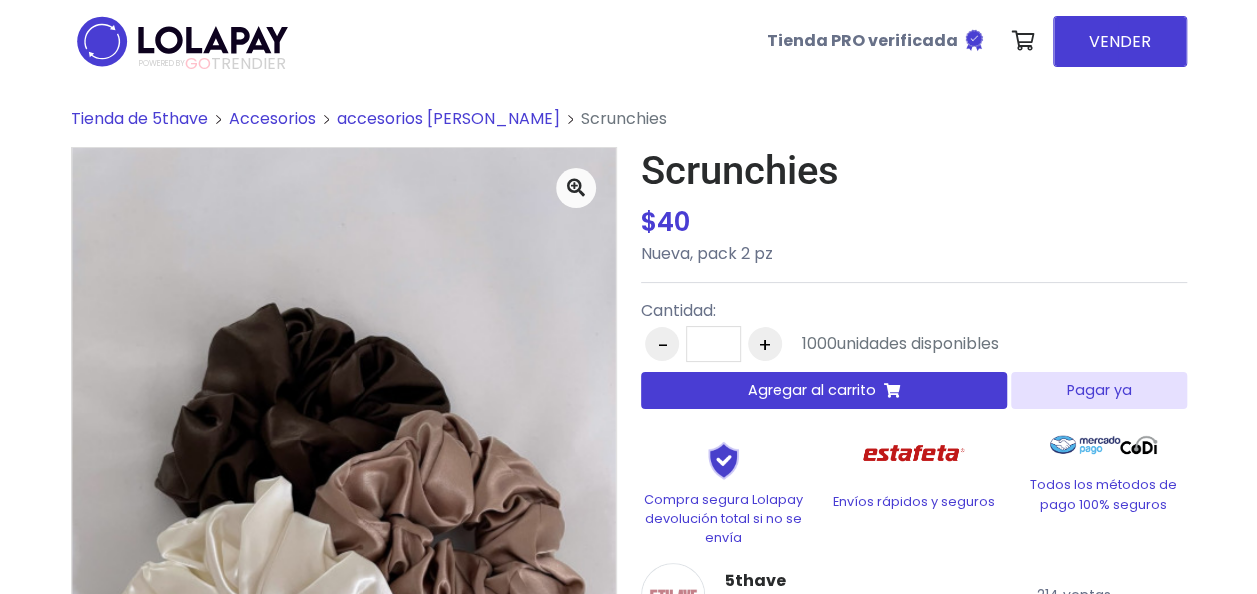 click on "Agregar al carrito" at bounding box center (812, 390) 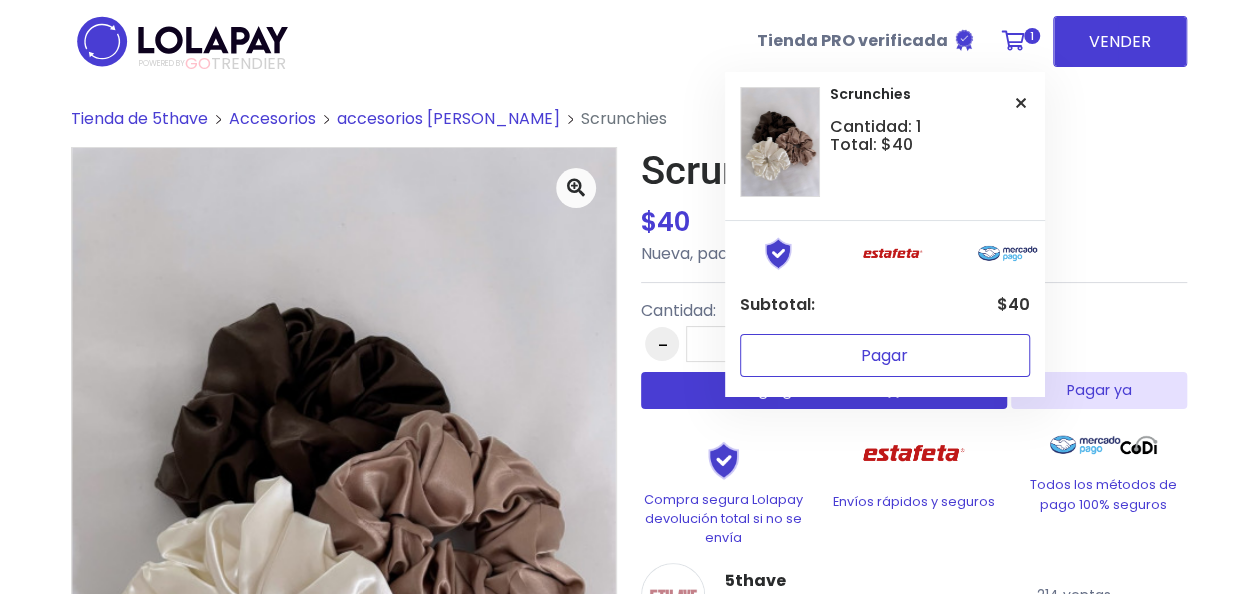 click on "Pagar" at bounding box center [885, 355] 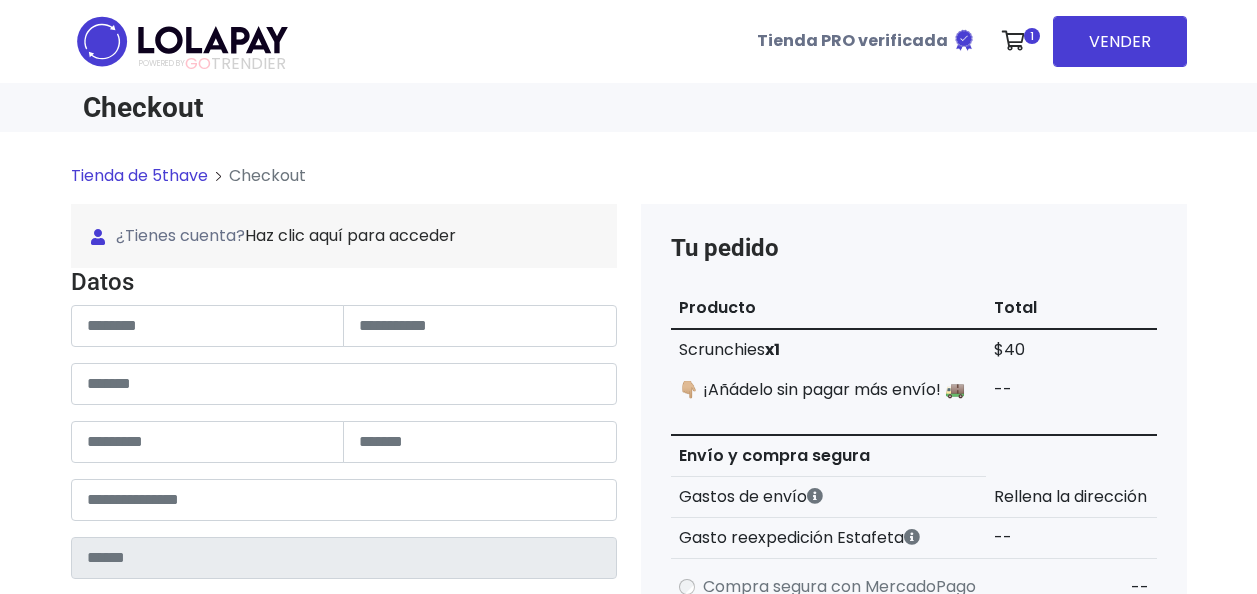 scroll, scrollTop: 0, scrollLeft: 0, axis: both 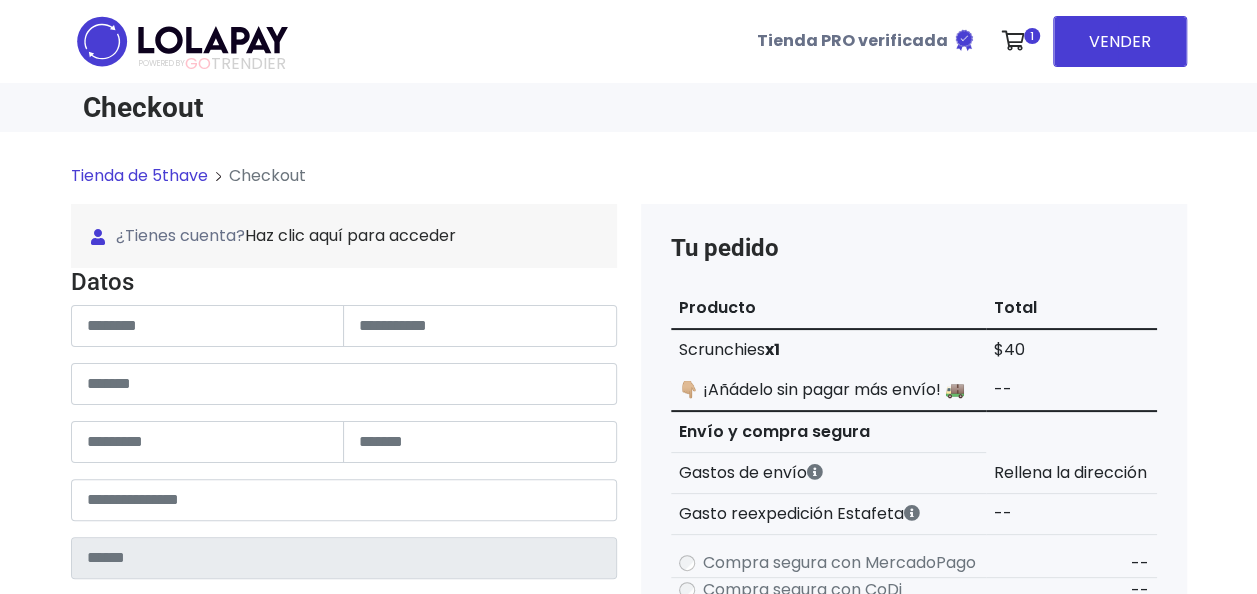 type on "******" 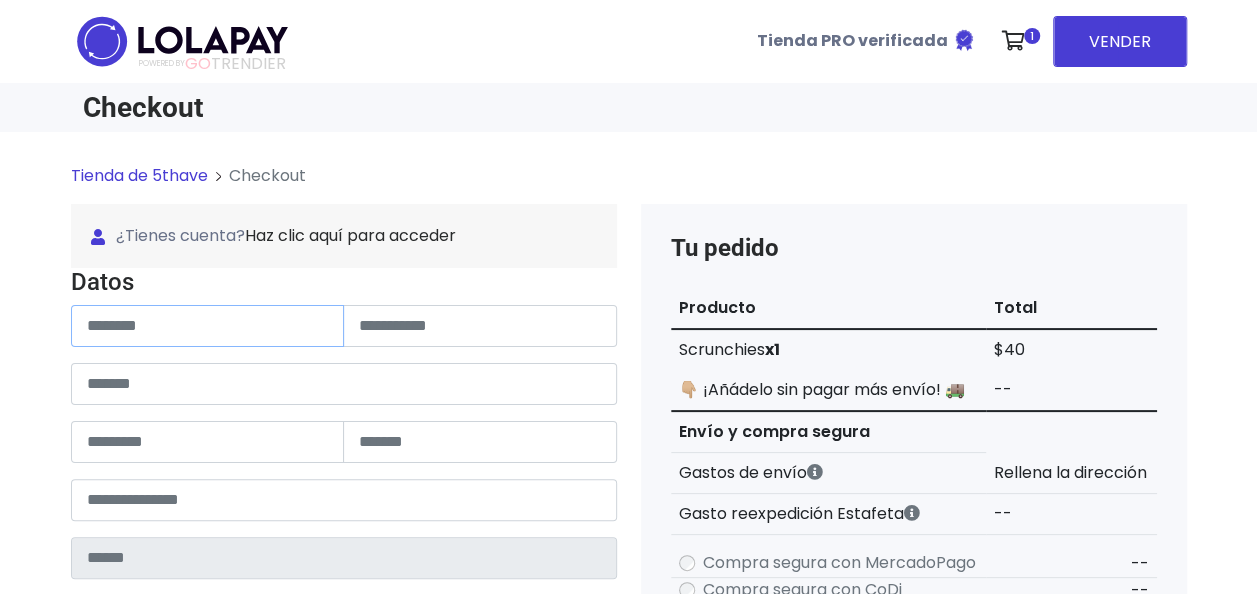 click at bounding box center [208, 326] 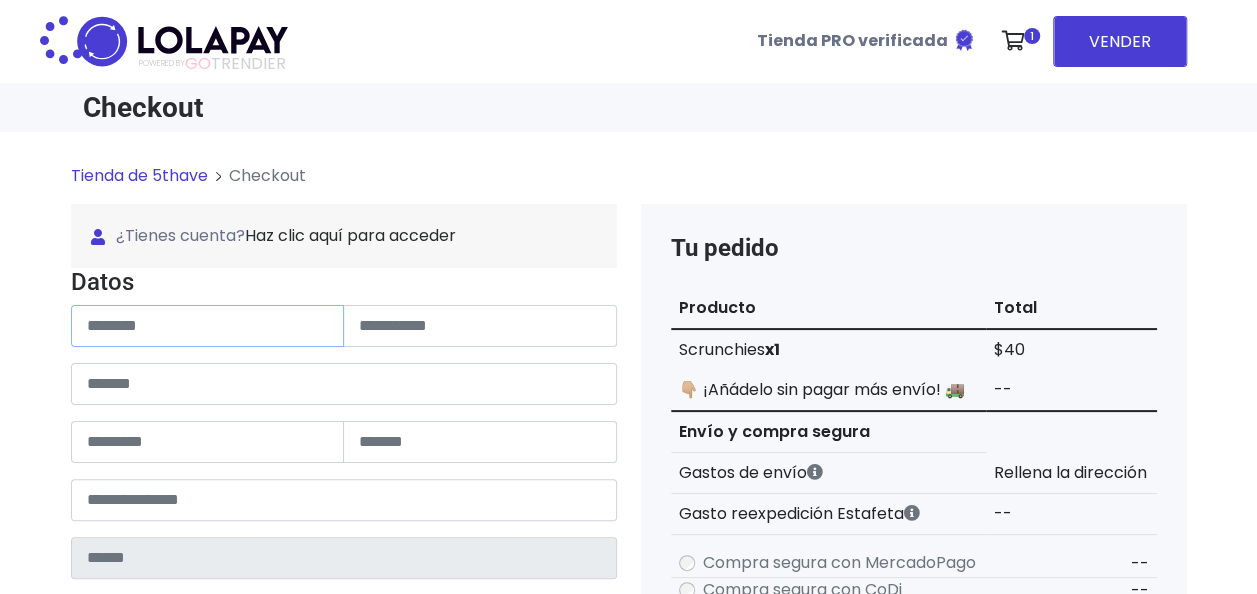 paste on "**********" 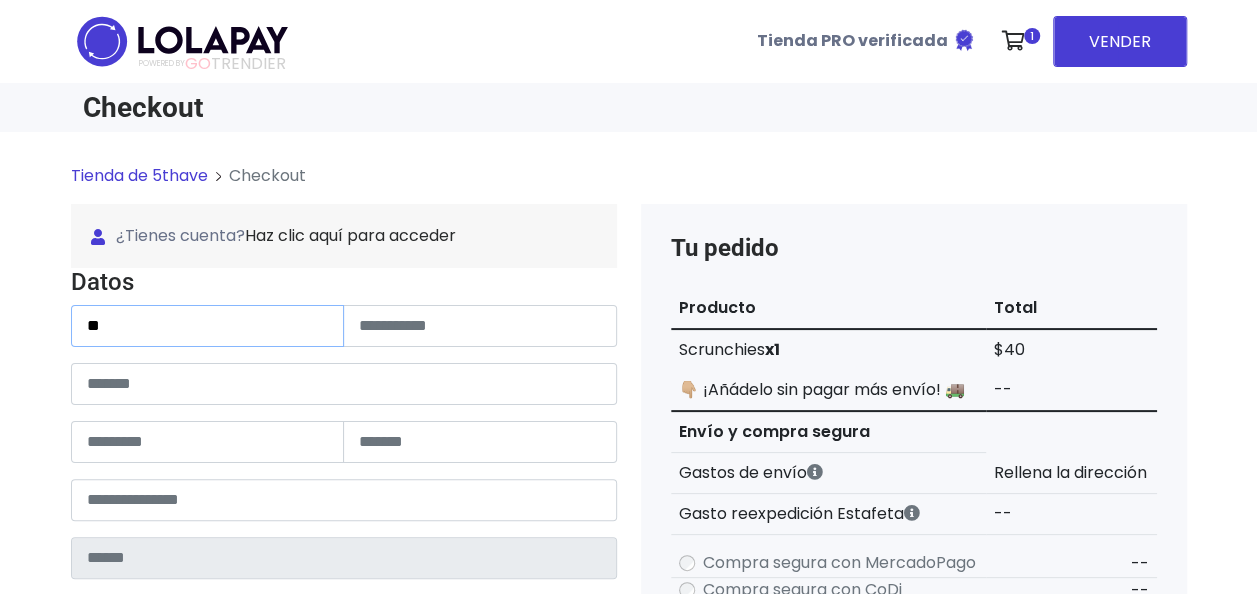 type on "*" 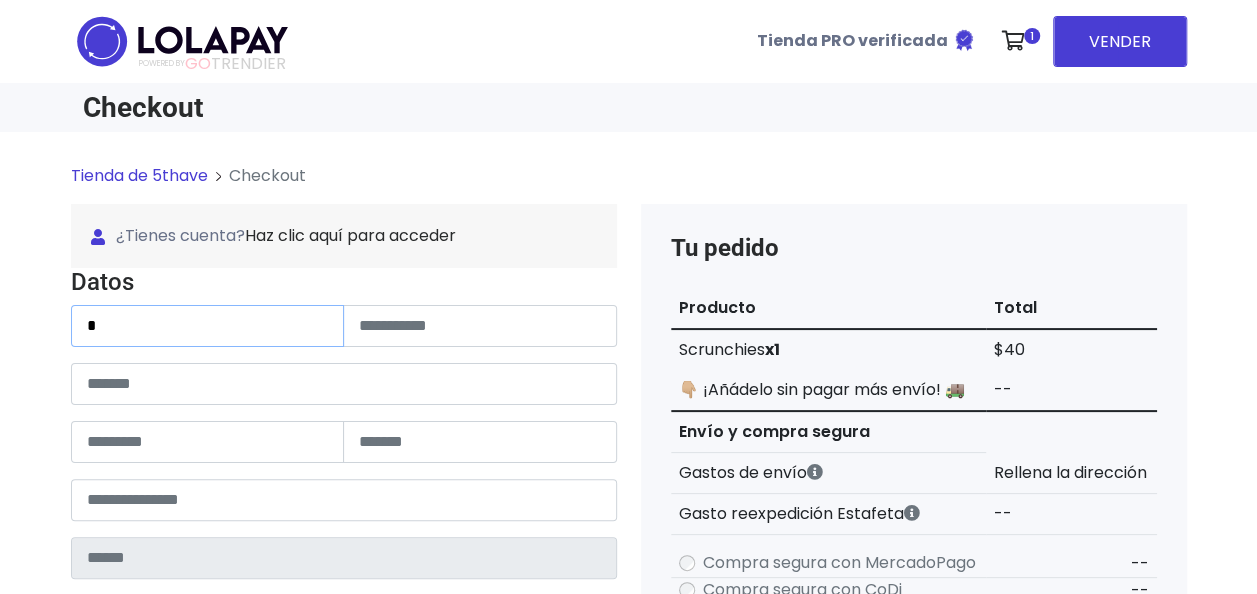 type 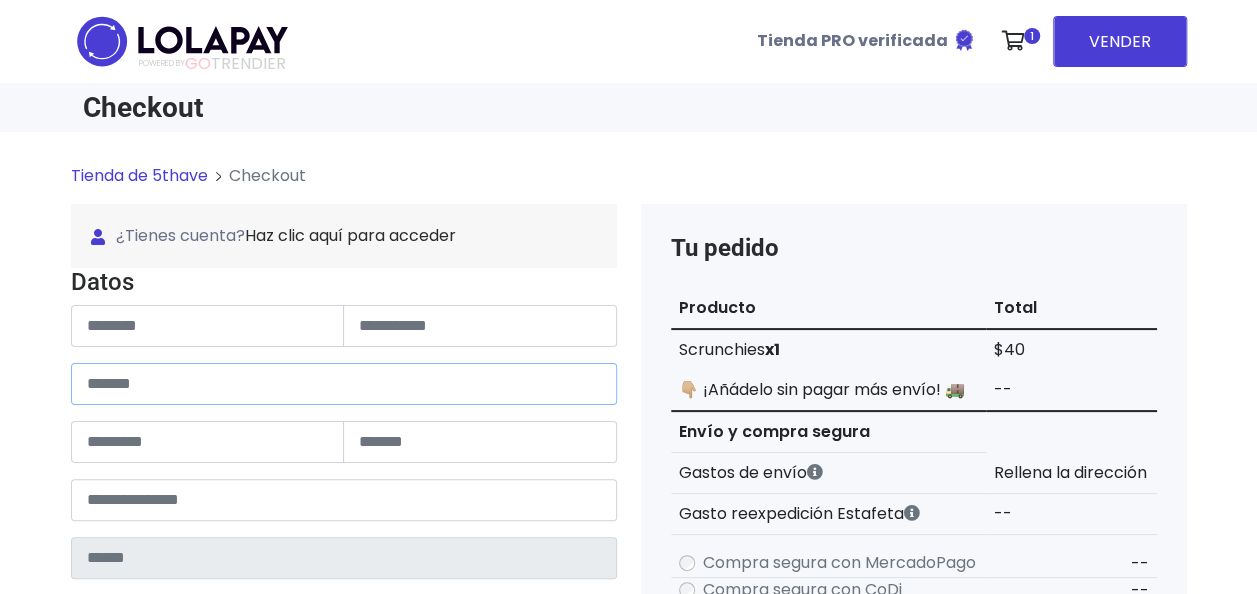 paste on "**********" 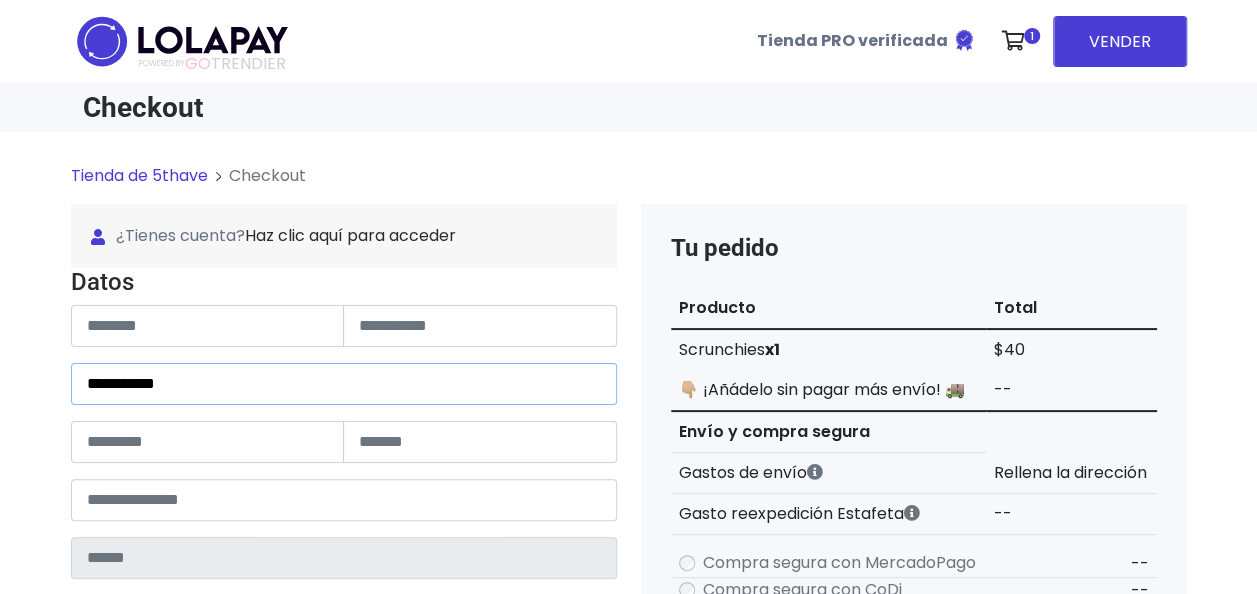 type on "**********" 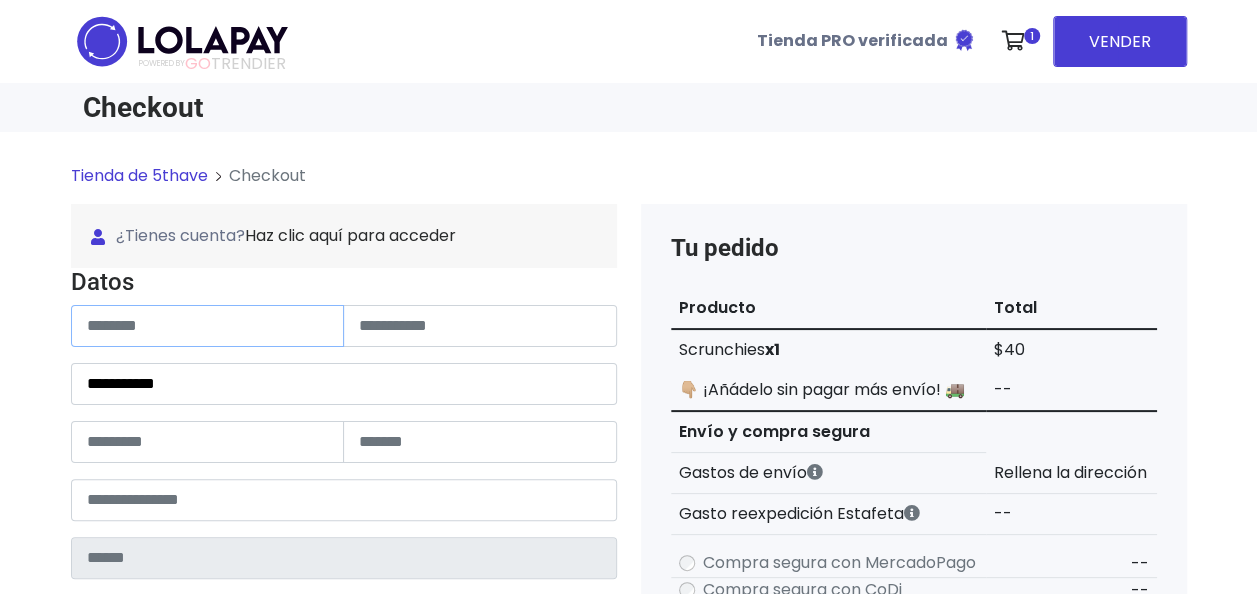 click at bounding box center [208, 326] 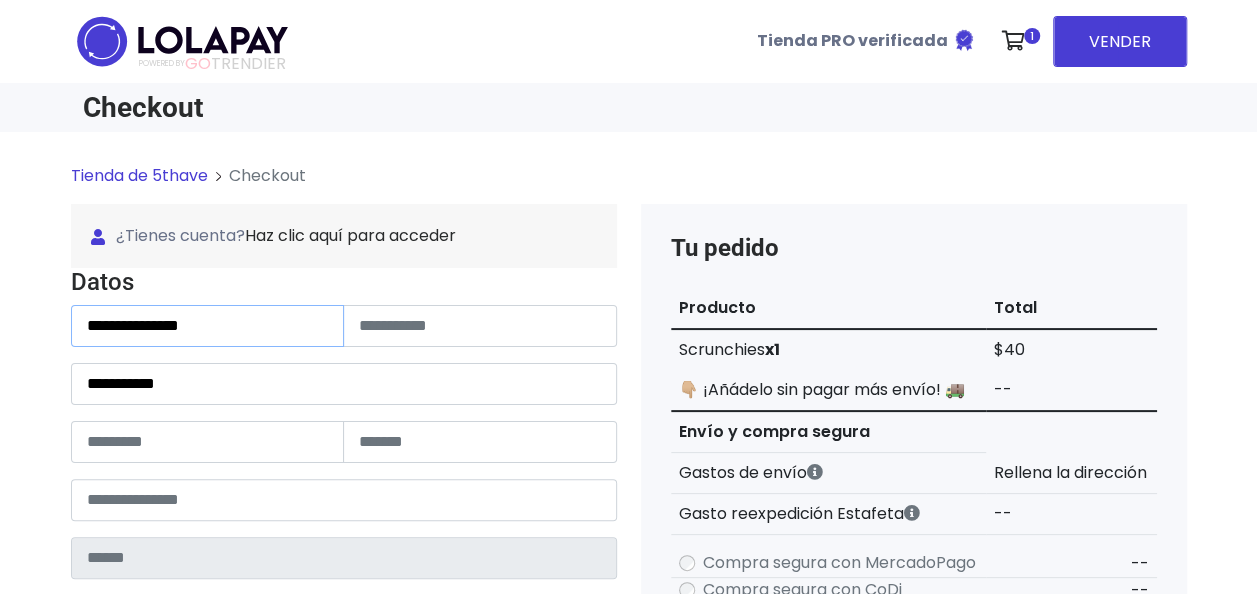 type on "**********" 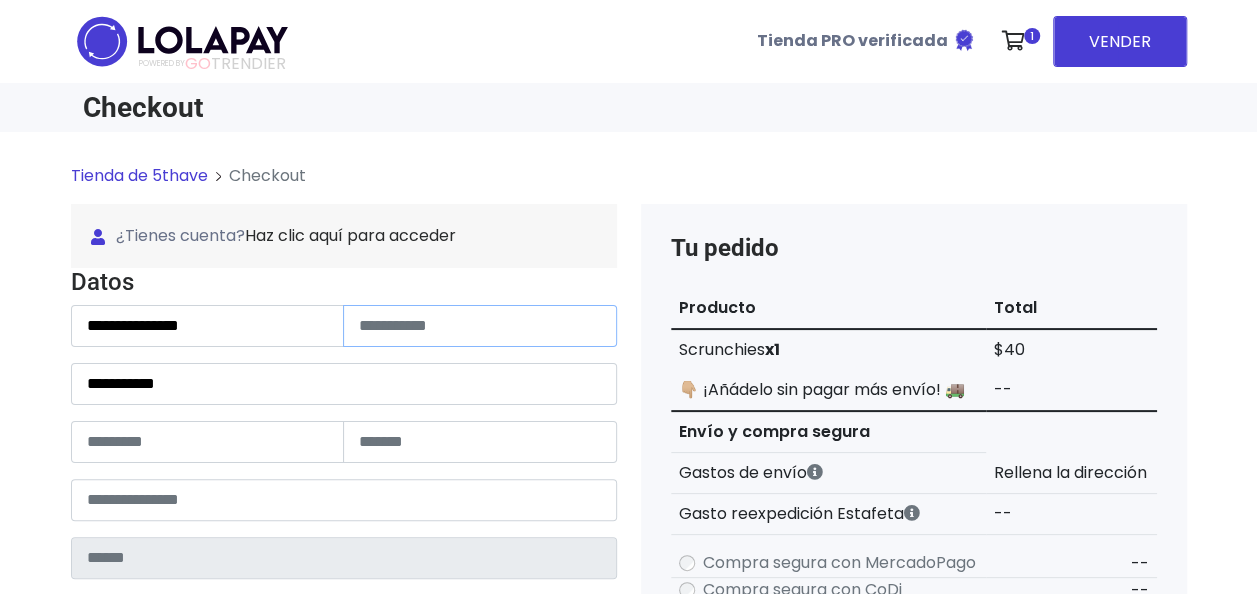 paste on "**********" 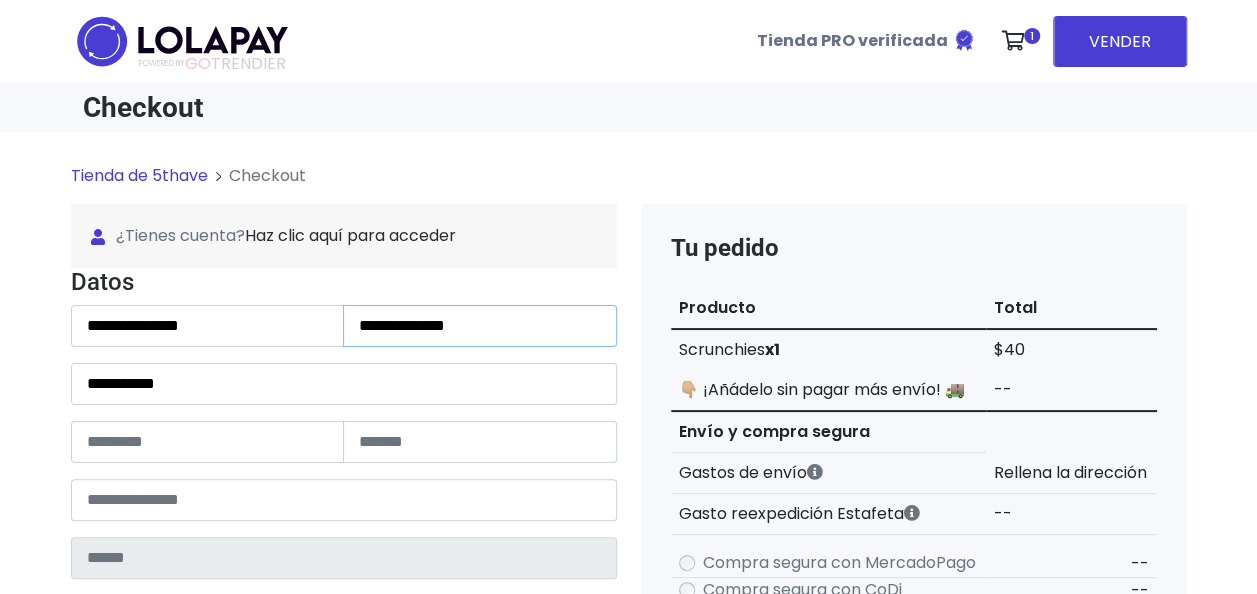 type on "**********" 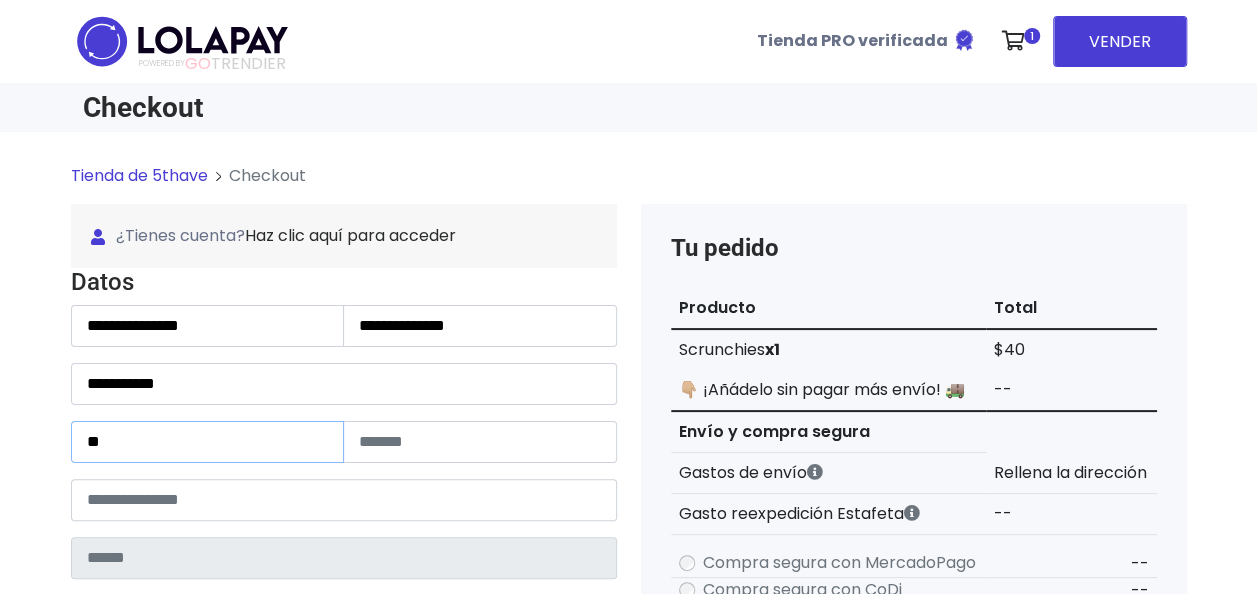 type on "**" 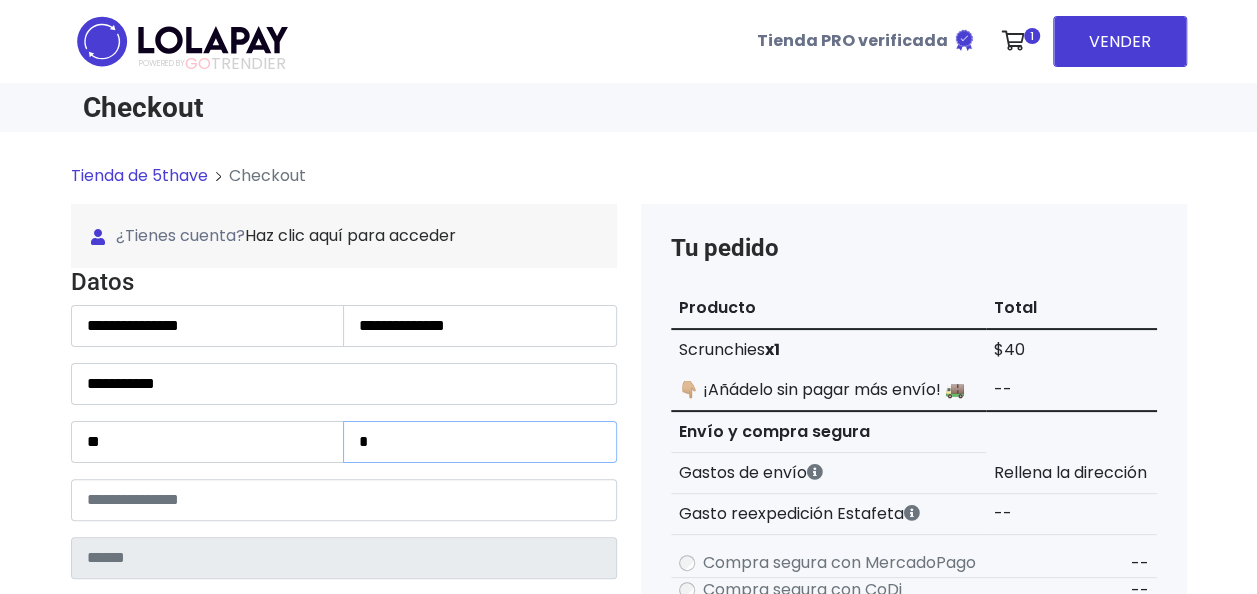 type on "*" 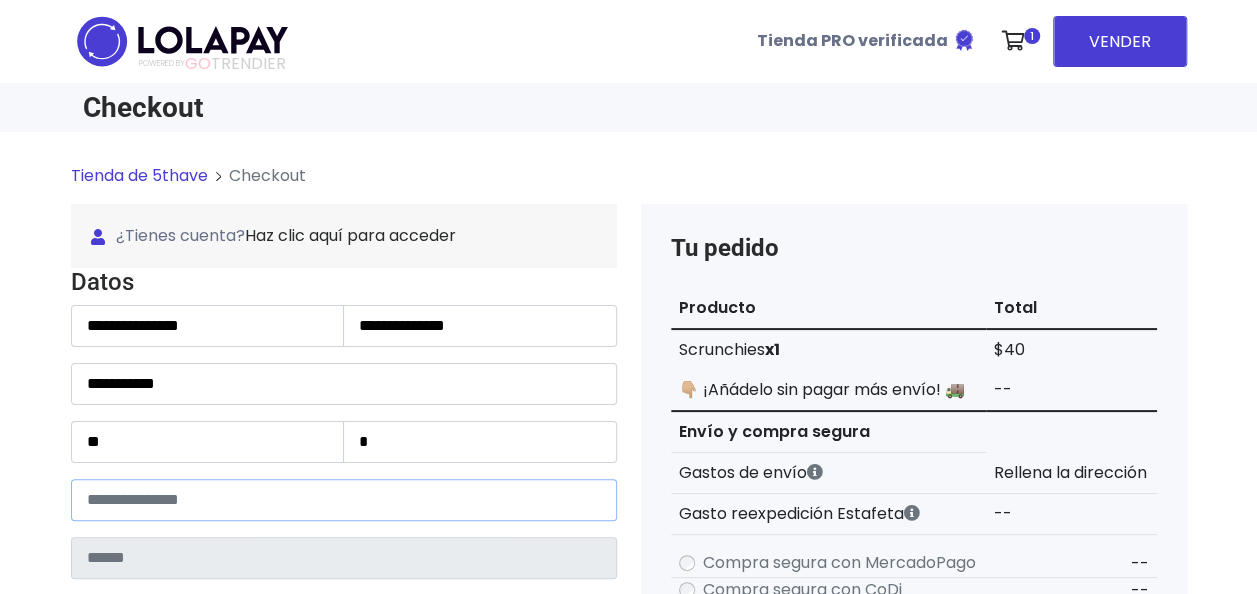 paste on "*****" 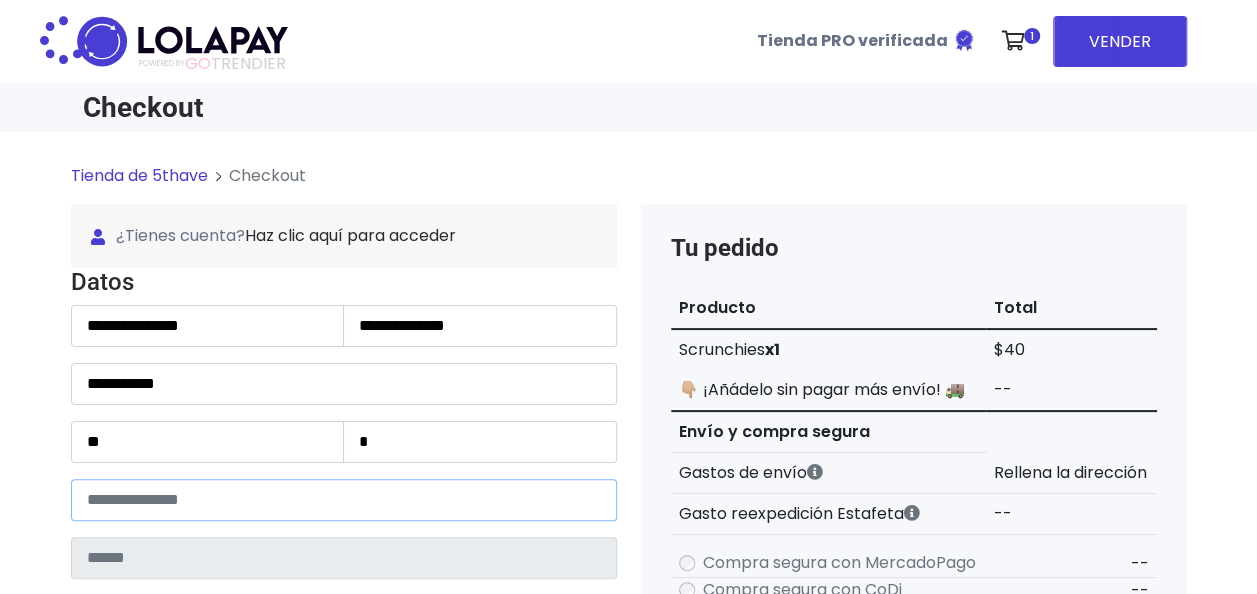type on "*******" 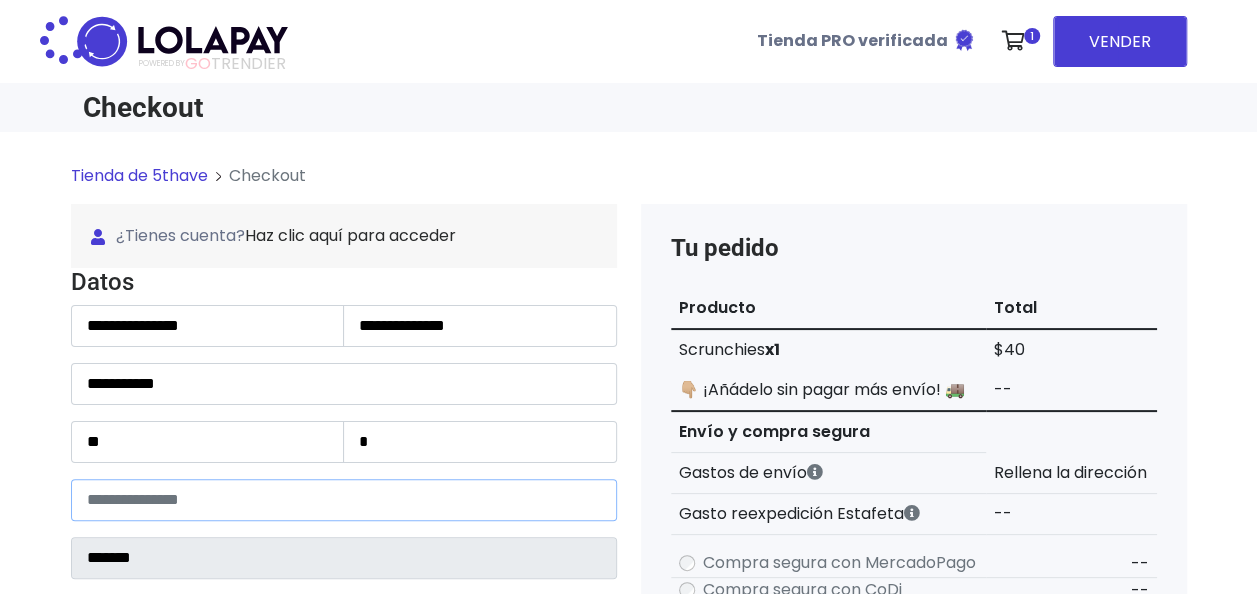 select 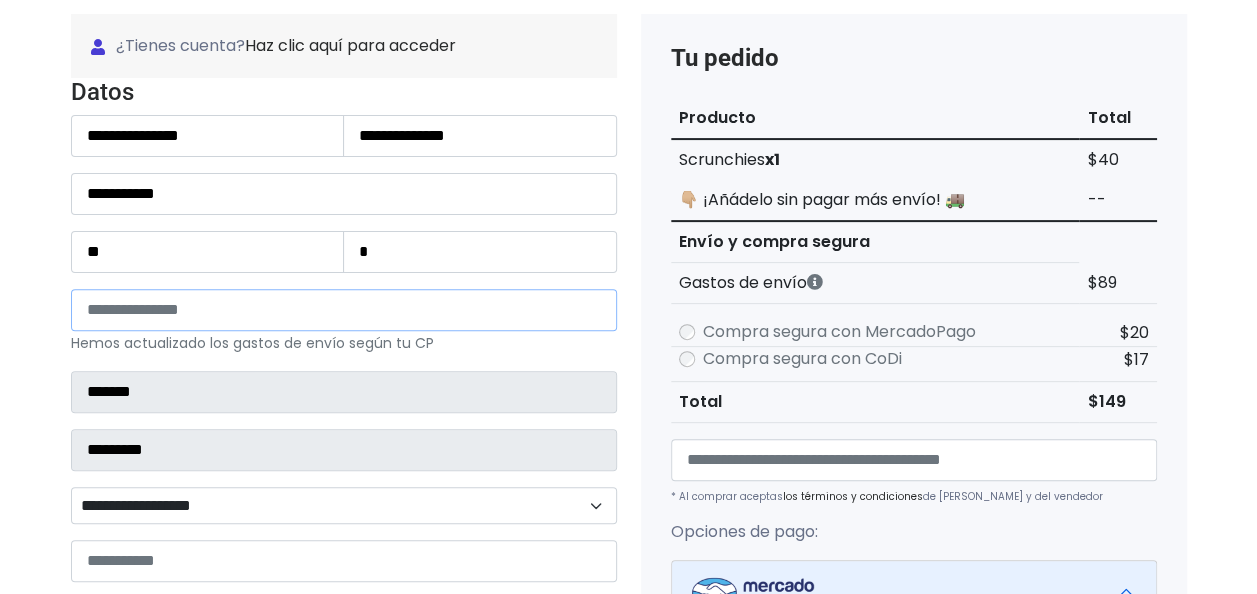 scroll, scrollTop: 216, scrollLeft: 0, axis: vertical 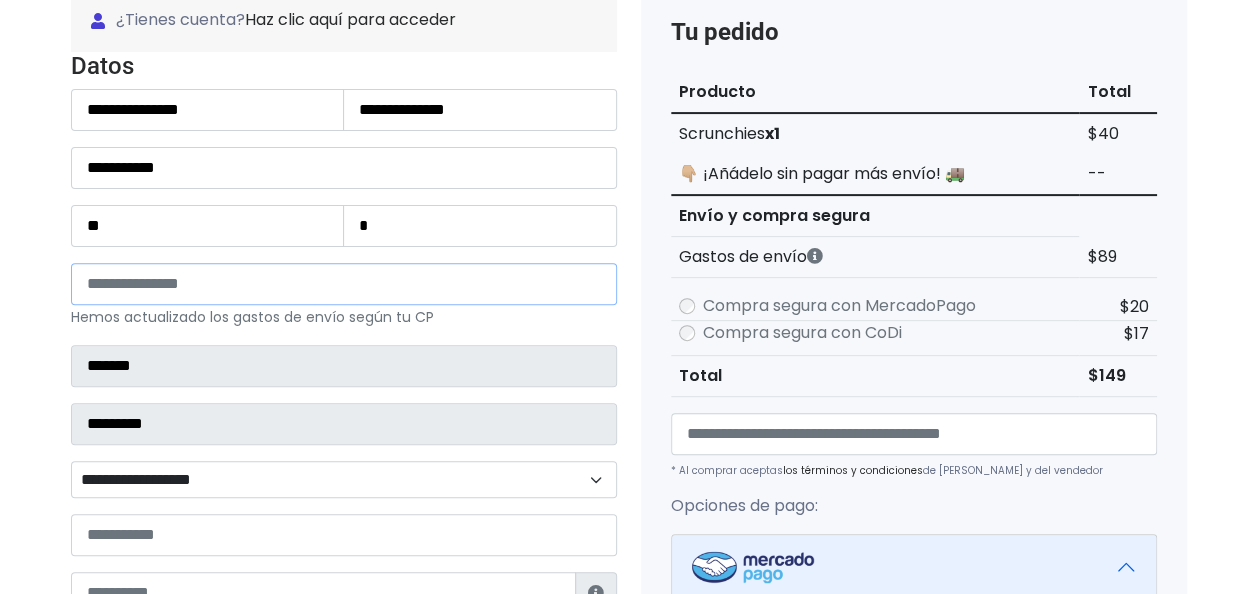 type on "*****" 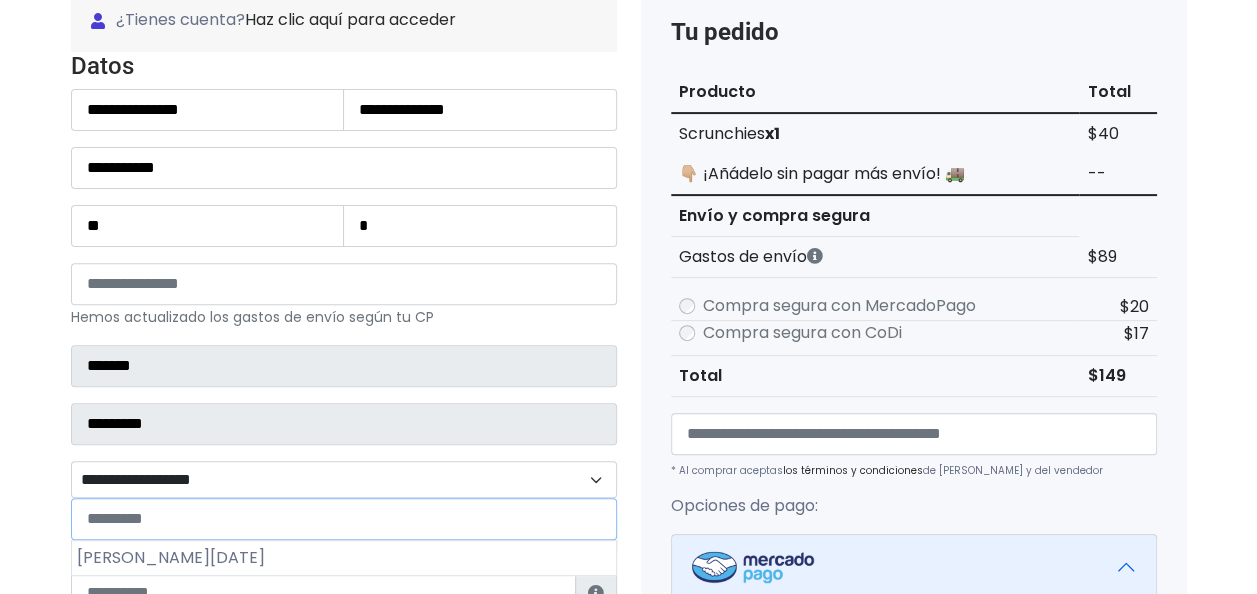 click on "**********" at bounding box center (344, 479) 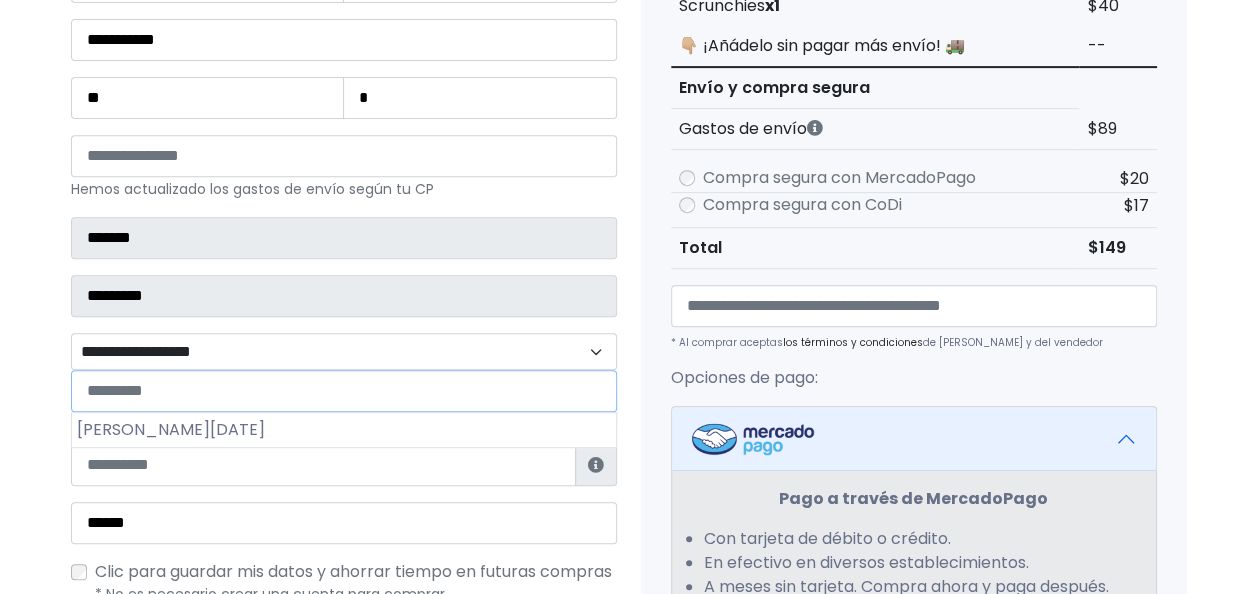 scroll, scrollTop: 356, scrollLeft: 0, axis: vertical 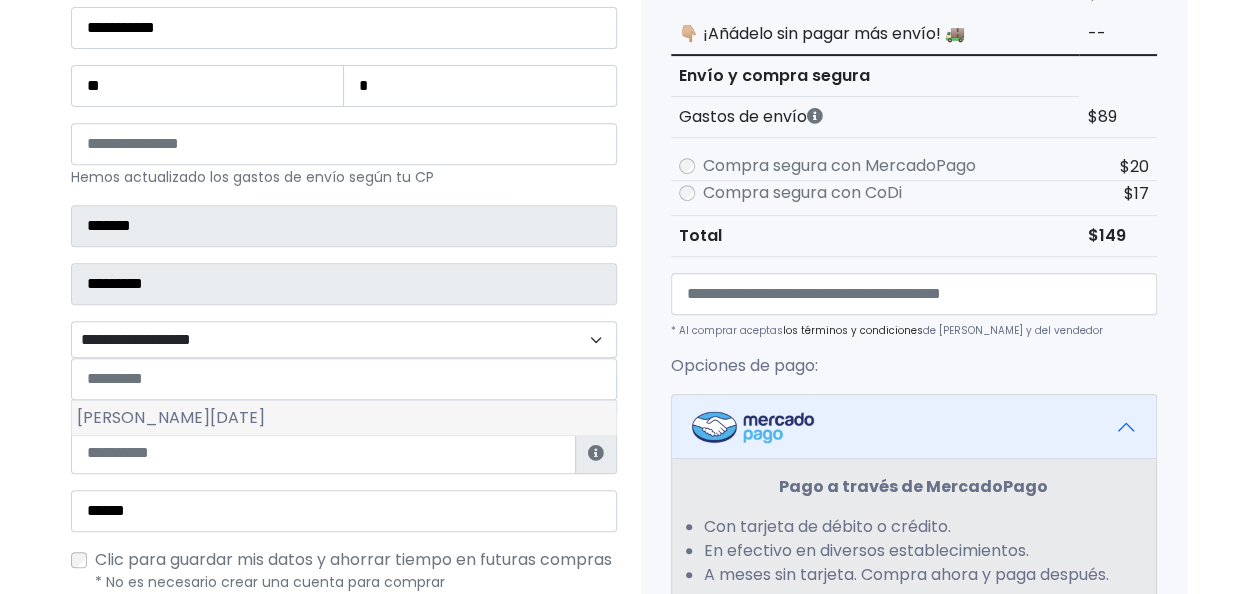 click on "Barra de Navidad" at bounding box center [344, 418] 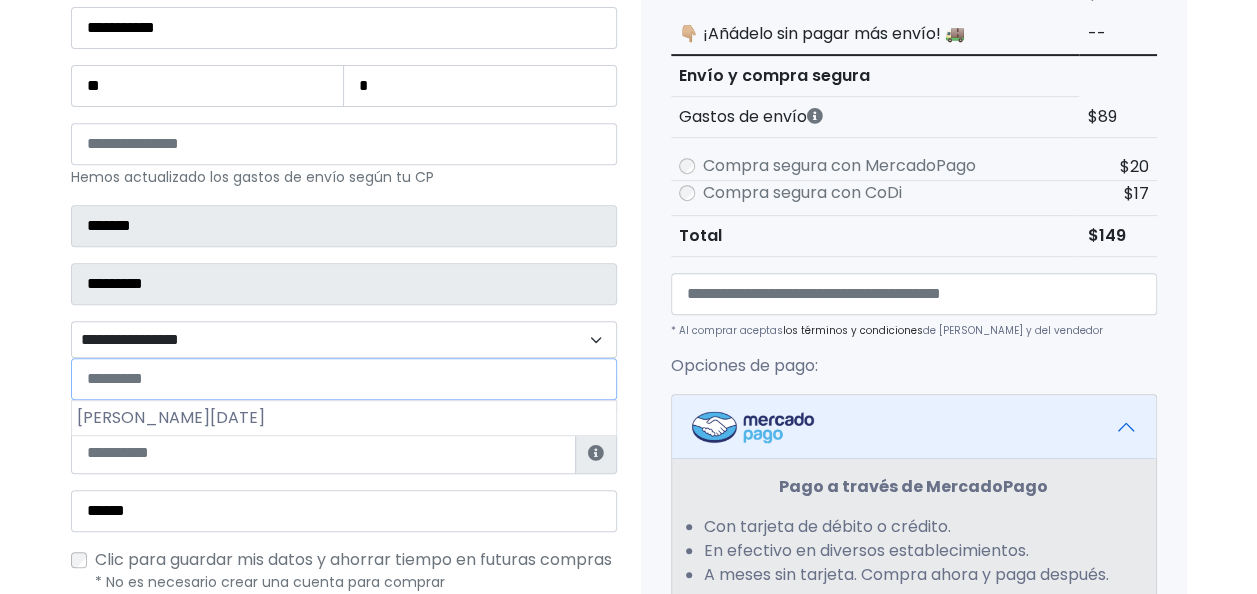 click on "**********" at bounding box center (344, 339) 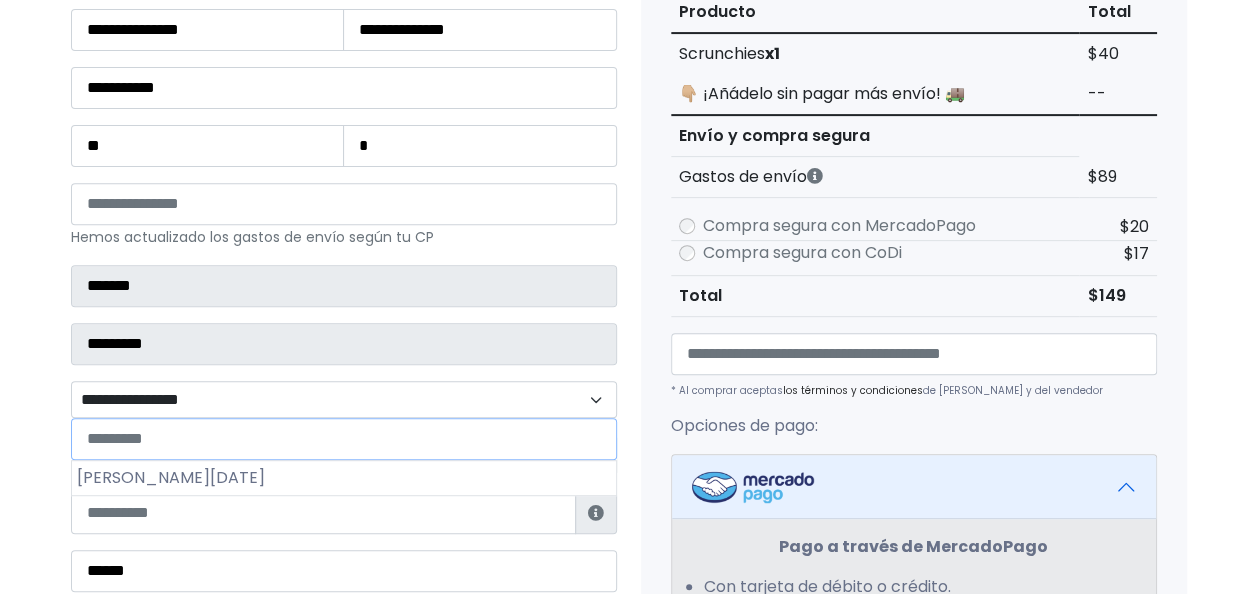 scroll, scrollTop: 173, scrollLeft: 0, axis: vertical 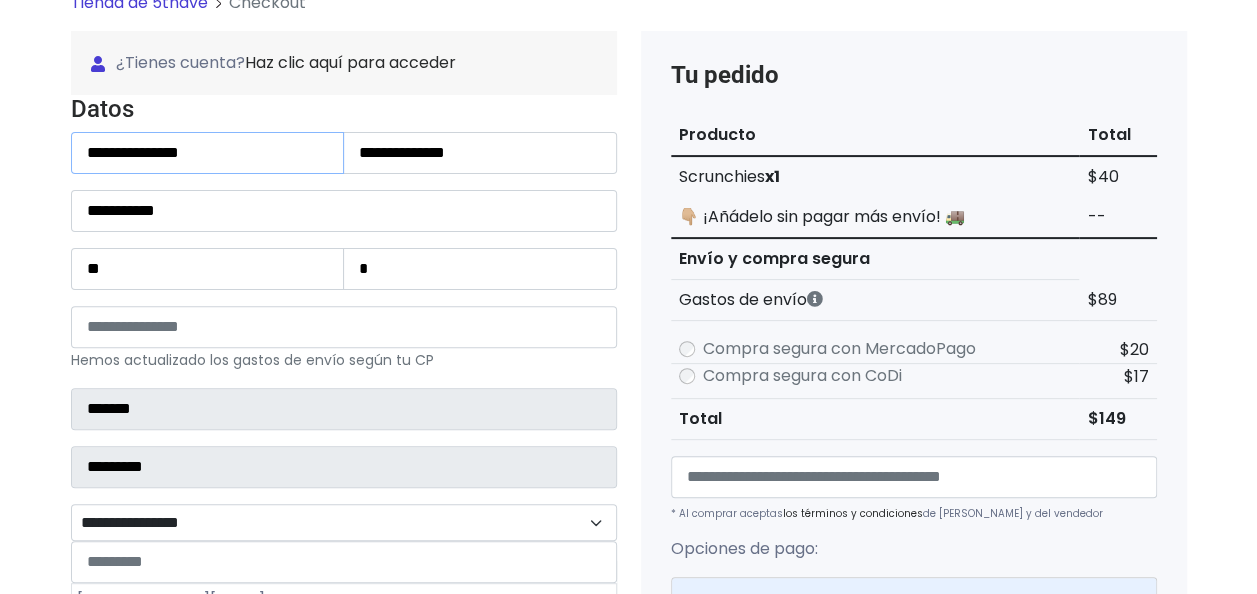 click on "**********" at bounding box center [208, 153] 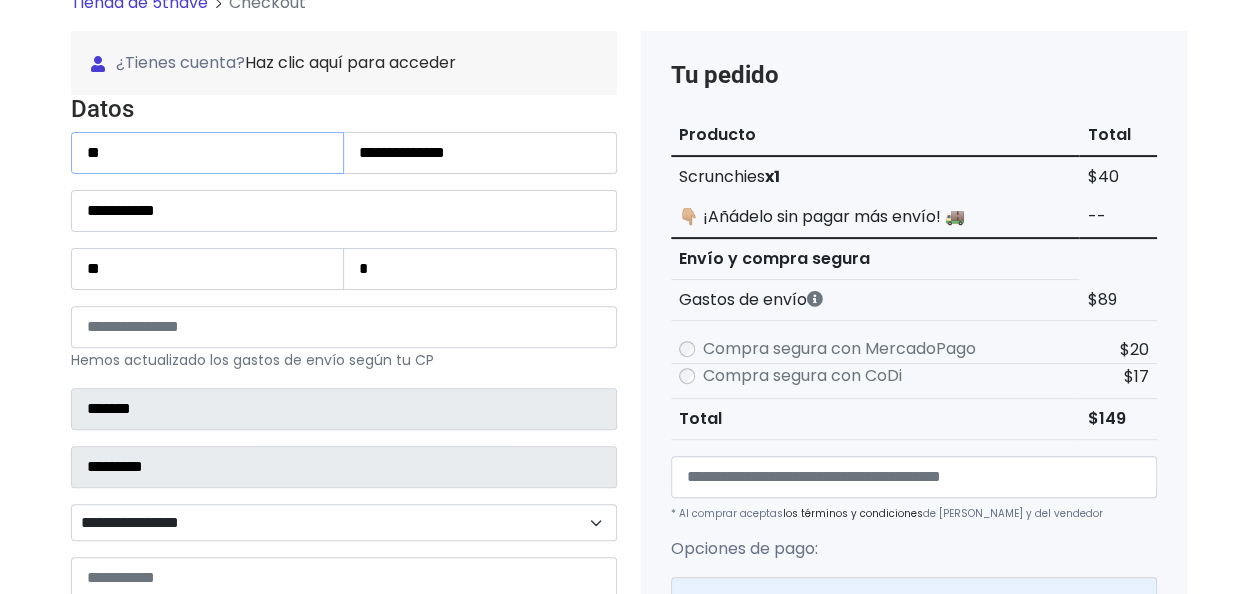 type on "*" 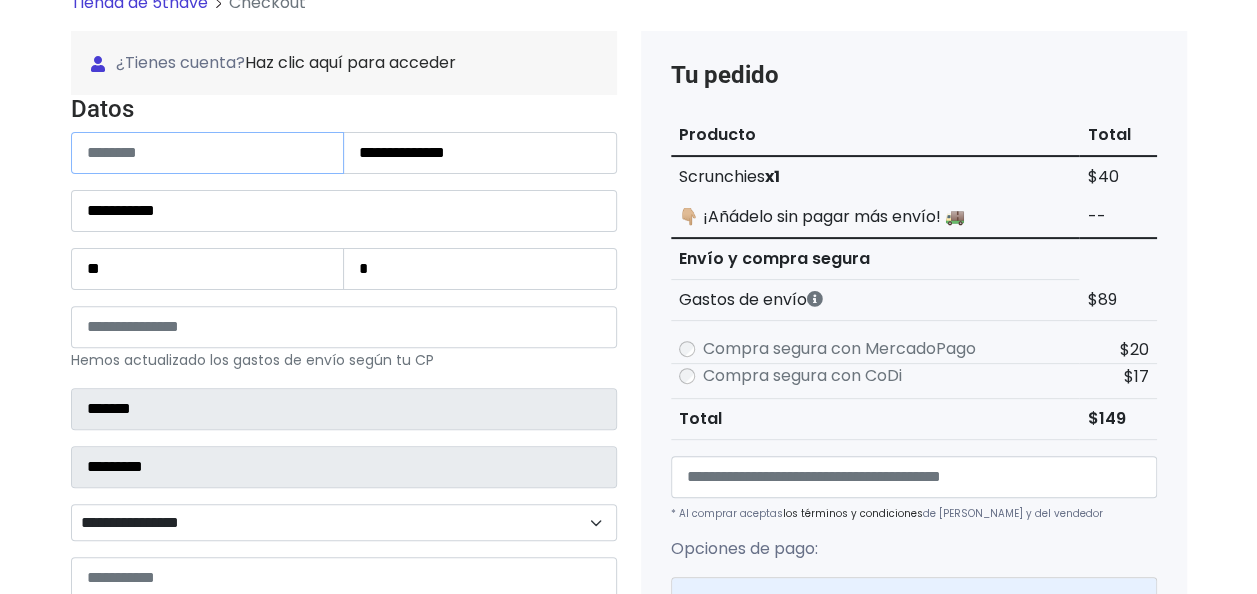 type 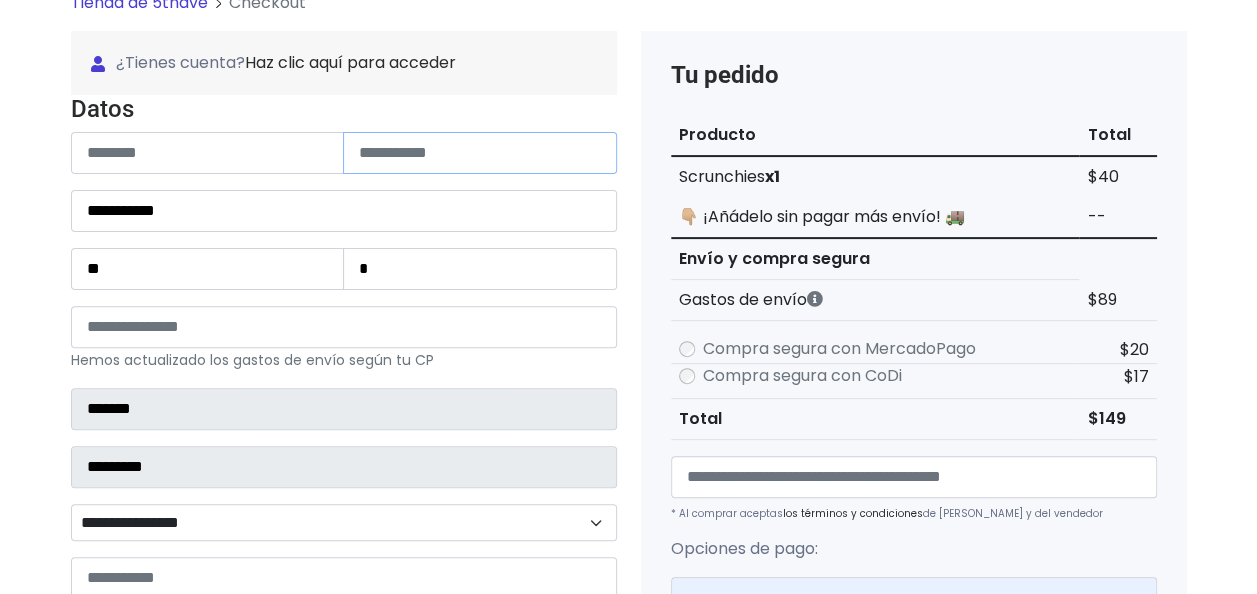 type 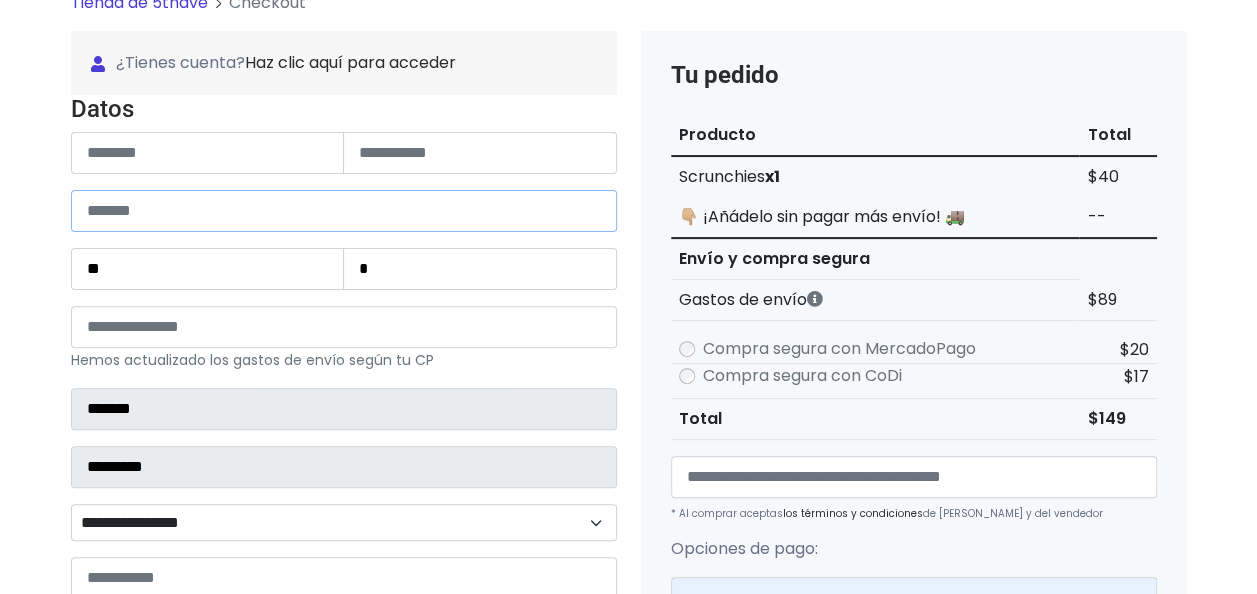 type 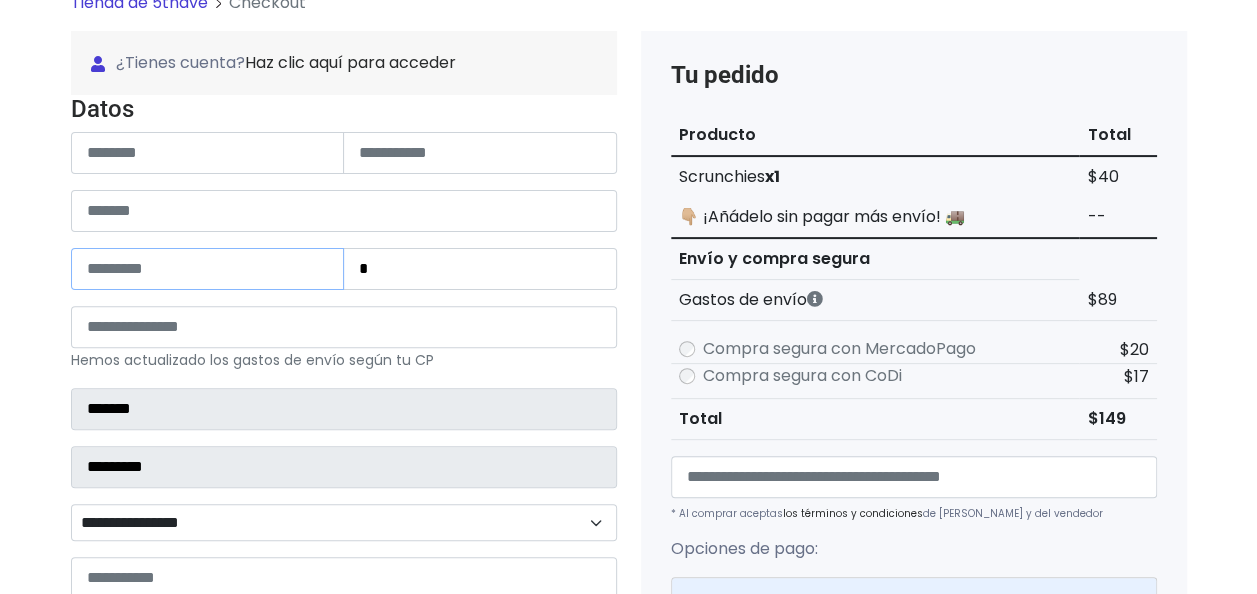 type 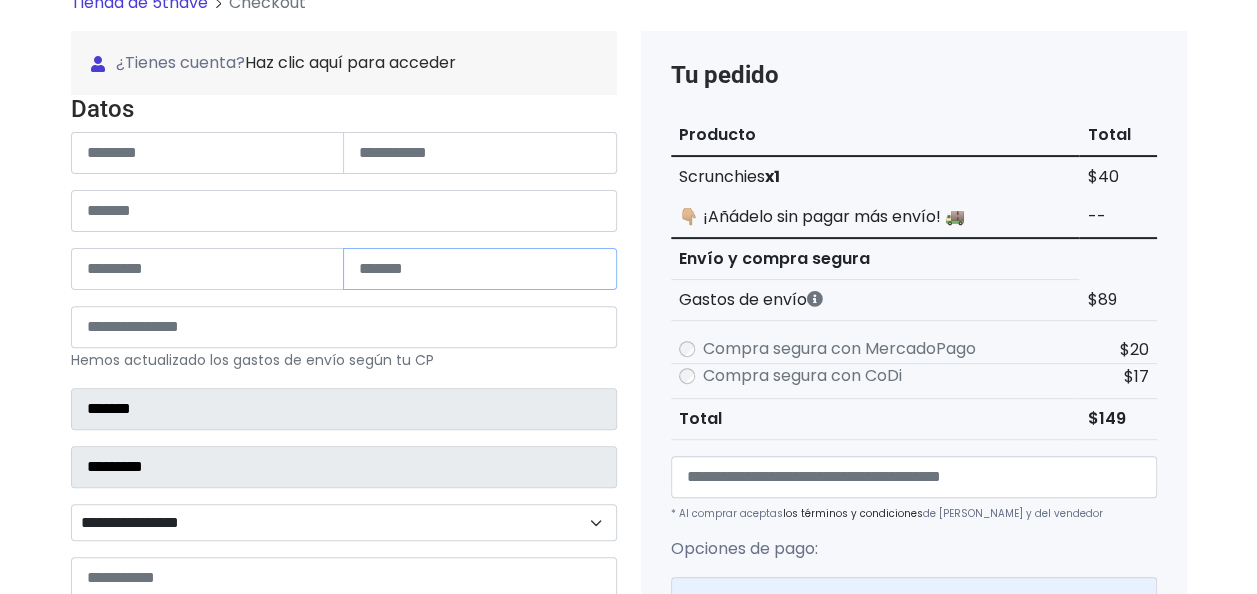 type 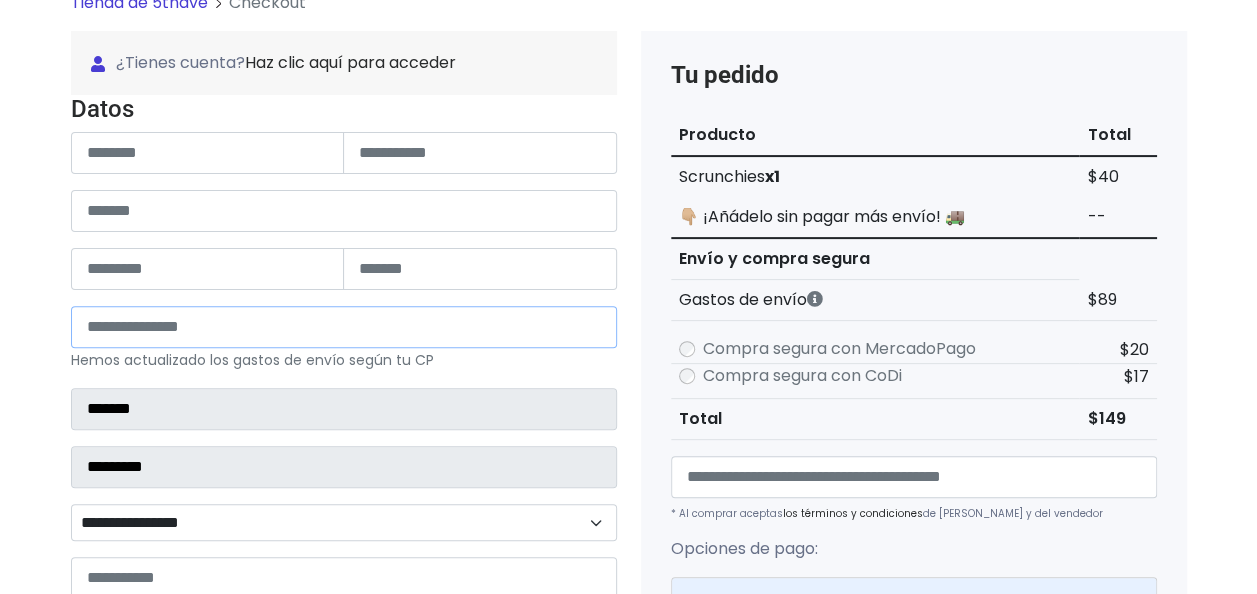 type 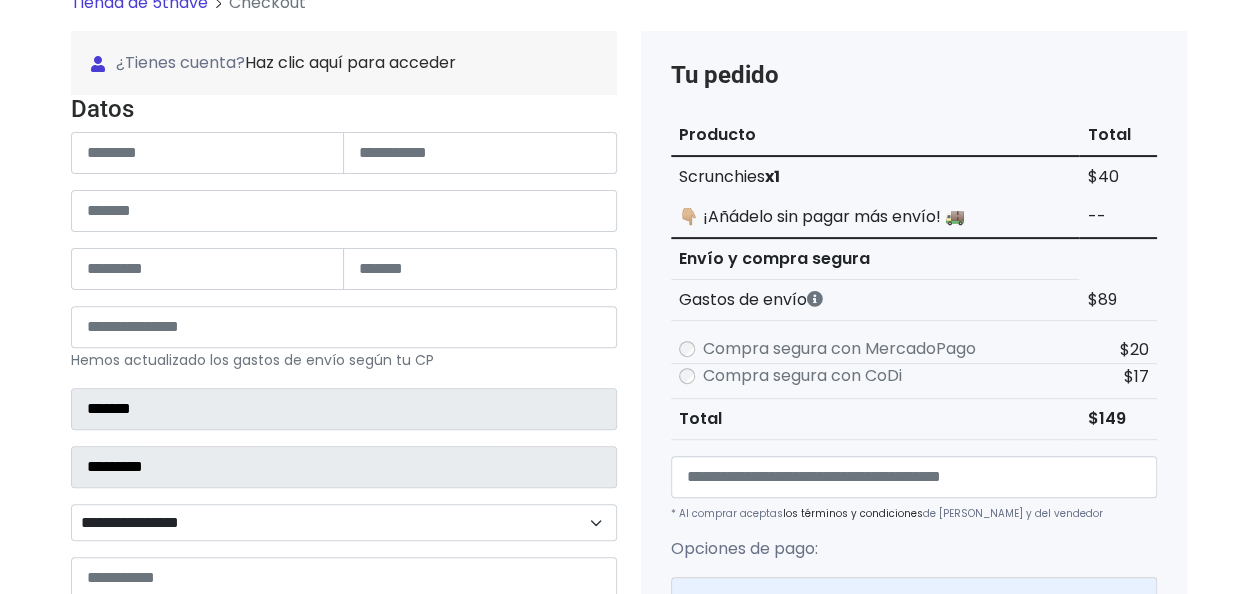 click on "Tienda de 5thave
Checkout
¿Tienes cuenta?
Haz clic aquí para acceder
******
¿Olvidaste tu contraseña? Entrar" at bounding box center (628, 616) 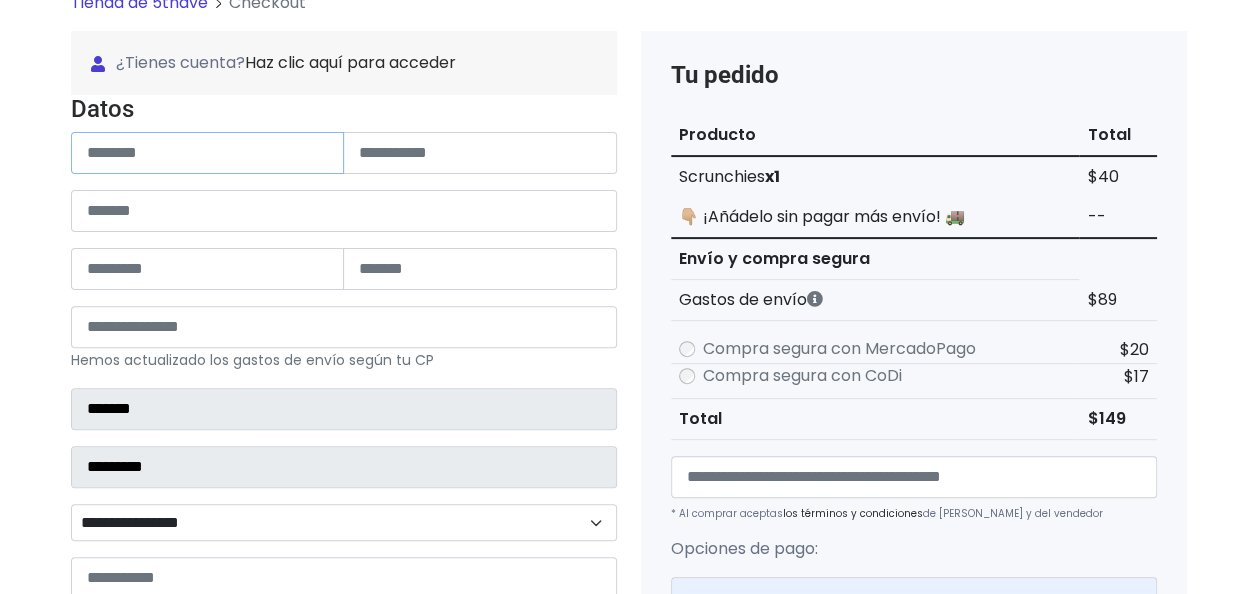click at bounding box center (208, 153) 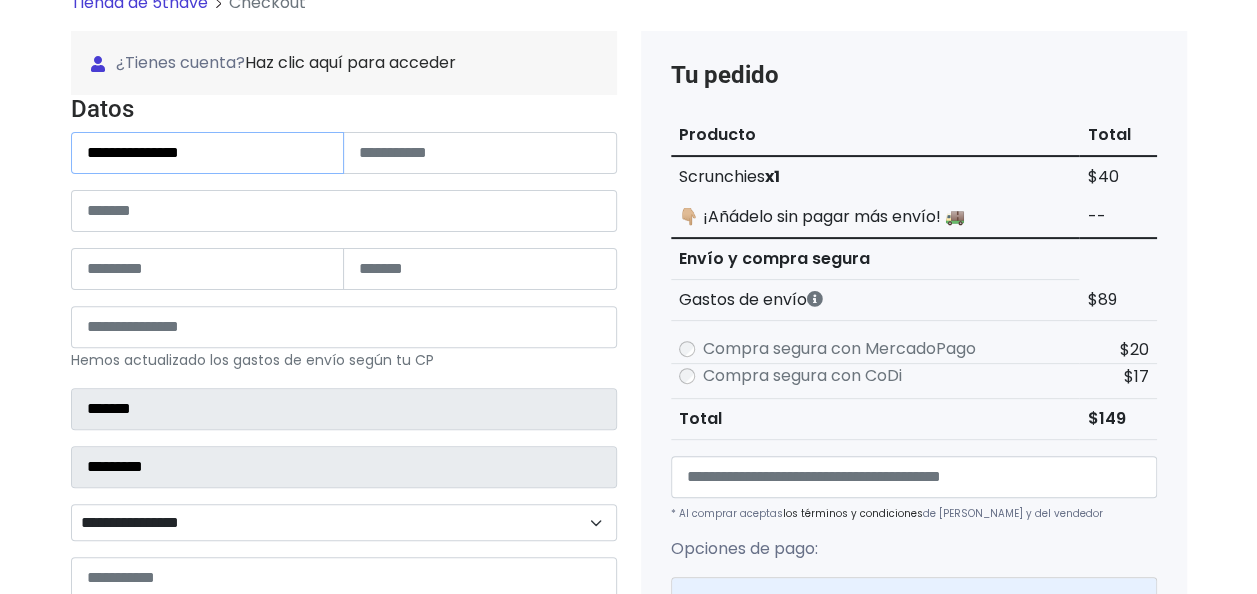 type on "**********" 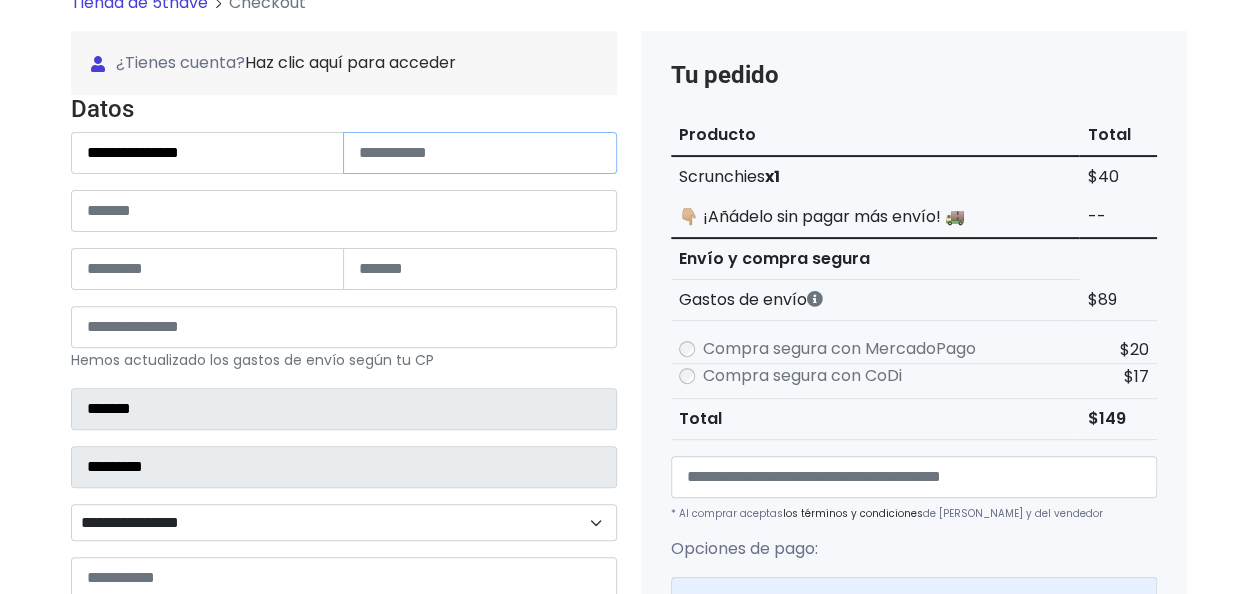 paste on "**********" 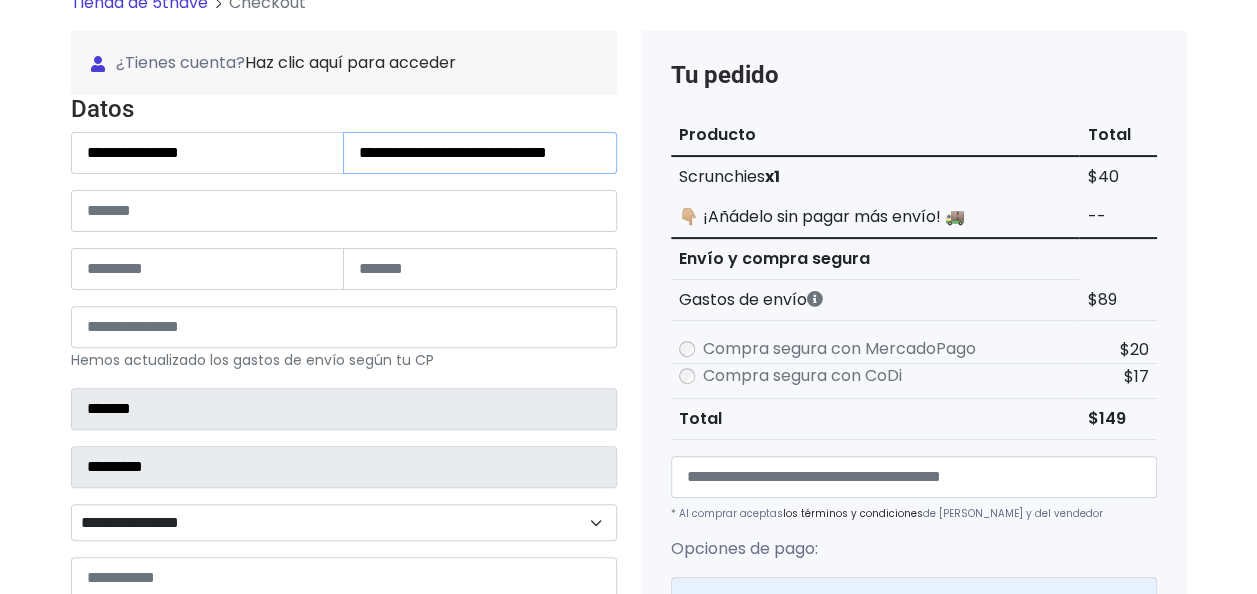 click on "**********" at bounding box center [480, 153] 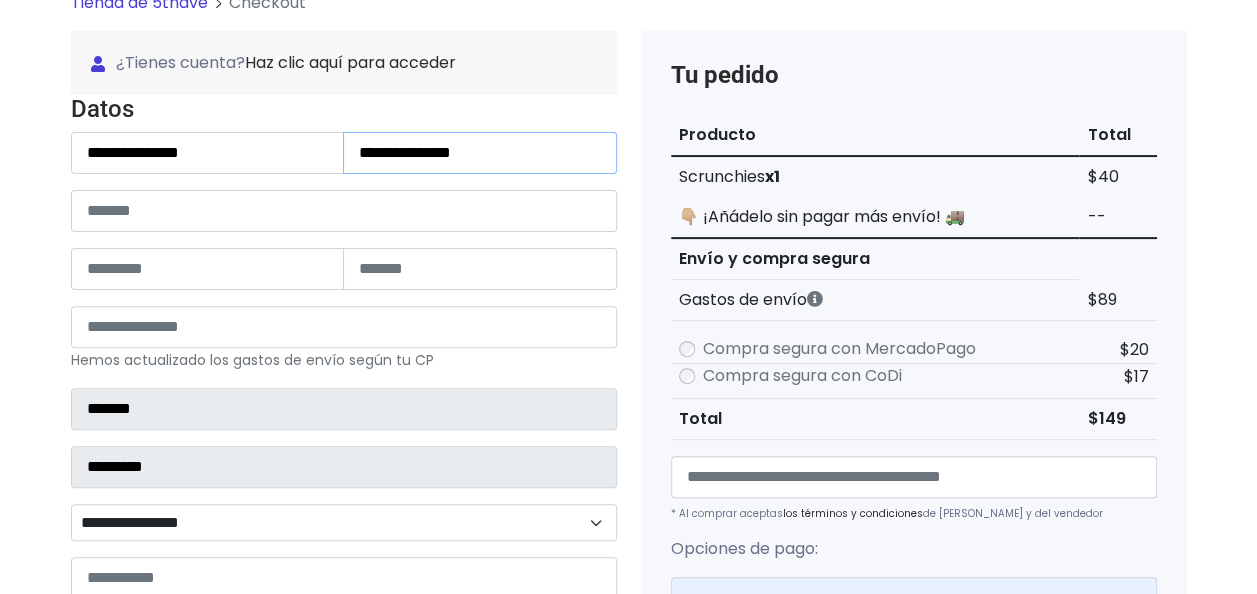 type on "**********" 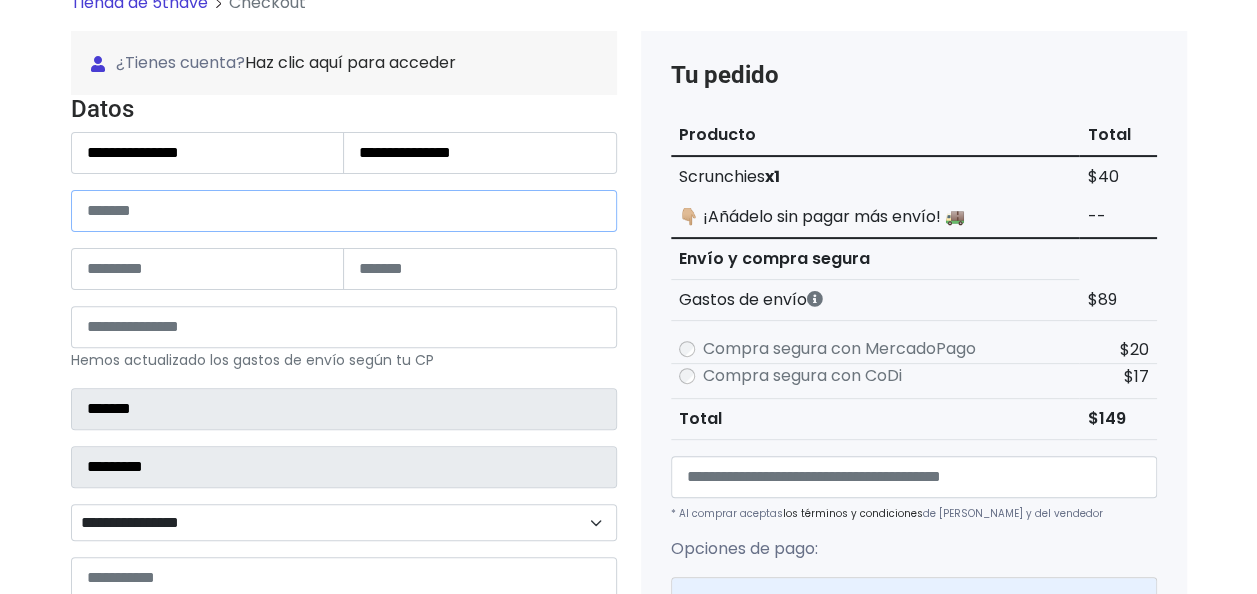 paste on "*" 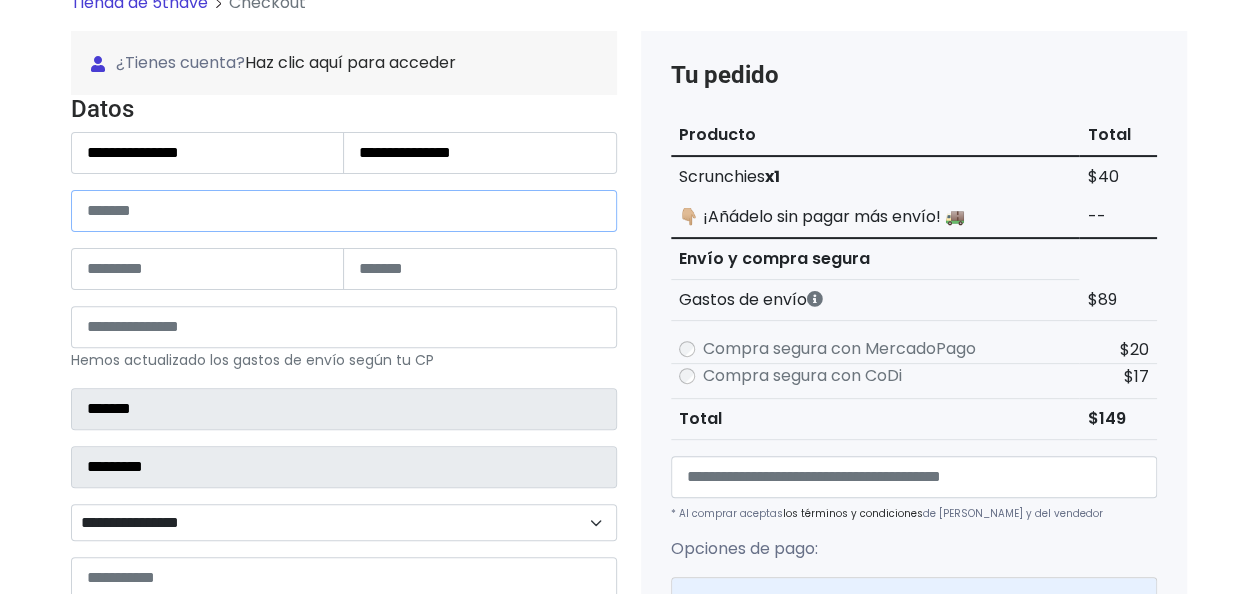 type on "*" 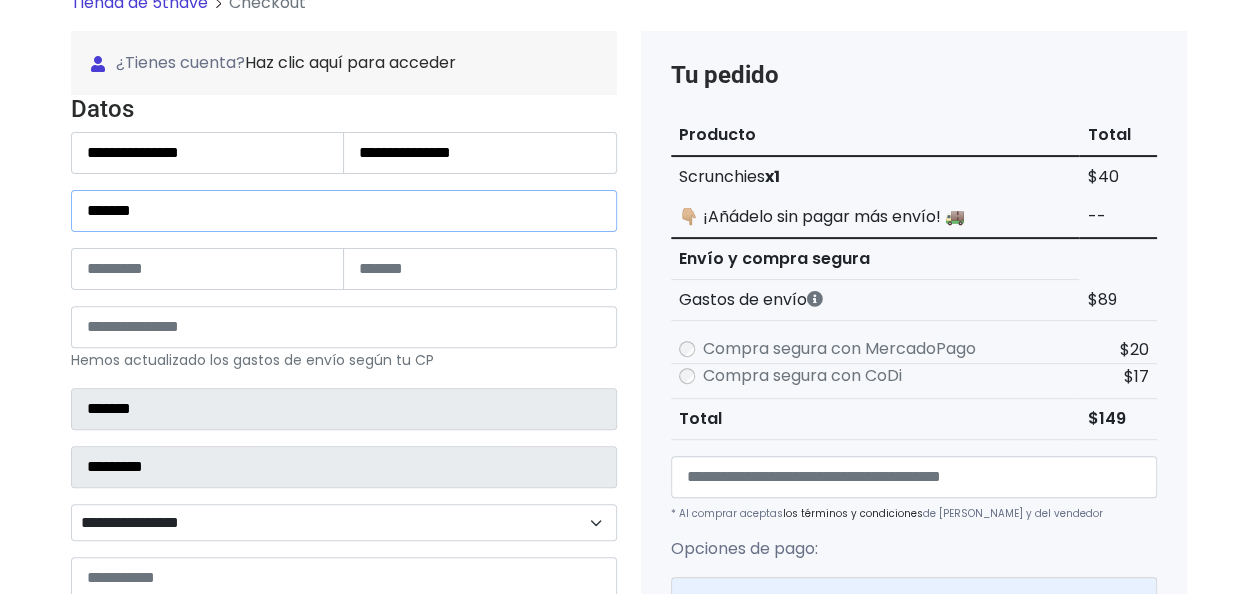 click on "******" at bounding box center [344, 211] 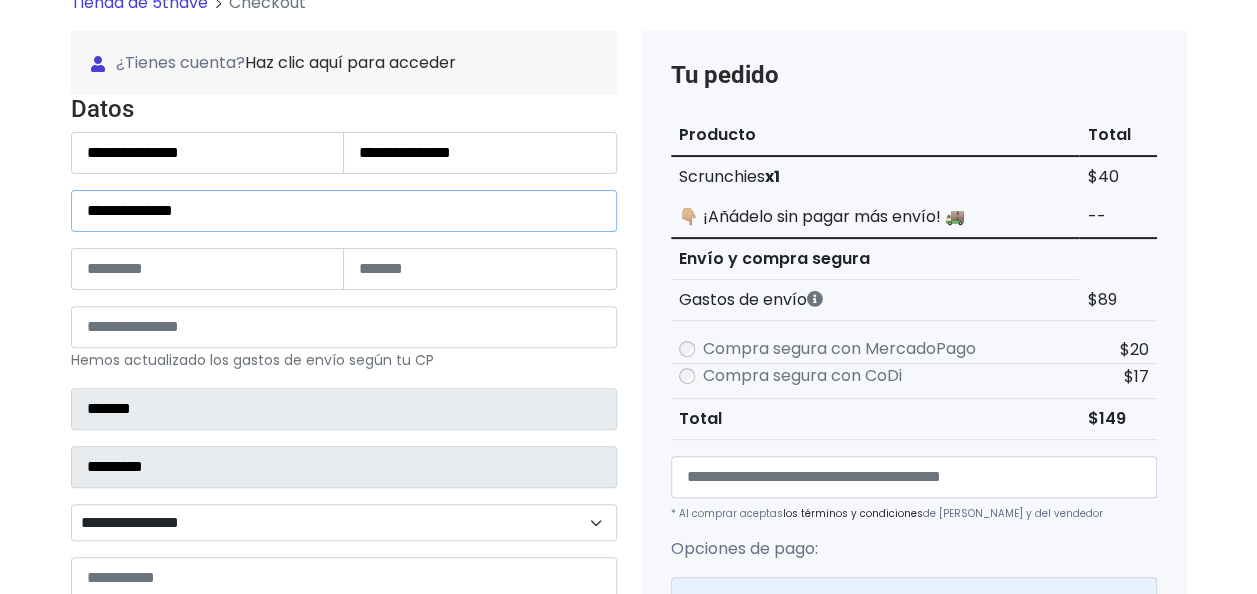 type on "**********" 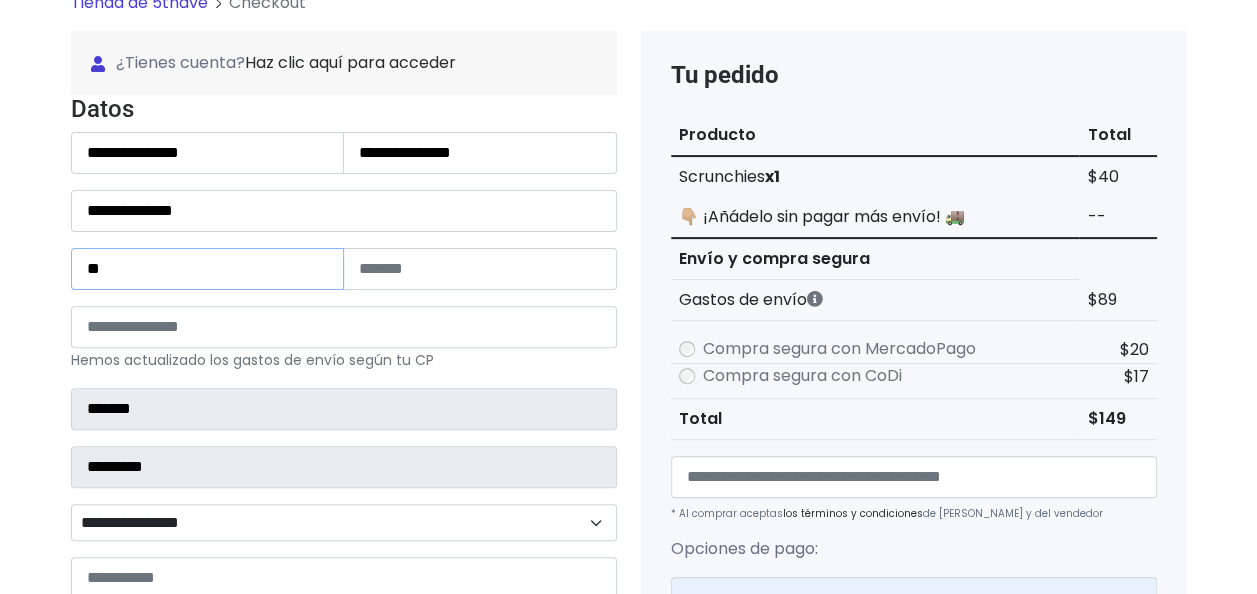 type on "**" 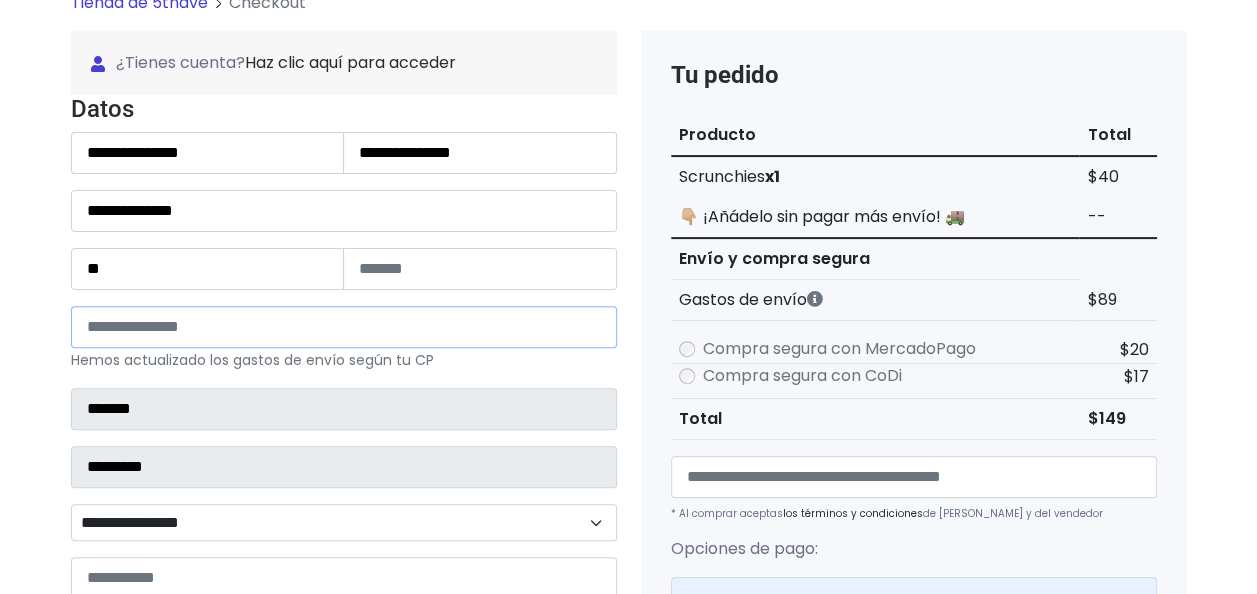 type on "*****" 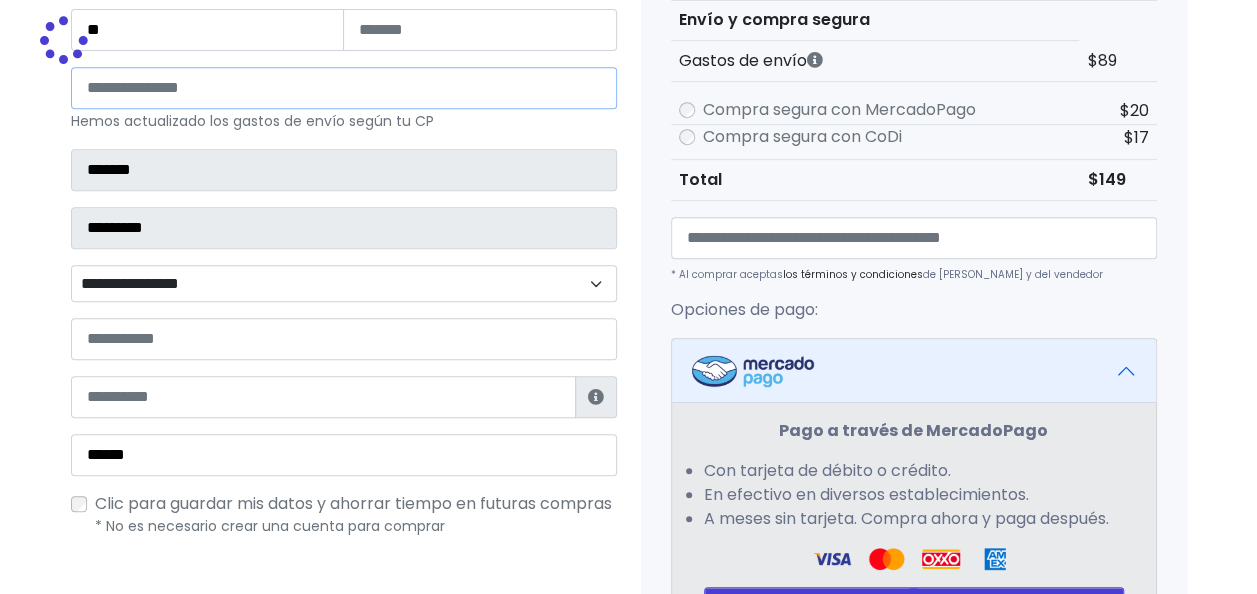 scroll, scrollTop: 426, scrollLeft: 0, axis: vertical 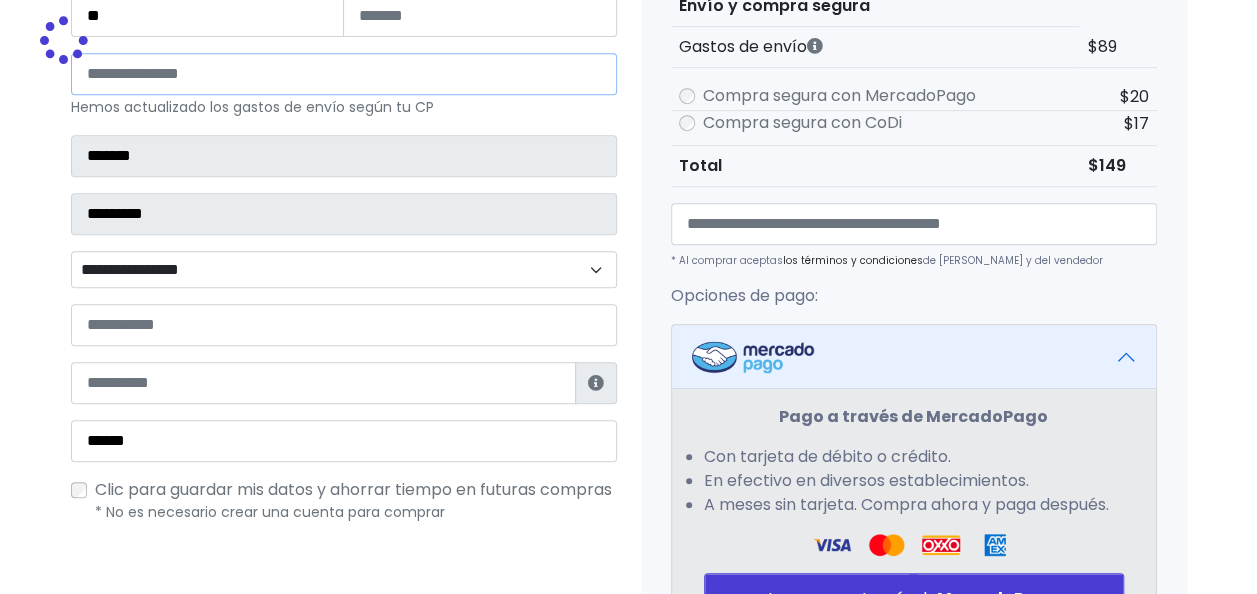 type on "******" 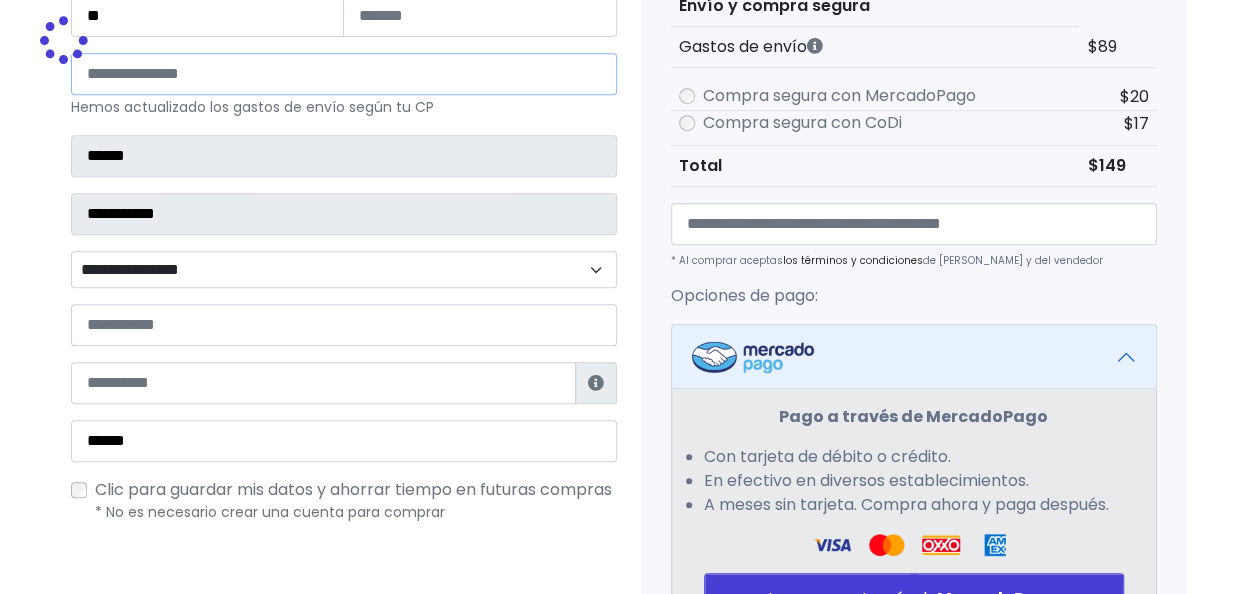 select 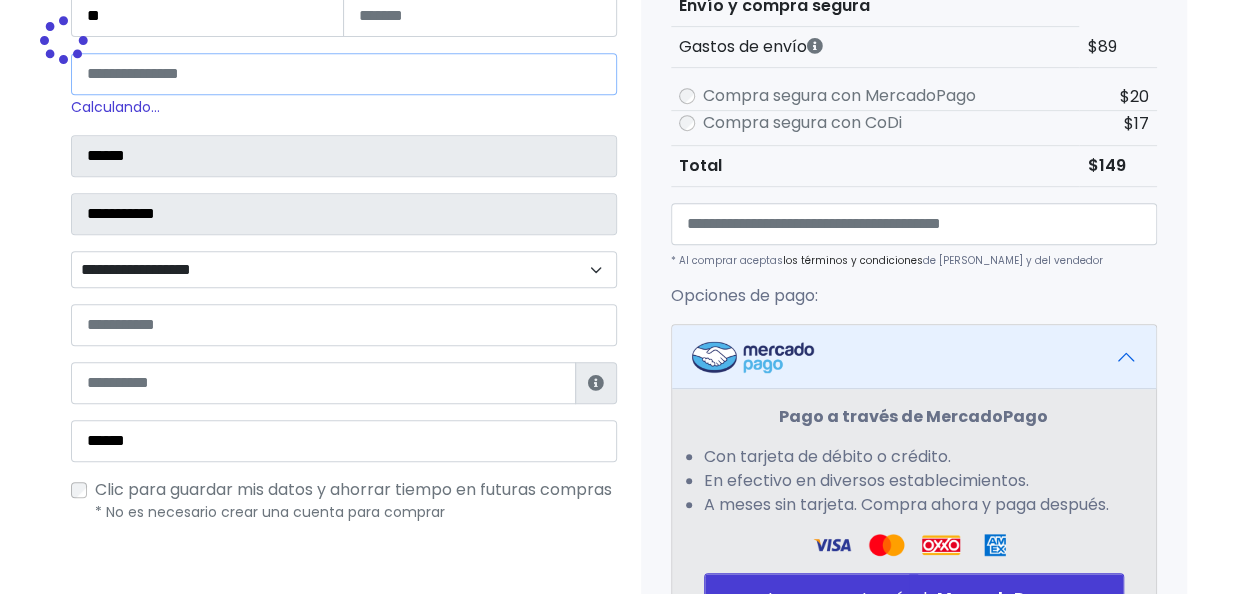 type on "*****" 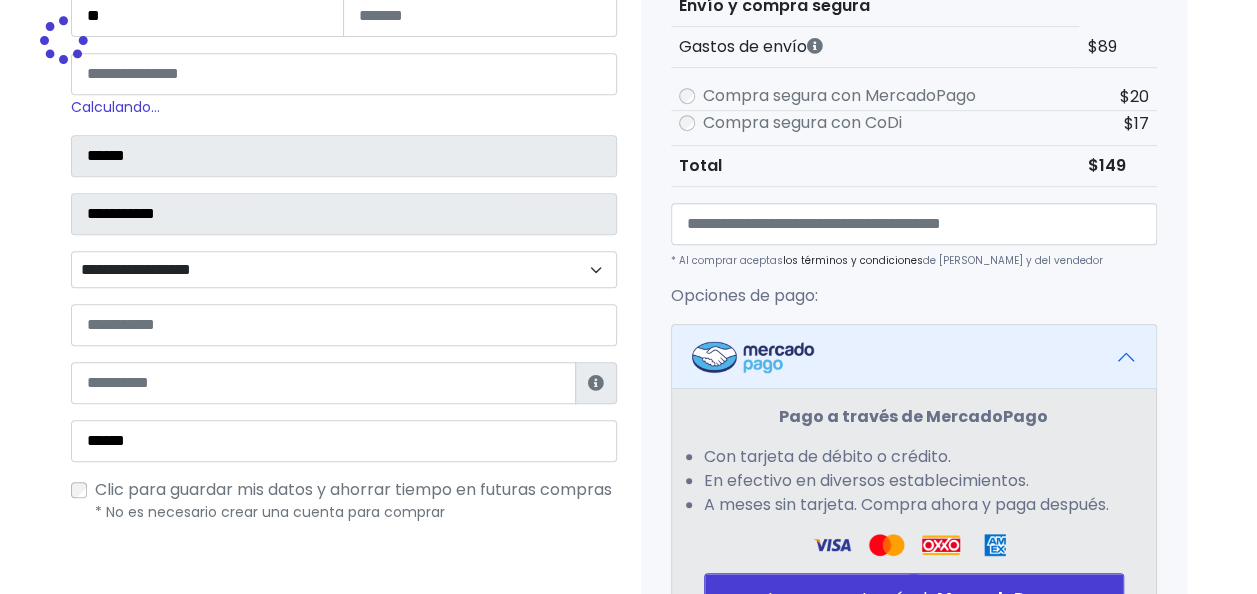 click on "Tienda de 5thave
Checkout
¿Tienes cuenta?
Haz clic aquí para acceder
******
¿Olvidaste tu contraseña? Entrar" at bounding box center [628, 363] 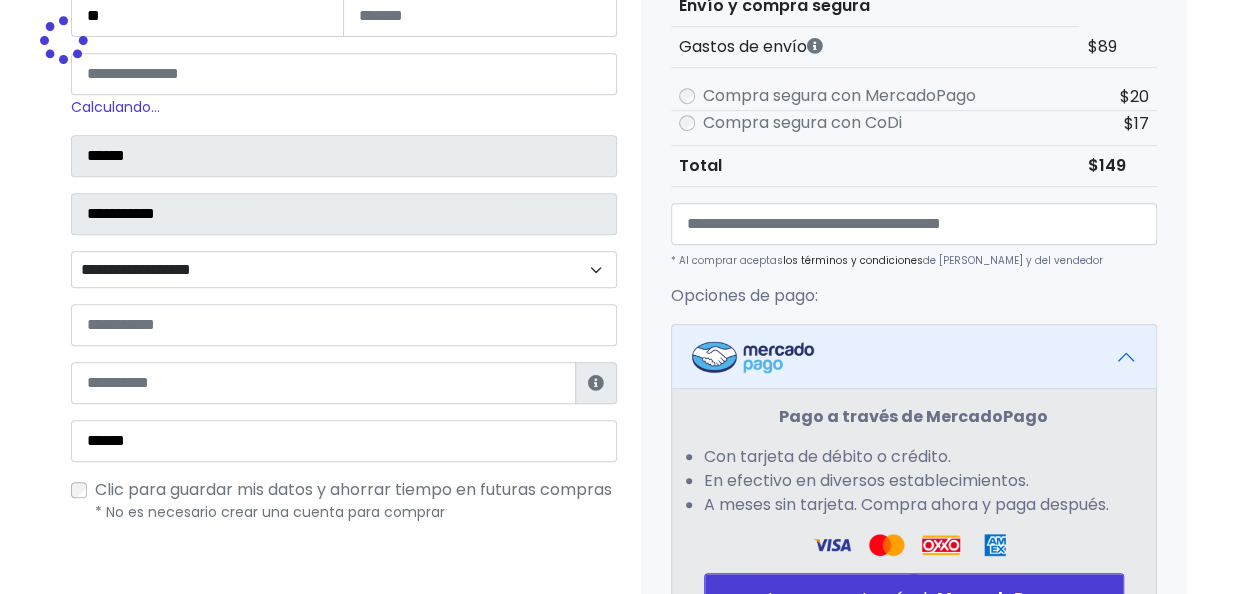 click on "**********" at bounding box center (344, 269) 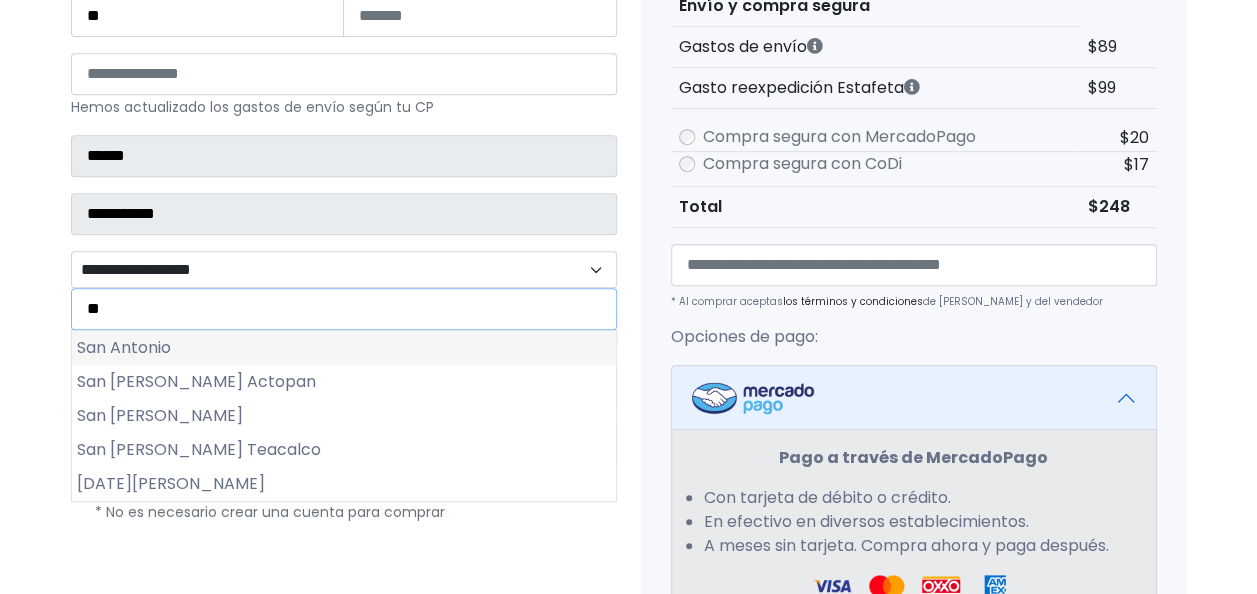 type on "**" 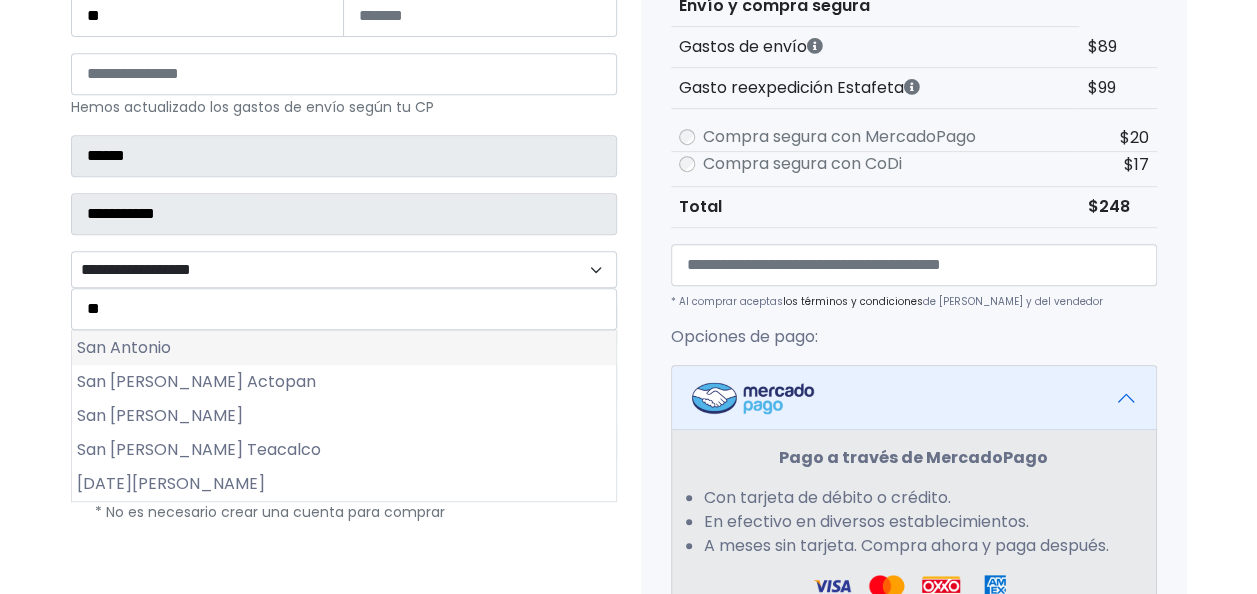 click on "San Antonio" at bounding box center [344, 348] 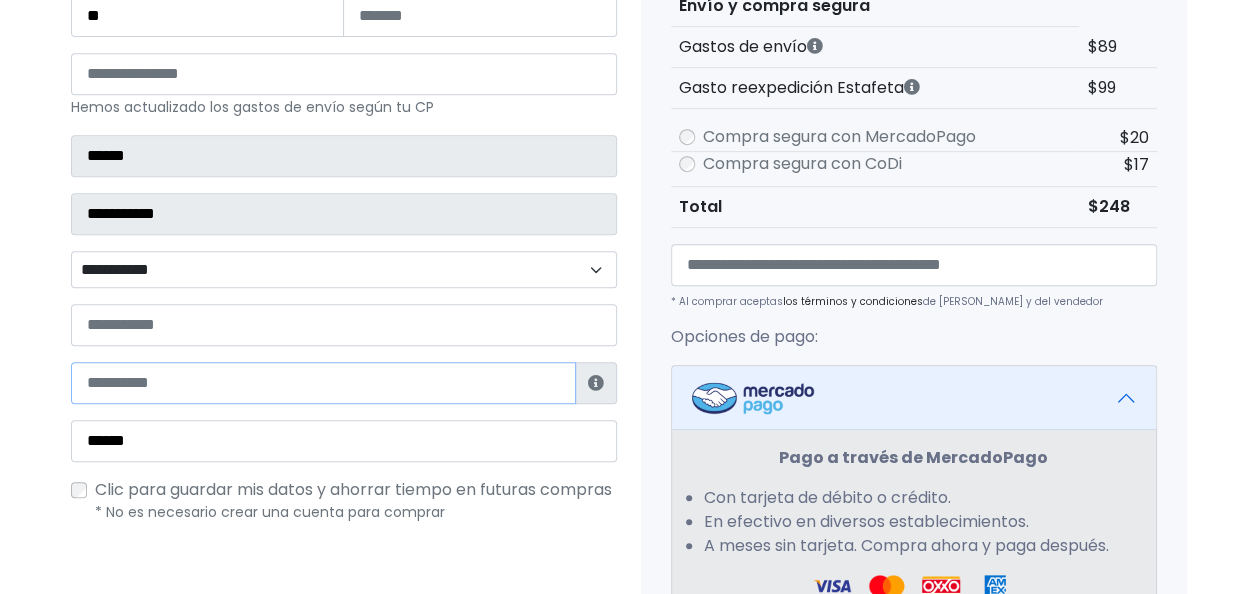 click at bounding box center [323, 383] 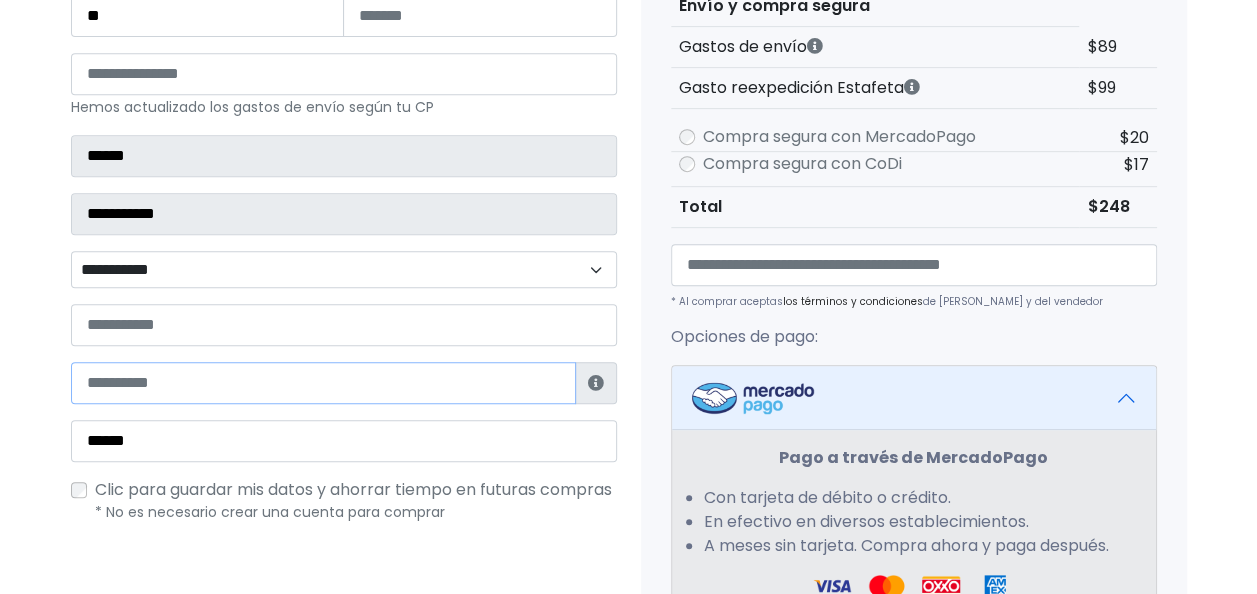 paste on "**********" 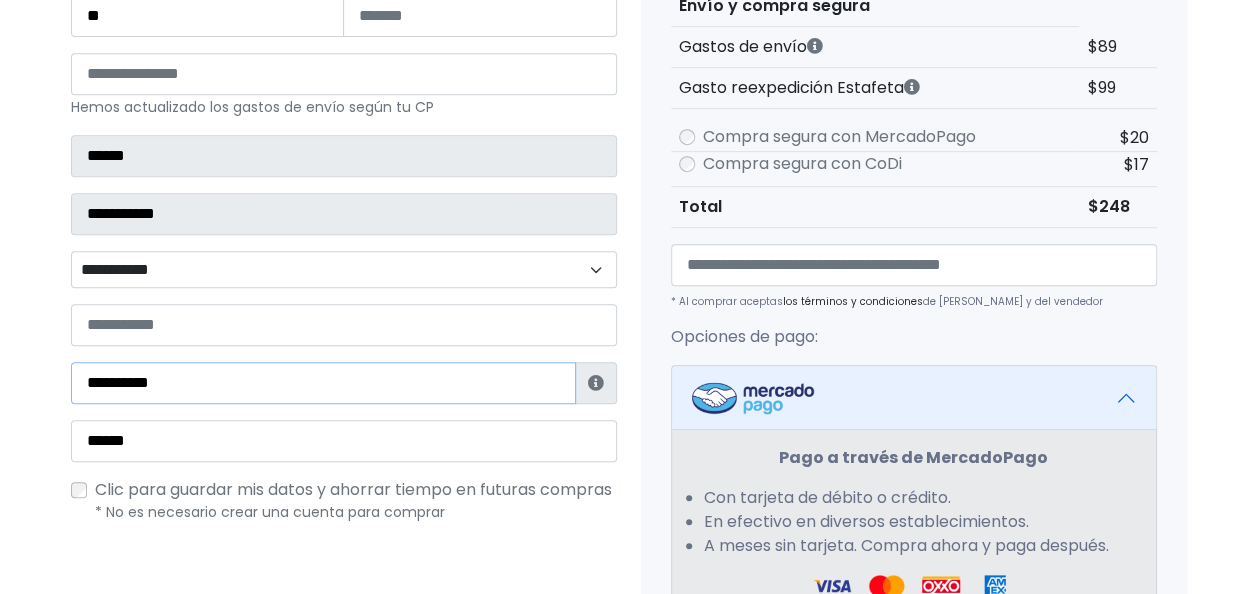 type on "**********" 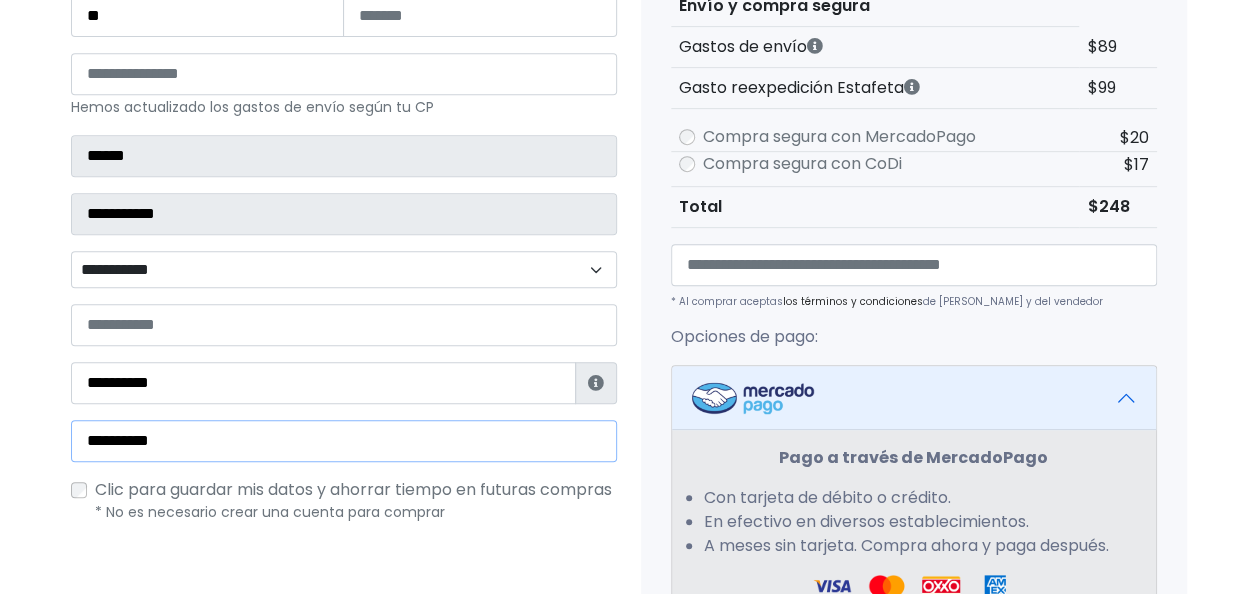 type on "**********" 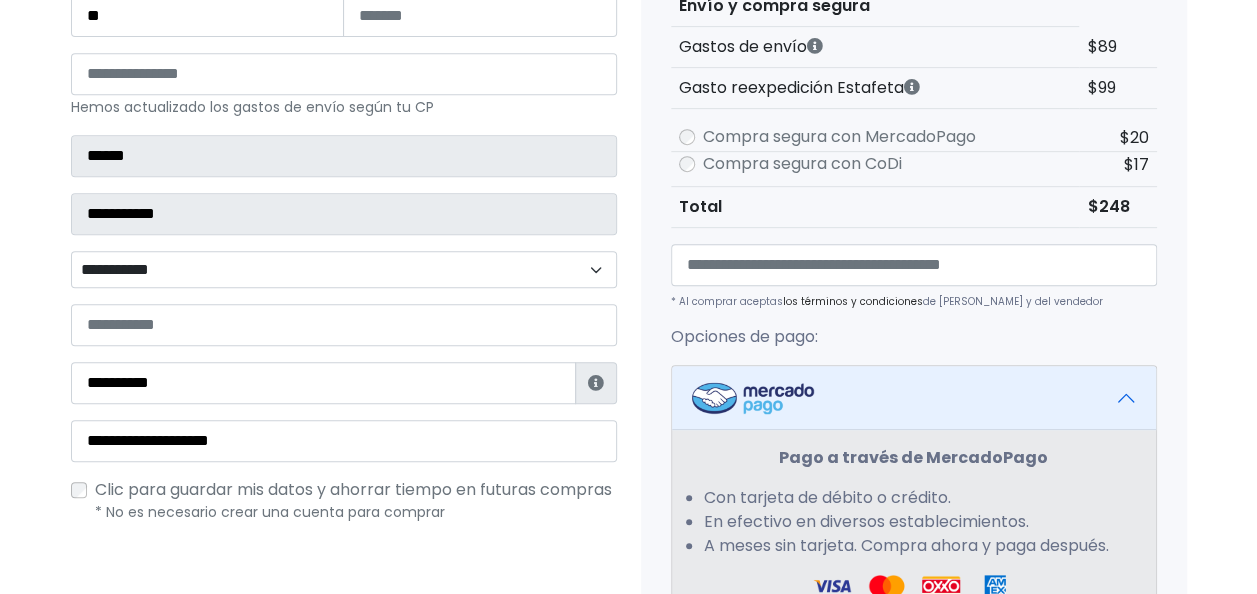 click on "Tienda de 5thave
Checkout
¿Tienes cuenta?
Haz clic aquí para acceder
******
¿Olvidaste tu contraseña? Entrar" at bounding box center [628, 383] 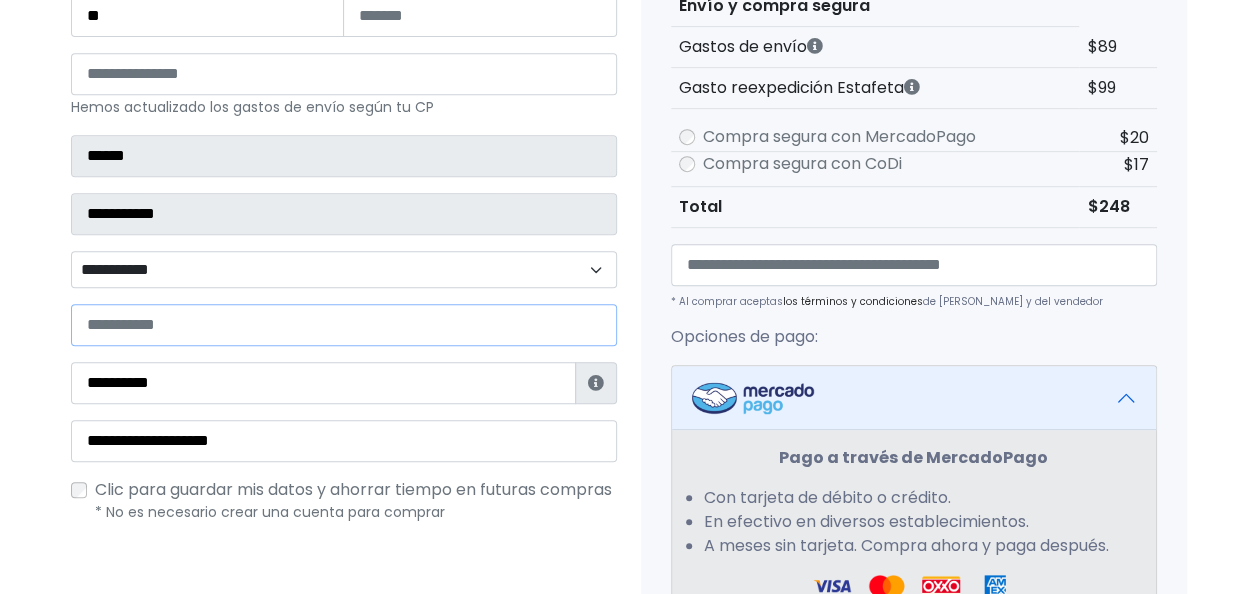 click at bounding box center (344, 325) 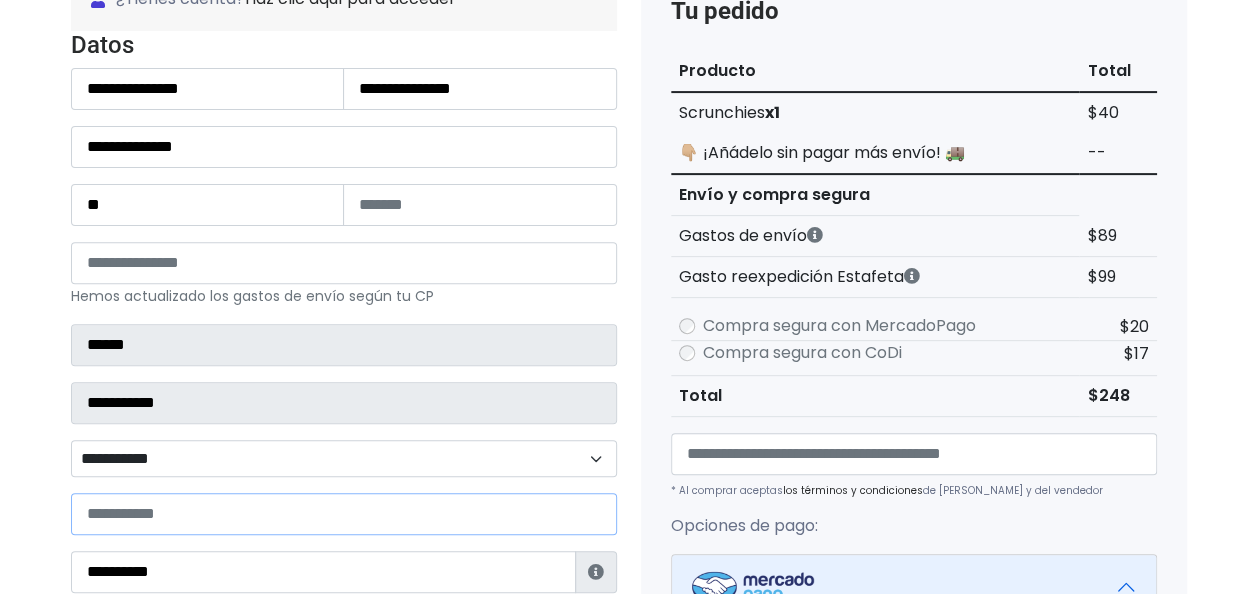 scroll, scrollTop: 227, scrollLeft: 0, axis: vertical 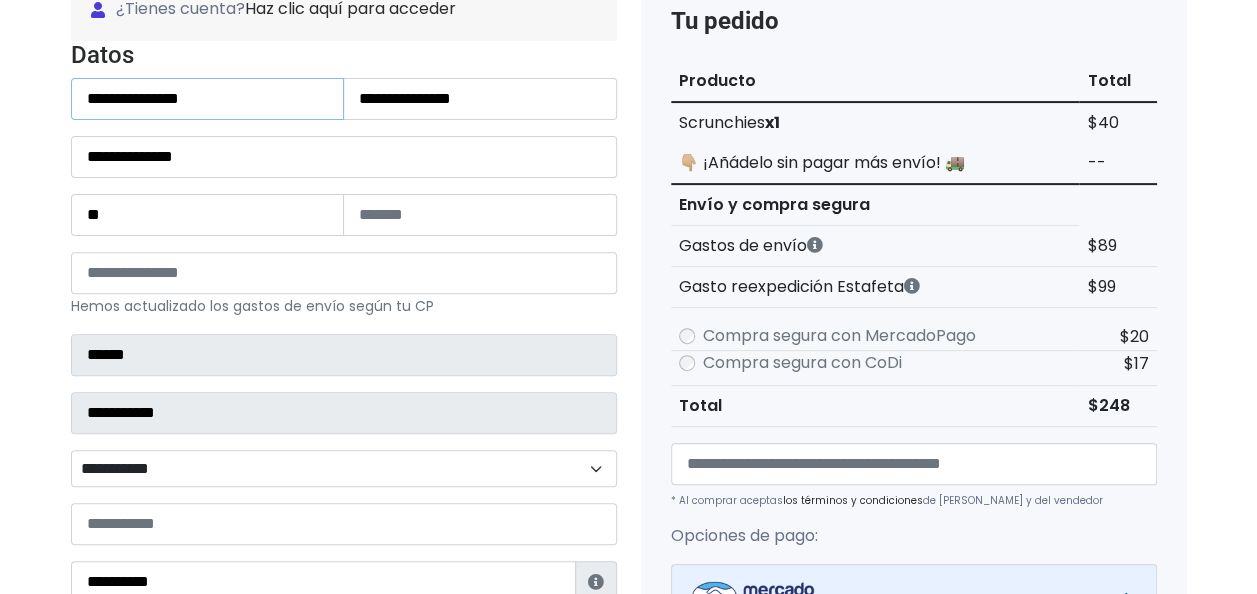 click on "**********" at bounding box center (208, 99) 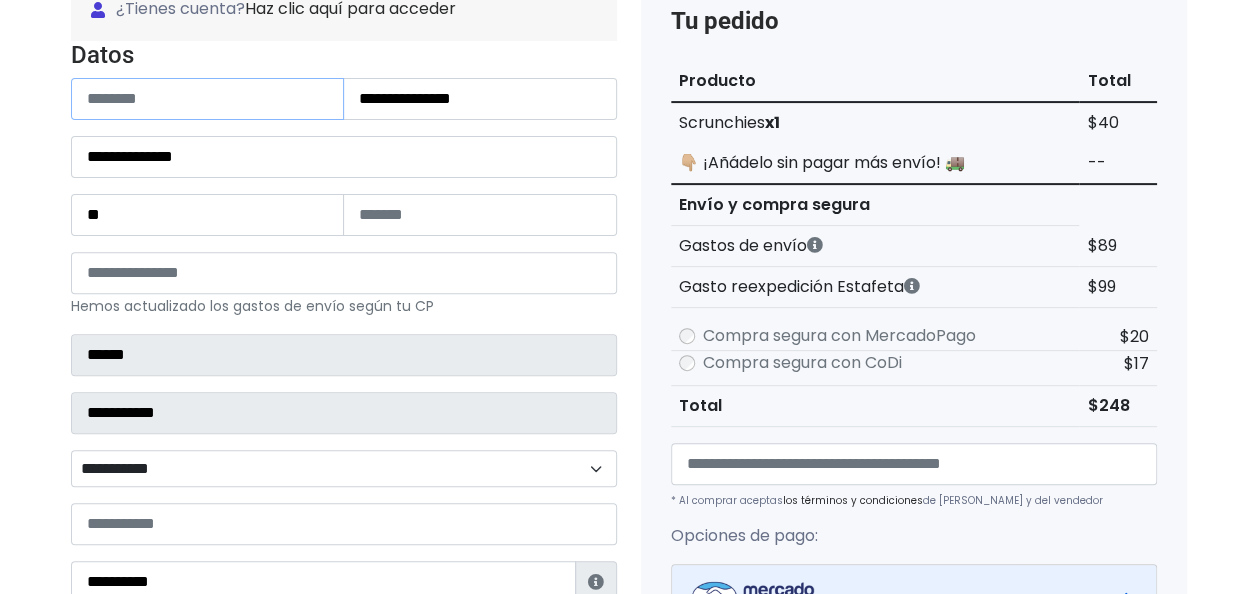 type 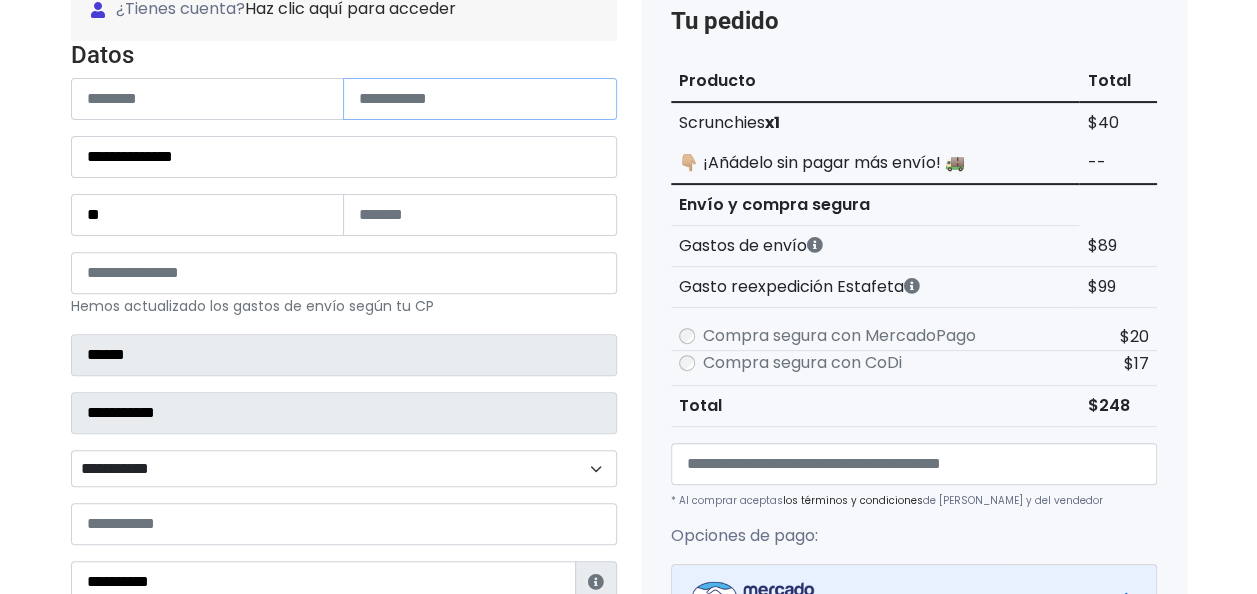 type 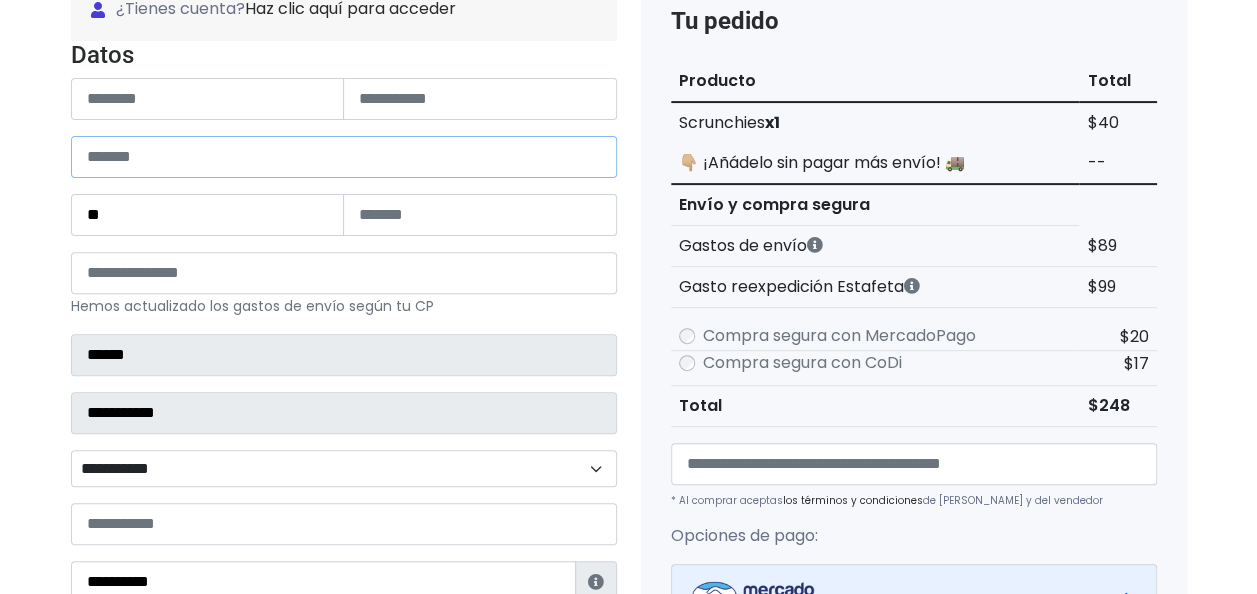 type 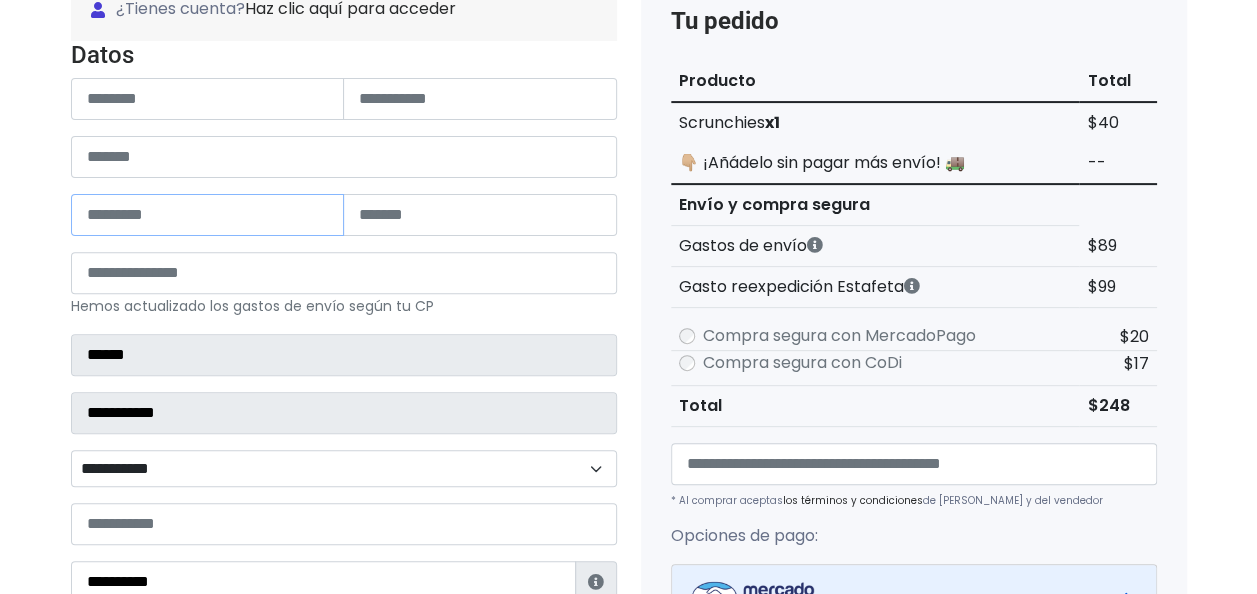 type 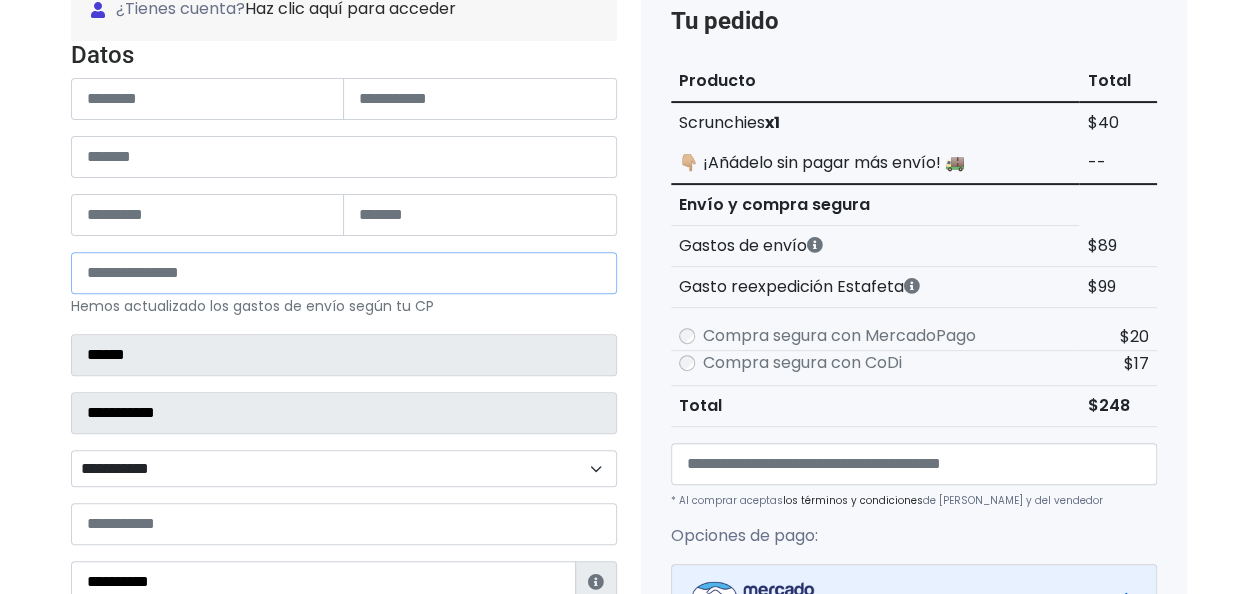 type 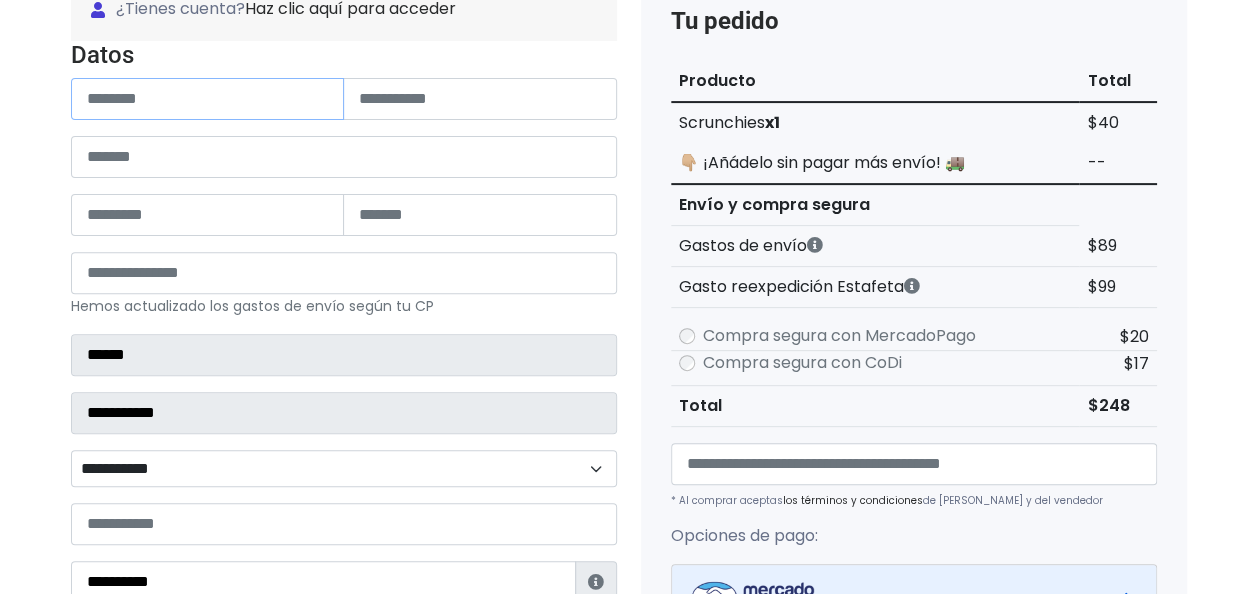 click at bounding box center [208, 99] 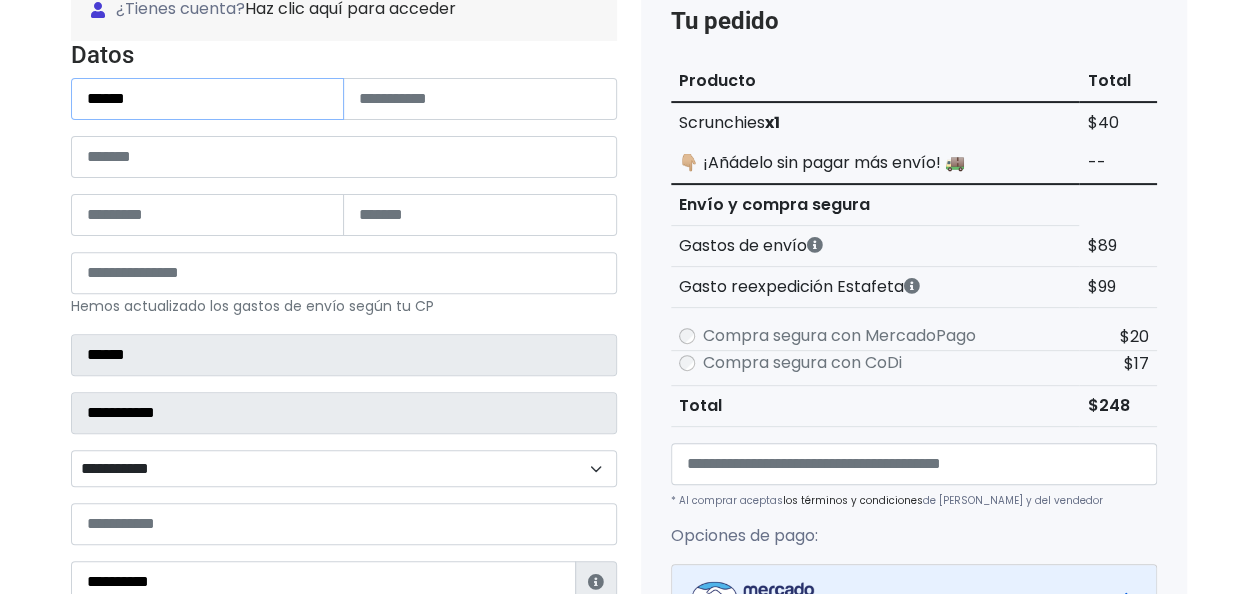 type on "*****" 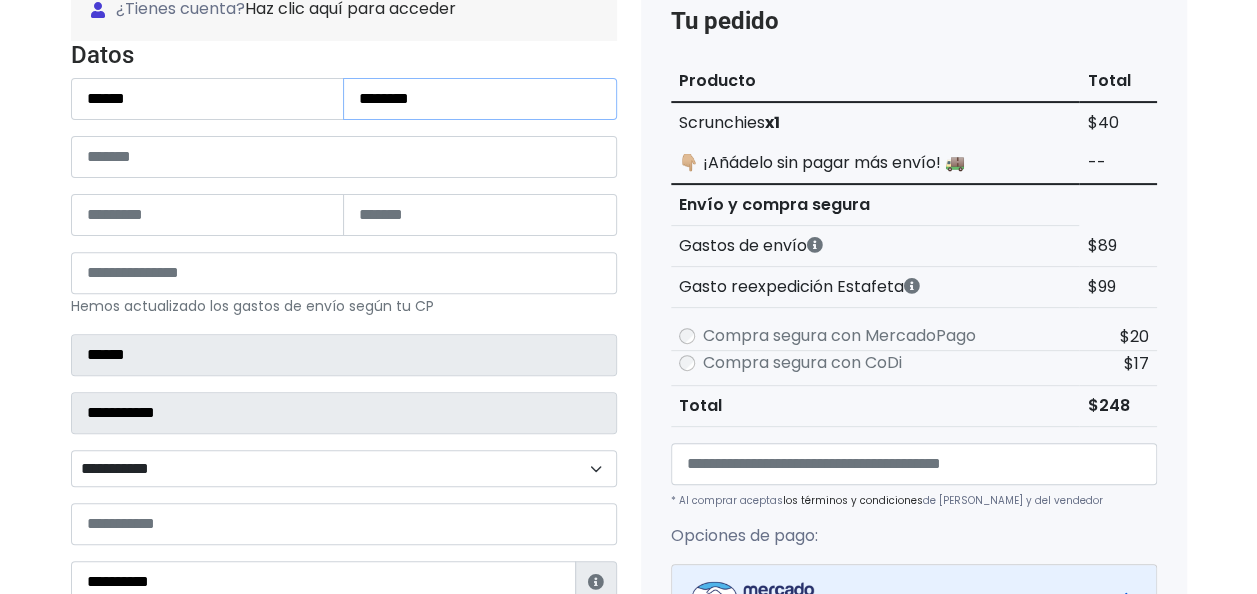 type on "********" 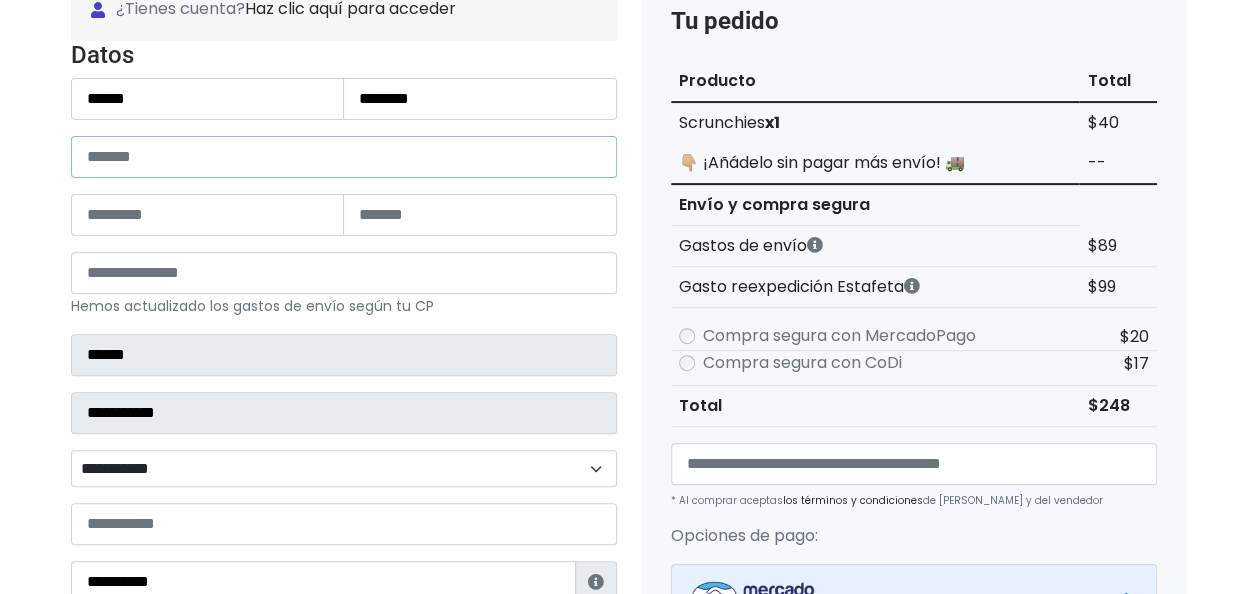 paste on "**********" 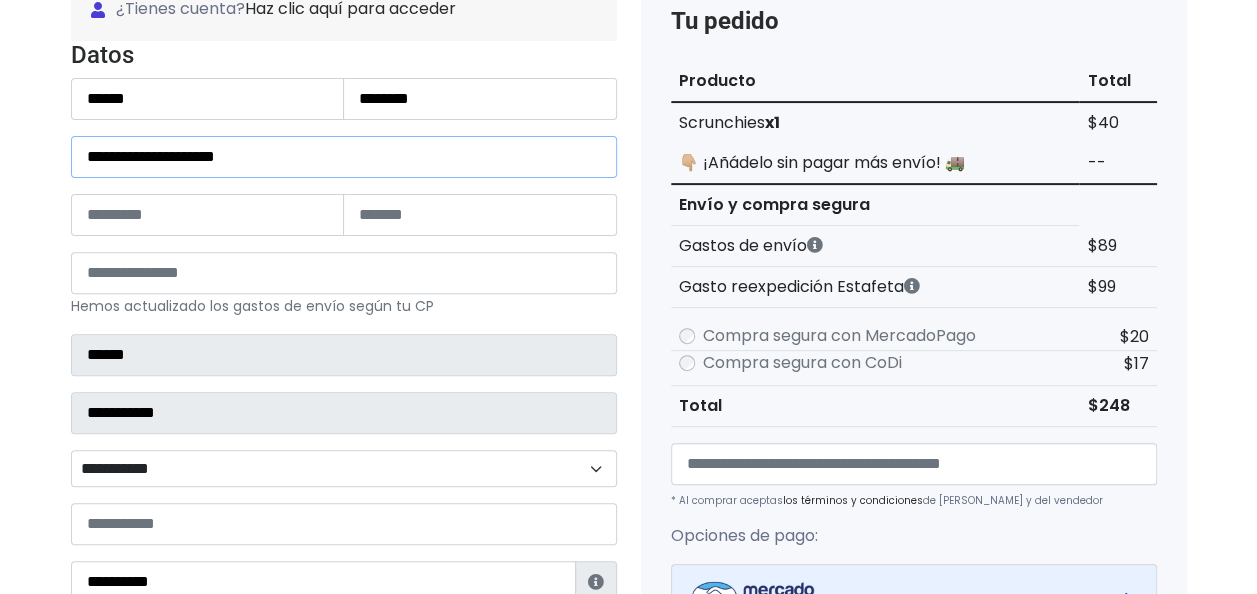 type on "**********" 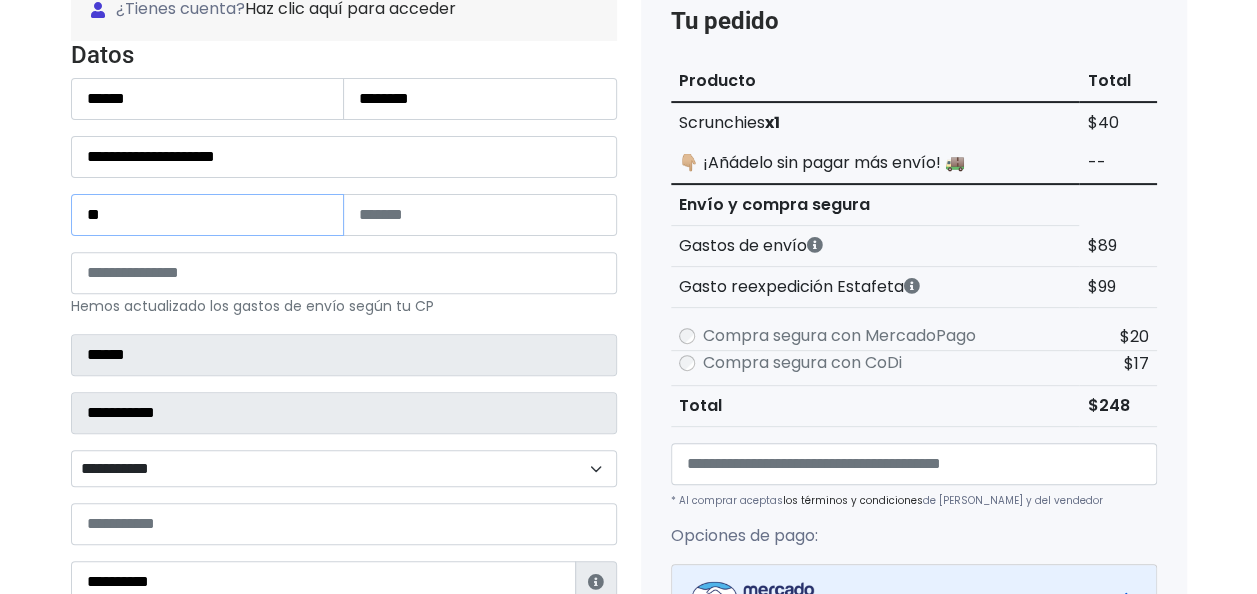 type on "**" 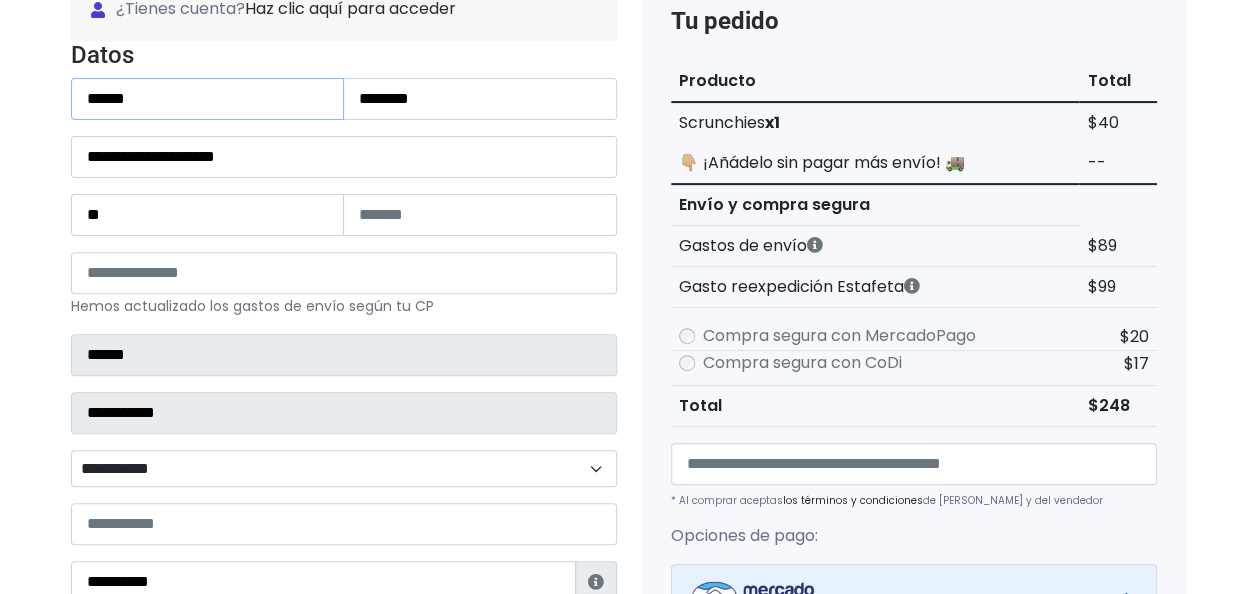 click on "*****" at bounding box center (208, 99) 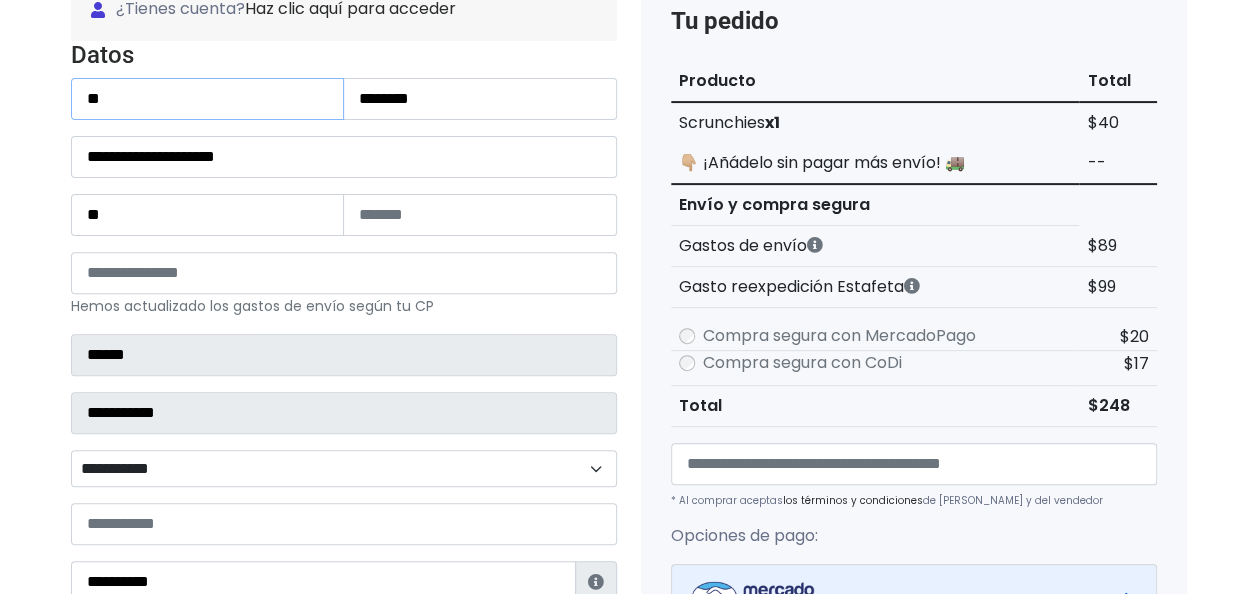 type on "*" 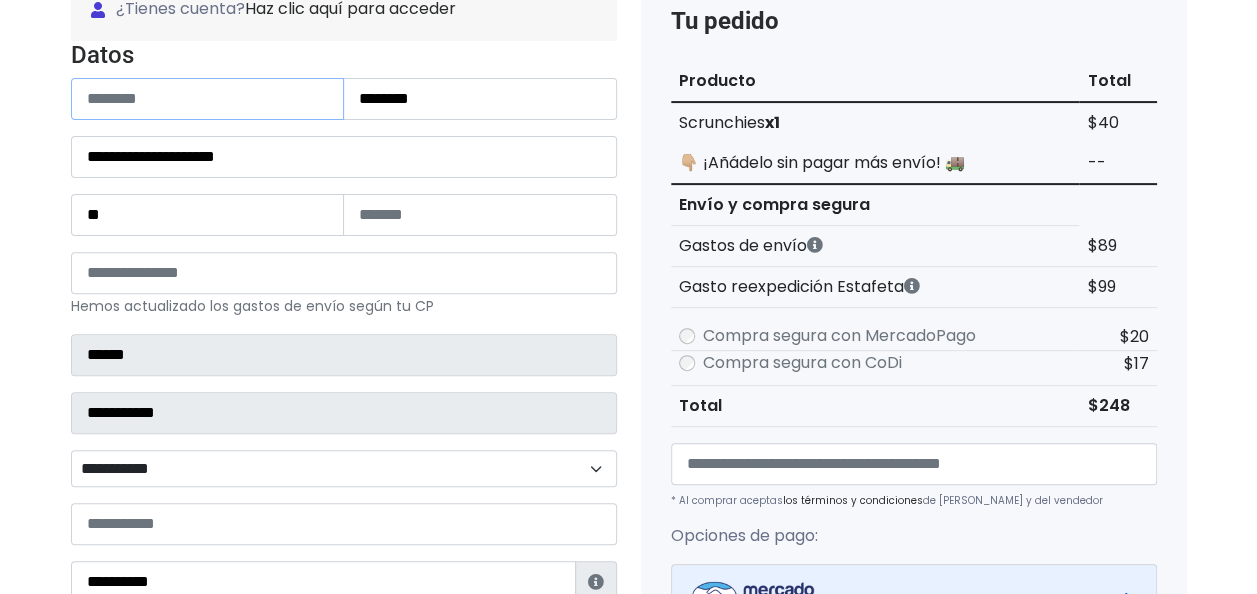 type 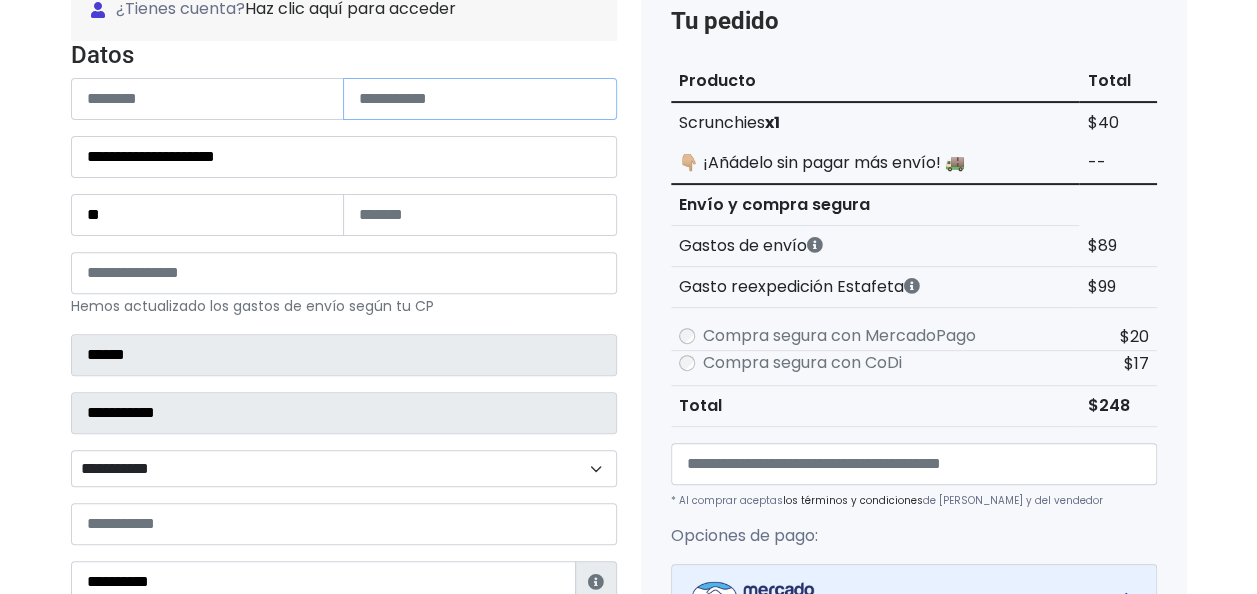 type 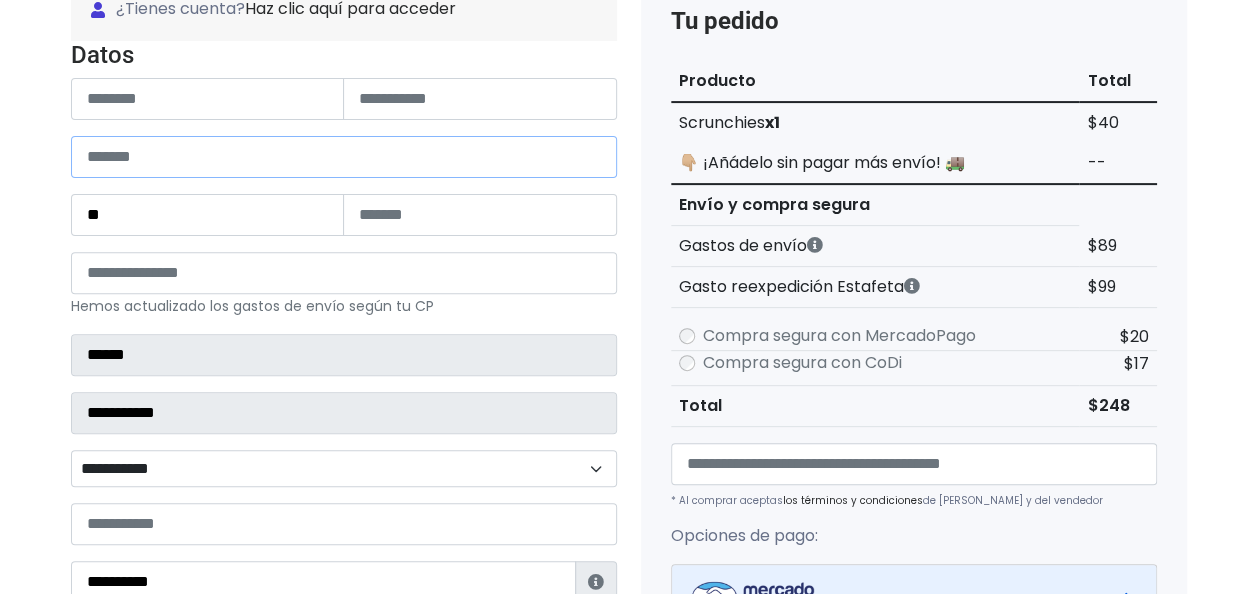 type 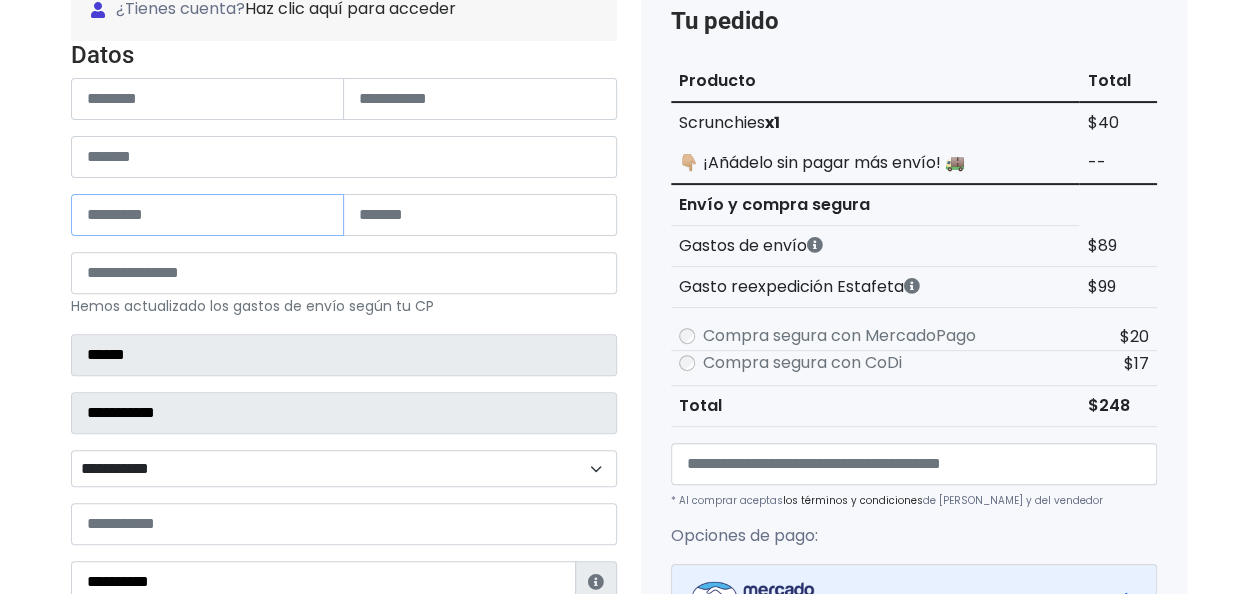 type 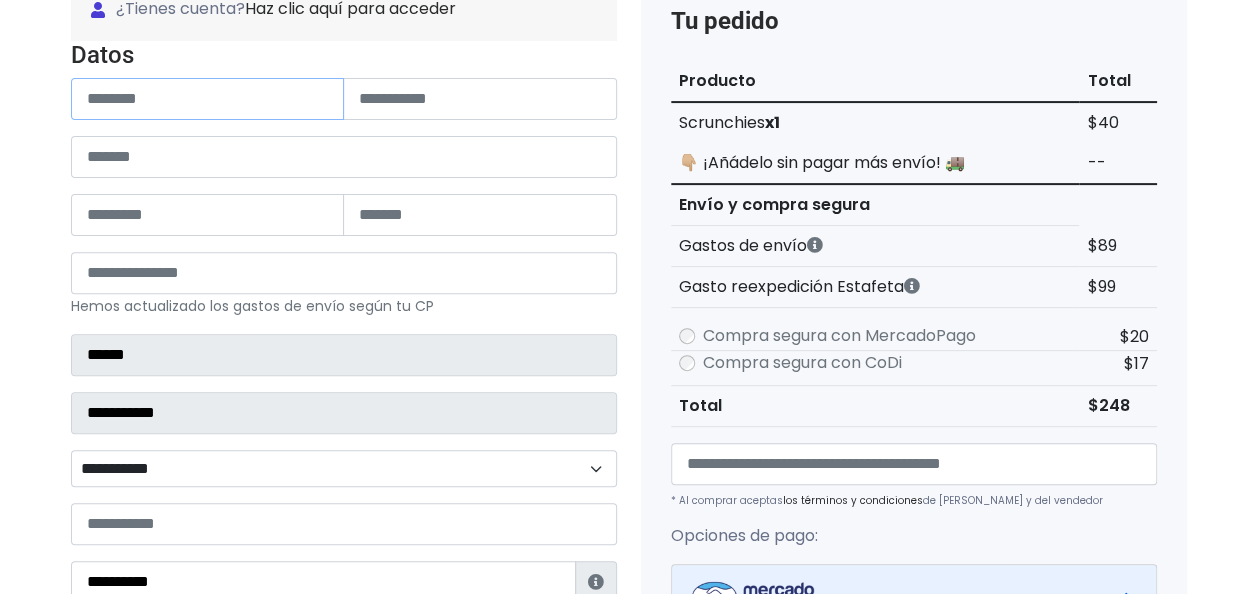 click at bounding box center [208, 99] 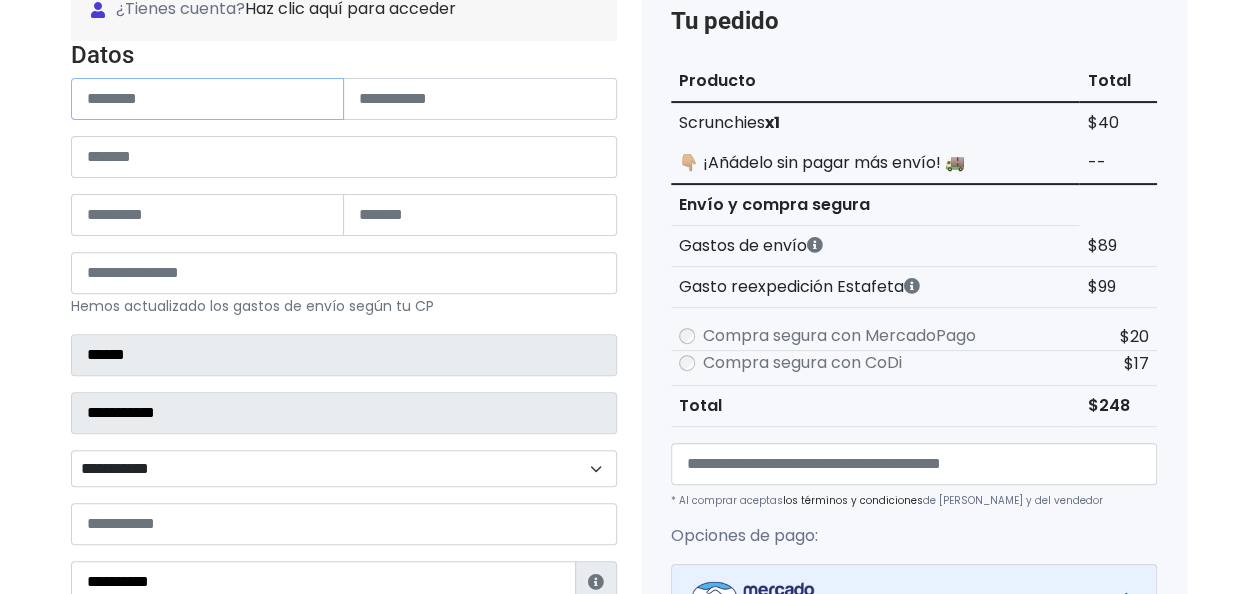 paste on "**********" 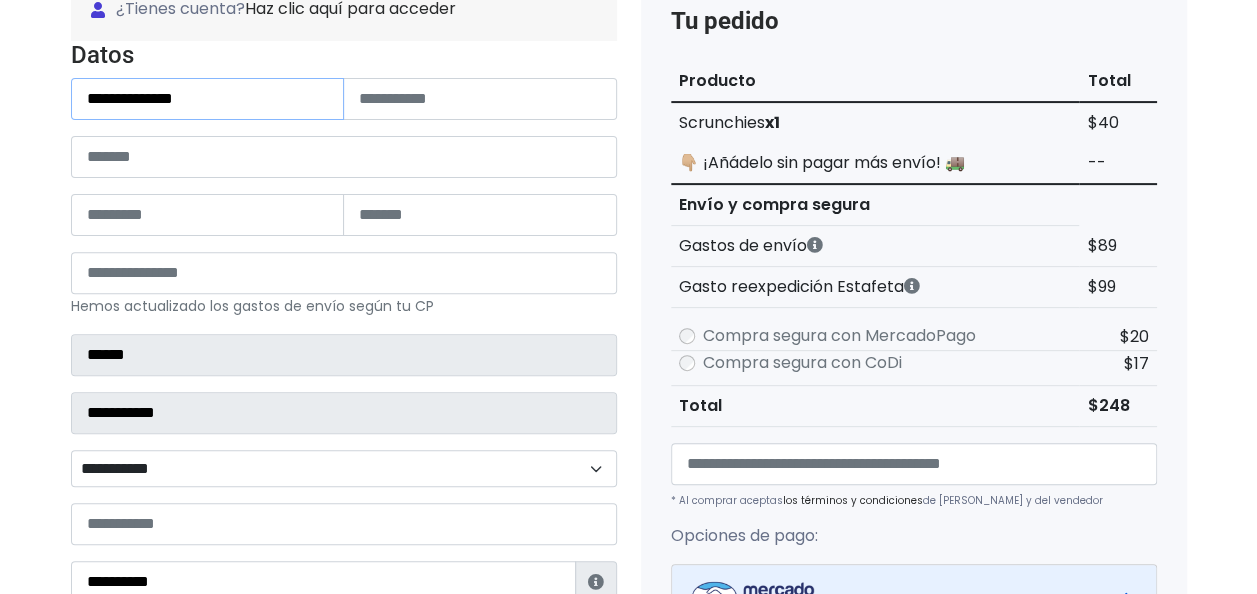 type on "**********" 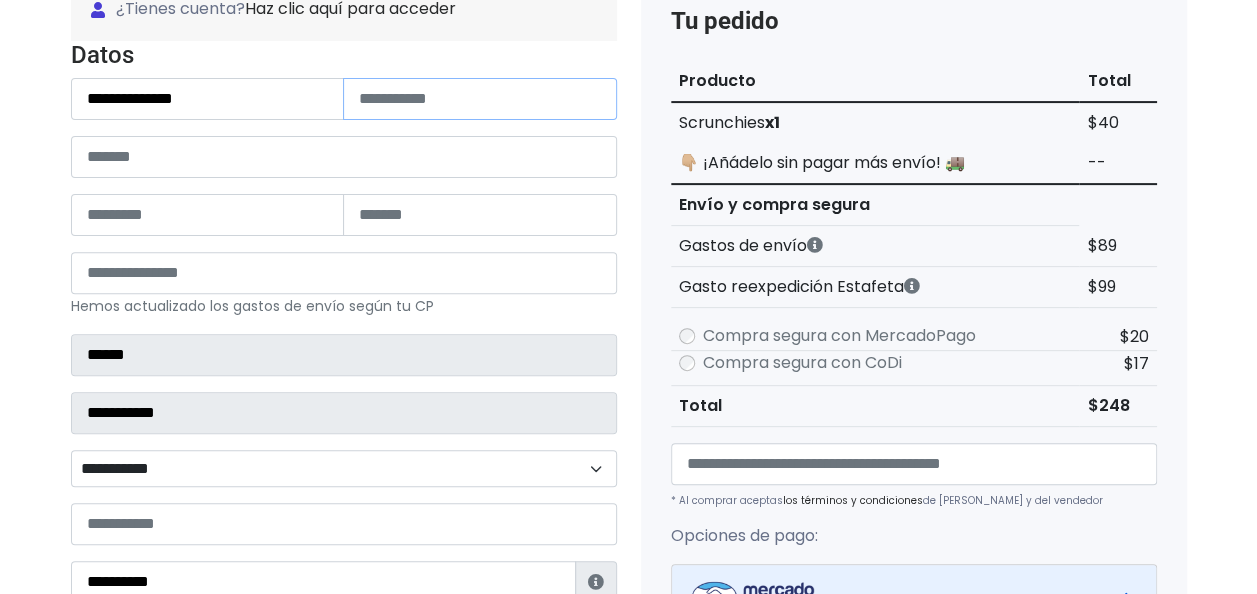 paste on "**********" 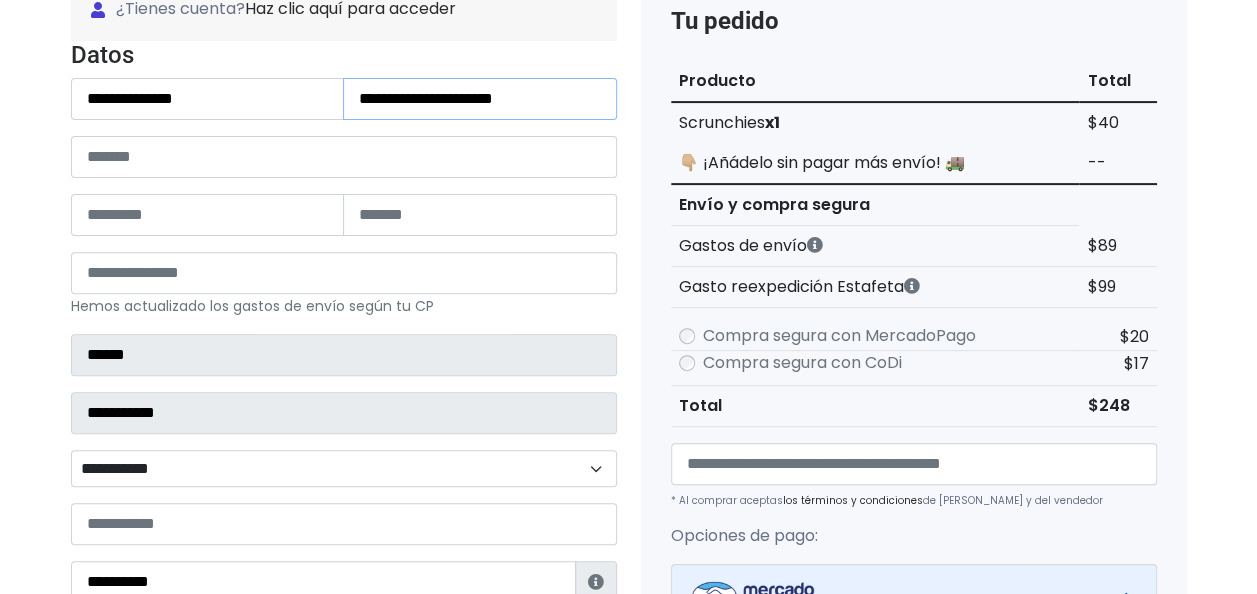 type on "**********" 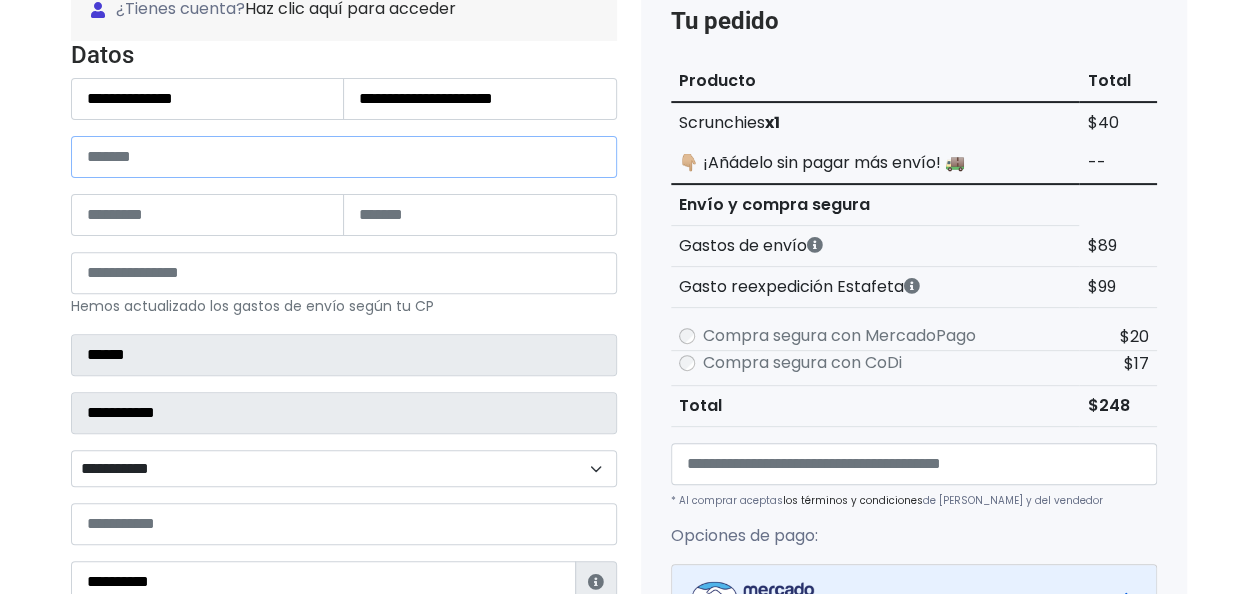 paste on "**********" 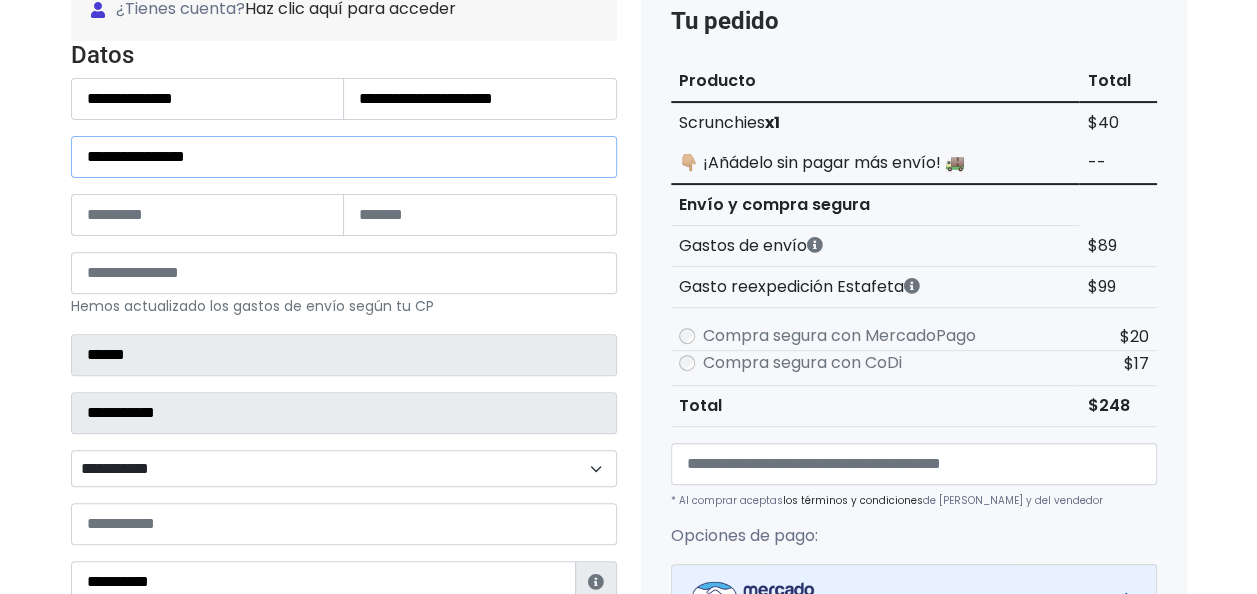 type on "**********" 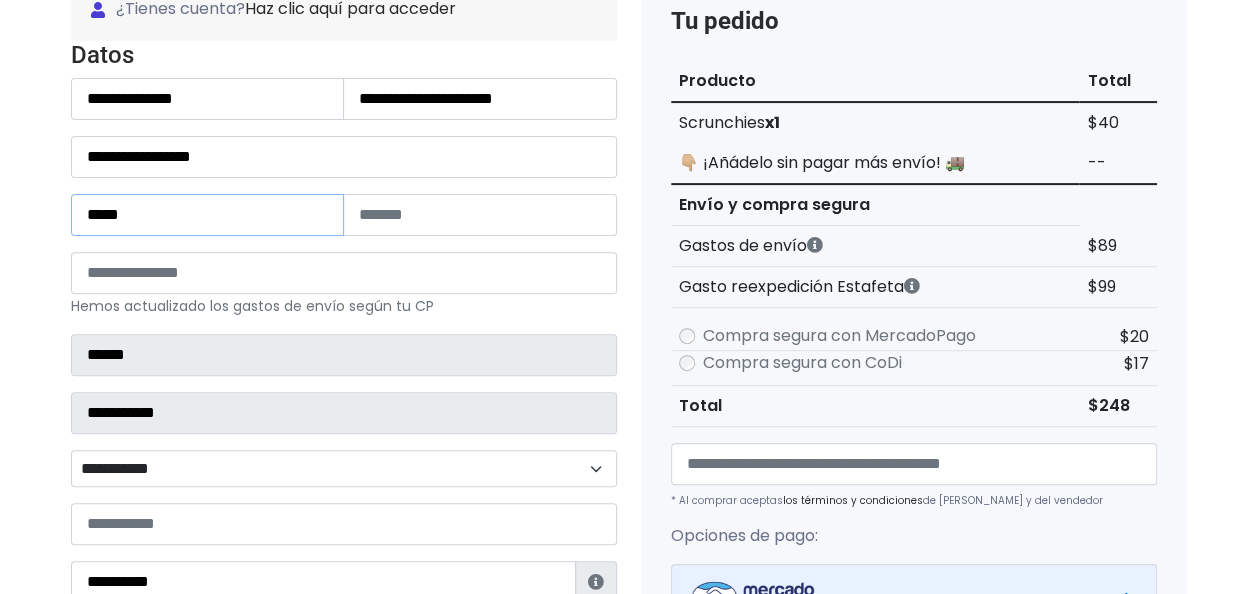 type on "*****" 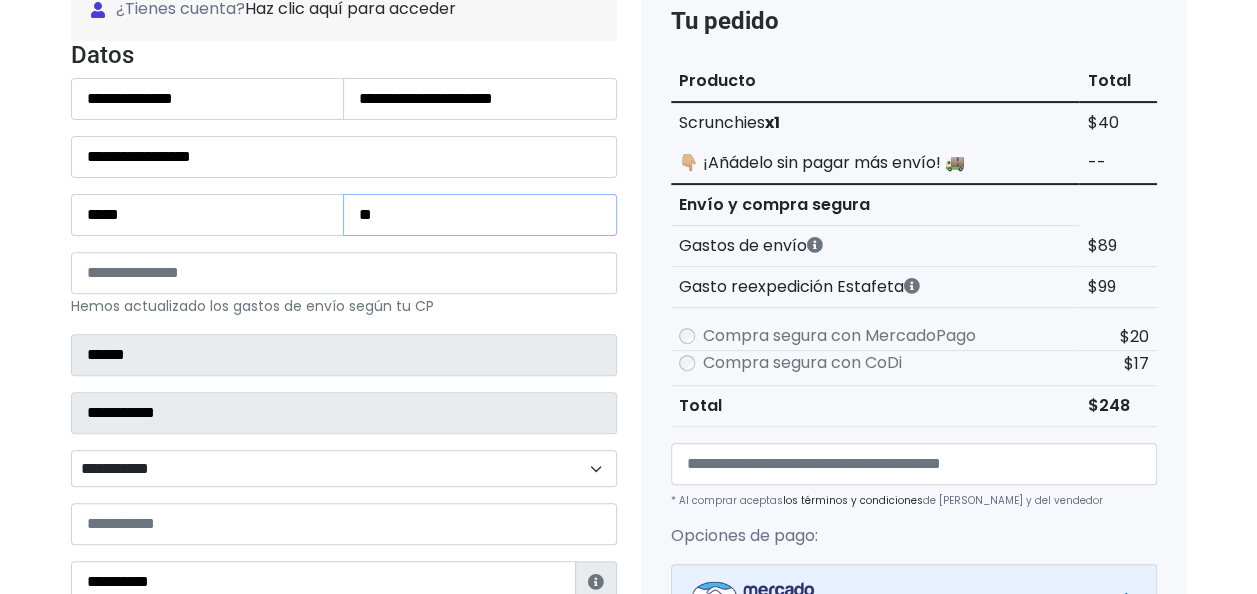 type on "*" 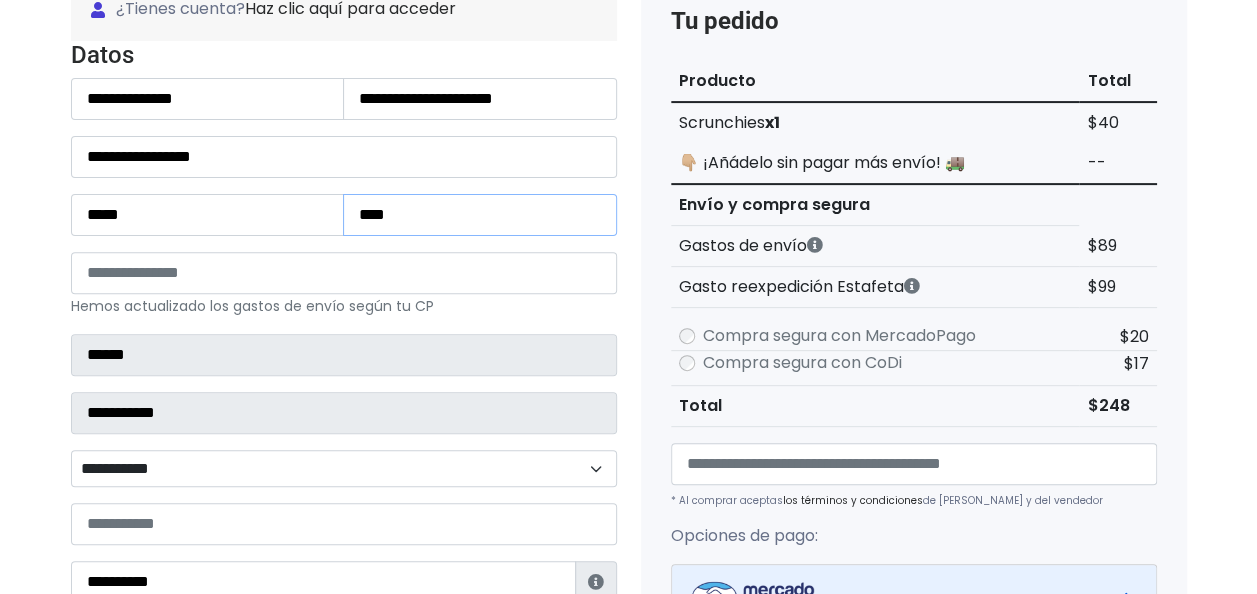 type on "***" 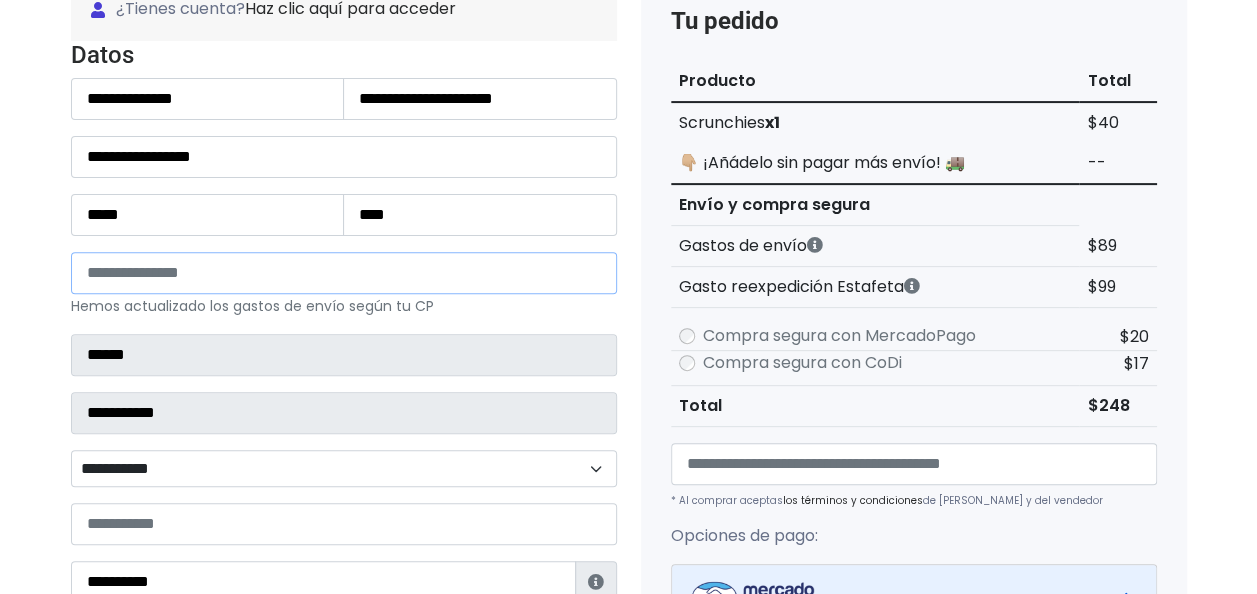paste on "*****" 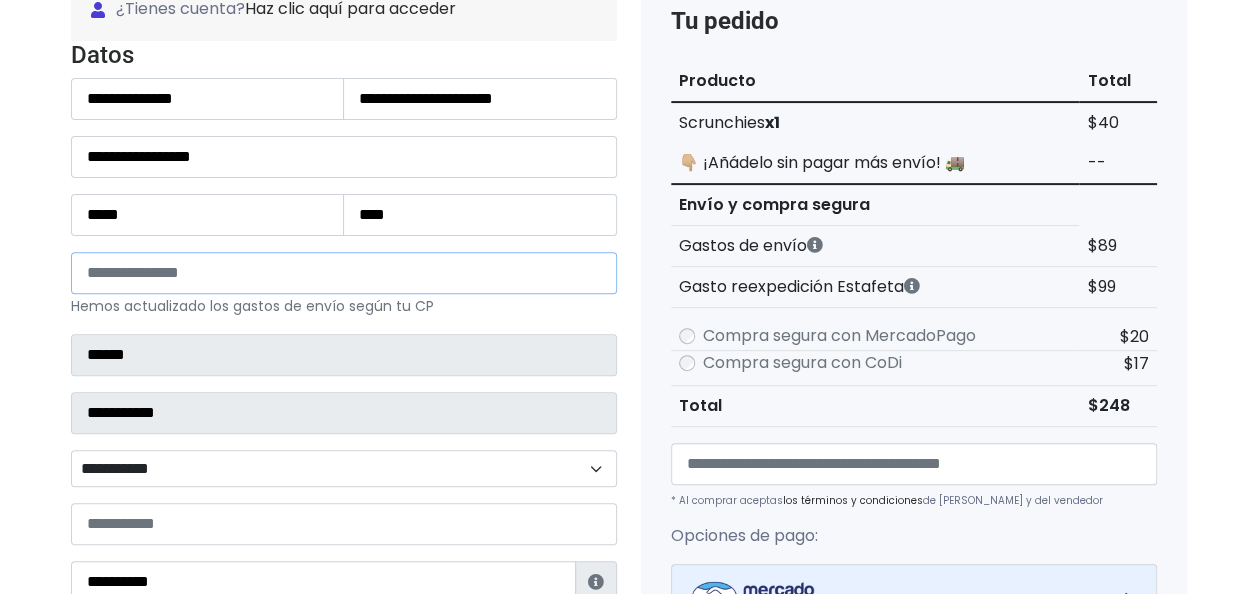 type on "*****" 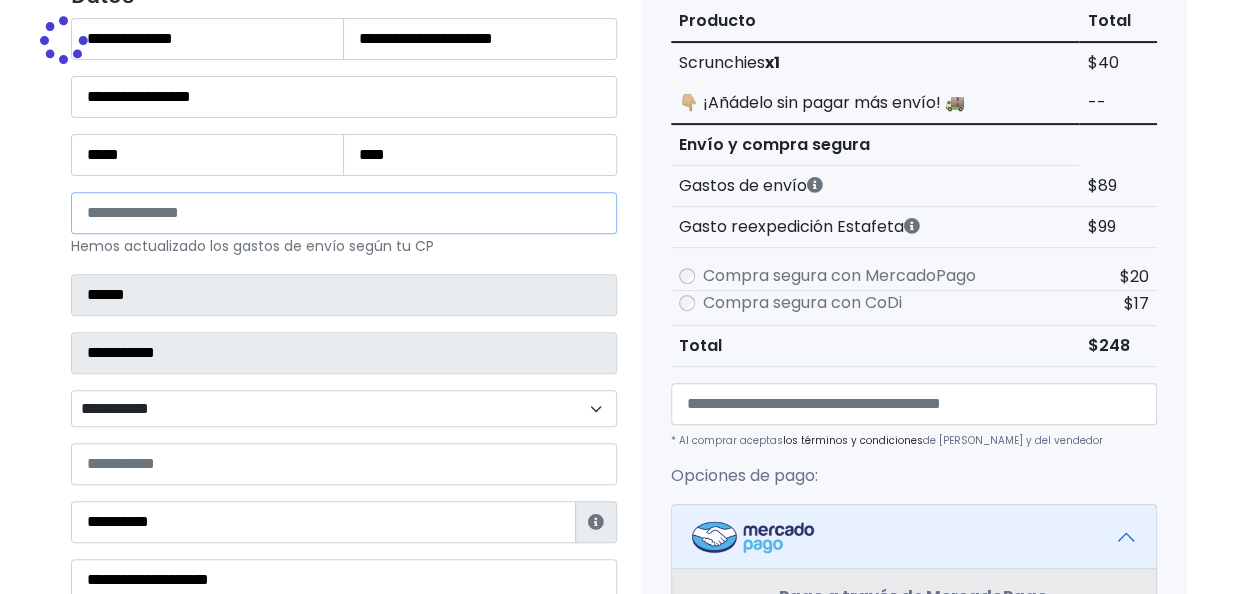 type on "**********" 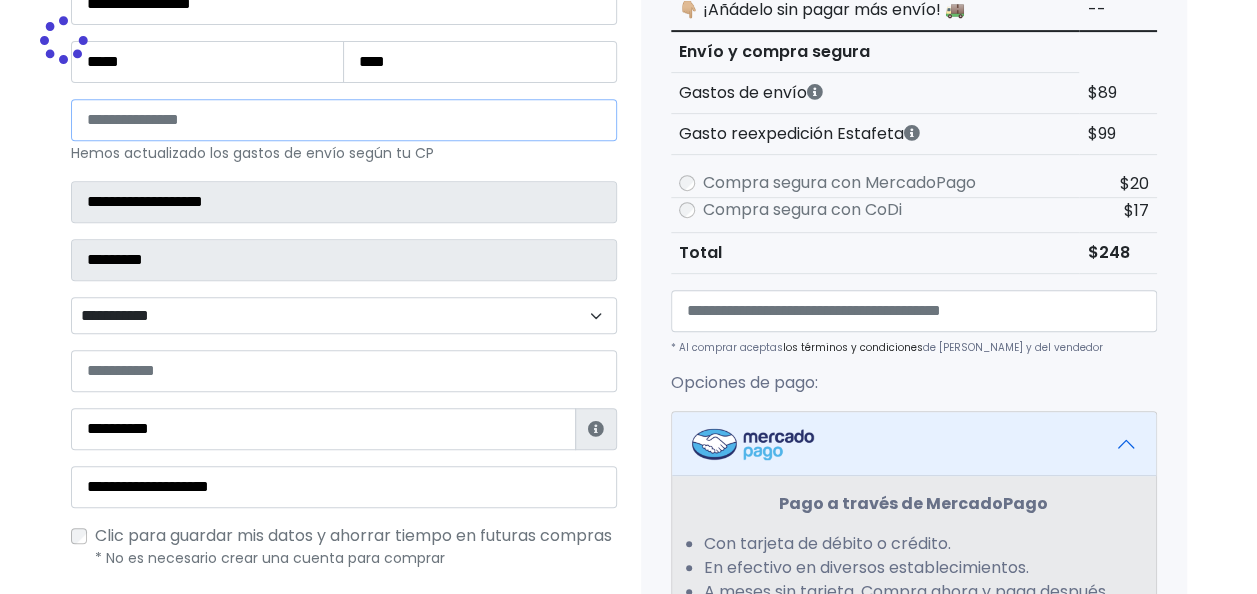 select 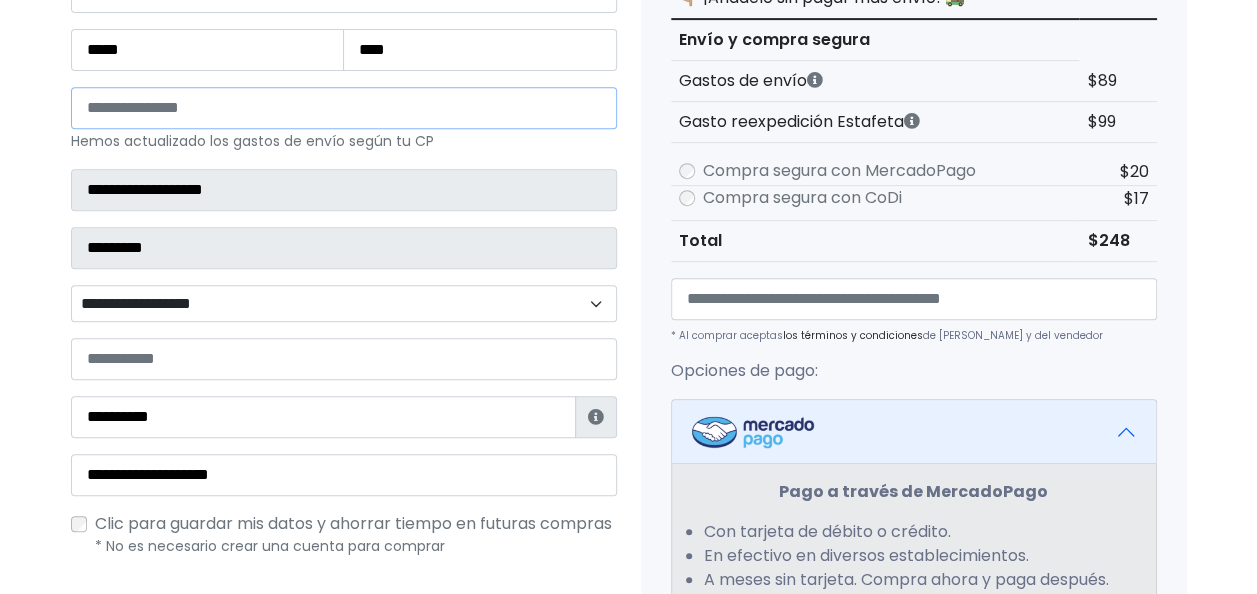 scroll, scrollTop: 393, scrollLeft: 0, axis: vertical 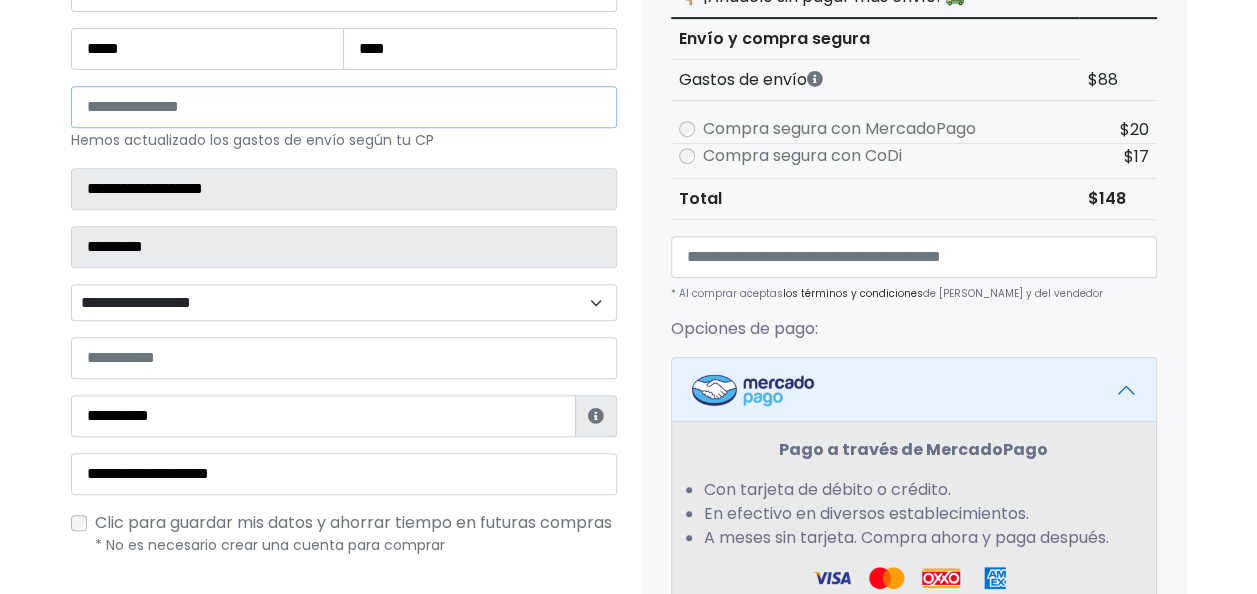 type on "*****" 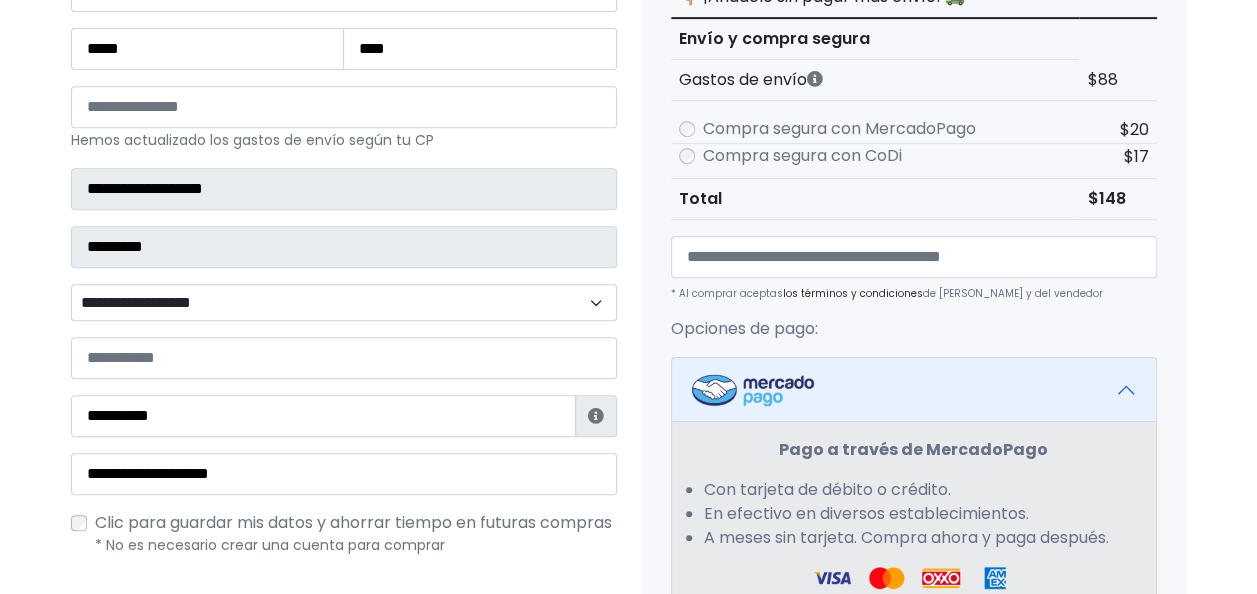 click on "Tienda de 5thave
Checkout
¿Tienes cuenta?
Haz clic aquí para acceder
******
¿Olvidaste tu contraseña? Entrar" at bounding box center [628, 396] 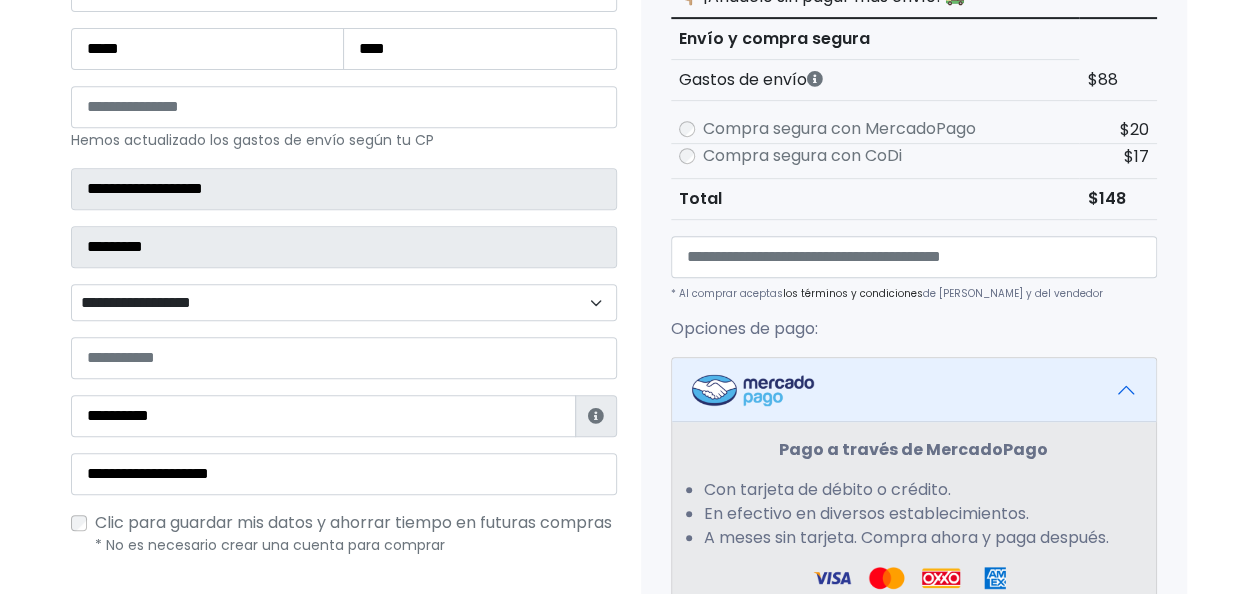 click on "**********" at bounding box center [344, 302] 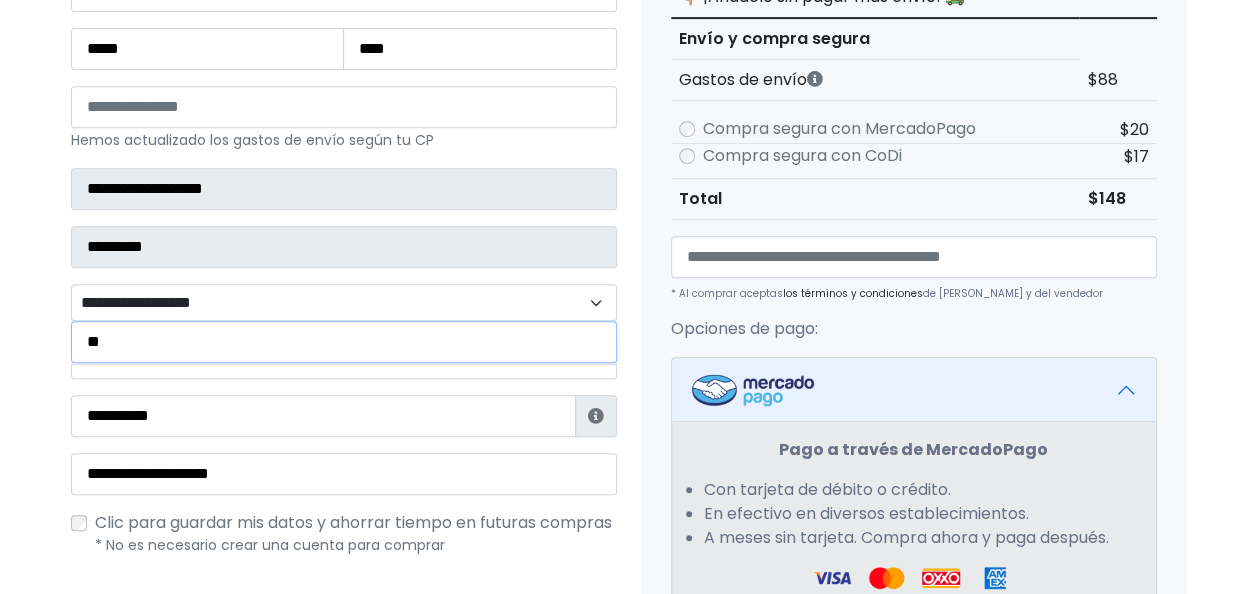 type on "*" 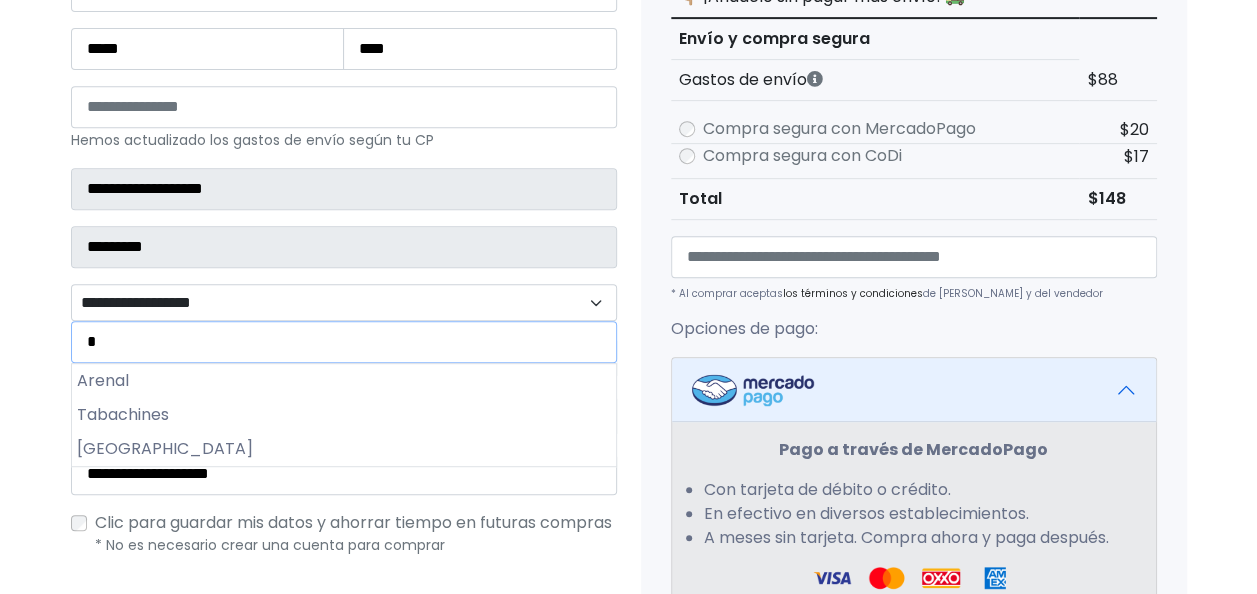 type 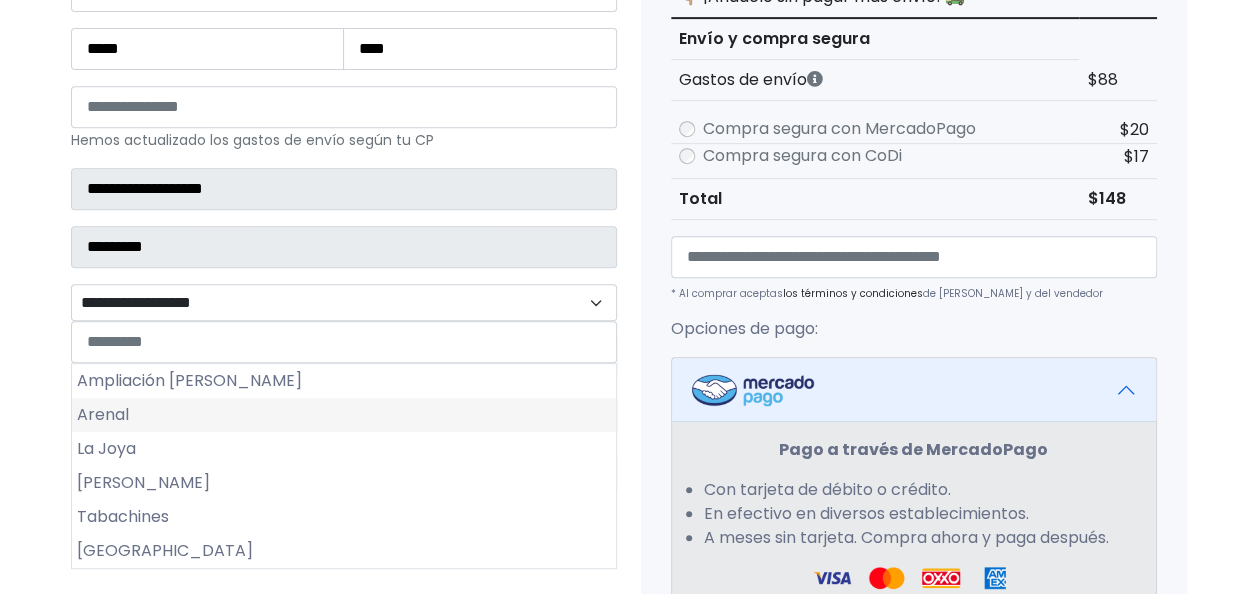 click on "Arenal" at bounding box center [344, 415] 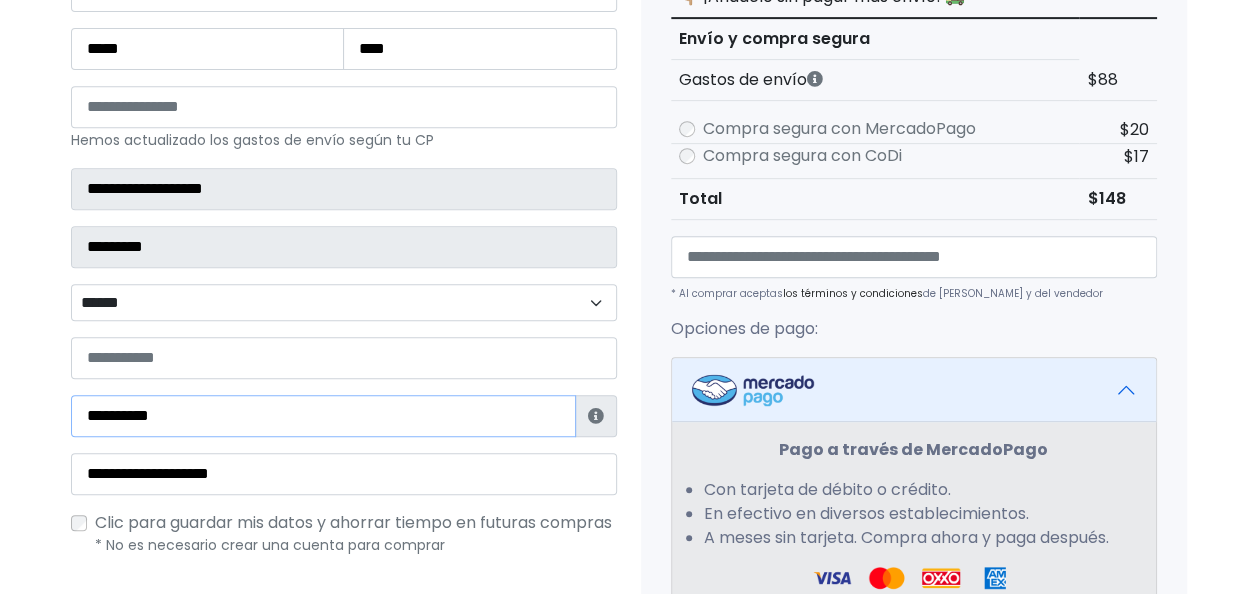 click on "**********" at bounding box center (323, 416) 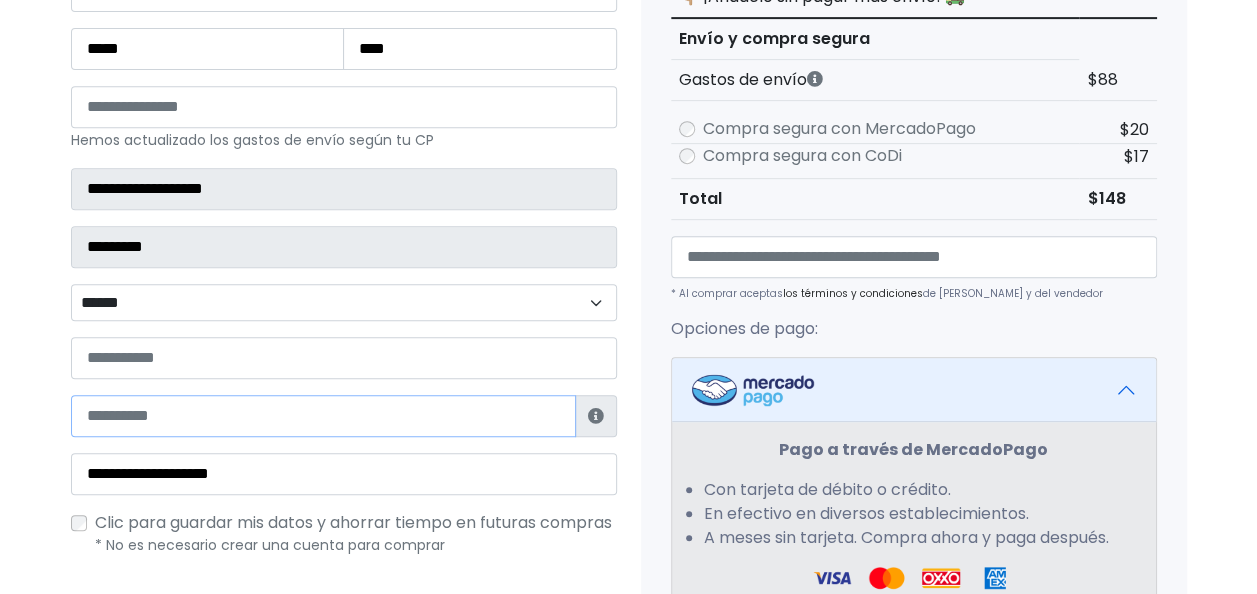 type 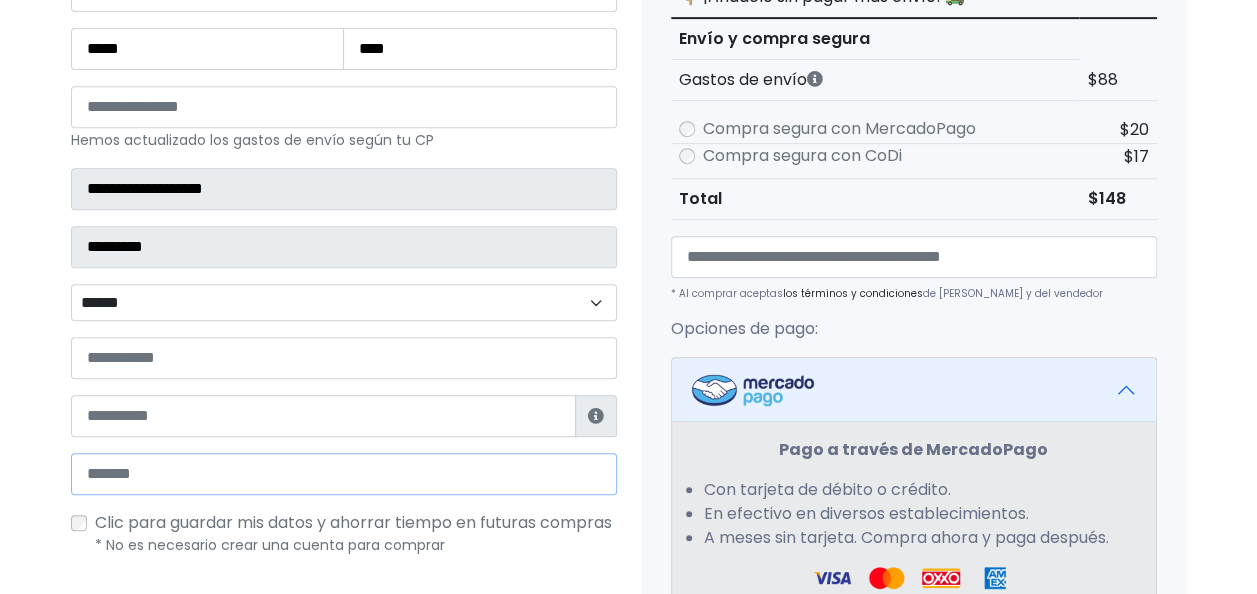 type 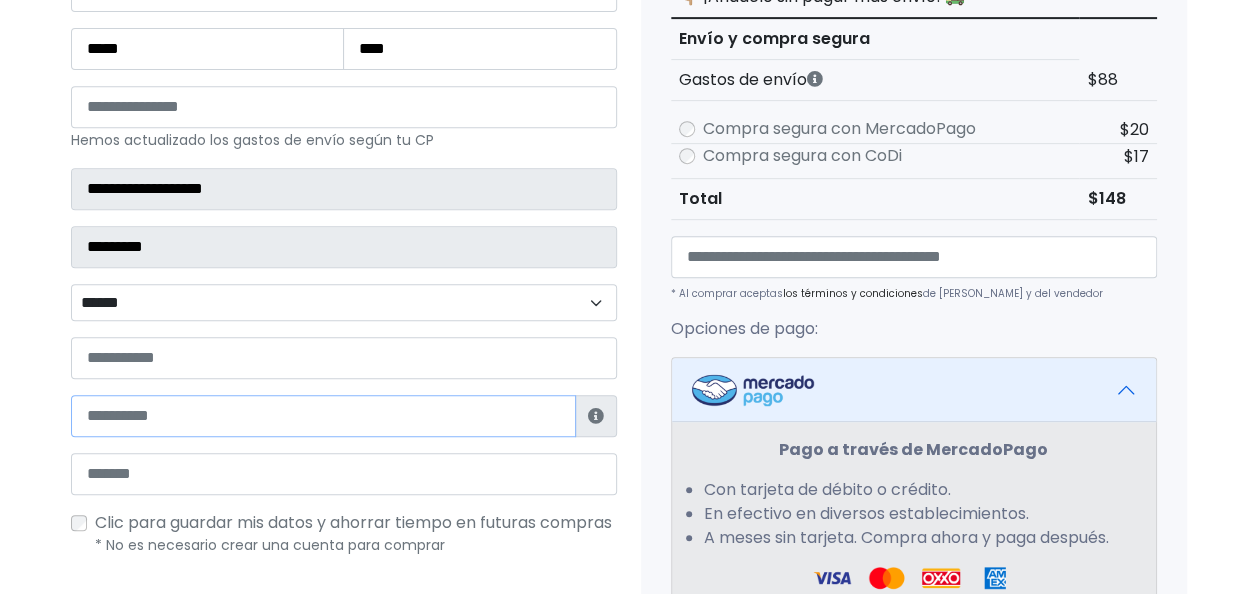 click at bounding box center [323, 416] 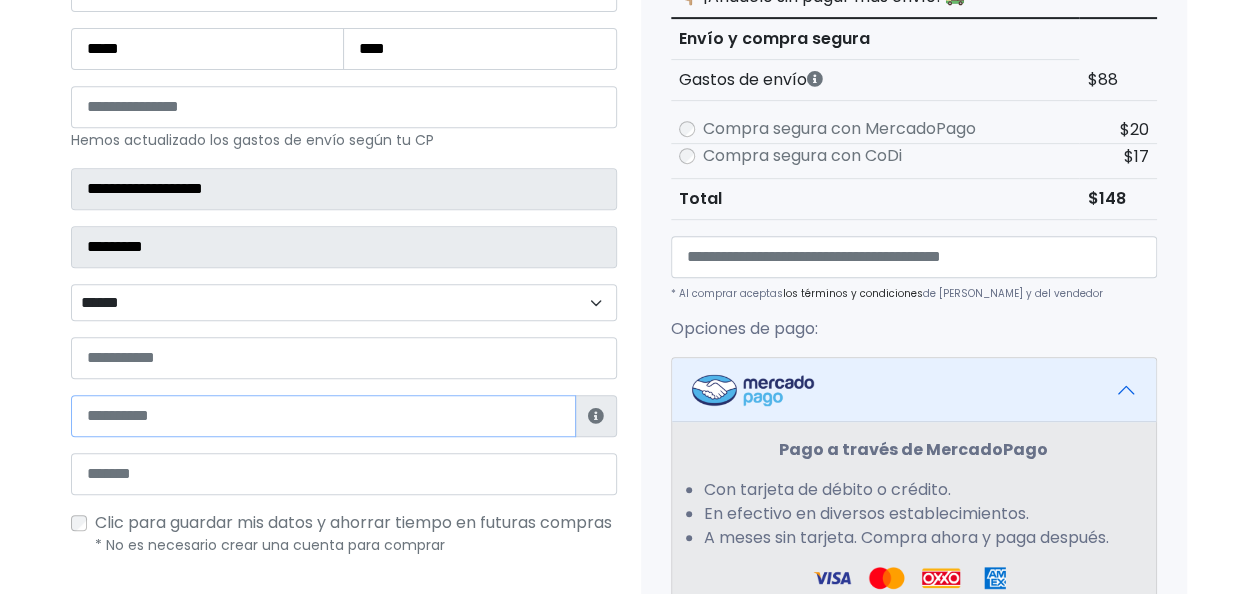 paste on "**********" 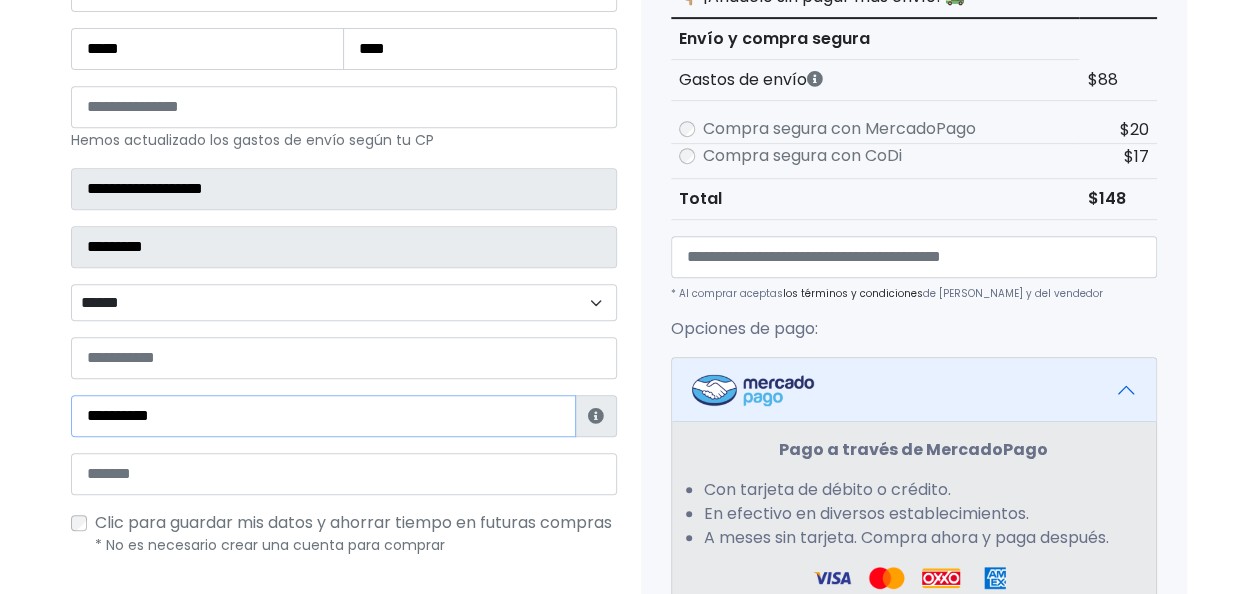 type on "**********" 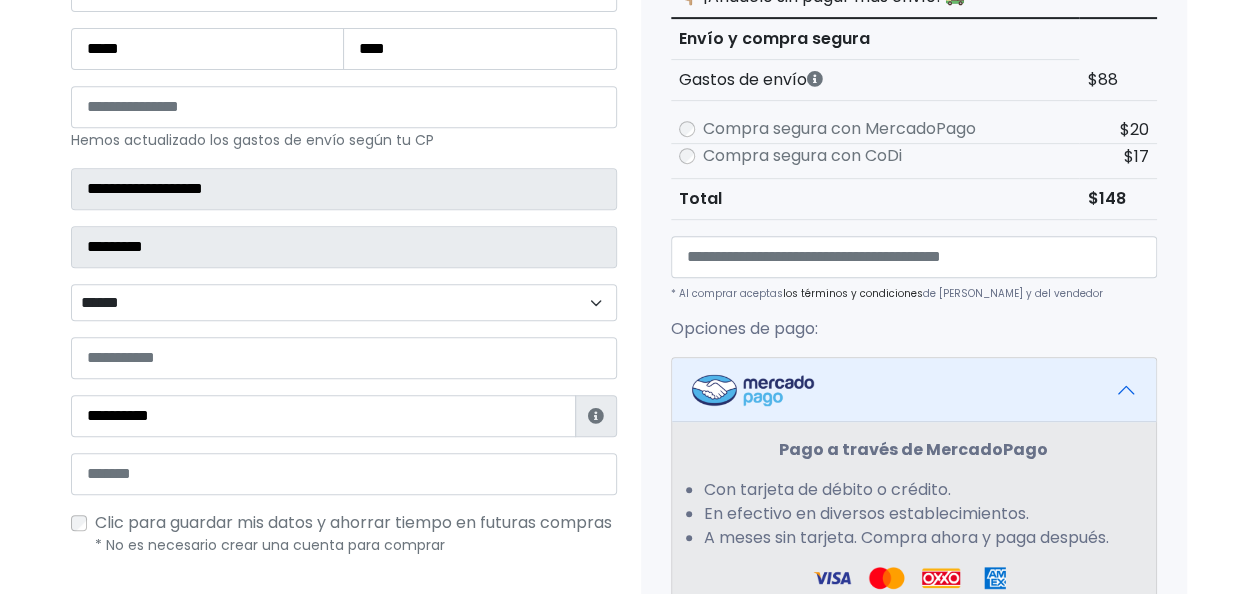 drag, startPoint x: 42, startPoint y: 363, endPoint x: 130, endPoint y: 489, distance: 153.68799 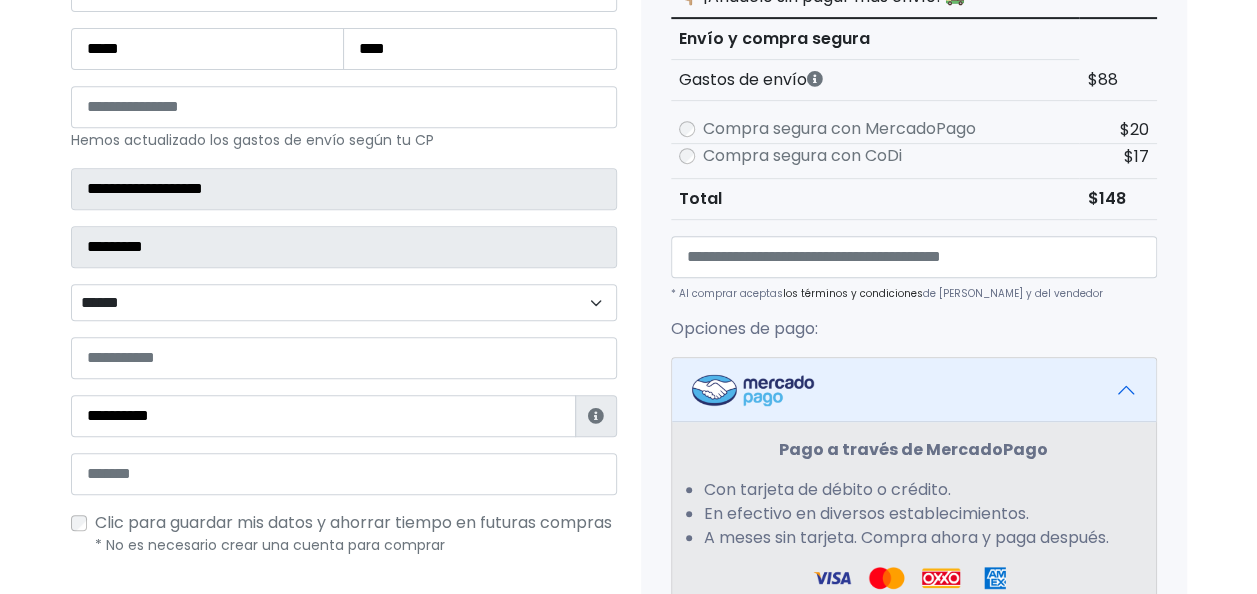 click on "Tienda de 5thave
Checkout
¿Tienes cuenta?
Haz clic aquí para acceder
******
¿Olvidaste tu contraseña? Entrar" at bounding box center [628, 396] 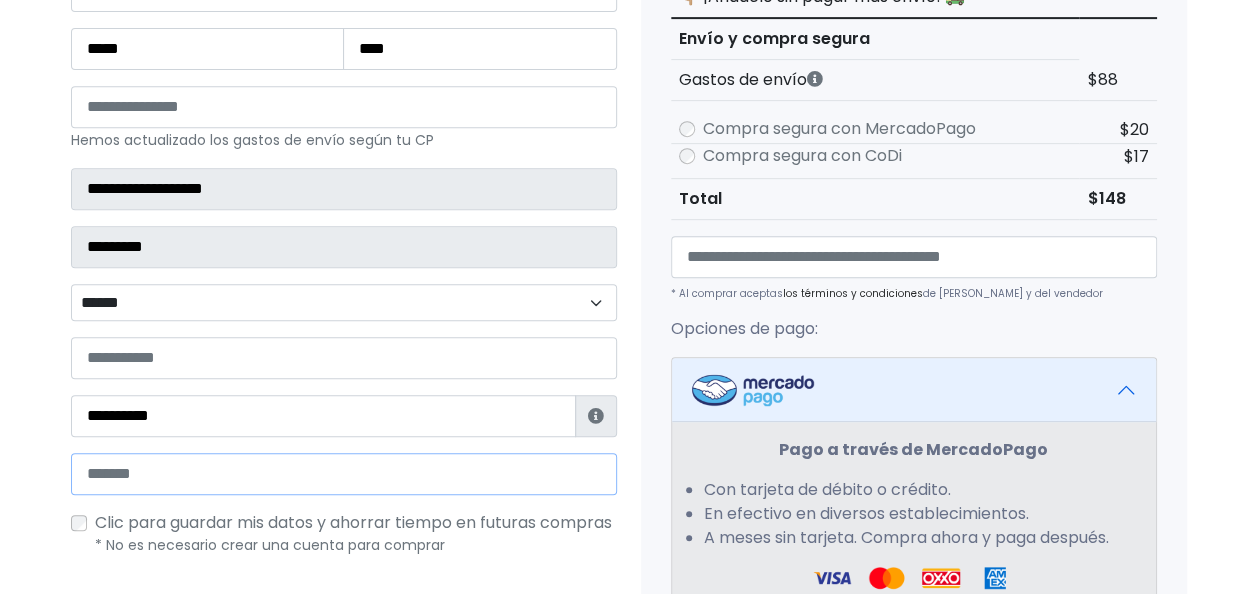 click at bounding box center [344, 474] 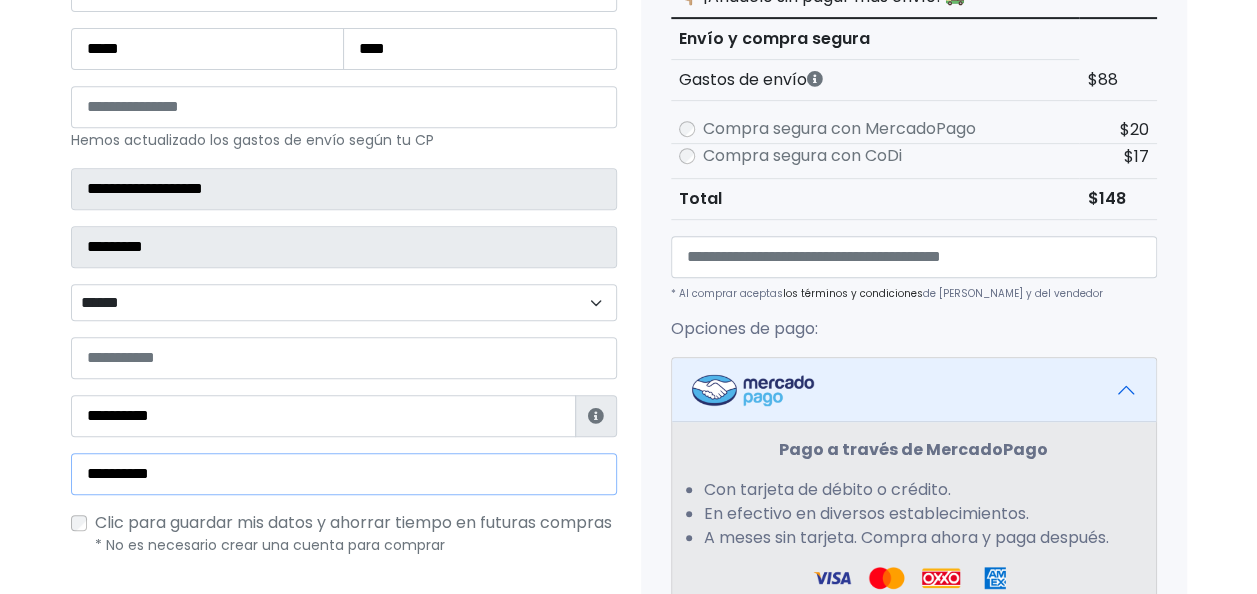 type on "**********" 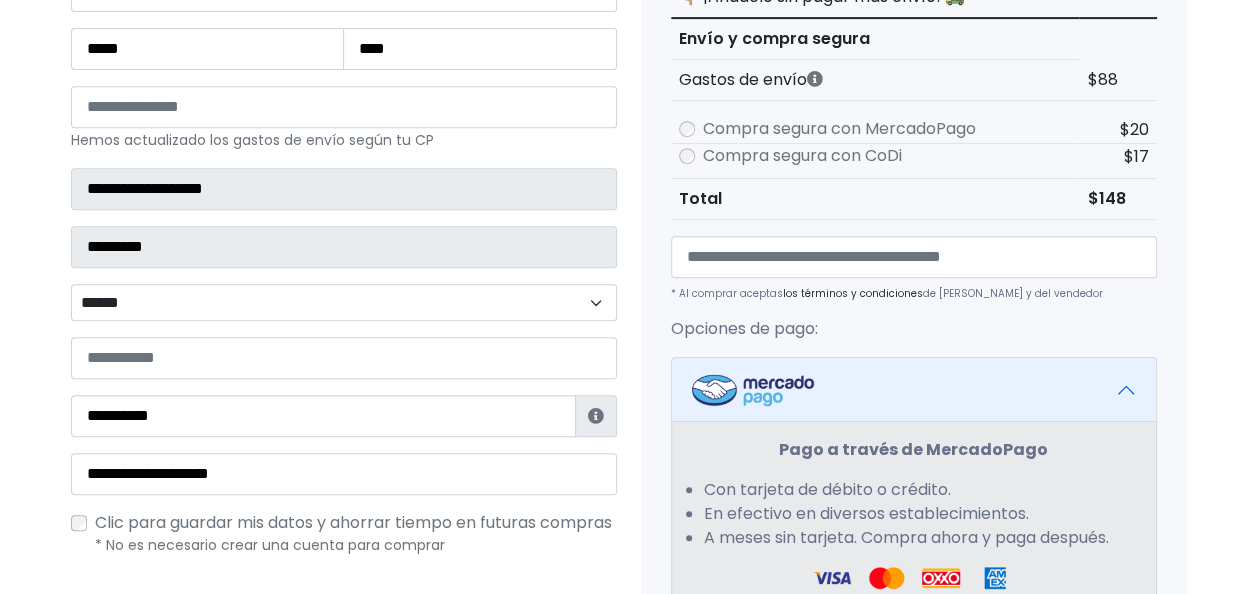 click on "POWERED BY  GO TRENDIER
Tienda PRO verificada
1
Scrunchies" at bounding box center [628, 318] 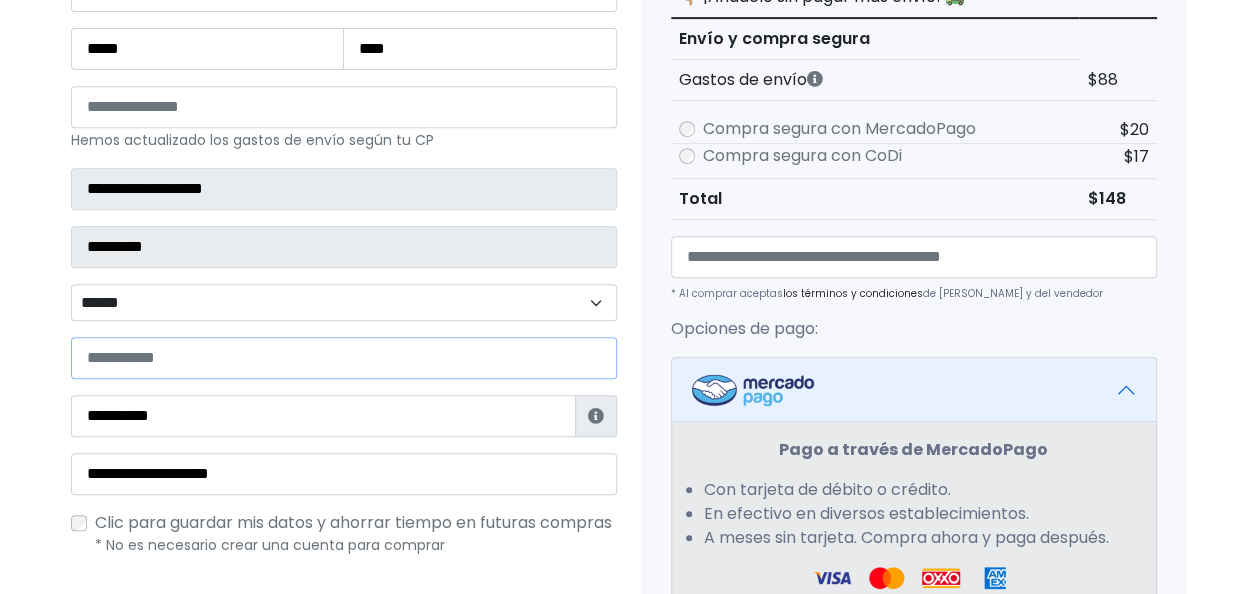 click at bounding box center (344, 358) 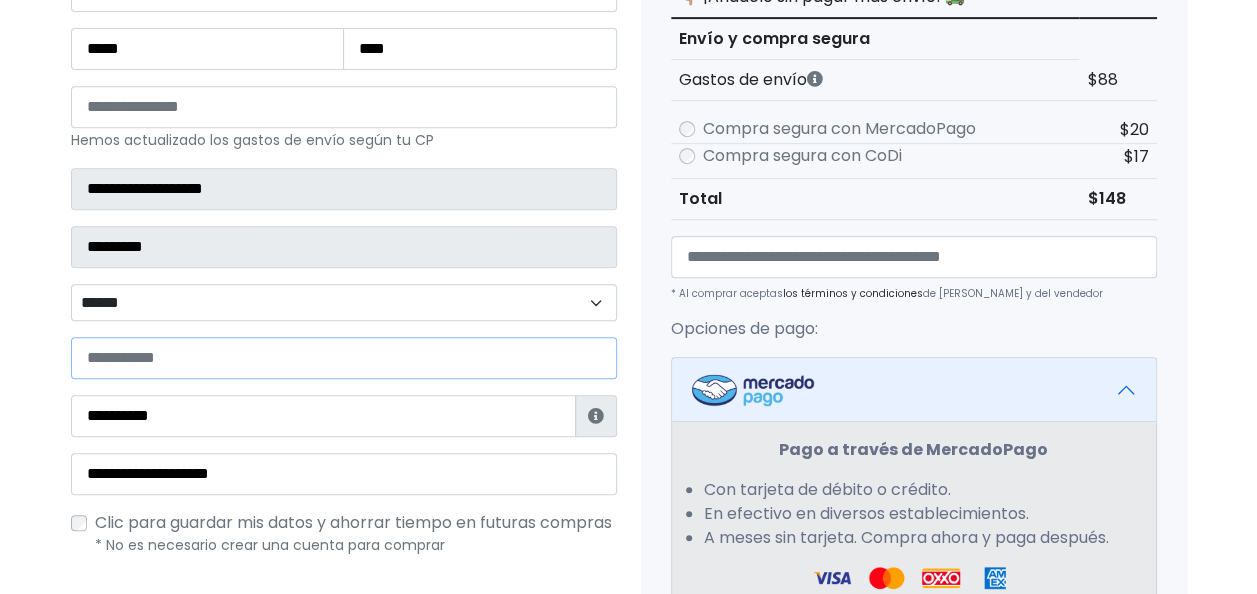 paste on "**********" 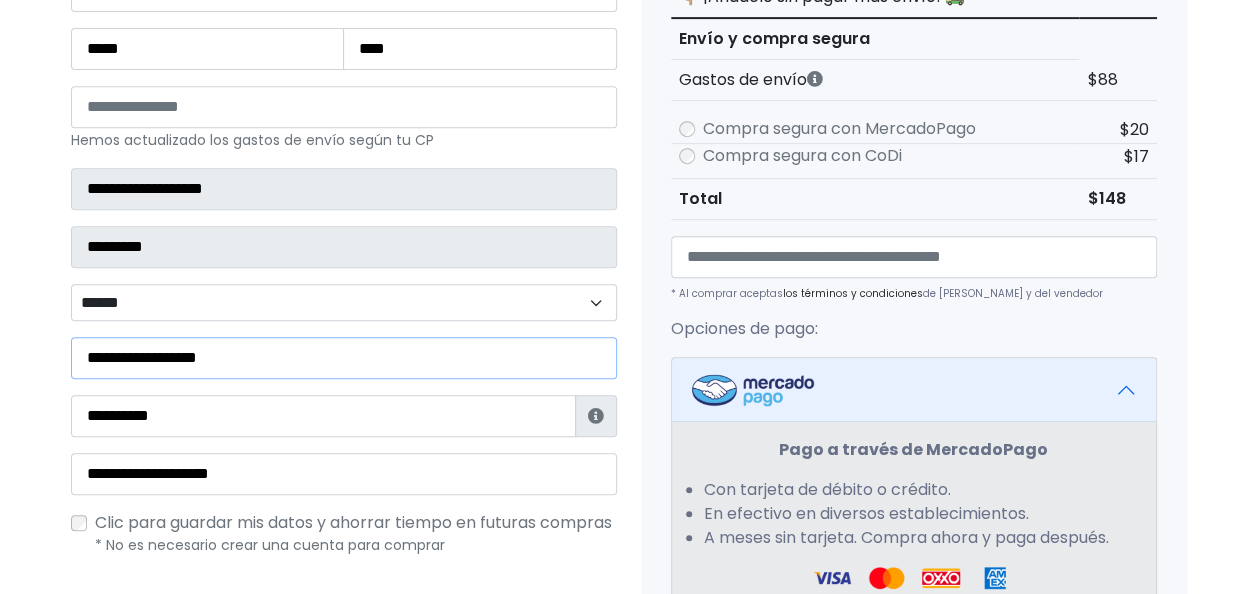 type on "**********" 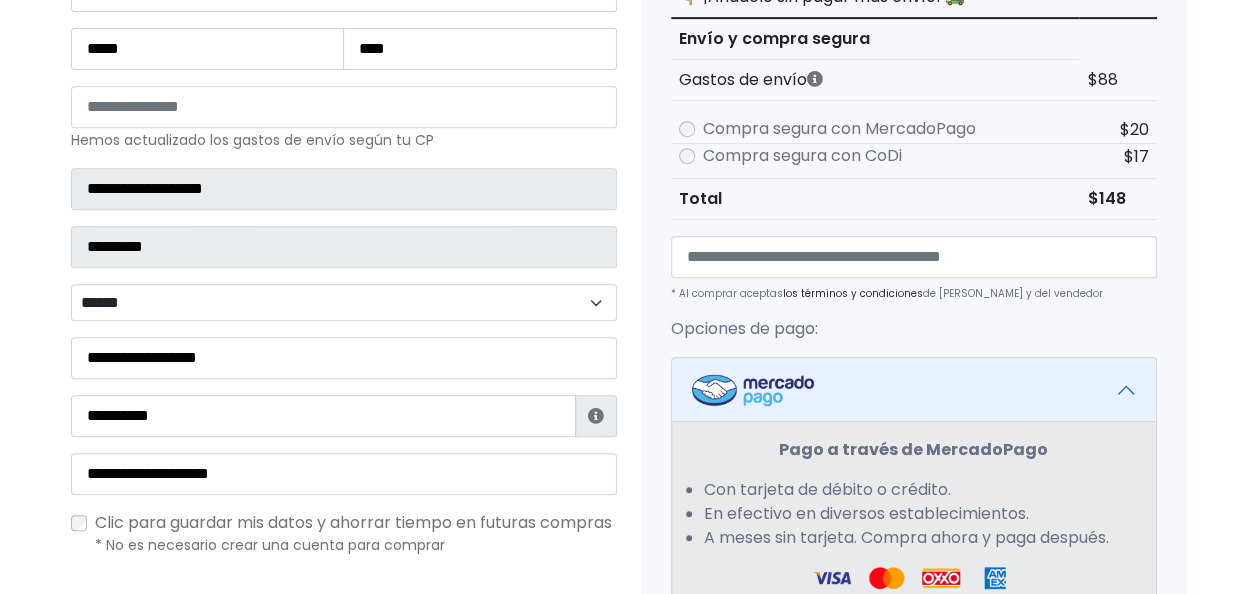 click on "Tienda de 5thave
Checkout
¿Tienes cuenta?
Haz clic aquí para acceder
******
¿Olvidaste tu contraseña? Entrar" at bounding box center (628, 396) 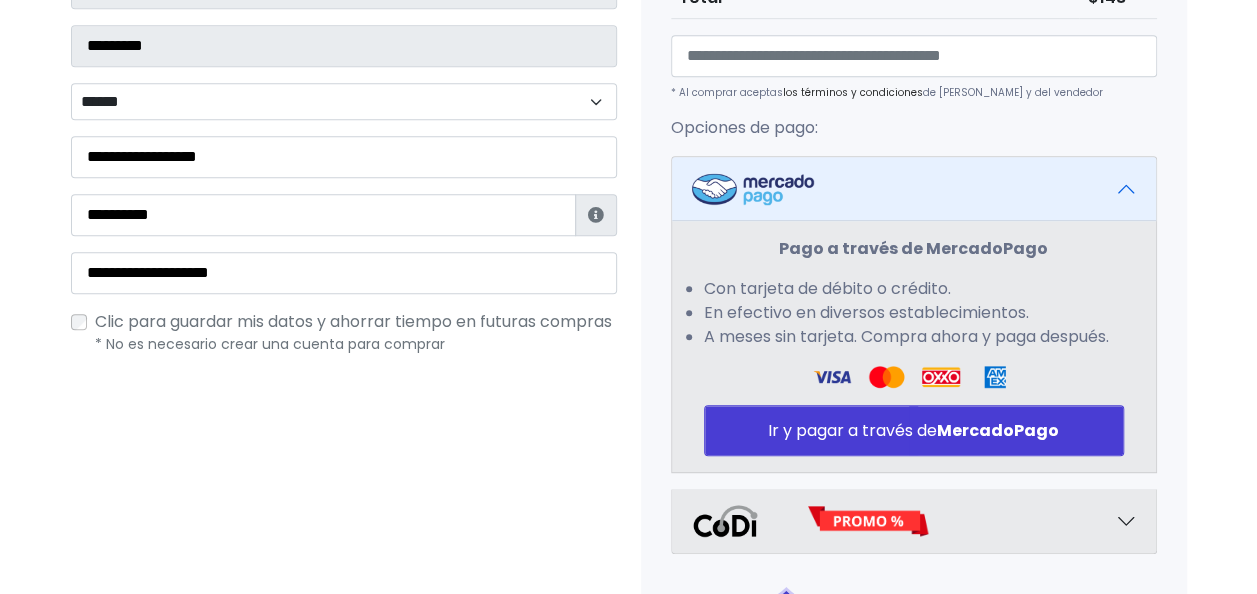 scroll, scrollTop: 598, scrollLeft: 0, axis: vertical 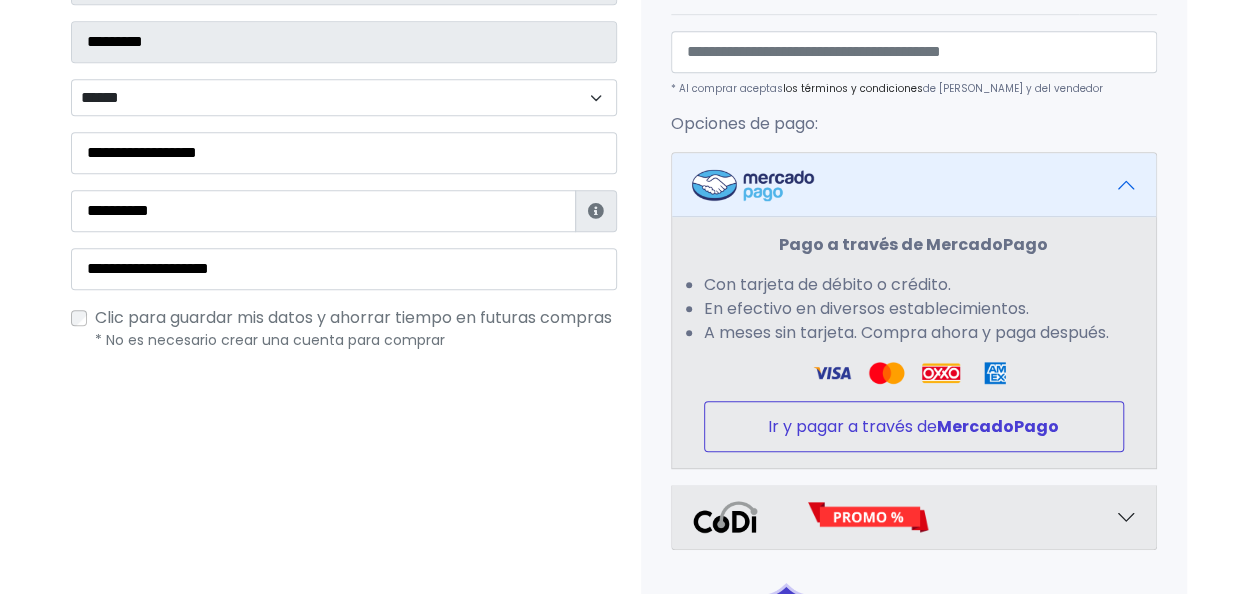 click on "MercadoPago" at bounding box center [998, 426] 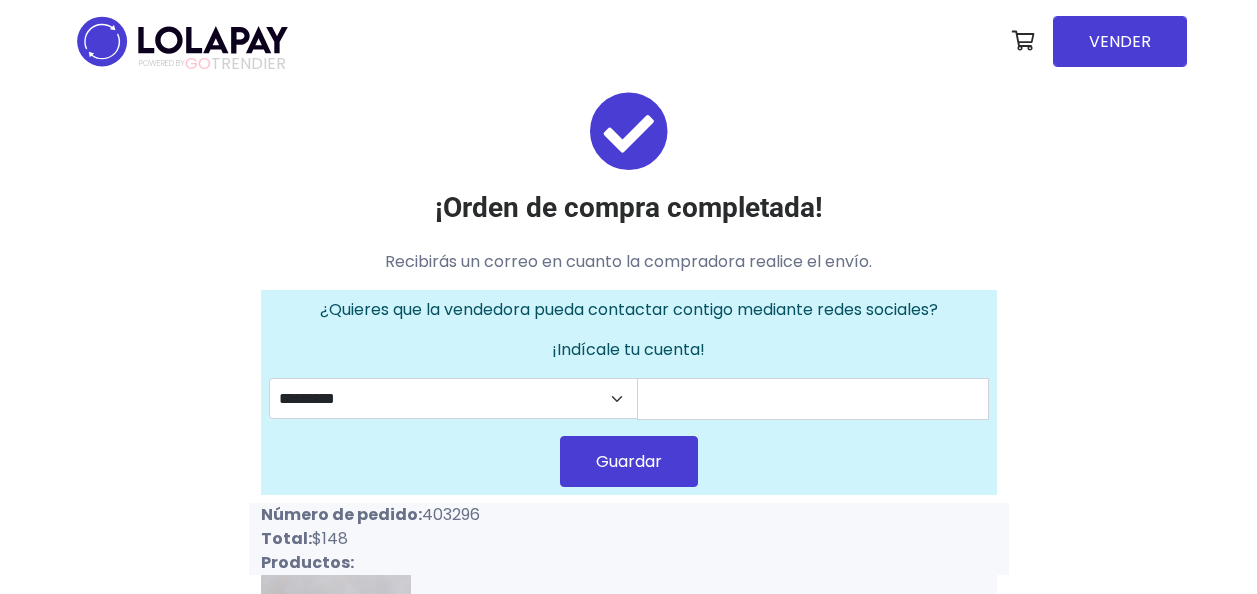 scroll, scrollTop: 0, scrollLeft: 0, axis: both 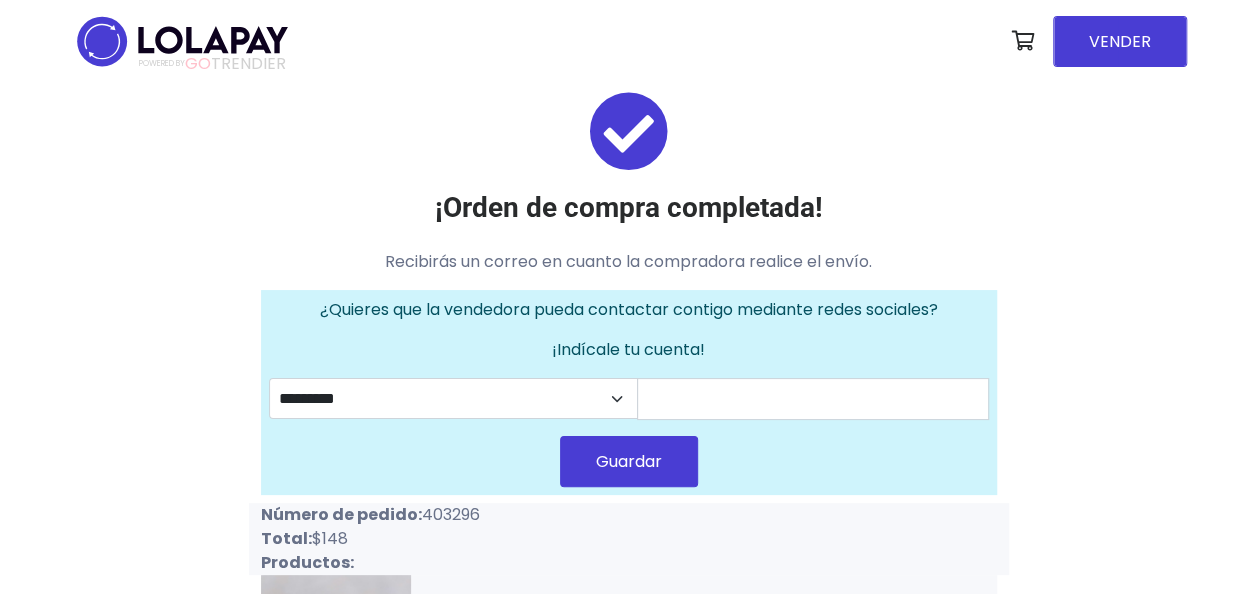 drag, startPoint x: 423, startPoint y: 508, endPoint x: 484, endPoint y: 510, distance: 61.03278 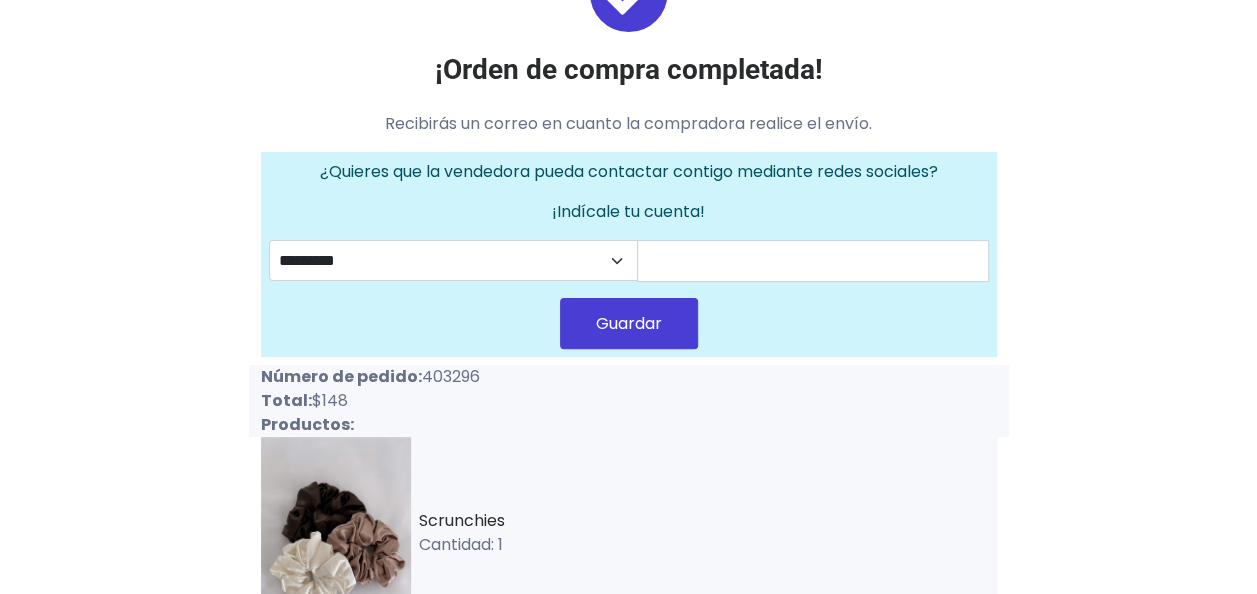 scroll, scrollTop: 184, scrollLeft: 0, axis: vertical 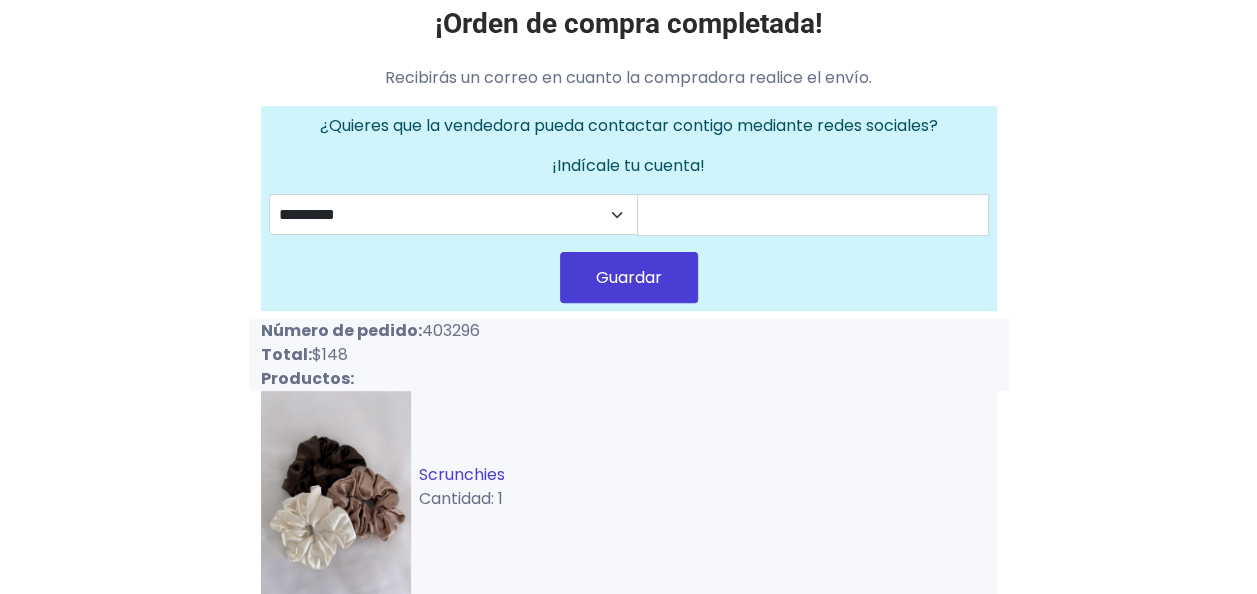 click on "Scrunchies" at bounding box center [462, 474] 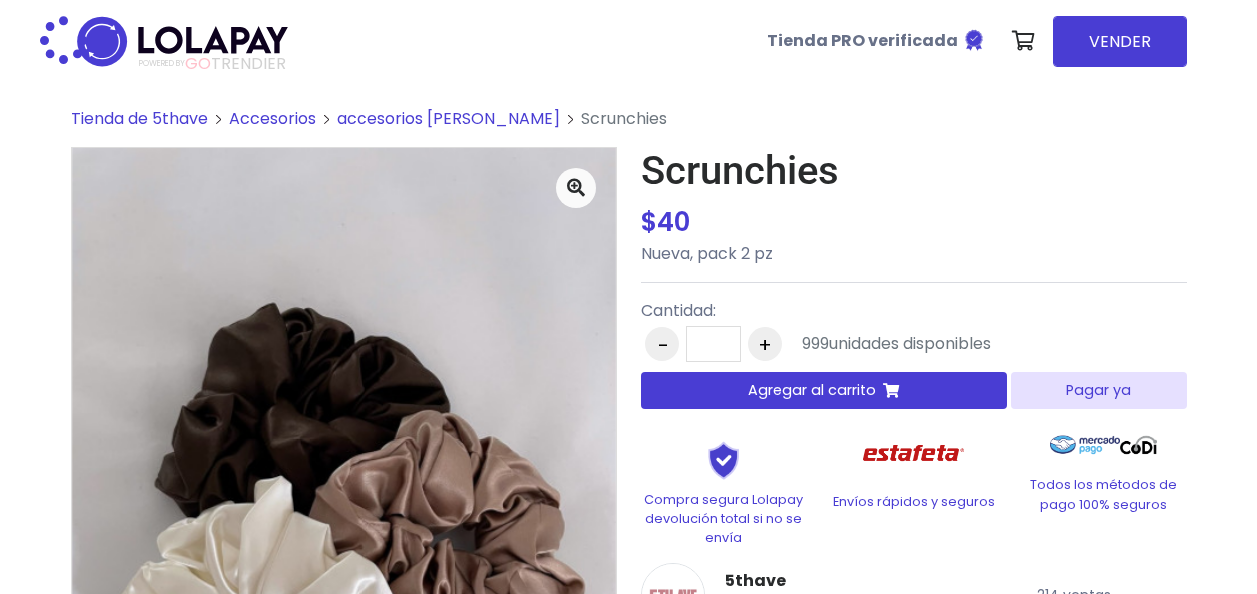 scroll, scrollTop: 0, scrollLeft: 0, axis: both 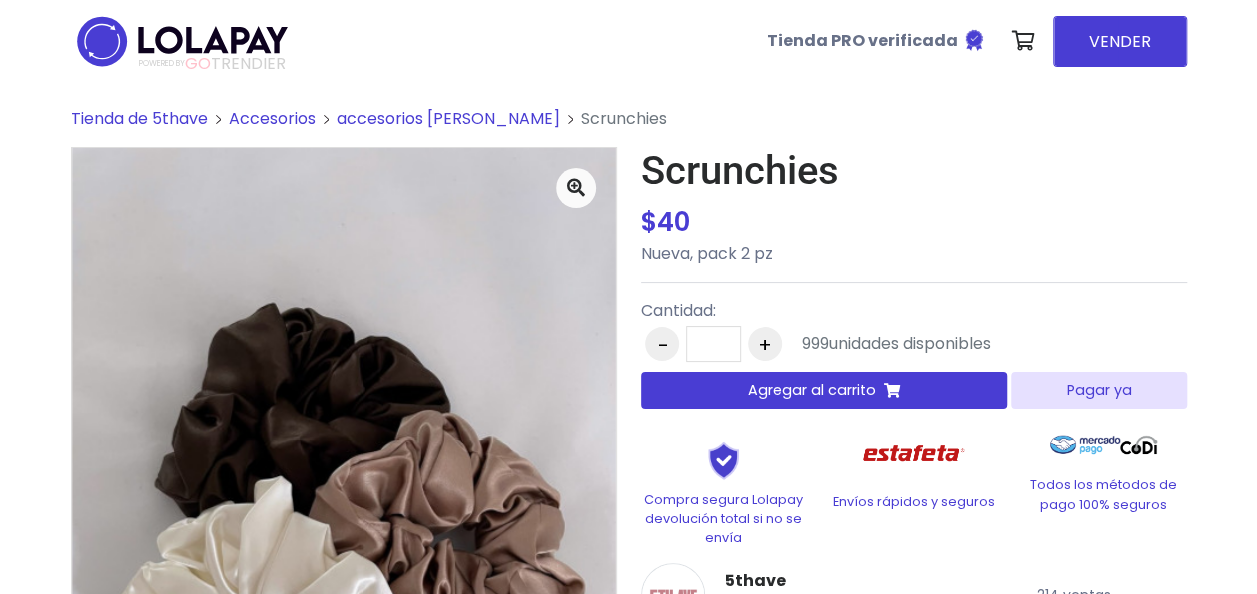click on "Agregar al carrito" at bounding box center [824, 390] 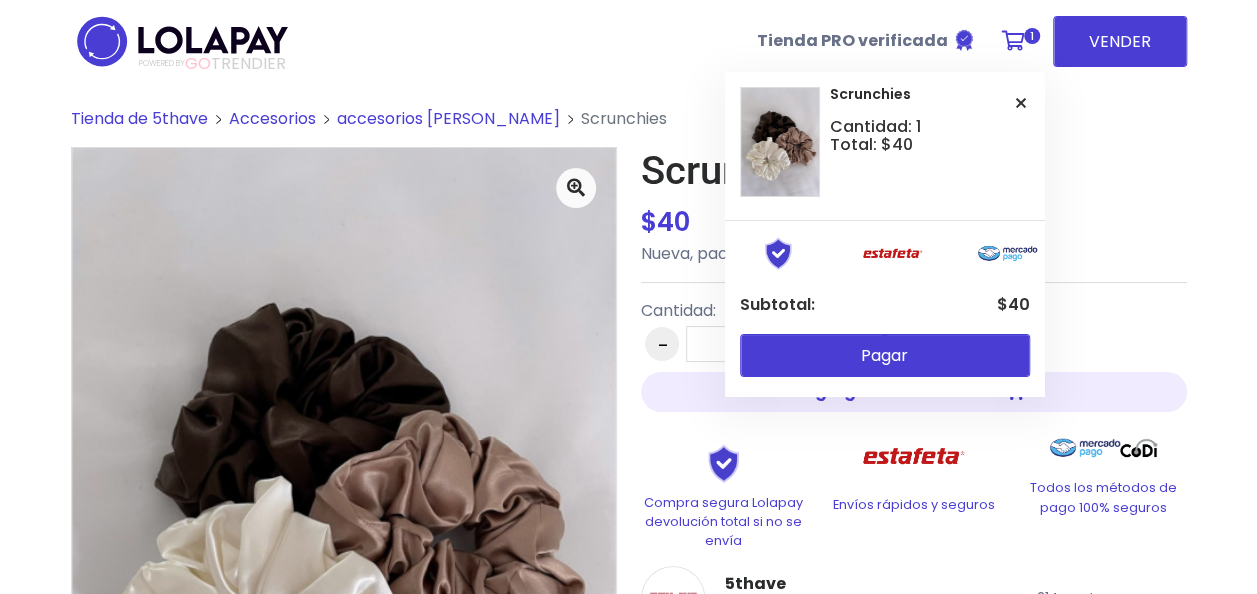click at bounding box center (1013, 41) 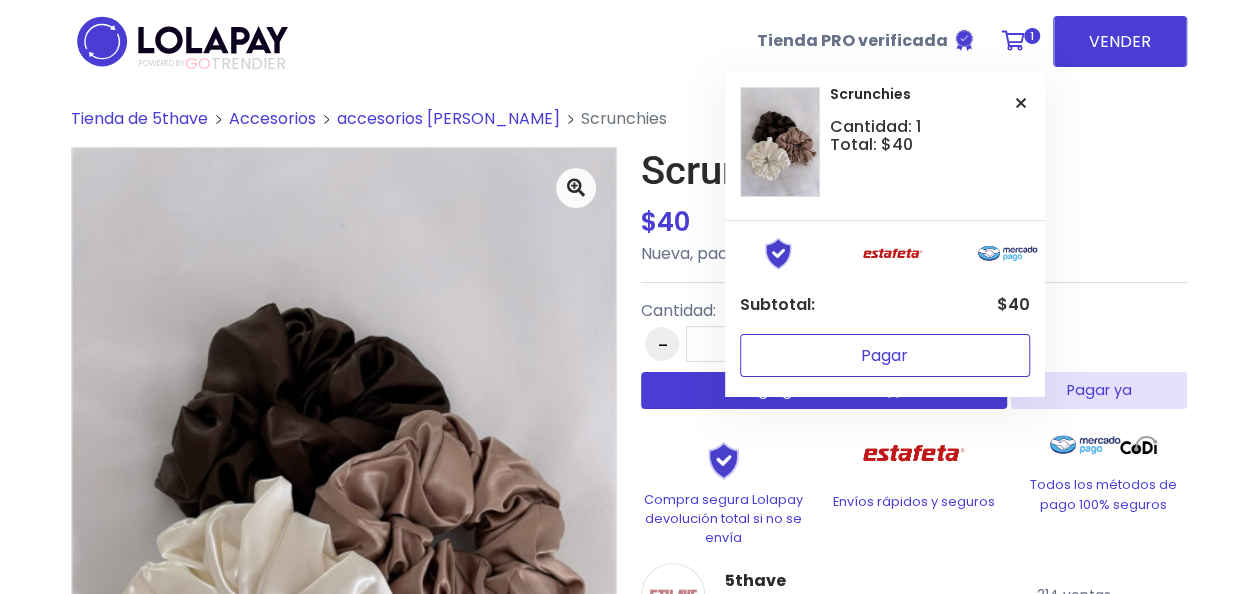 click on "Pagar" at bounding box center [885, 355] 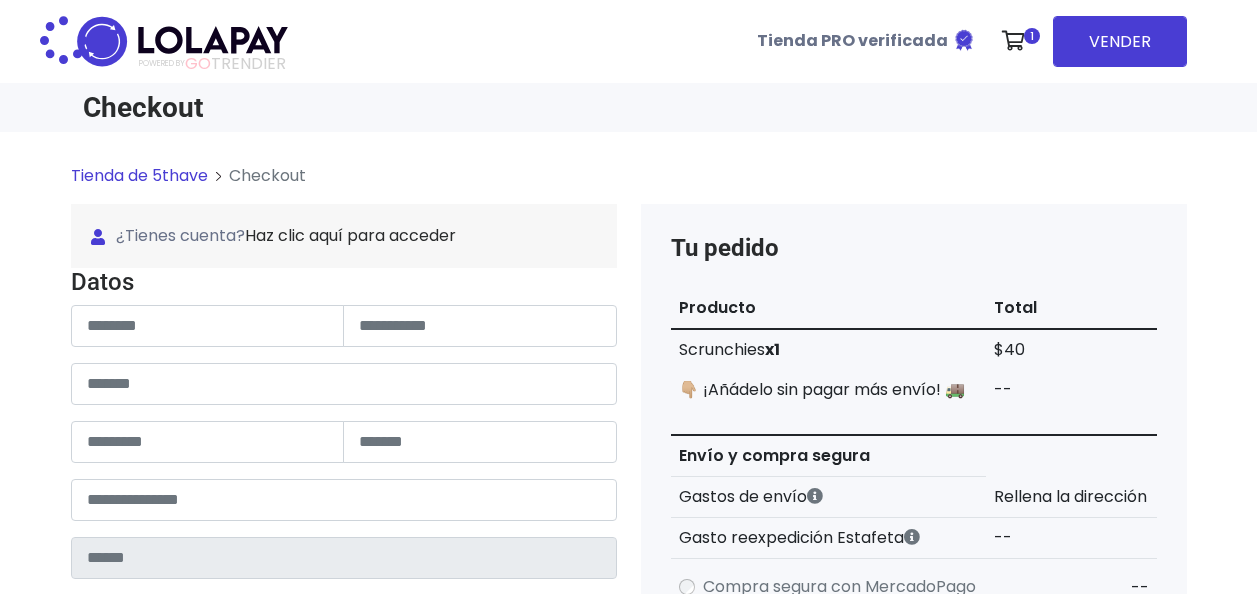 scroll, scrollTop: 0, scrollLeft: 0, axis: both 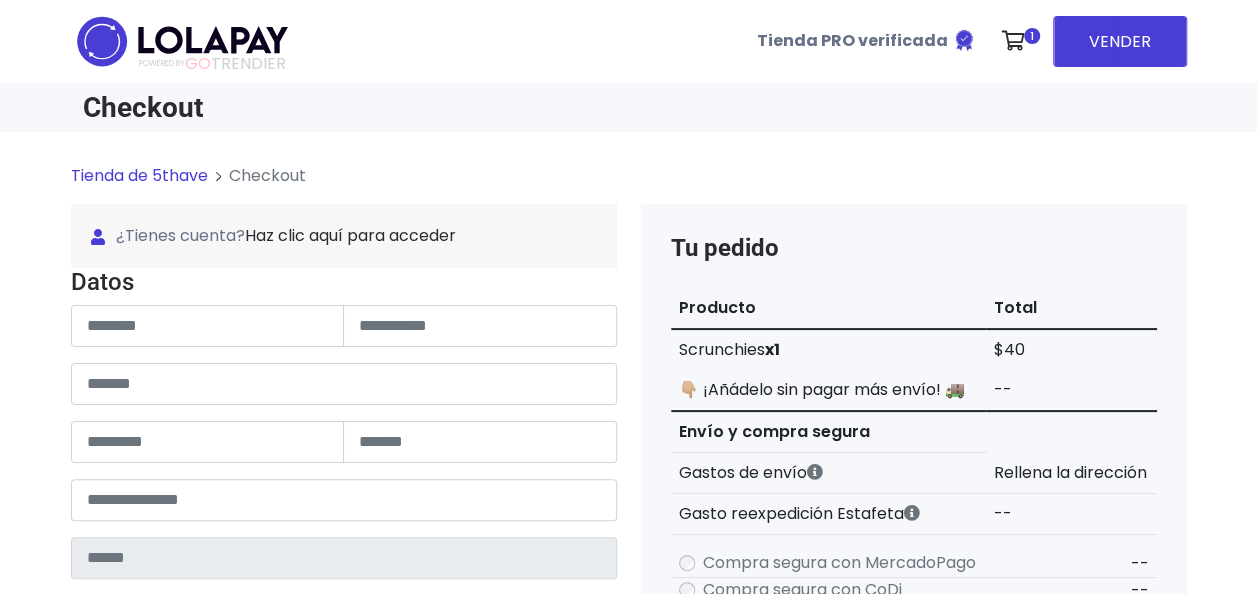 type on "******" 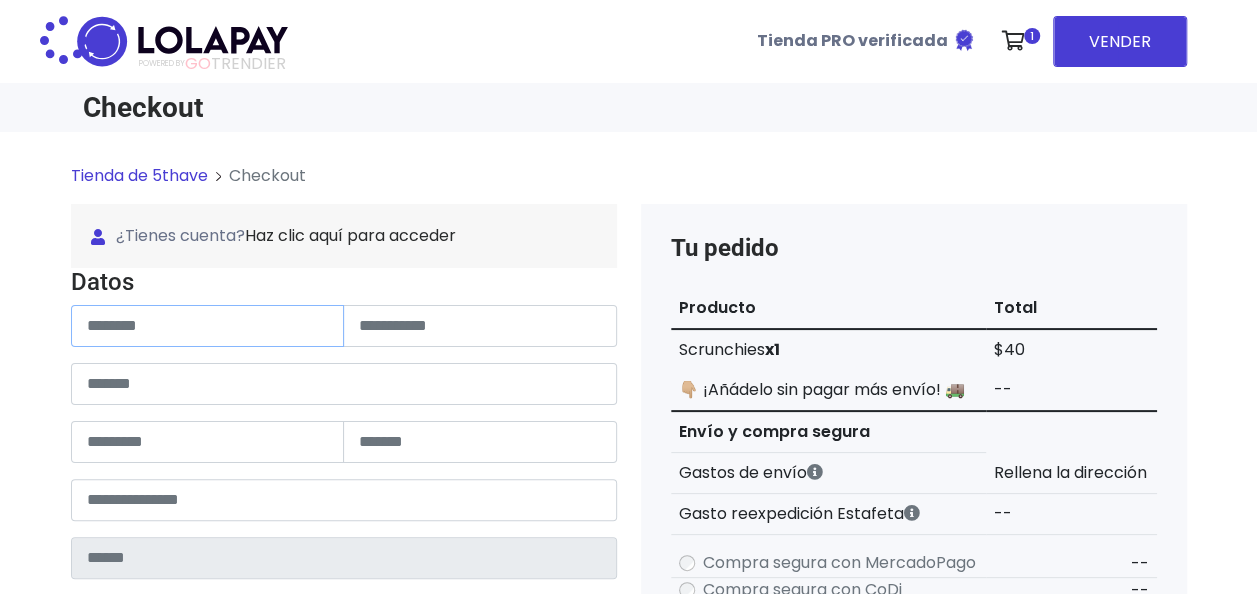click at bounding box center [208, 326] 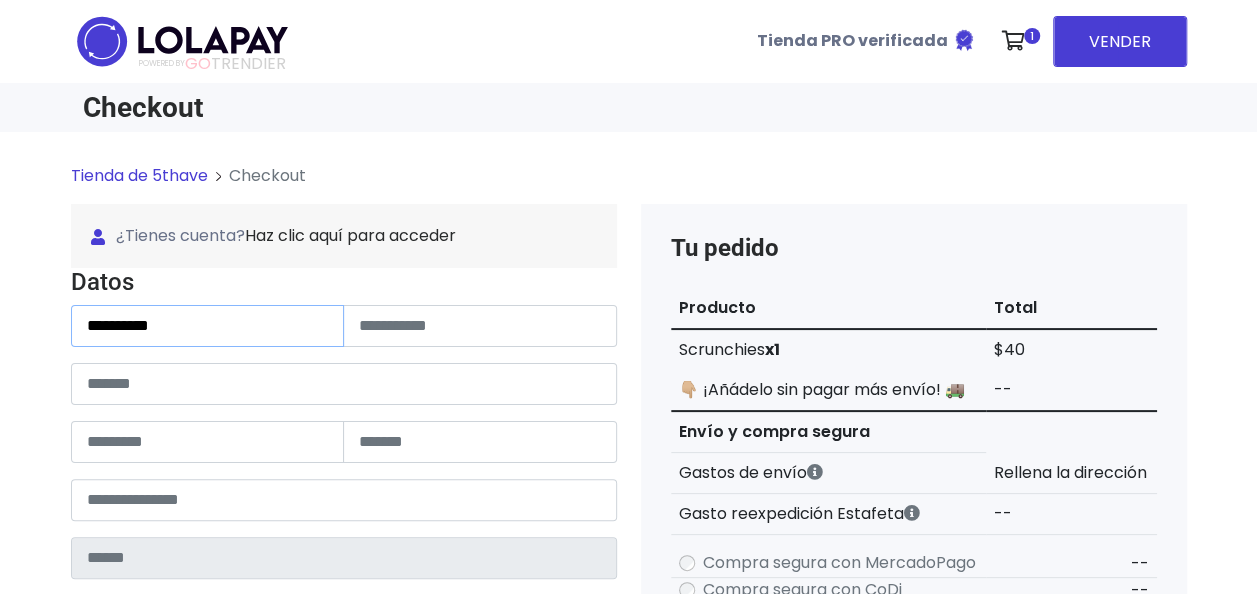 type on "*********" 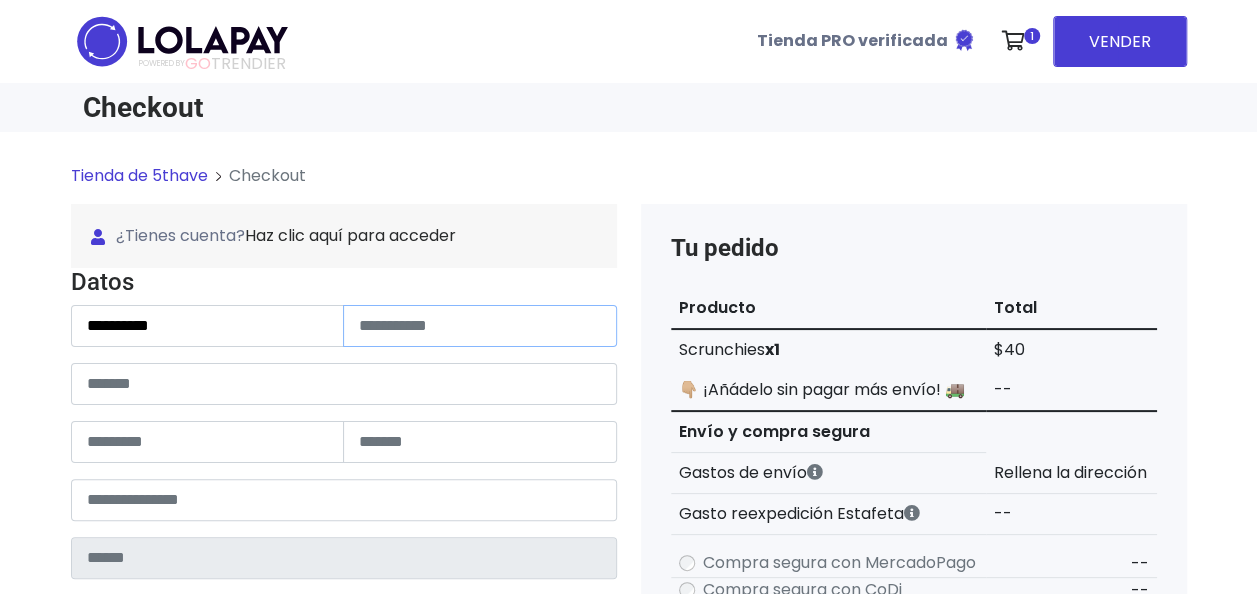 paste on "**********" 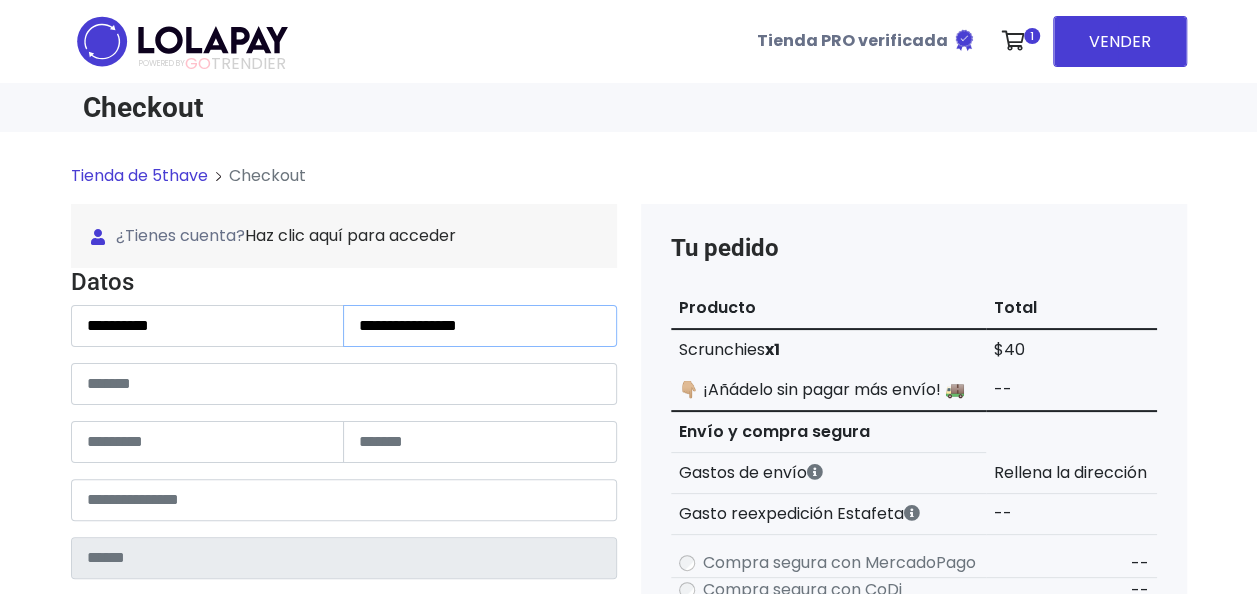 type on "**********" 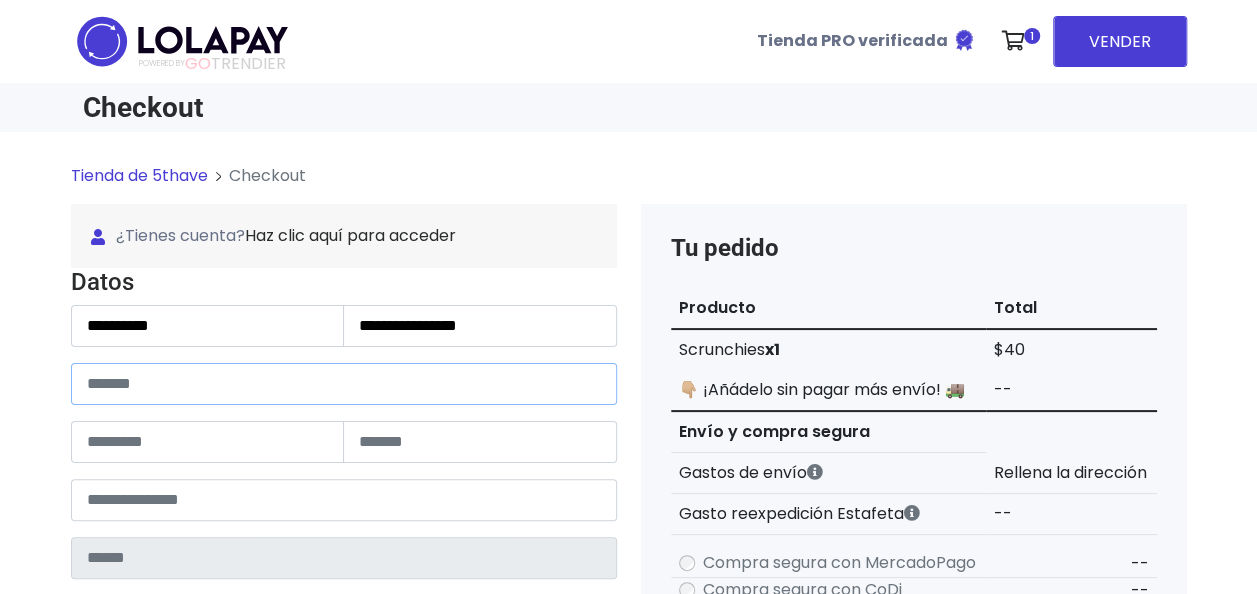 paste on "**********" 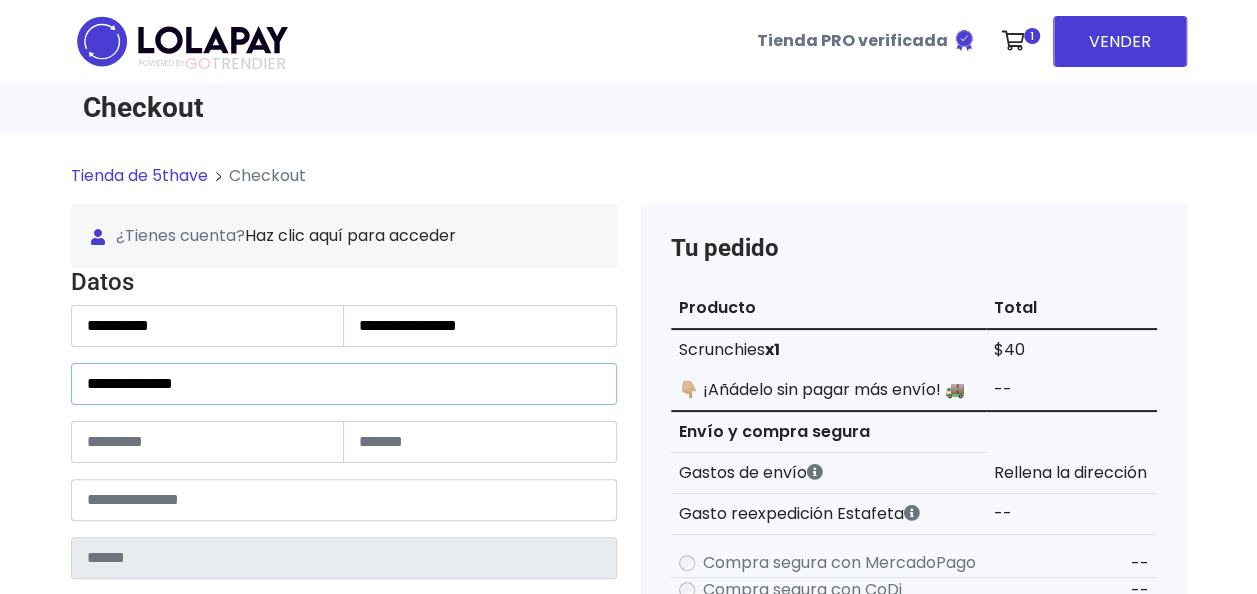 type on "**********" 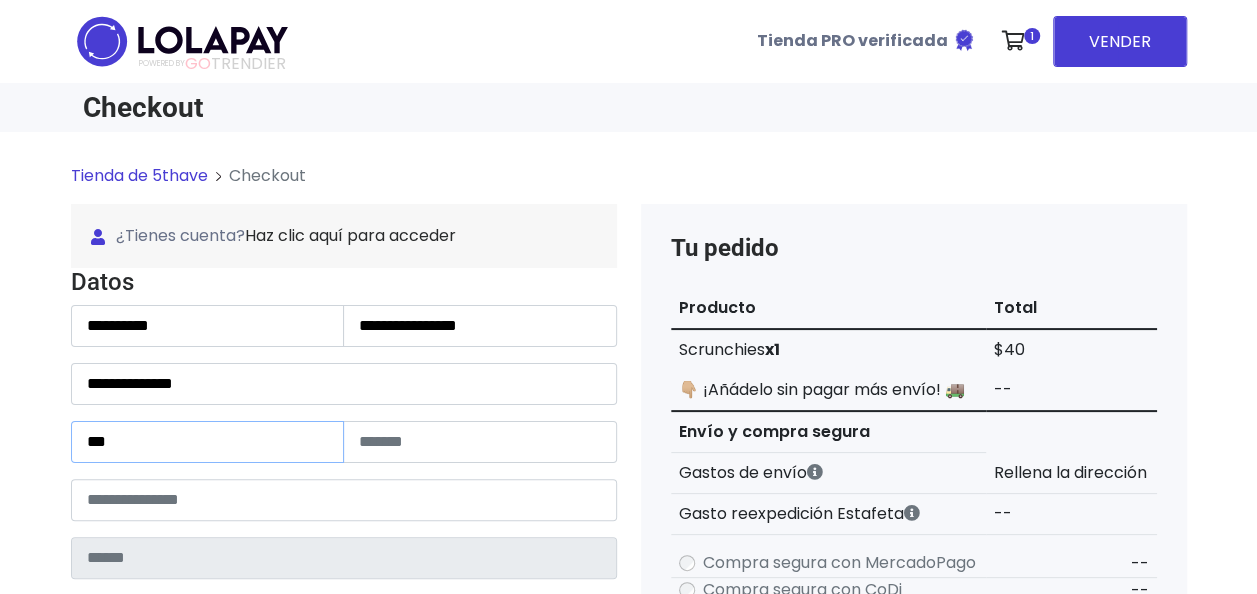 type on "***" 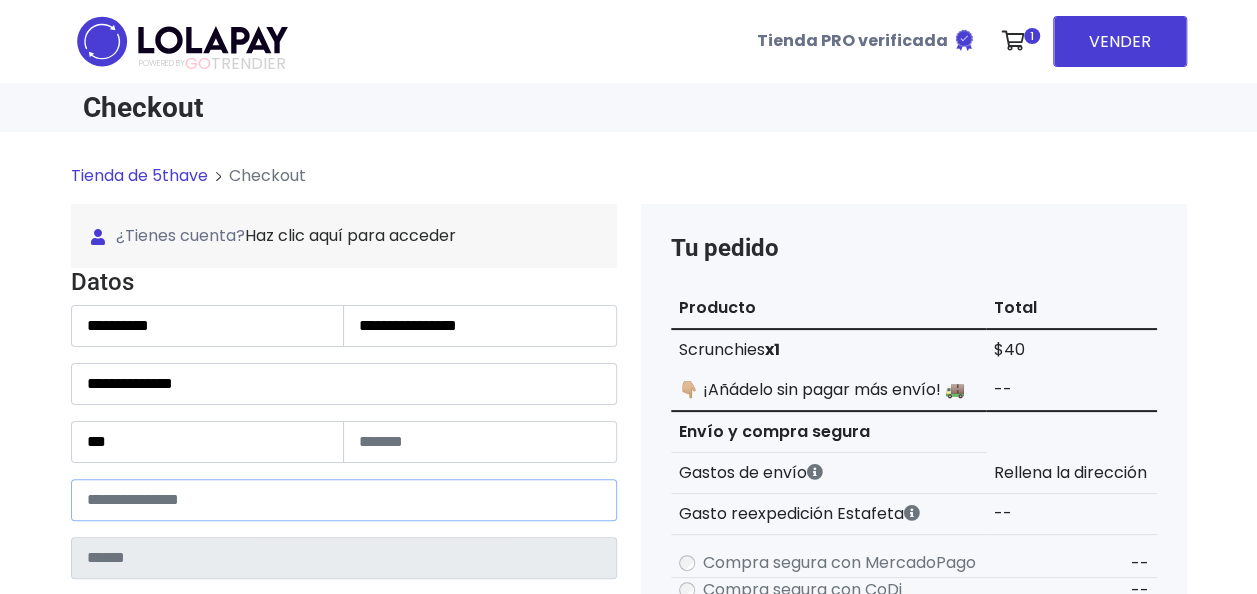 paste on "*****" 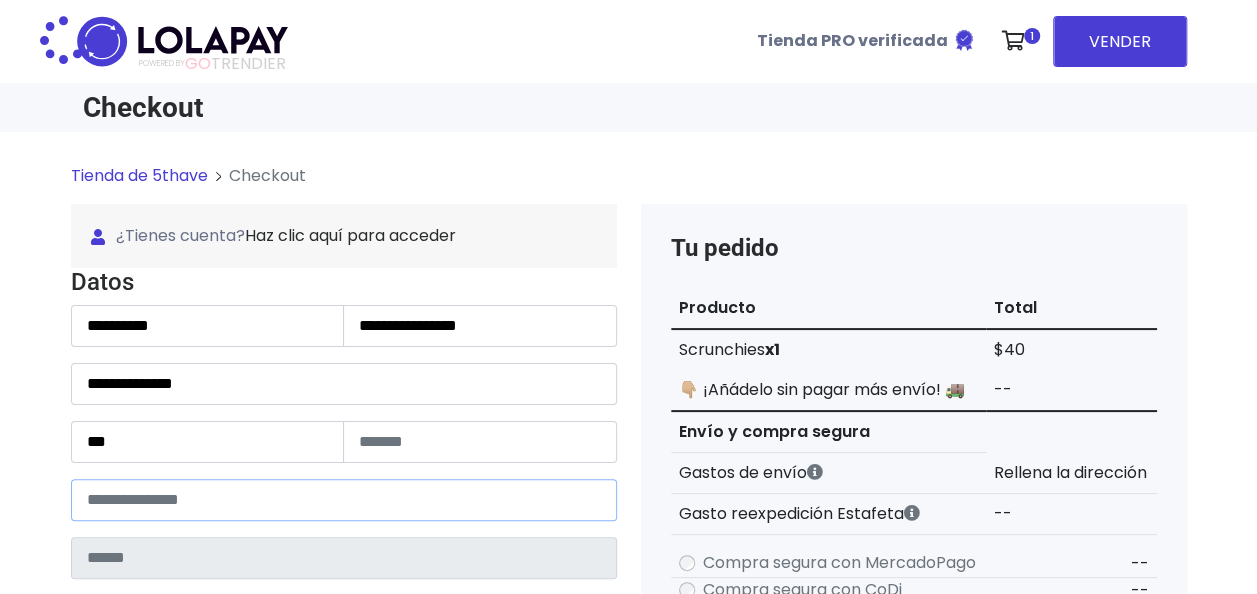 type on "******" 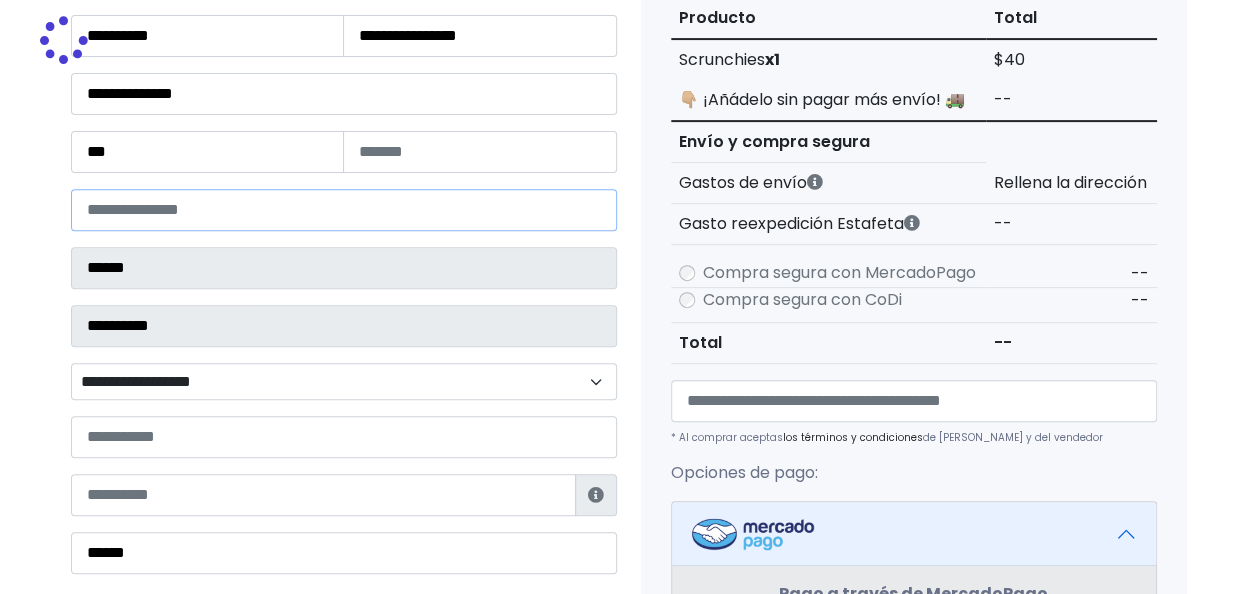 select 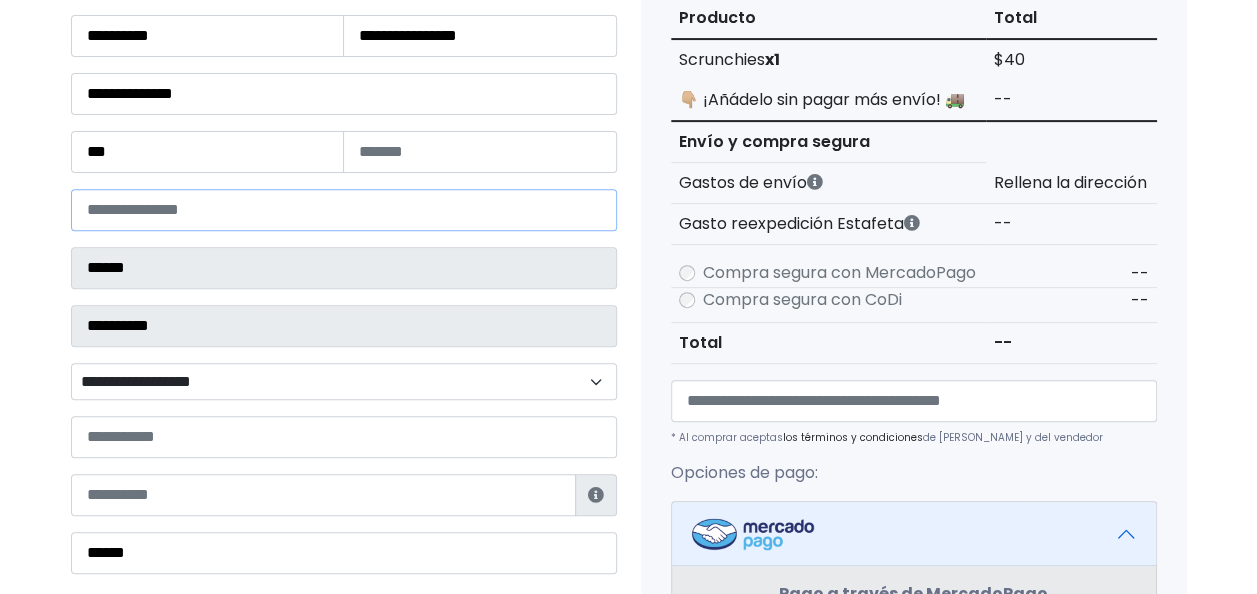 scroll, scrollTop: 309, scrollLeft: 0, axis: vertical 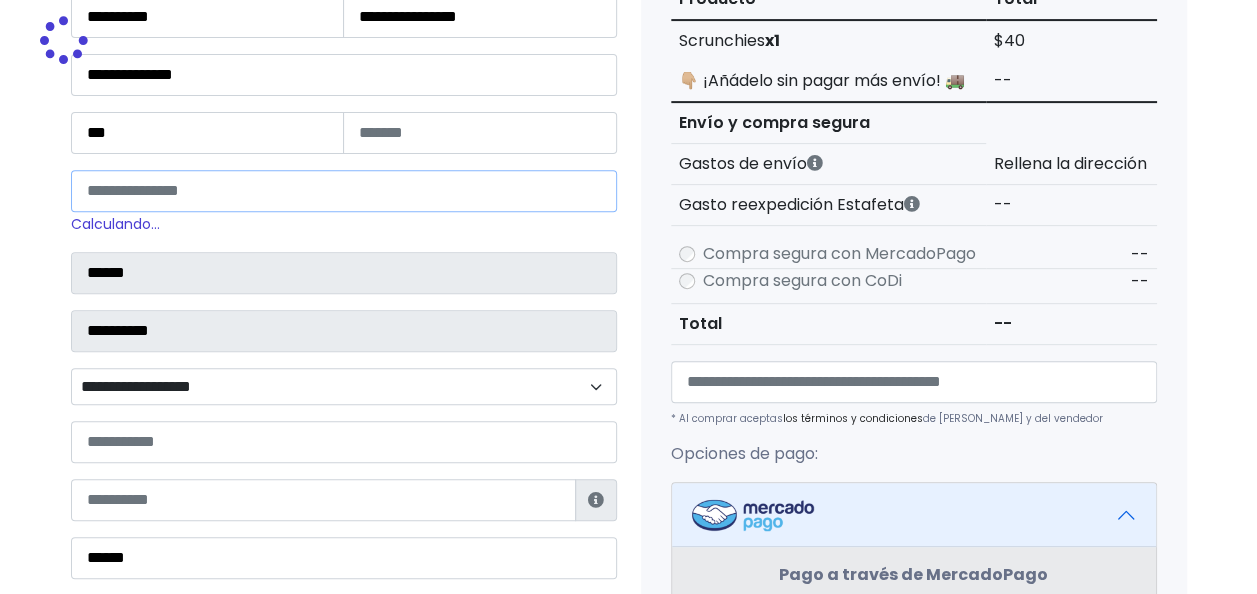 type on "*****" 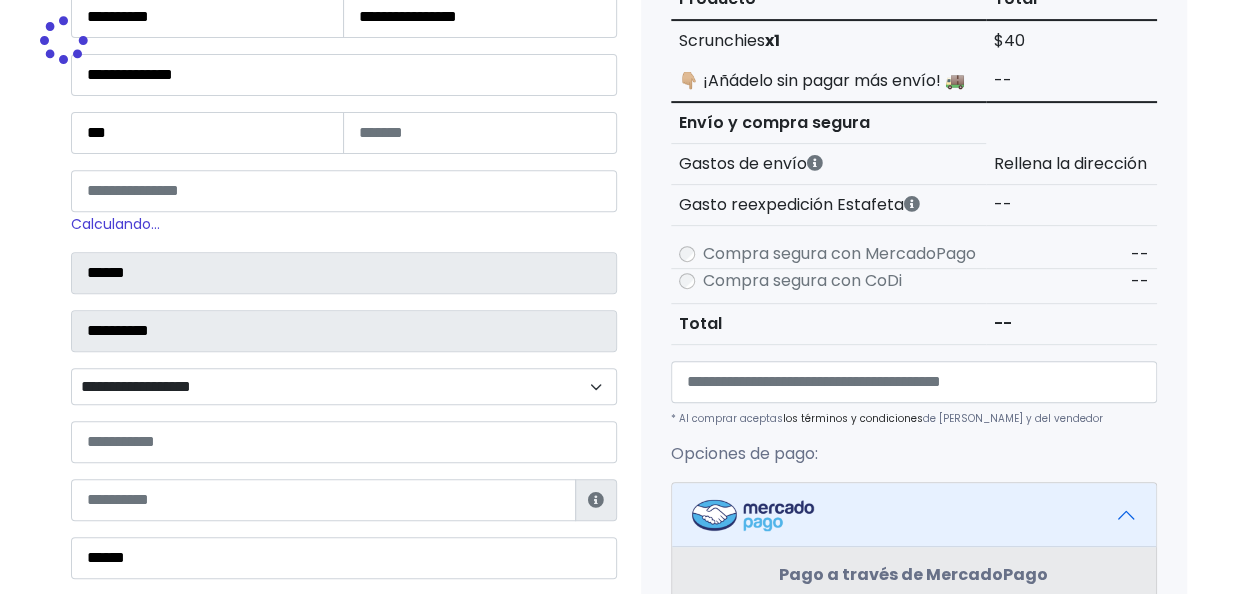 click on "Tienda de 5thave
Checkout
¿Tienes cuenta?
Haz clic aquí para acceder
******
¿Olvidaste tu contraseña? Entrar" at bounding box center (628, 500) 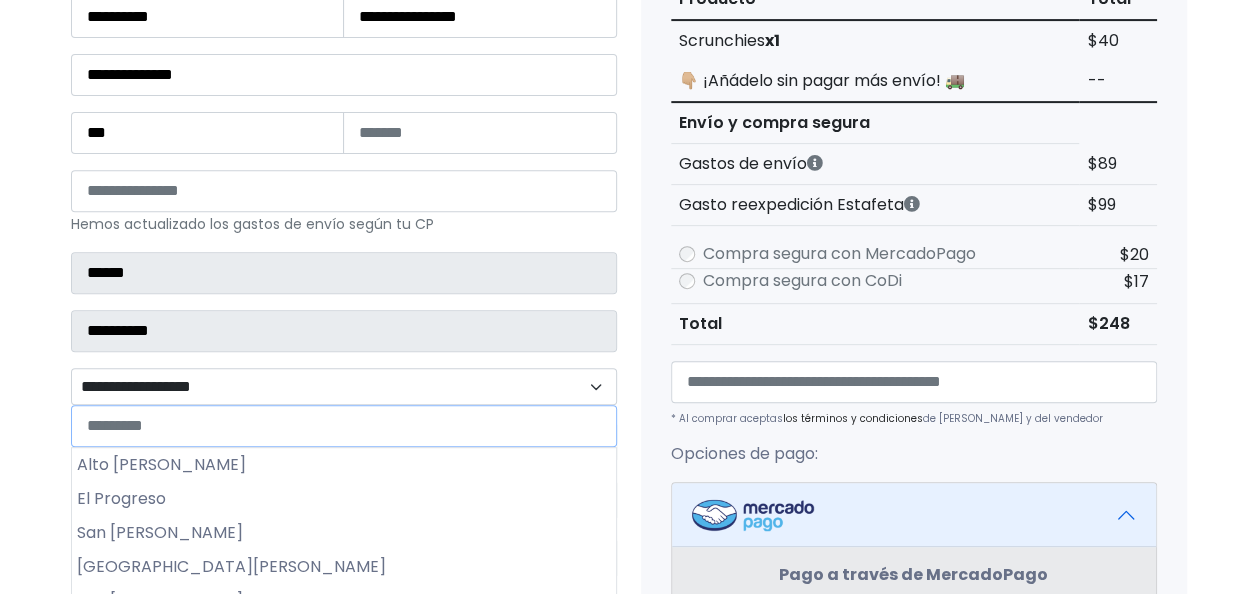 click on "**********" at bounding box center (344, 386) 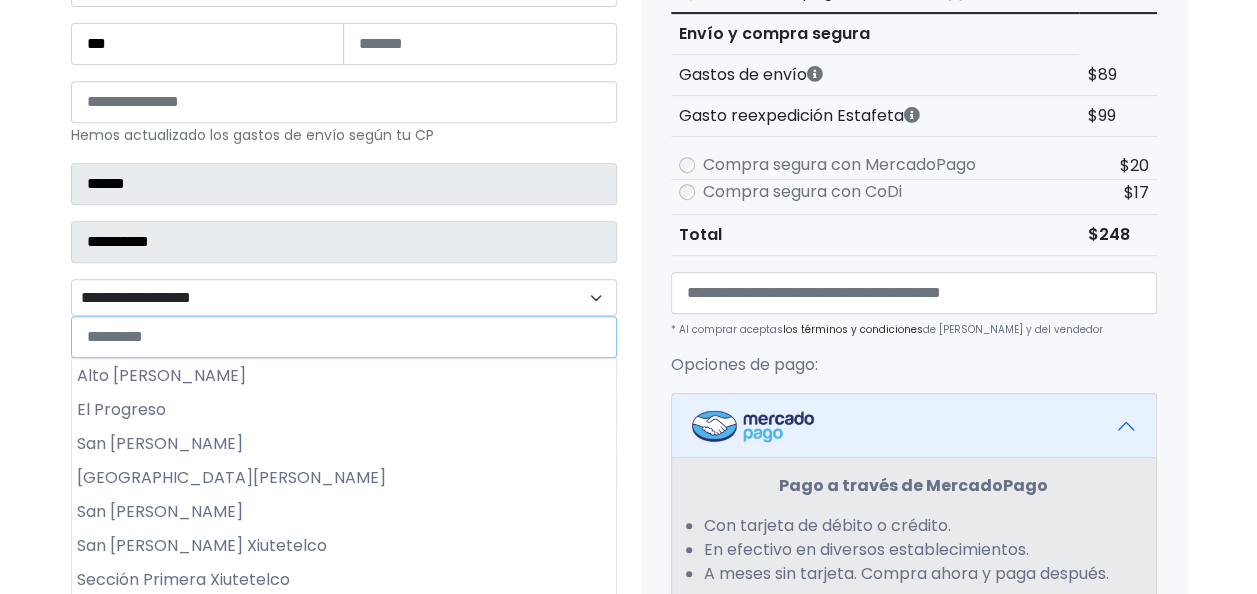 scroll, scrollTop: 402, scrollLeft: 0, axis: vertical 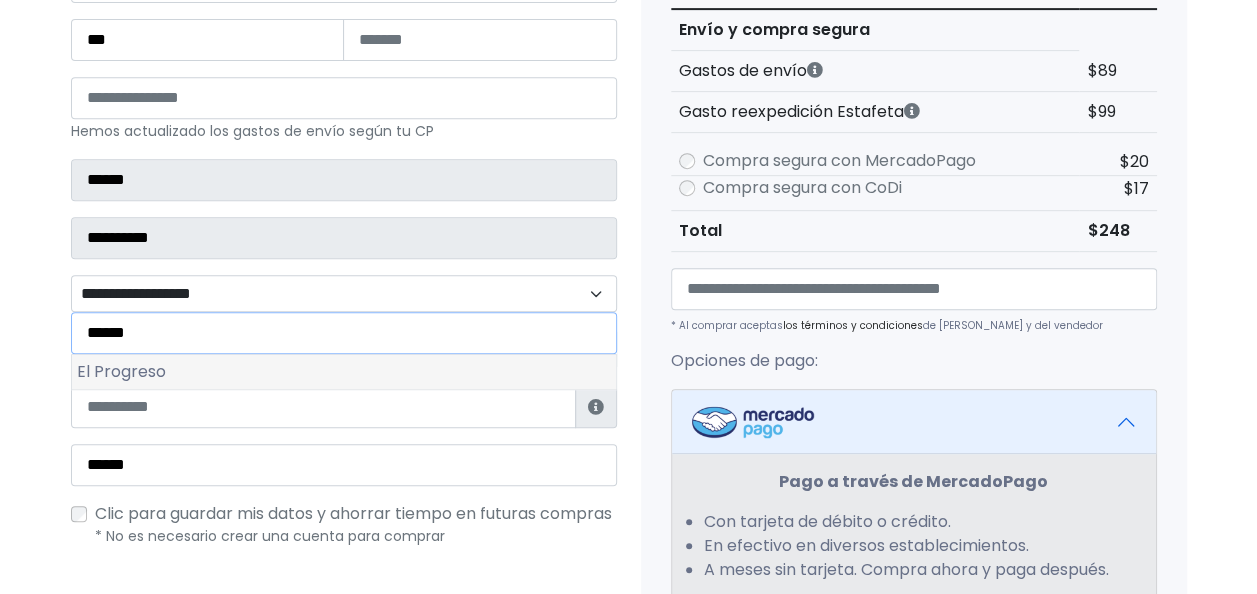 type on "******" 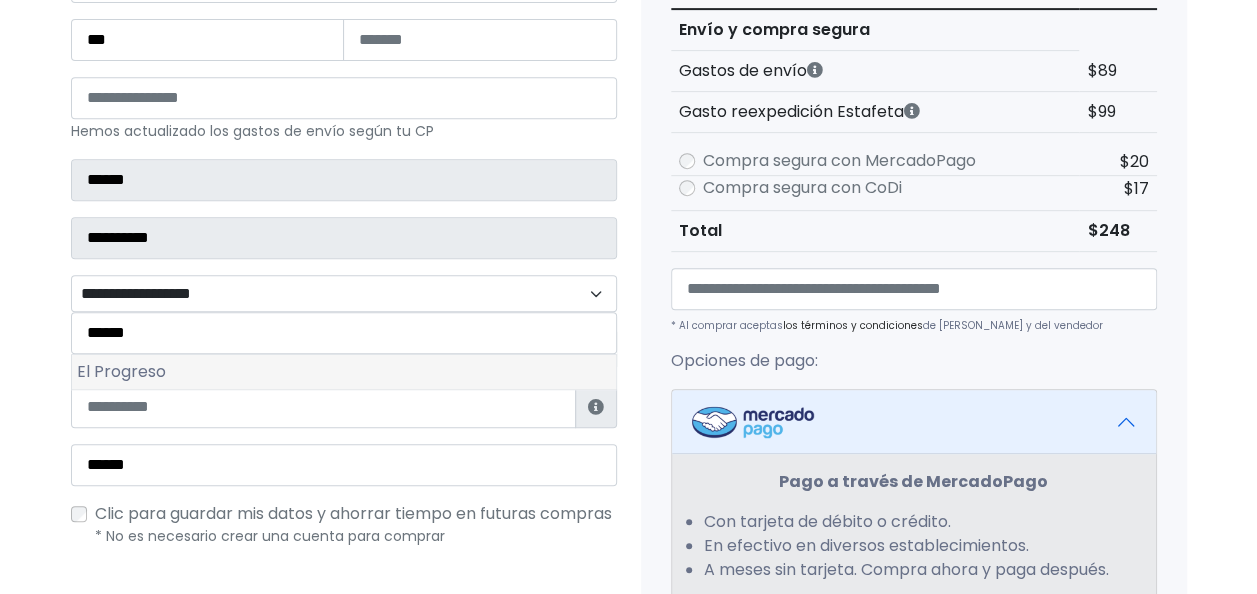 click on "El Progreso" at bounding box center (344, 372) 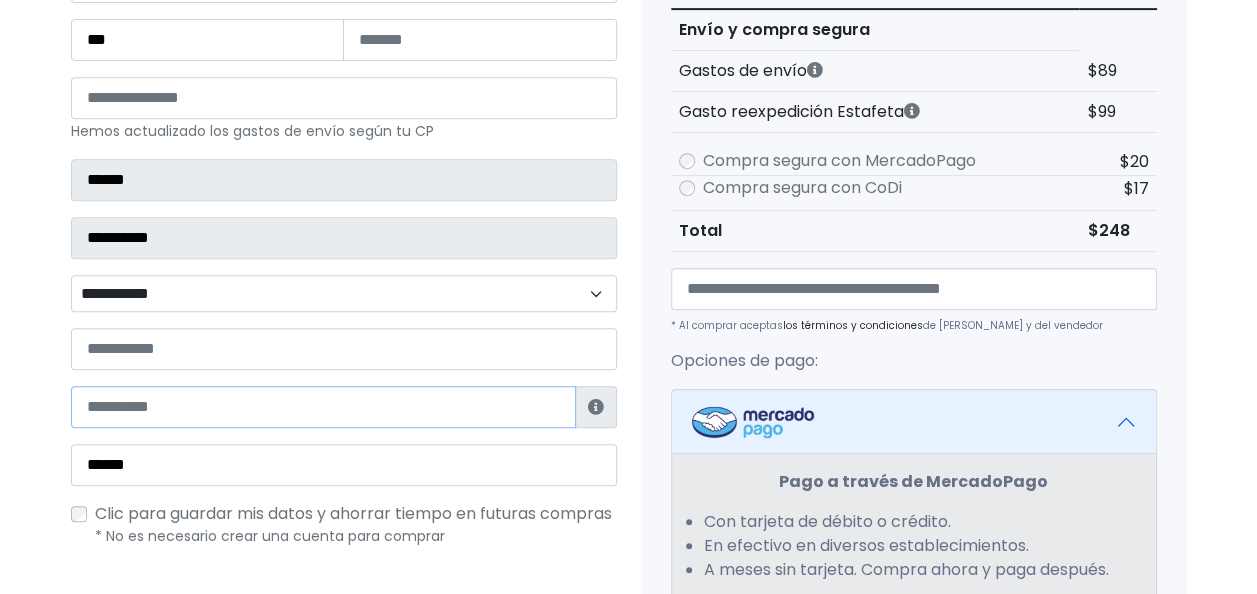 click at bounding box center (323, 407) 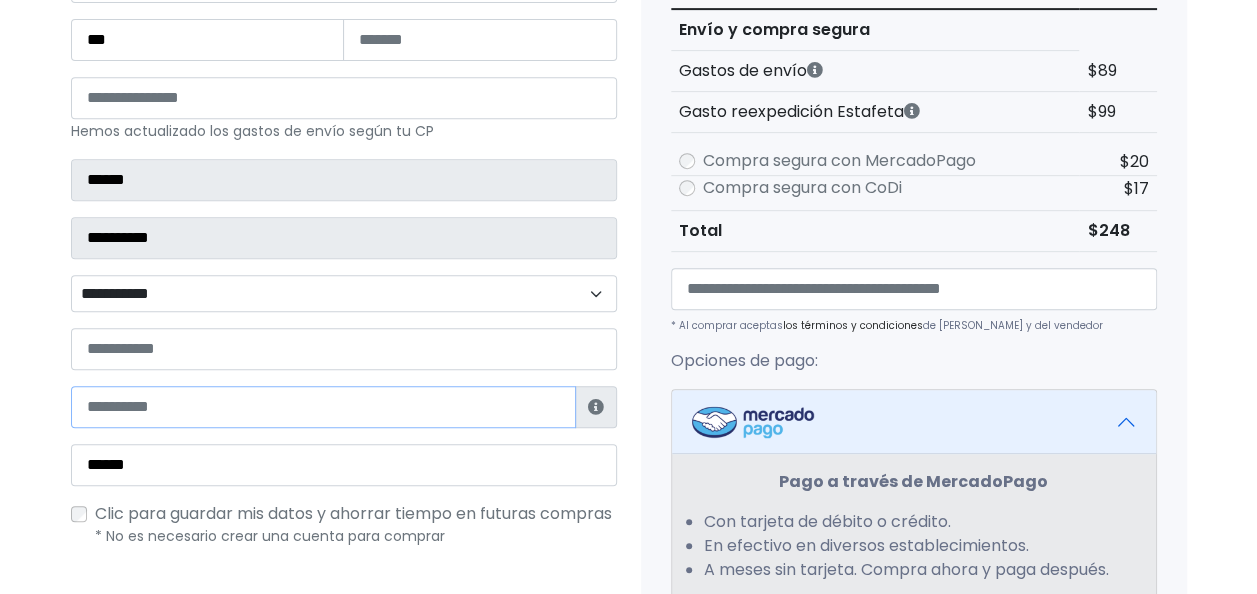 paste on "**********" 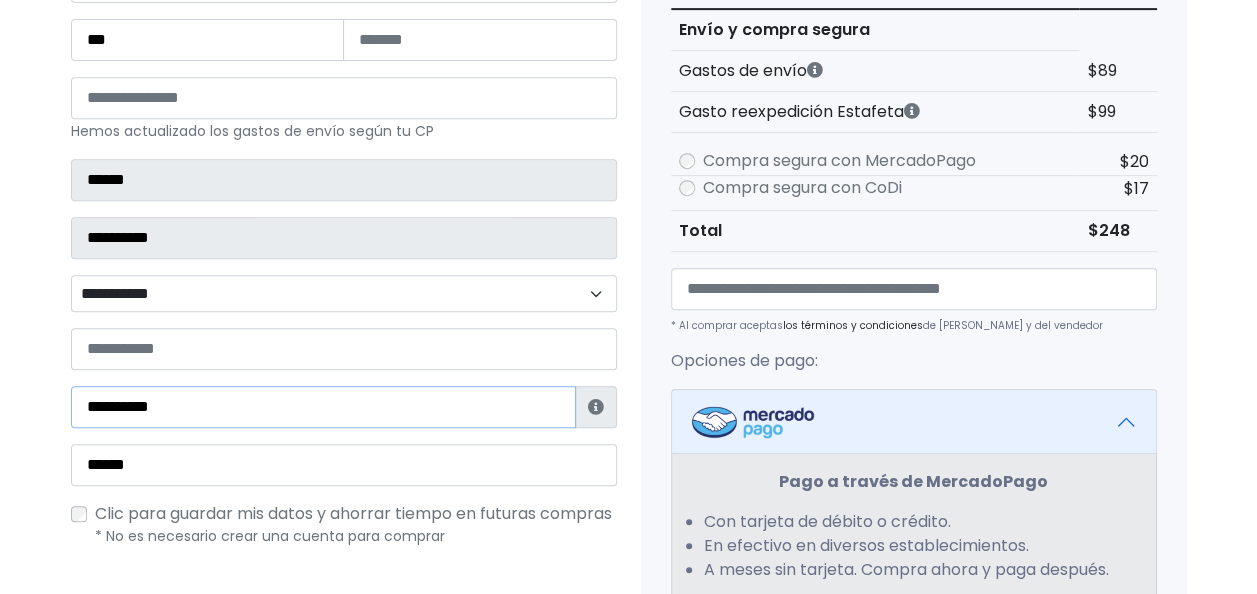 type on "**********" 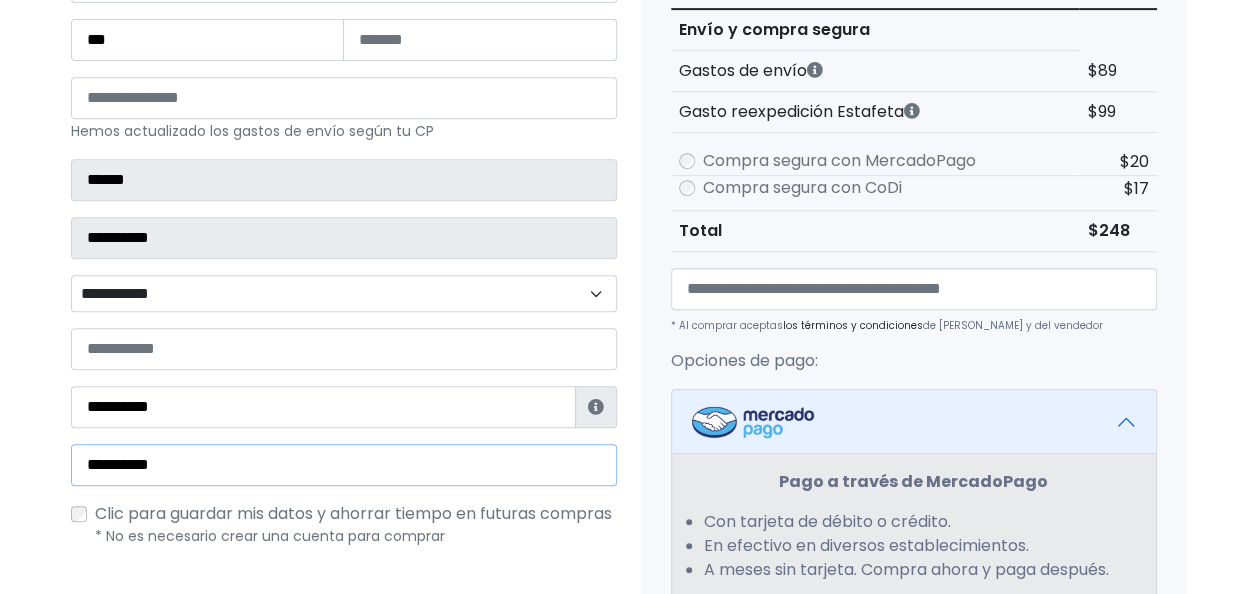 type on "**********" 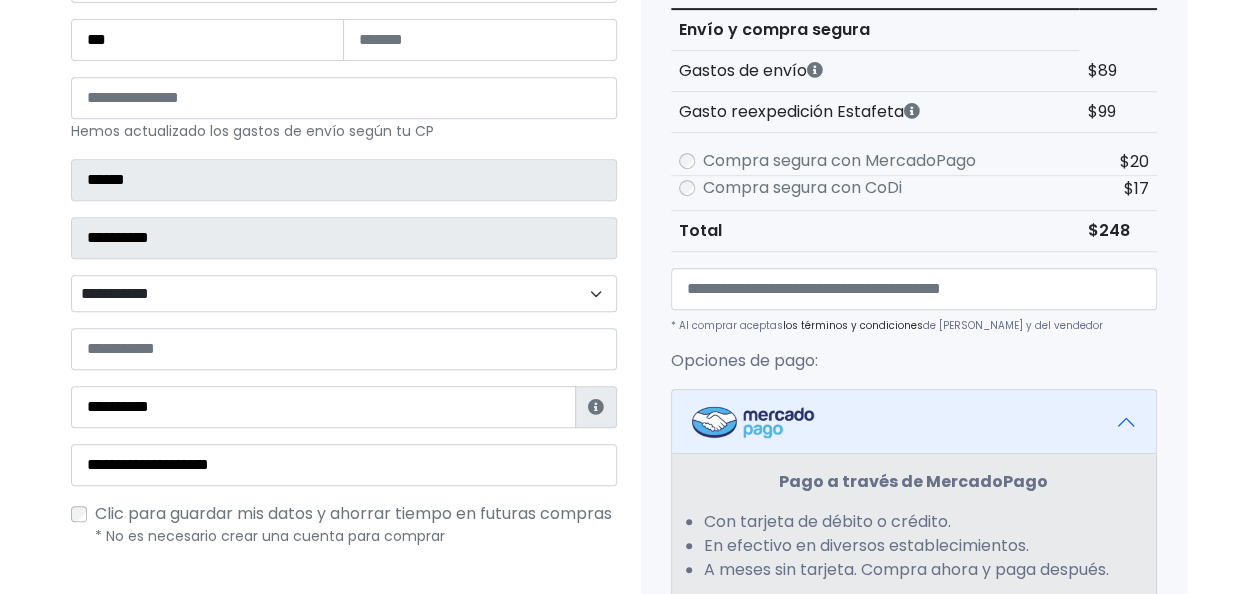 click on "Tienda de 5thave
Checkout
¿Tienes cuenta?
Haz clic aquí para acceder
******
¿Olvidaste tu contraseña? Entrar" at bounding box center (628, 407) 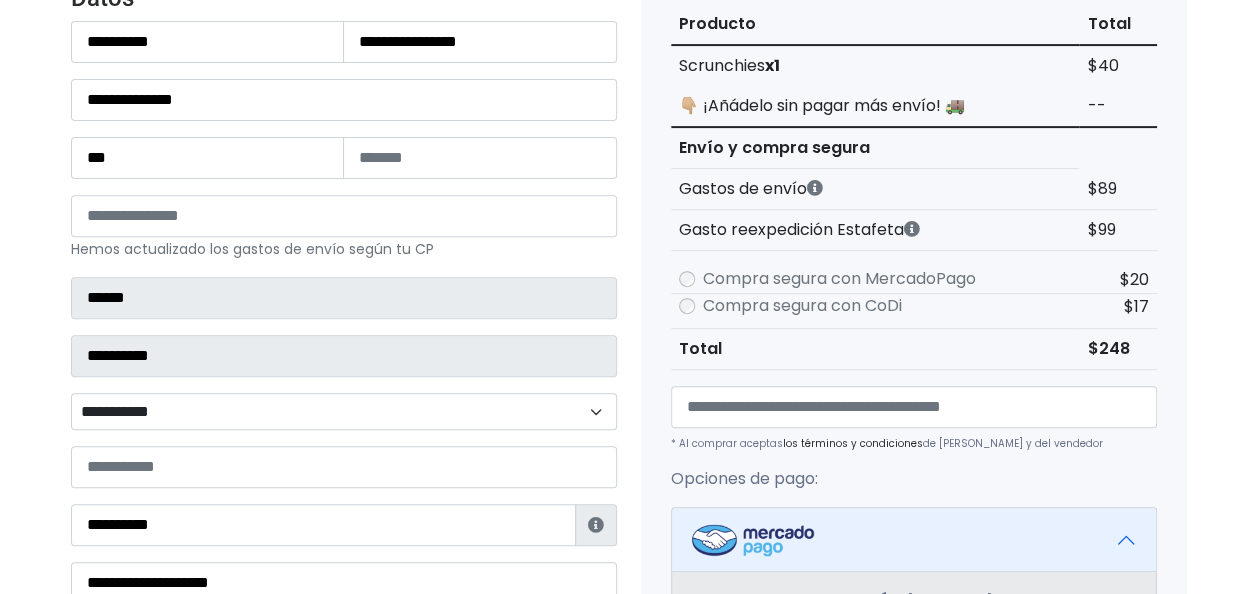 scroll, scrollTop: 189, scrollLeft: 0, axis: vertical 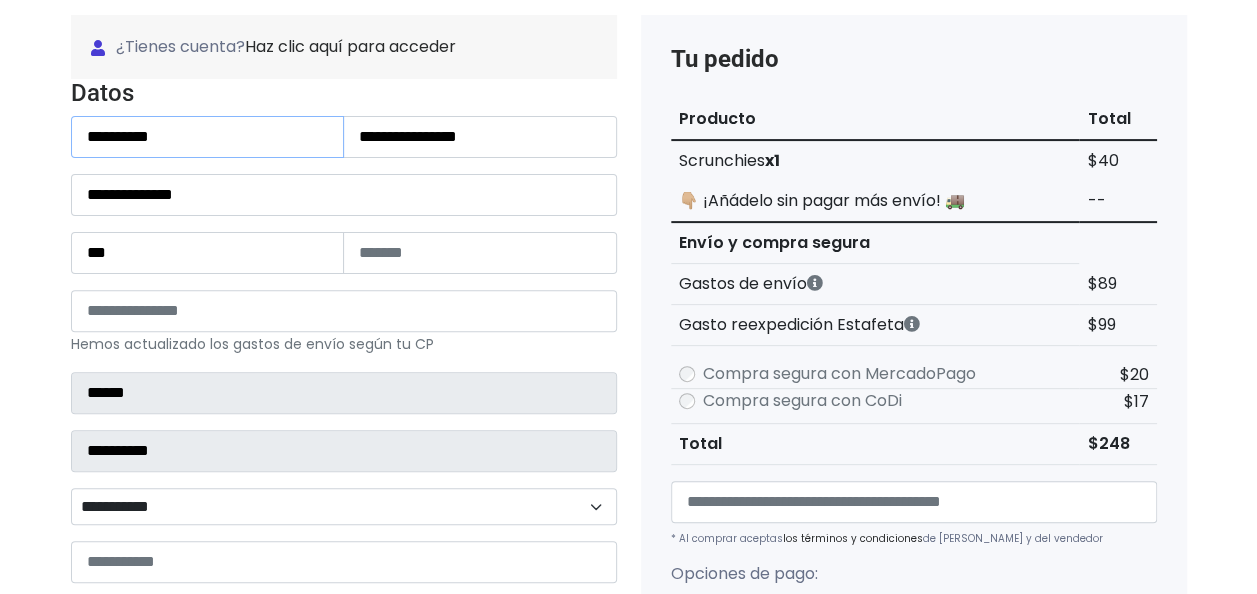 click on "*********" at bounding box center (208, 137) 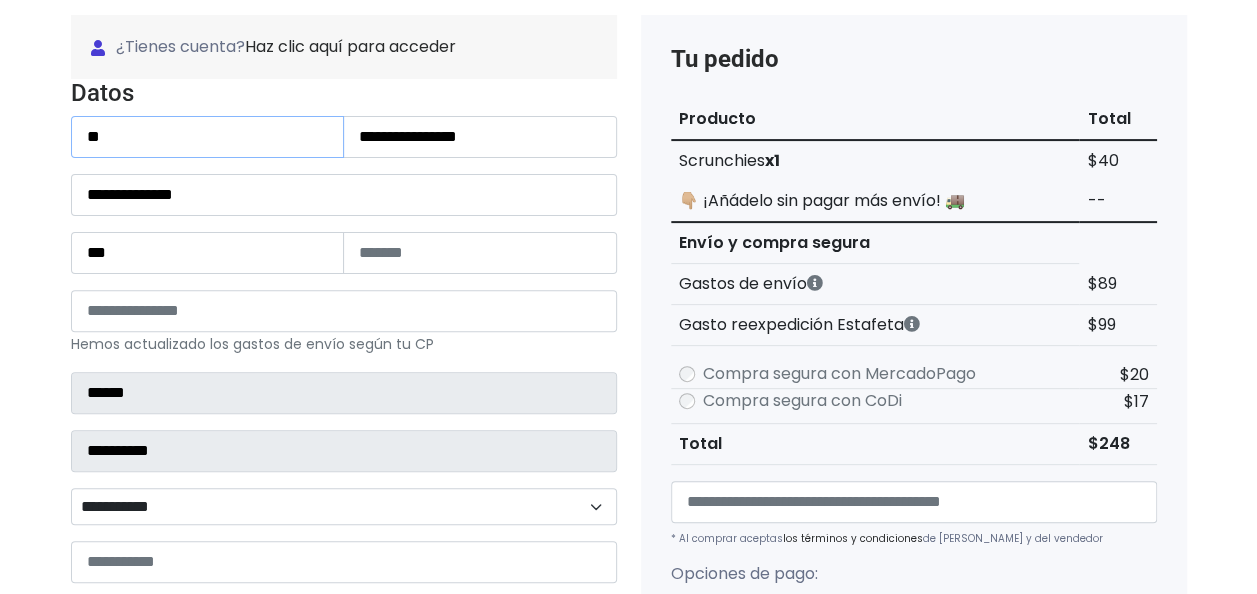 type on "*" 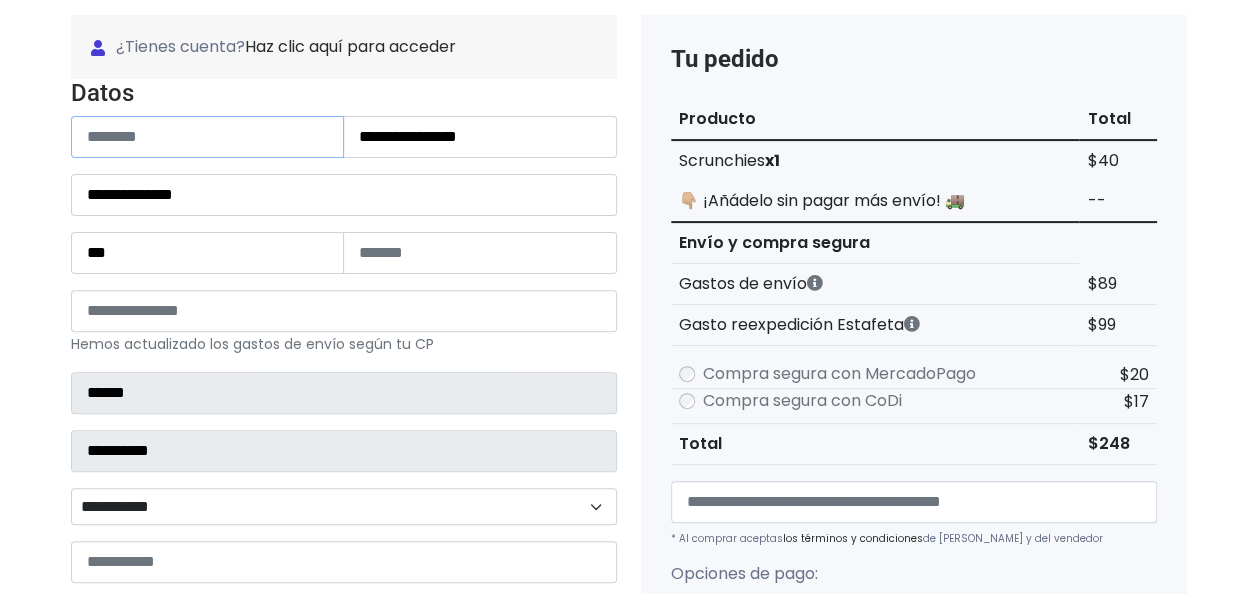 type 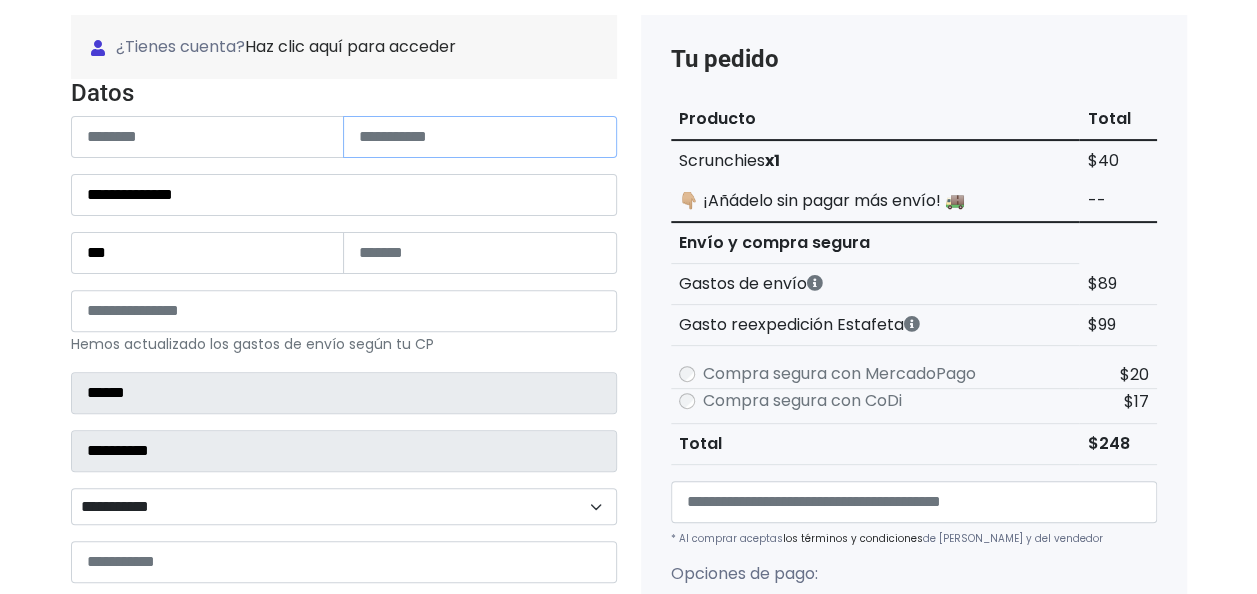type 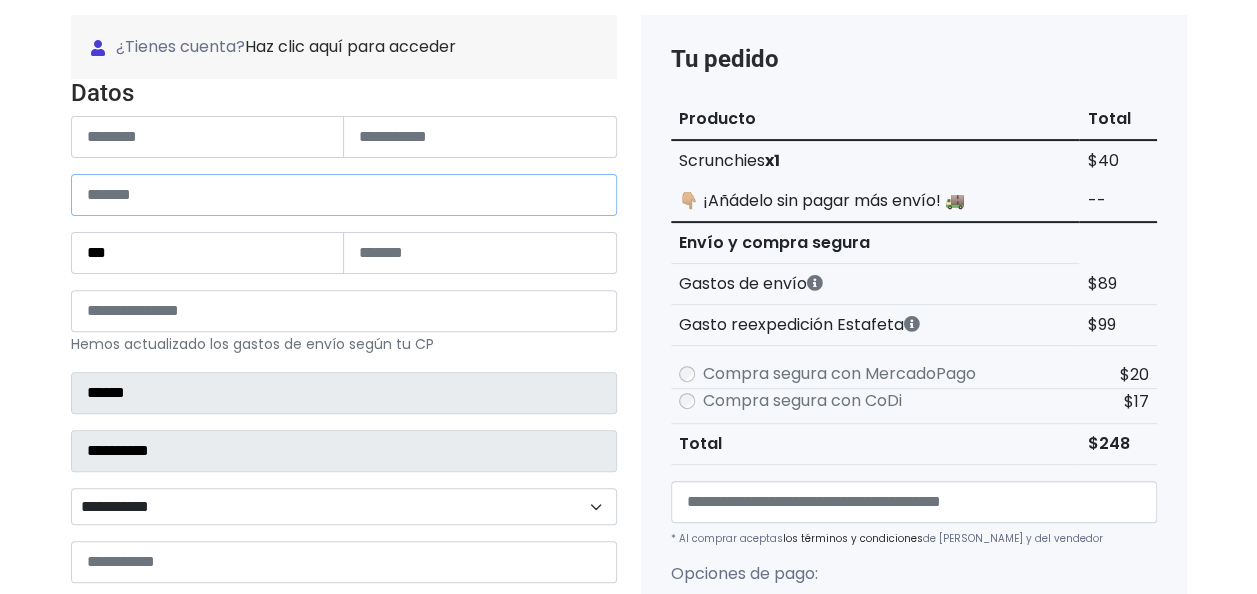 type 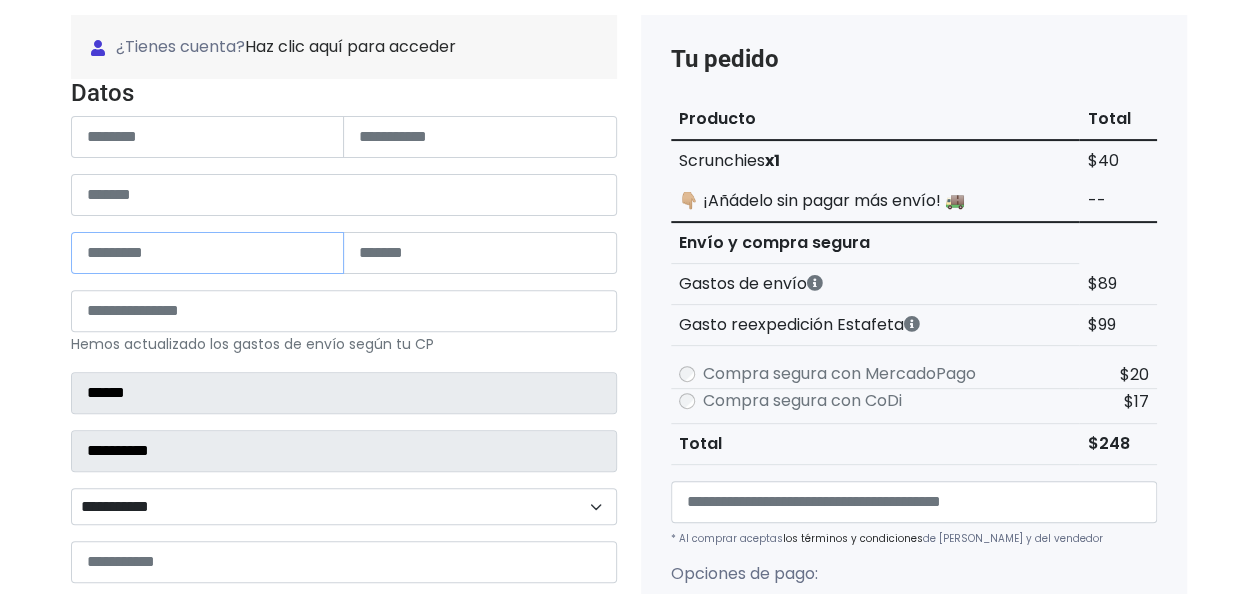 type 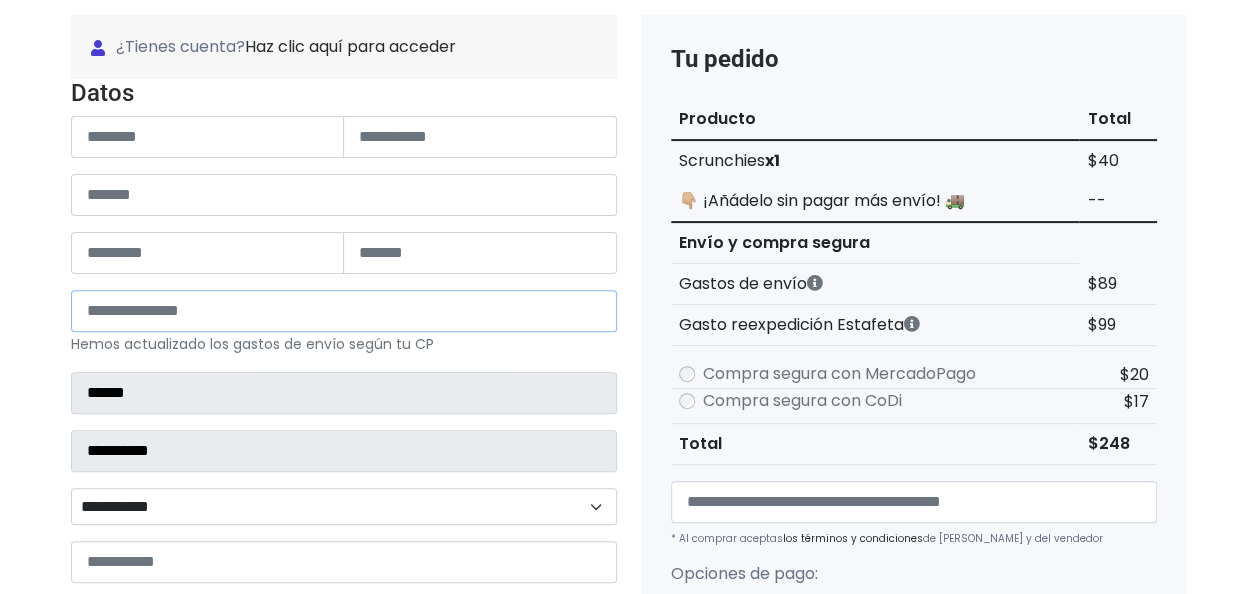 type 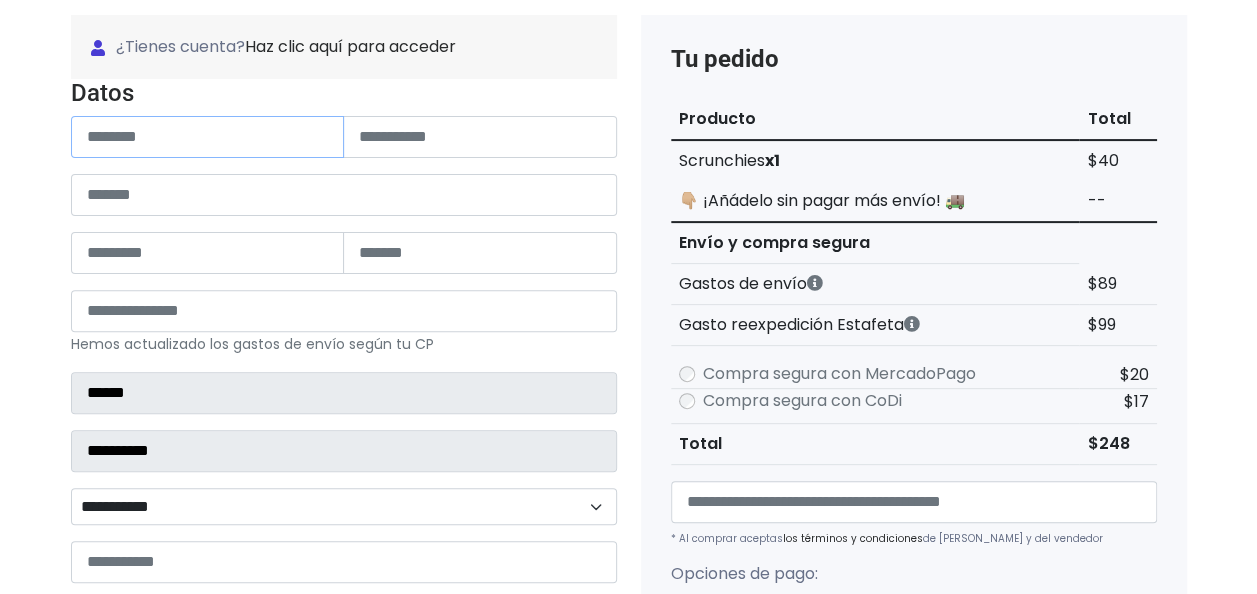 click at bounding box center [208, 137] 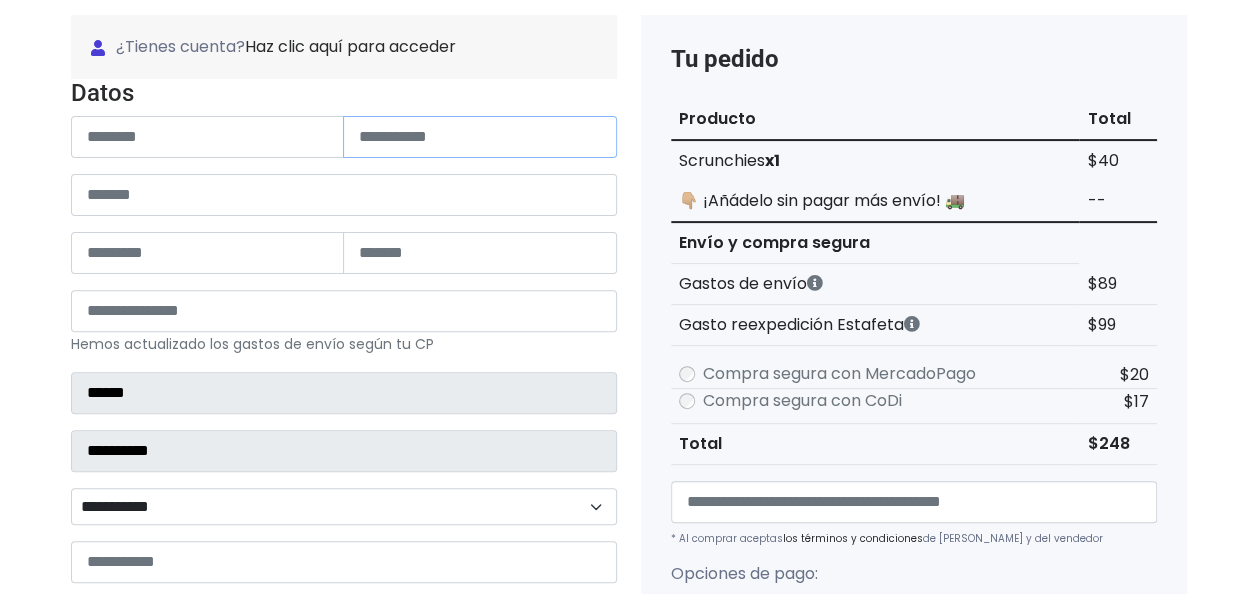 paste on "**********" 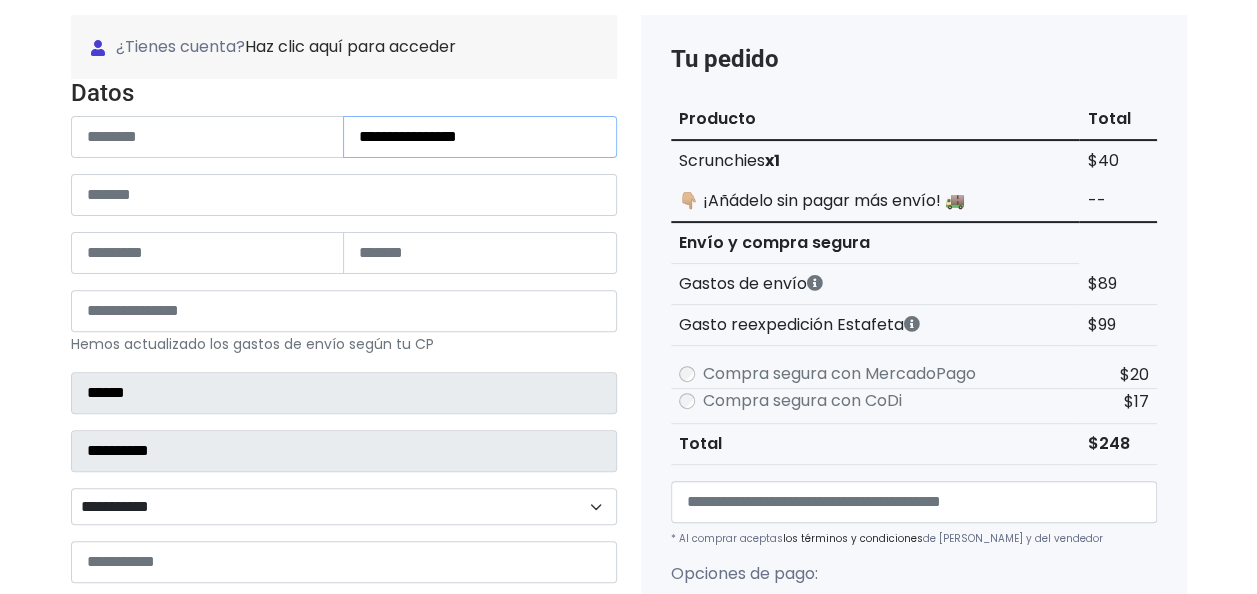 type on "**********" 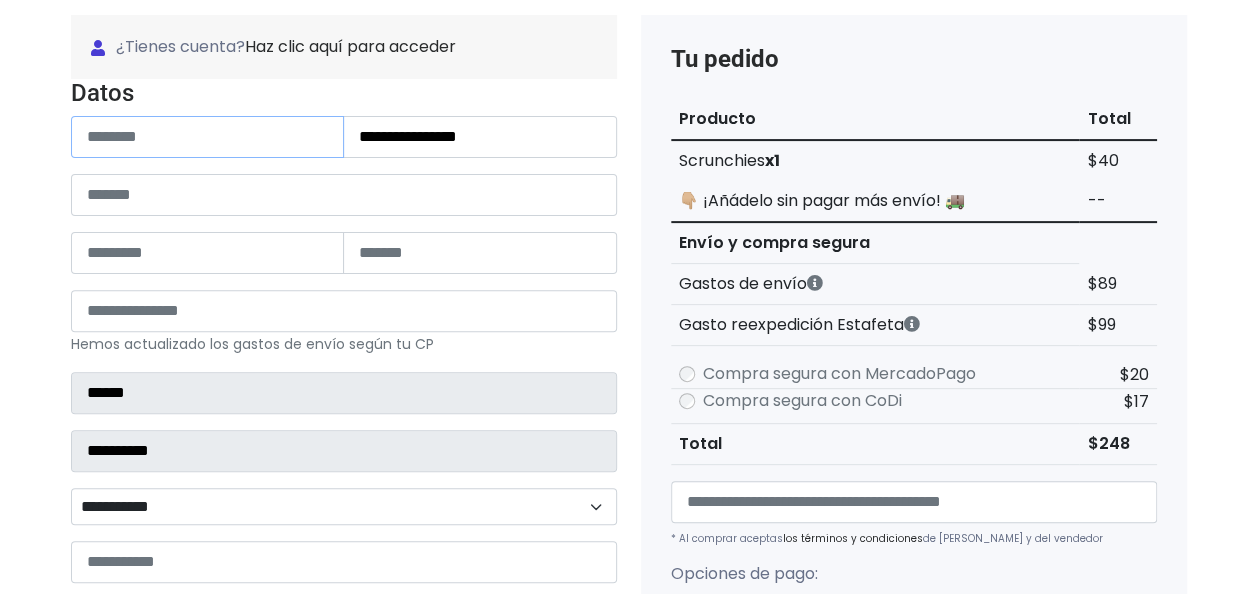 click at bounding box center (208, 137) 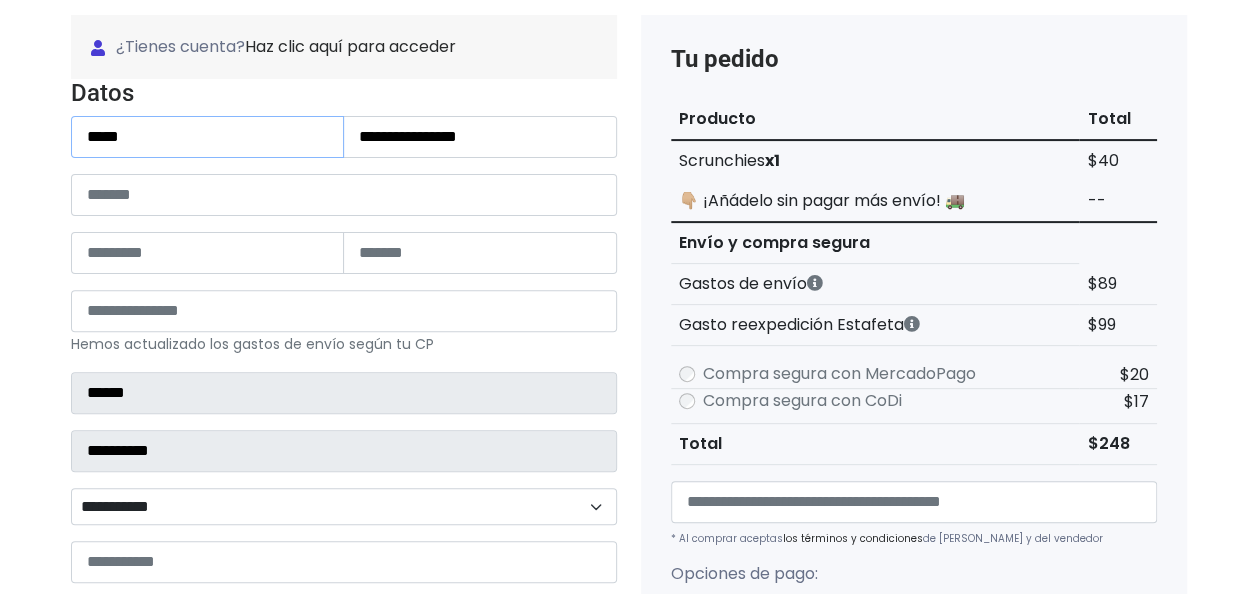 type on "*****" 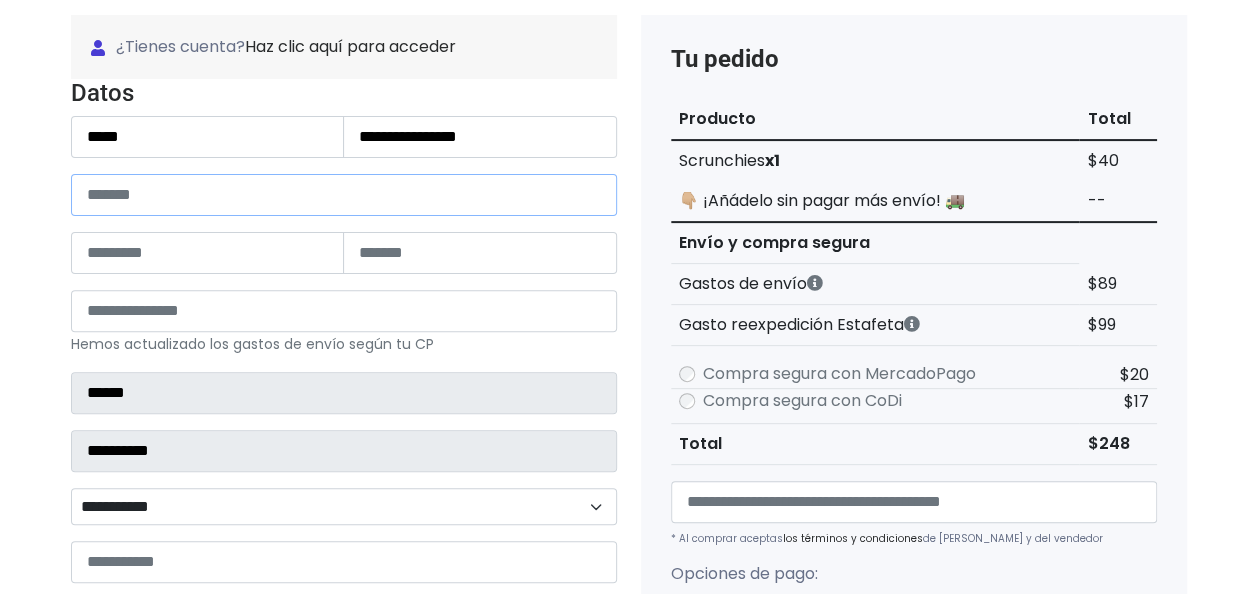 paste on "**********" 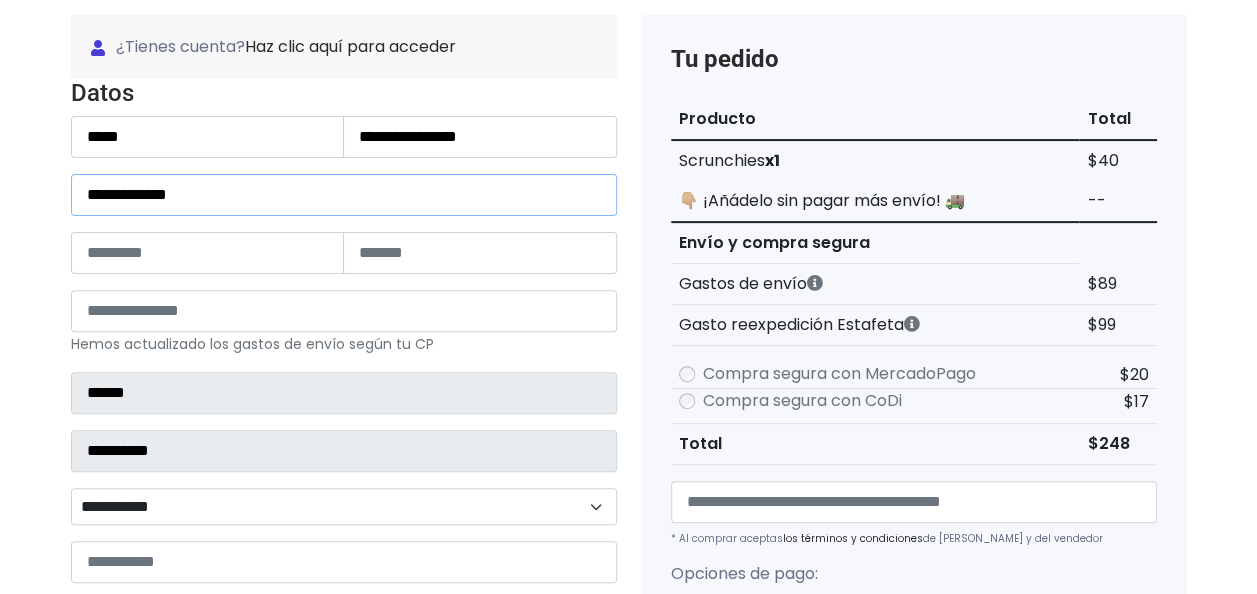 type on "**********" 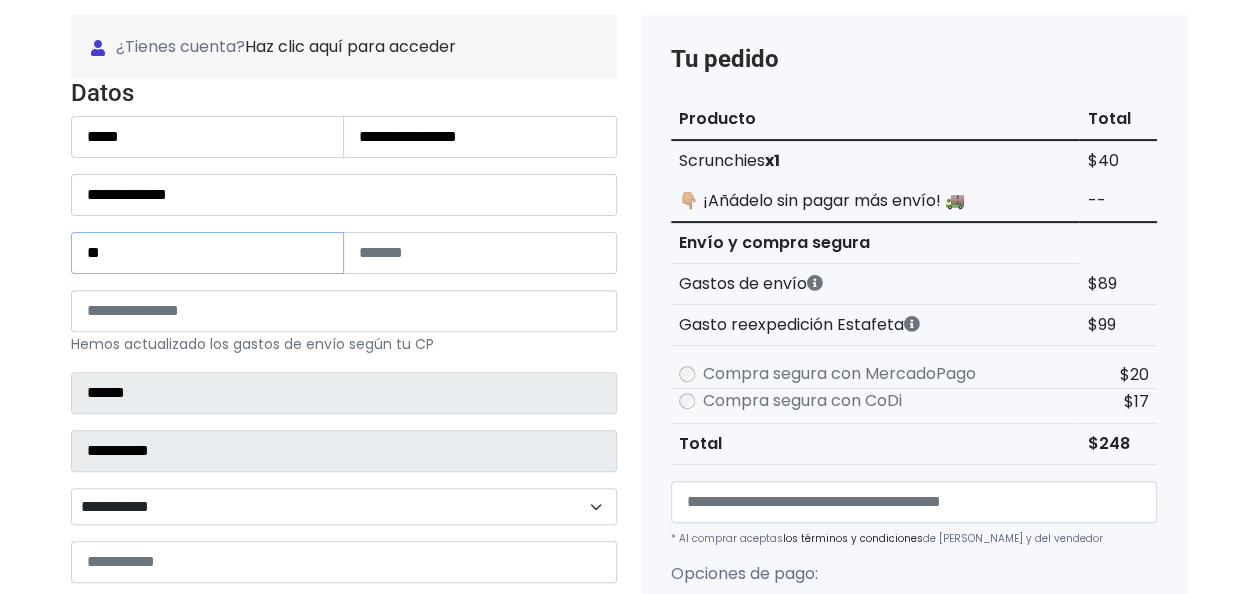 type on "**" 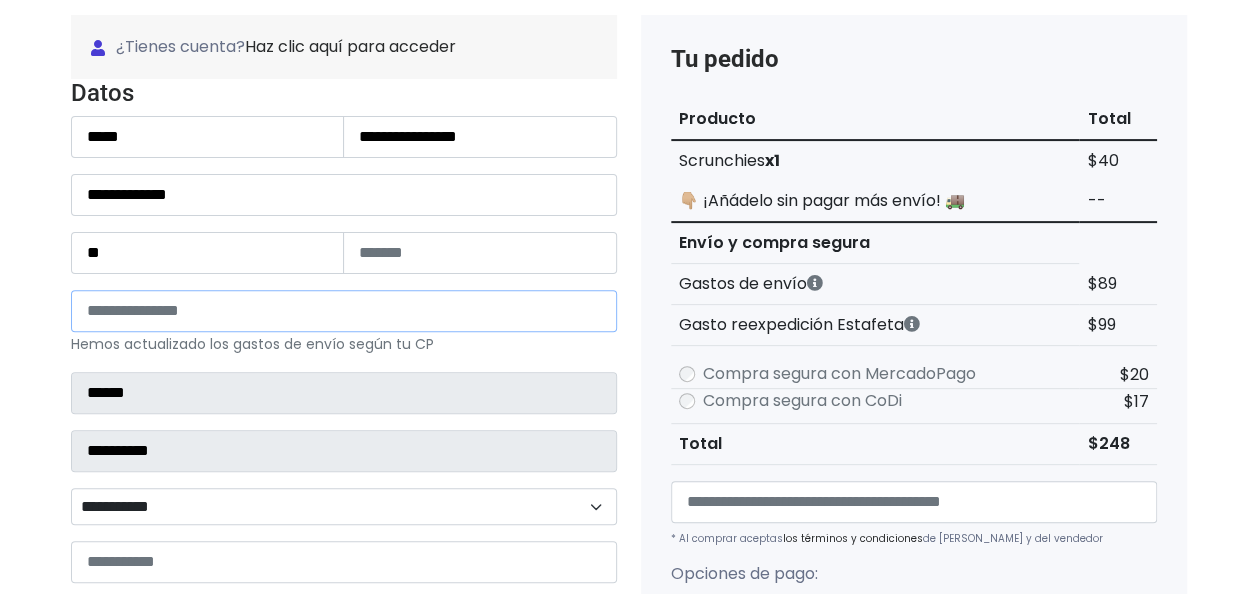 paste on "*****" 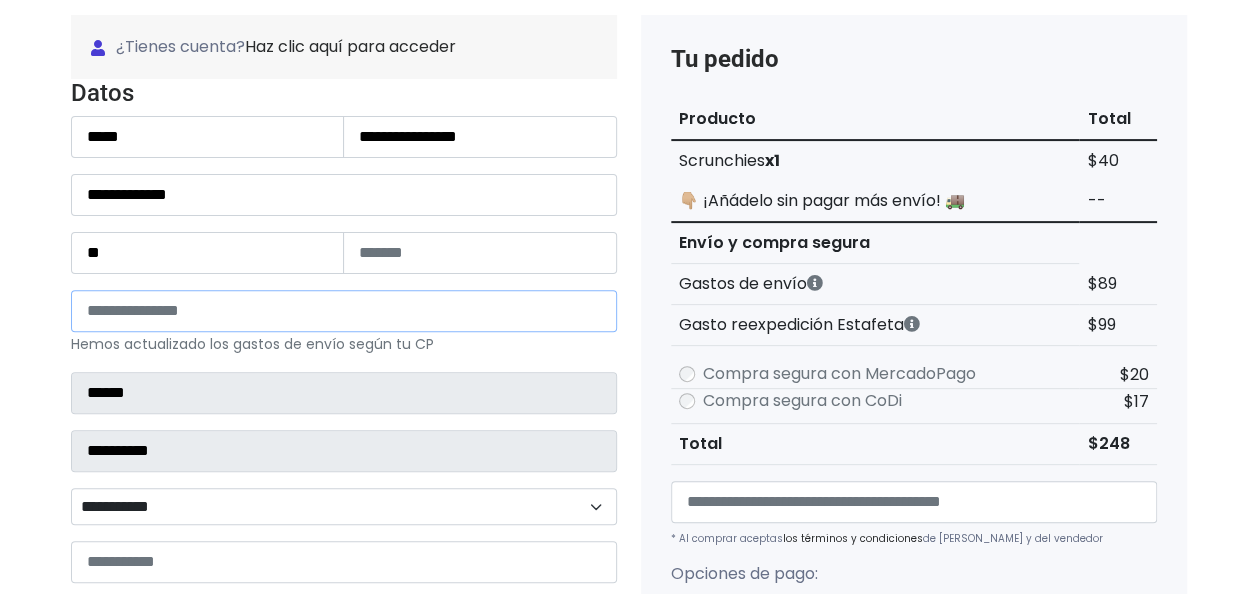 type on "*****" 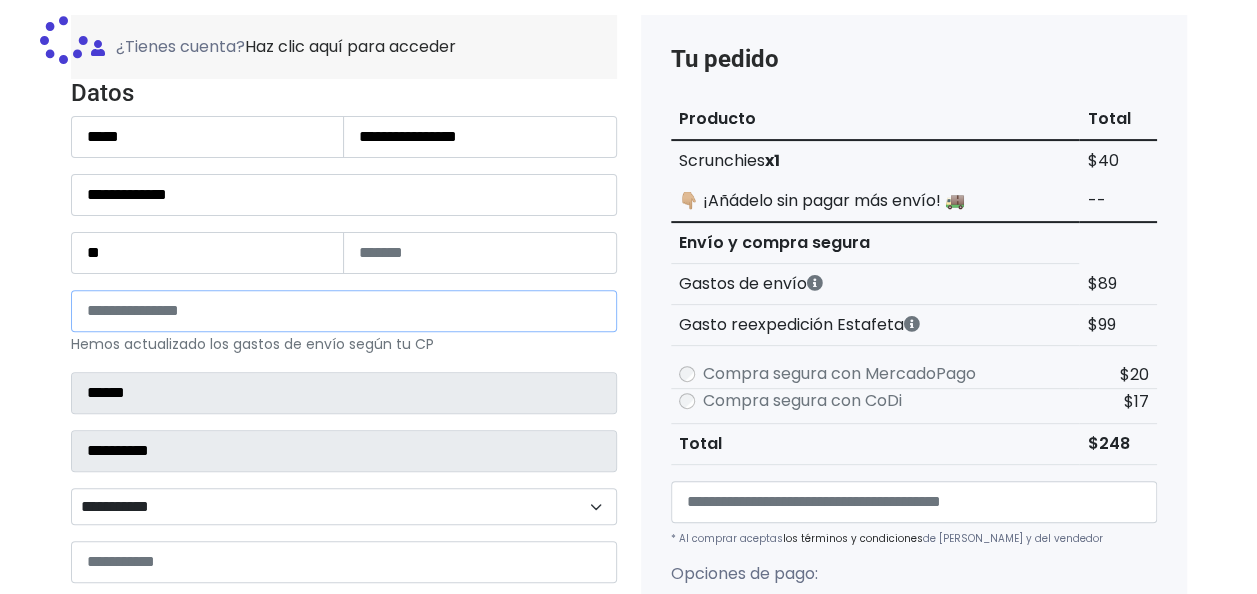 type on "******" 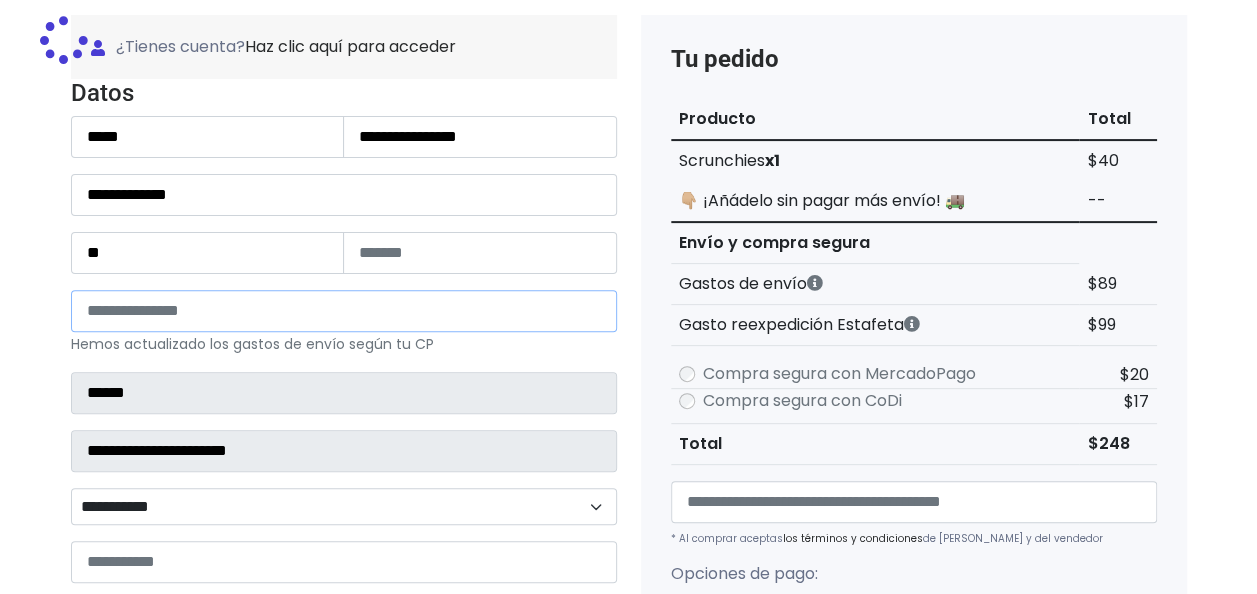 select 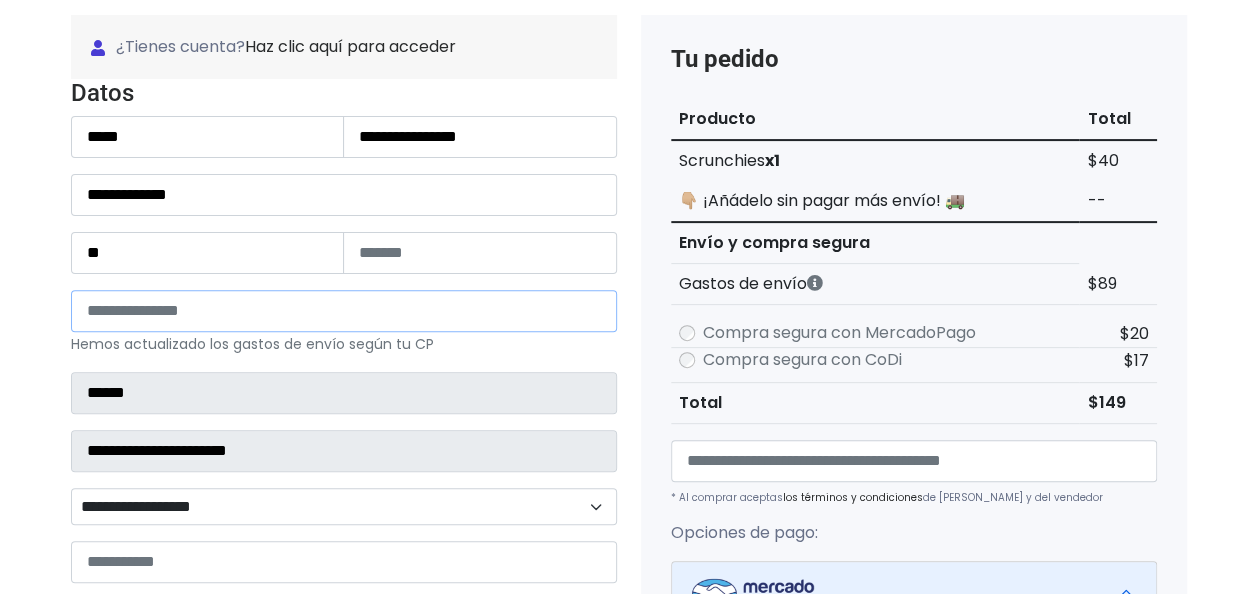 type on "*****" 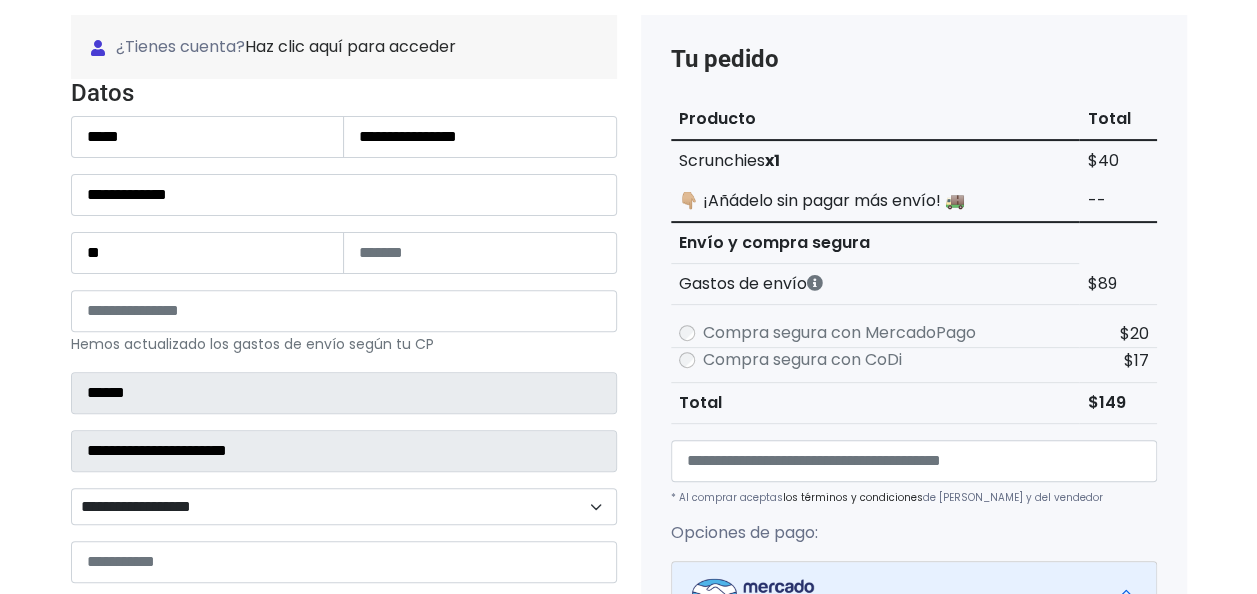 click on "POWERED BY  GO TRENDIER
Tienda PRO verificada
1
Scrunchies" at bounding box center [628, 522] 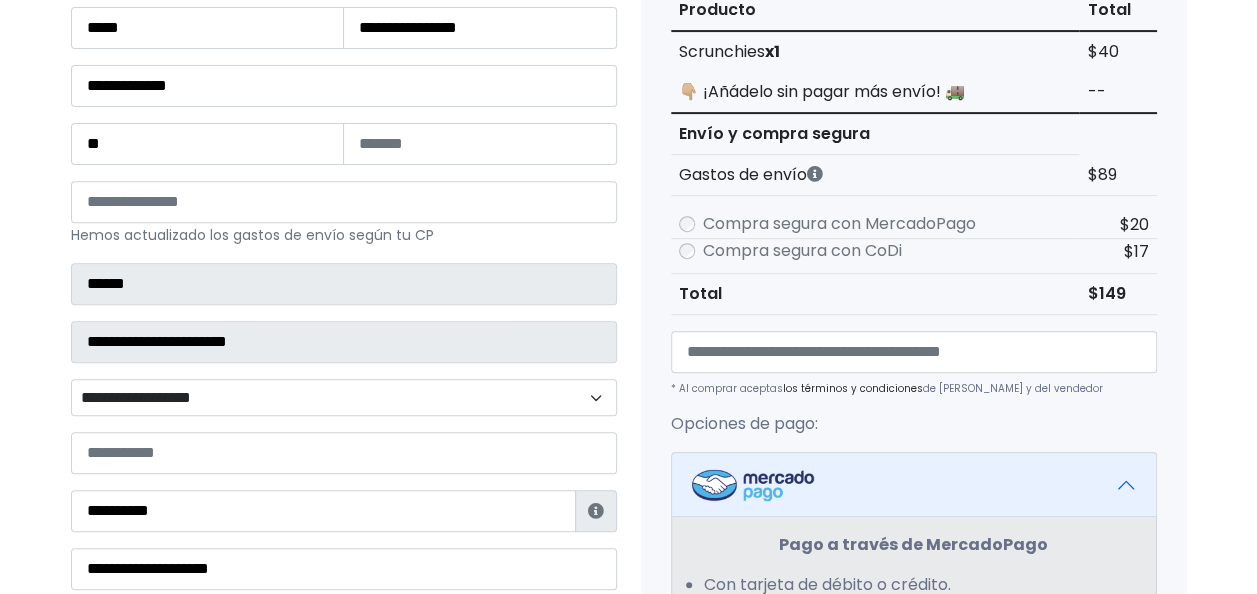 scroll, scrollTop: 308, scrollLeft: 0, axis: vertical 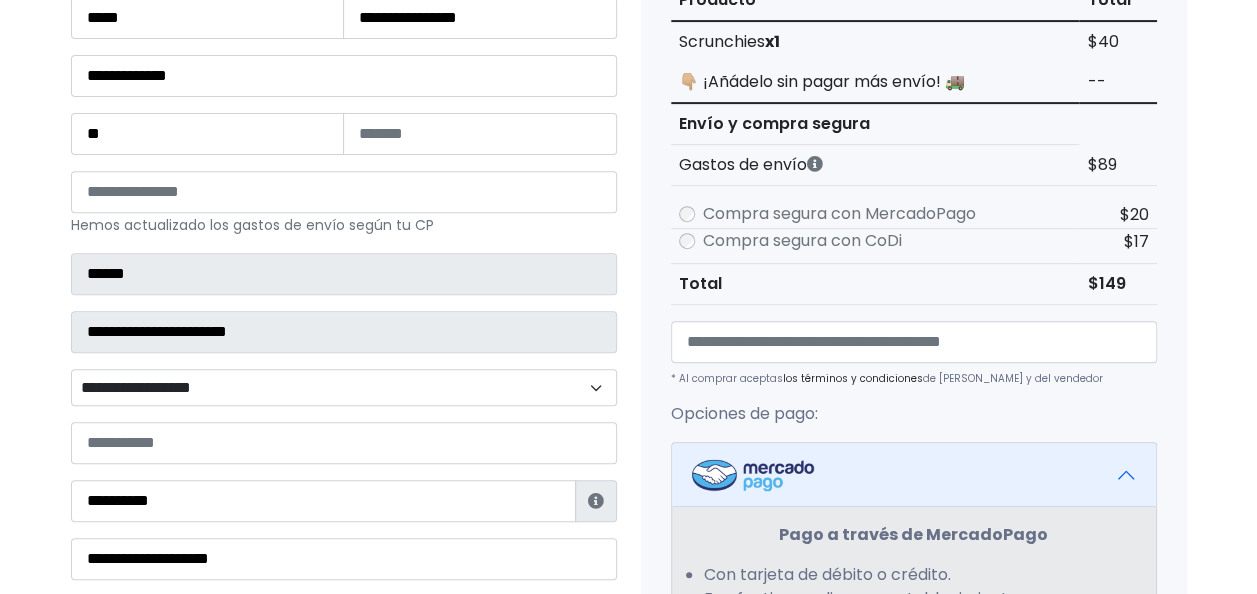 click on "**********" at bounding box center [344, 387] 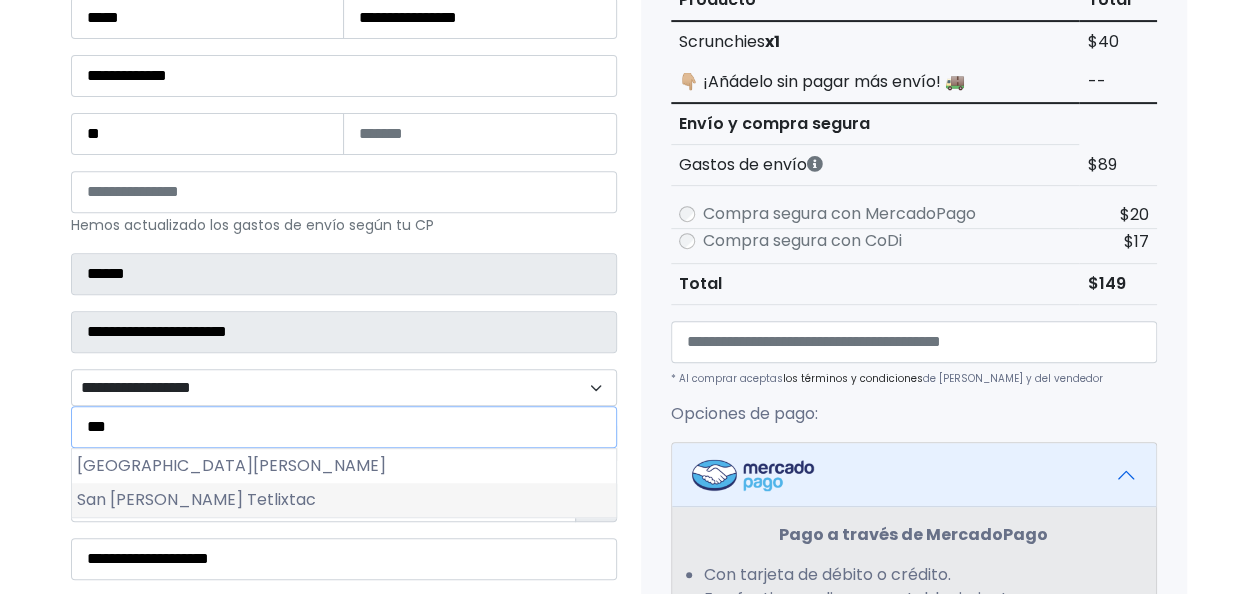 type on "***" 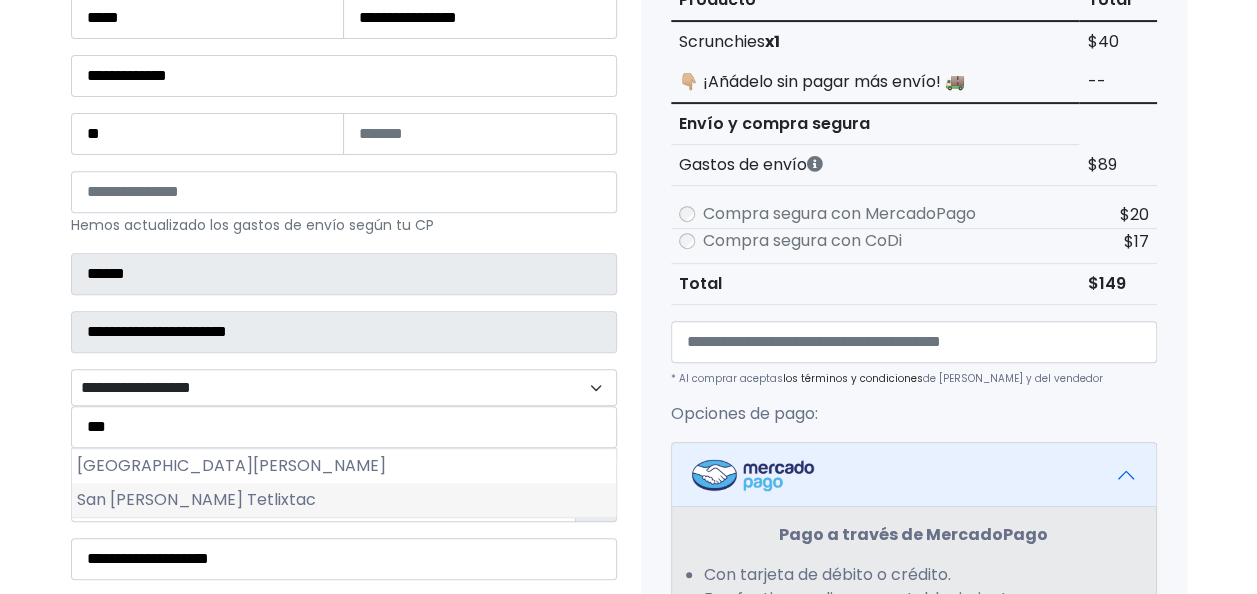 click on "San Lorenzo Tetlixtac" at bounding box center (344, 500) 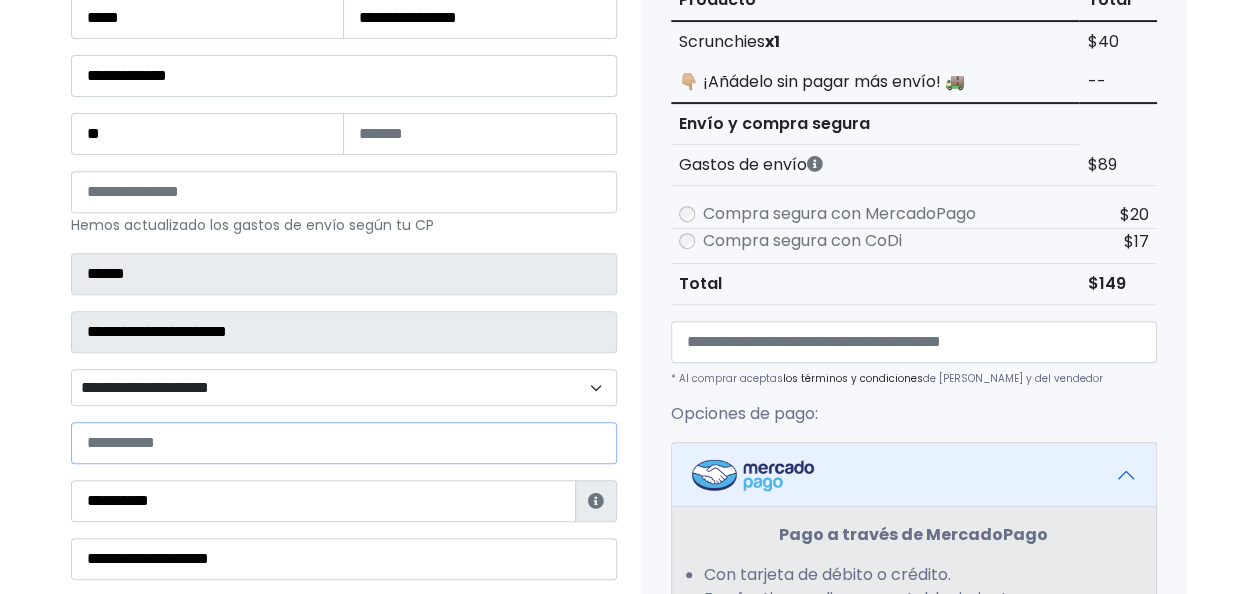 click at bounding box center [344, 443] 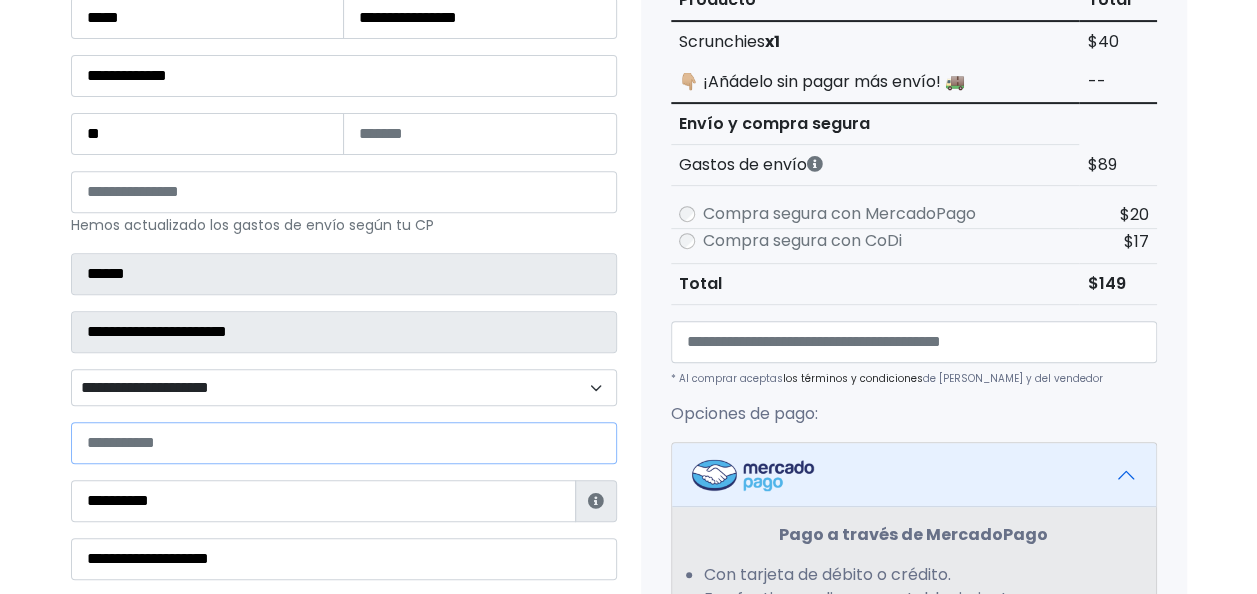 paste on "**********" 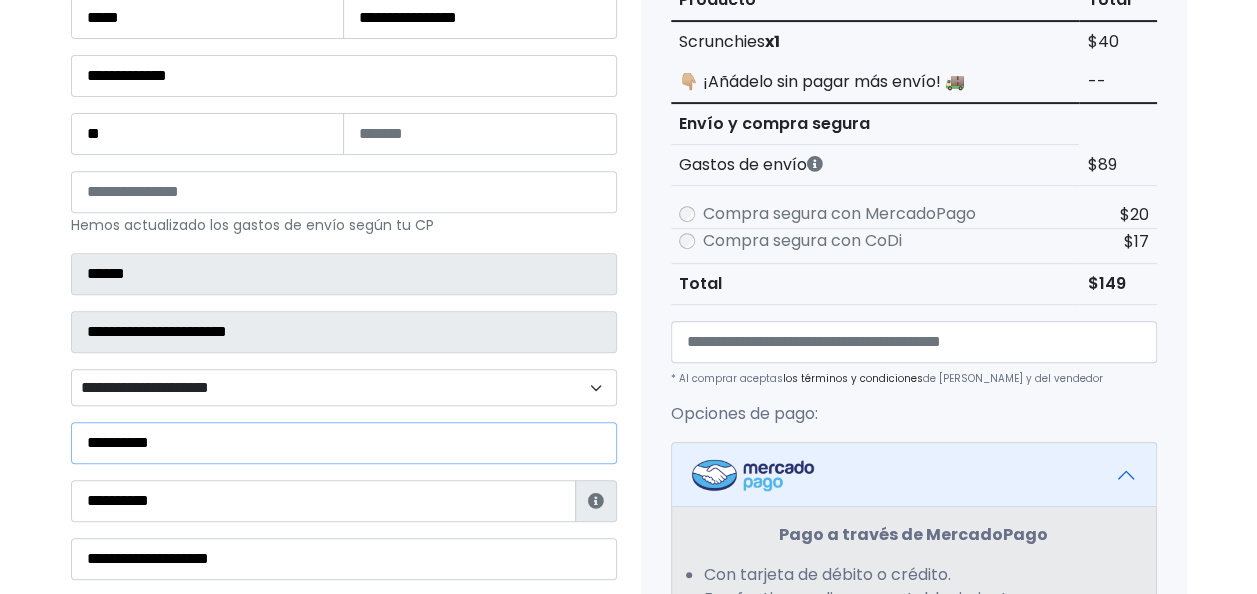 type on "**********" 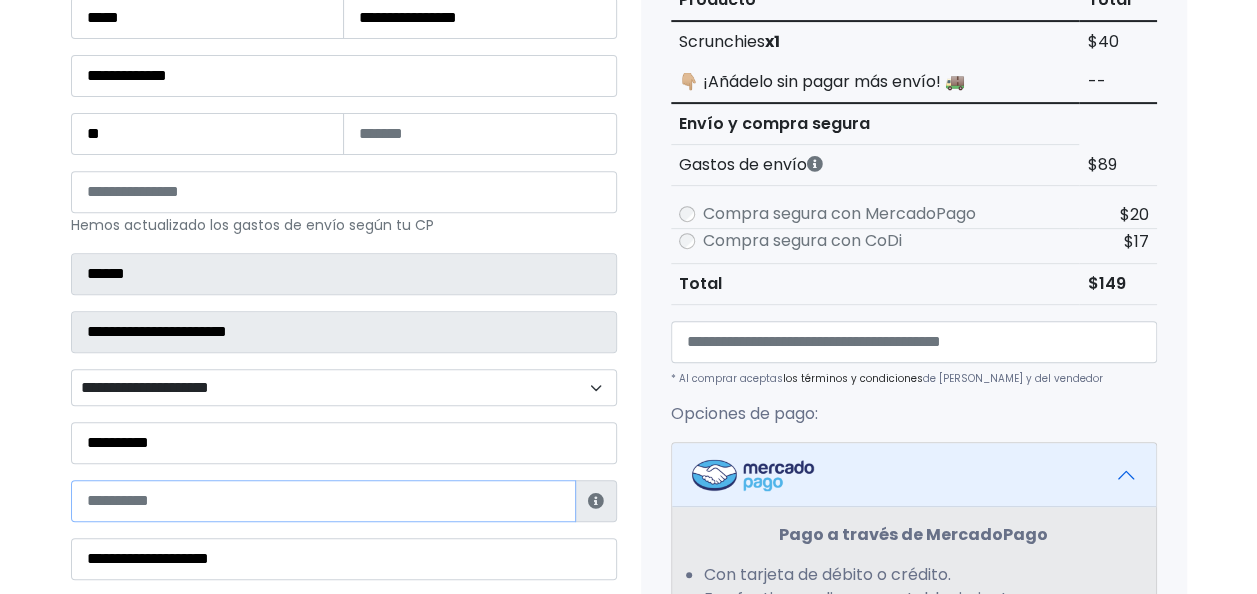 type 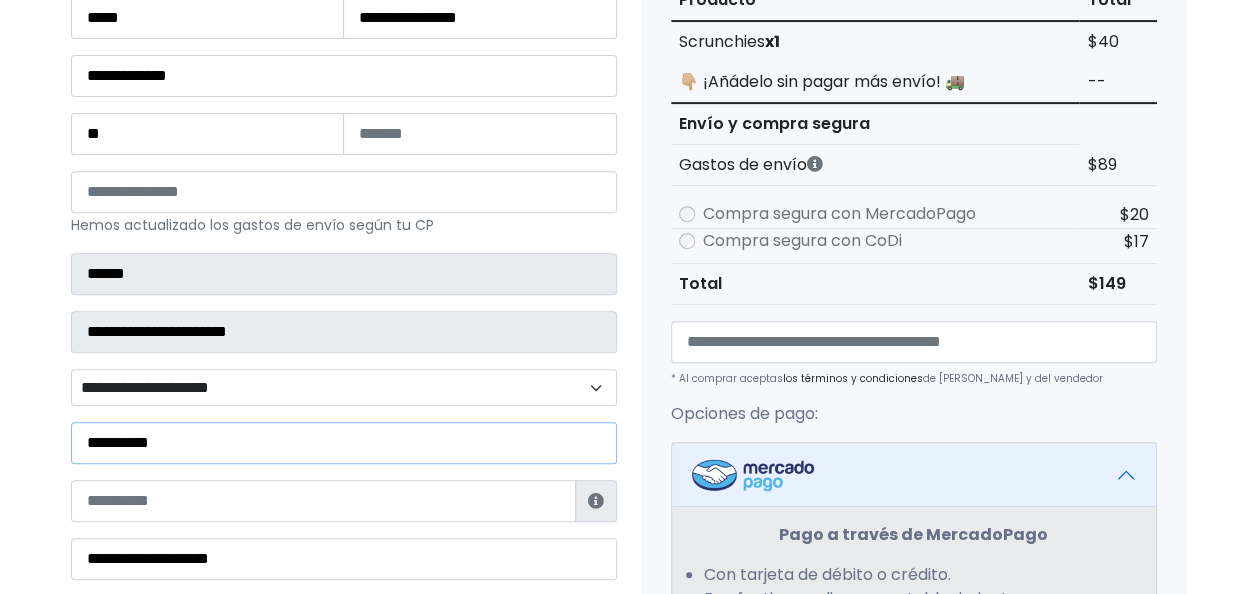 click on "**********" at bounding box center (344, 443) 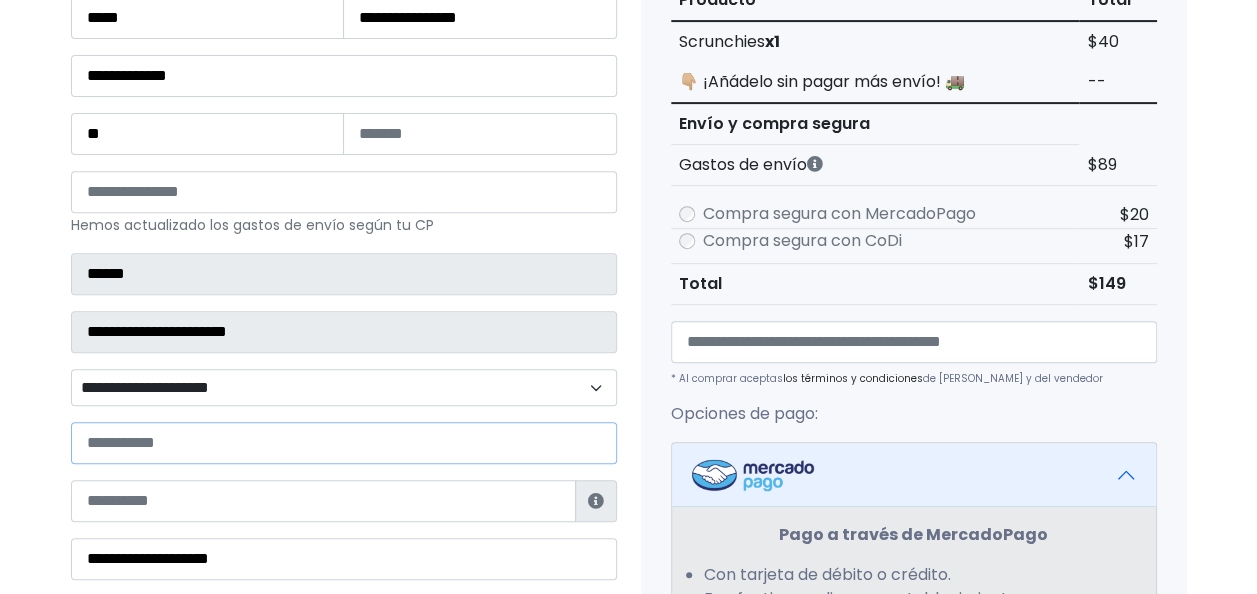 type 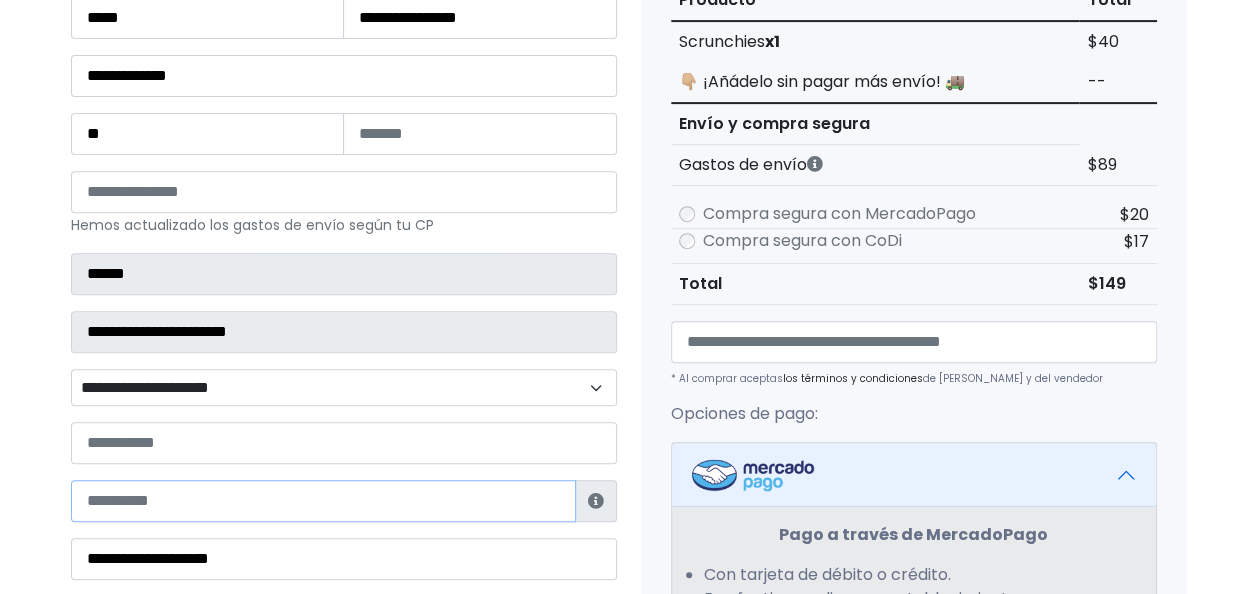 paste on "**********" 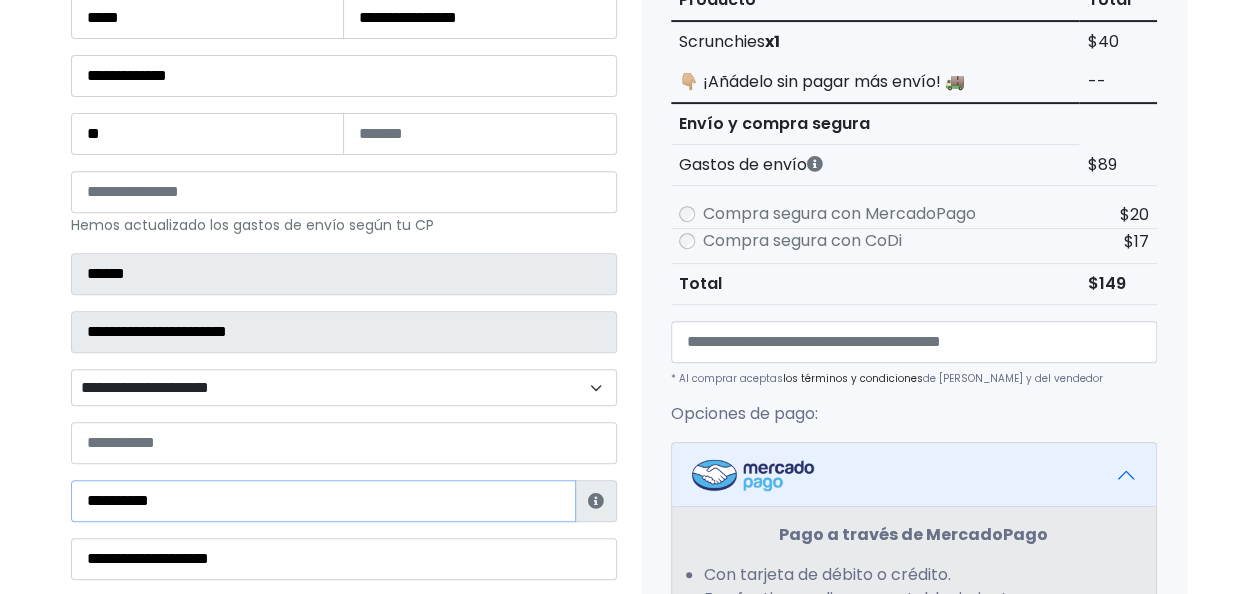 type on "**********" 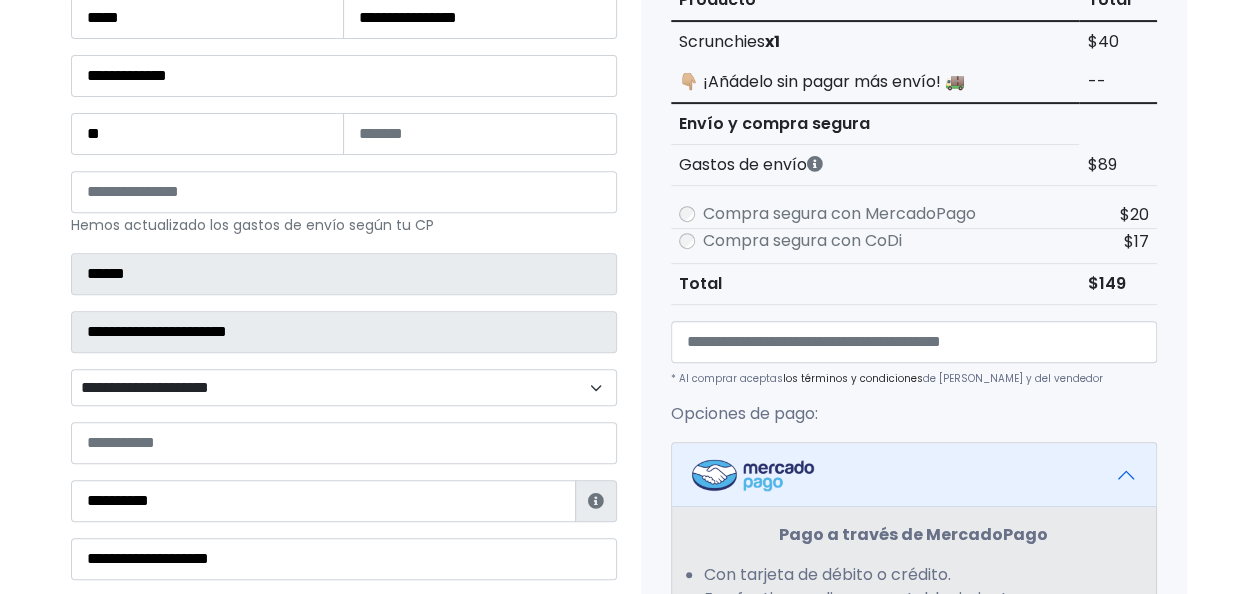 click on "POWERED BY  GO TRENDIER
Tienda PRO verificada
1
Scrunchies" at bounding box center [628, 403] 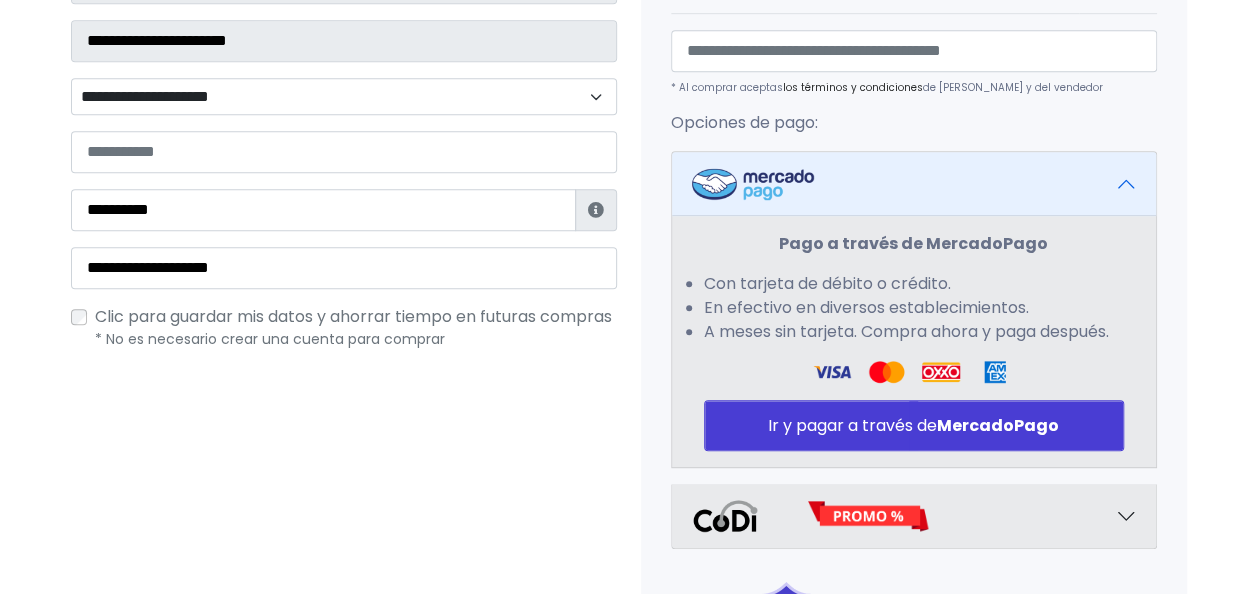 scroll, scrollTop: 614, scrollLeft: 0, axis: vertical 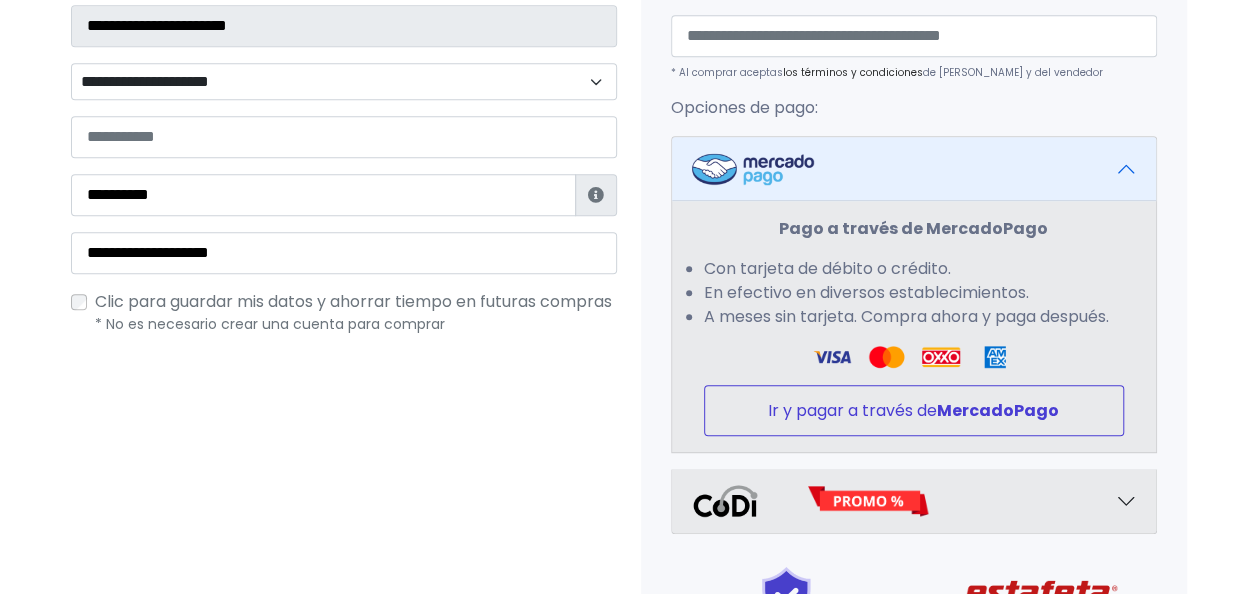 click on "MercadoPago" at bounding box center (998, 410) 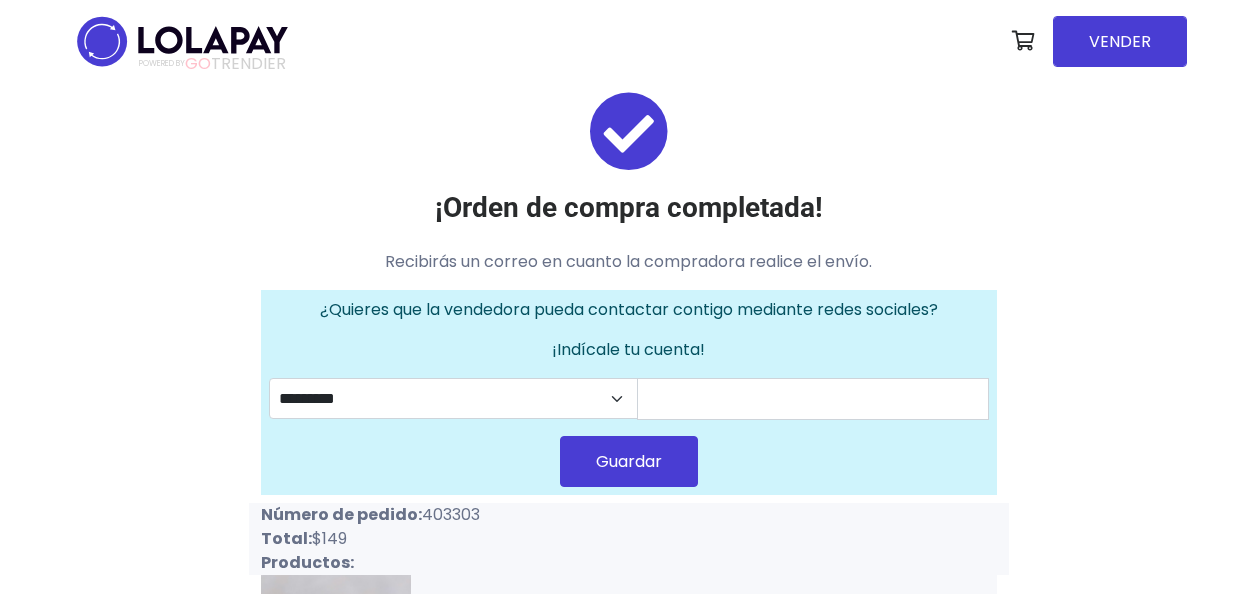 scroll, scrollTop: 0, scrollLeft: 0, axis: both 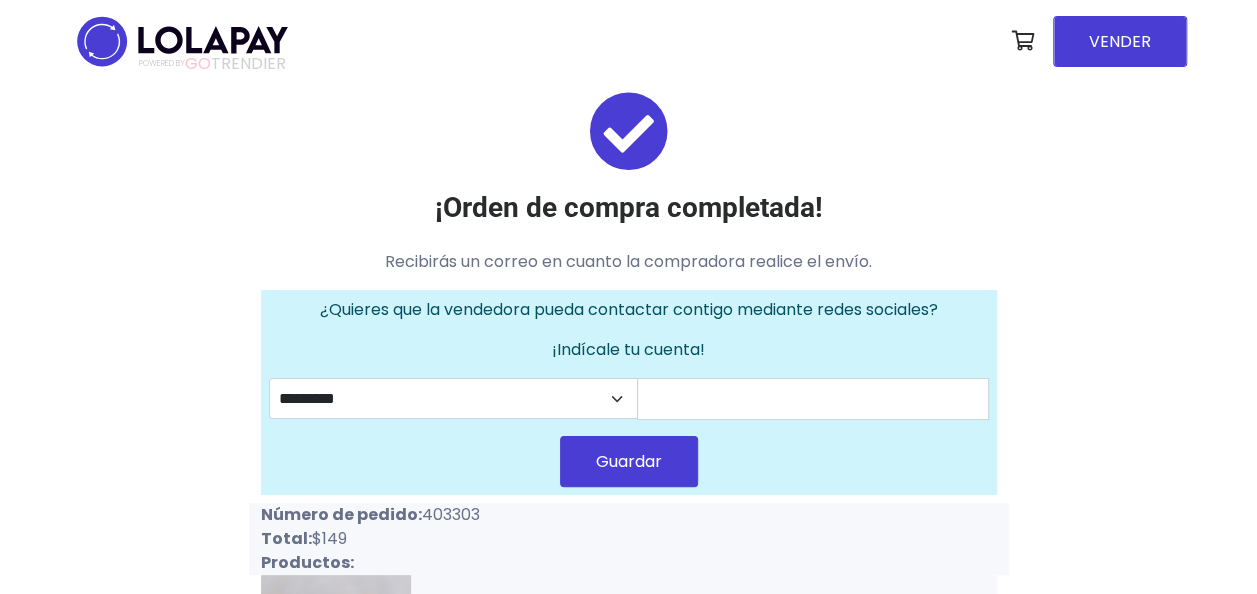 drag, startPoint x: 419, startPoint y: 508, endPoint x: 498, endPoint y: 524, distance: 80.60397 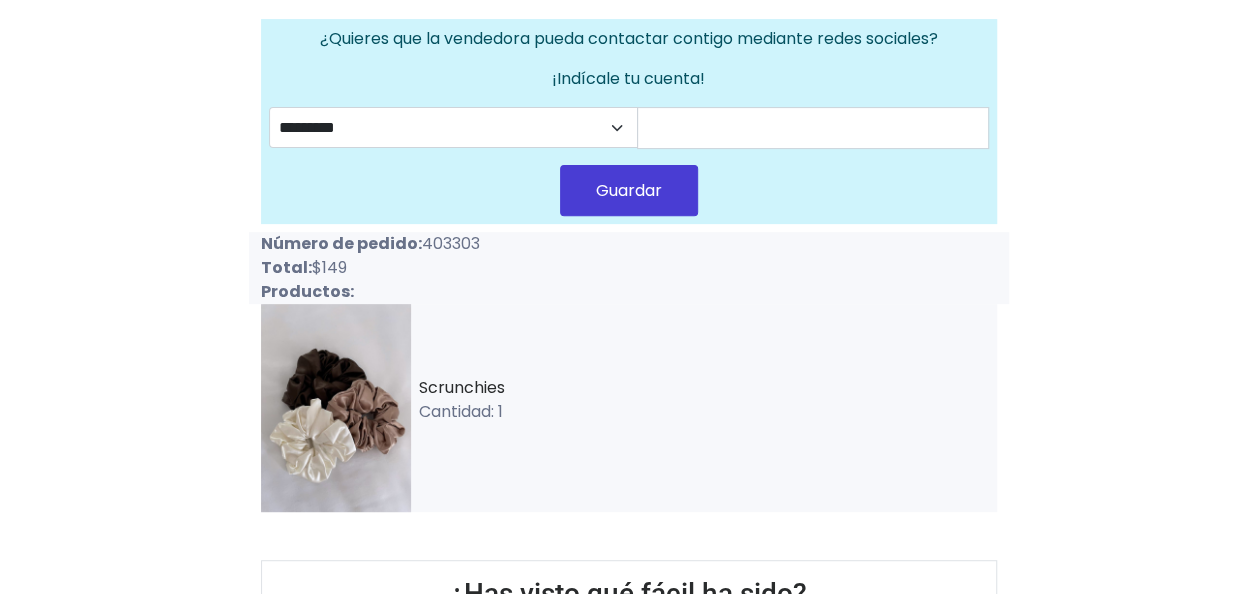 scroll, scrollTop: 292, scrollLeft: 0, axis: vertical 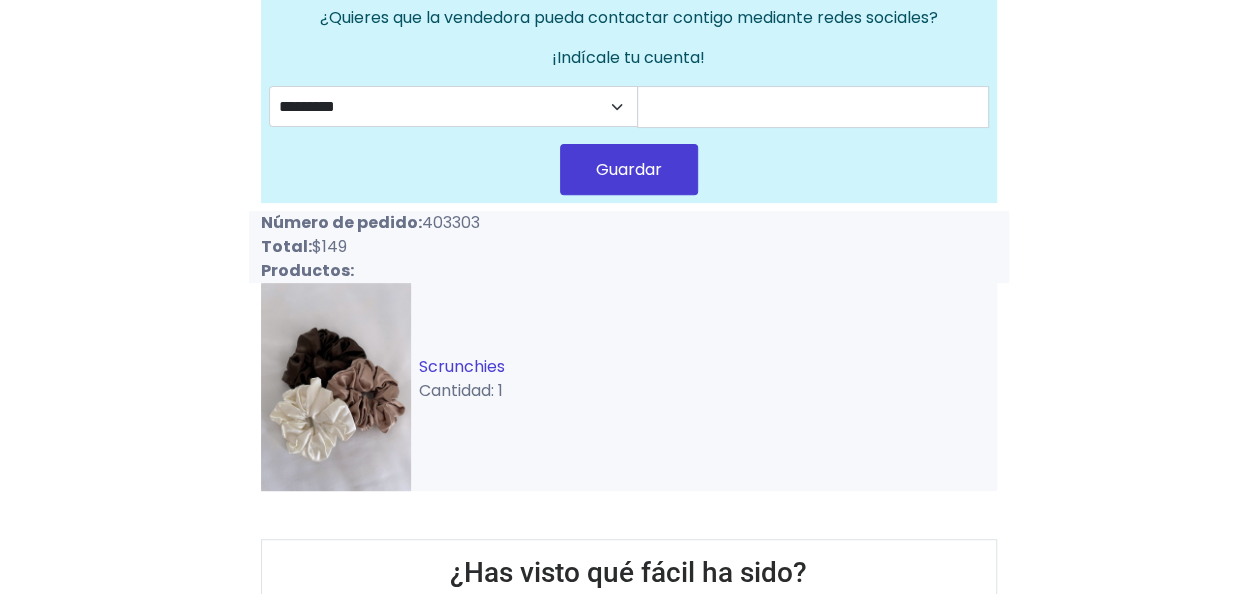 click on "Scrunchies" at bounding box center (462, 366) 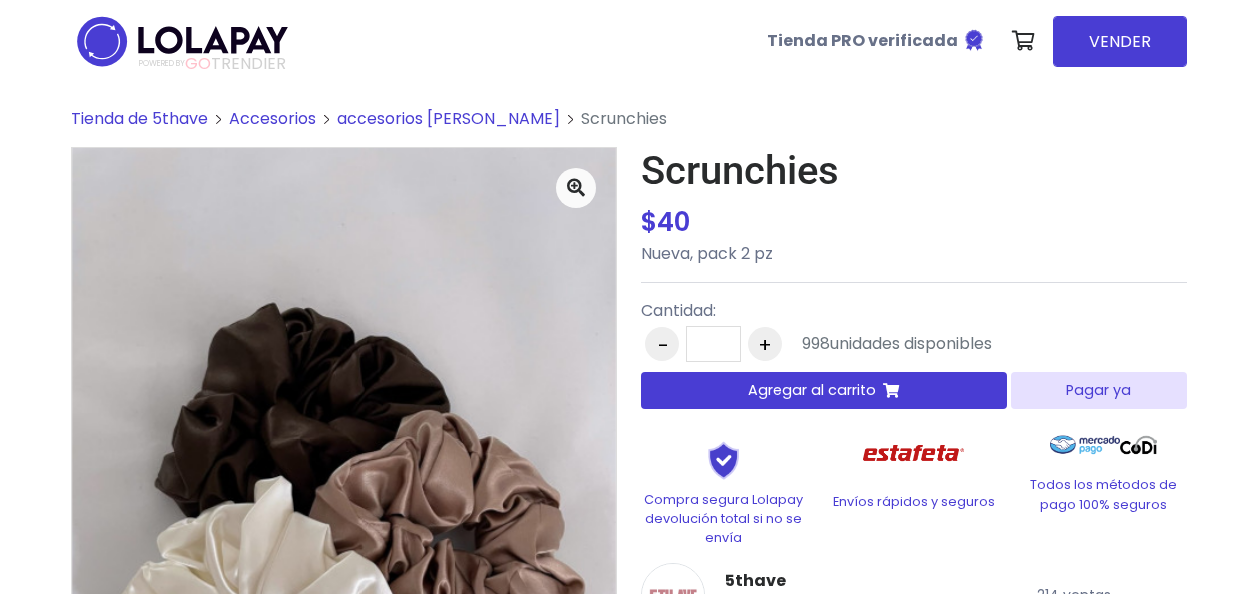 scroll, scrollTop: 0, scrollLeft: 0, axis: both 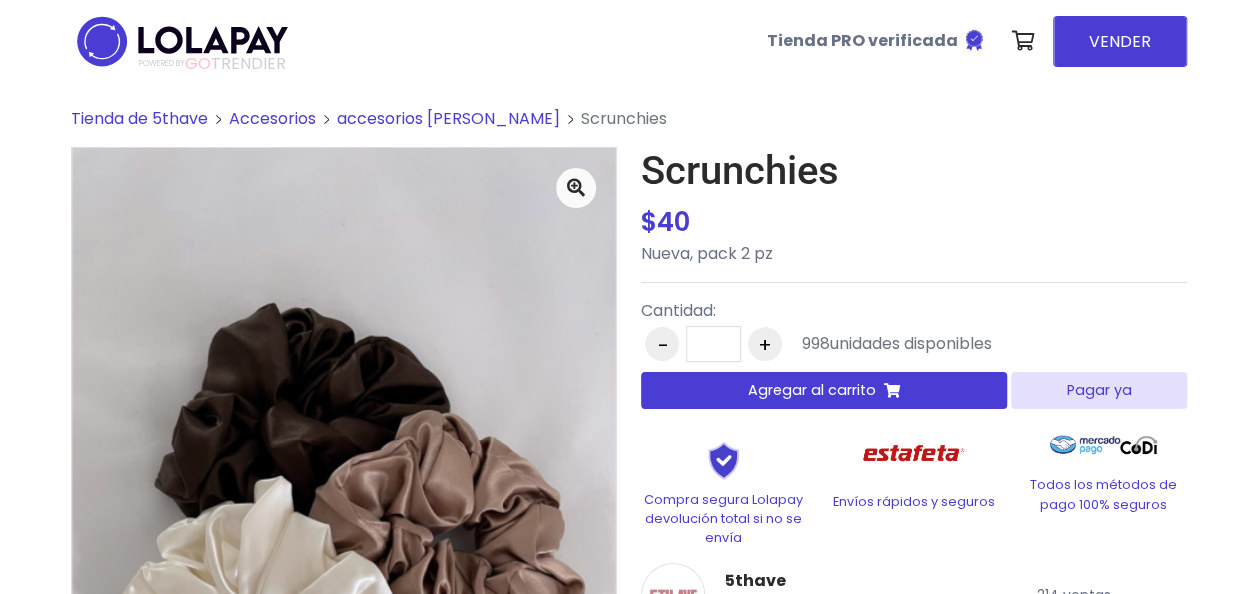 click on "Agregar al carrito" at bounding box center [824, 390] 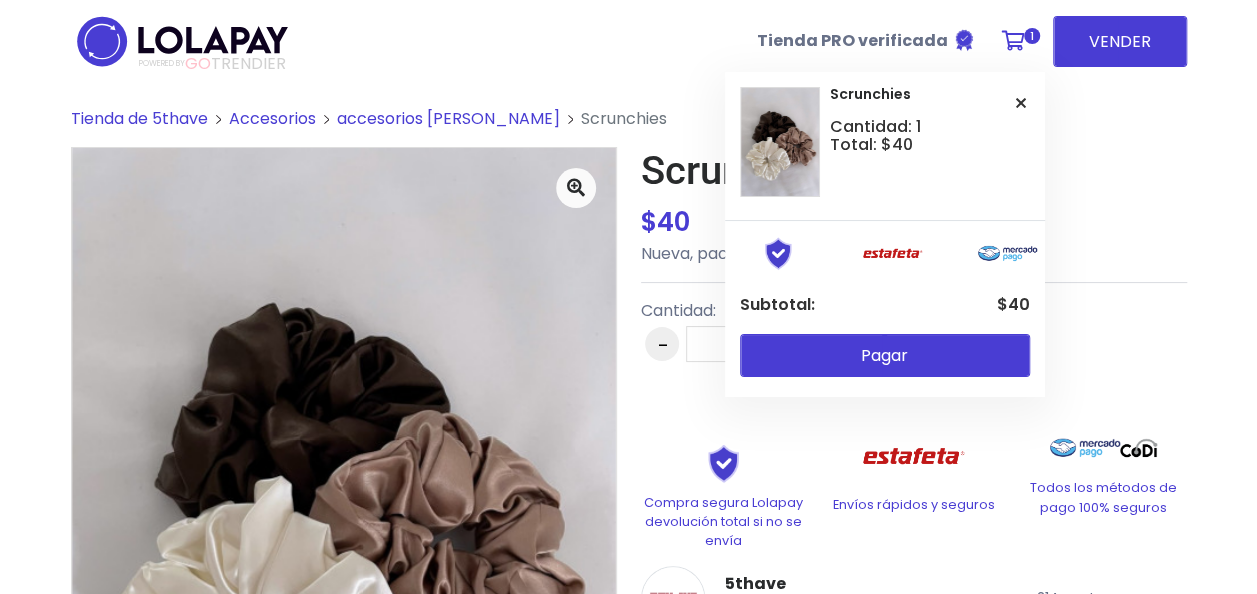 click at bounding box center (1013, 41) 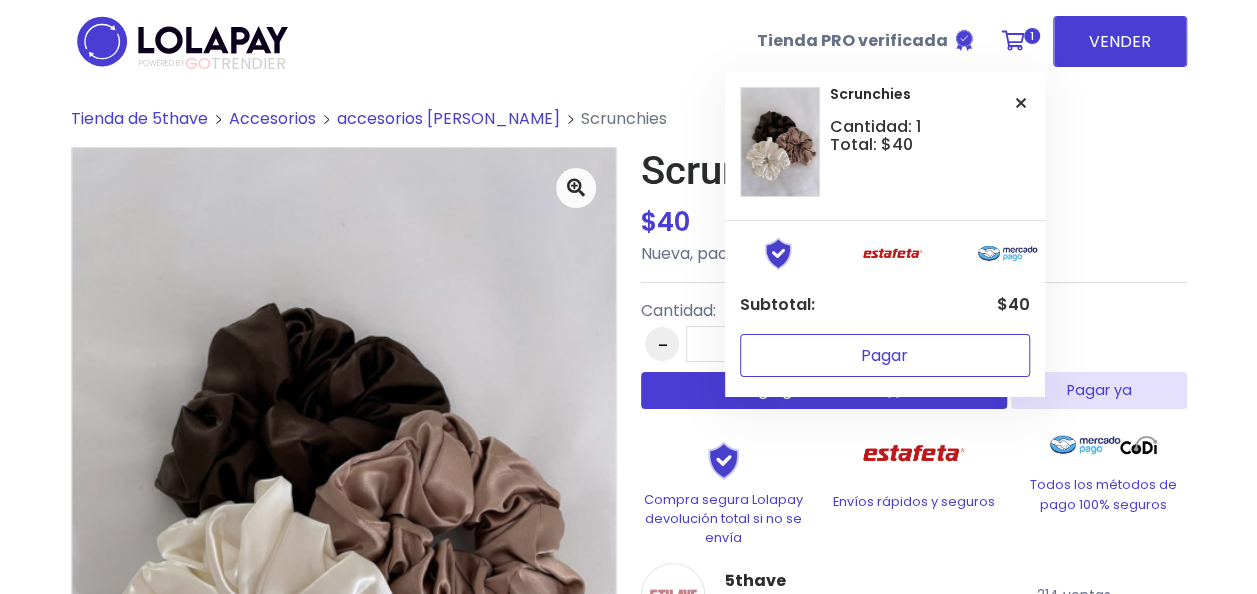 click on "Pagar" at bounding box center (885, 355) 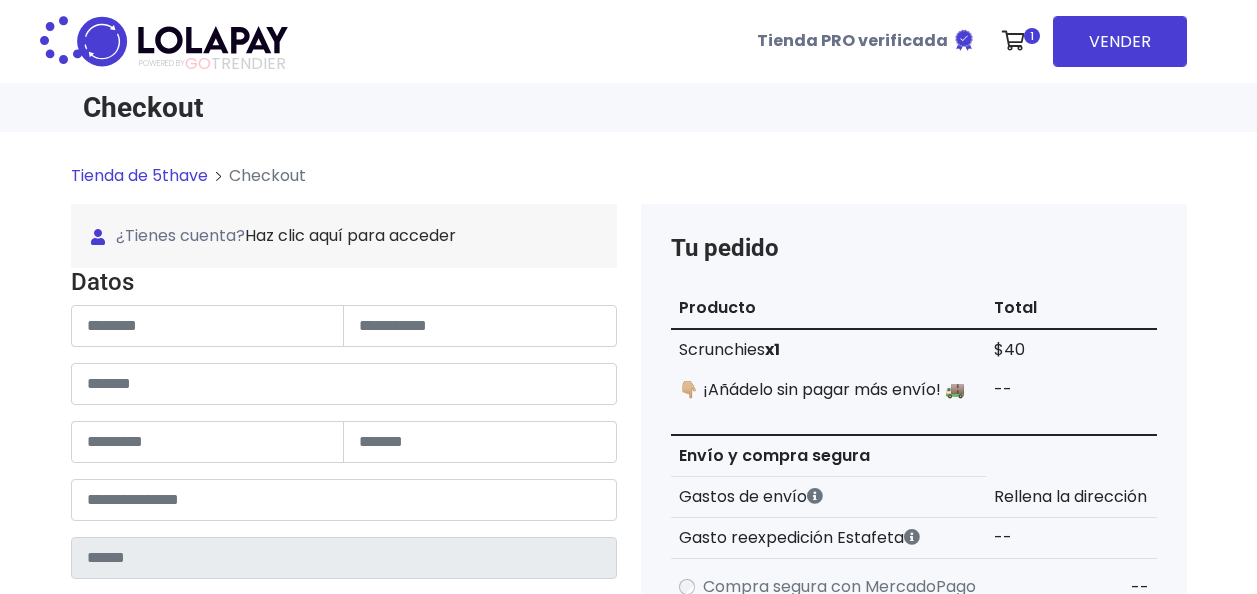 scroll, scrollTop: 0, scrollLeft: 0, axis: both 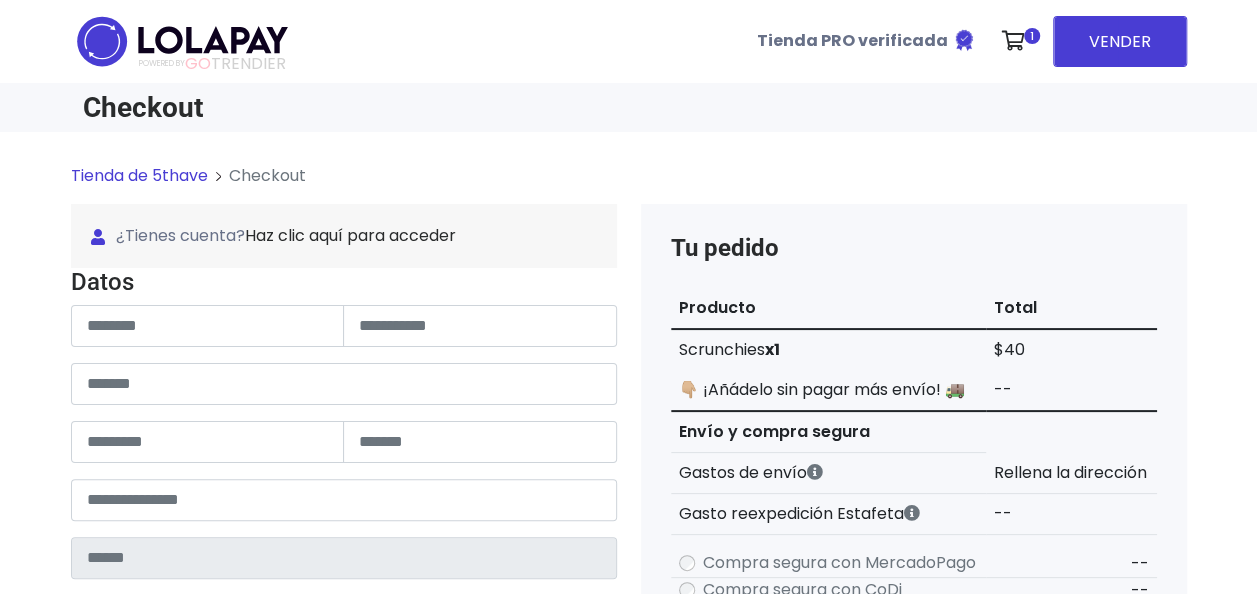 type on "******" 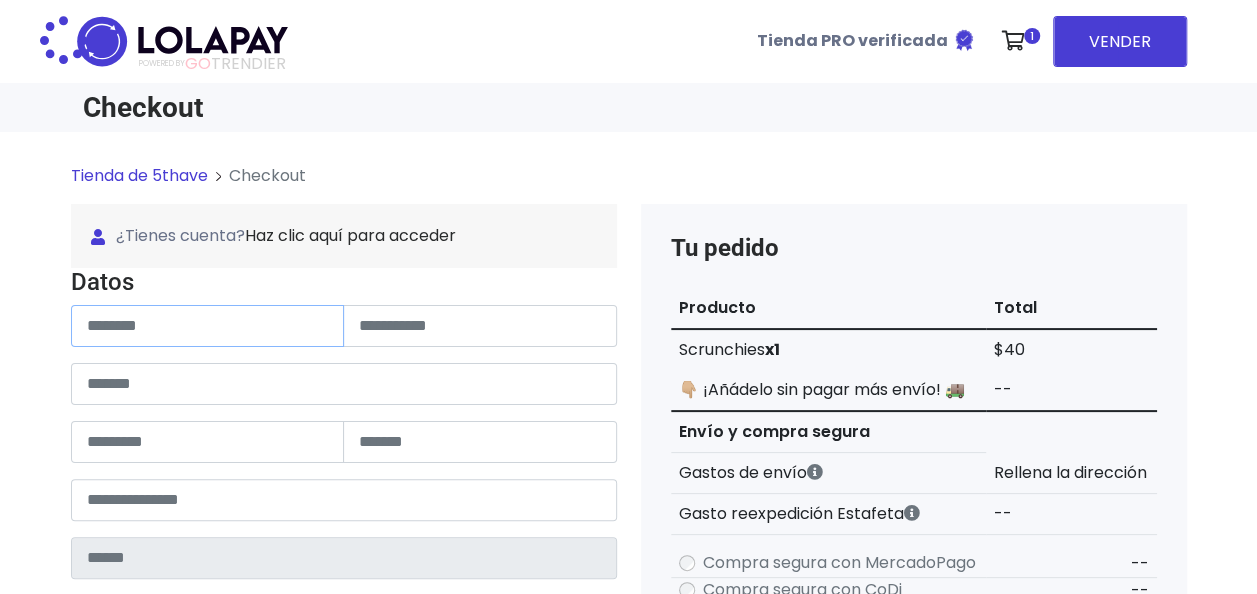 click at bounding box center (208, 326) 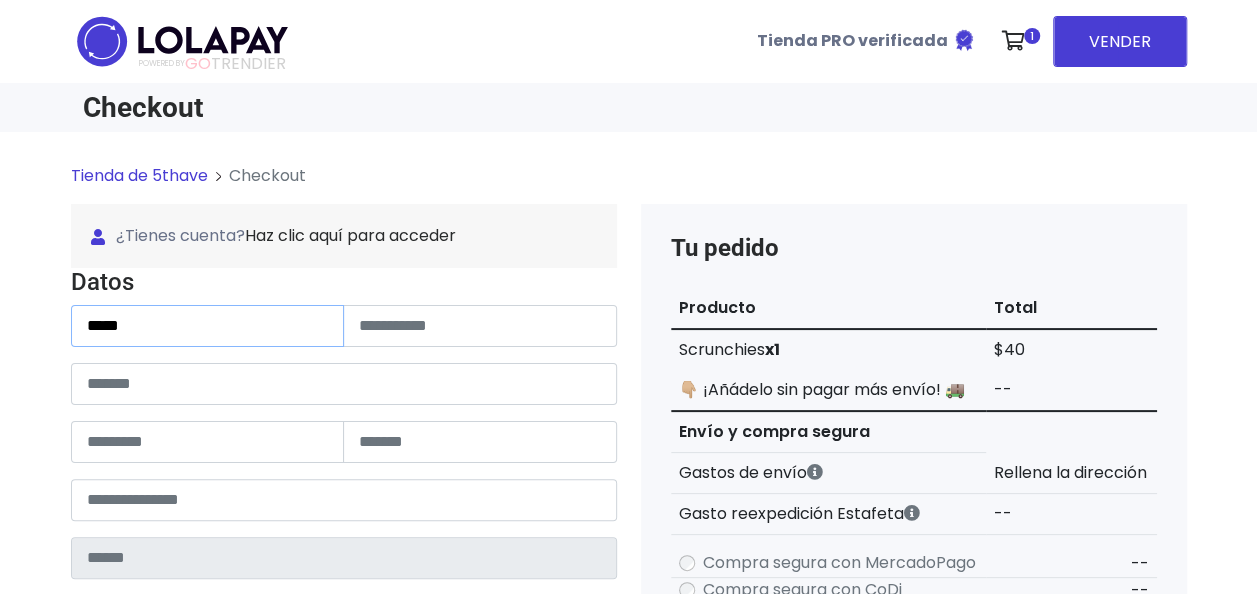 type on "*****" 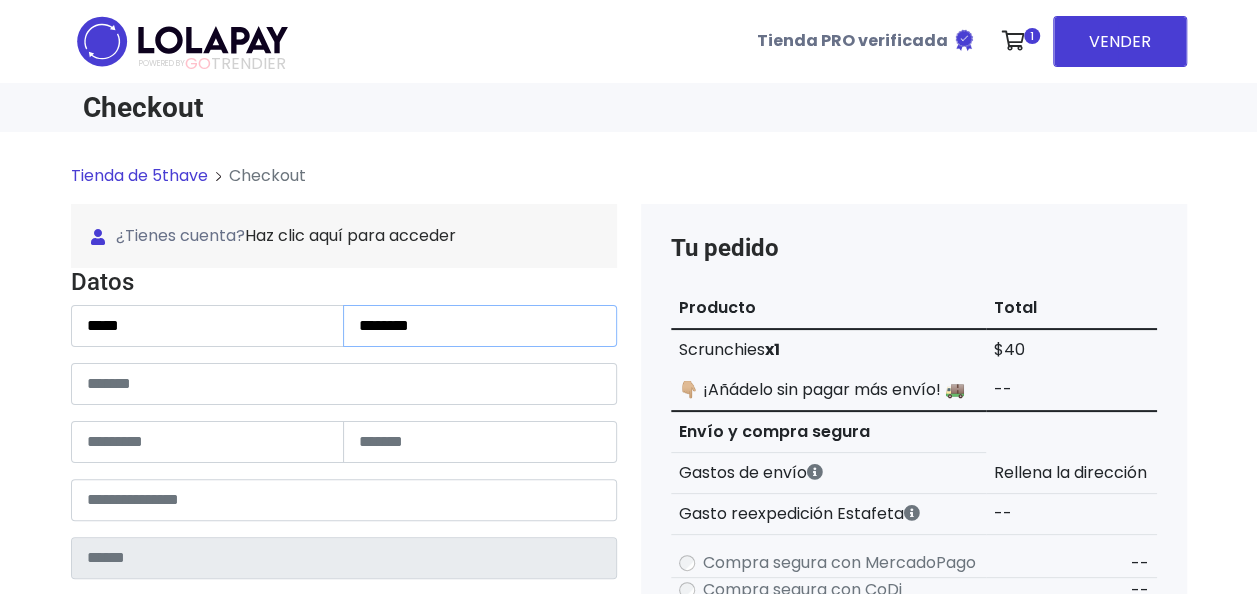 type on "********" 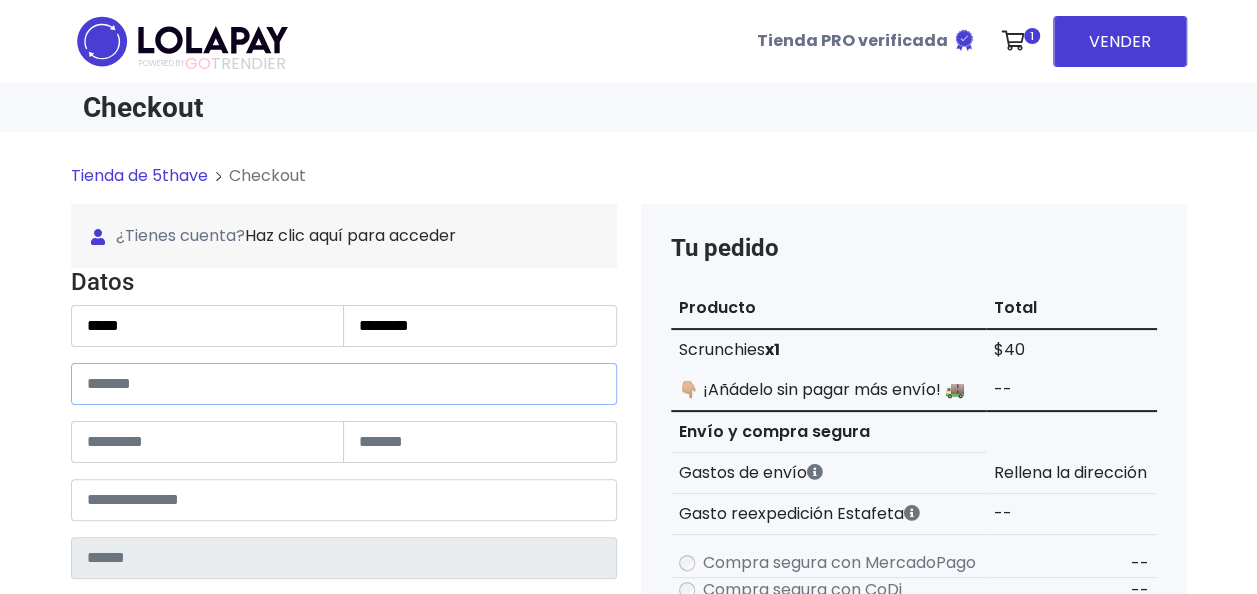 paste on "**********" 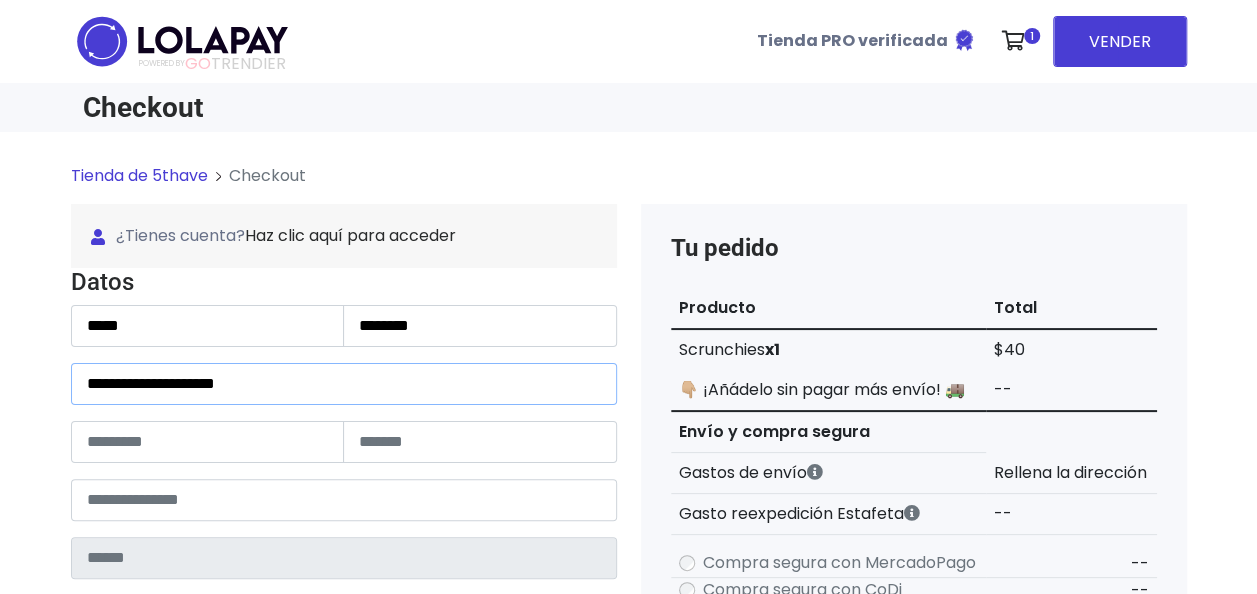 type on "**********" 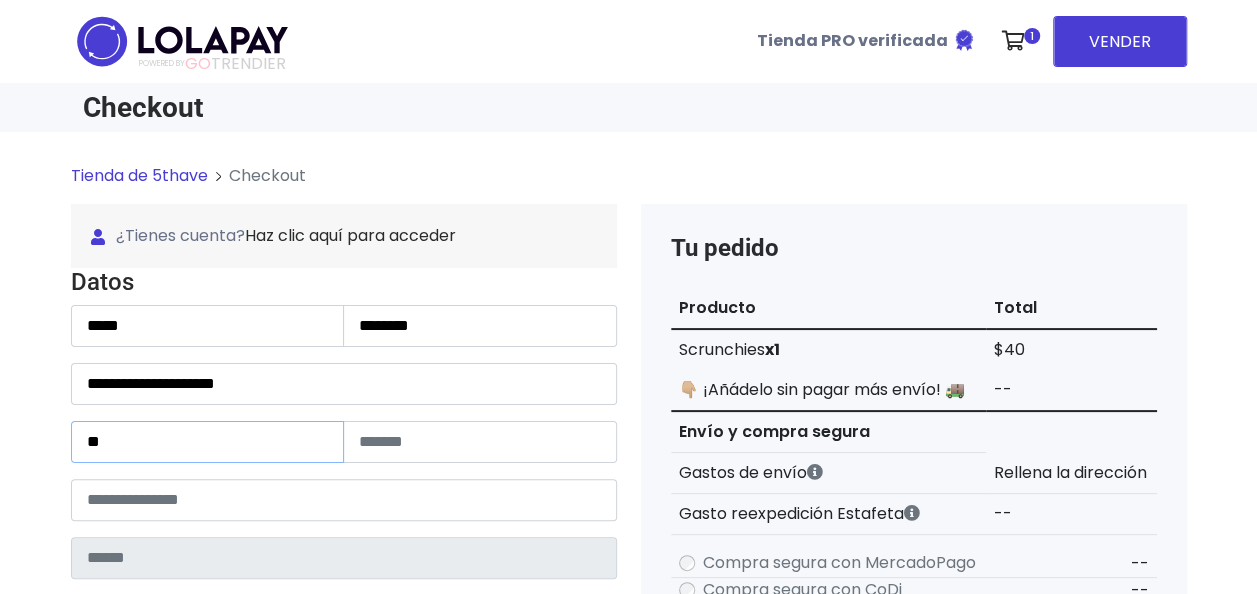 type on "**" 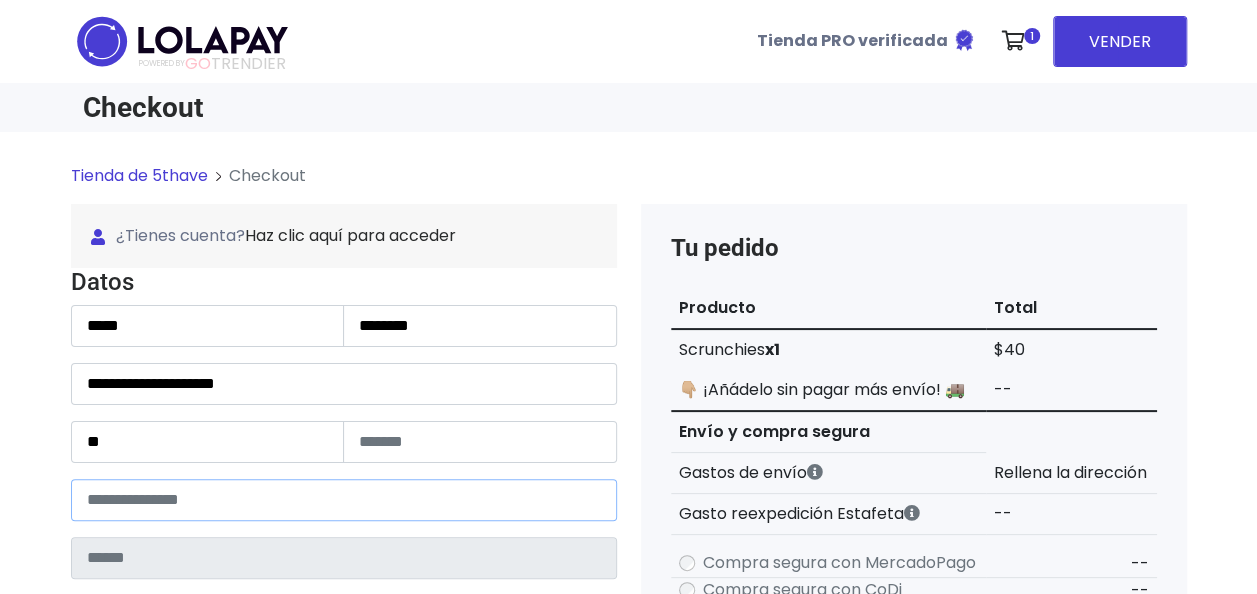type on "*****" 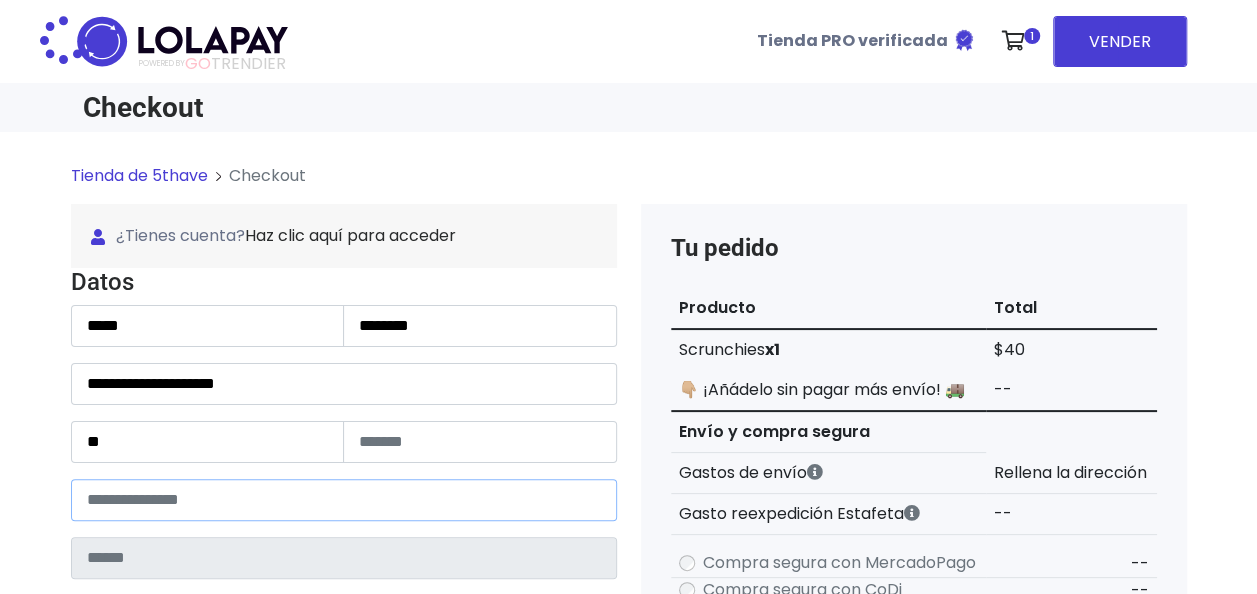 type on "**********" 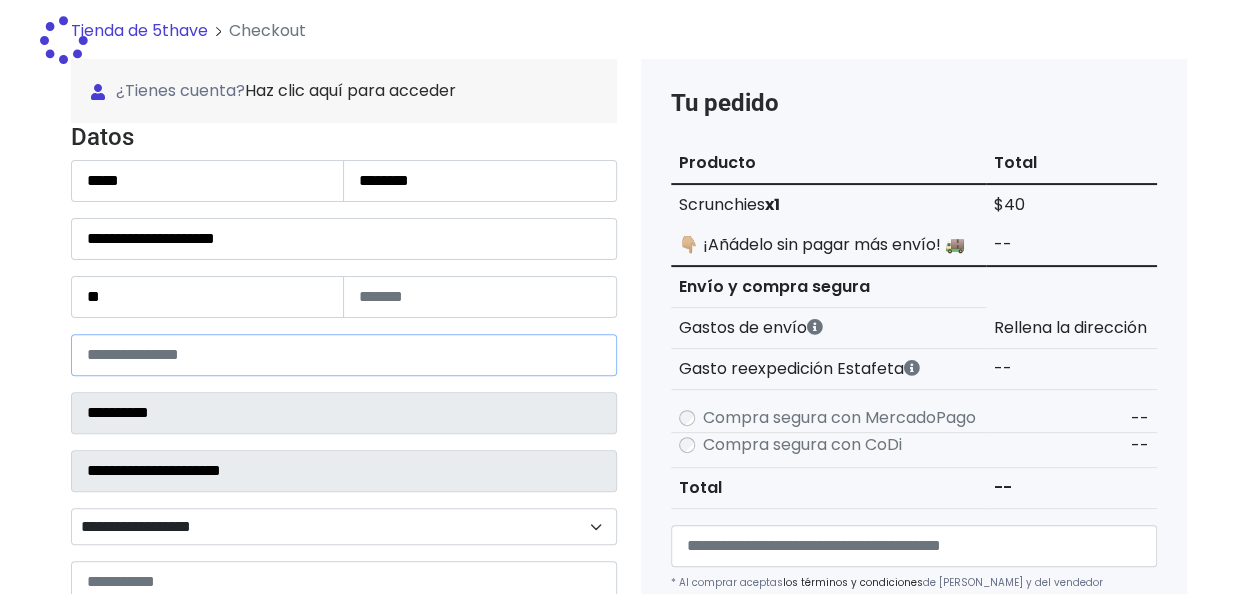 select 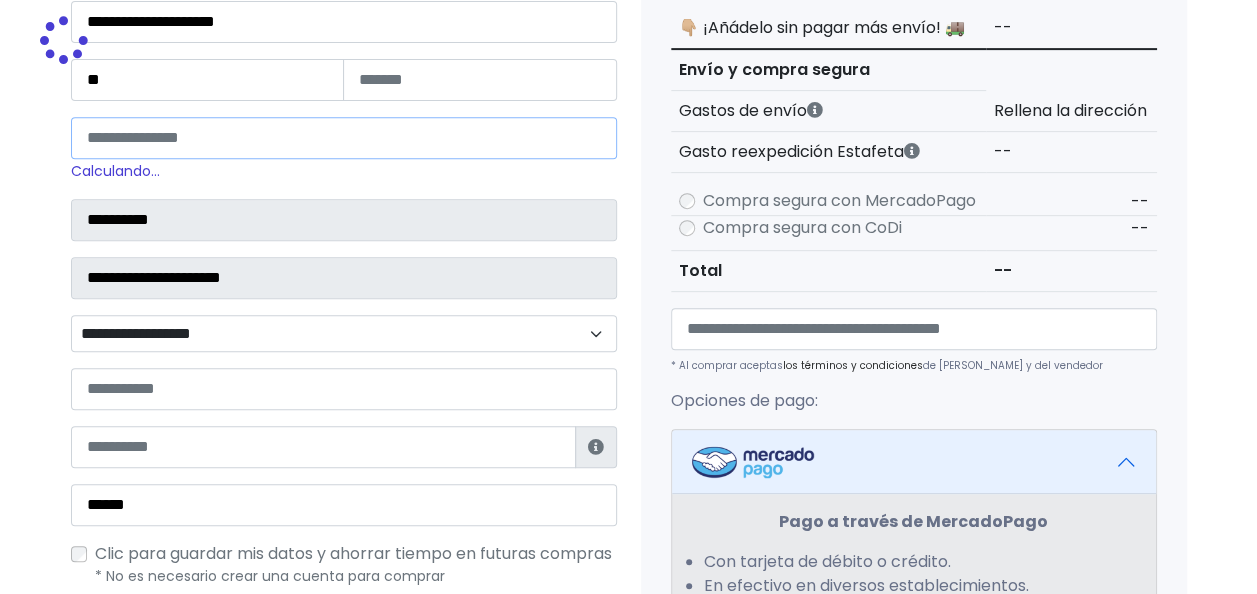 scroll, scrollTop: 363, scrollLeft: 0, axis: vertical 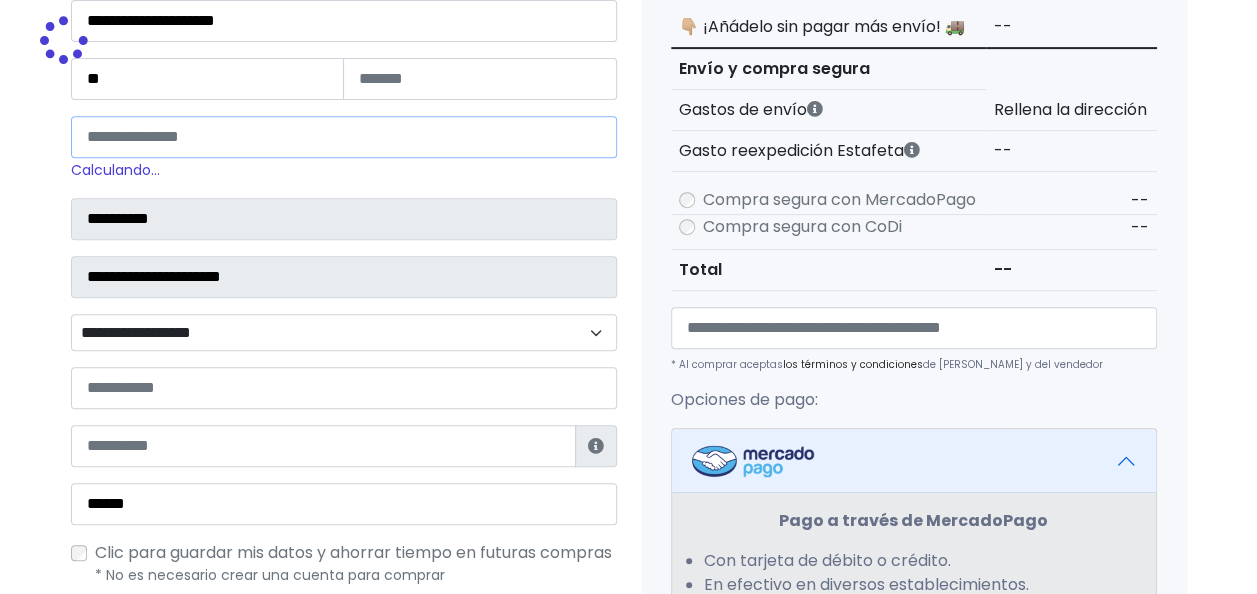 type on "*****" 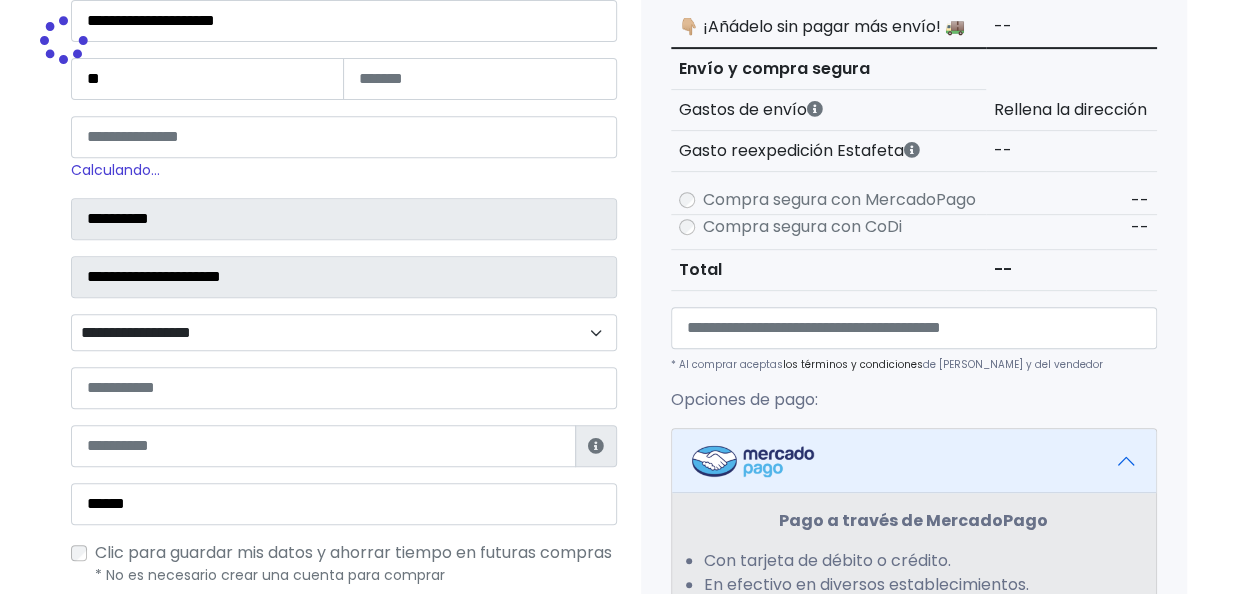 click on "**********" at bounding box center [344, 332] 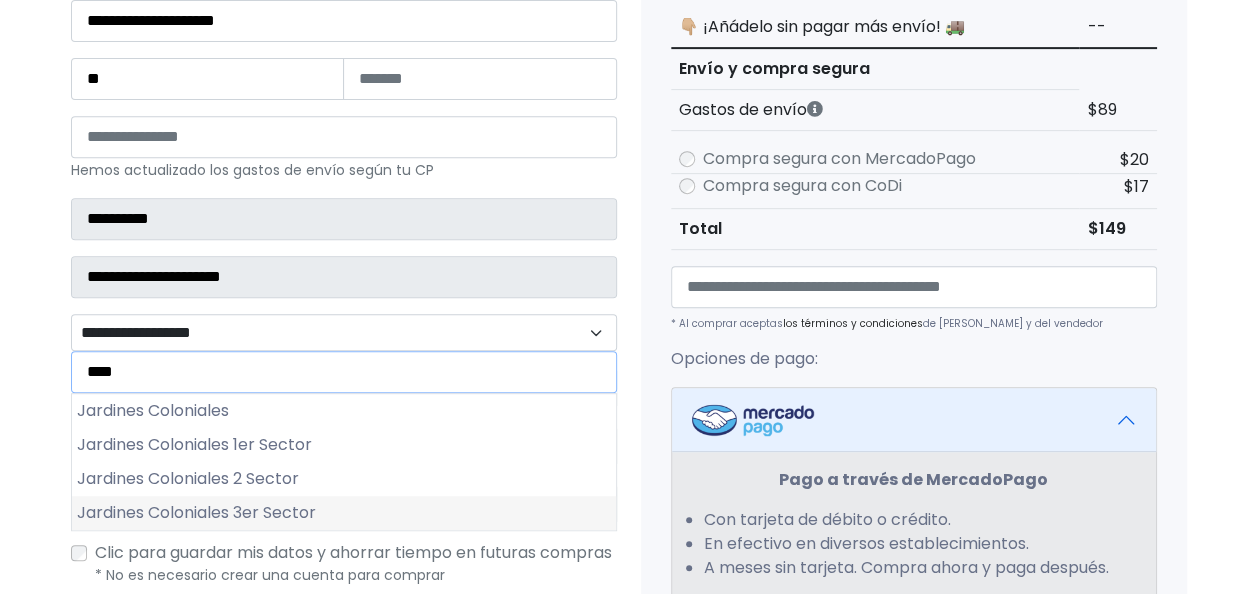 type on "****" 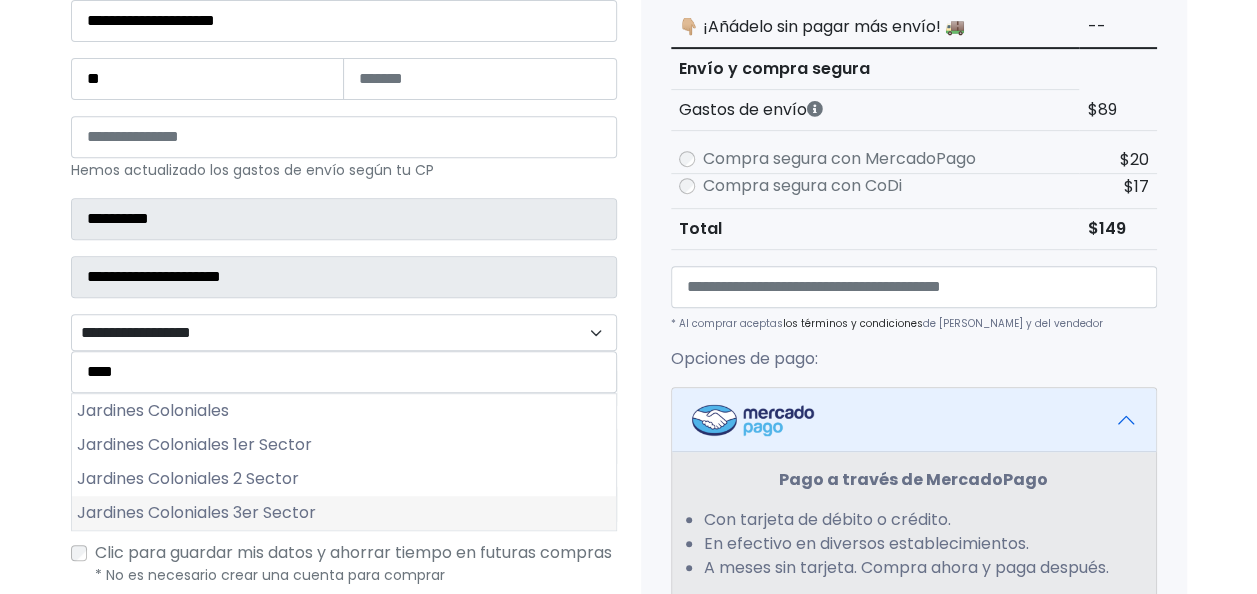 click on "Jardines Coloniales 3er Sector" at bounding box center [344, 513] 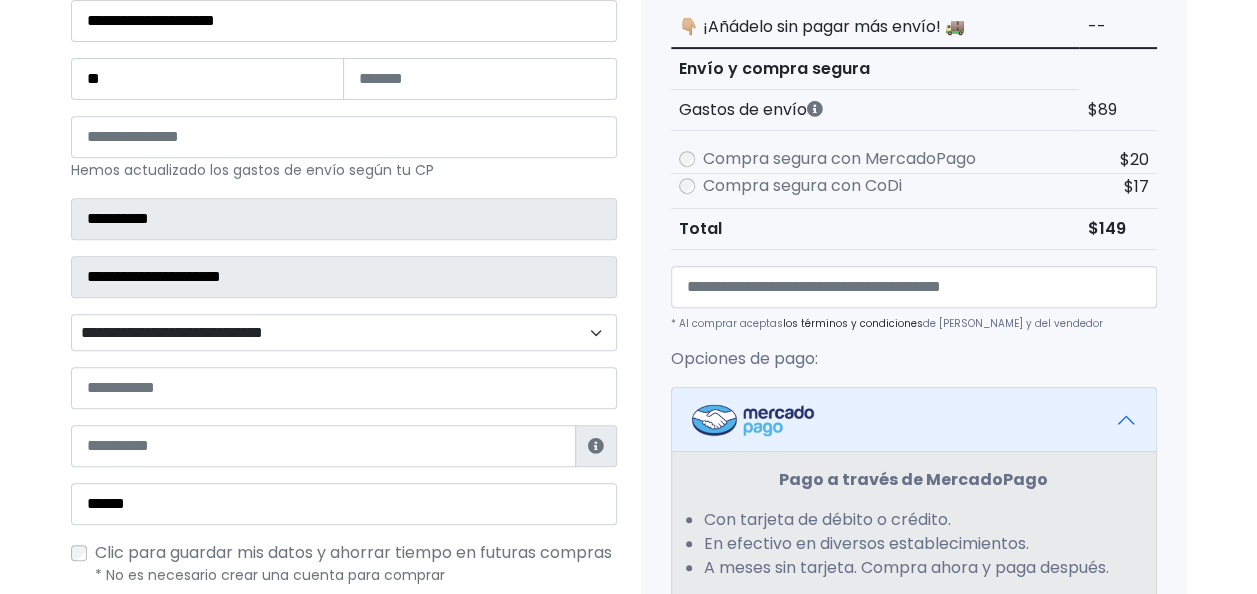 click on "Tienda de 5thave
Checkout
¿Tienes cuenta?
Haz clic aquí para acceder
******
¿Olvidaste tu contraseña? Entrar" at bounding box center [628, 426] 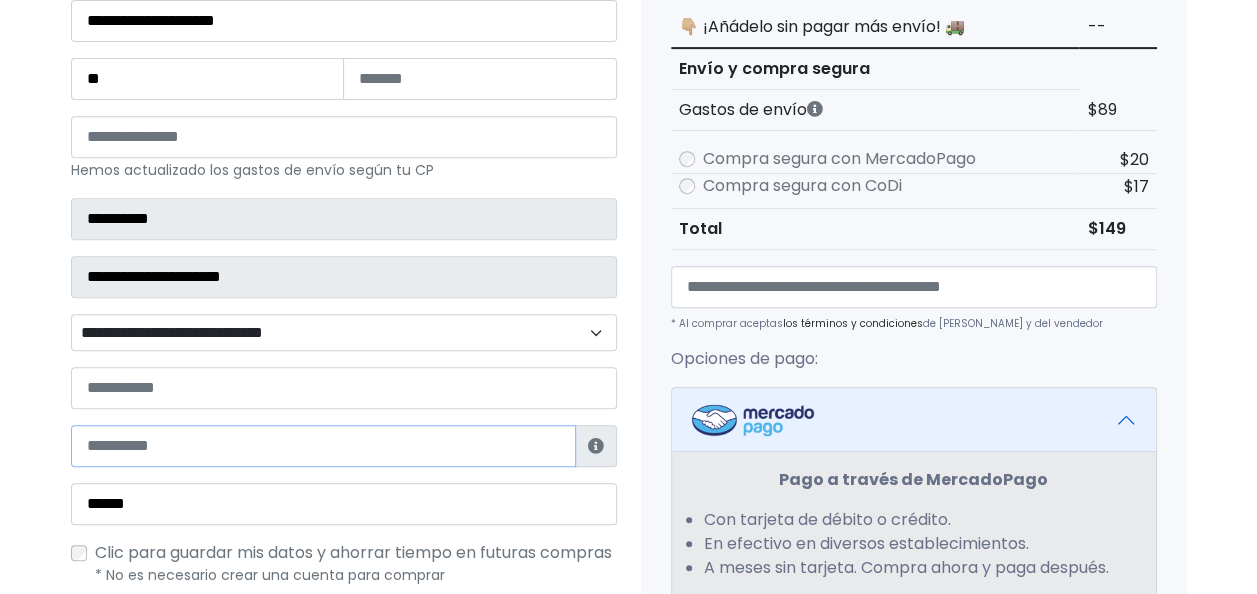 click at bounding box center [323, 446] 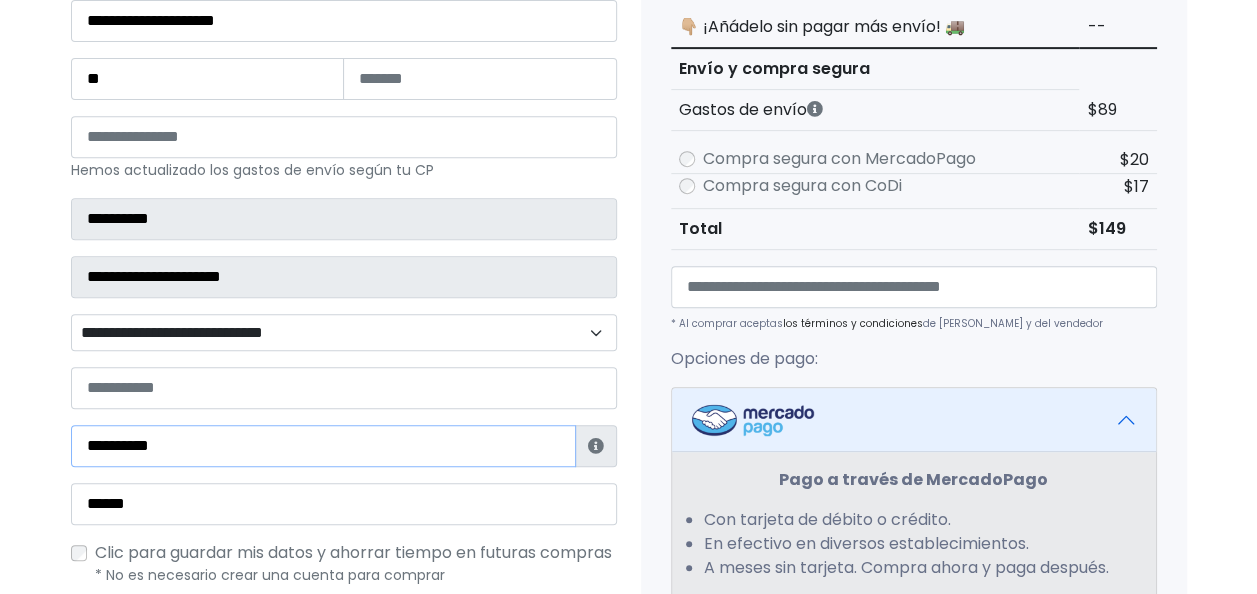 type on "**********" 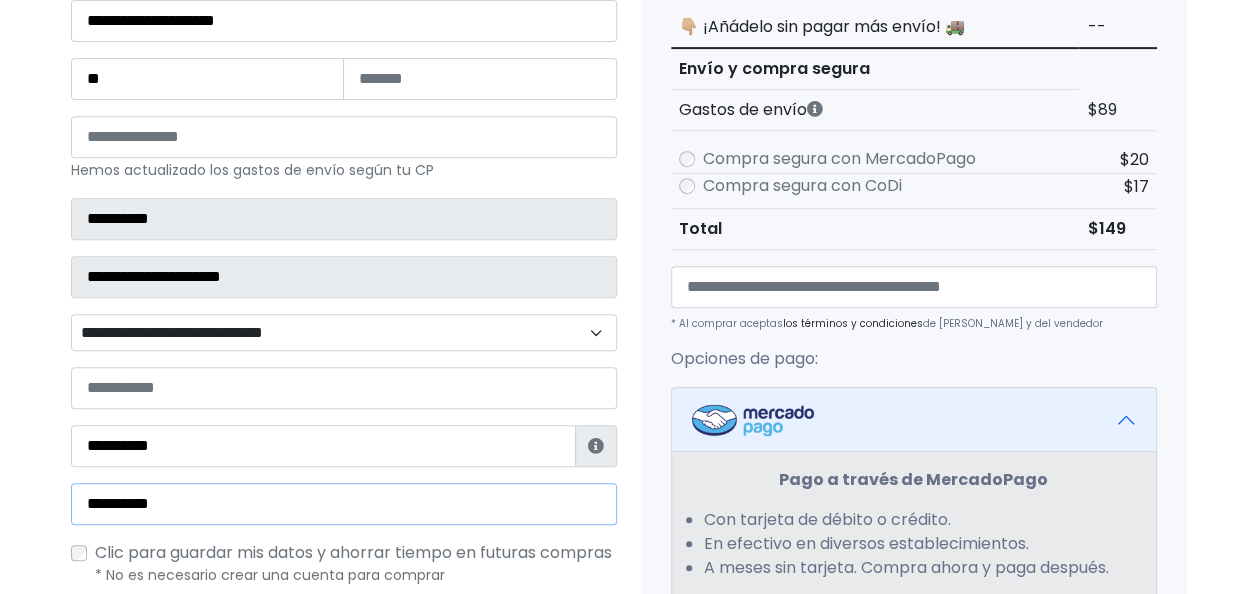 type on "**********" 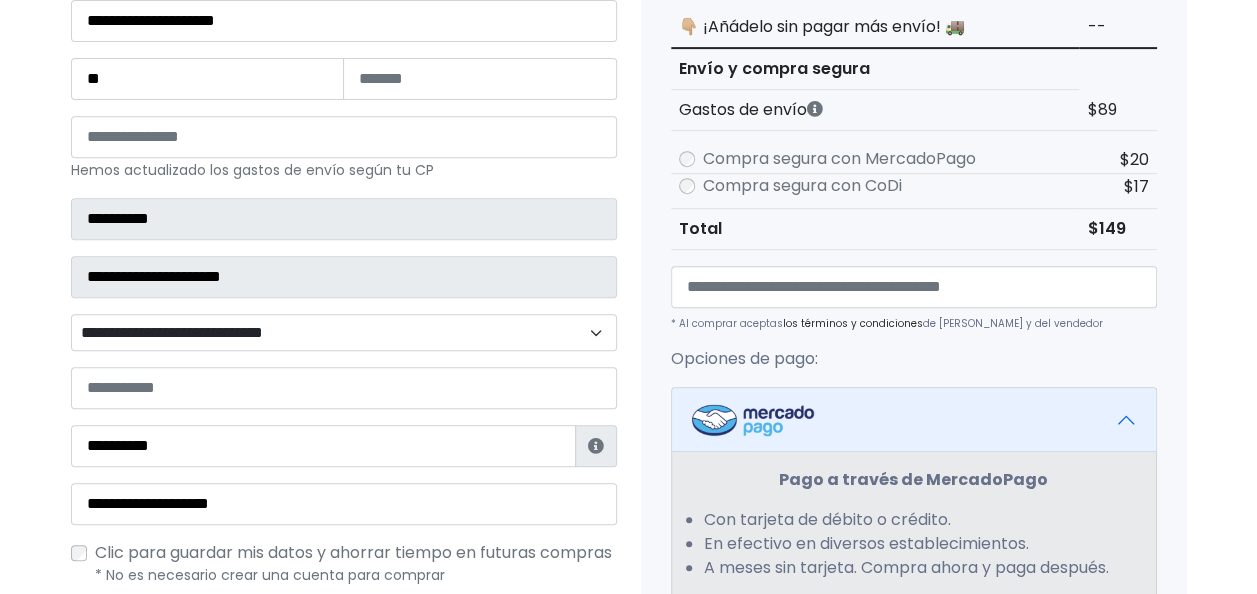 click on "Tienda de 5thave
Checkout
¿Tienes cuenta?
Haz clic aquí para acceder
******
¿Olvidaste tu contraseña? Entrar" at bounding box center [628, 426] 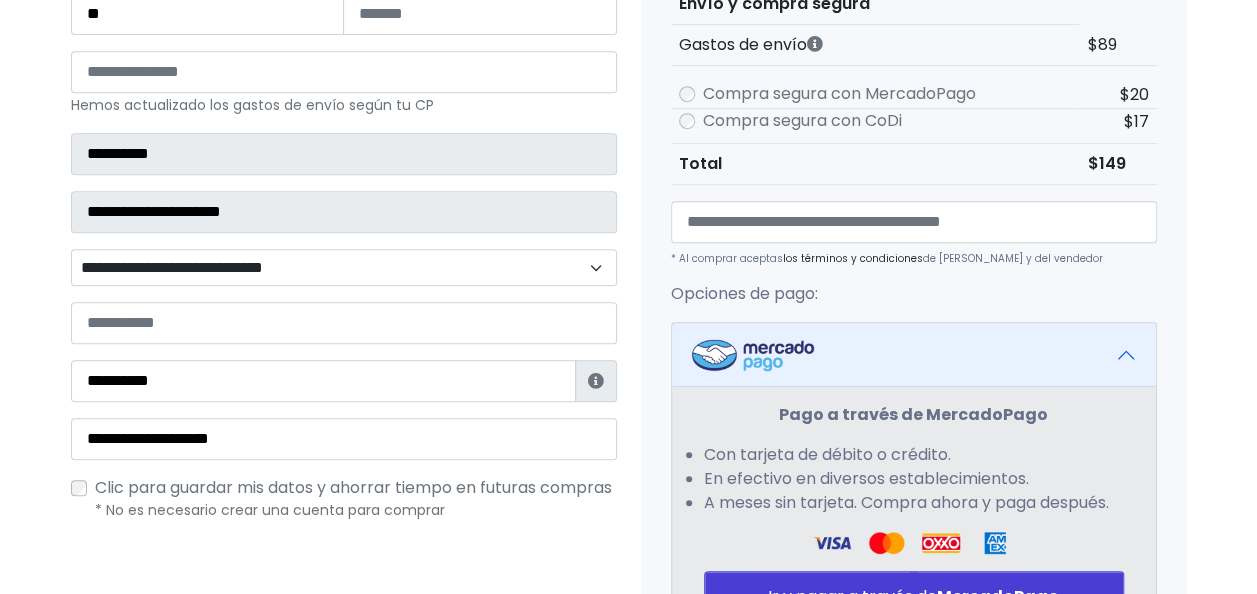 scroll, scrollTop: 588, scrollLeft: 0, axis: vertical 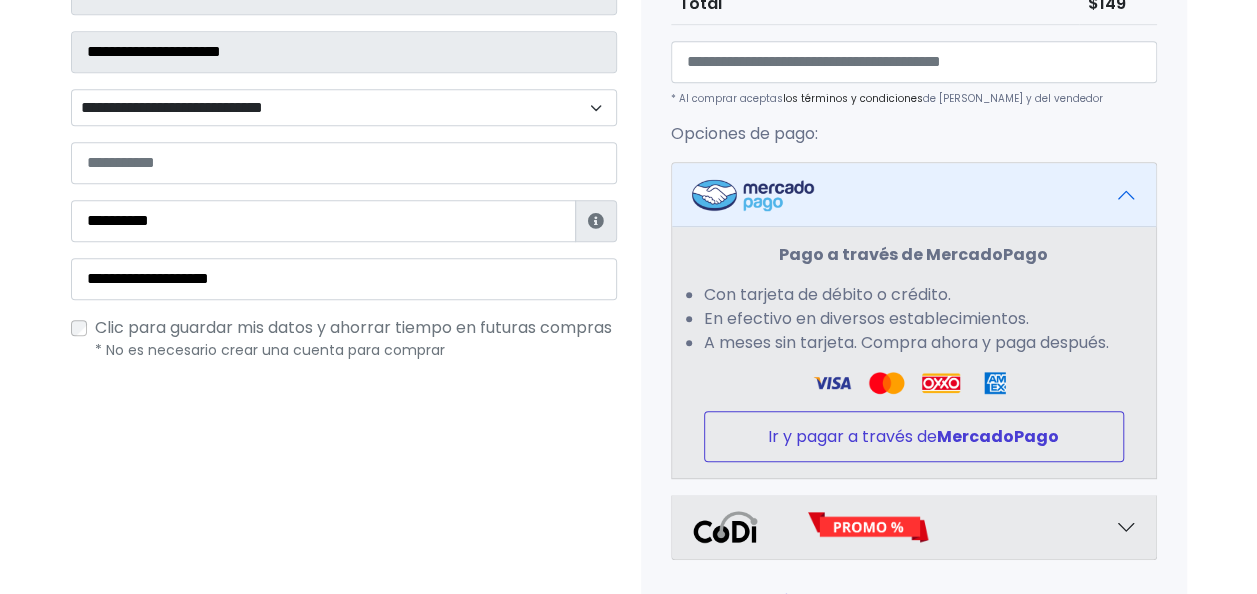 click on "MercadoPago" at bounding box center [998, 436] 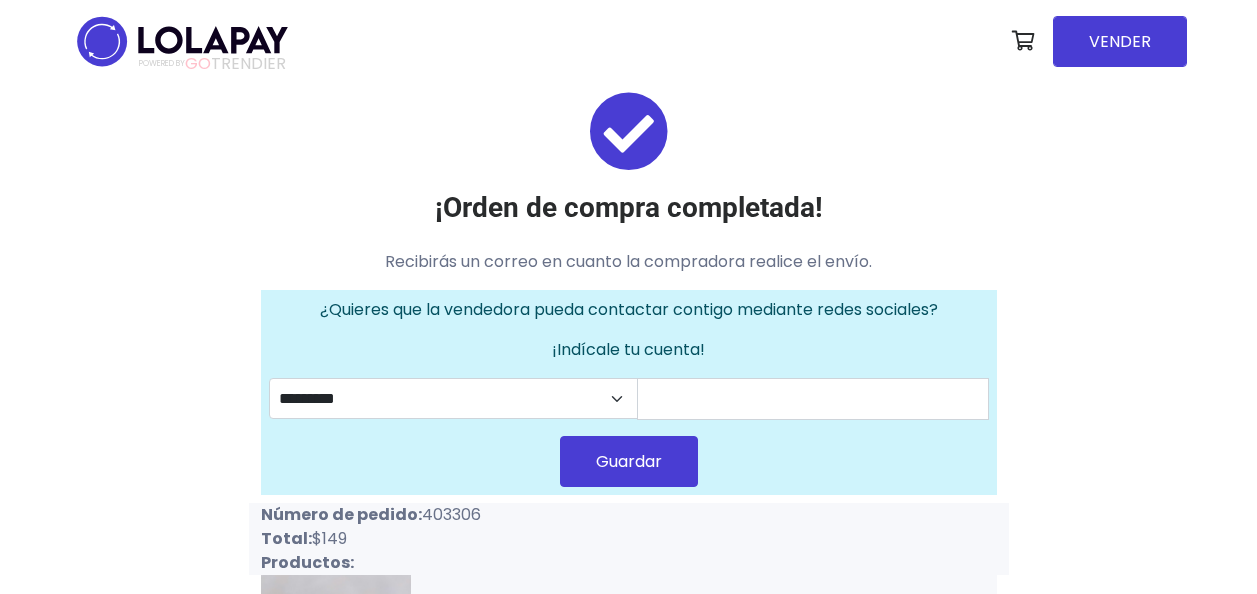 scroll, scrollTop: 0, scrollLeft: 0, axis: both 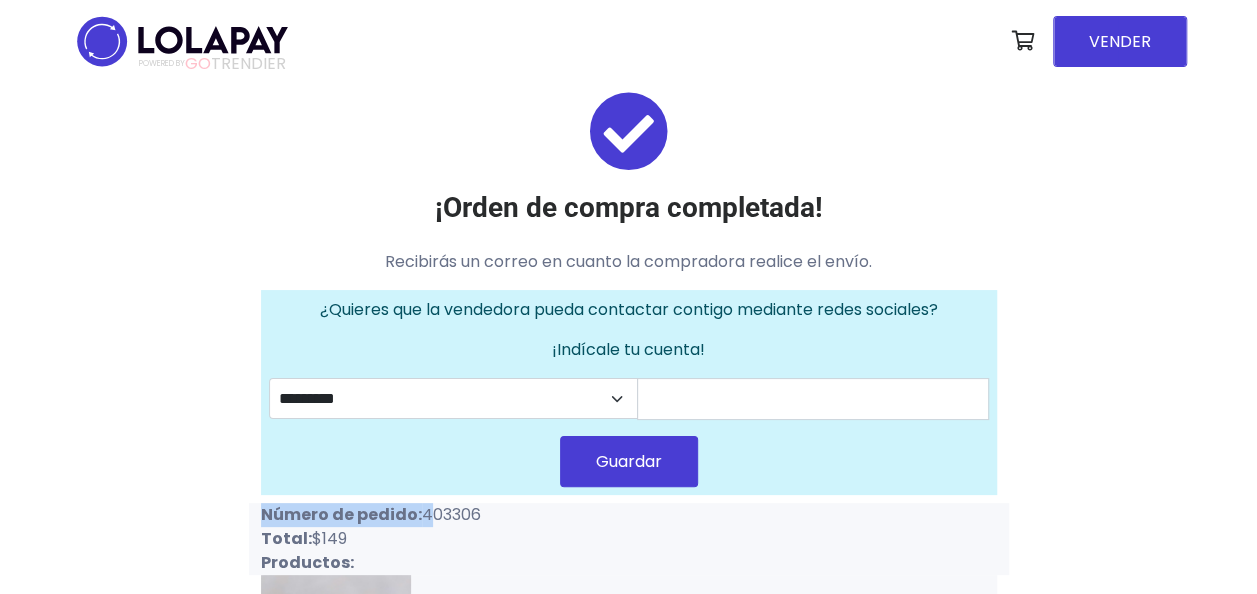 drag, startPoint x: 421, startPoint y: 512, endPoint x: 525, endPoint y: 484, distance: 107.70329 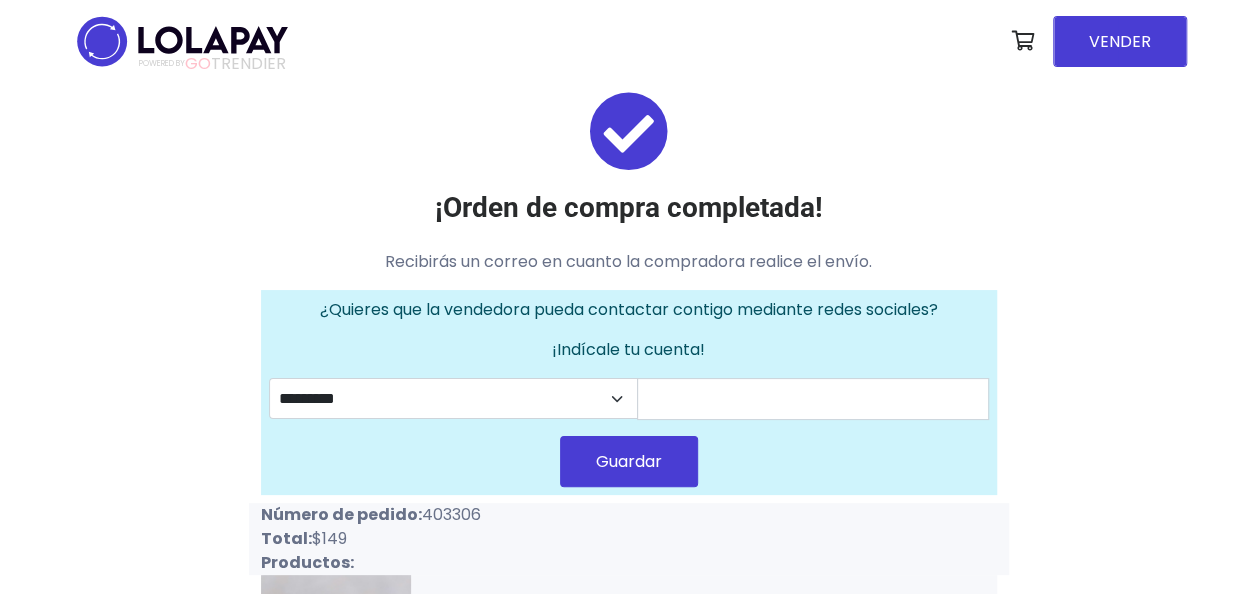drag, startPoint x: 525, startPoint y: 484, endPoint x: 479, endPoint y: 526, distance: 62.289646 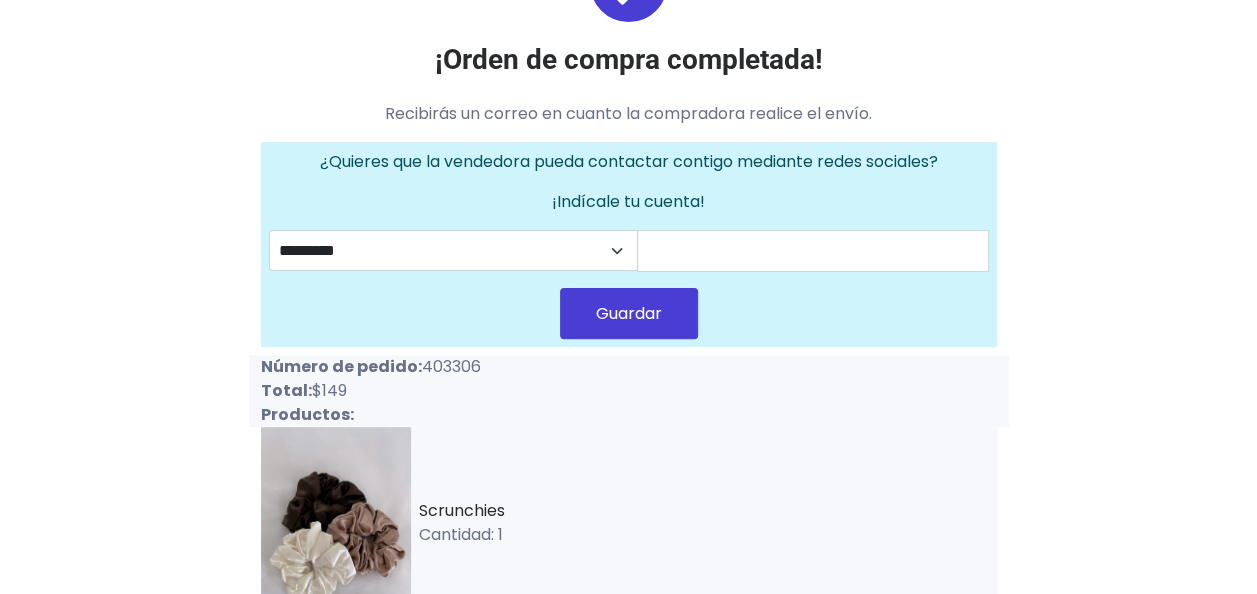 scroll, scrollTop: 188, scrollLeft: 0, axis: vertical 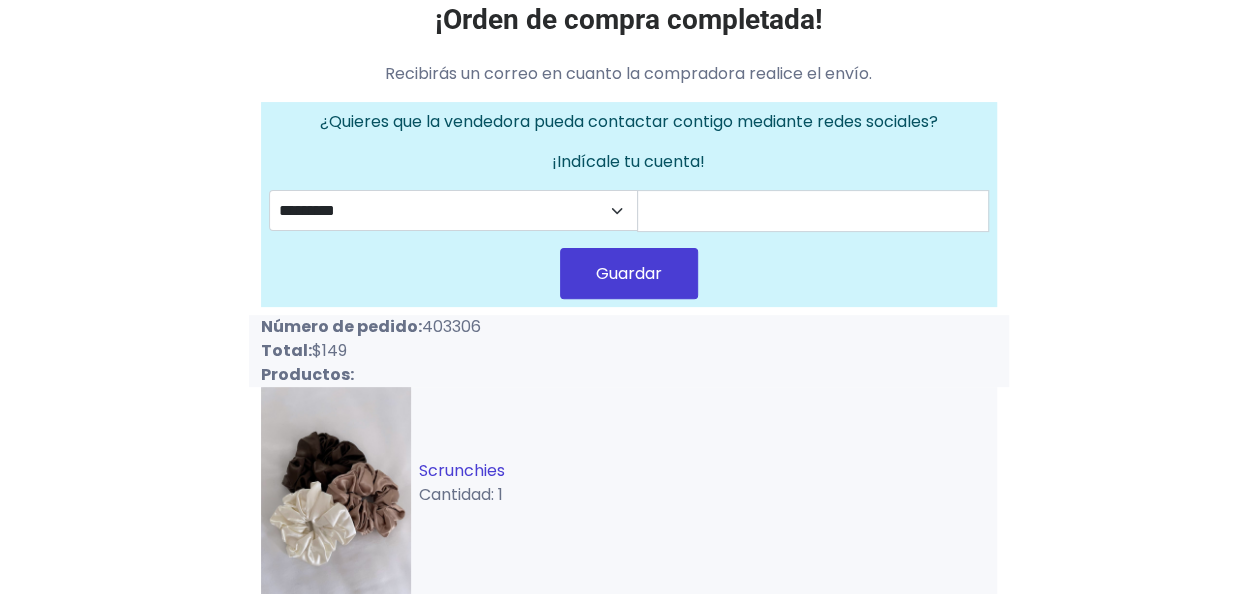 click on "Scrunchies" at bounding box center (462, 470) 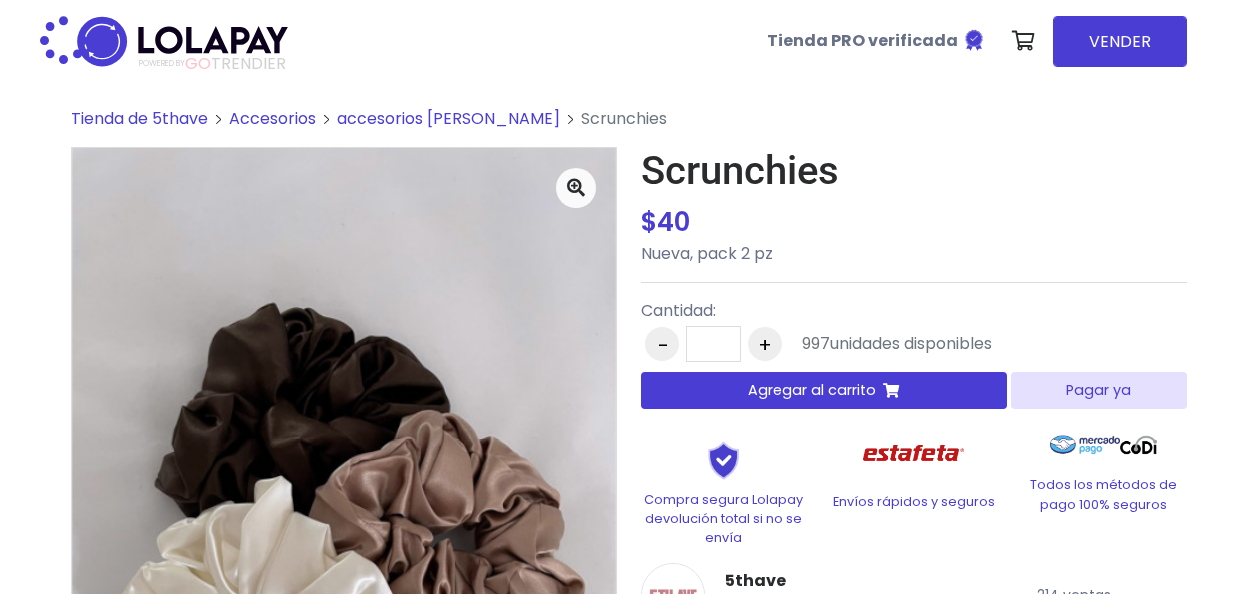 scroll, scrollTop: 0, scrollLeft: 0, axis: both 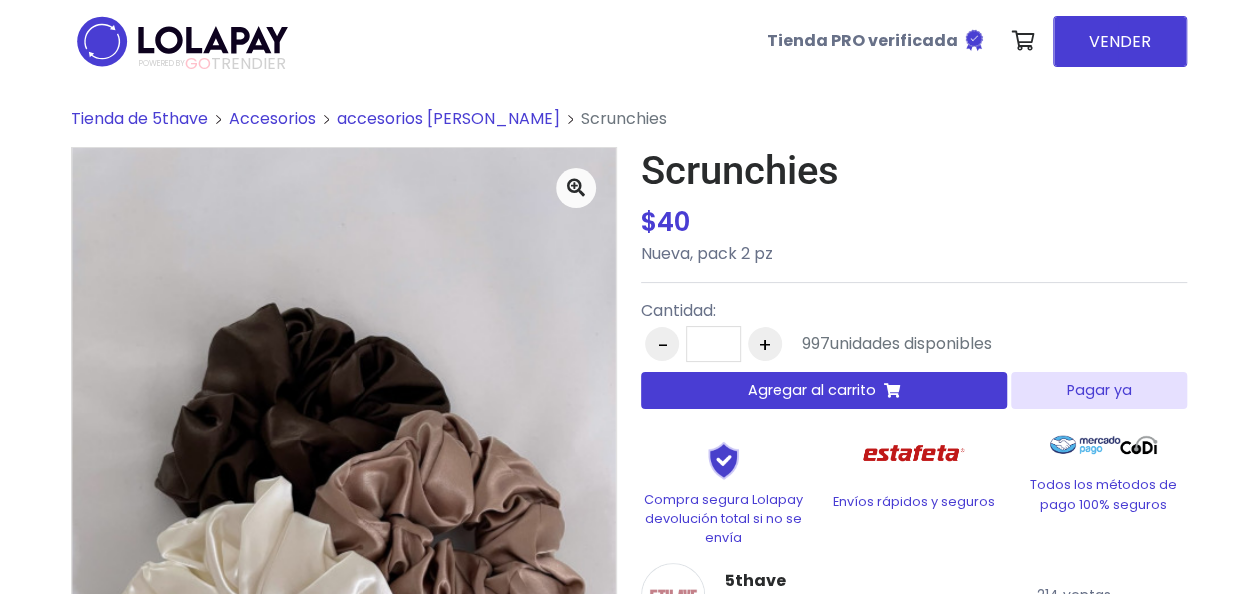 click on "Agregar al carrito" at bounding box center (824, 390) 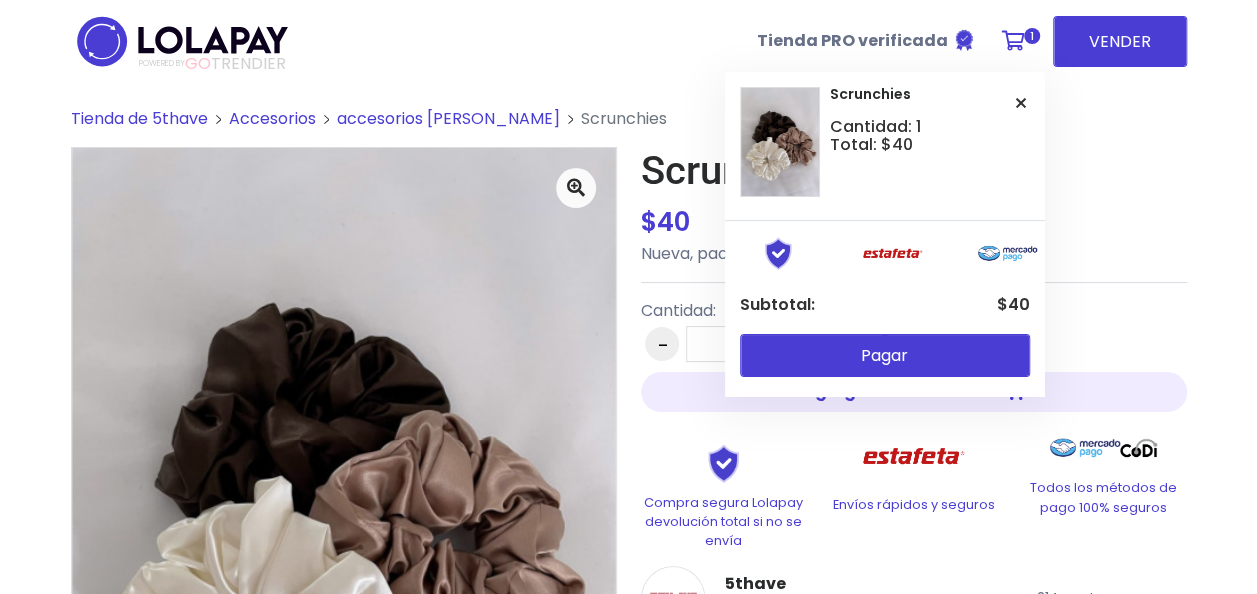 click at bounding box center (1013, 41) 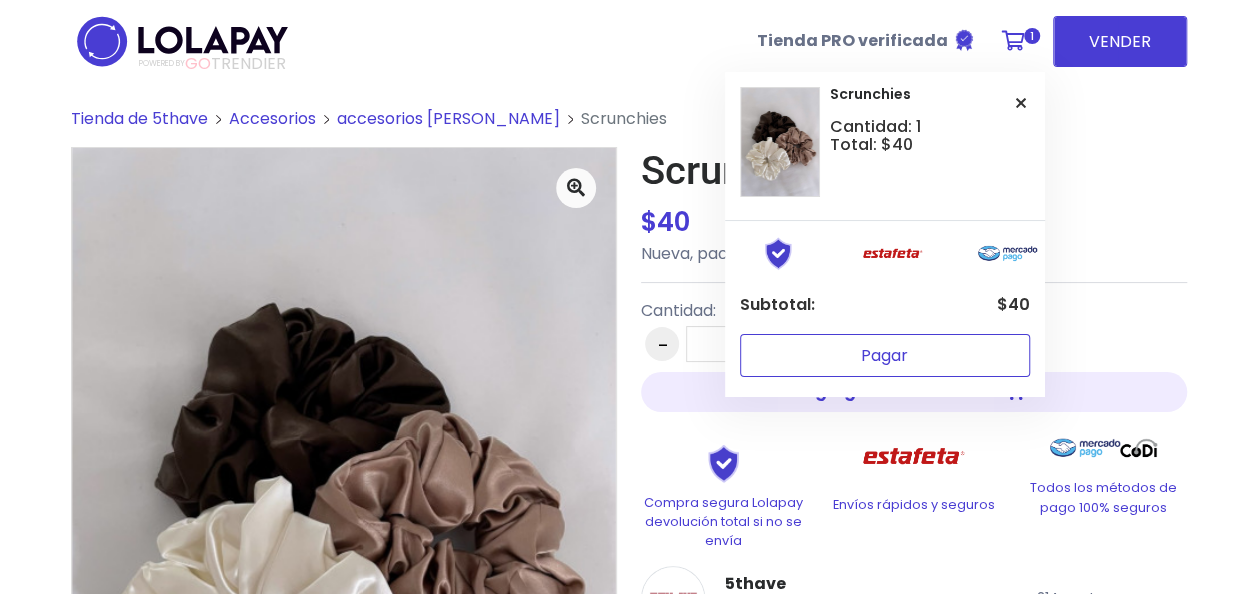 click on "Pagar" at bounding box center (885, 355) 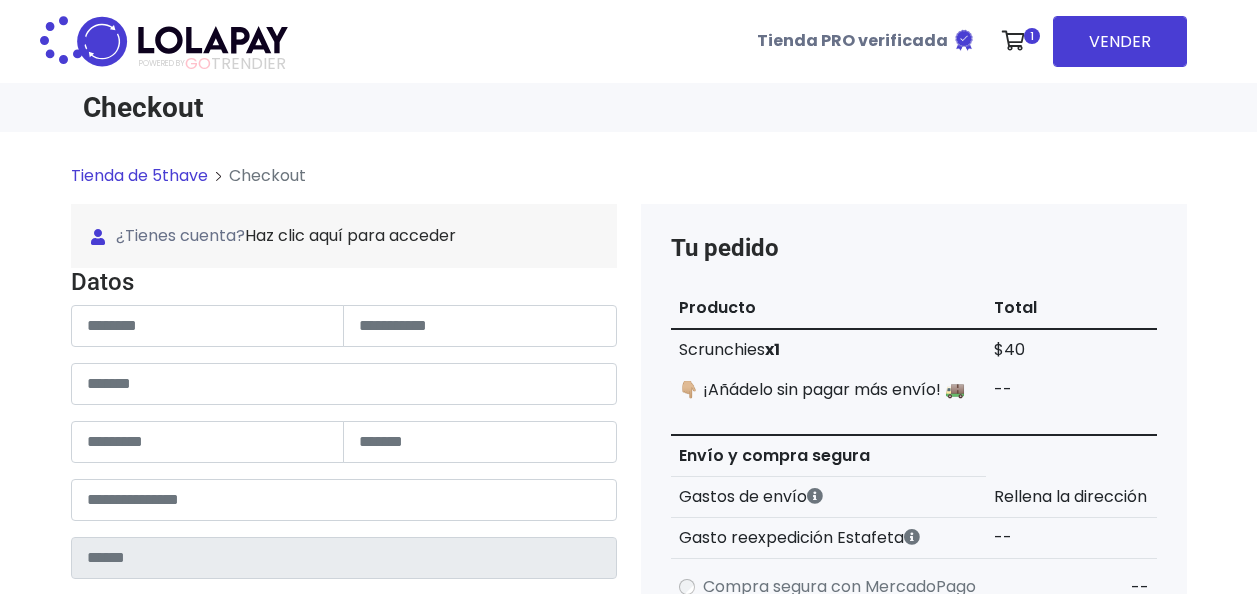 scroll, scrollTop: 0, scrollLeft: 0, axis: both 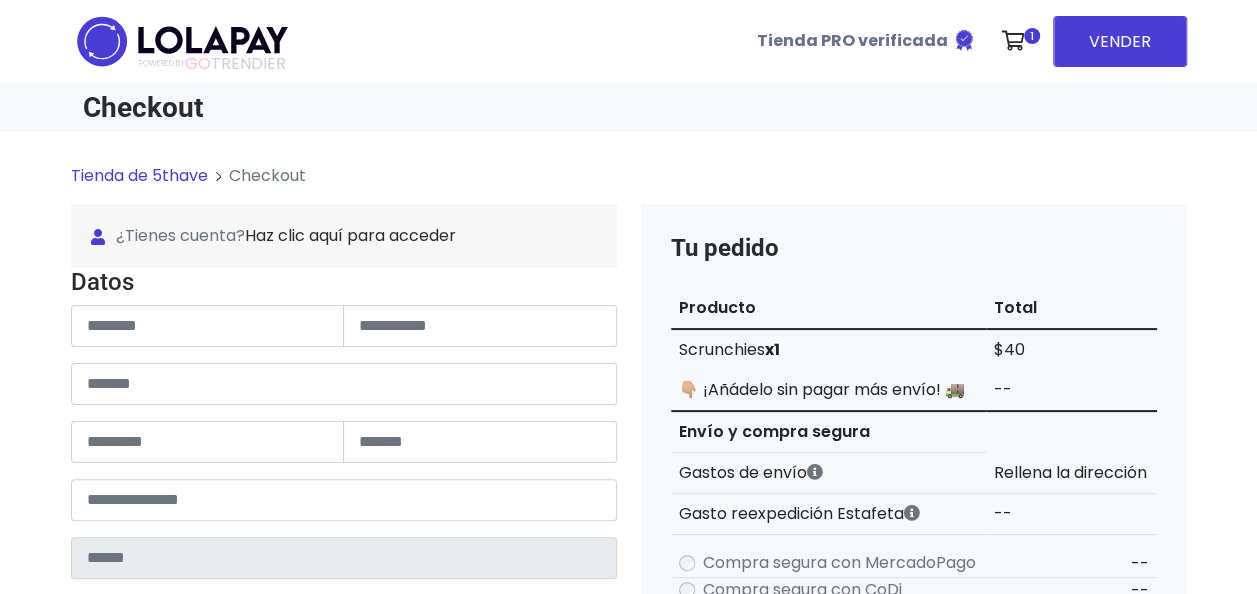 type on "******" 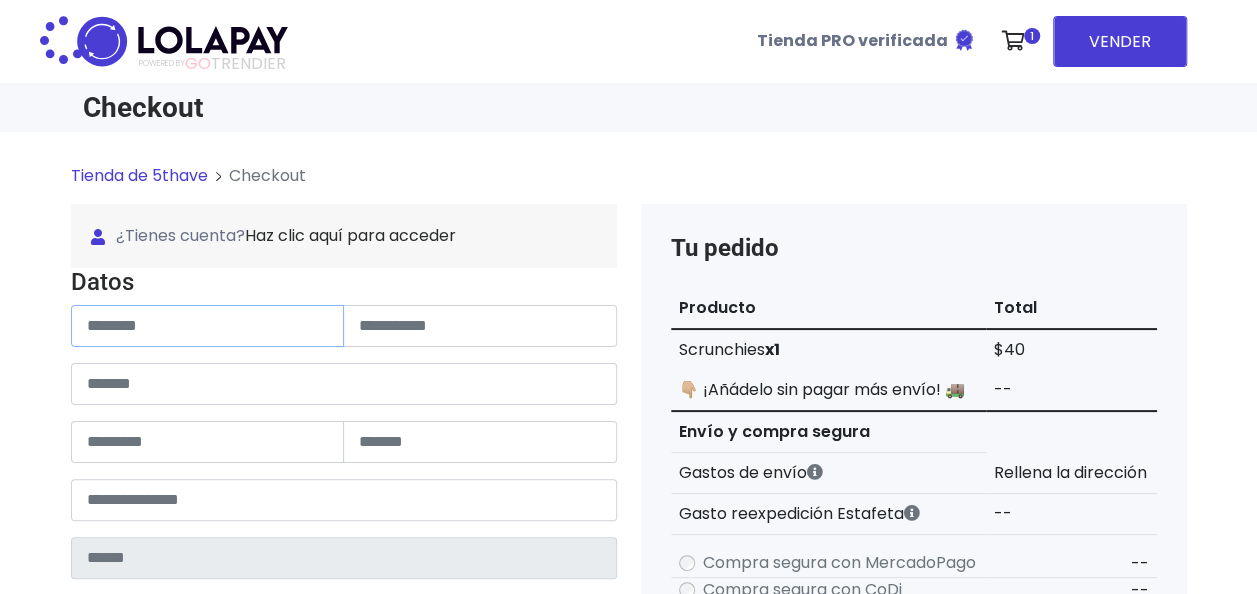 click at bounding box center [208, 326] 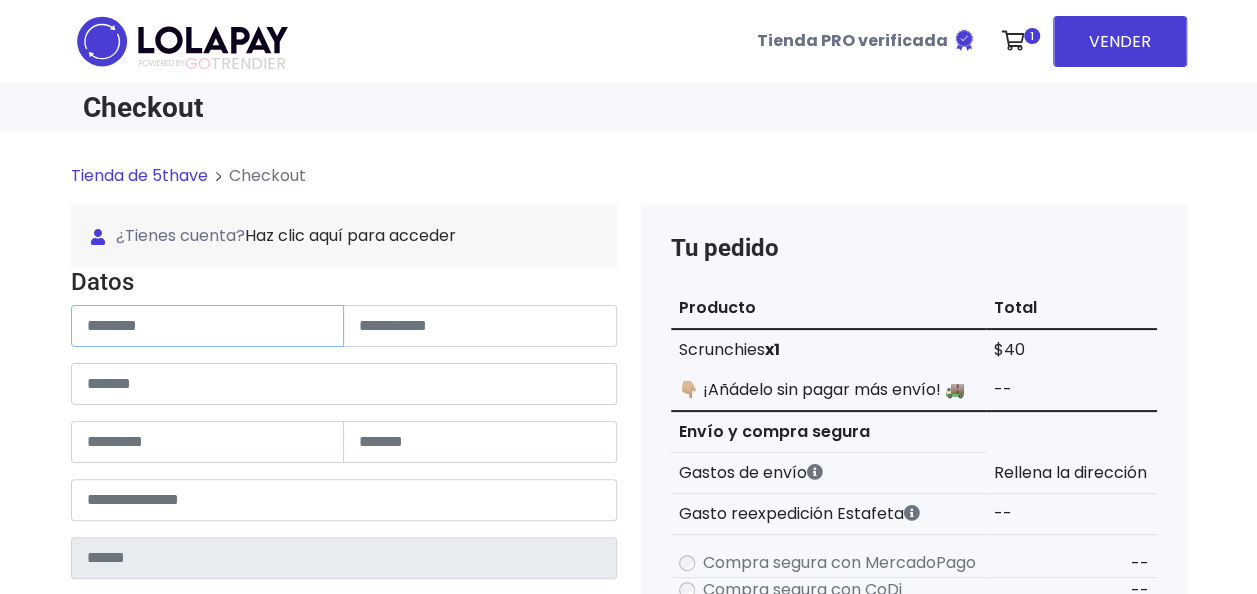 paste on "**********" 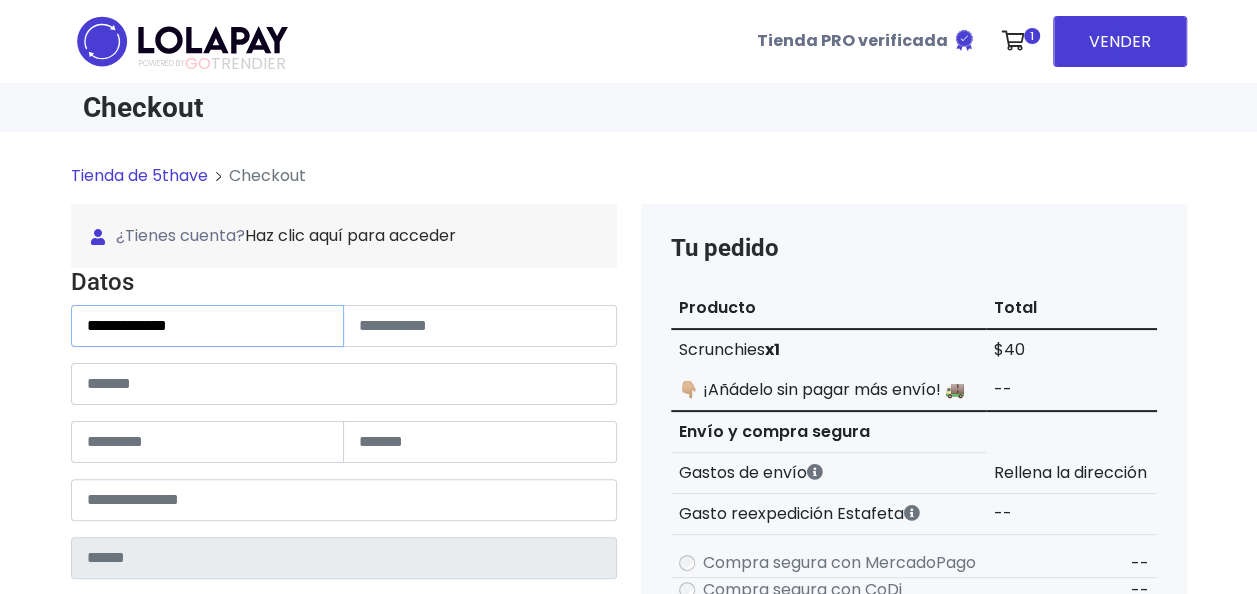type on "**********" 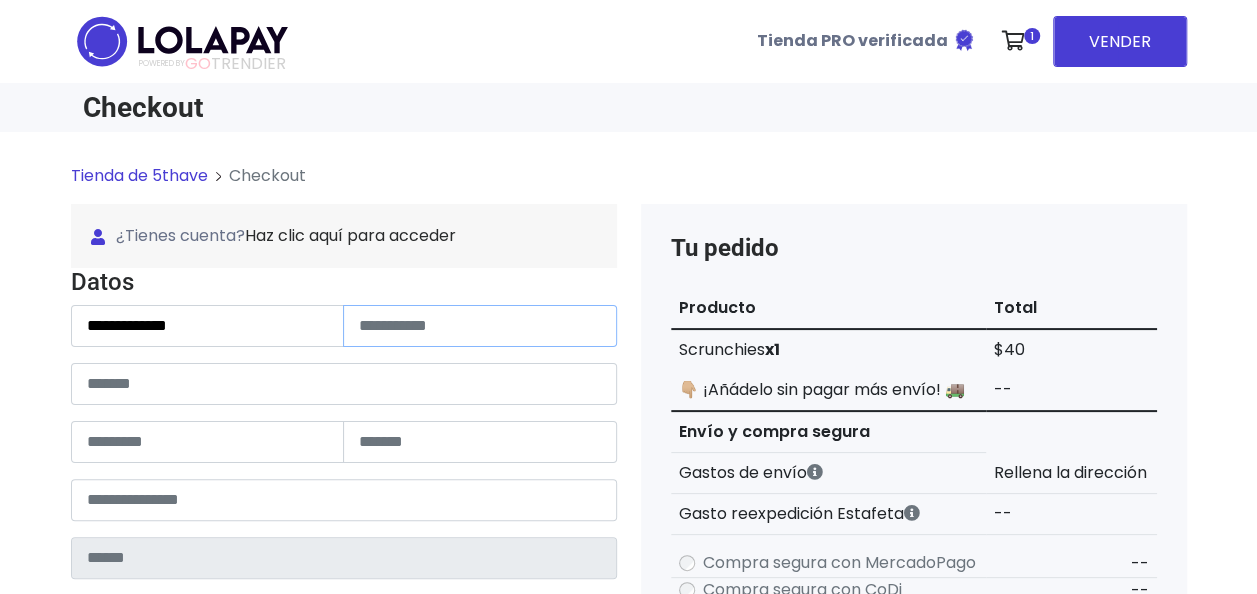 paste on "*********" 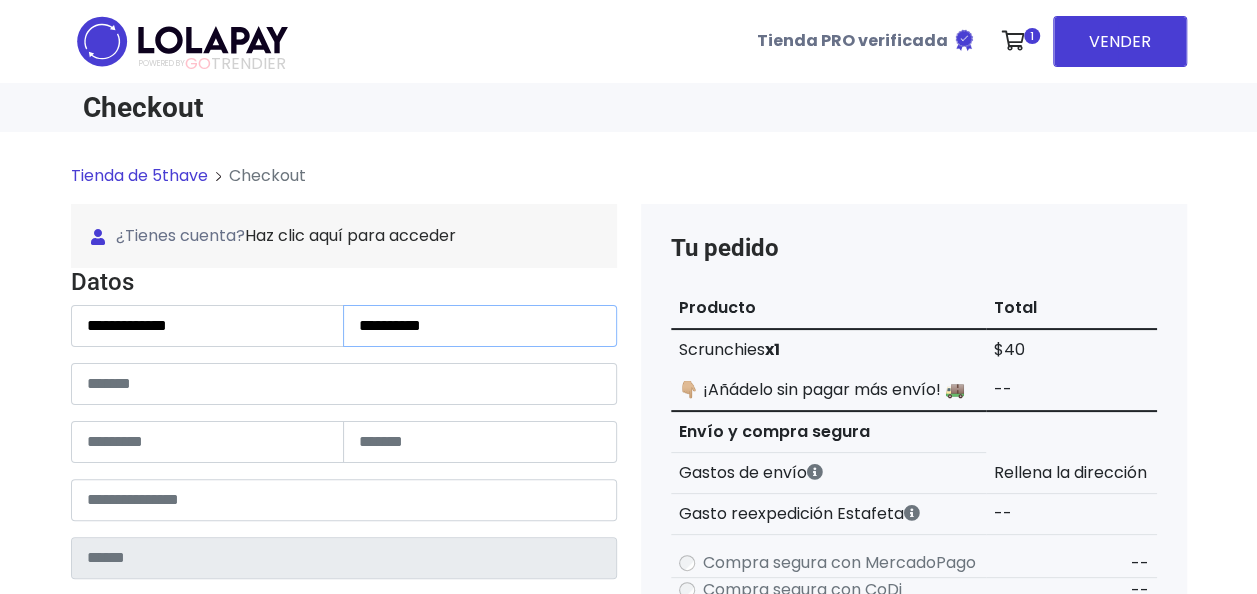type on "*********" 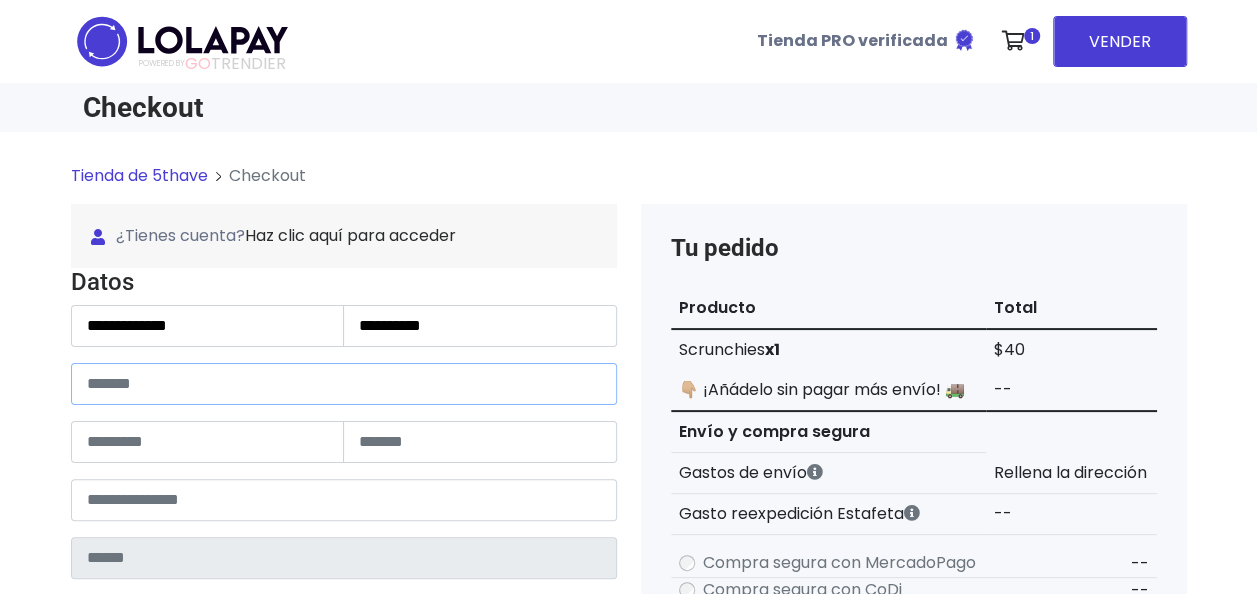 paste on "**********" 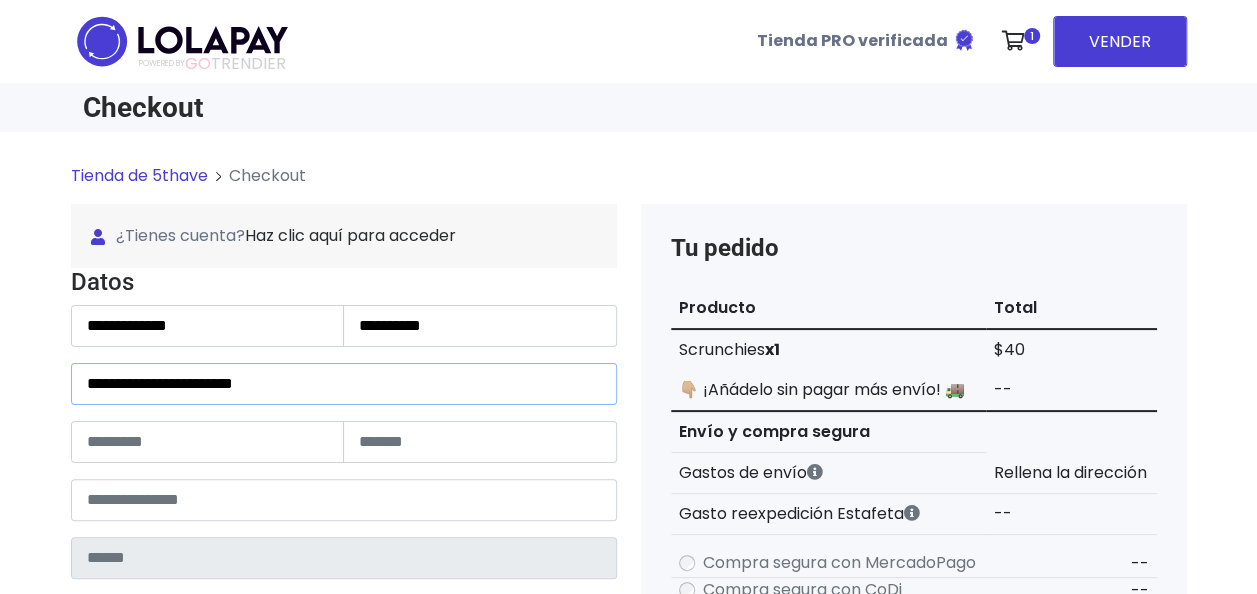 type on "**********" 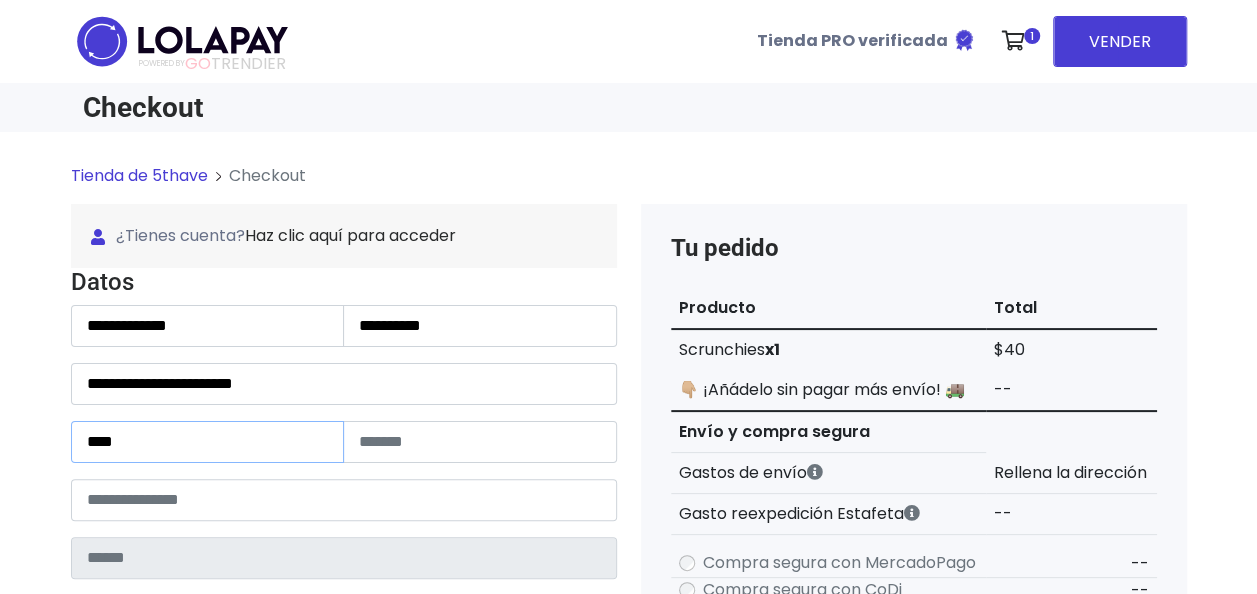 click on "****" at bounding box center (208, 442) 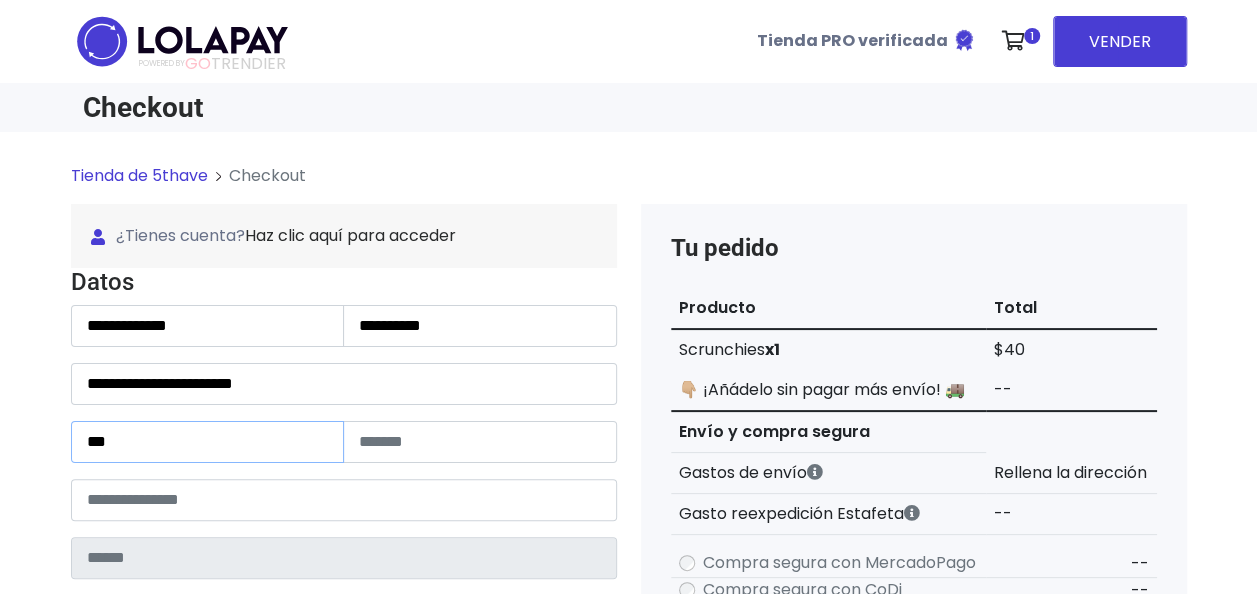 type on "***" 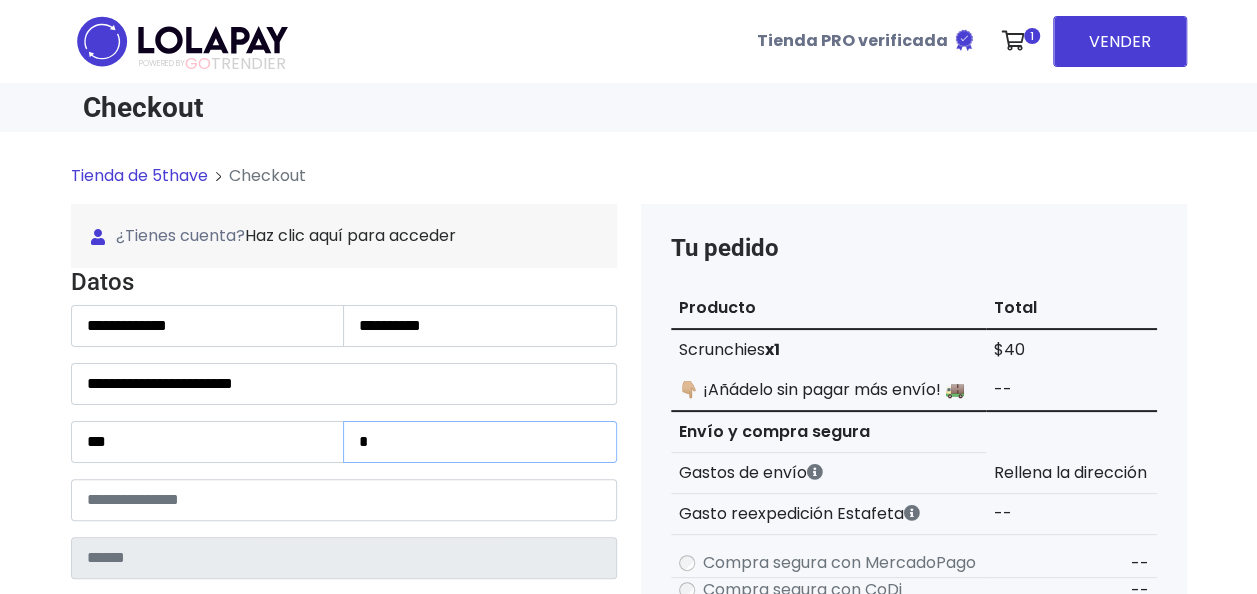 type on "*" 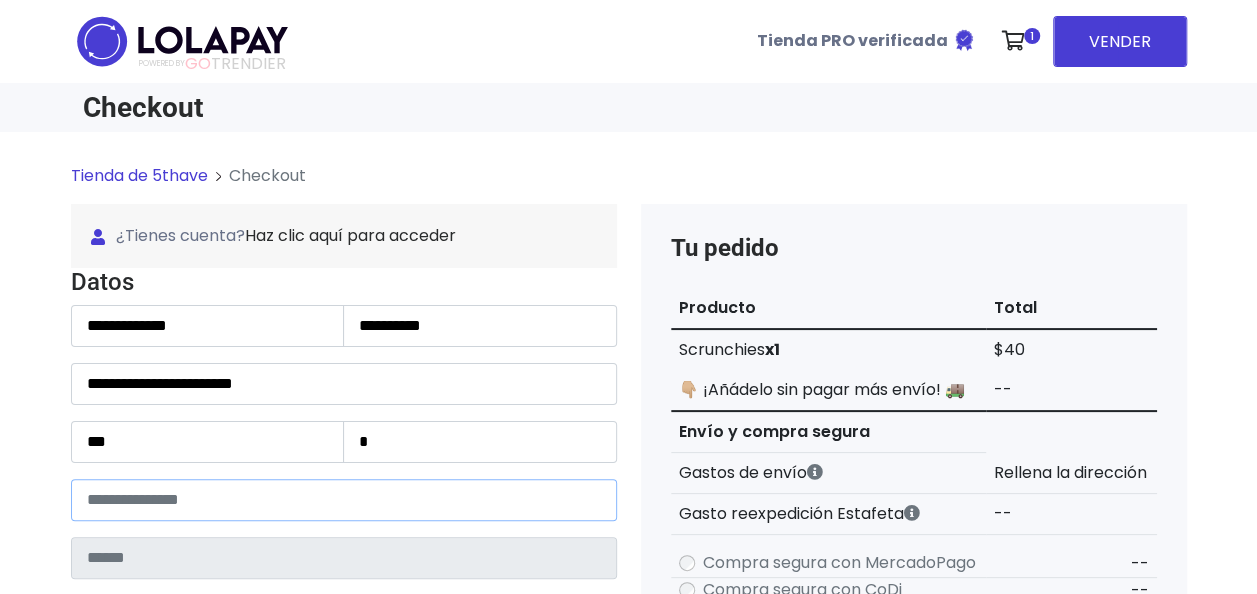 paste on "*****" 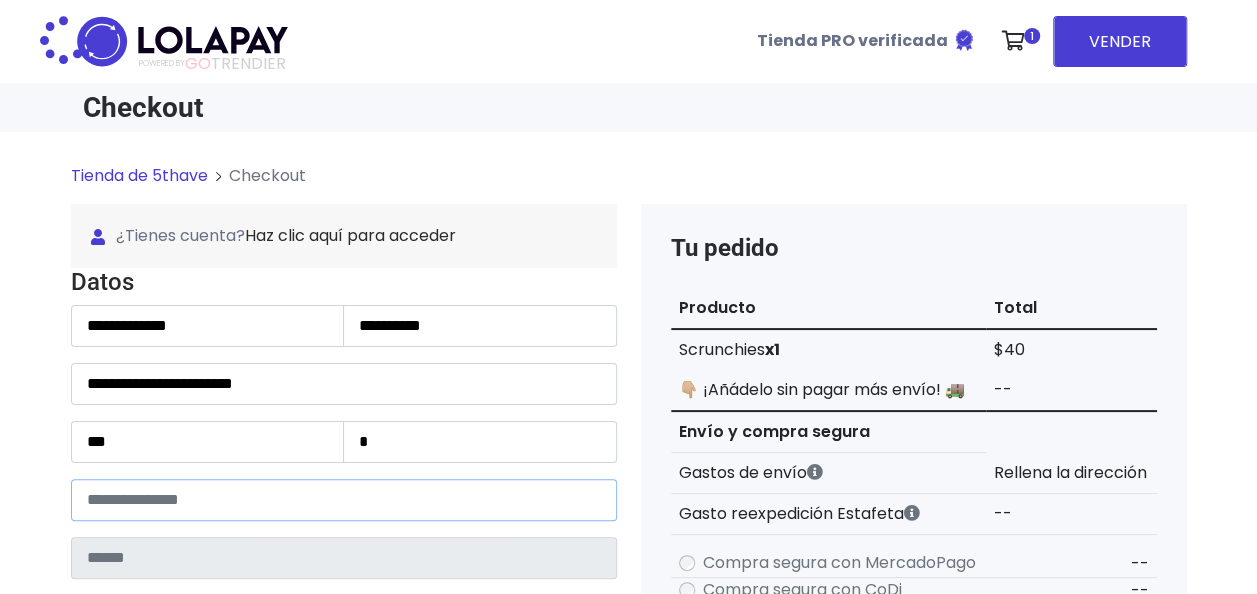 type on "******" 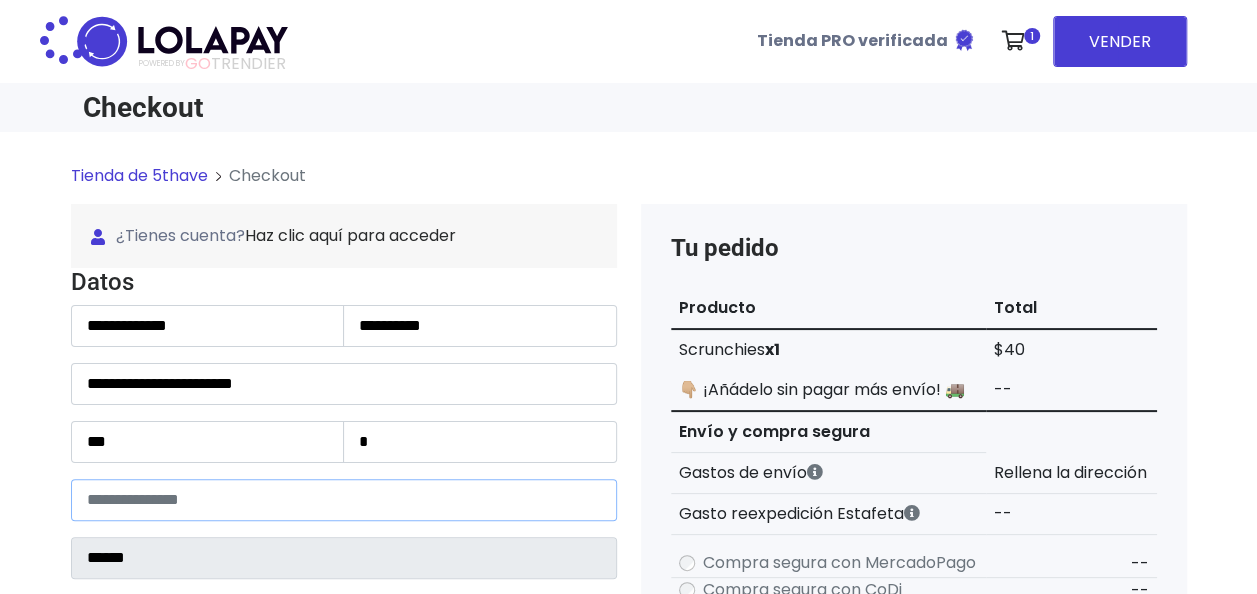 select 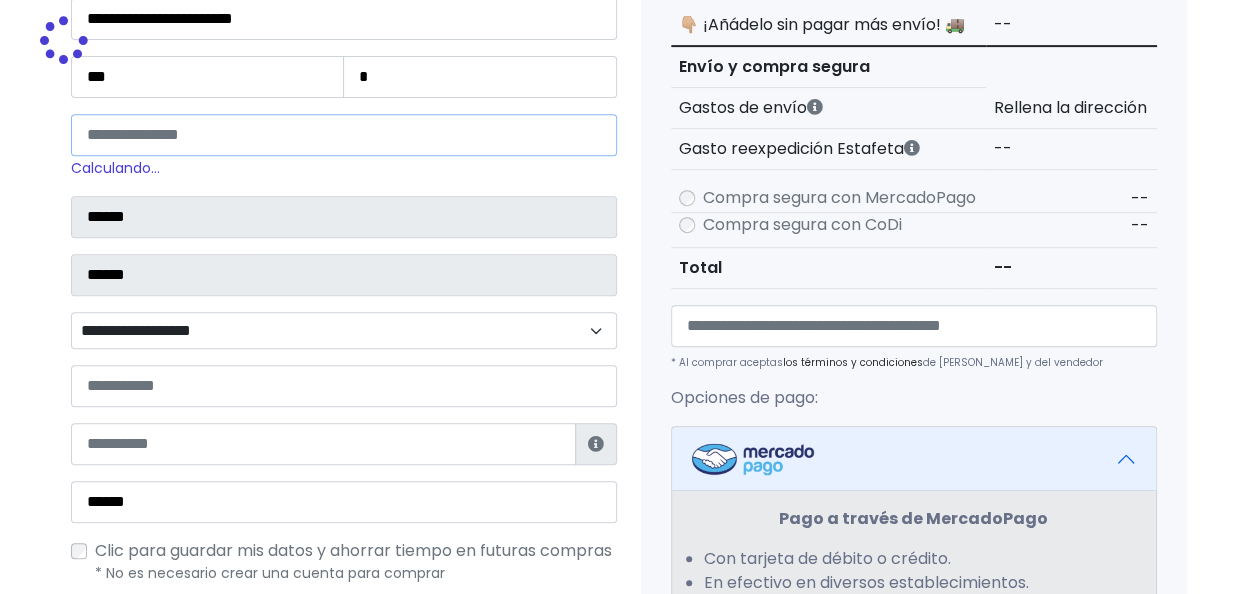 scroll, scrollTop: 366, scrollLeft: 0, axis: vertical 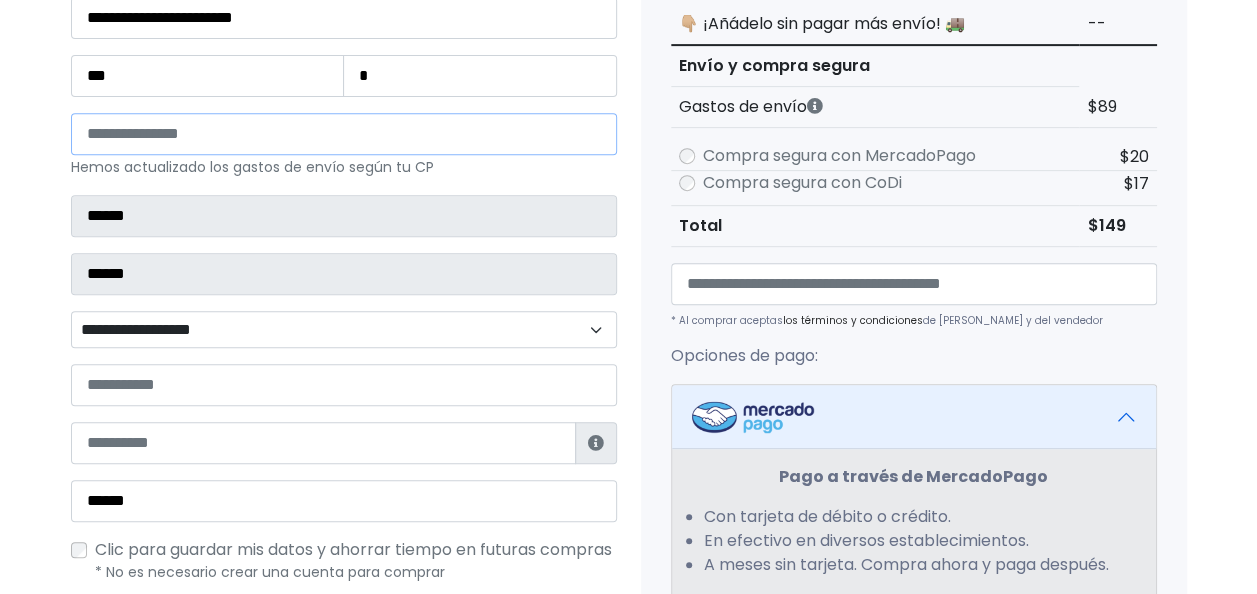 type on "*****" 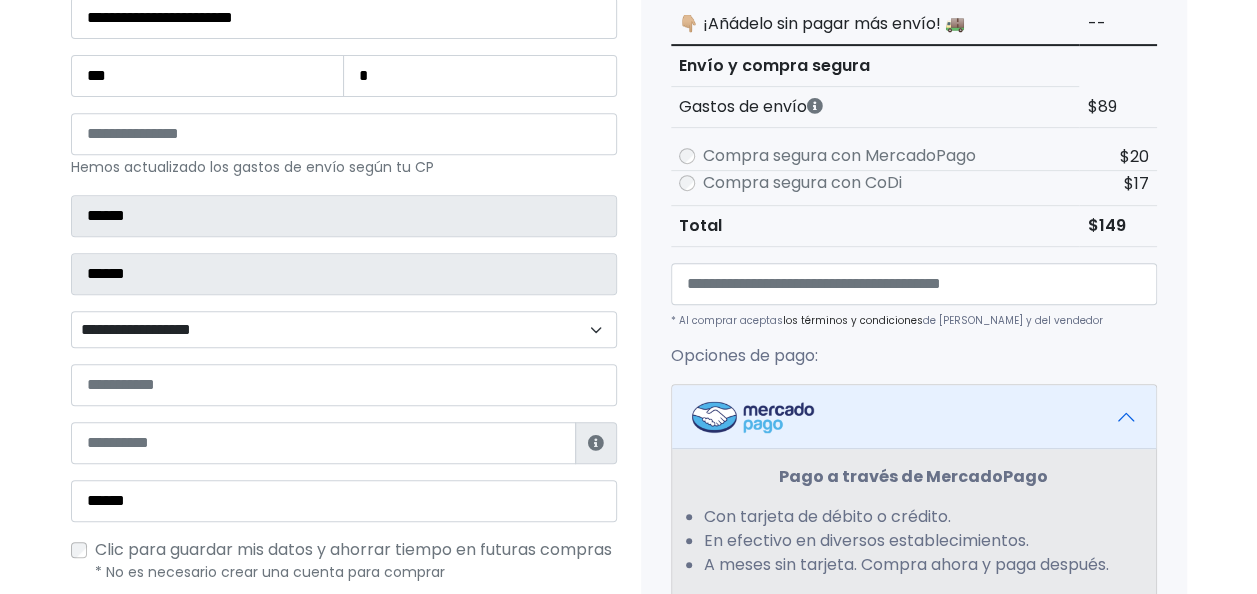 click on "**********" at bounding box center [344, 329] 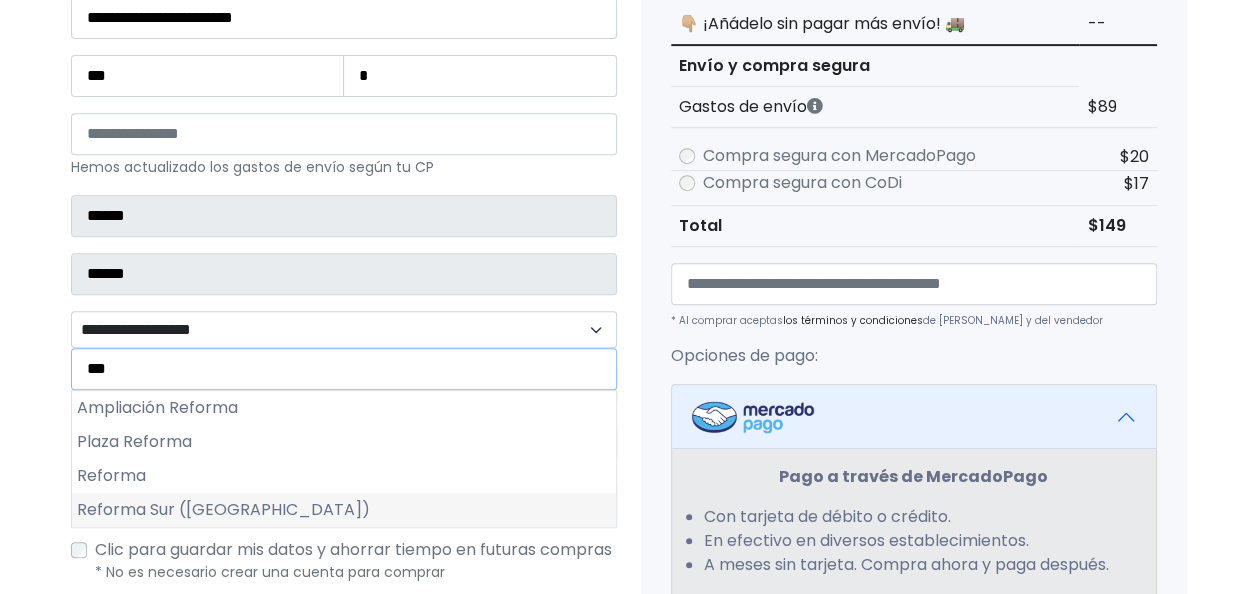 type on "***" 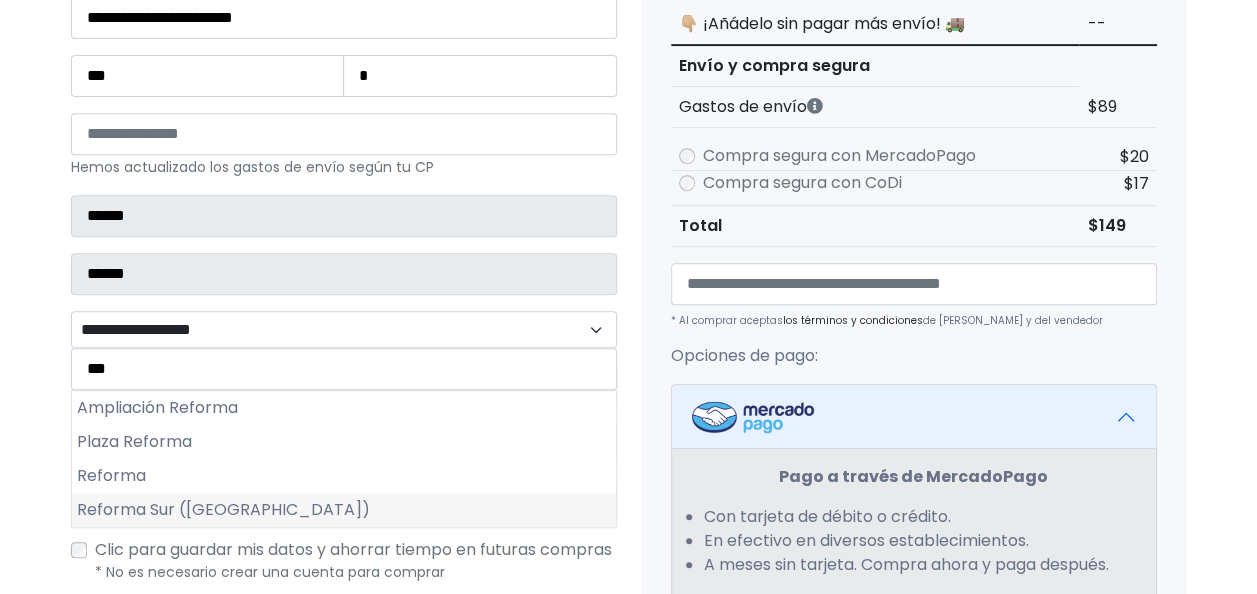 click on "Reforma Sur (La Libertad)" at bounding box center [344, 510] 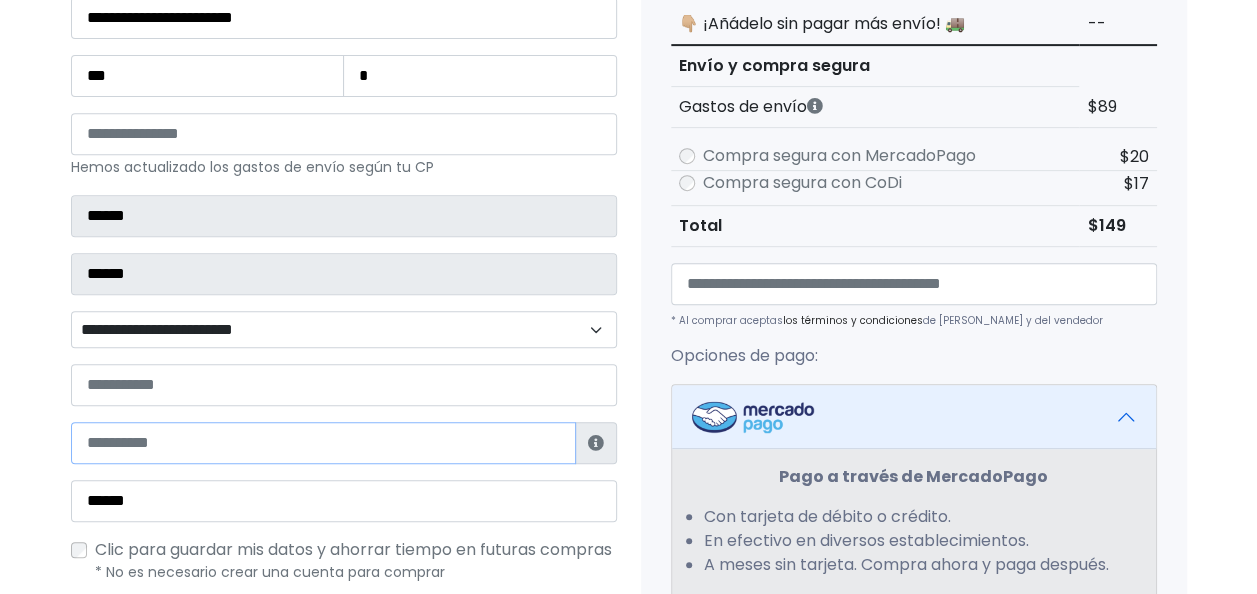 click at bounding box center [323, 443] 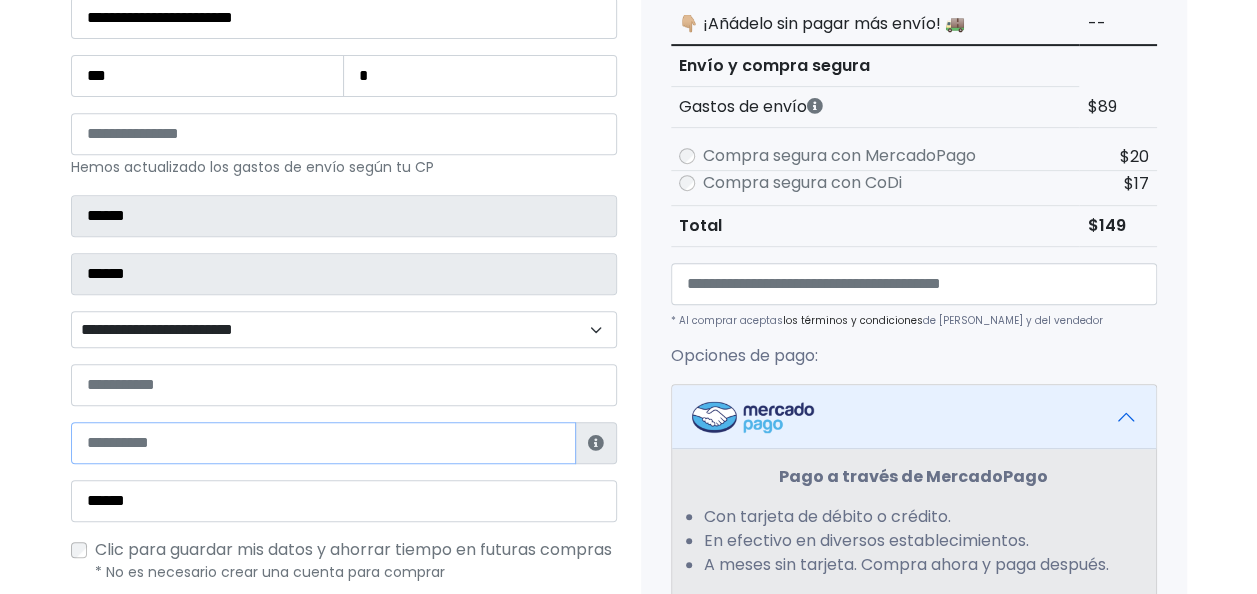 paste on "**********" 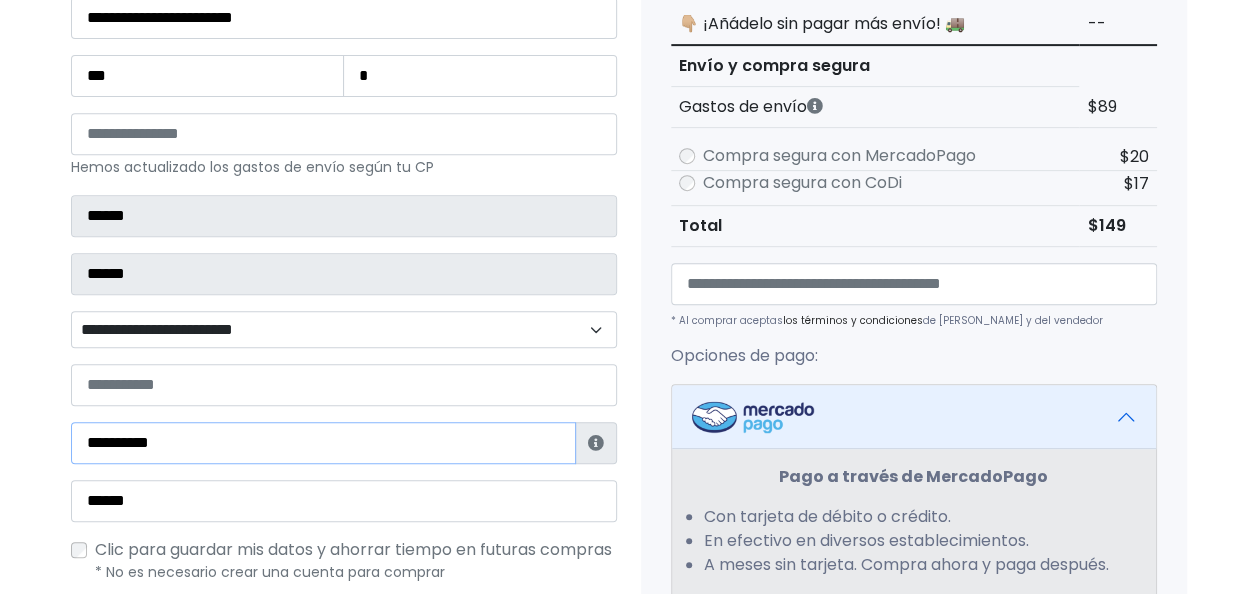 type on "**********" 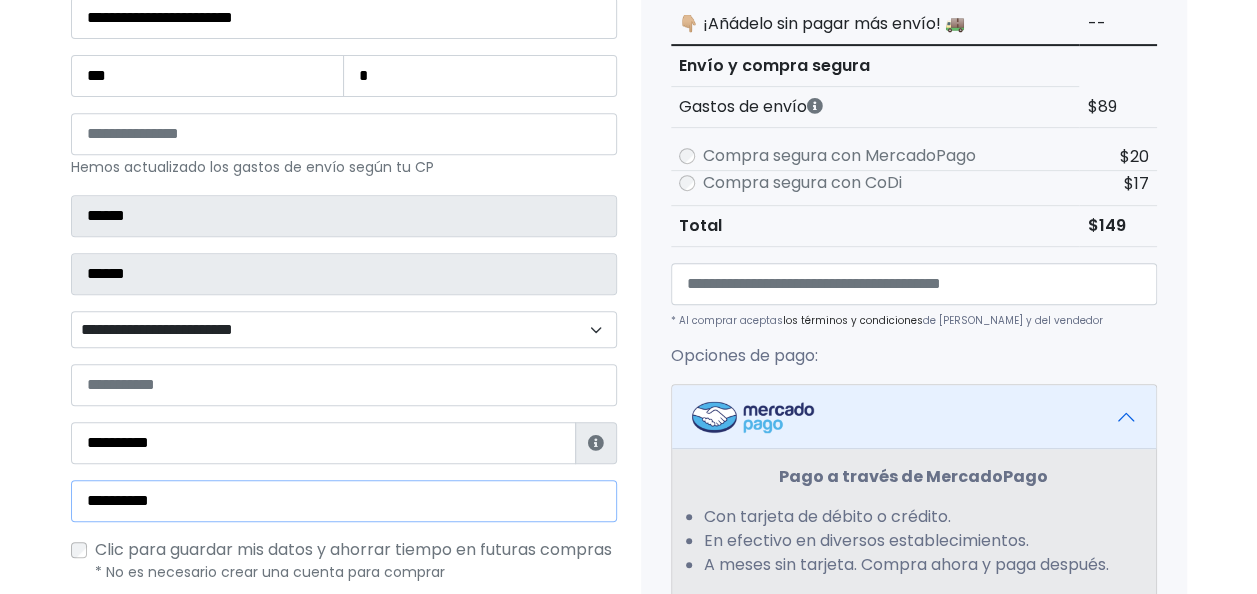 type on "**********" 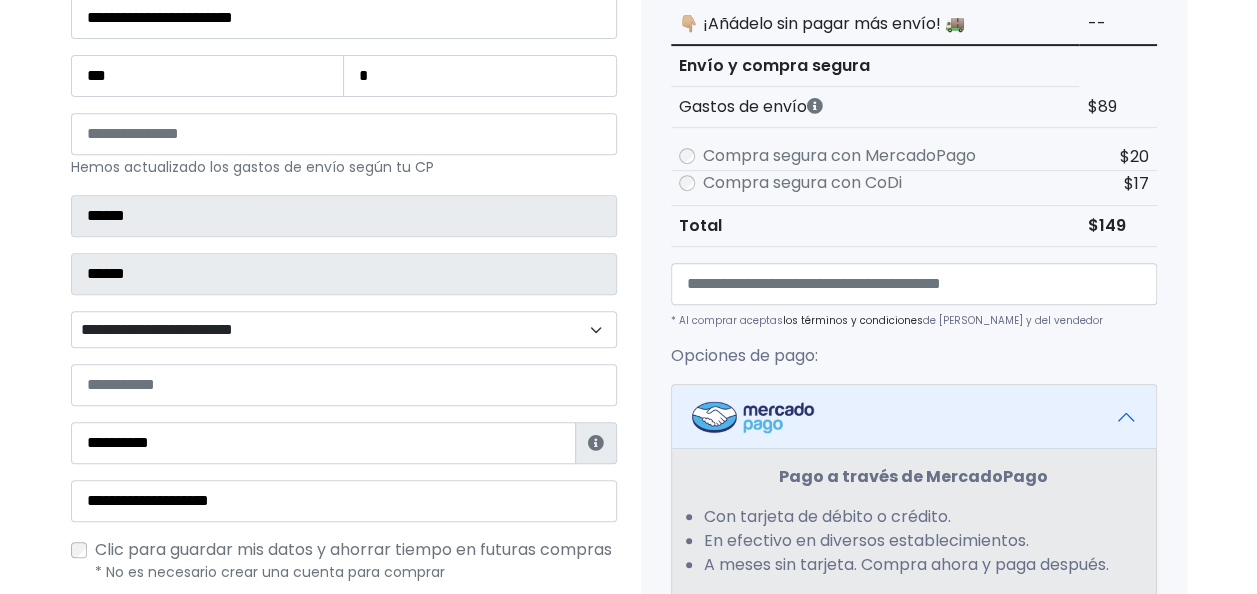 click on "POWERED BY  GO TRENDIER
Tienda PRO verificada
1
Scrunchies" at bounding box center [628, 345] 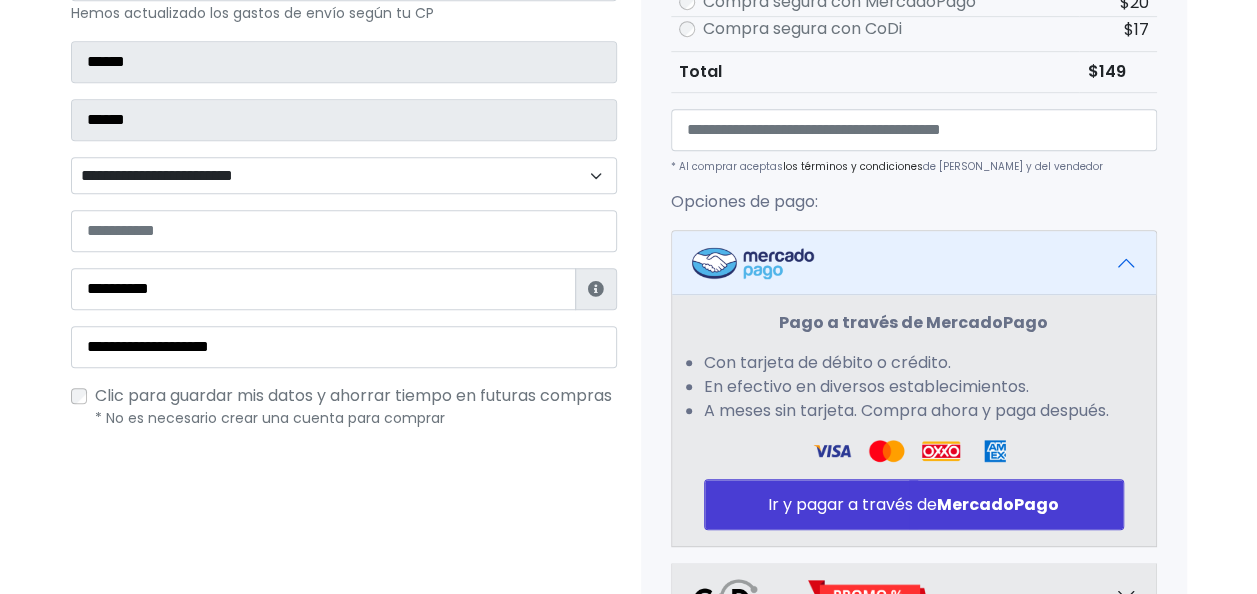 scroll, scrollTop: 522, scrollLeft: 0, axis: vertical 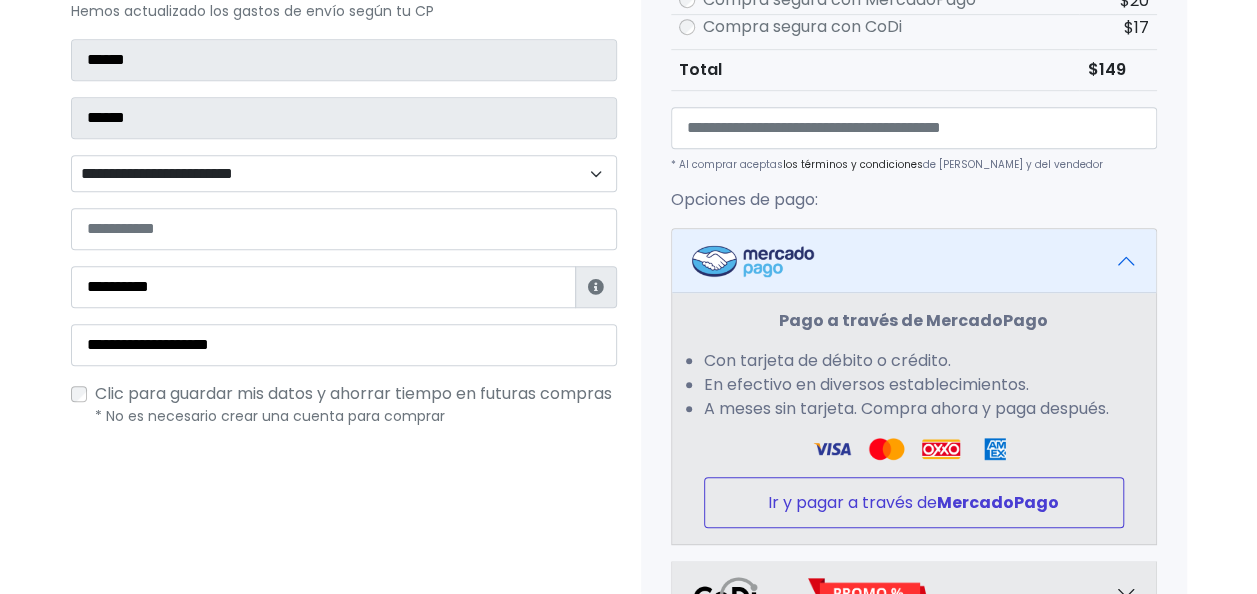 click on "MercadoPago" at bounding box center (998, 502) 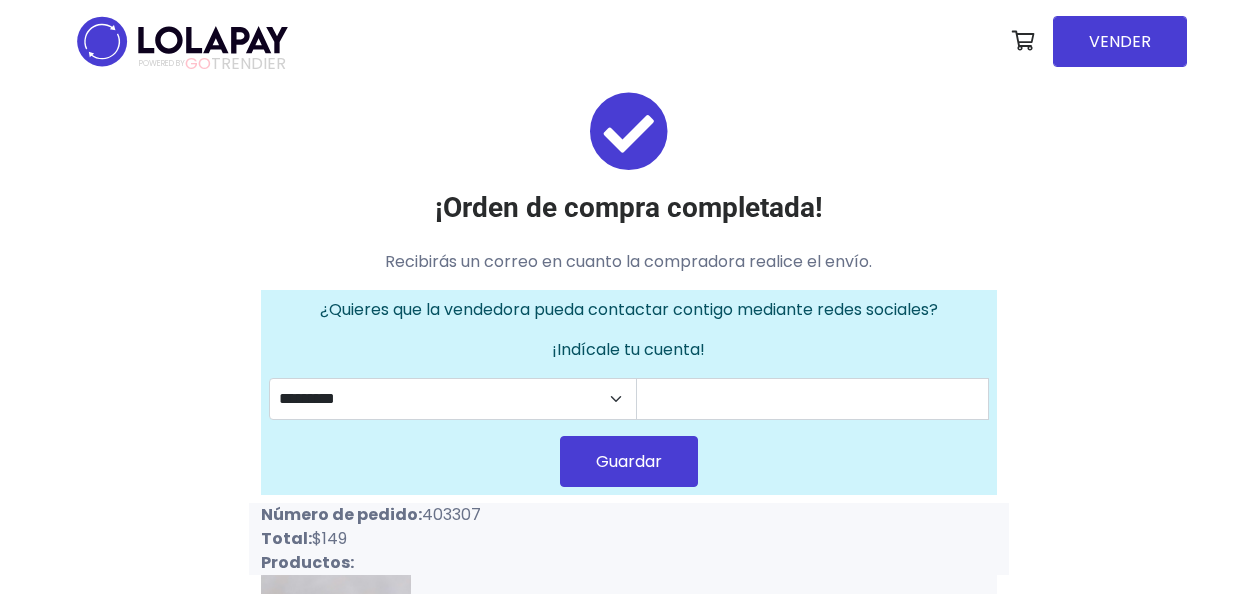 scroll, scrollTop: 0, scrollLeft: 0, axis: both 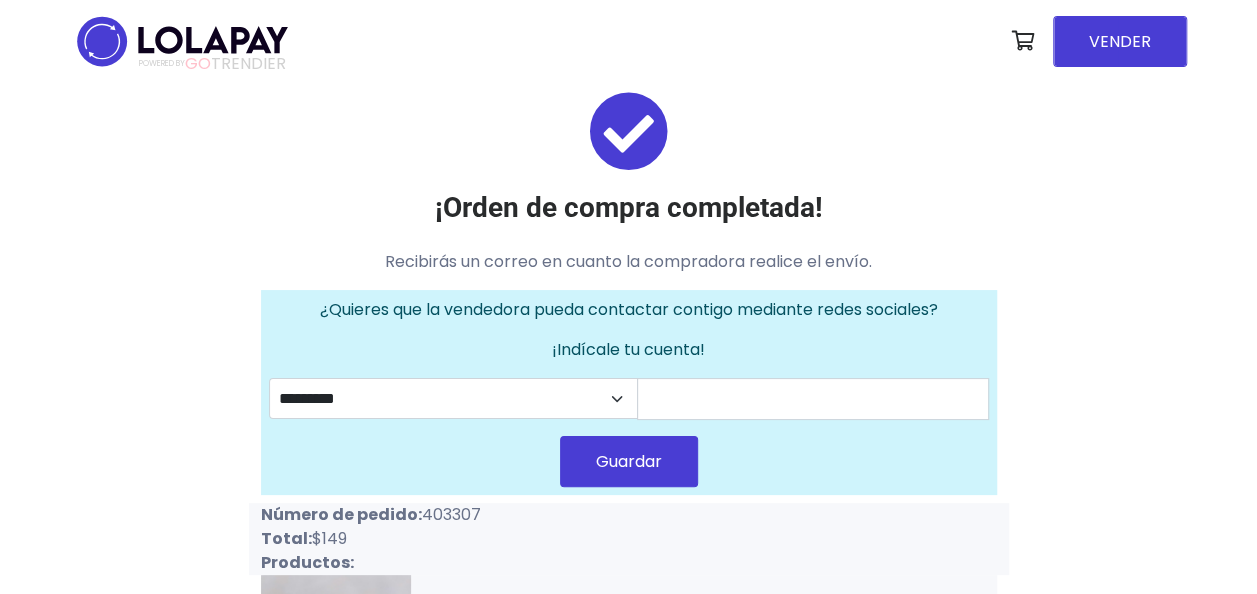 drag, startPoint x: 418, startPoint y: 517, endPoint x: 549, endPoint y: 506, distance: 131.46101 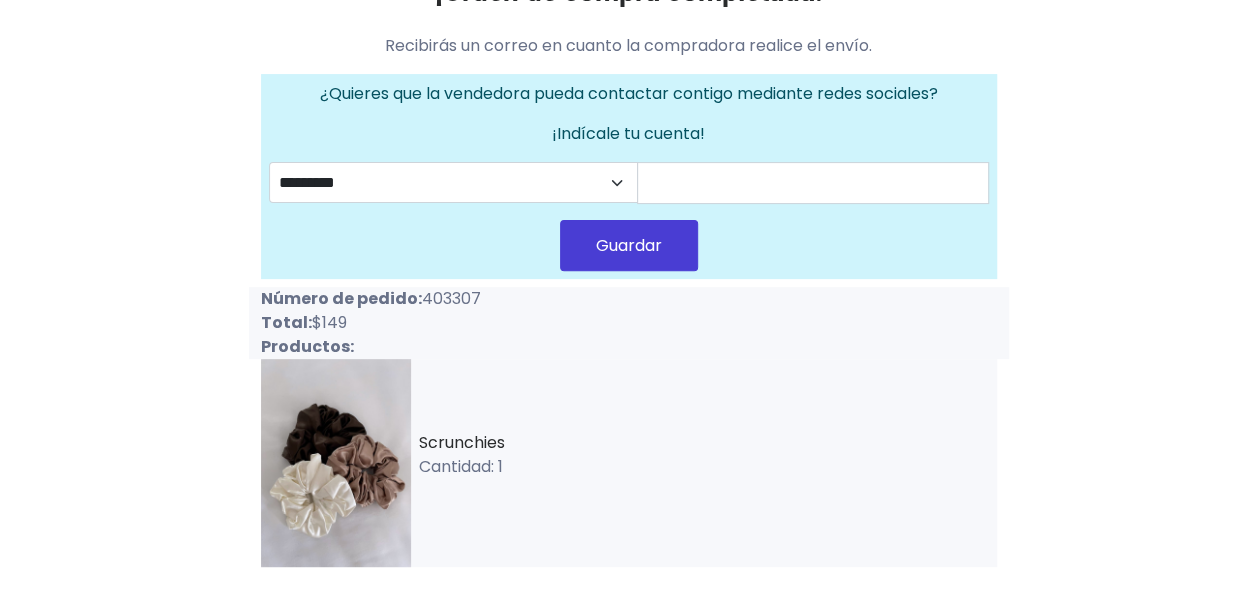 scroll, scrollTop: 253, scrollLeft: 0, axis: vertical 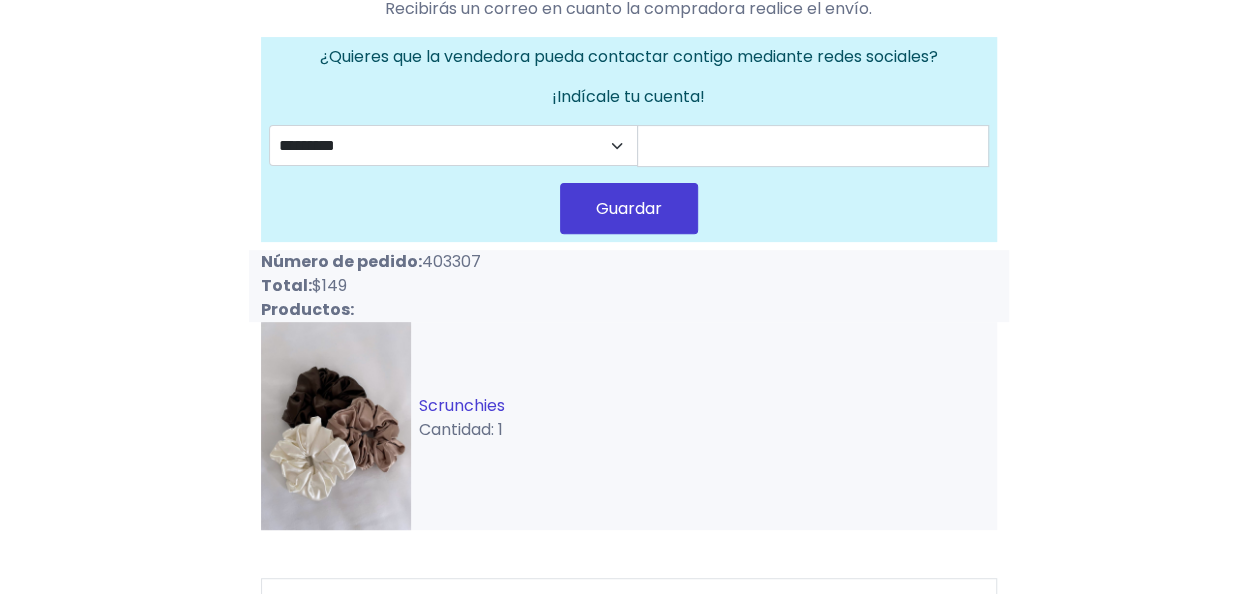 click on "Scrunchies" at bounding box center (462, 405) 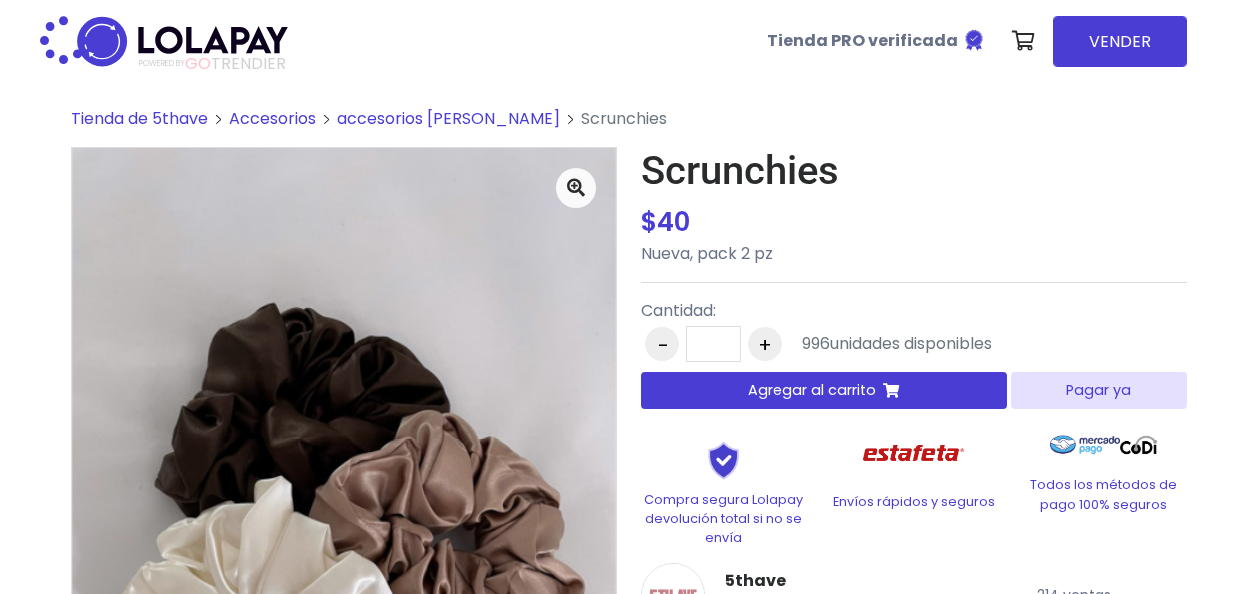 scroll, scrollTop: 0, scrollLeft: 0, axis: both 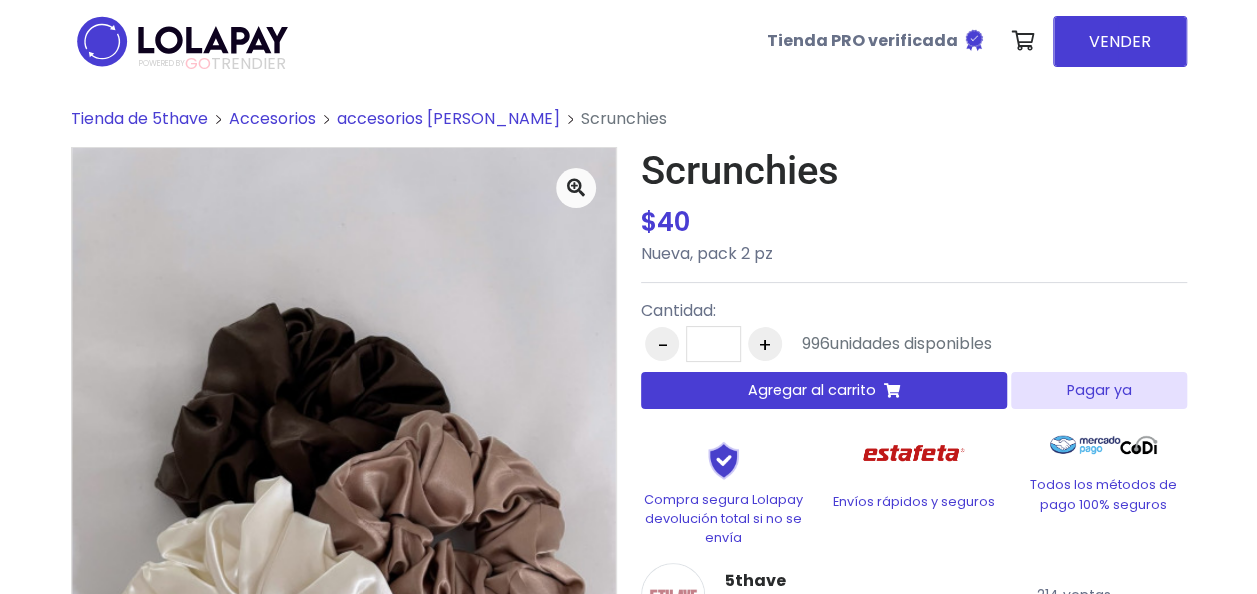 click at bounding box center (891, 391) 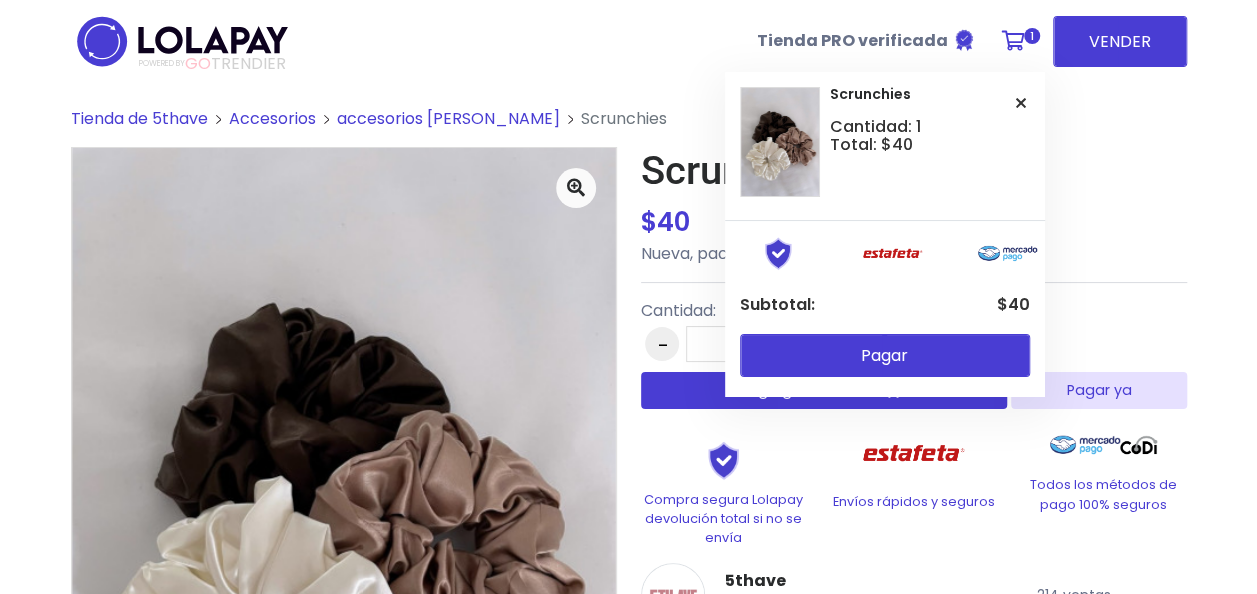 click at bounding box center (1013, 41) 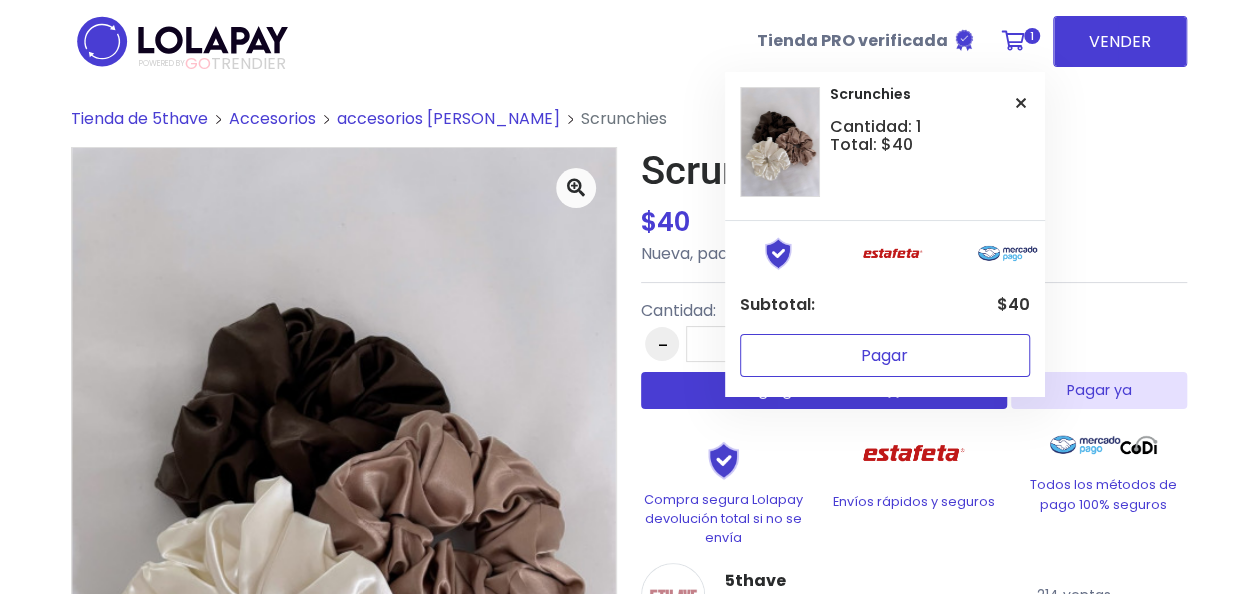 click on "Pagar" at bounding box center [885, 355] 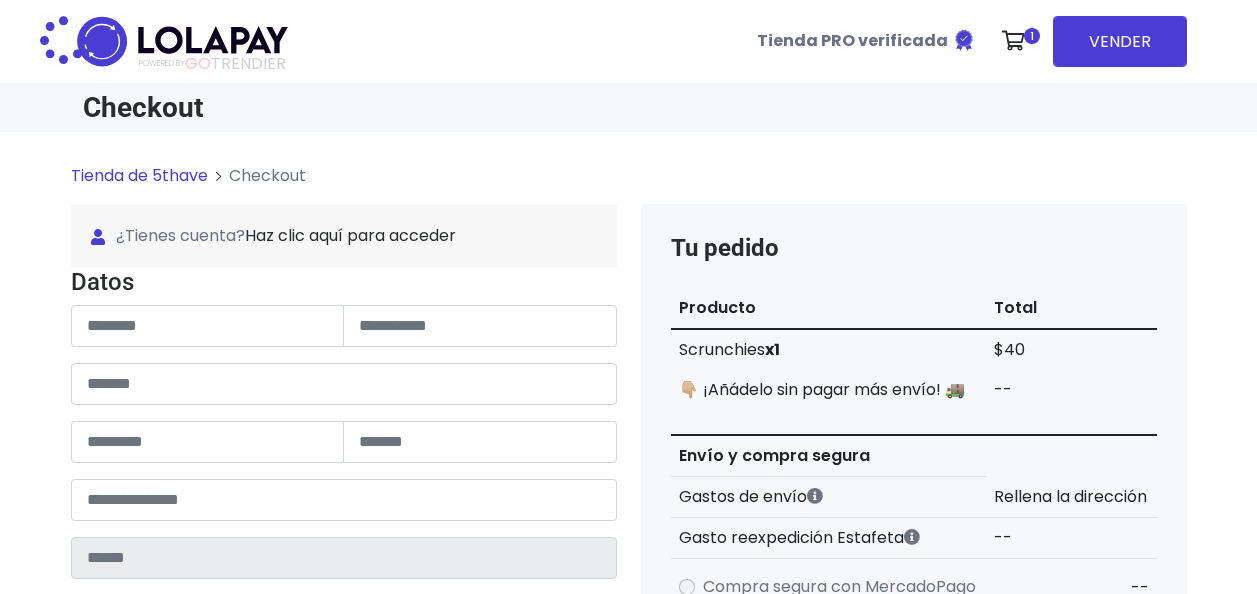 scroll, scrollTop: 0, scrollLeft: 0, axis: both 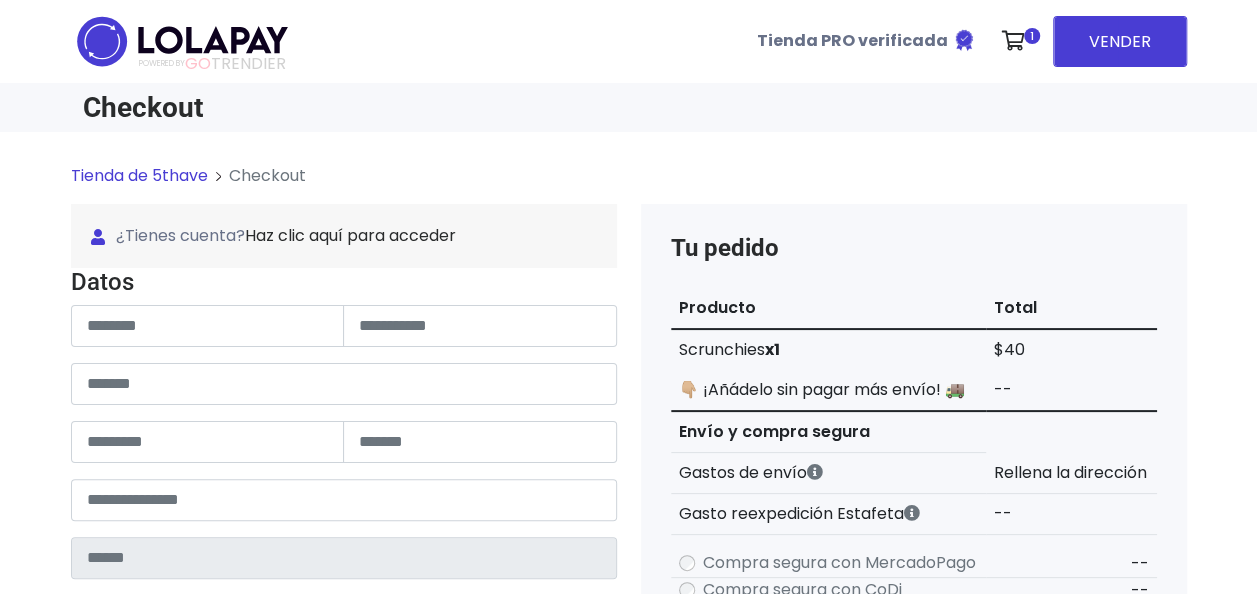 type on "******" 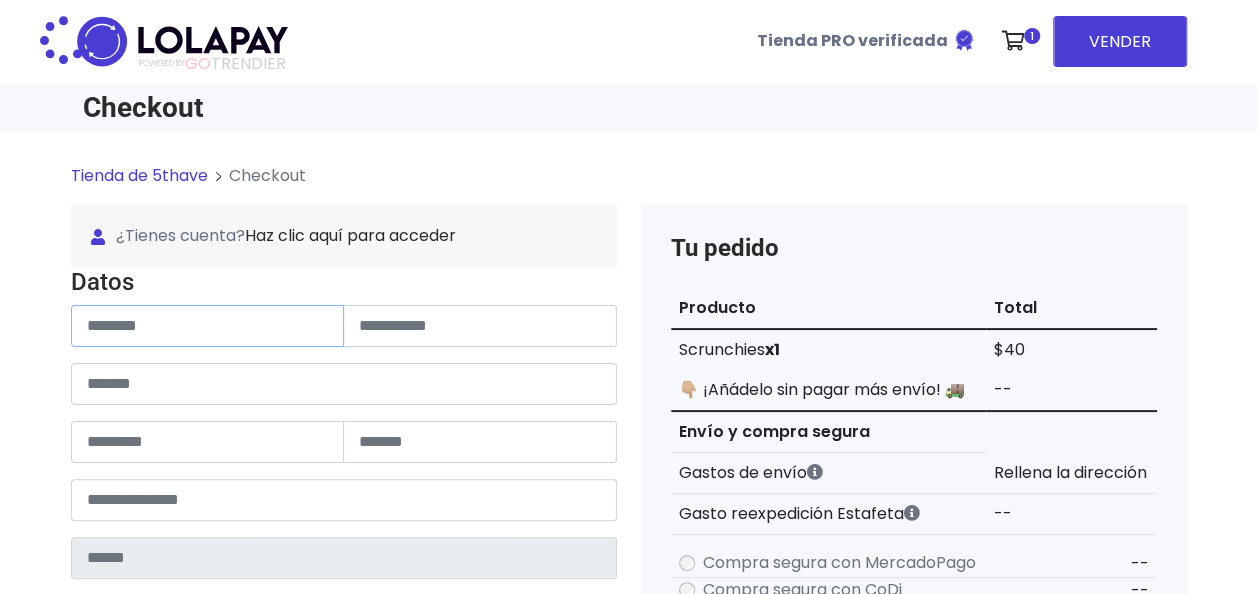 click at bounding box center [208, 326] 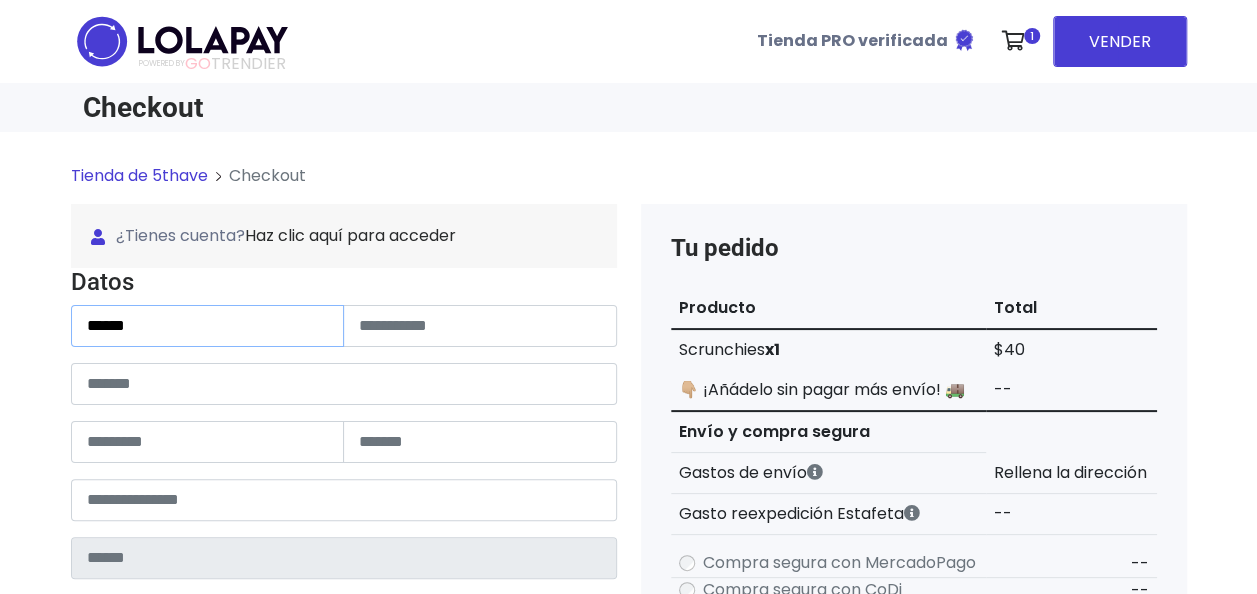 type on "******" 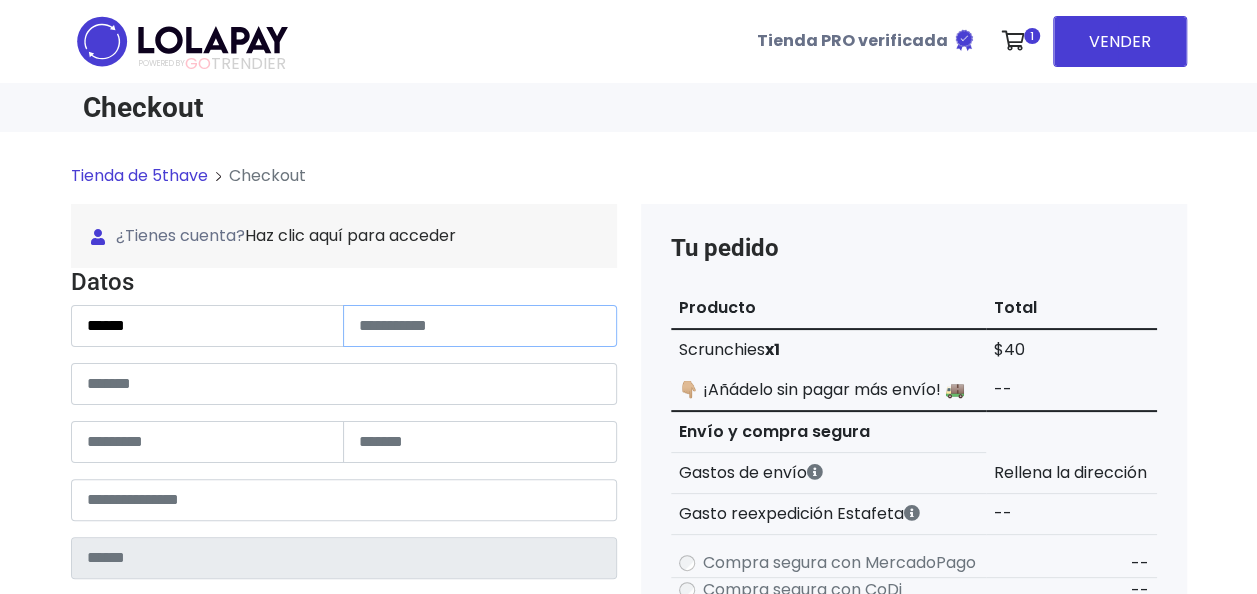 paste on "**********" 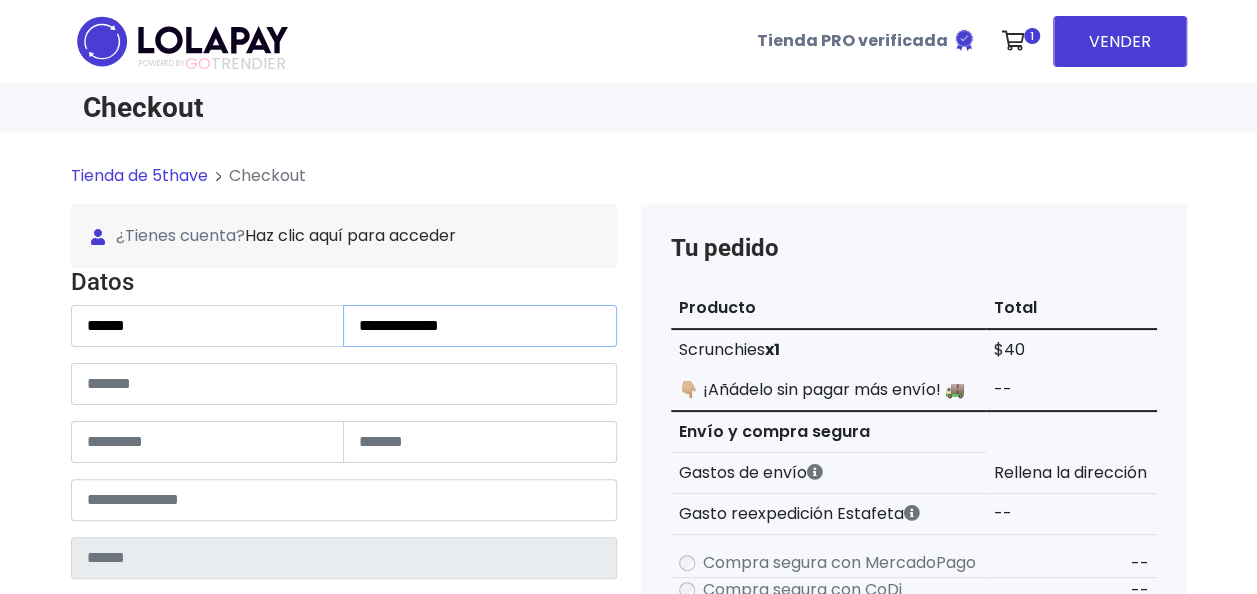 type on "**********" 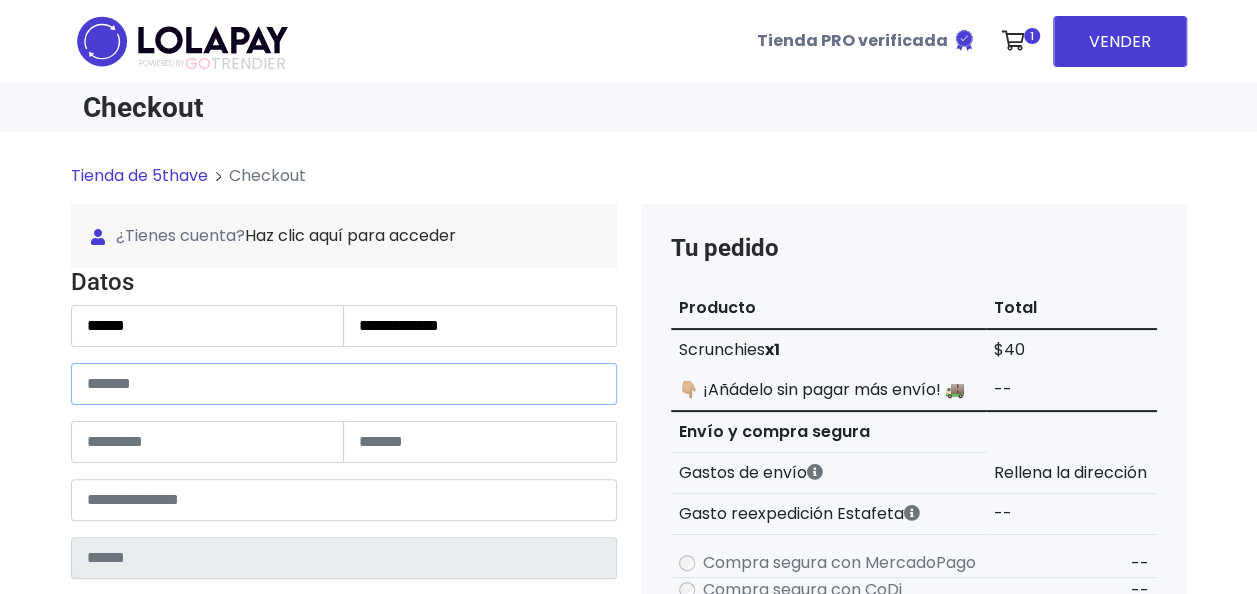 paste on "********" 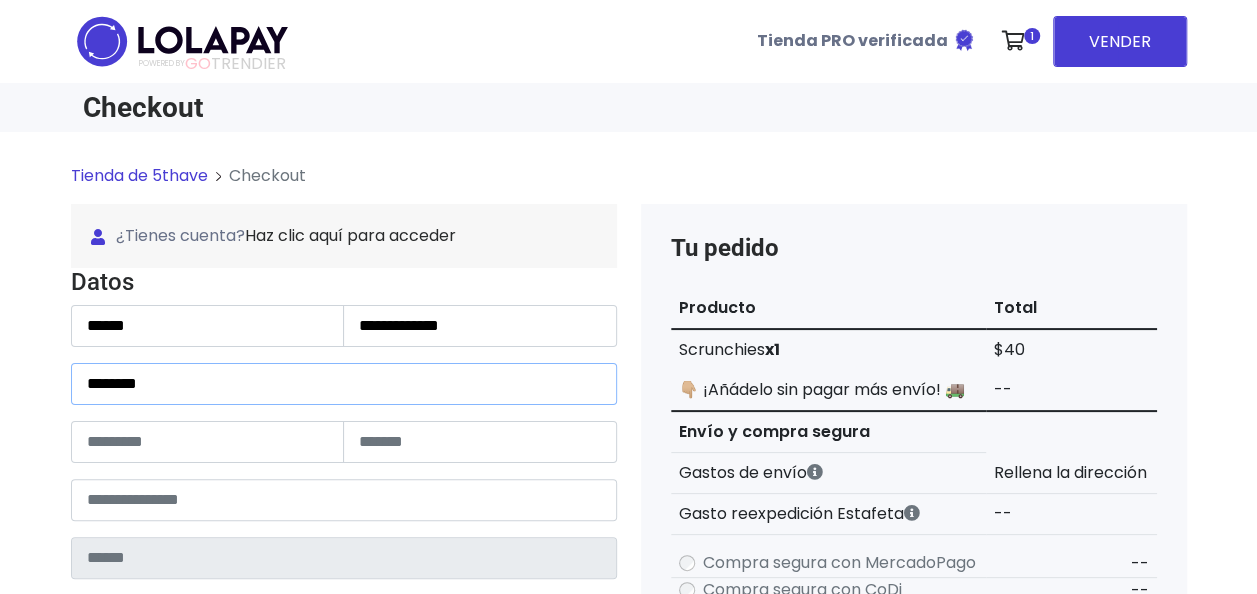 type on "********" 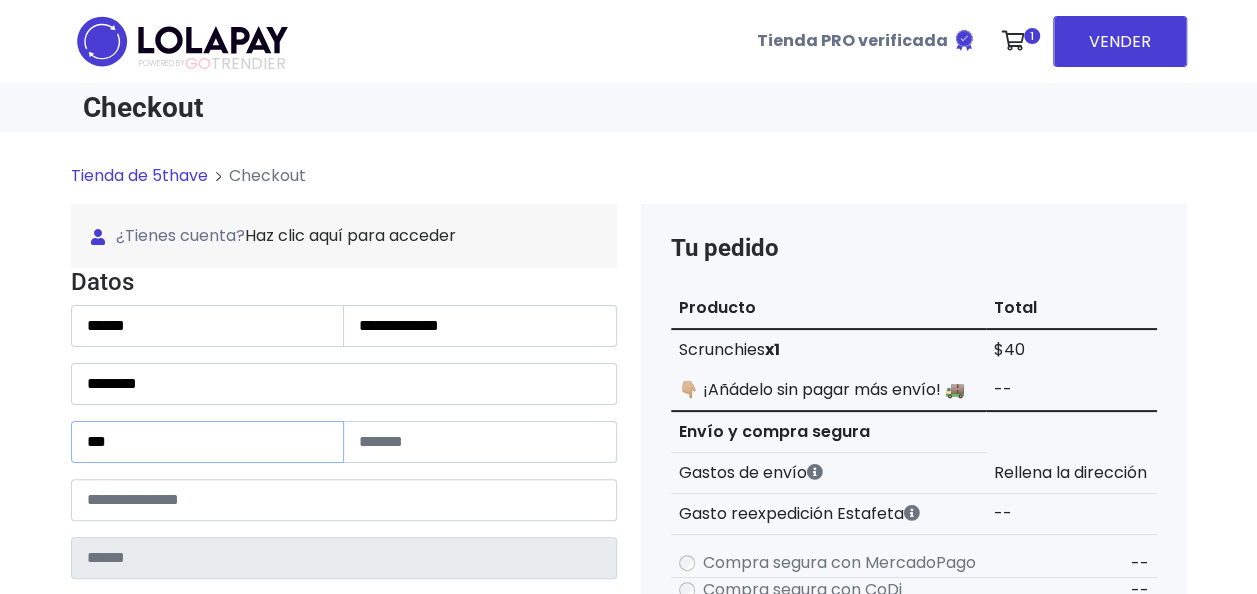 type on "***" 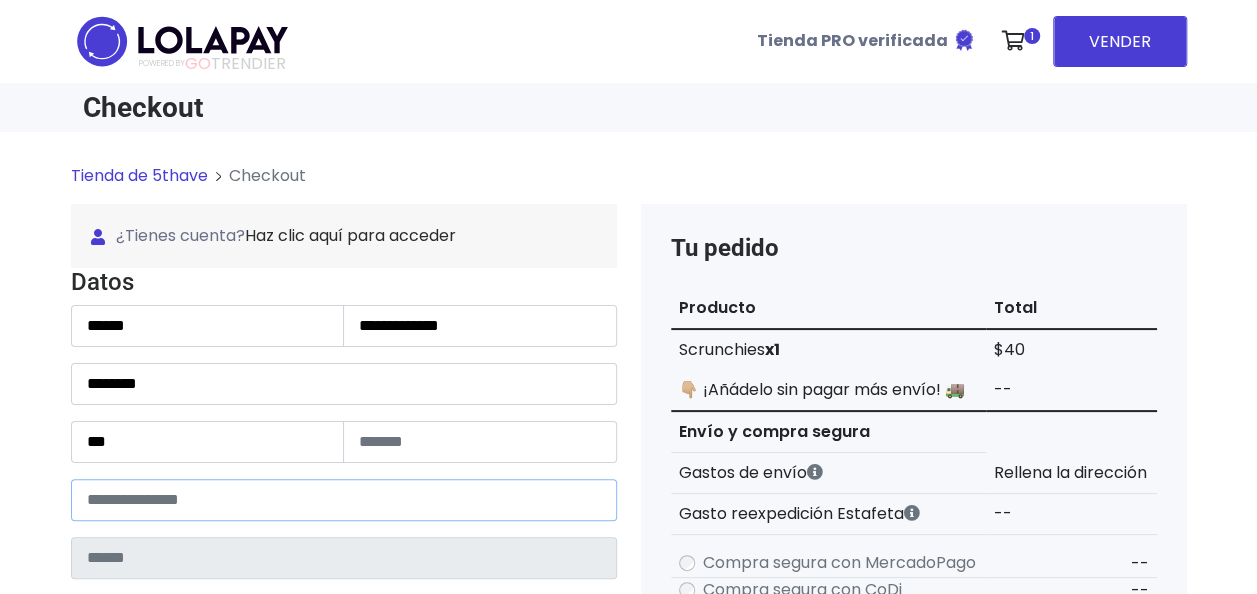 paste on "*****" 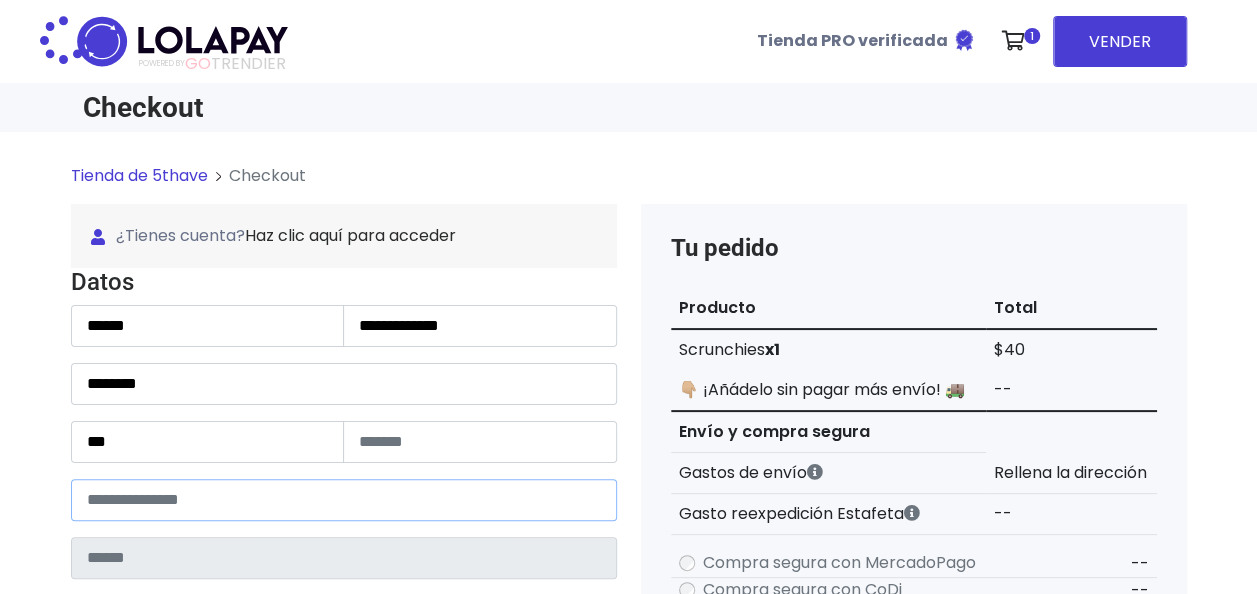 type on "*********" 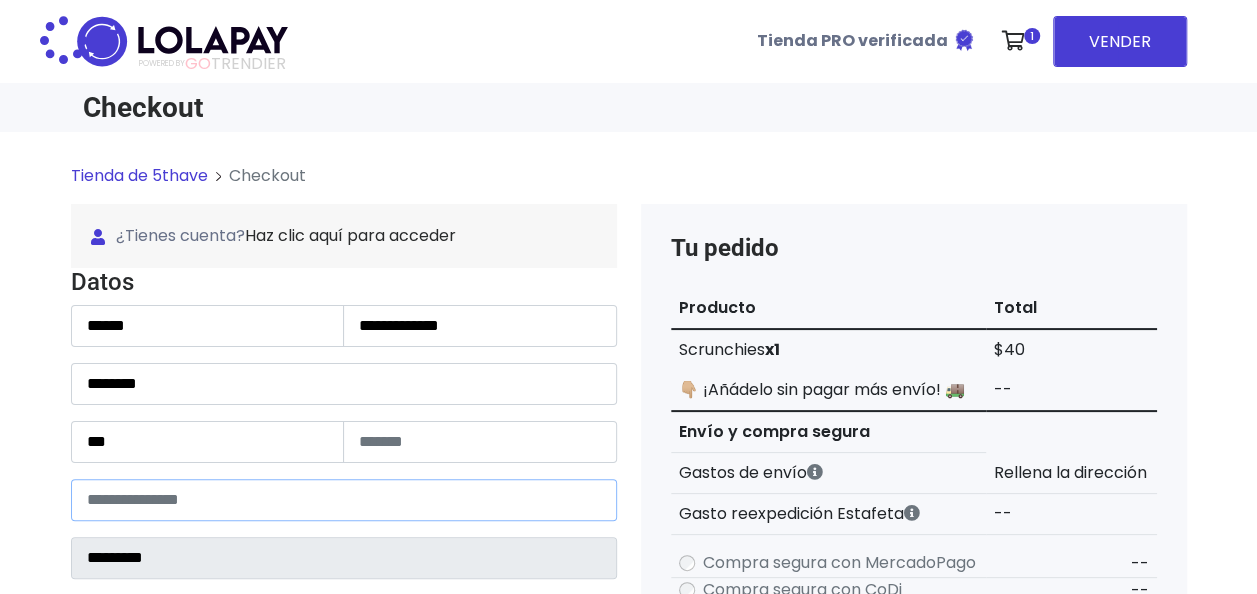 select 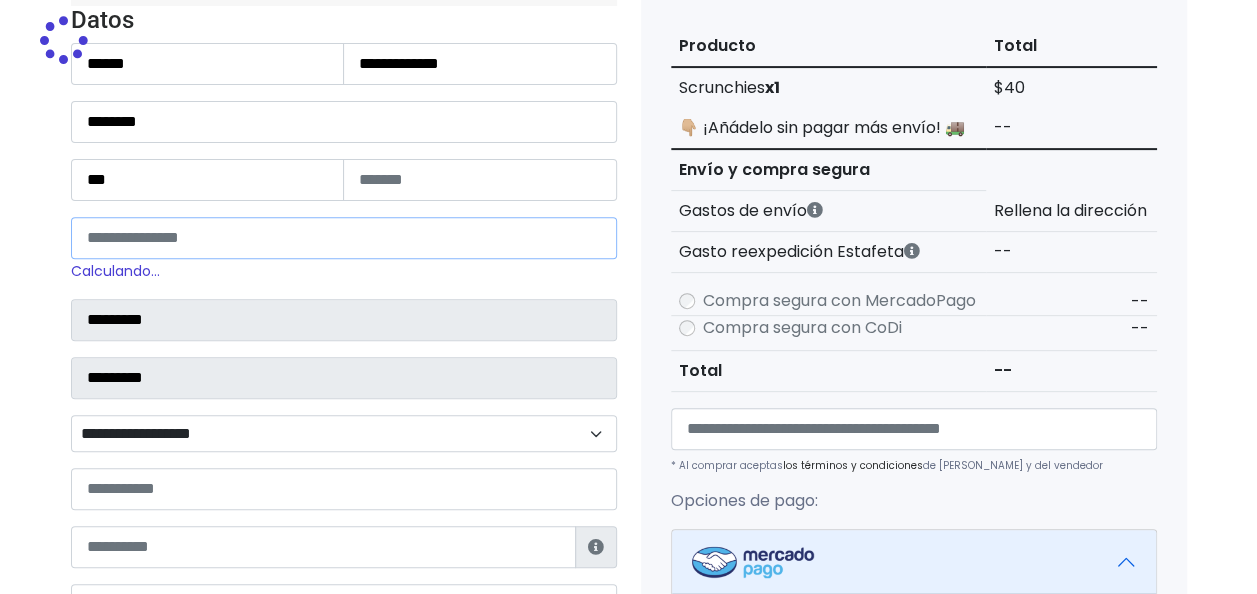 scroll, scrollTop: 281, scrollLeft: 0, axis: vertical 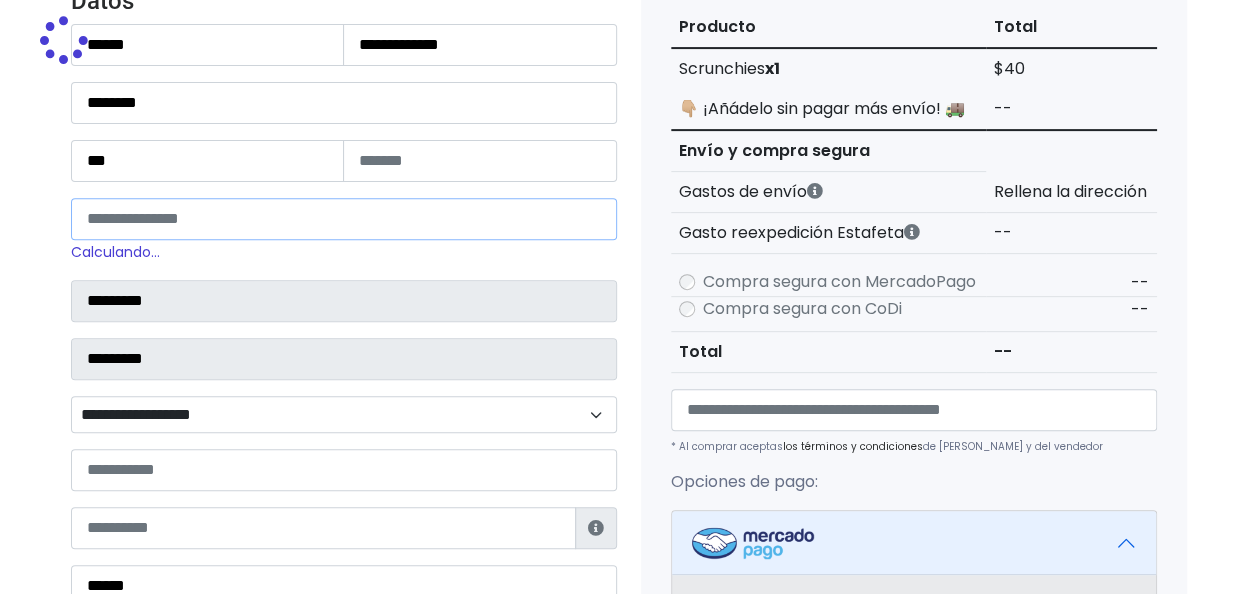 type on "*****" 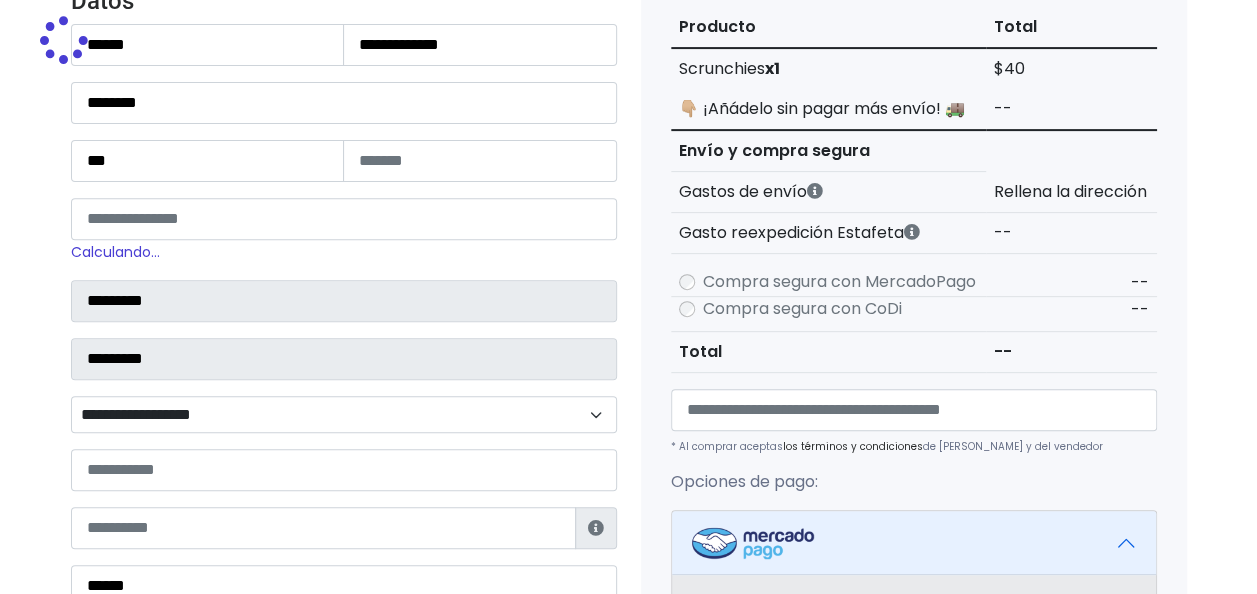 click on "**********" at bounding box center [344, 414] 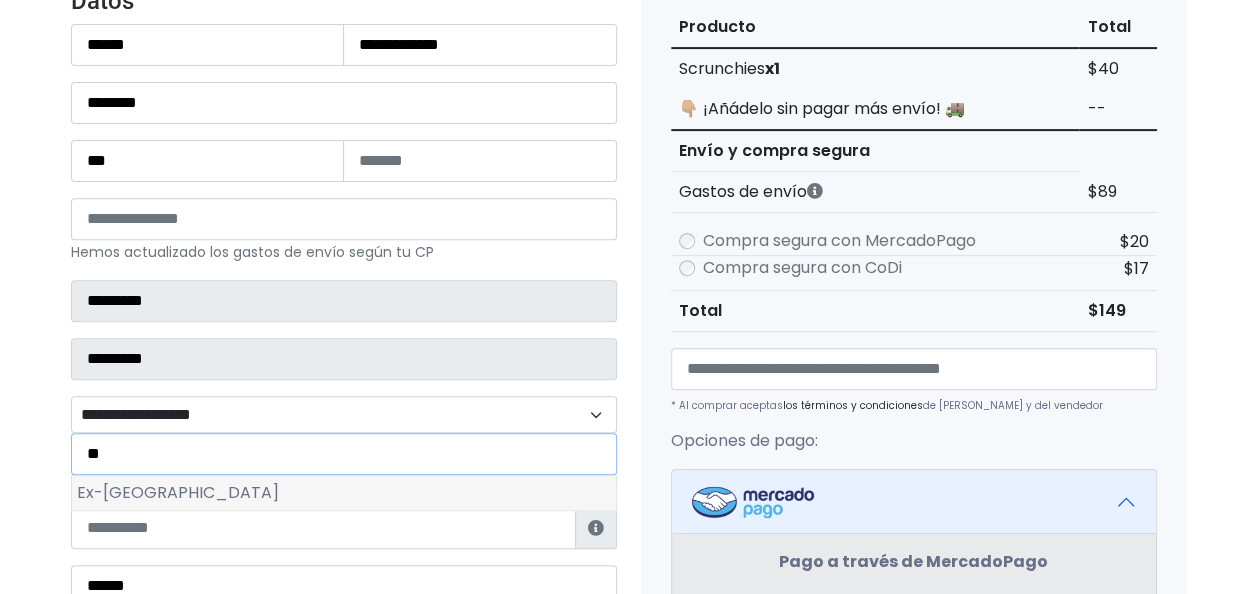 type on "**" 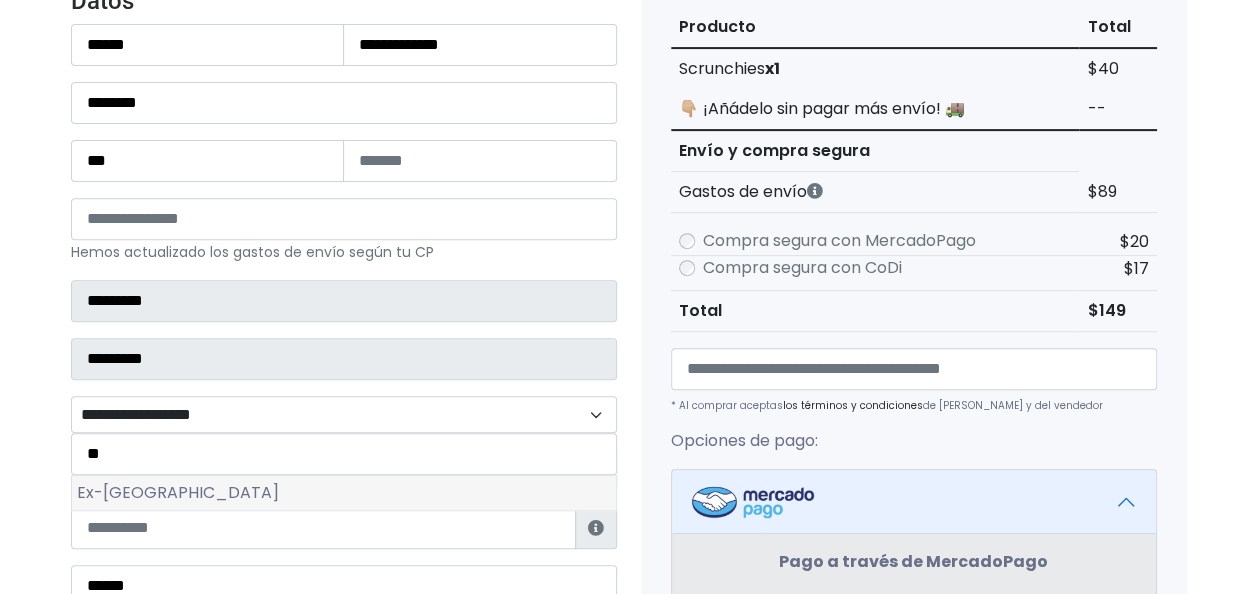 click on "Ex-Hacienda El Tintero" at bounding box center [344, 493] 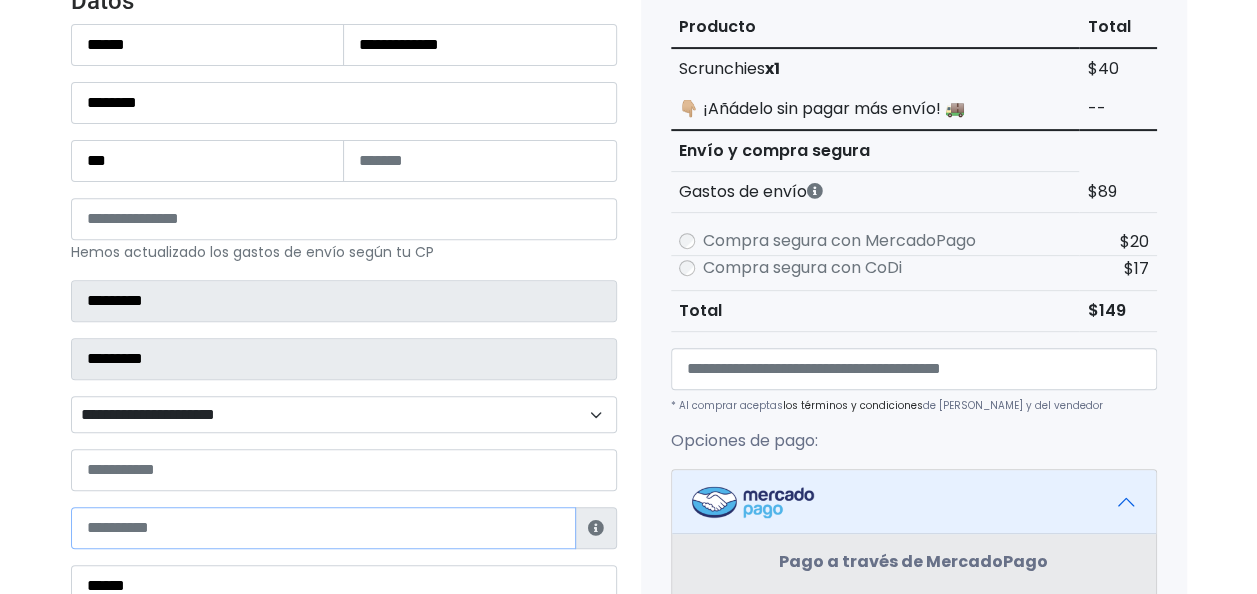 paste on "**********" 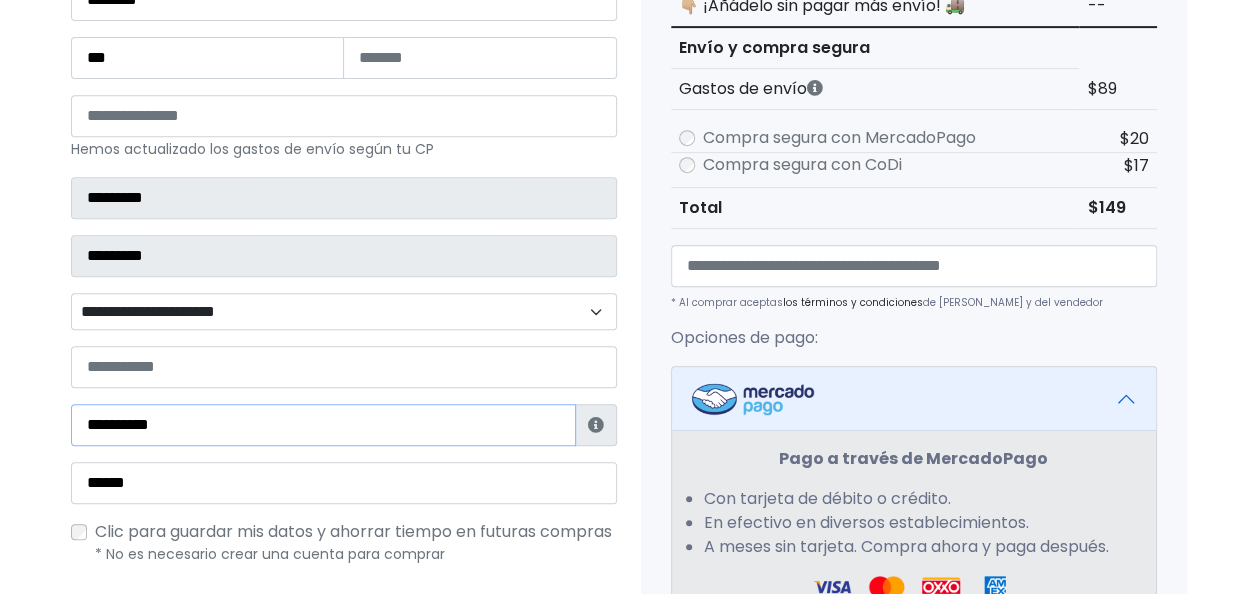 scroll, scrollTop: 444, scrollLeft: 0, axis: vertical 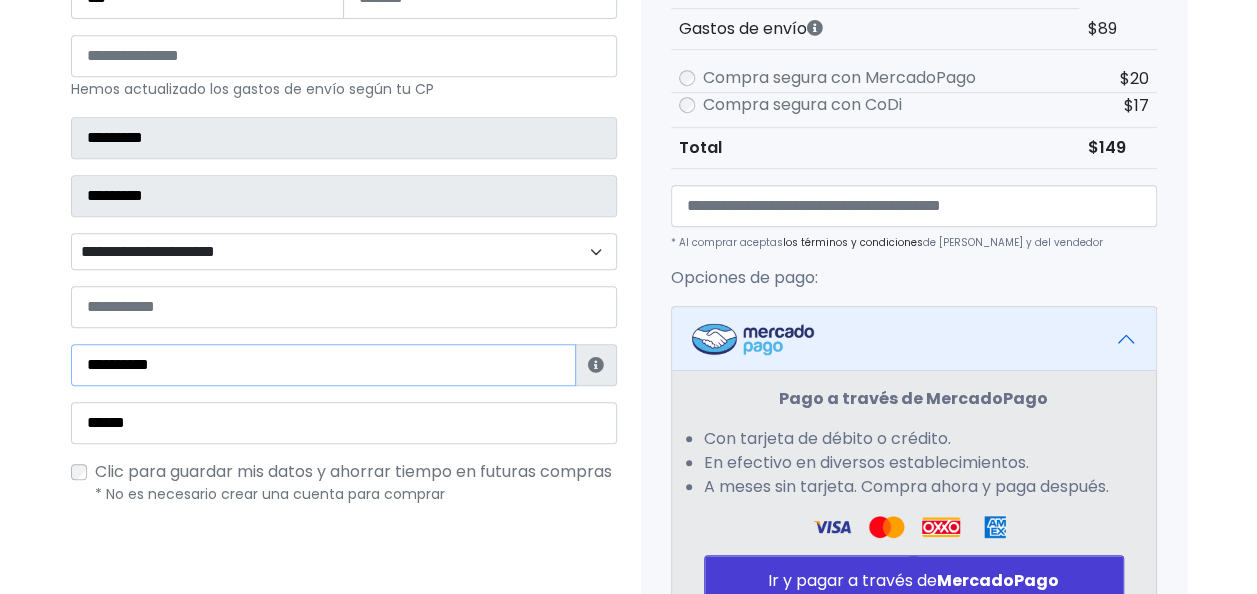 type on "**********" 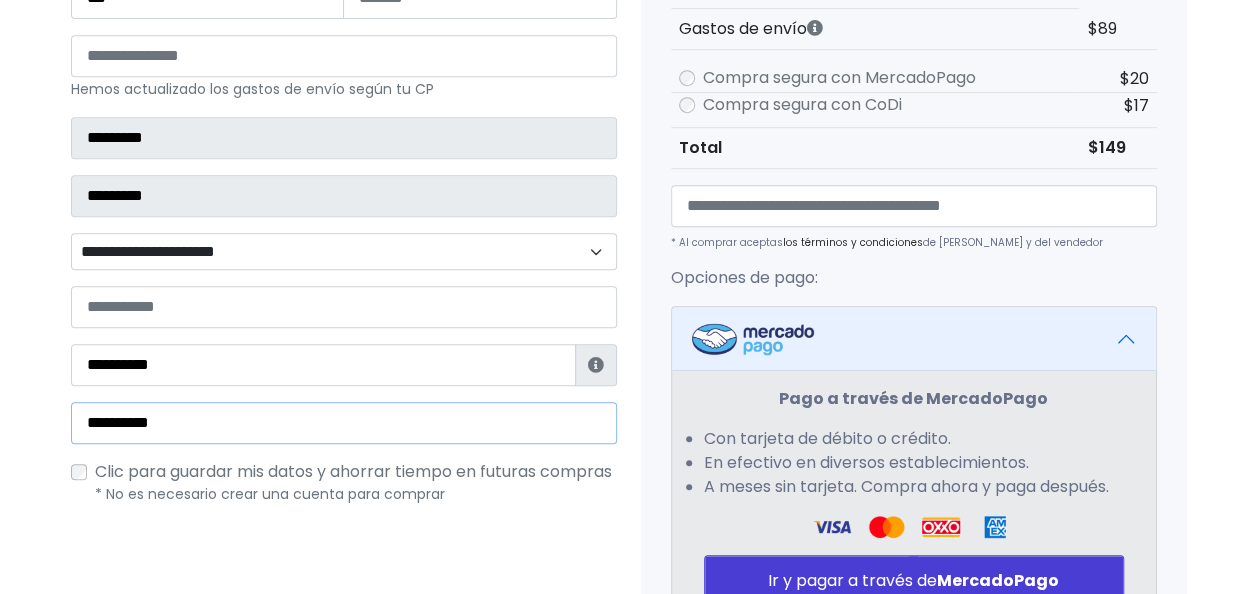 type on "**********" 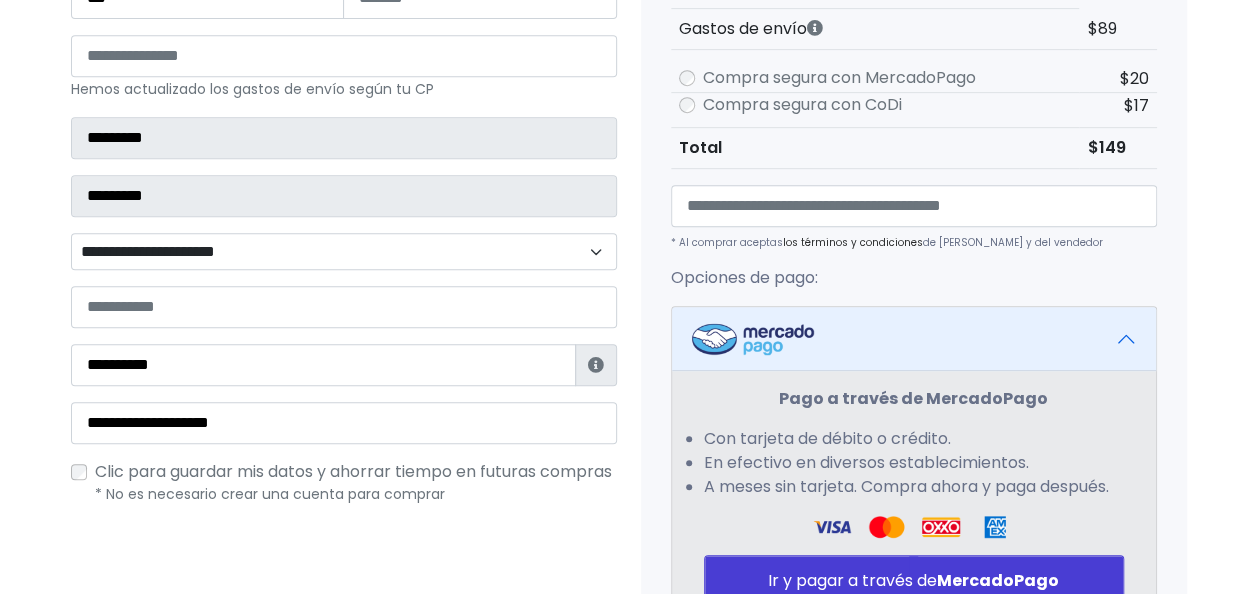 click on "POWERED BY  GO TRENDIER
Tienda PRO verificada
1
Scrunchies" at bounding box center (628, 267) 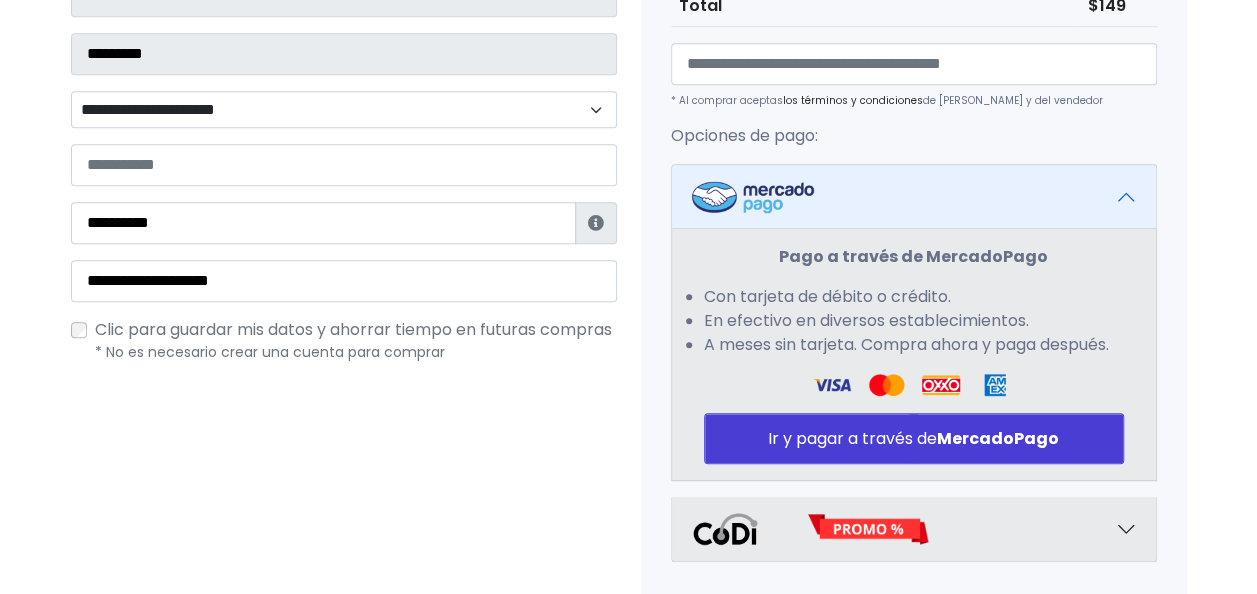 scroll, scrollTop: 596, scrollLeft: 0, axis: vertical 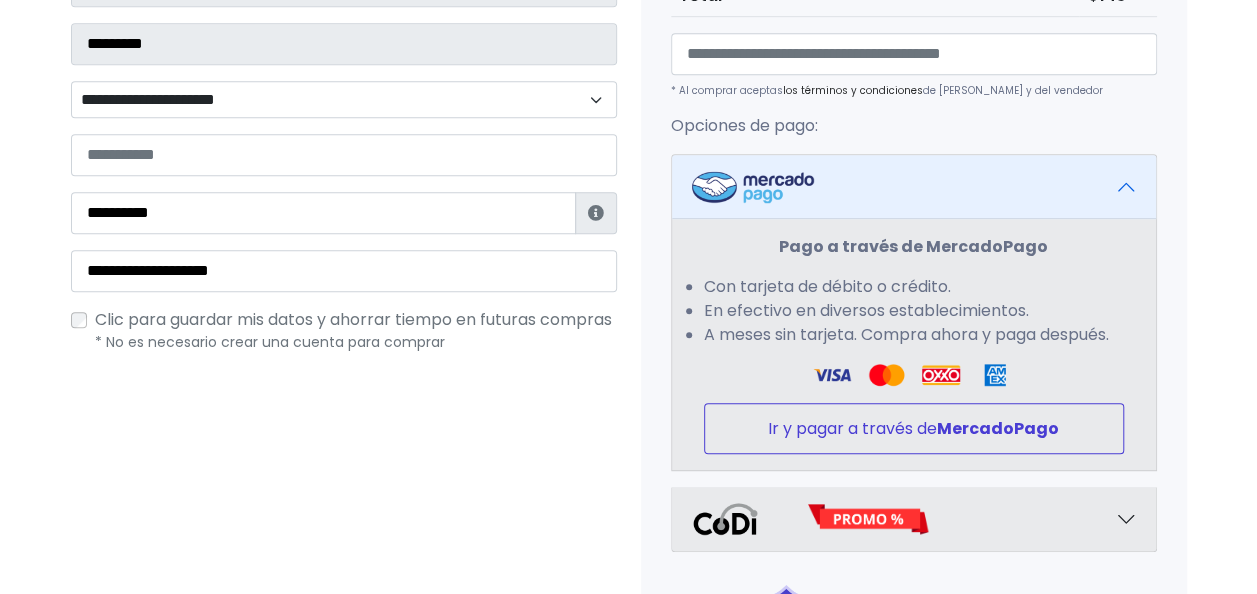click on "Ir y pagar a través de  MercadoPago" at bounding box center [914, 428] 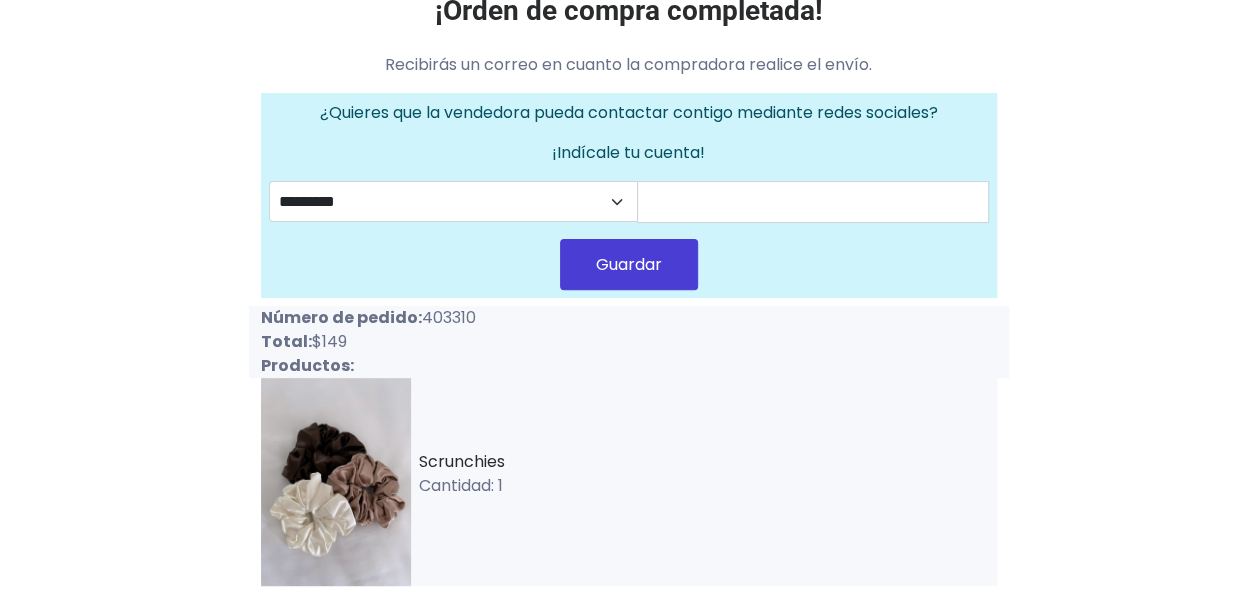 scroll, scrollTop: 198, scrollLeft: 0, axis: vertical 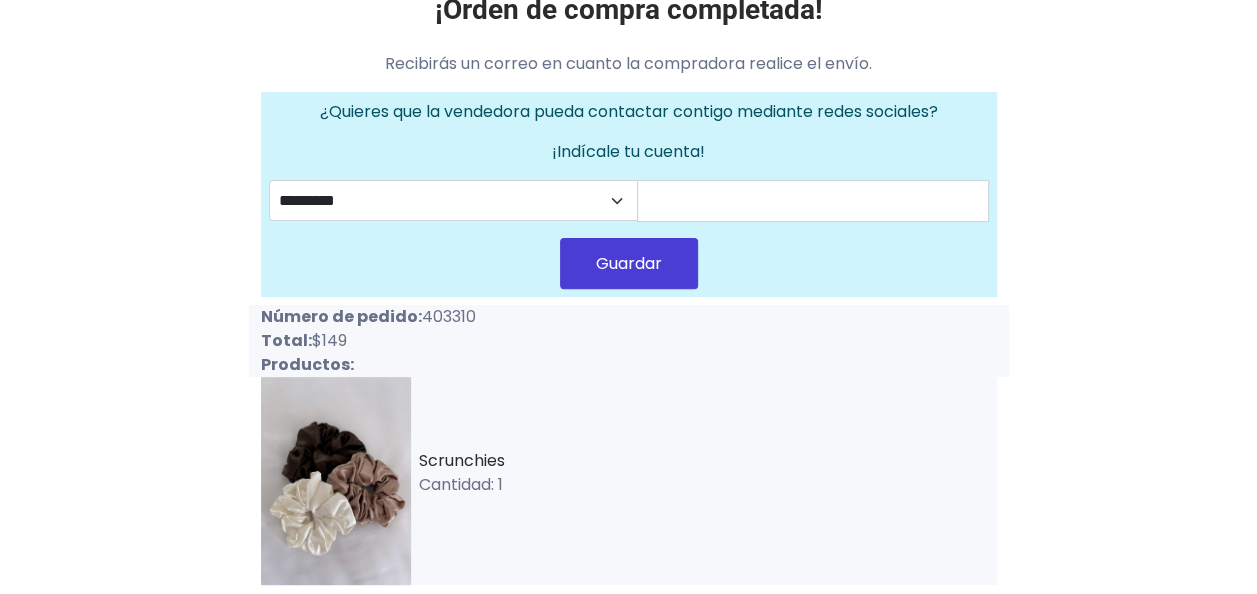 drag, startPoint x: 418, startPoint y: 318, endPoint x: 493, endPoint y: 318, distance: 75 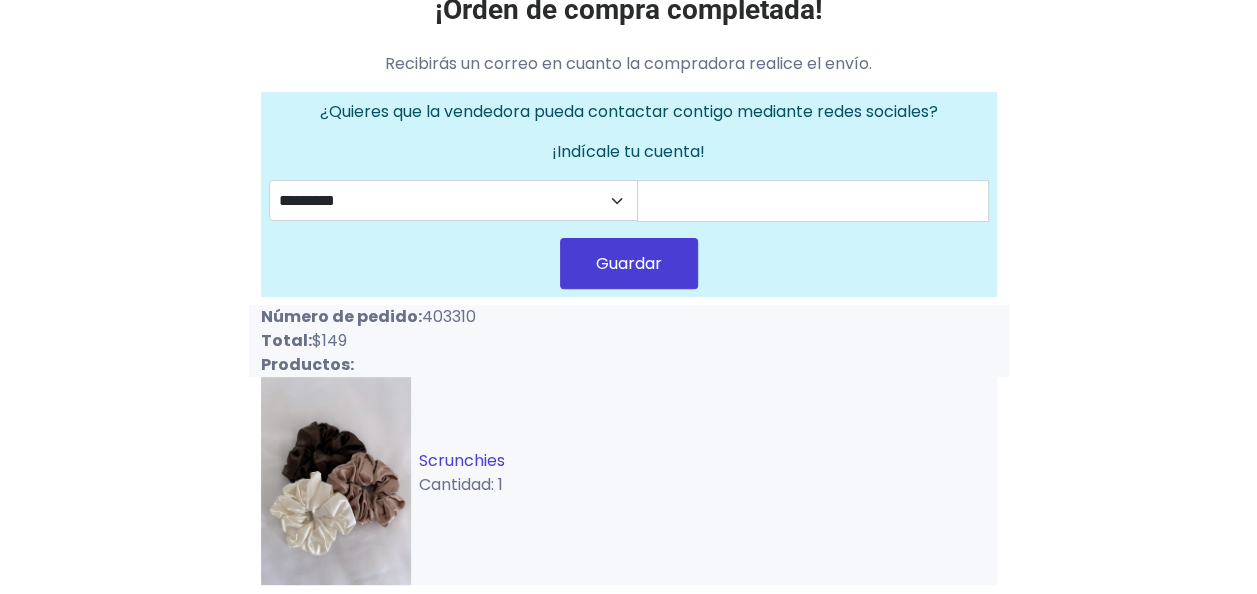 click on "Scrunchies" at bounding box center [462, 460] 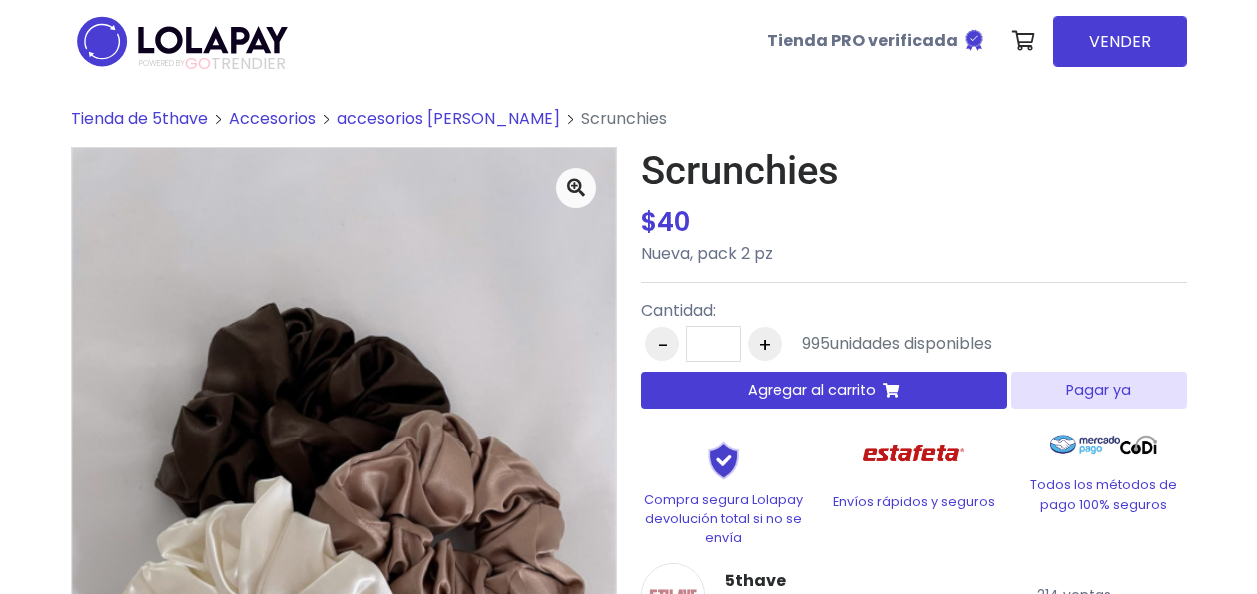 scroll, scrollTop: 0, scrollLeft: 0, axis: both 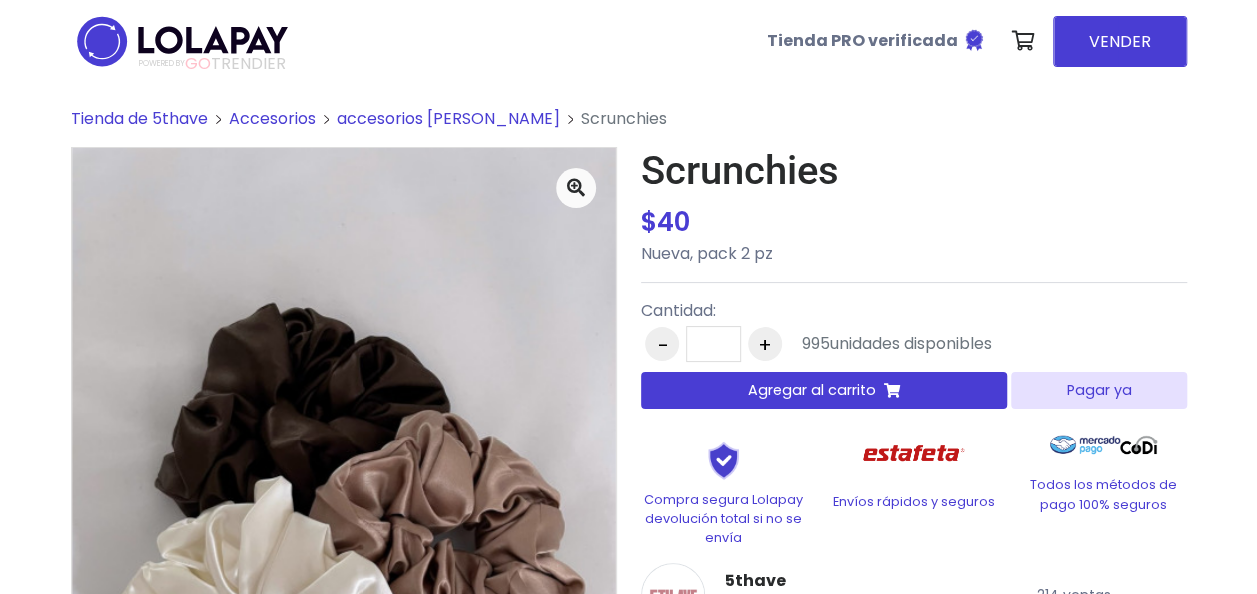 click on "Agregar al carrito" at bounding box center (812, 390) 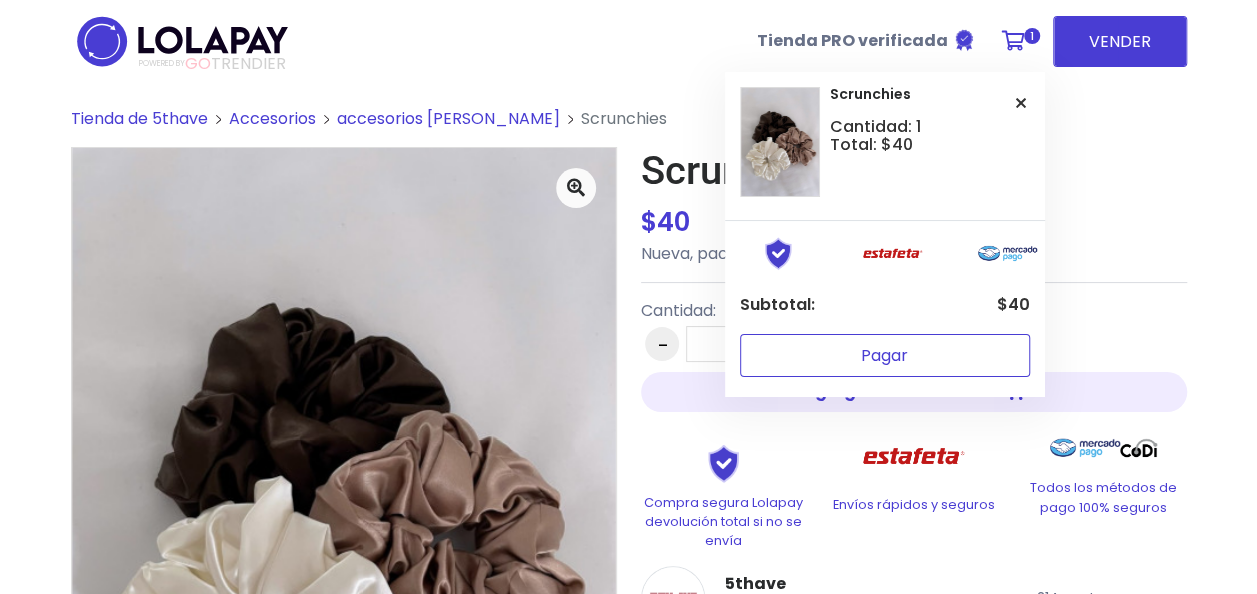 click on "Pagar" at bounding box center [885, 355] 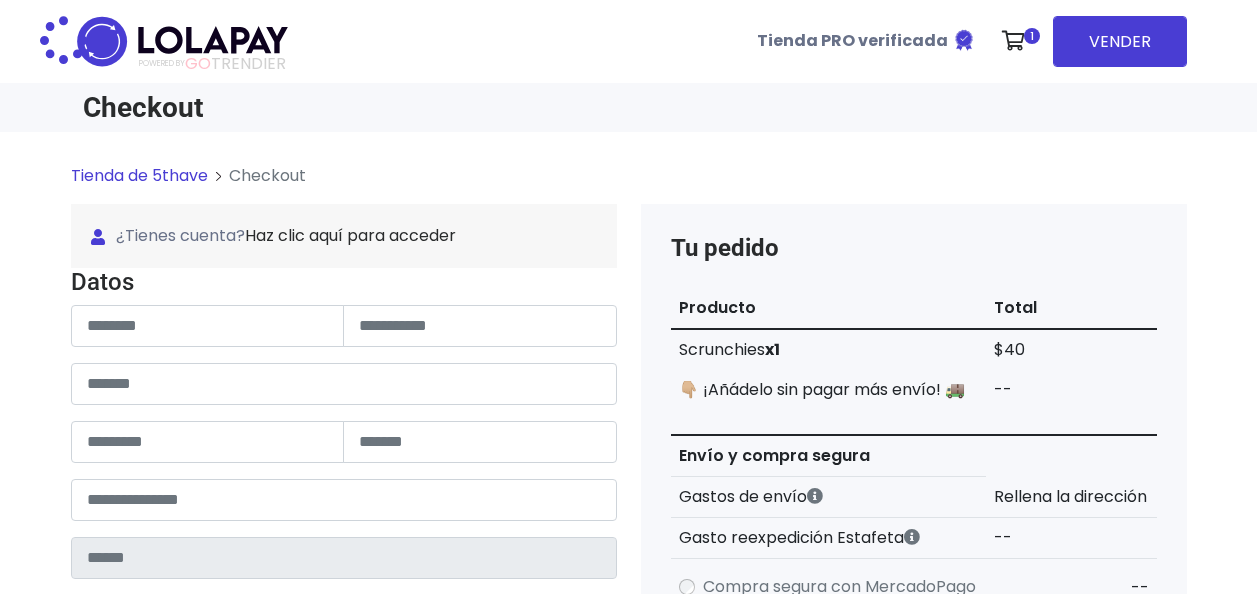 scroll, scrollTop: 0, scrollLeft: 0, axis: both 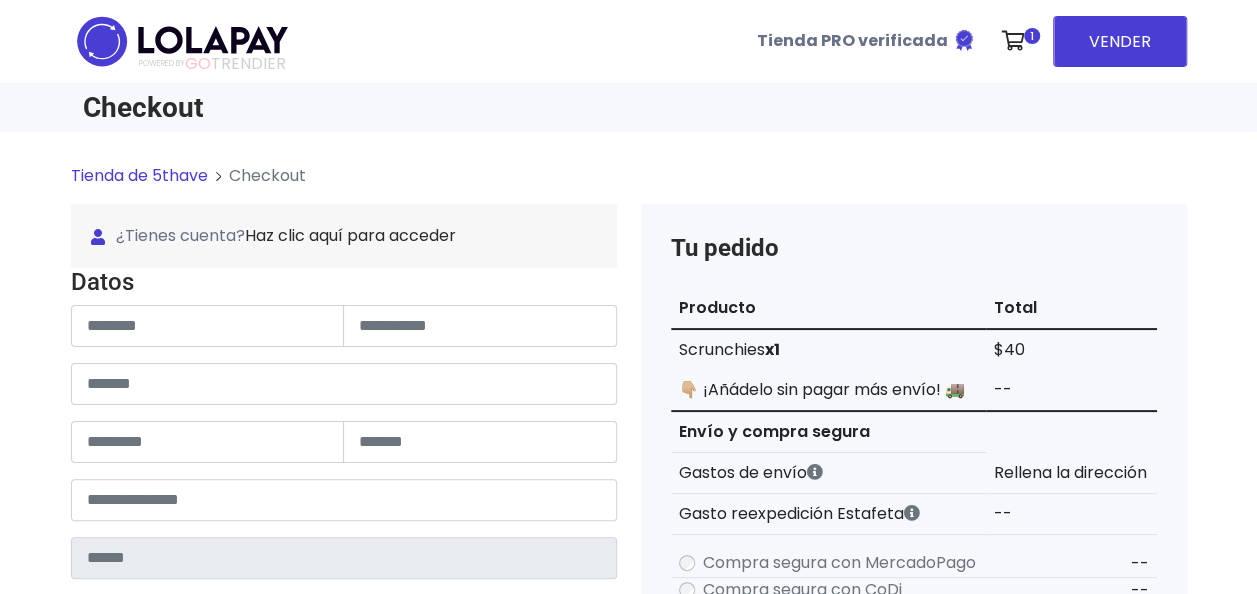 type on "******" 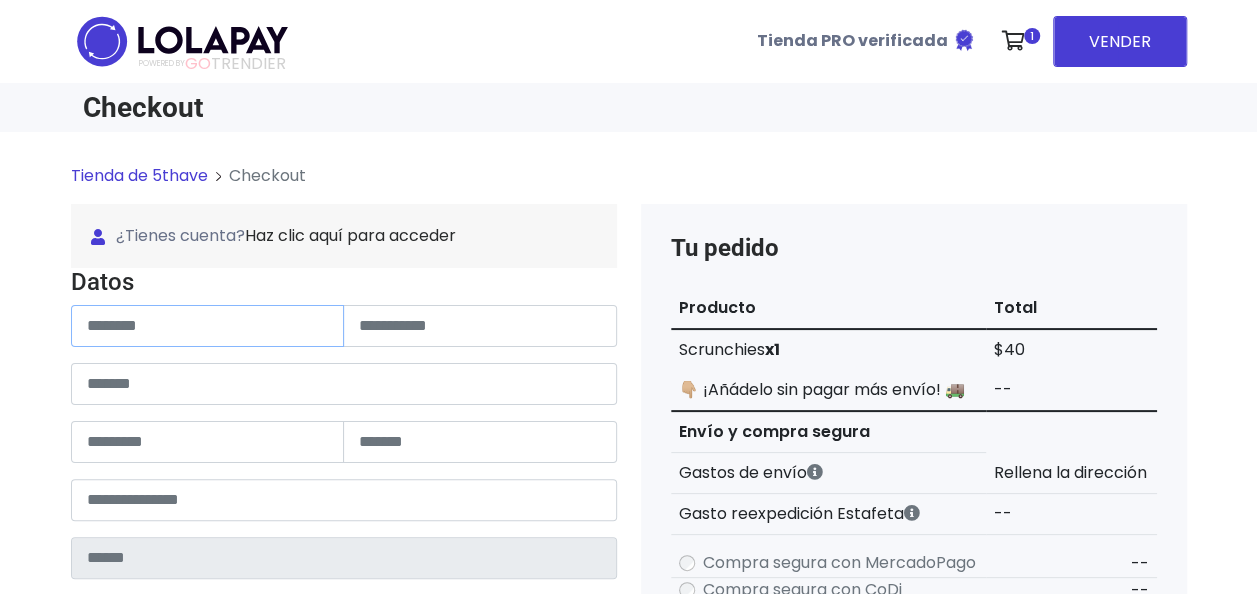 click at bounding box center (208, 326) 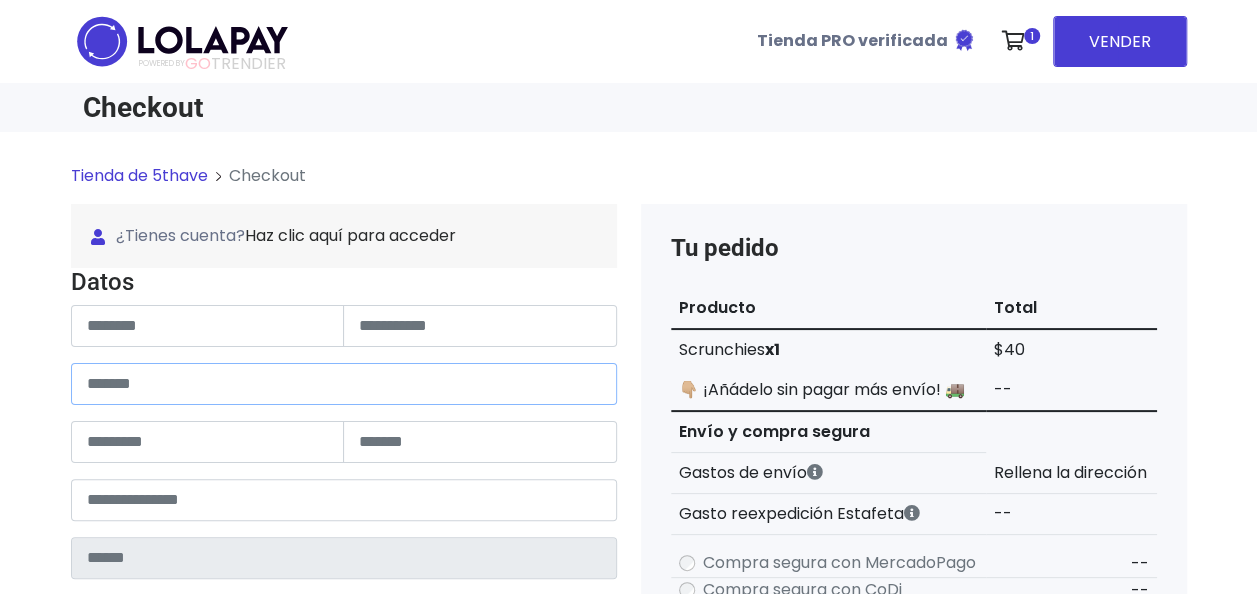 click at bounding box center [344, 384] 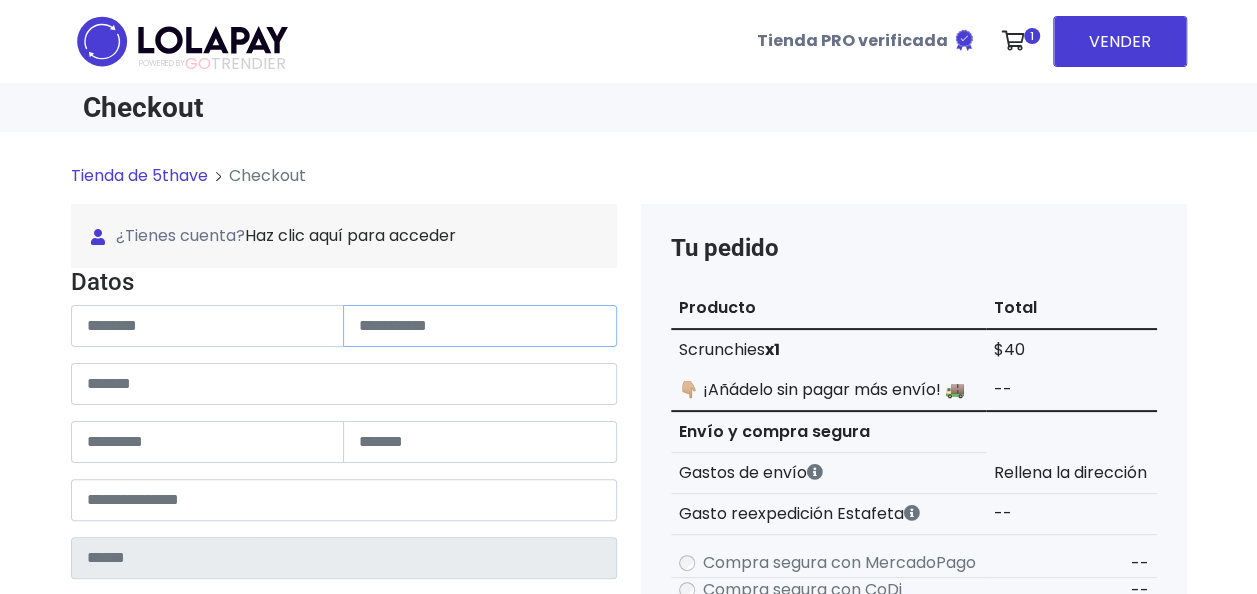 click at bounding box center (480, 326) 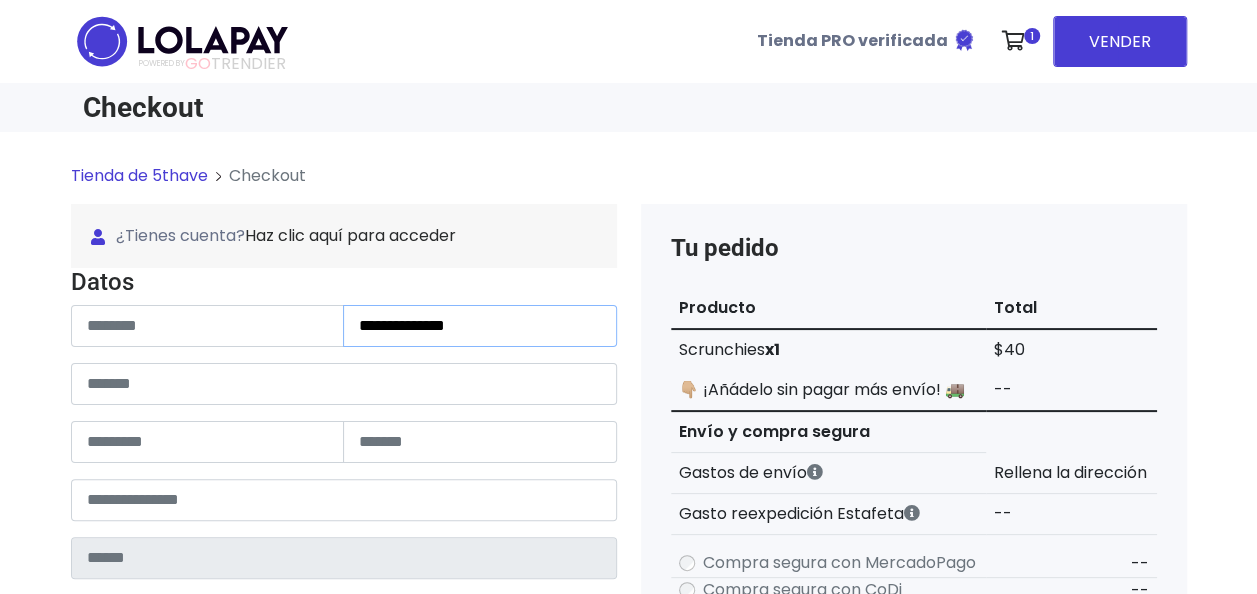 type on "**********" 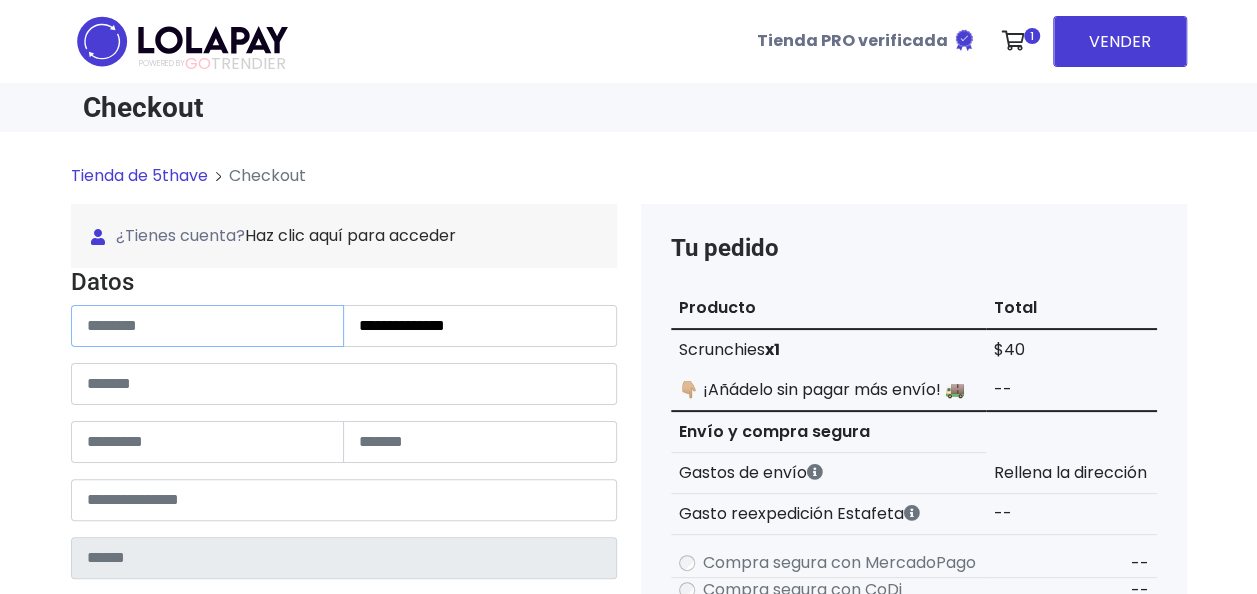 click at bounding box center (208, 326) 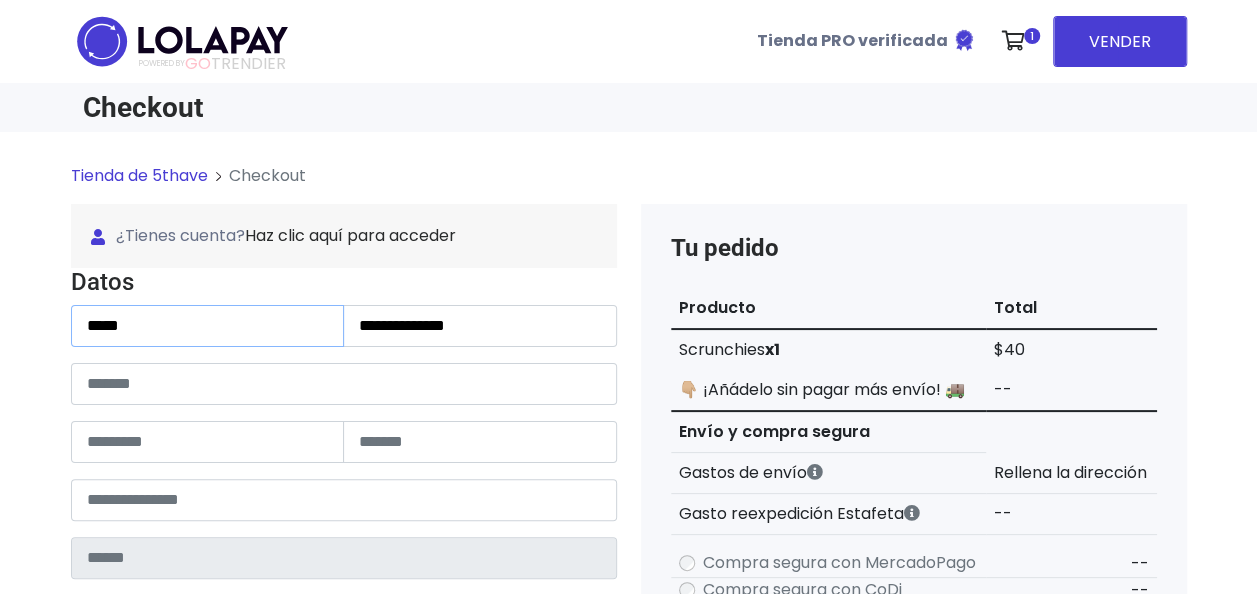 type on "*****" 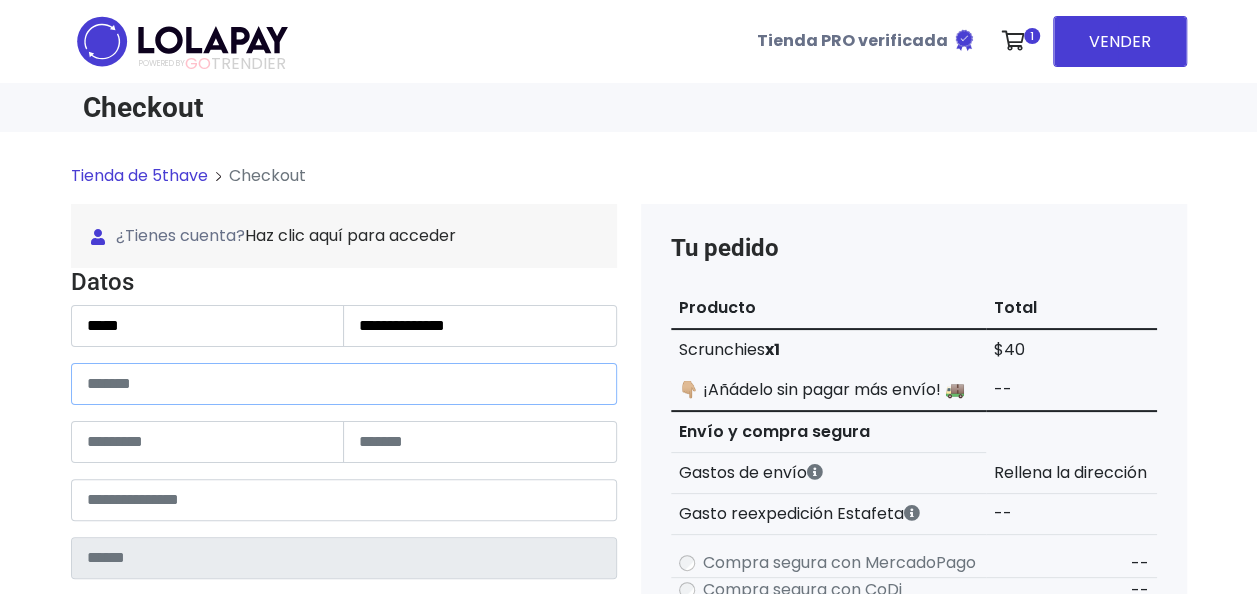 paste on "**********" 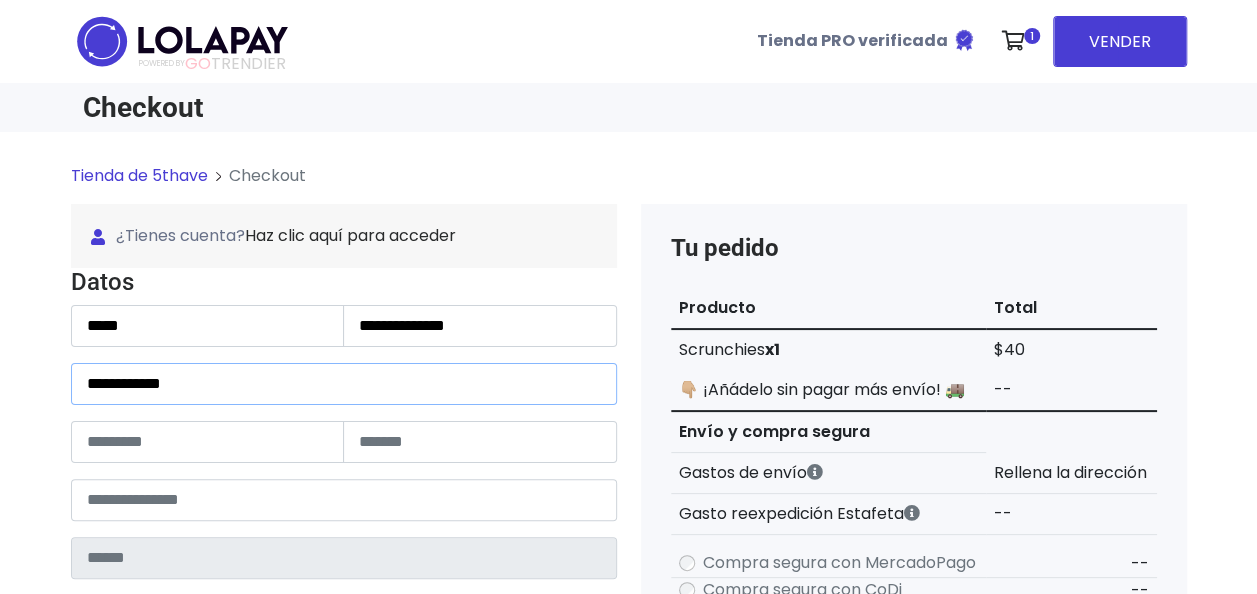 type on "**********" 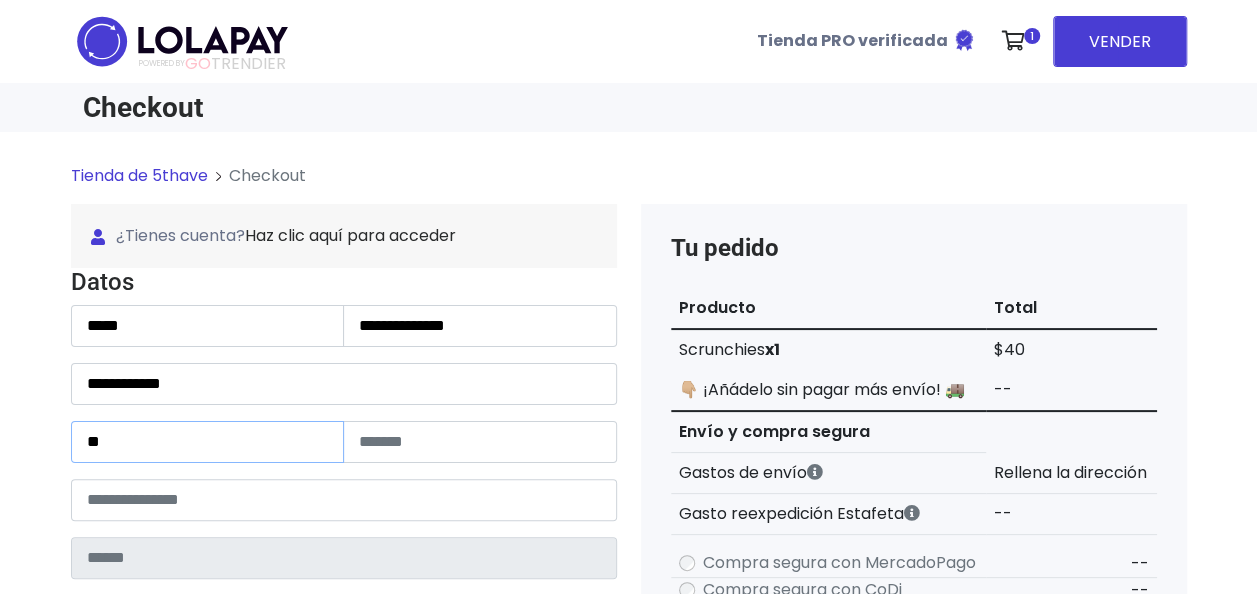 type on "**" 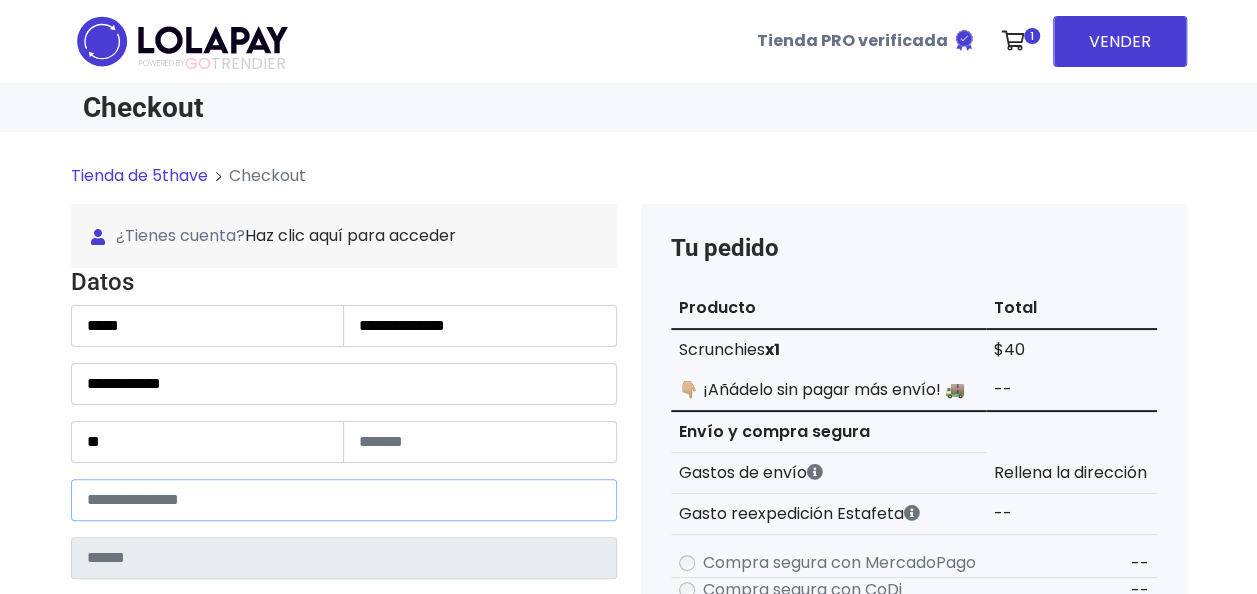 paste on "*****" 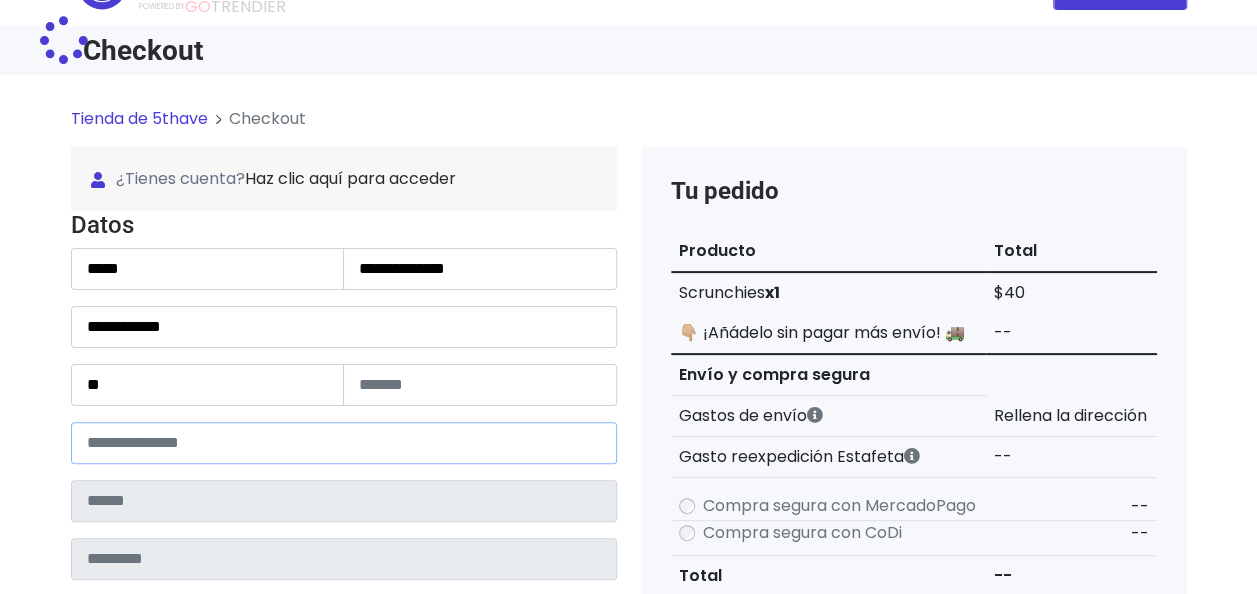type on "**********" 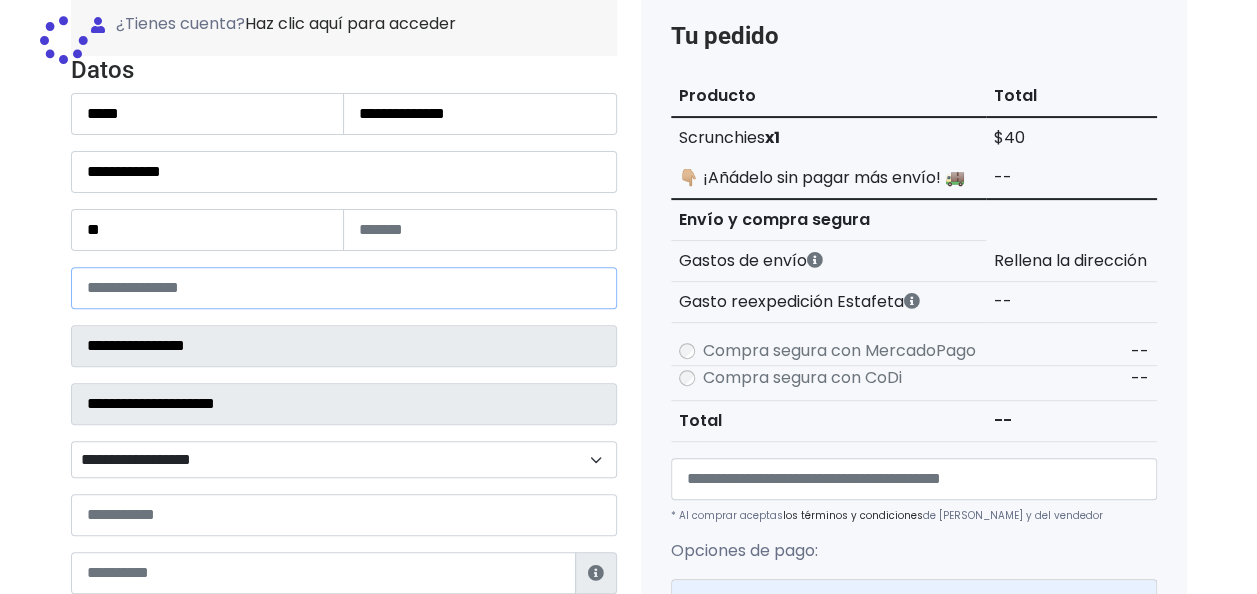 select 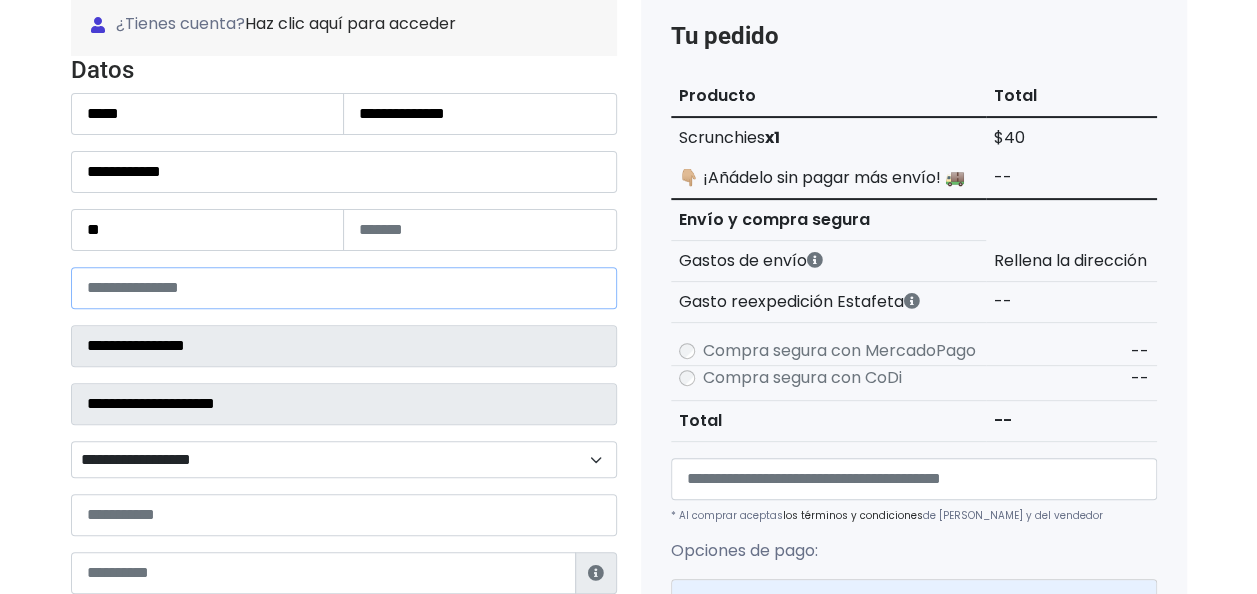 scroll, scrollTop: 224, scrollLeft: 0, axis: vertical 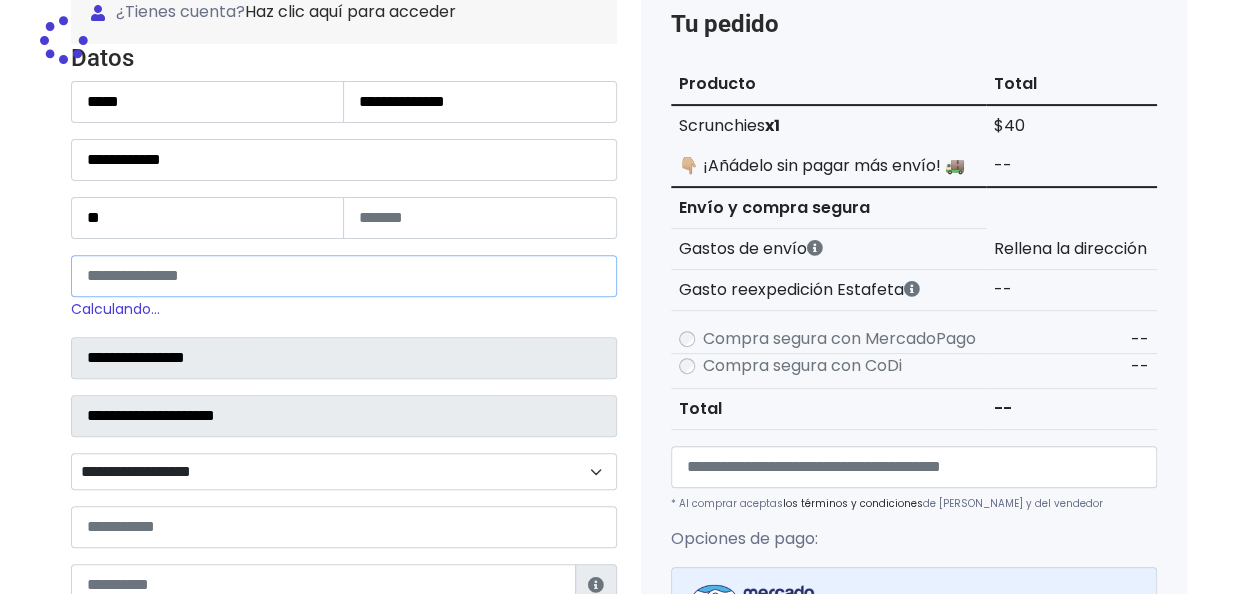 type on "*****" 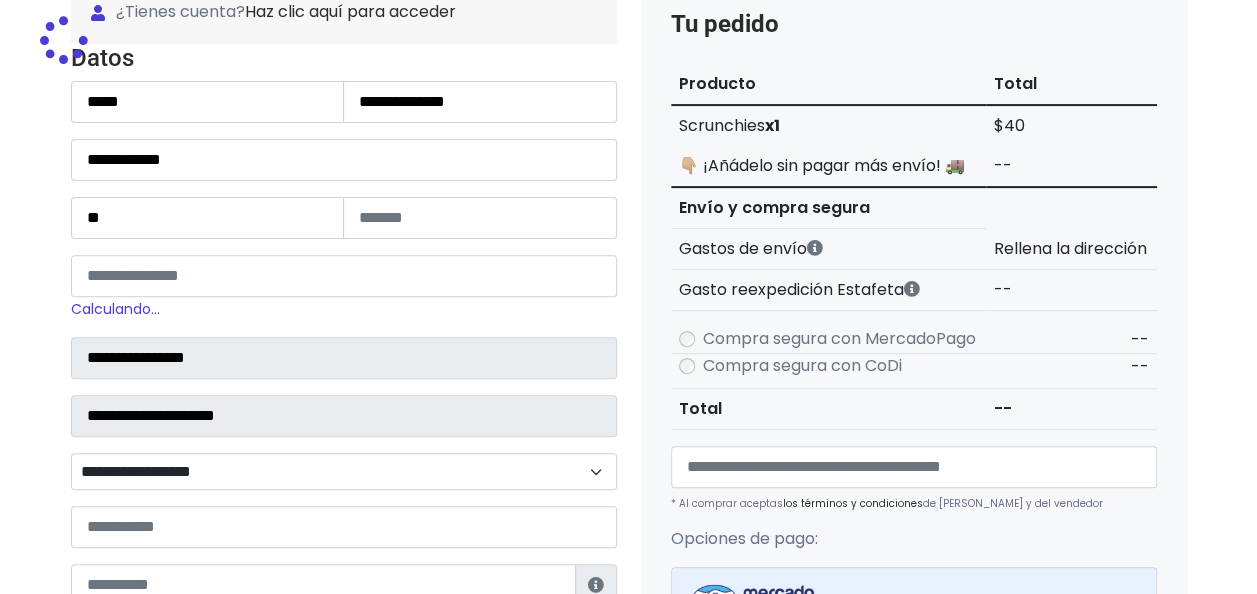 click on "**********" at bounding box center (344, 471) 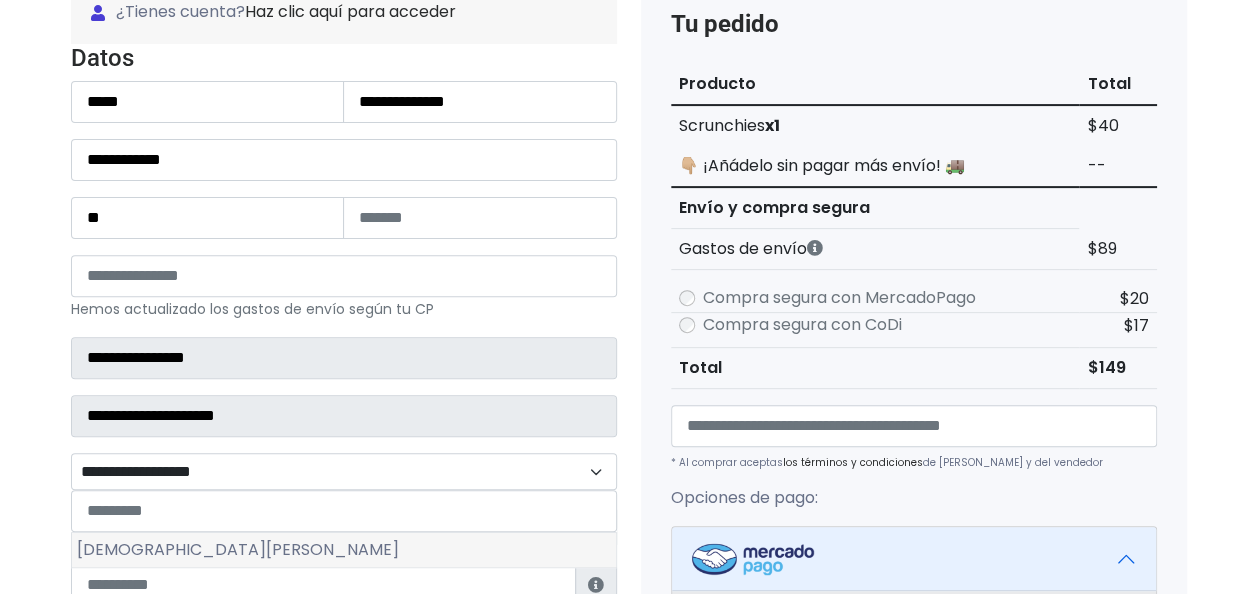 click on "Jesús del Monte" at bounding box center (344, 550) 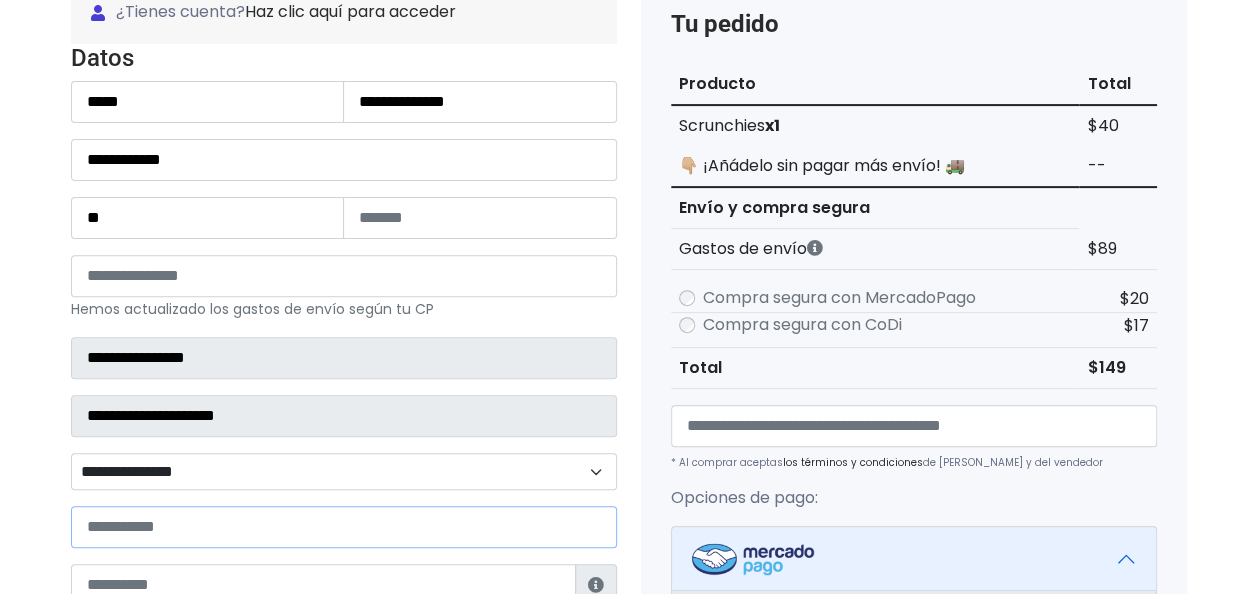 click at bounding box center [344, 527] 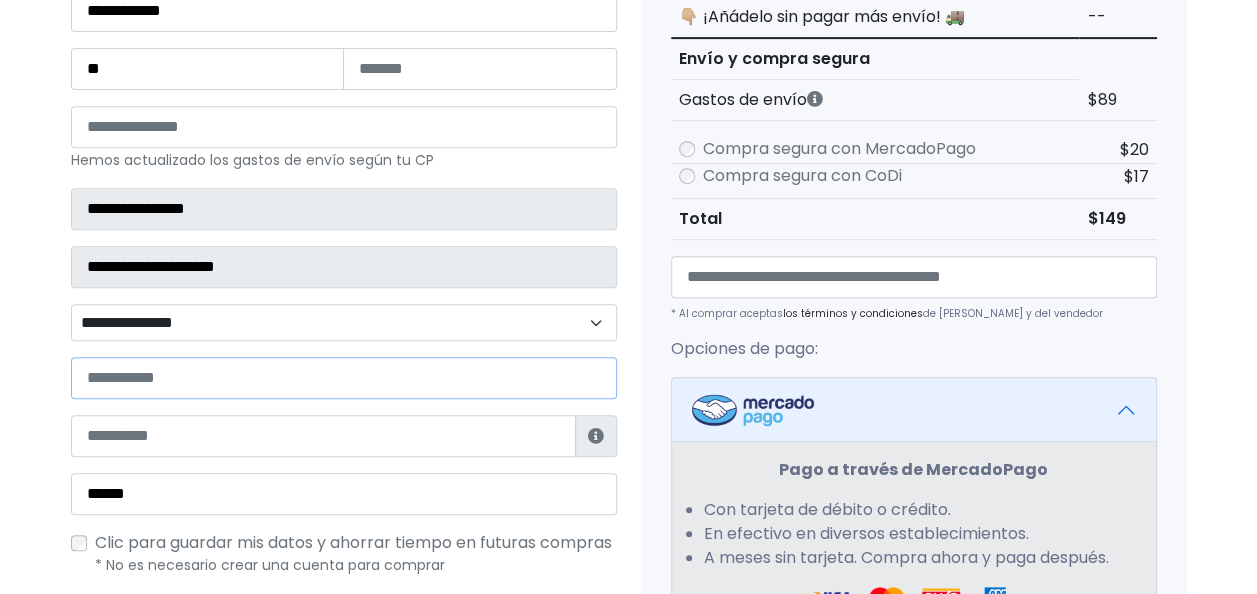 scroll, scrollTop: 445, scrollLeft: 0, axis: vertical 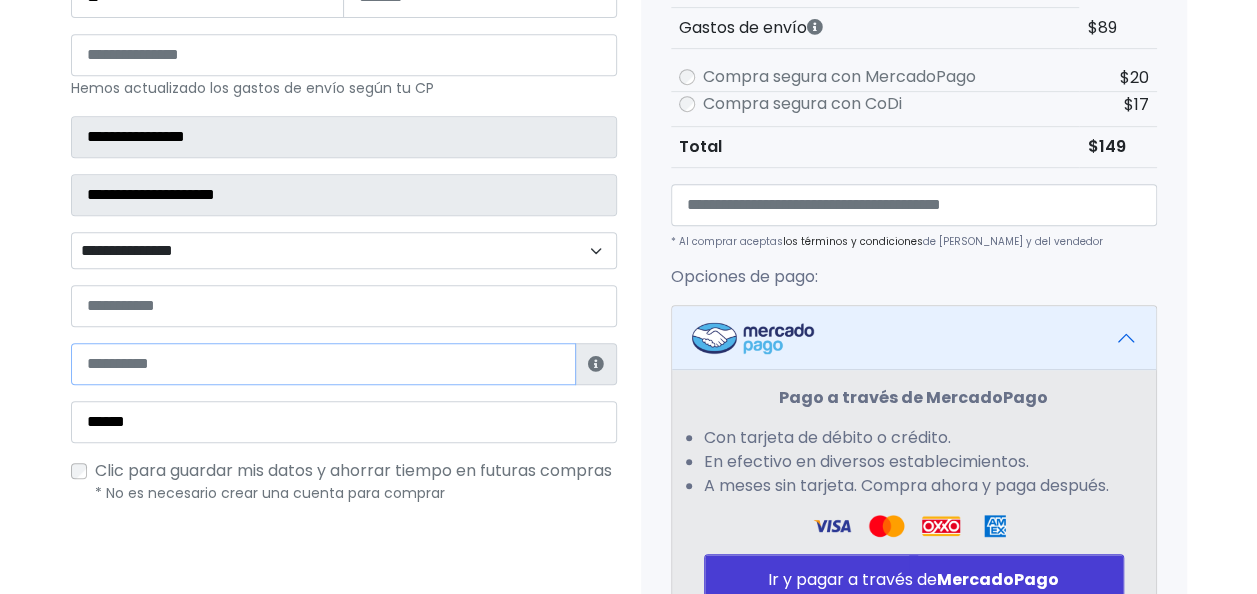 click at bounding box center [323, 364] 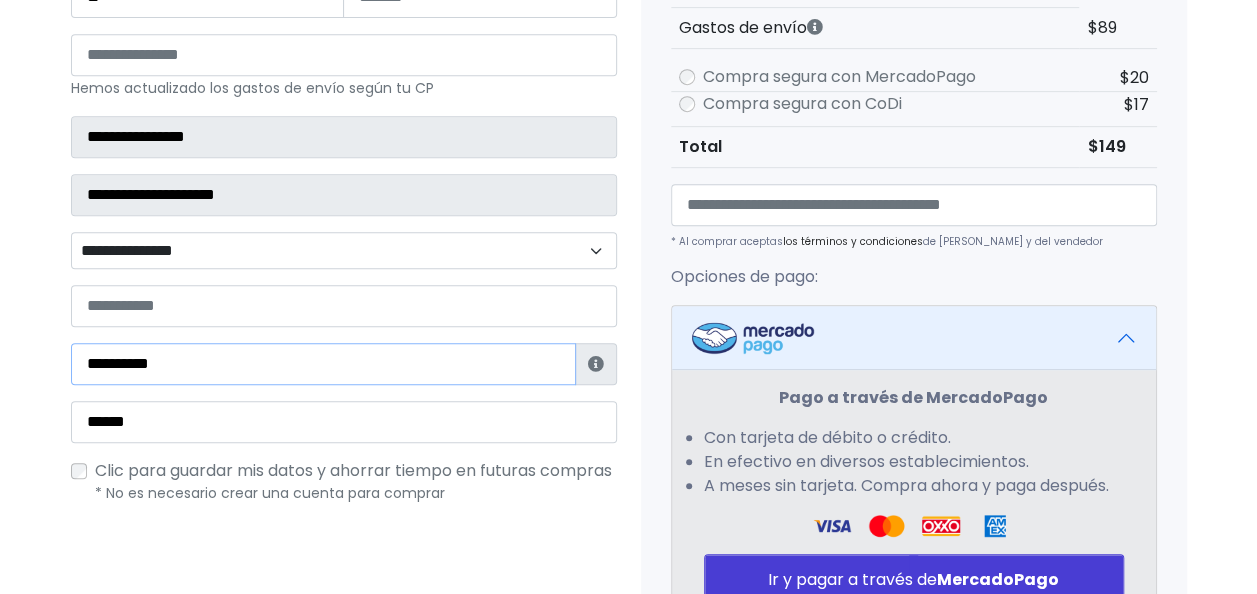 type on "**********" 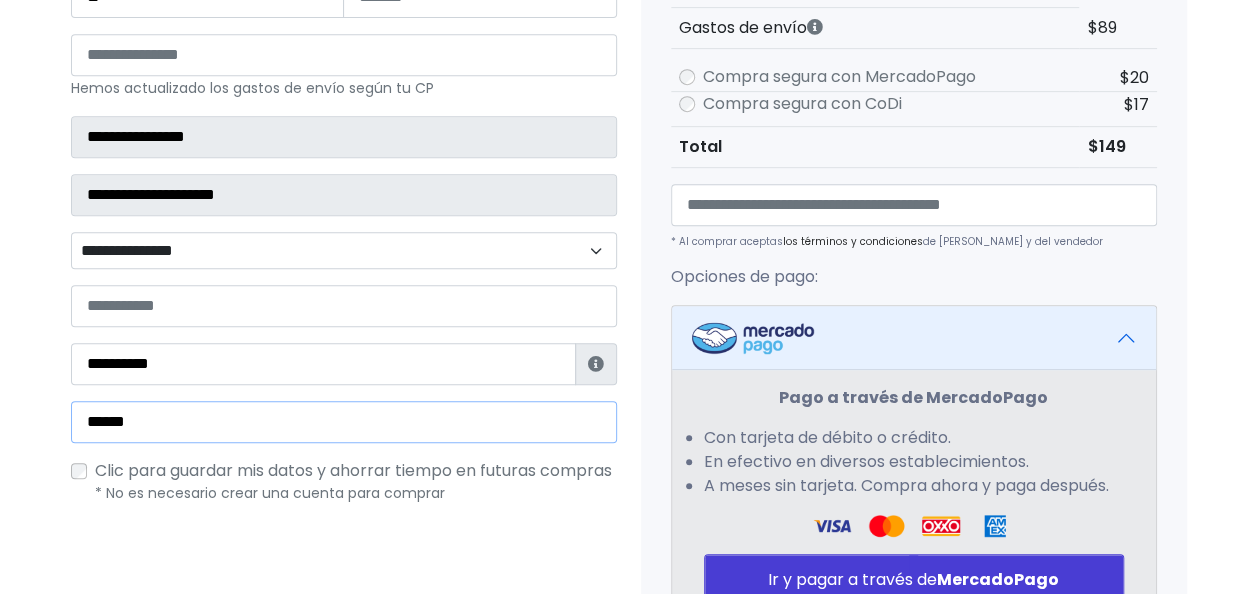 type on "*" 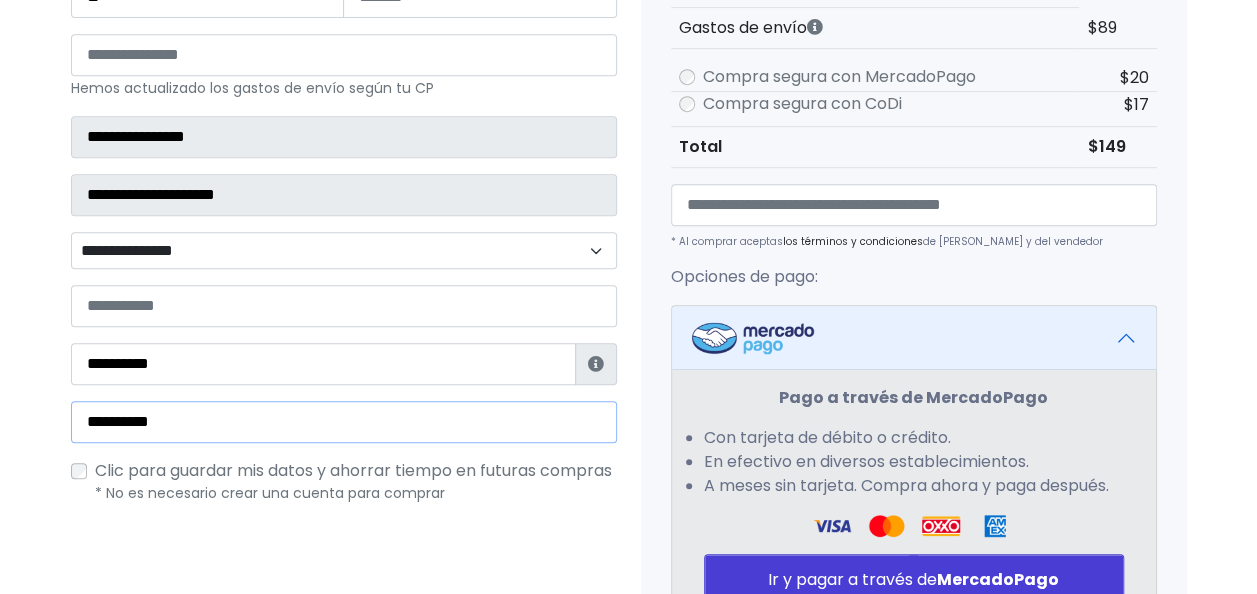 type on "**********" 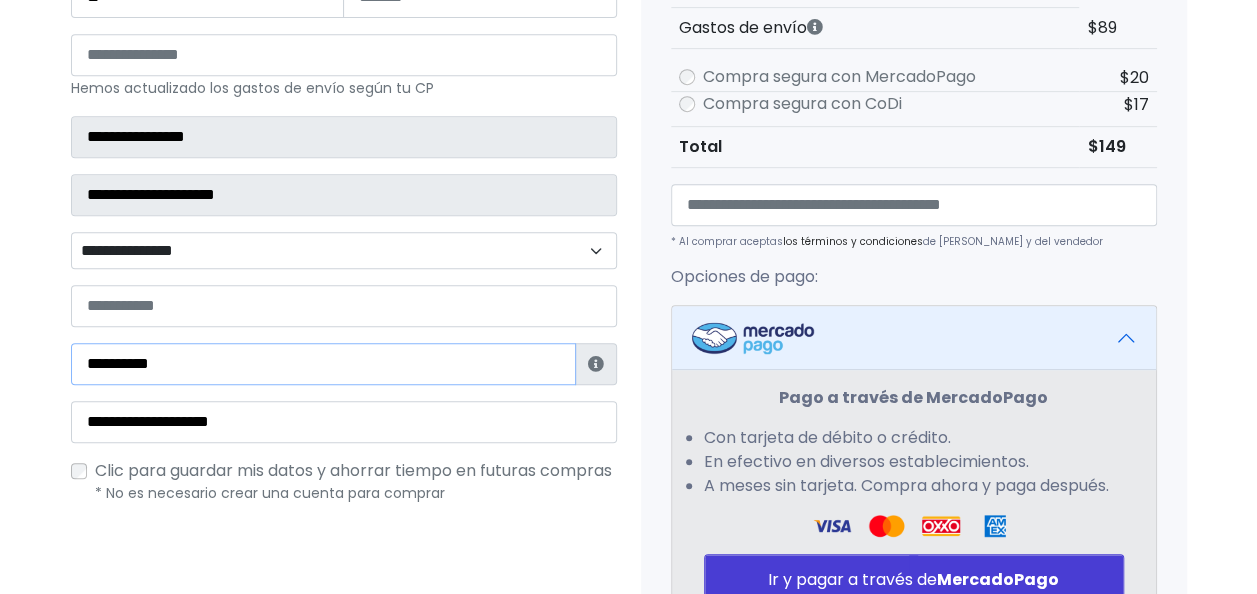 click on "**********" at bounding box center (323, 364) 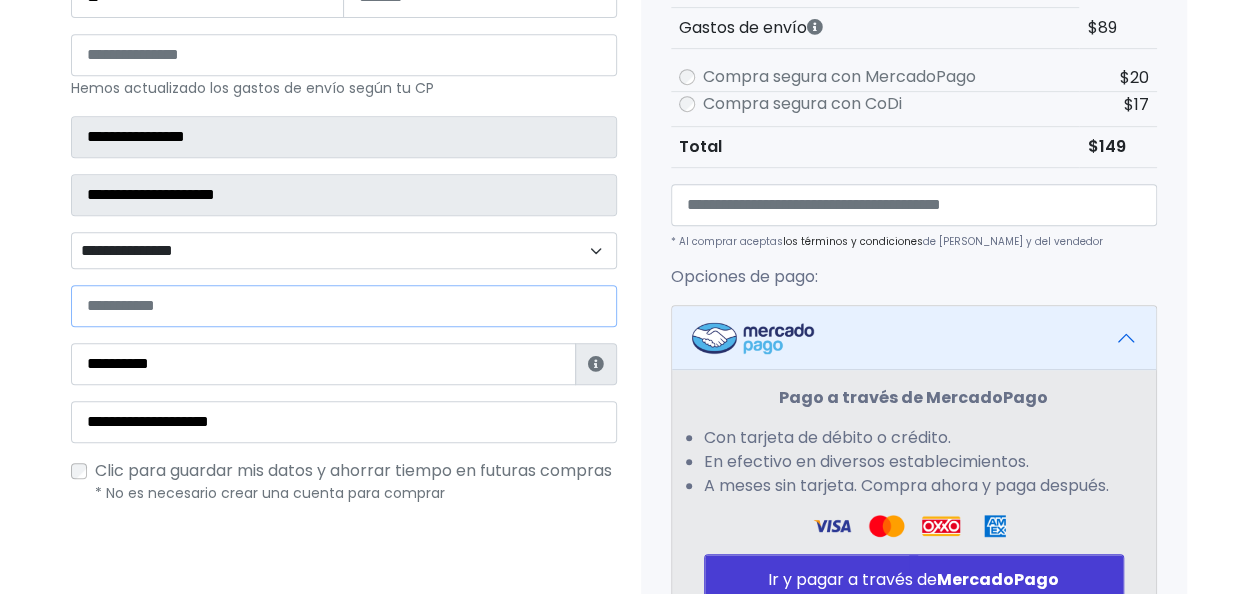 click at bounding box center [344, 306] 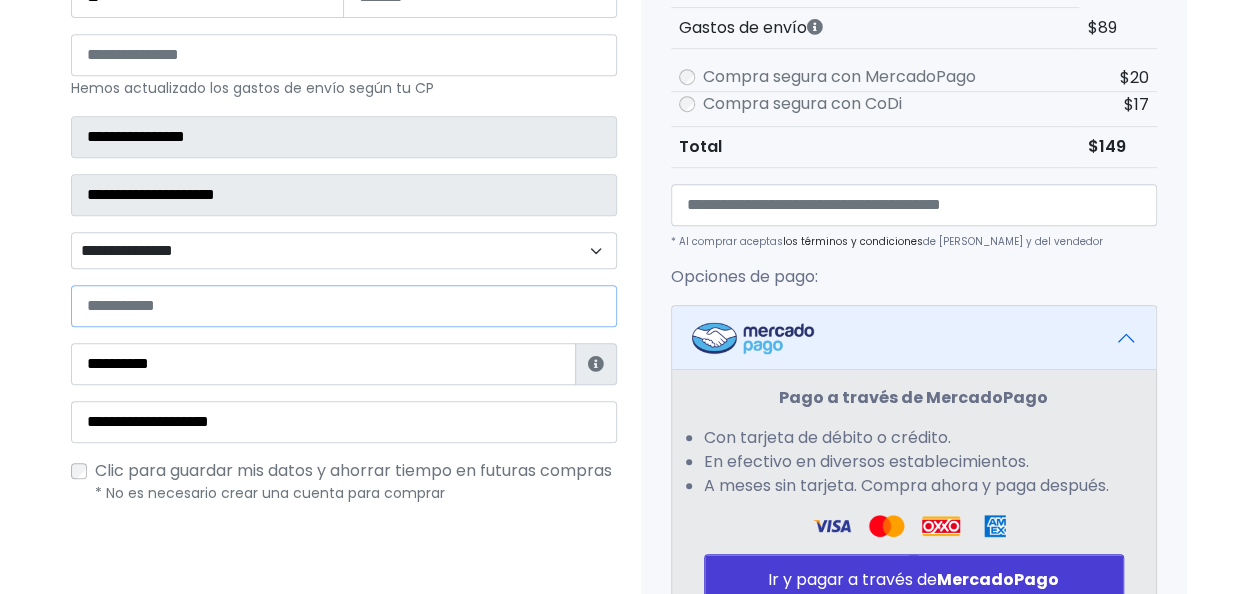 paste on "**********" 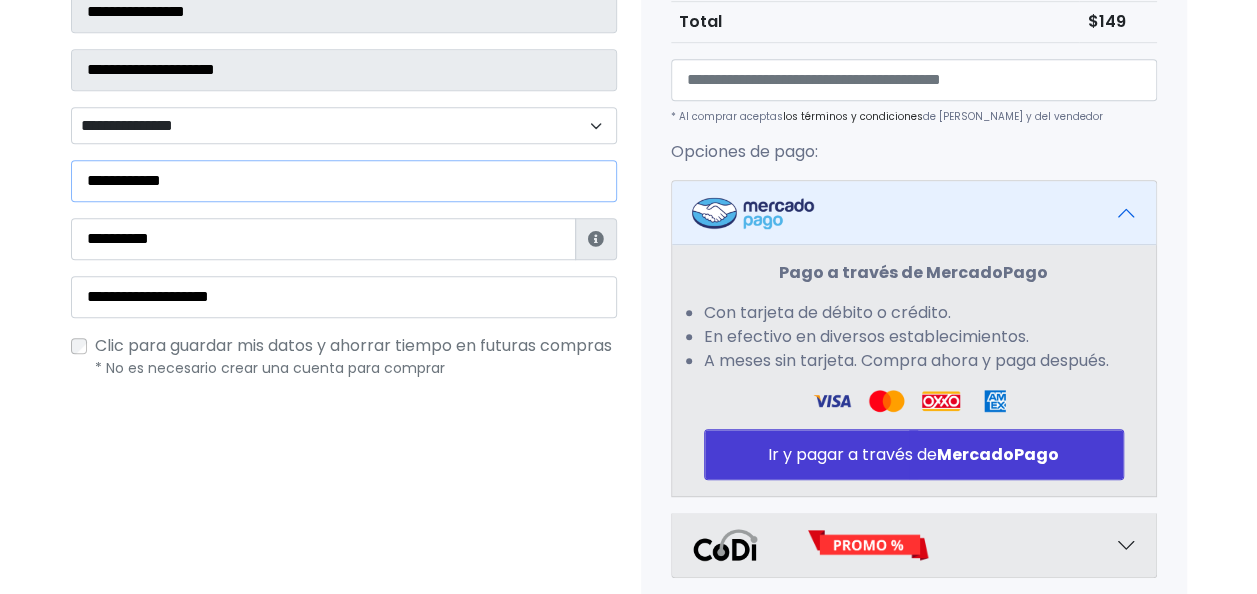 scroll, scrollTop: 571, scrollLeft: 0, axis: vertical 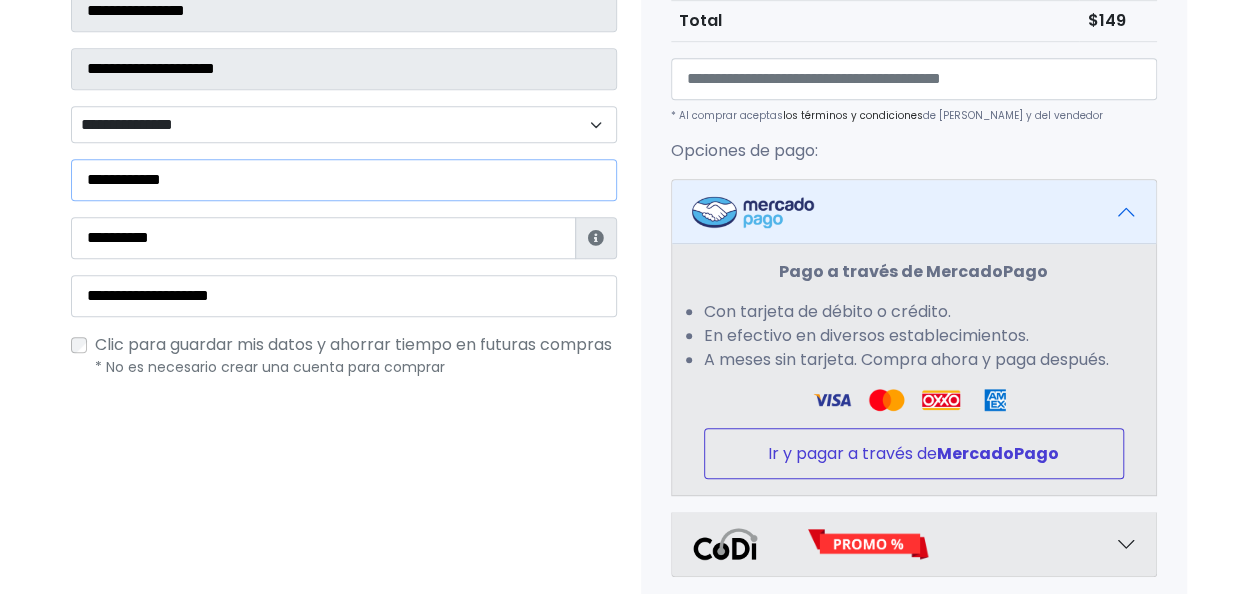 type on "**********" 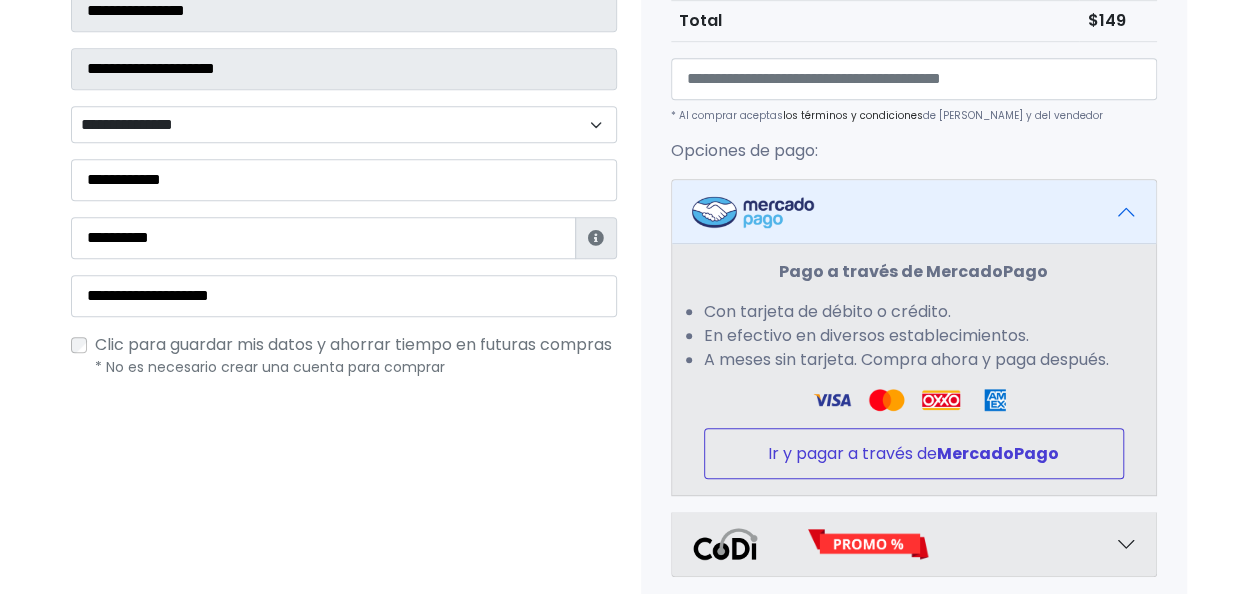 click on "Ir y pagar a través de  MercadoPago" at bounding box center (914, 453) 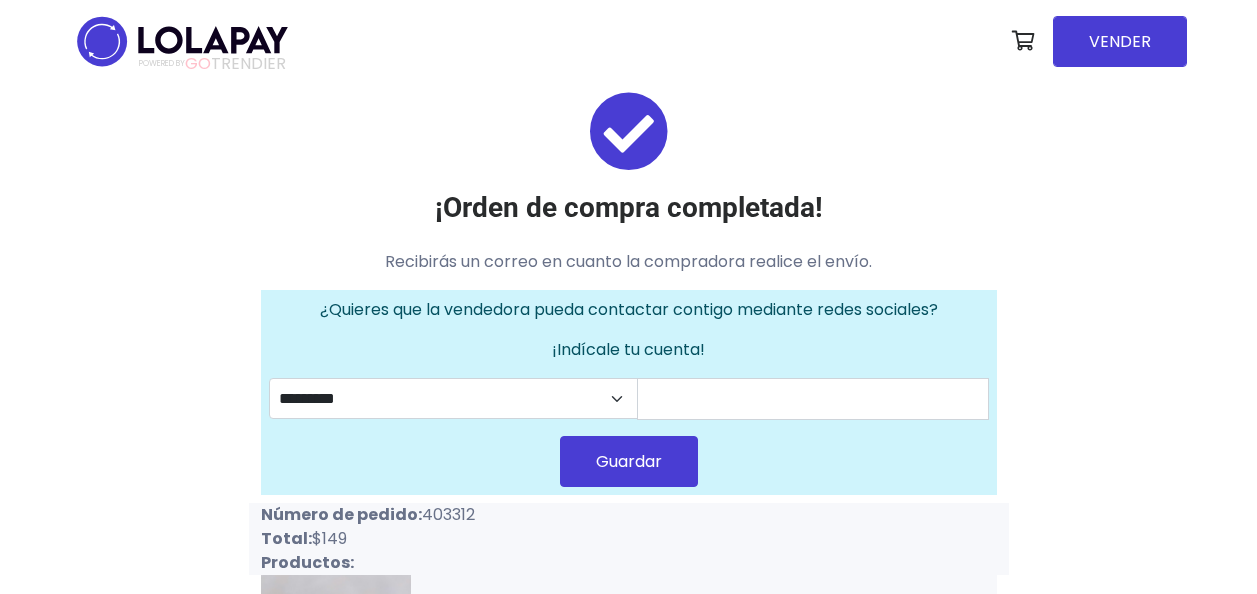 scroll, scrollTop: 0, scrollLeft: 0, axis: both 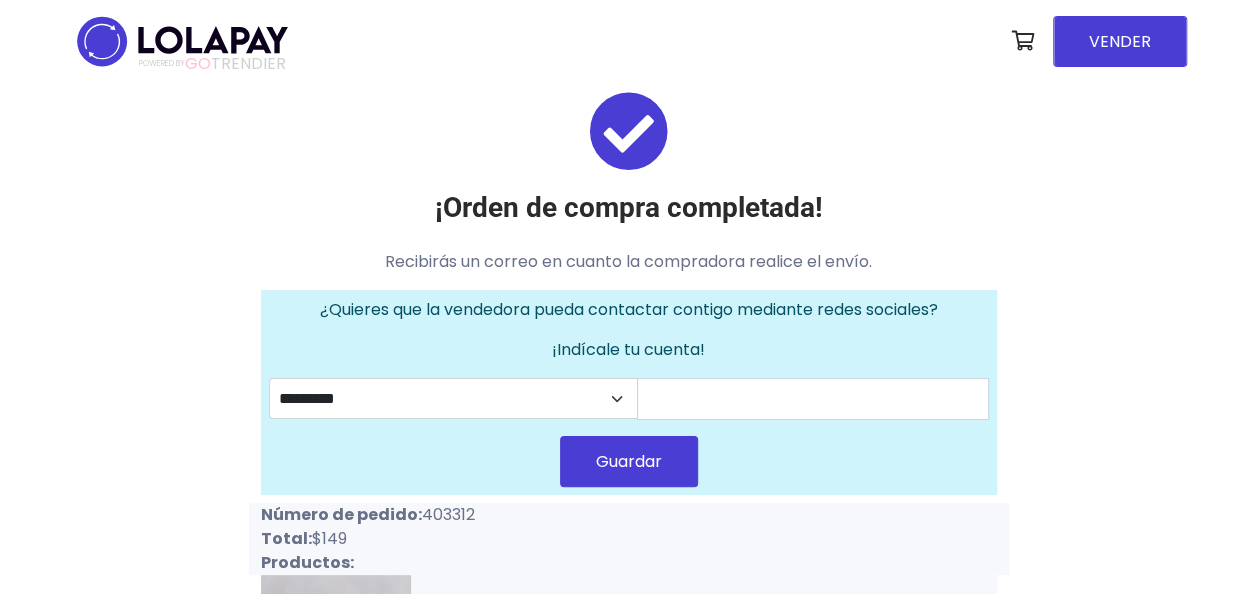 drag, startPoint x: 422, startPoint y: 514, endPoint x: 506, endPoint y: 514, distance: 84 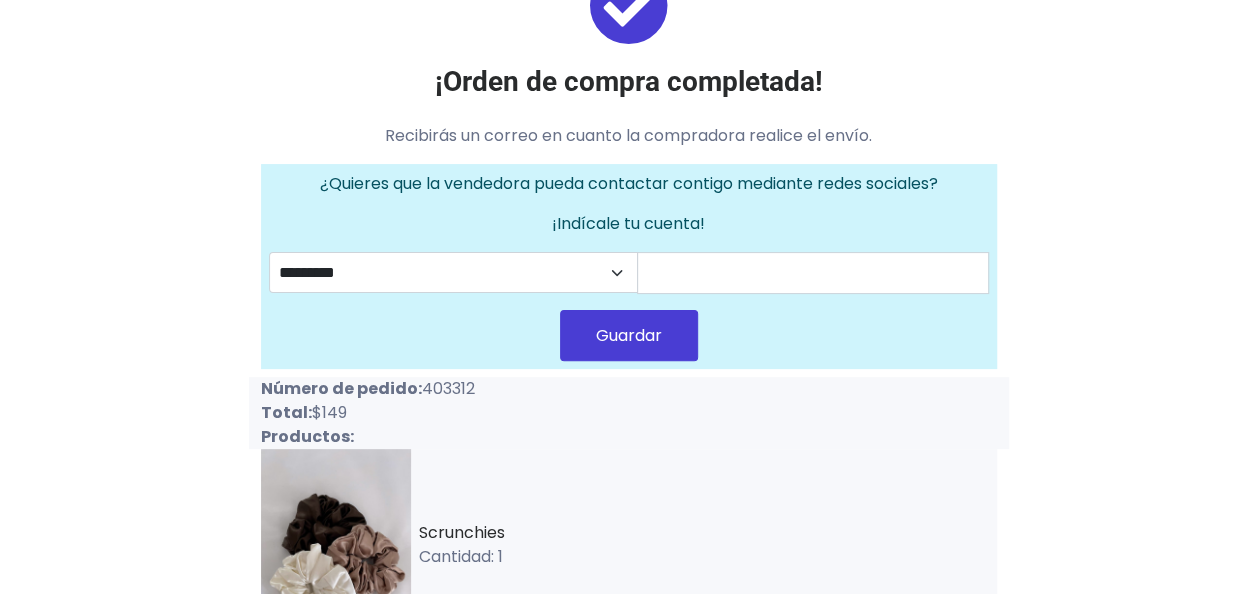 scroll, scrollTop: 198, scrollLeft: 0, axis: vertical 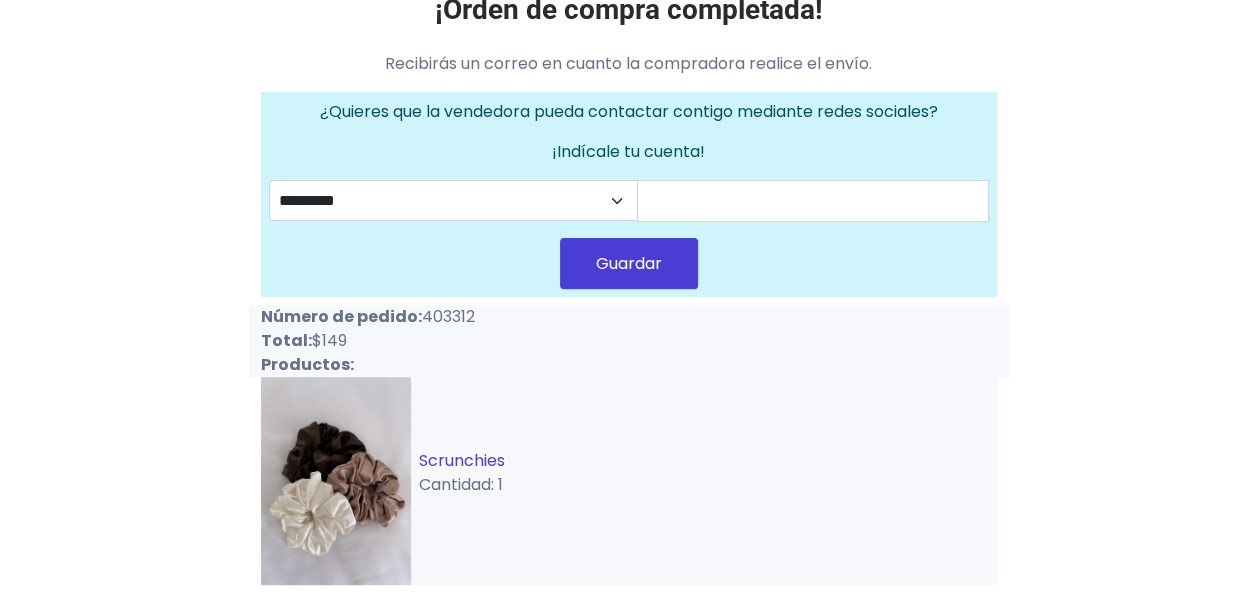 click on "Scrunchies" at bounding box center (462, 460) 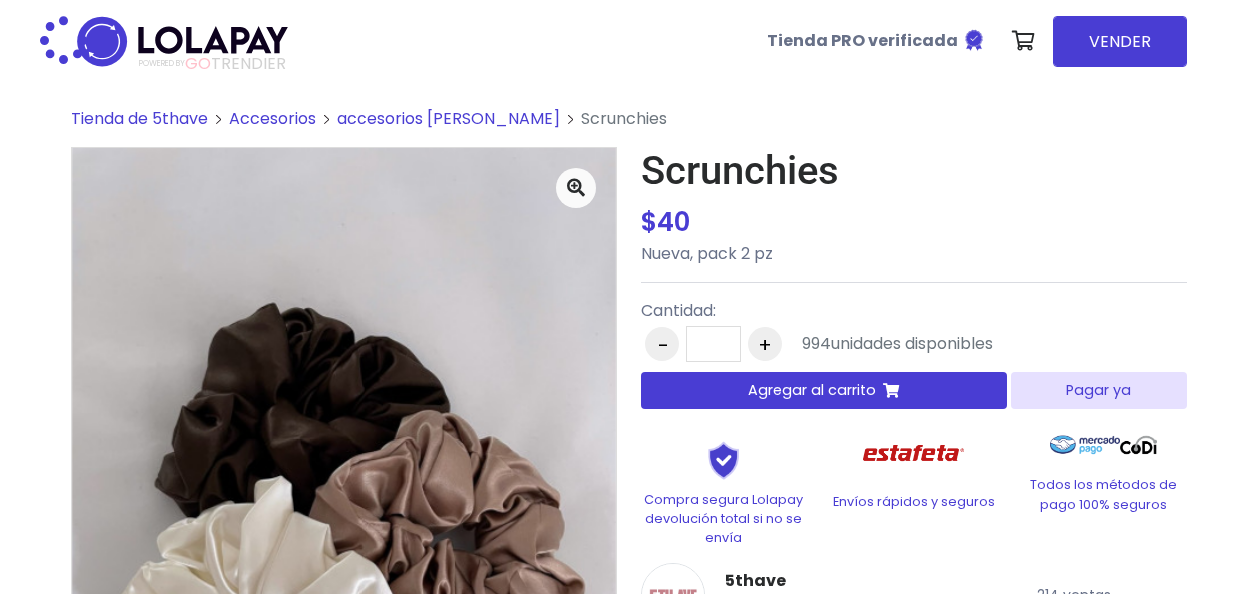 scroll, scrollTop: 0, scrollLeft: 0, axis: both 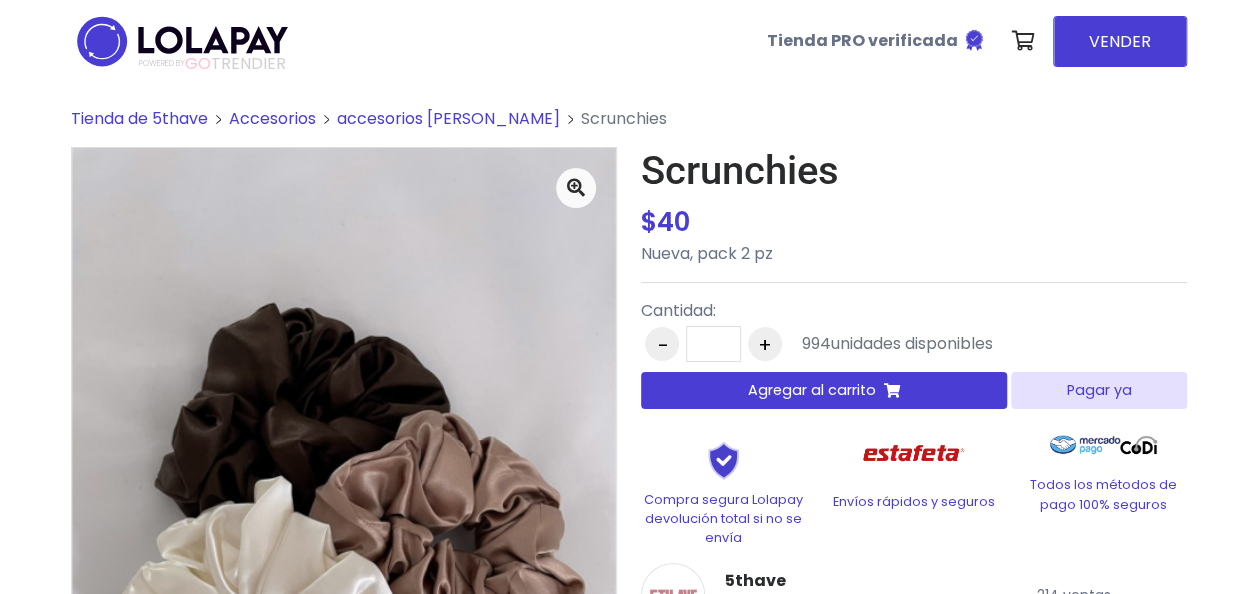 click on "Agregar al carrito" at bounding box center (812, 390) 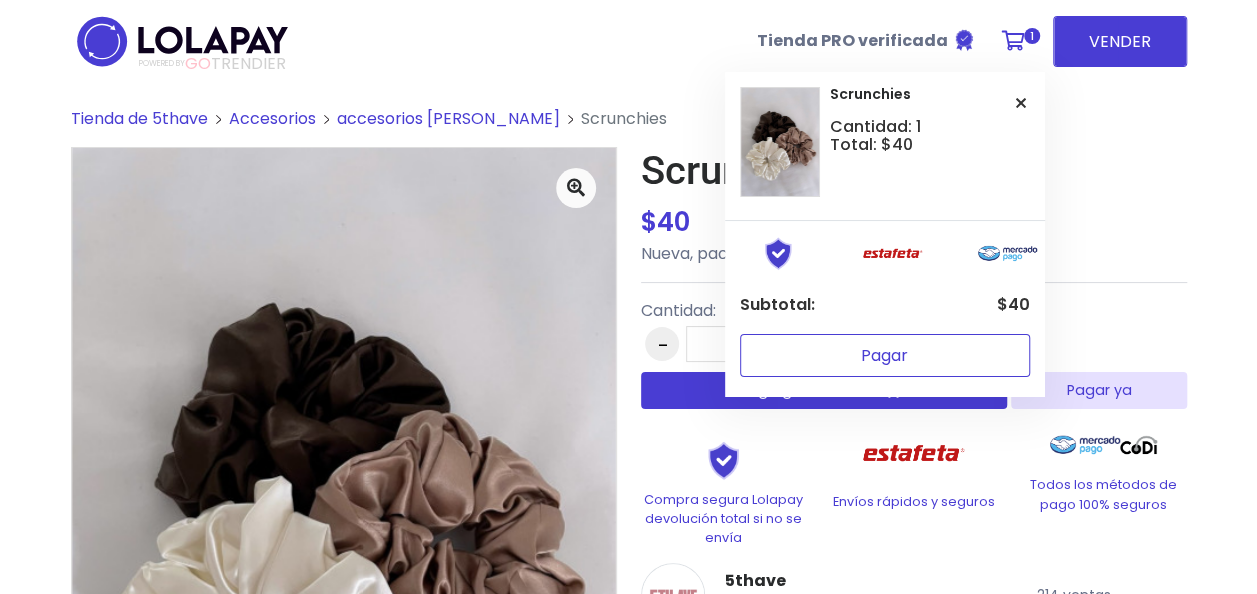 click on "Pagar" at bounding box center [885, 355] 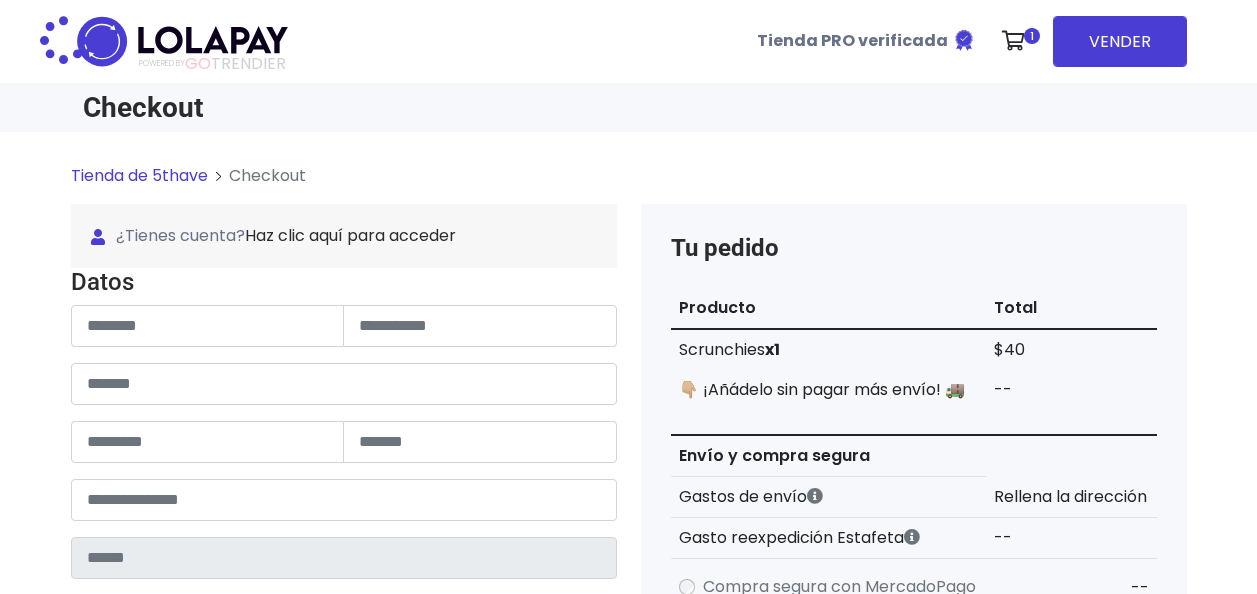 scroll, scrollTop: 0, scrollLeft: 0, axis: both 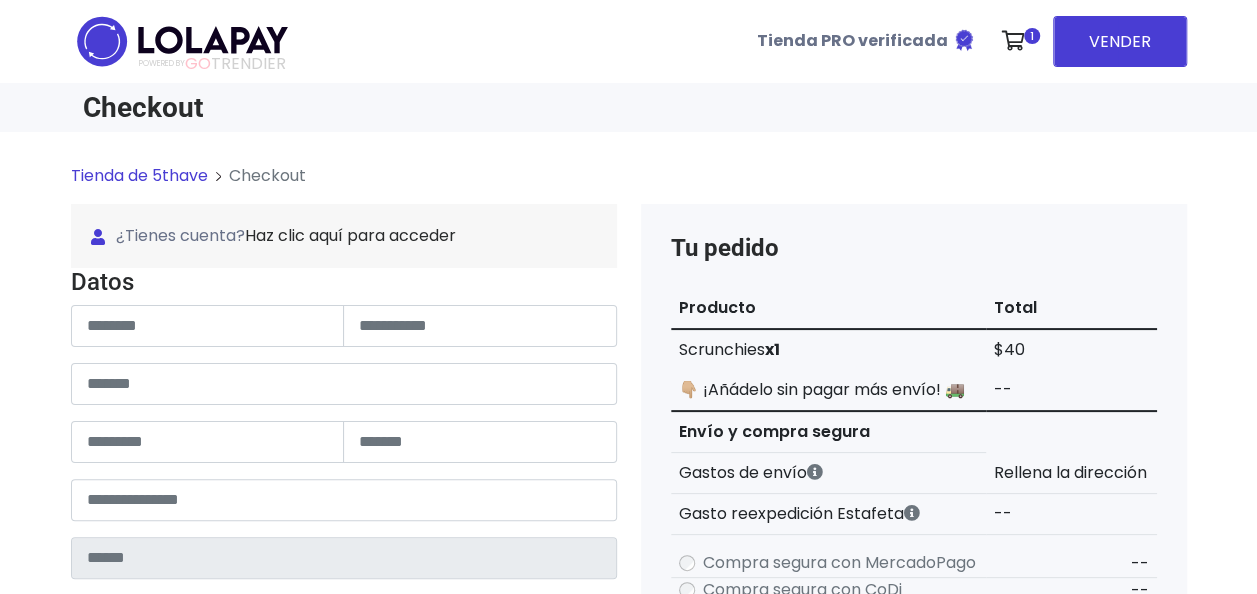 type on "******" 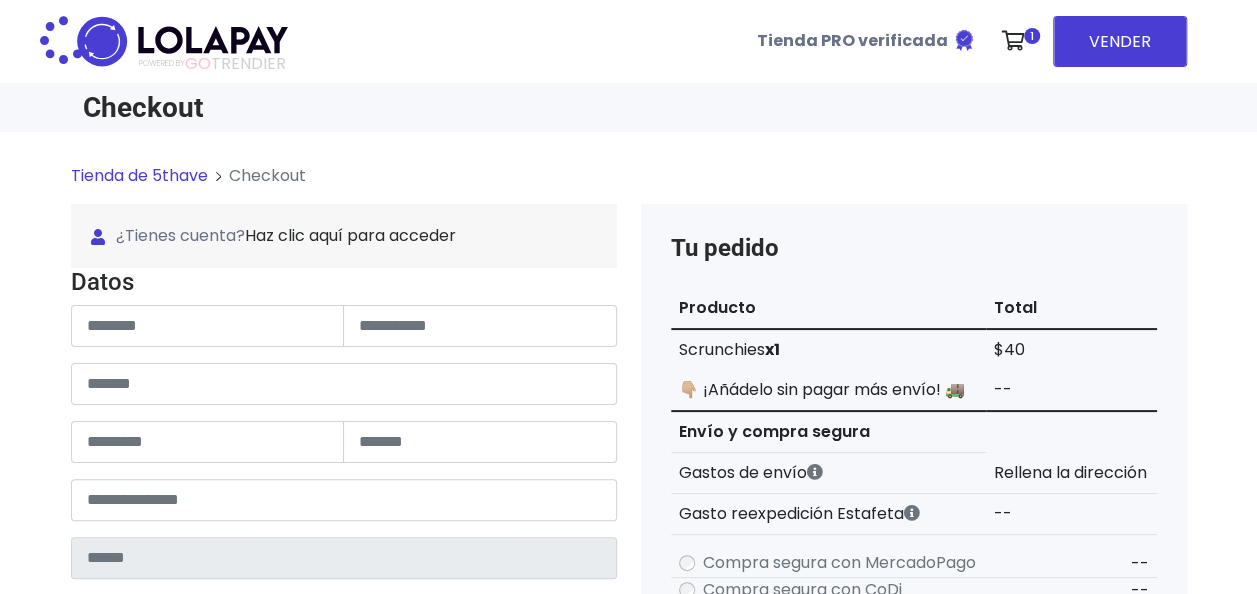 click on "Datos" at bounding box center [344, 282] 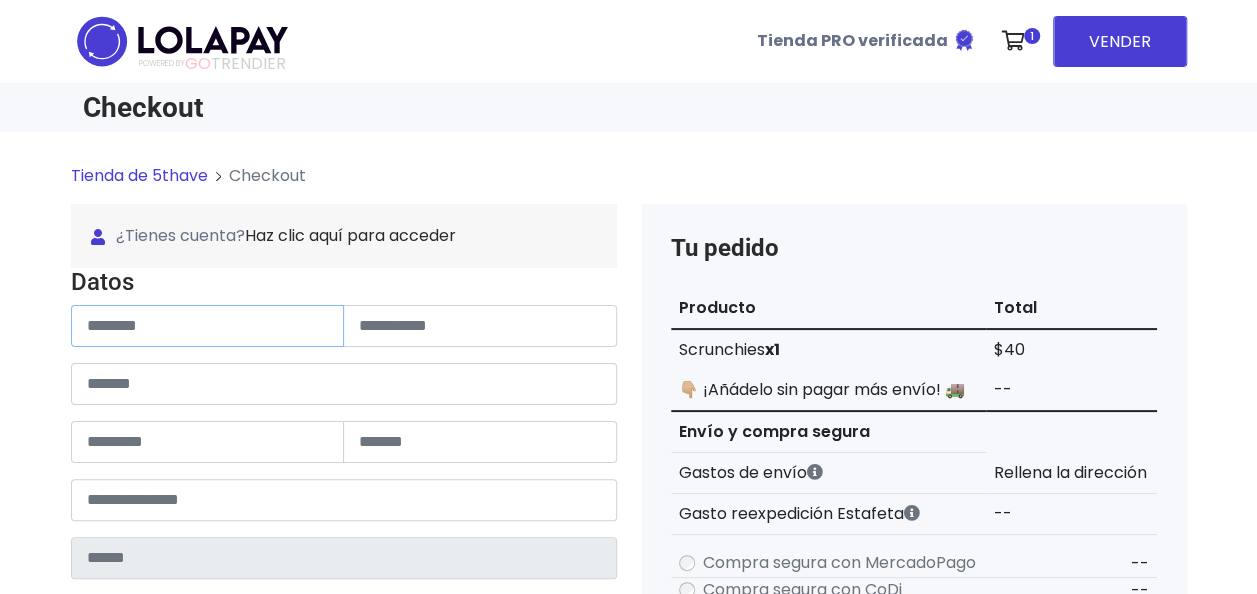 click at bounding box center (208, 326) 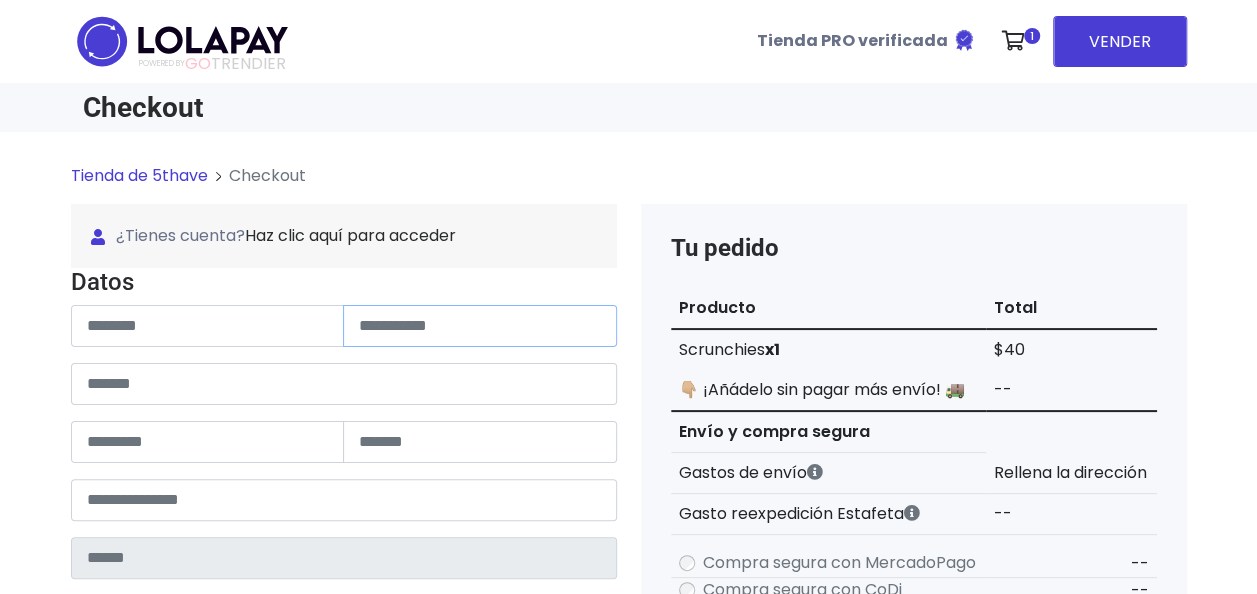 click at bounding box center (480, 326) 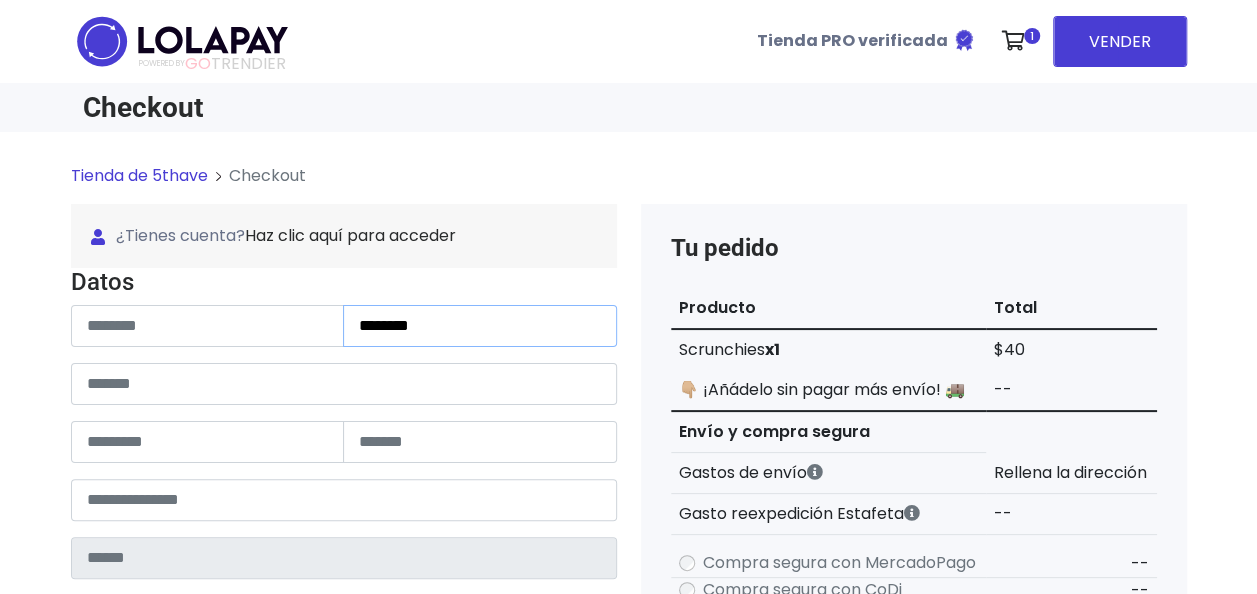 type on "********" 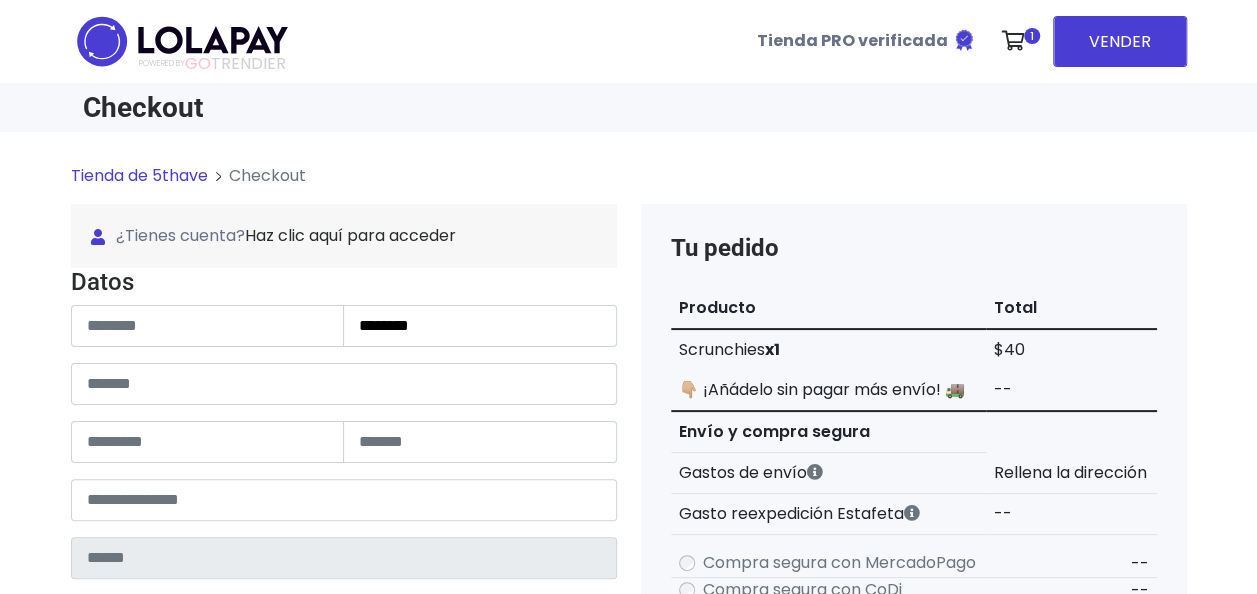 click on "**********" at bounding box center (344, 615) 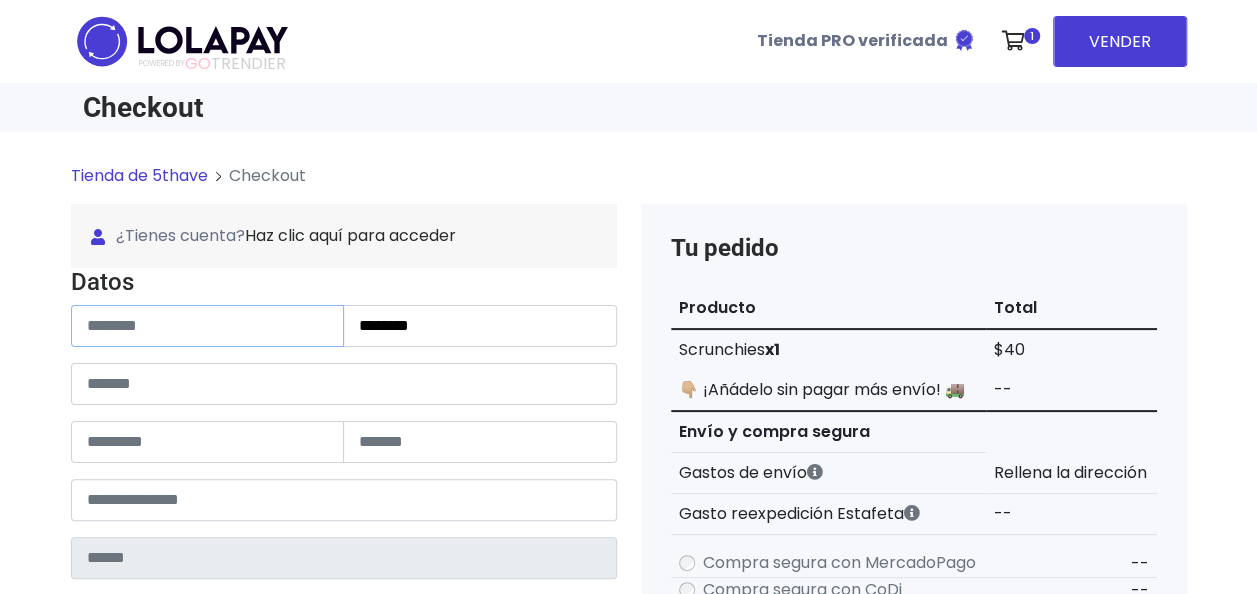 click at bounding box center (208, 326) 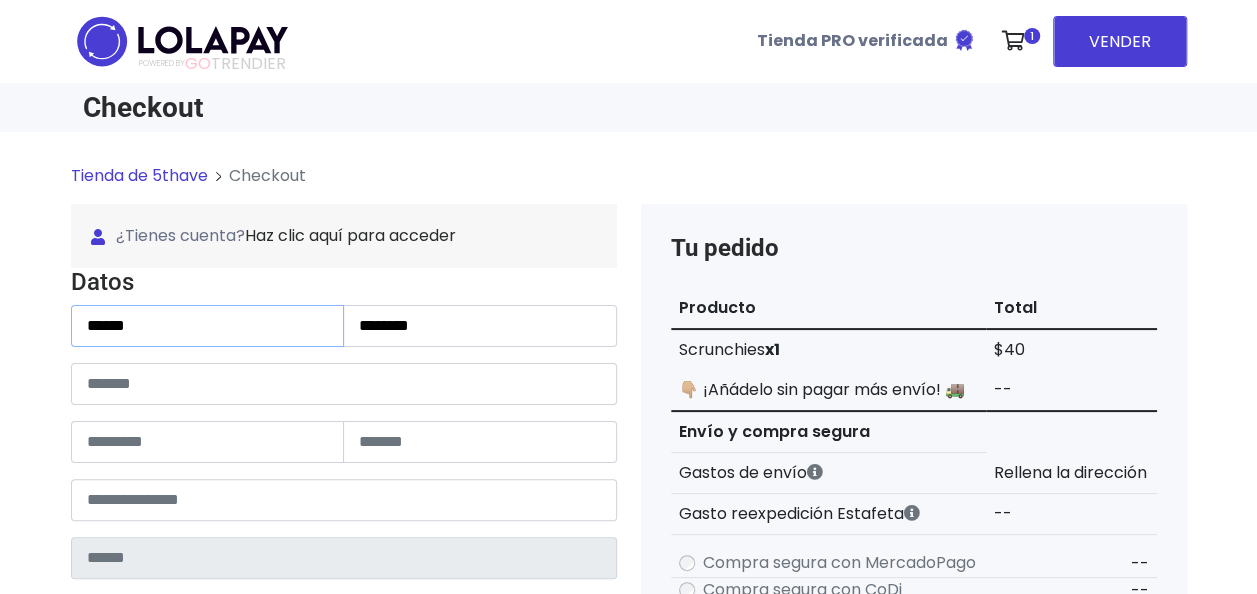 type on "******" 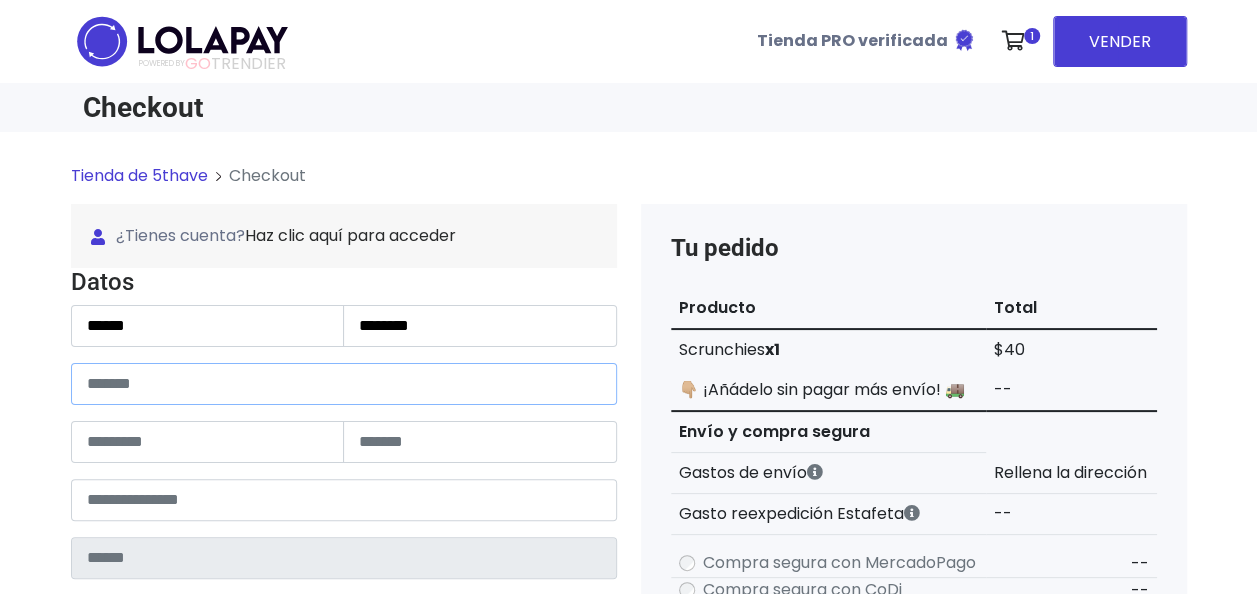 paste on "**********" 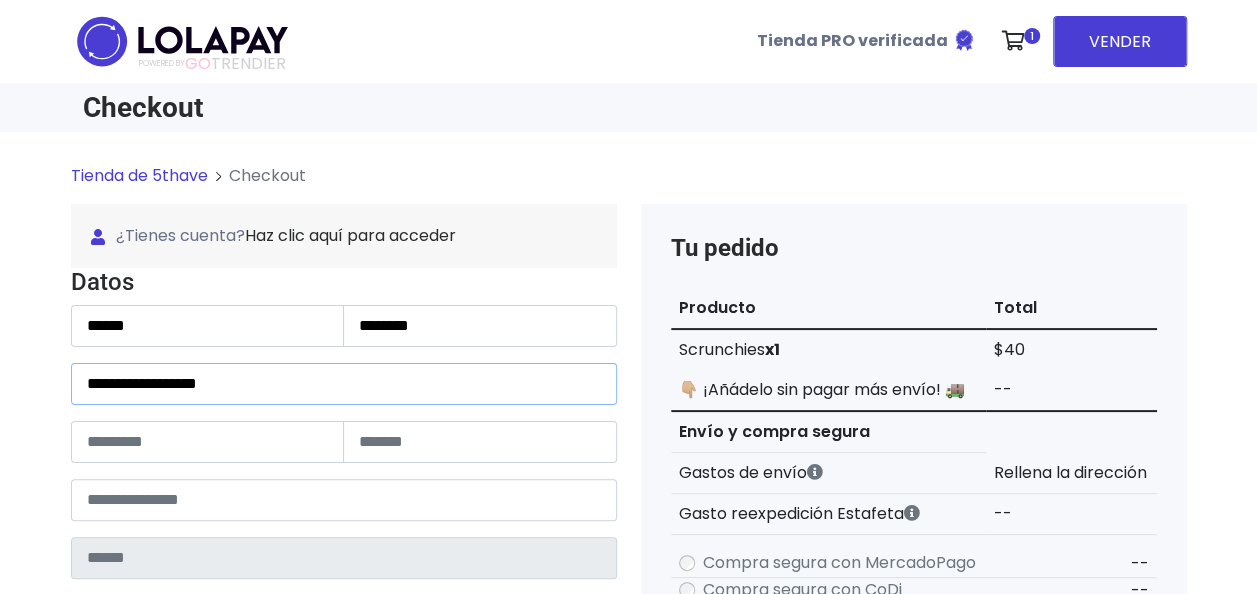 type on "**********" 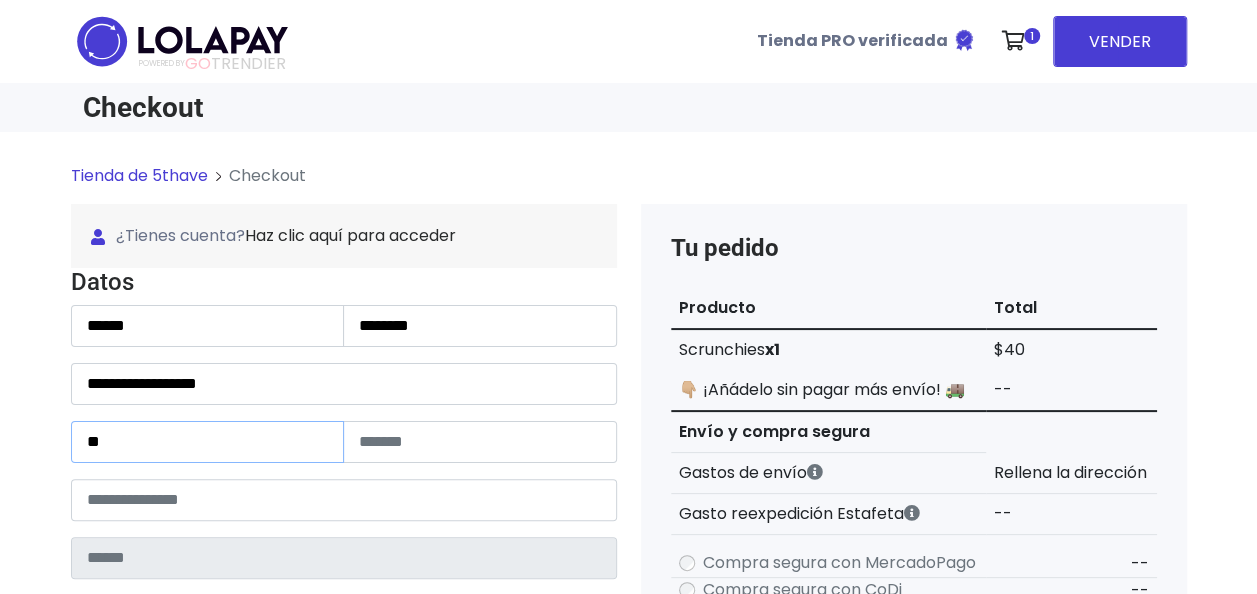 type on "**" 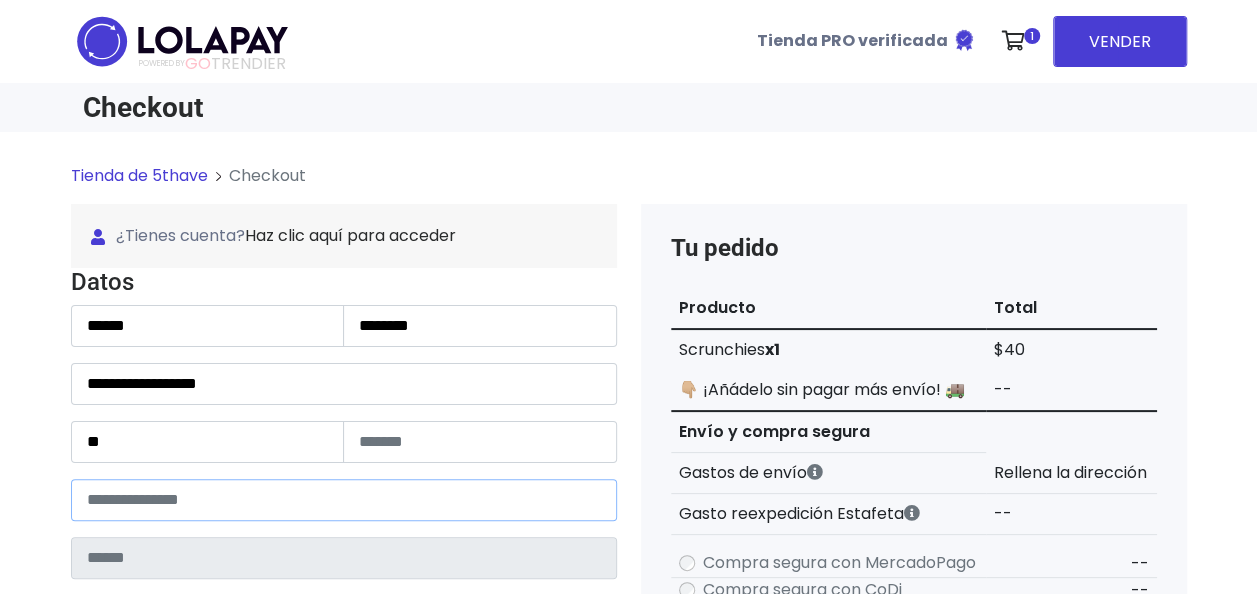 paste on "*****" 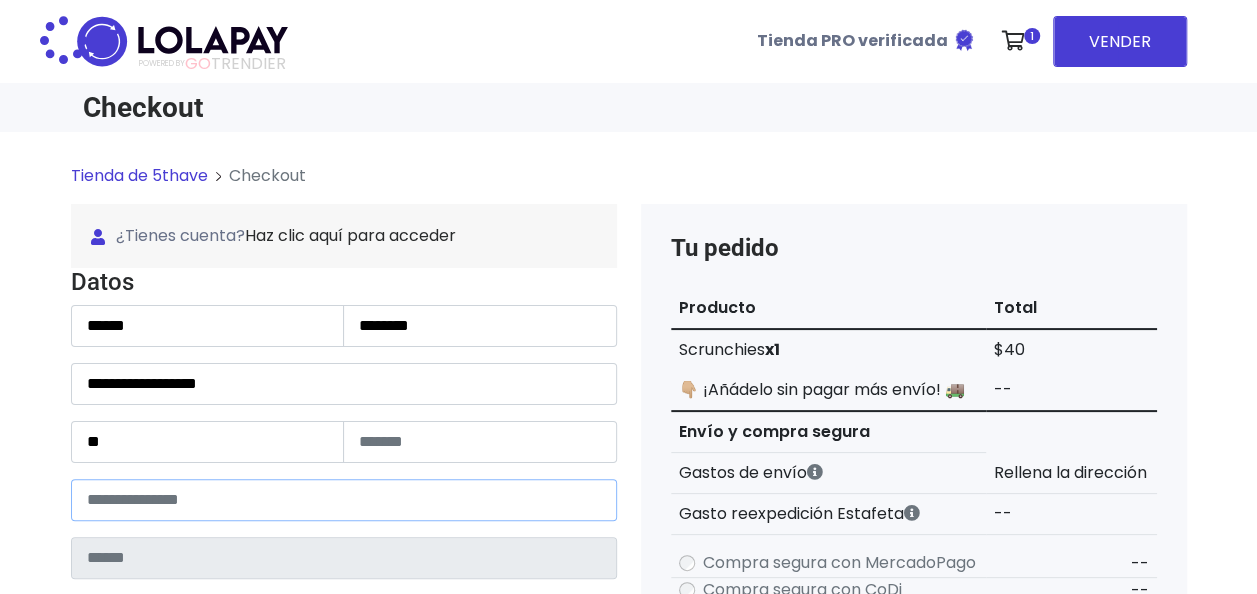 type on "******" 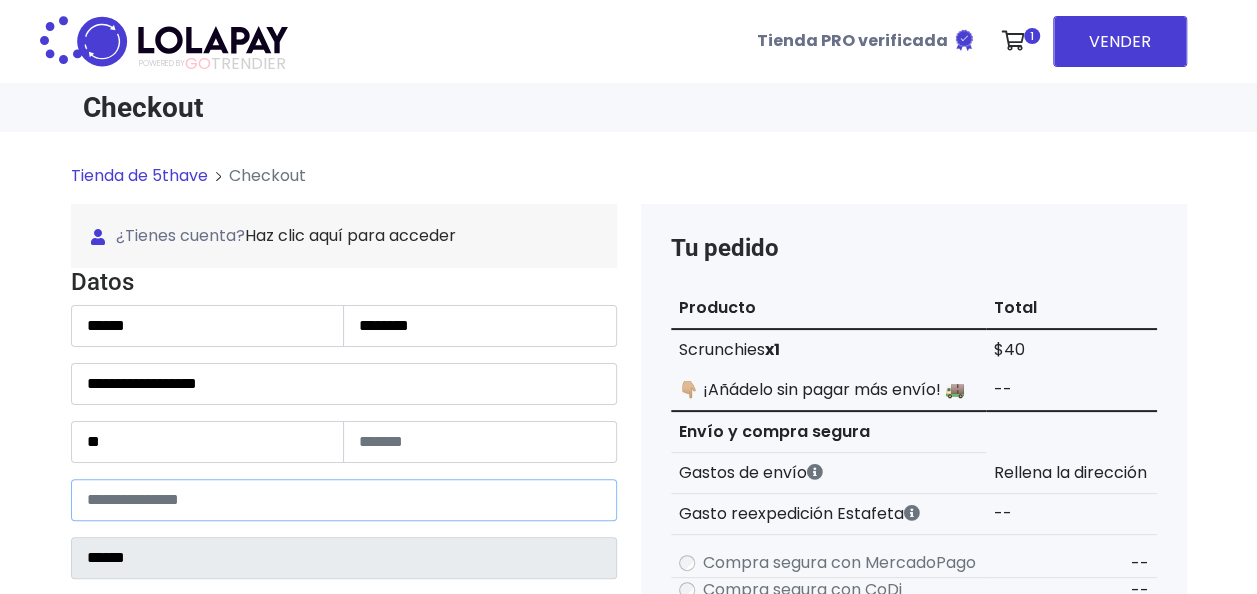 select 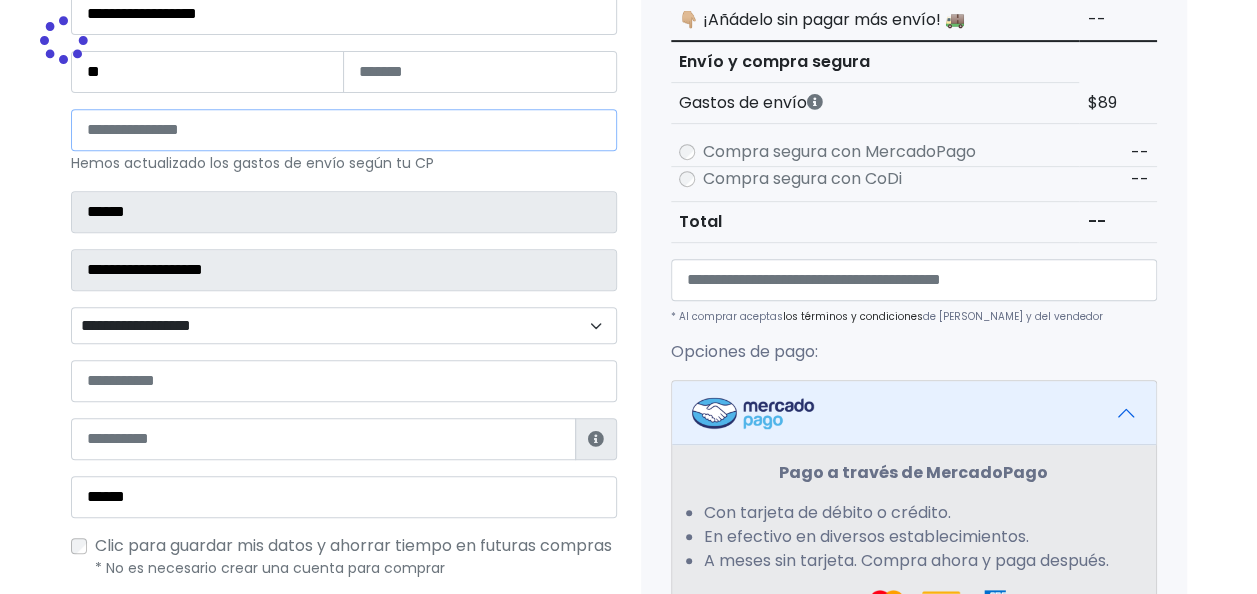 scroll, scrollTop: 372, scrollLeft: 0, axis: vertical 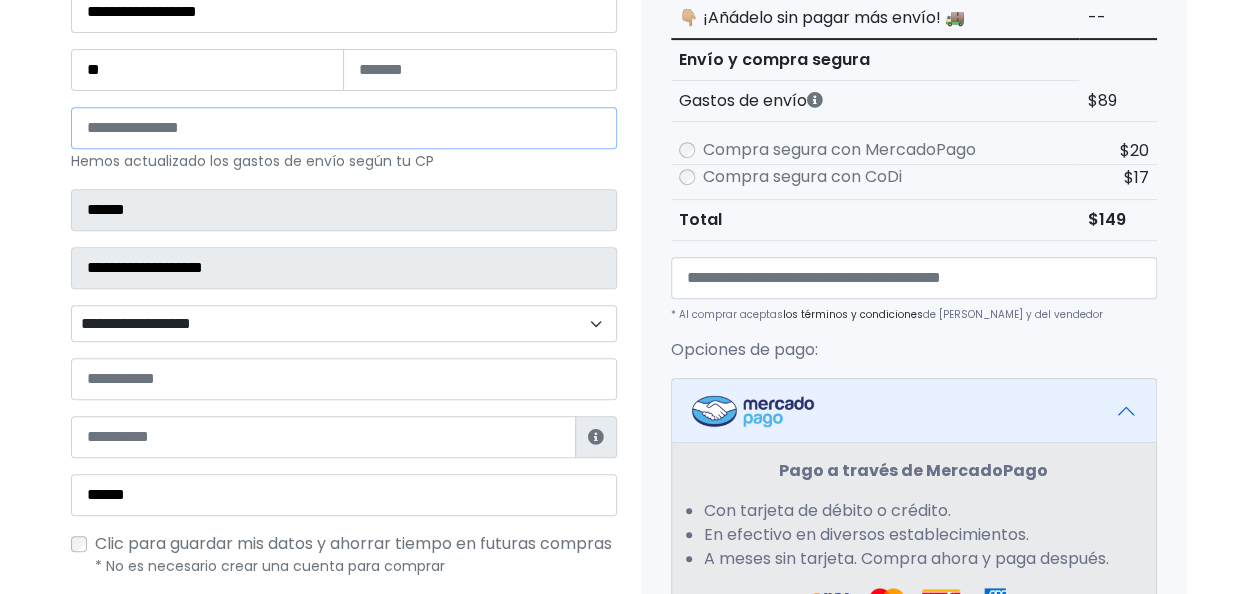 type on "*****" 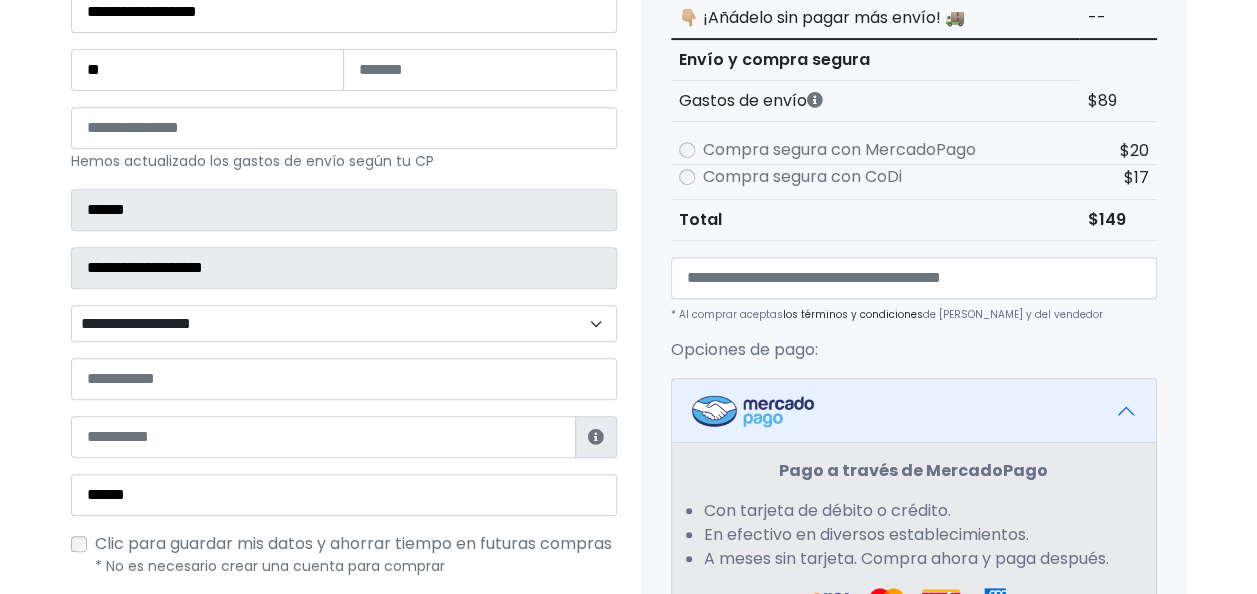click on "**********" at bounding box center [344, 323] 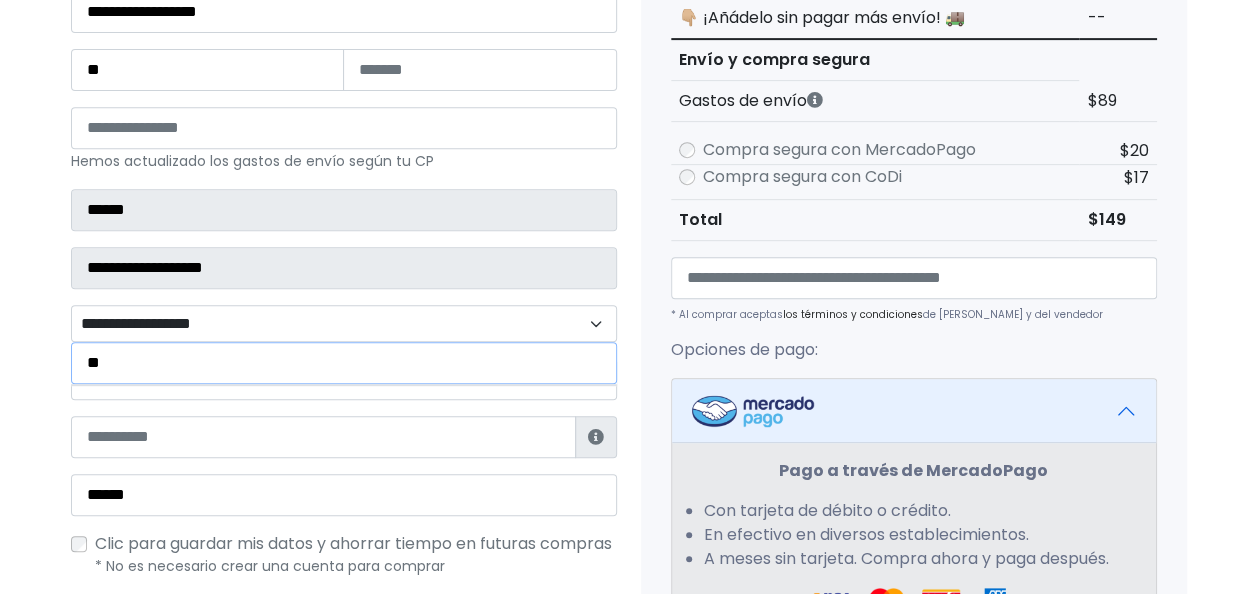 type on "*" 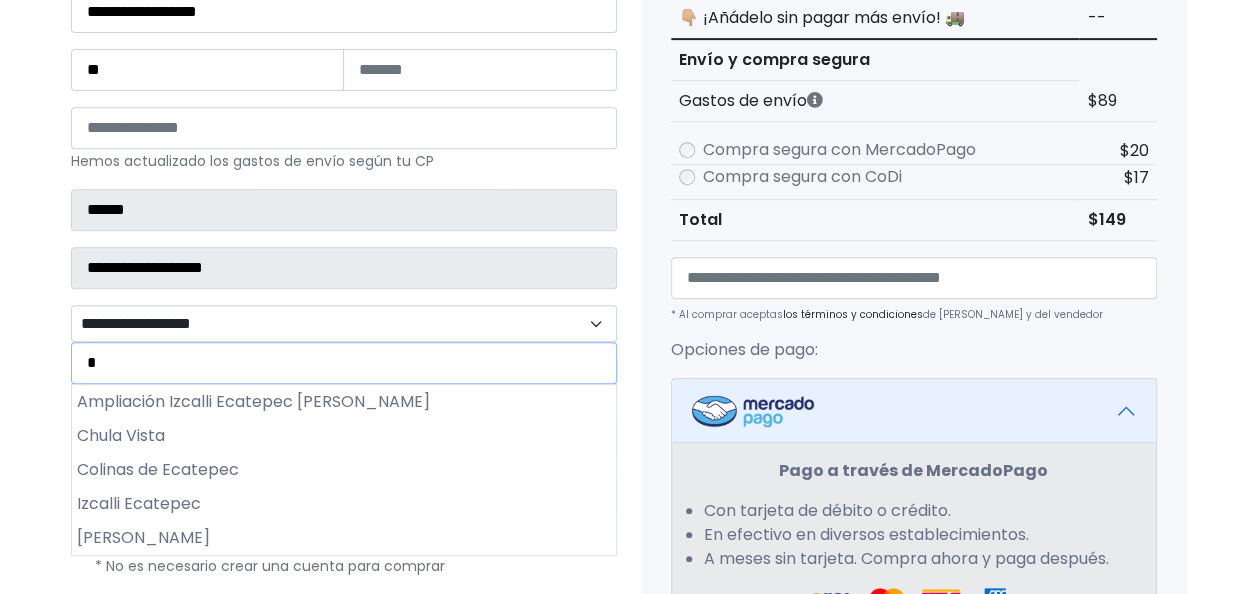 type 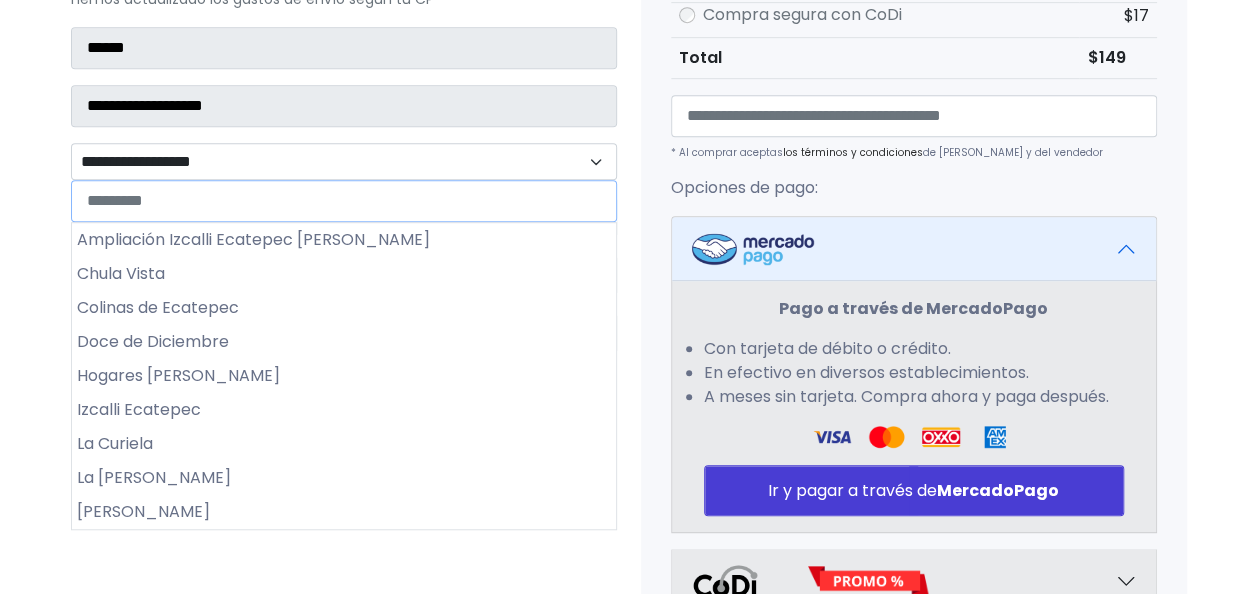 scroll, scrollTop: 530, scrollLeft: 0, axis: vertical 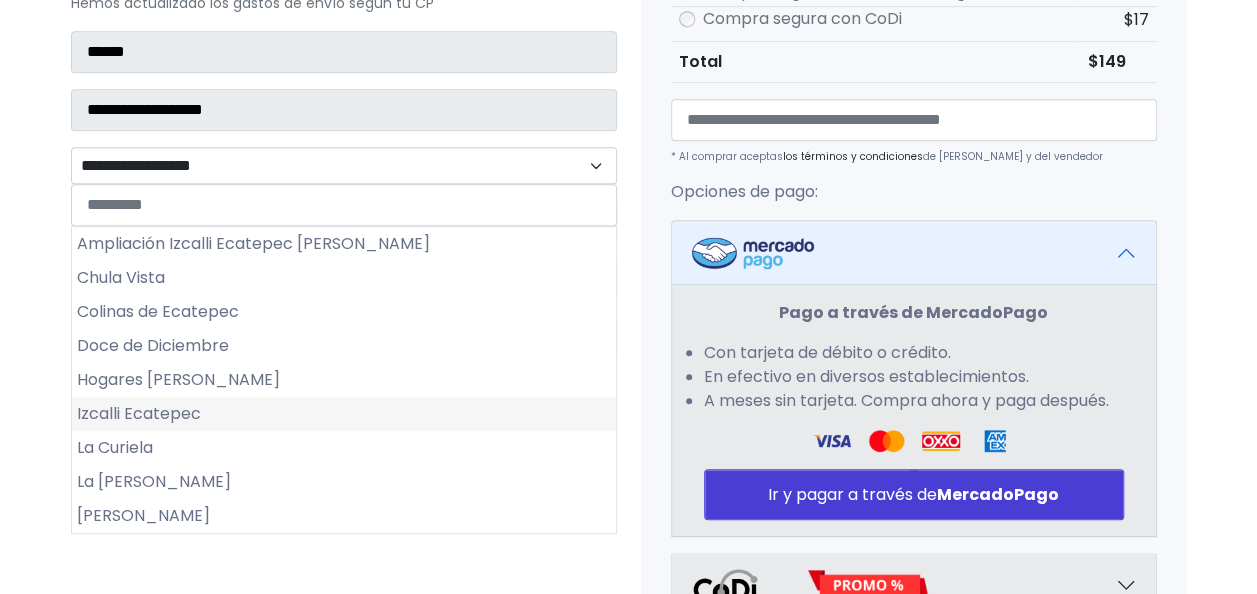 click on "Izcalli Ecatepec" at bounding box center (344, 414) 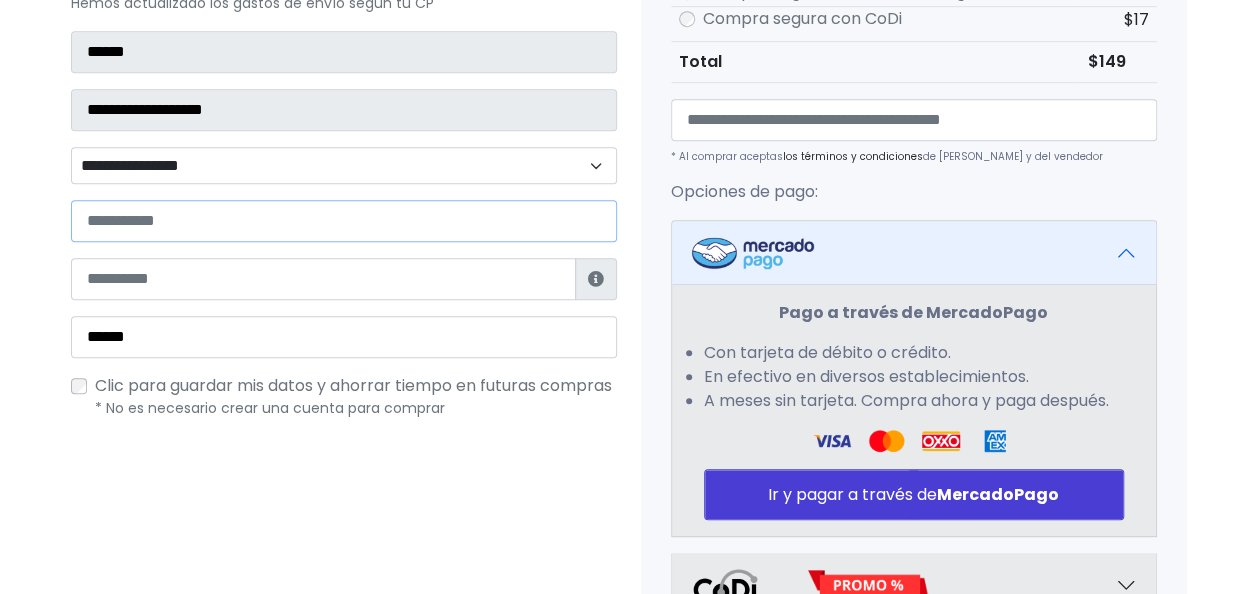 click at bounding box center [344, 221] 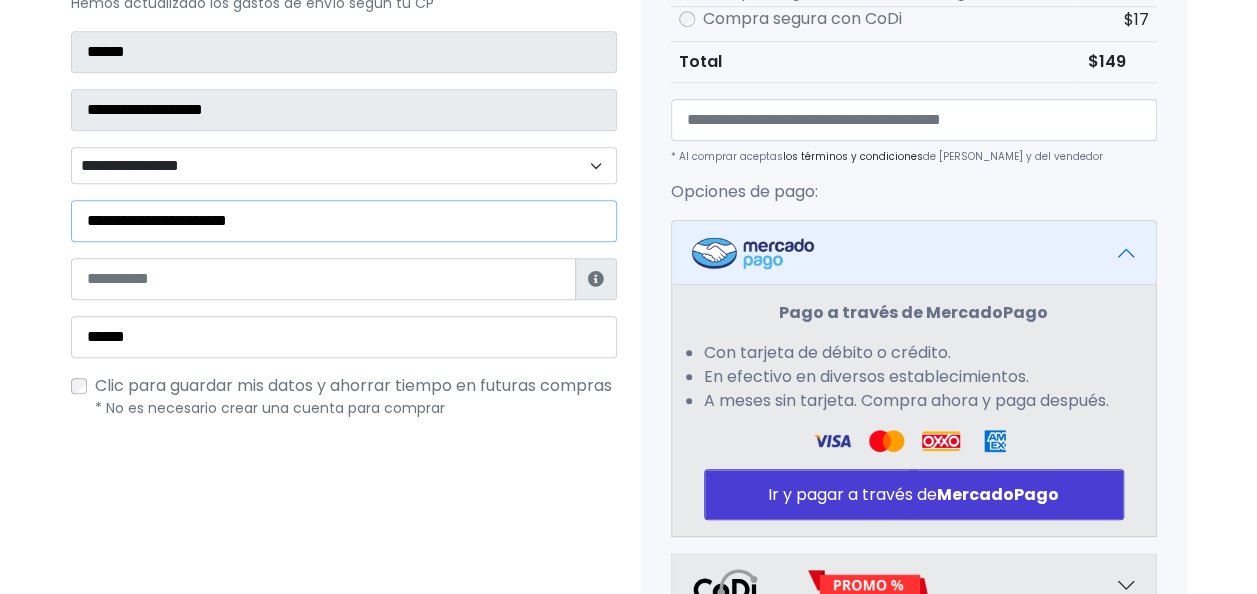 type on "**********" 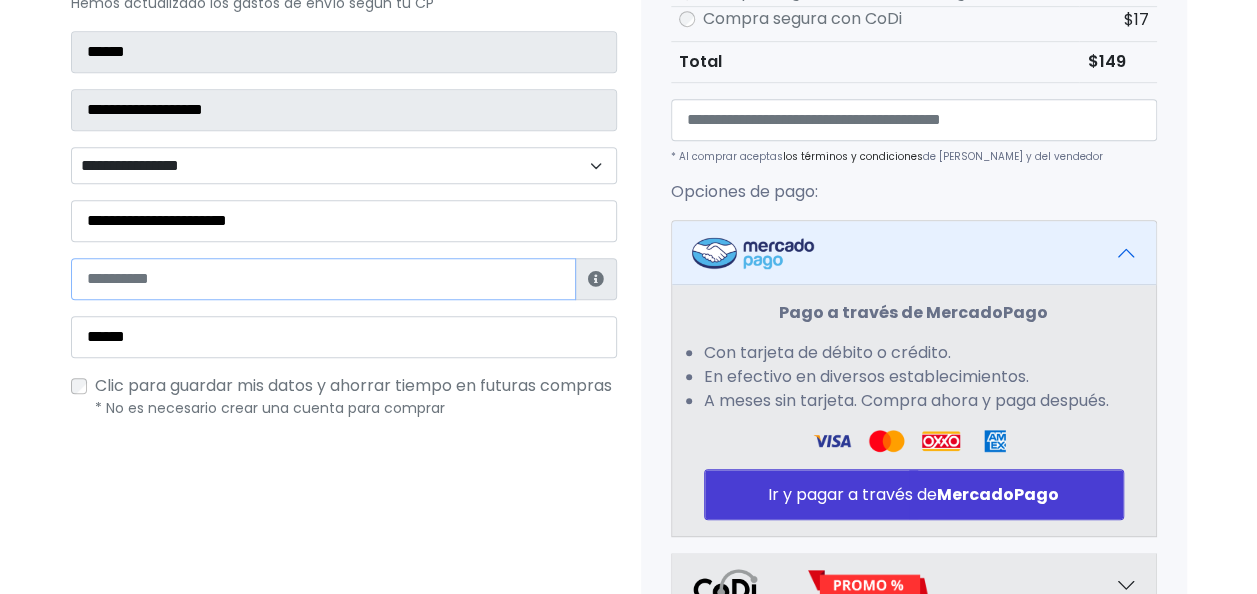 click at bounding box center [323, 279] 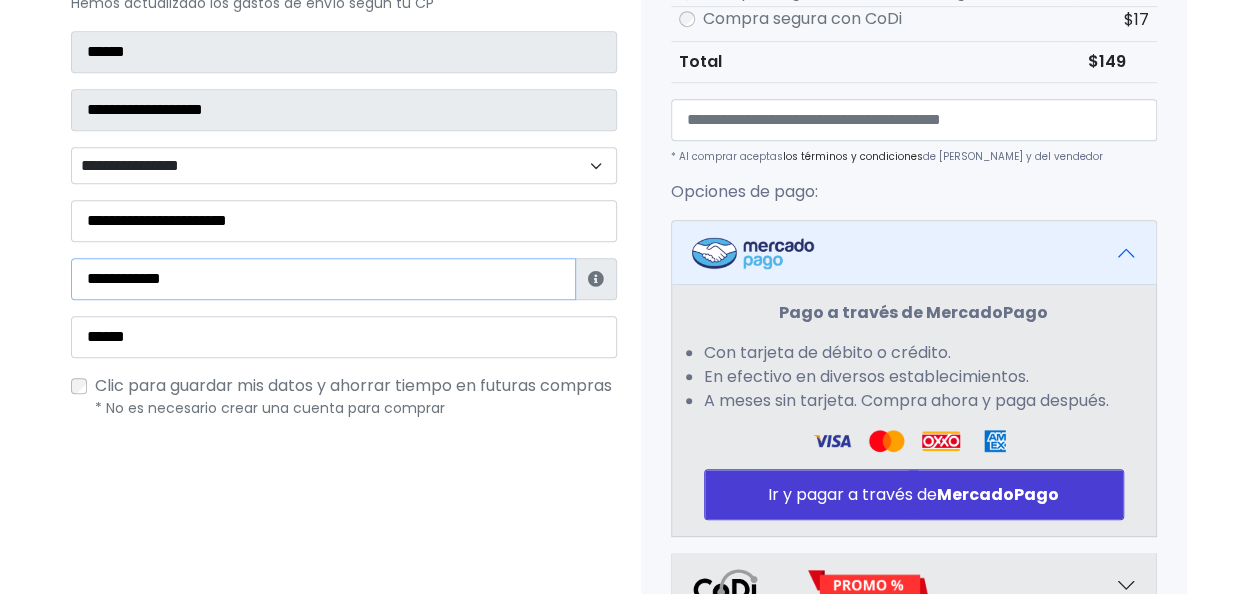 type on "**********" 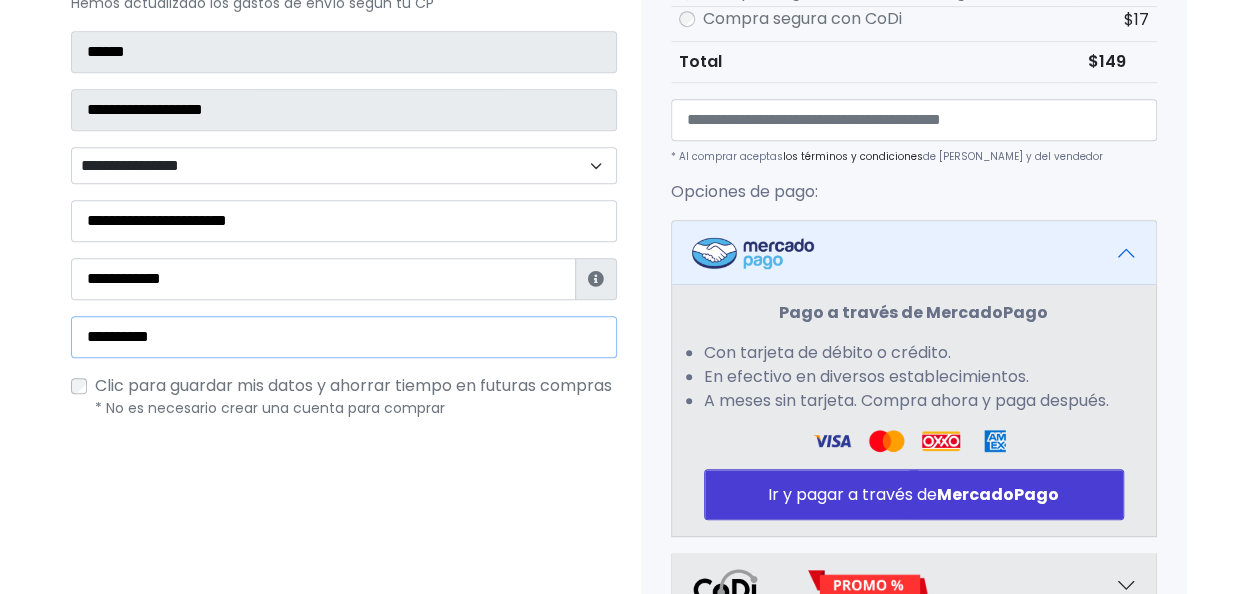 type on "**********" 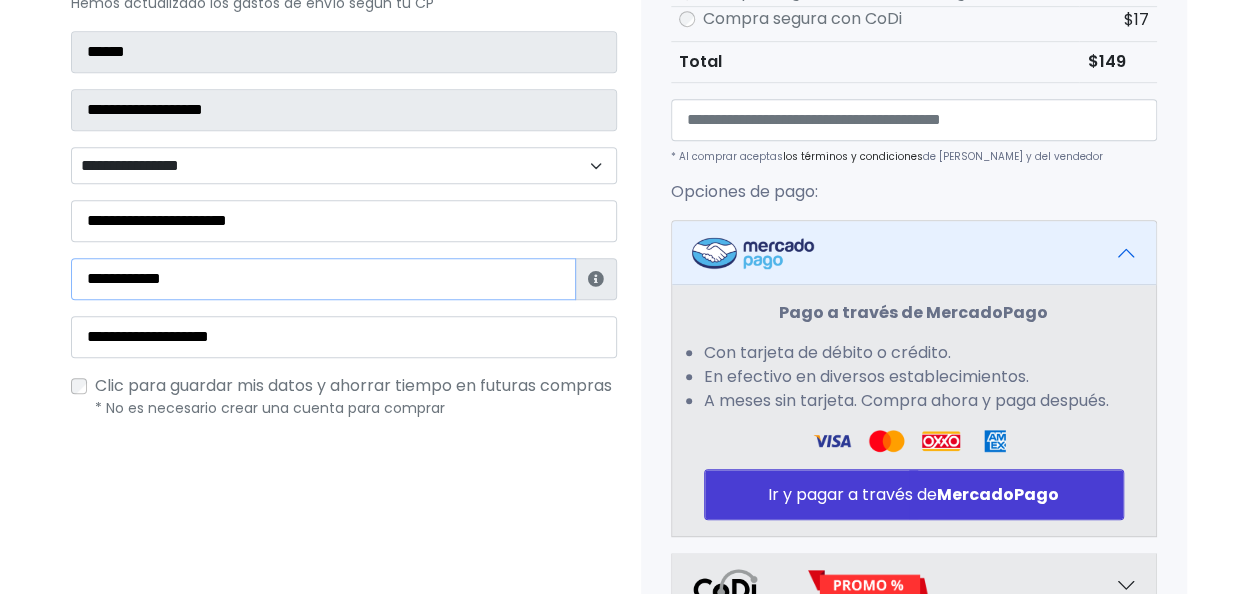 click on "**********" at bounding box center [323, 279] 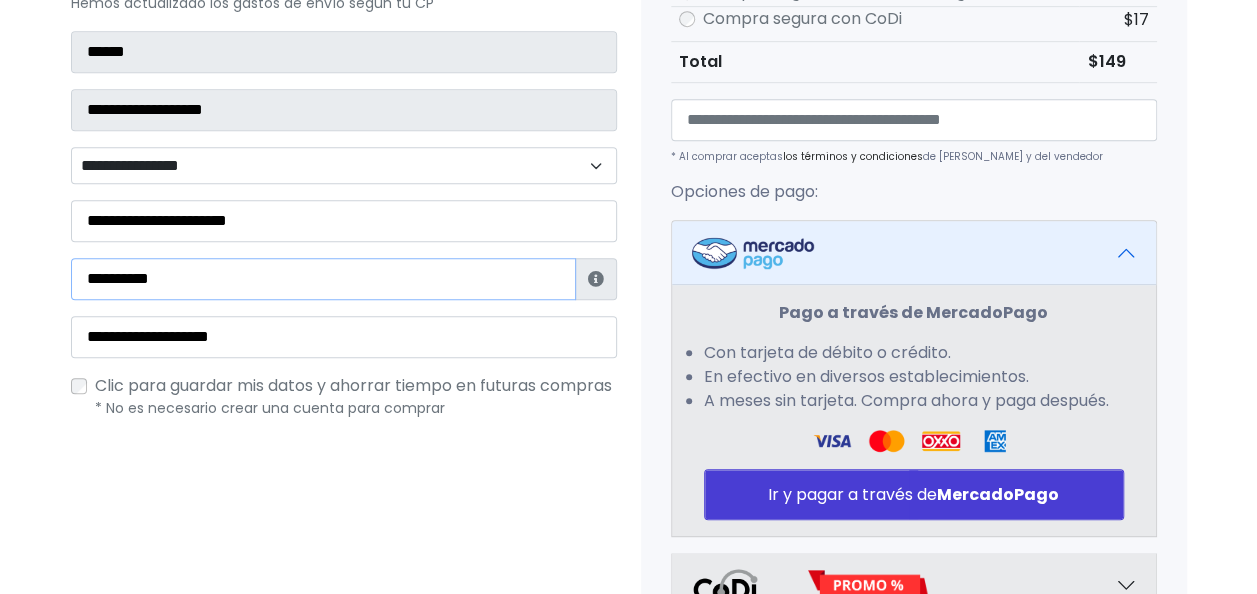 type on "**********" 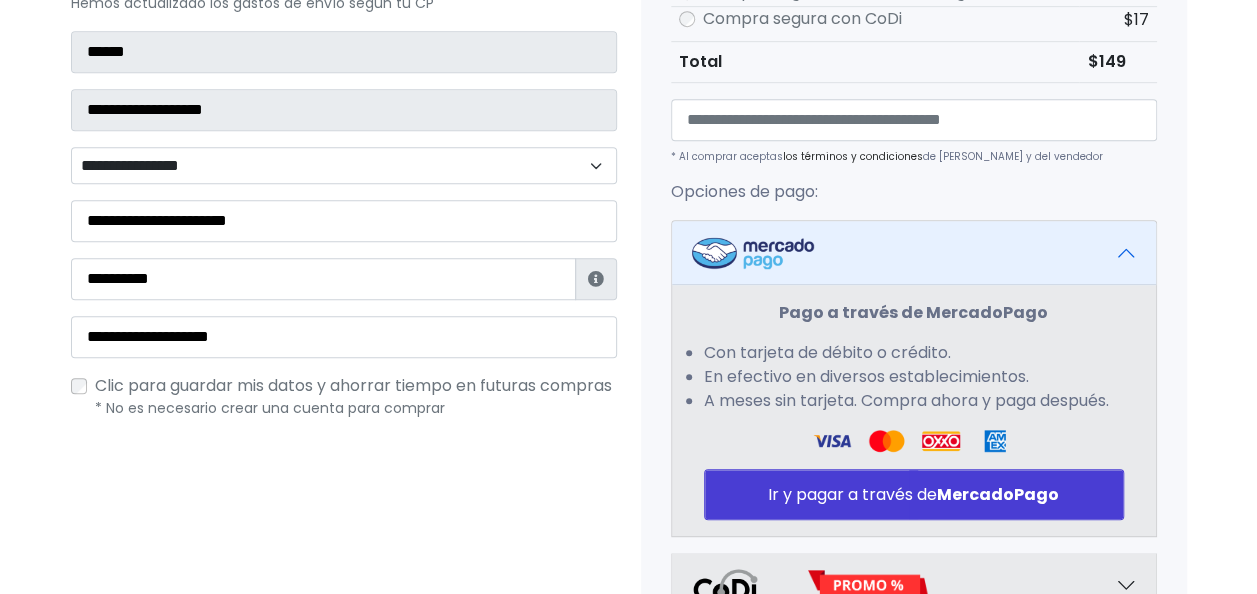 click on "POWERED BY  GO TRENDIER
Tienda PRO verificada
1
Scrunchies" at bounding box center [628, 181] 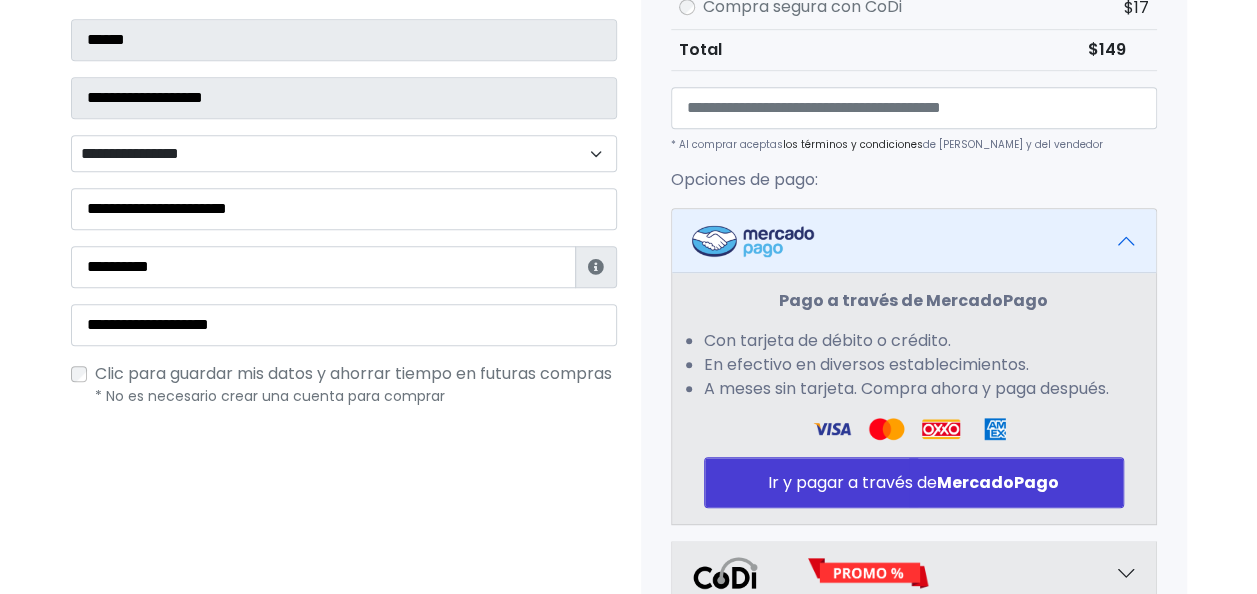 scroll, scrollTop: 542, scrollLeft: 0, axis: vertical 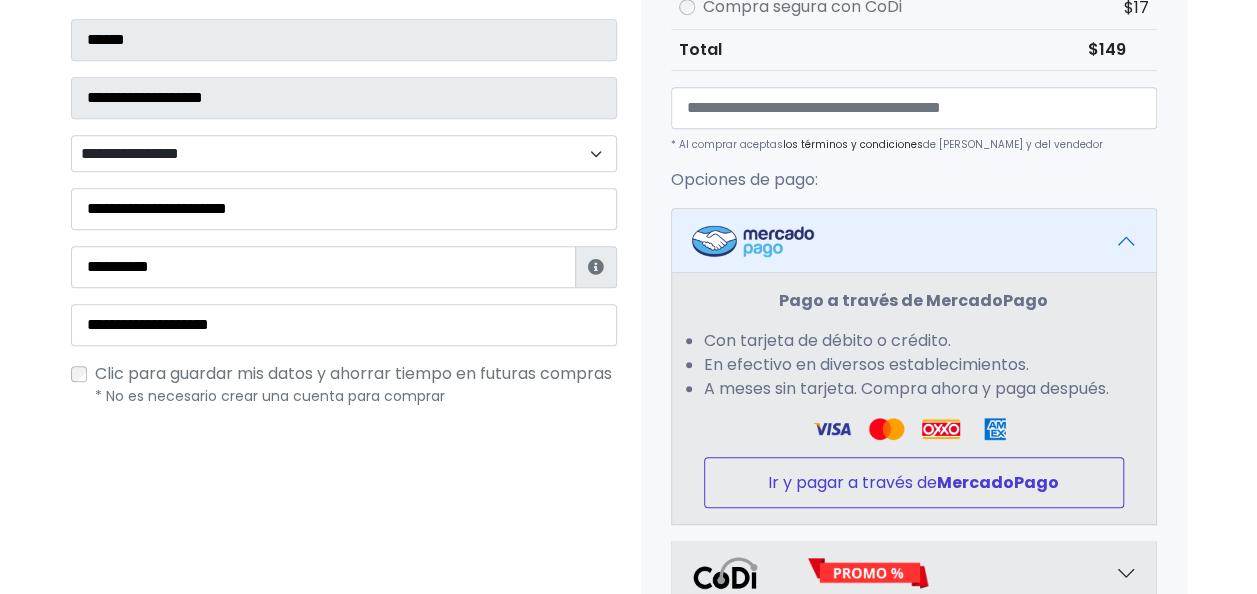click on "MercadoPago" at bounding box center [998, 482] 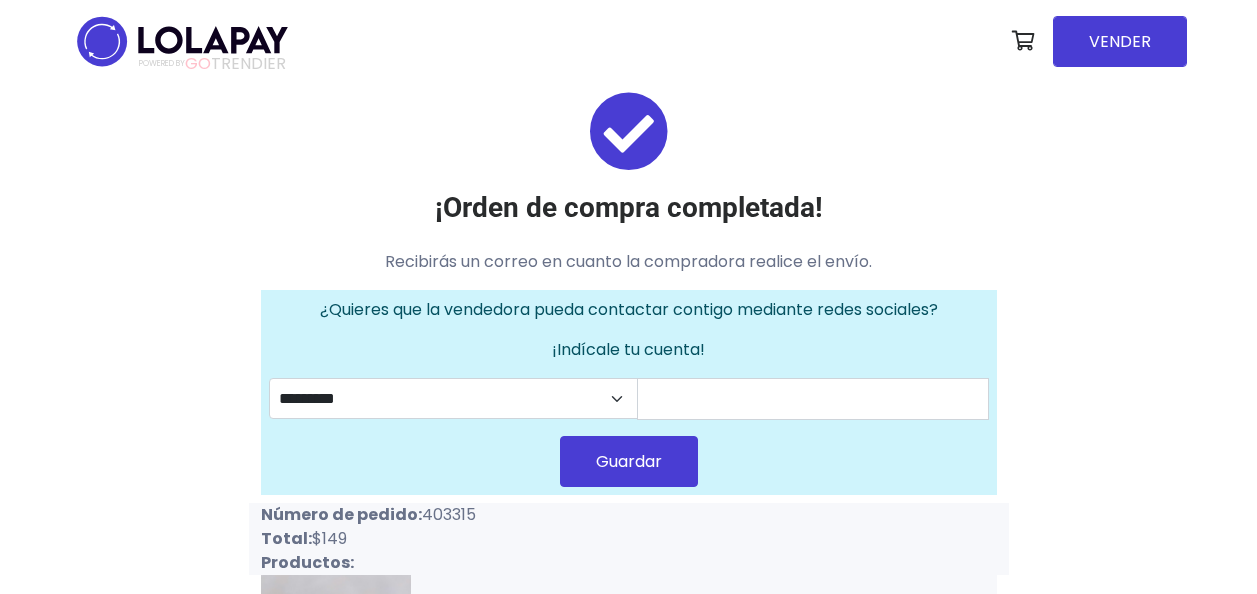 scroll, scrollTop: 0, scrollLeft: 0, axis: both 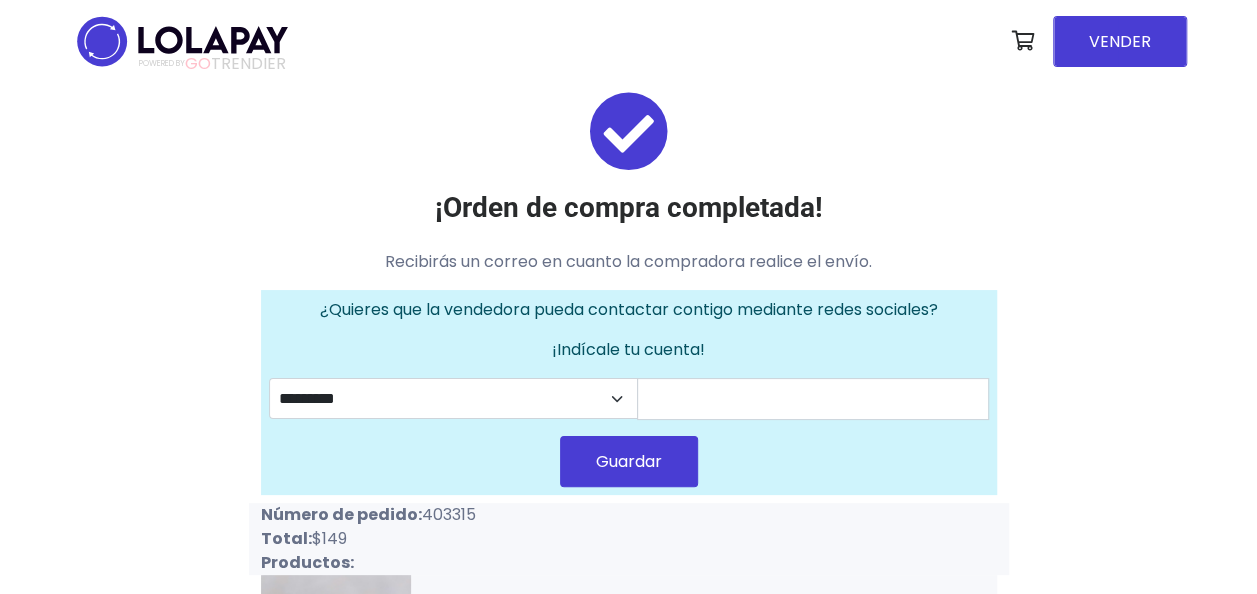drag, startPoint x: 424, startPoint y: 506, endPoint x: 486, endPoint y: 504, distance: 62.03225 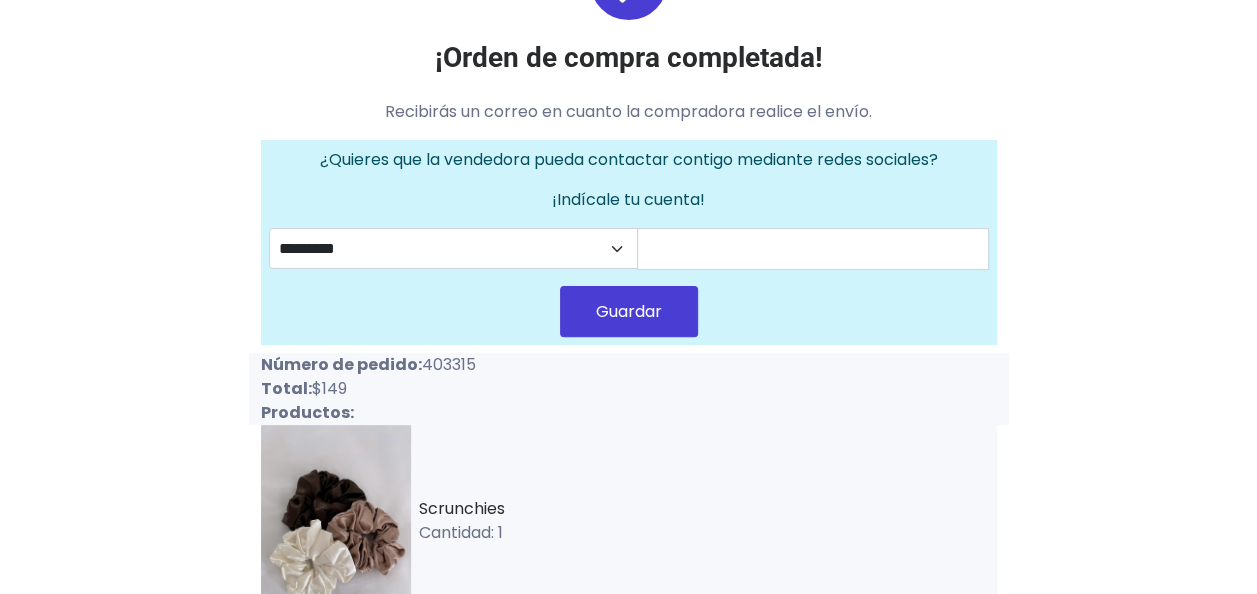scroll, scrollTop: 157, scrollLeft: 0, axis: vertical 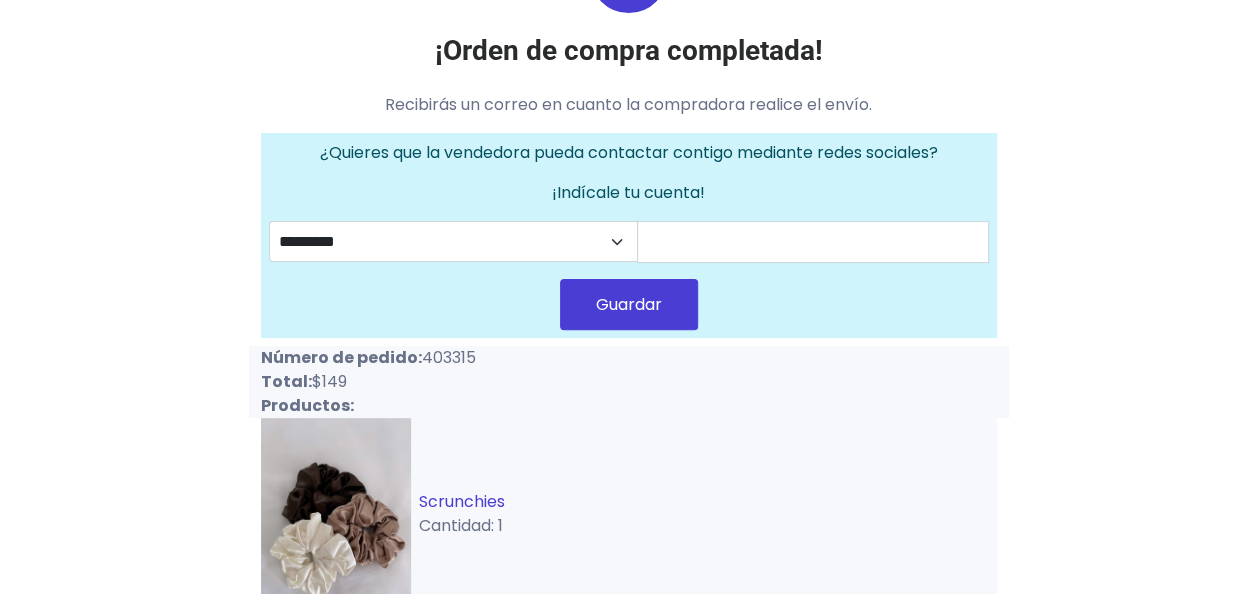 click on "Scrunchies" at bounding box center (462, 501) 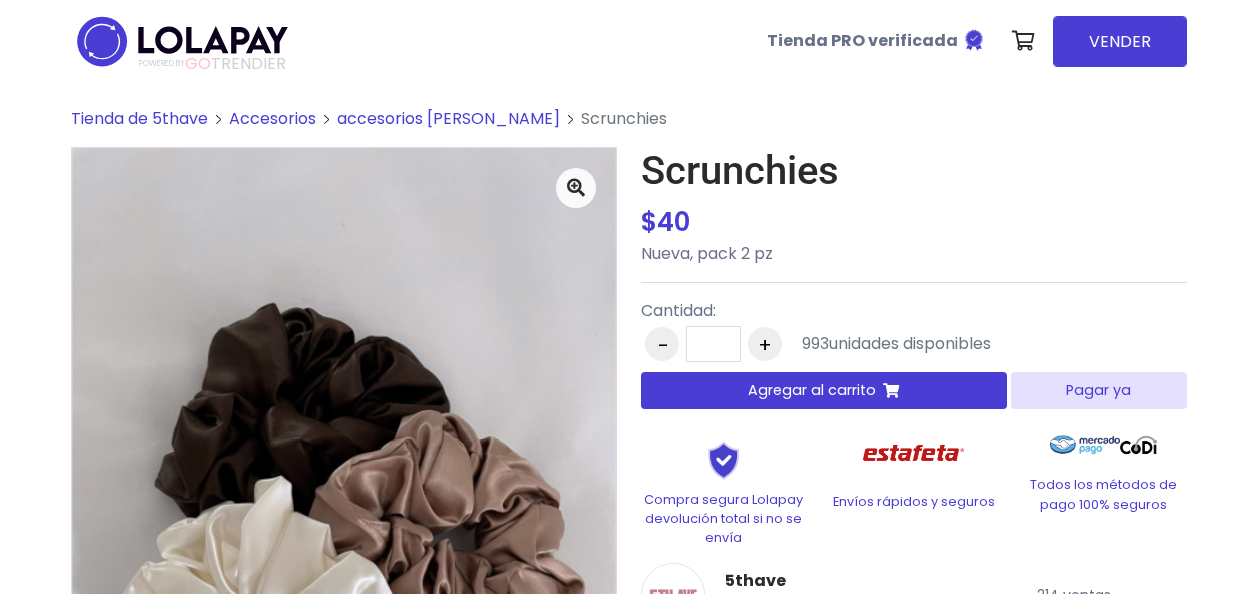 scroll, scrollTop: 0, scrollLeft: 0, axis: both 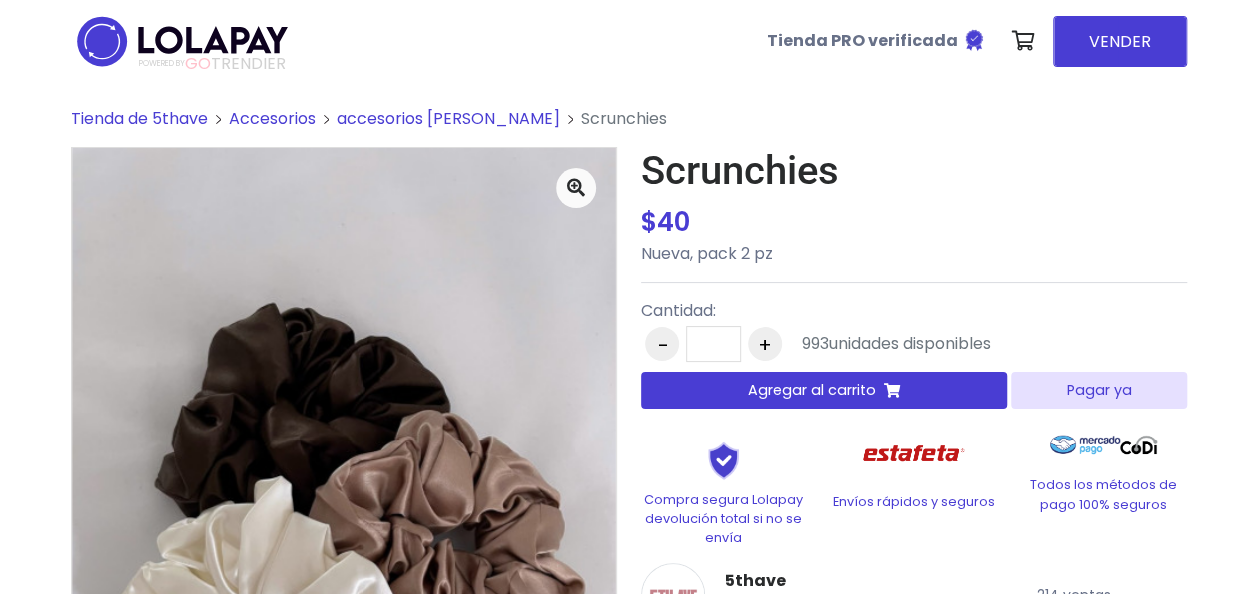 click on "Agregar al carrito" at bounding box center [824, 390] 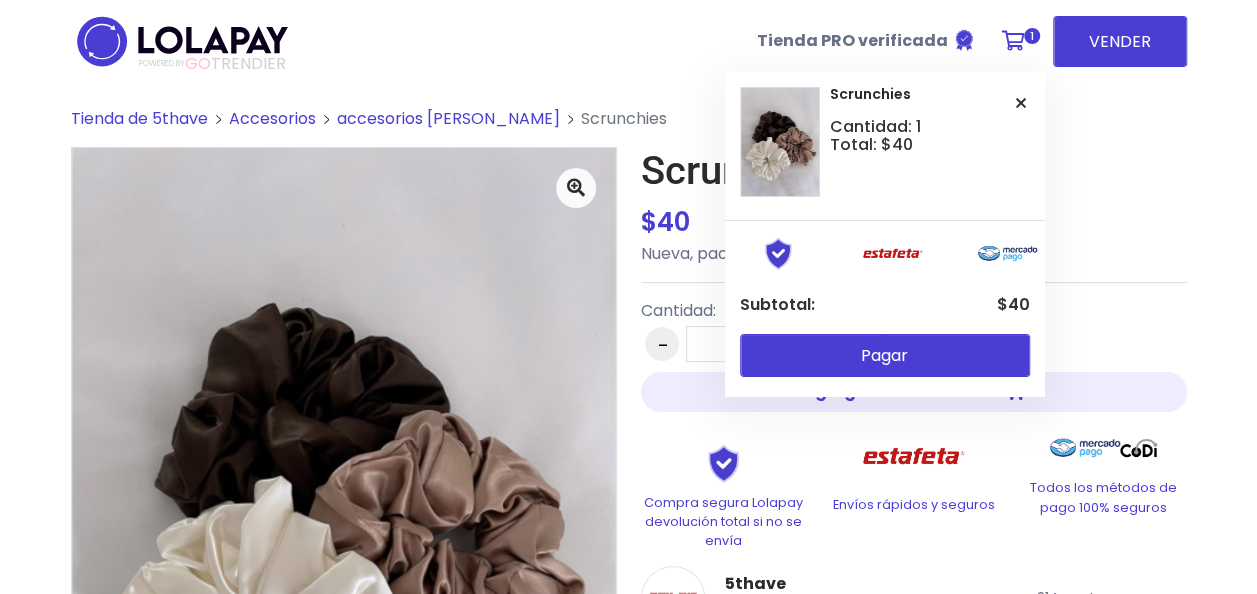 click on "1" at bounding box center [1018, 41] 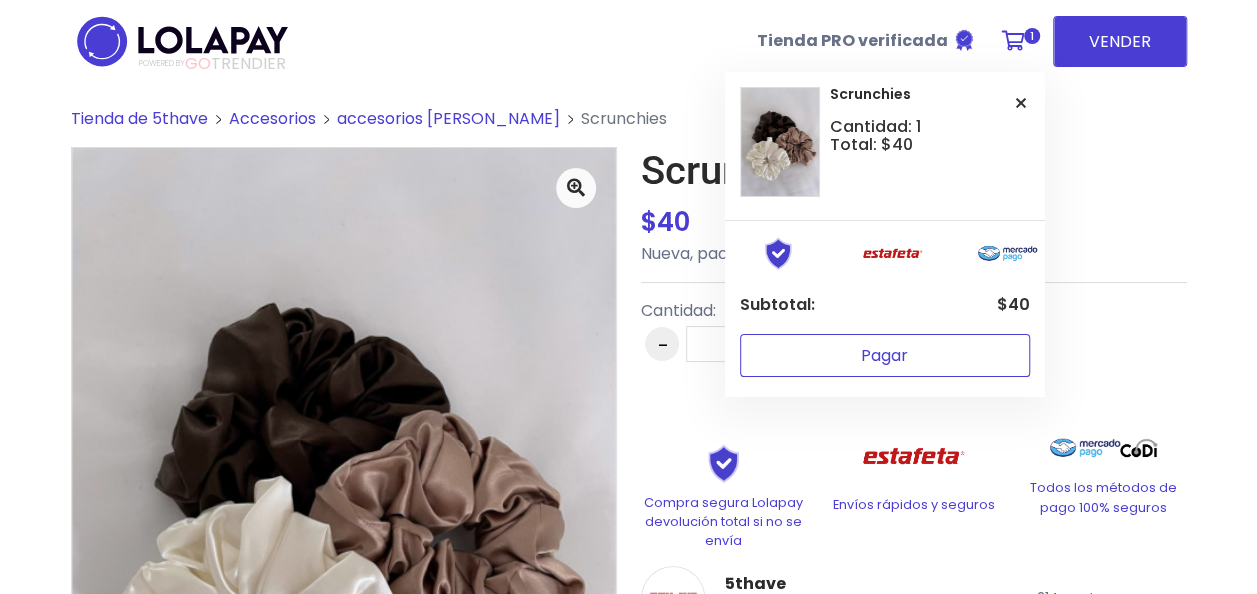 click on "Pagar" at bounding box center [885, 355] 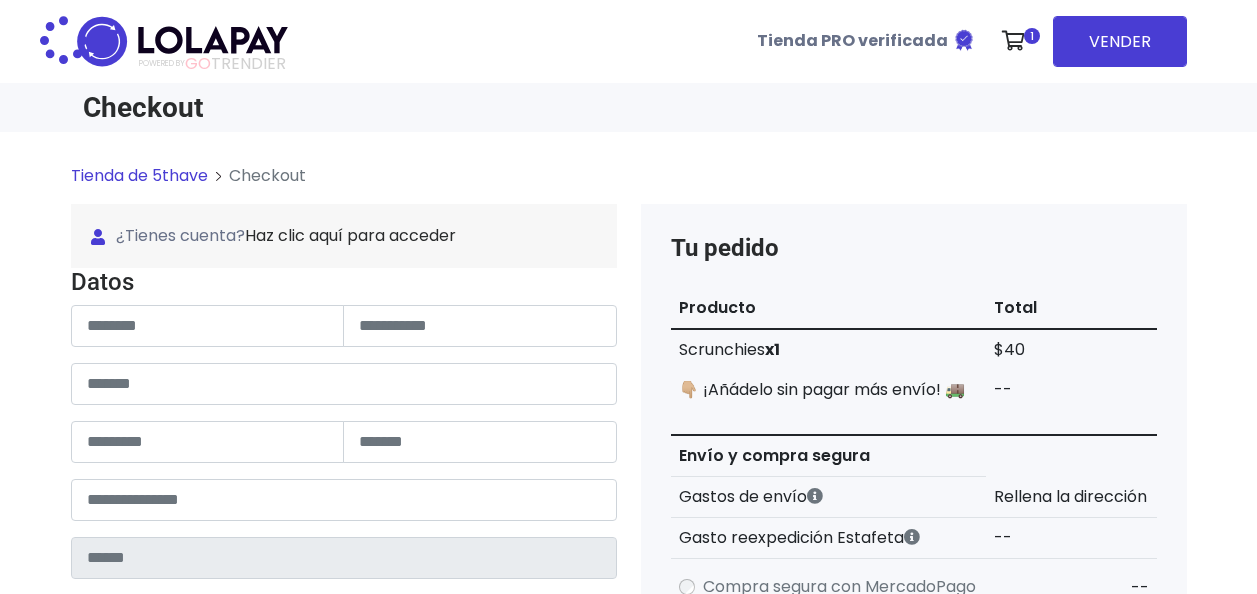 scroll, scrollTop: 0, scrollLeft: 0, axis: both 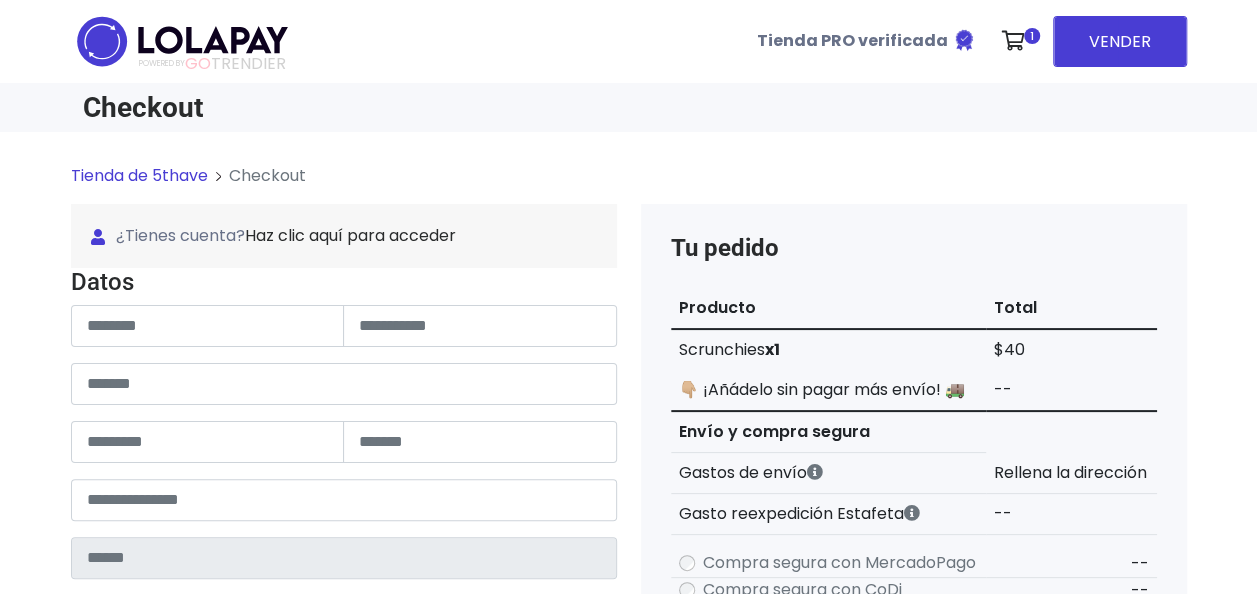 type on "******" 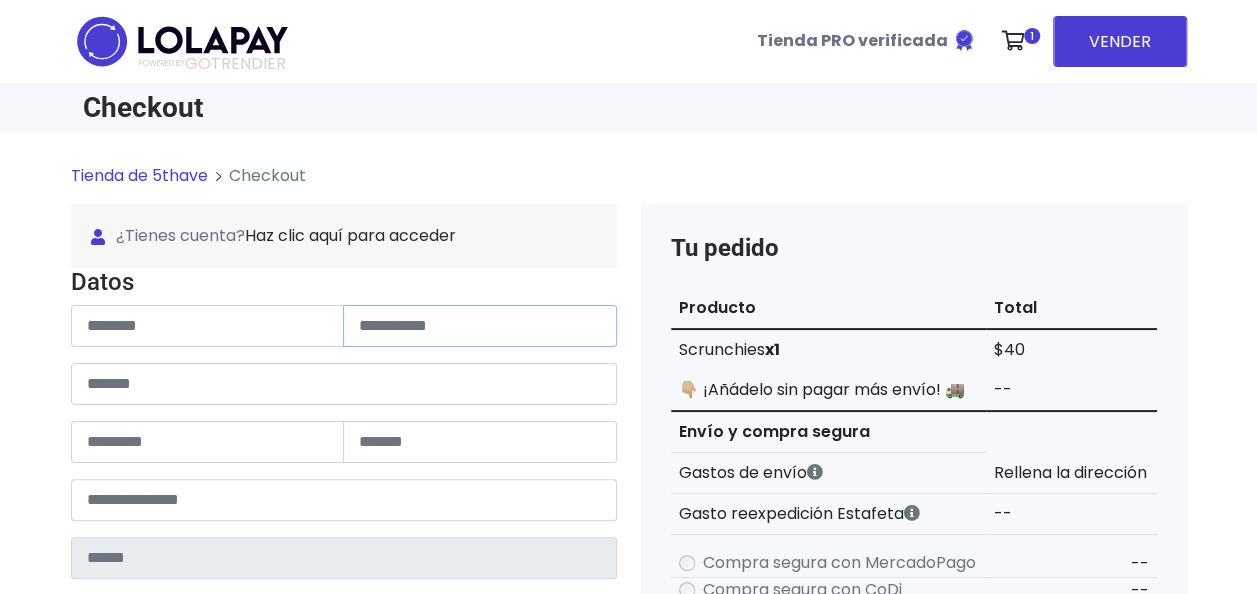 click at bounding box center (480, 326) 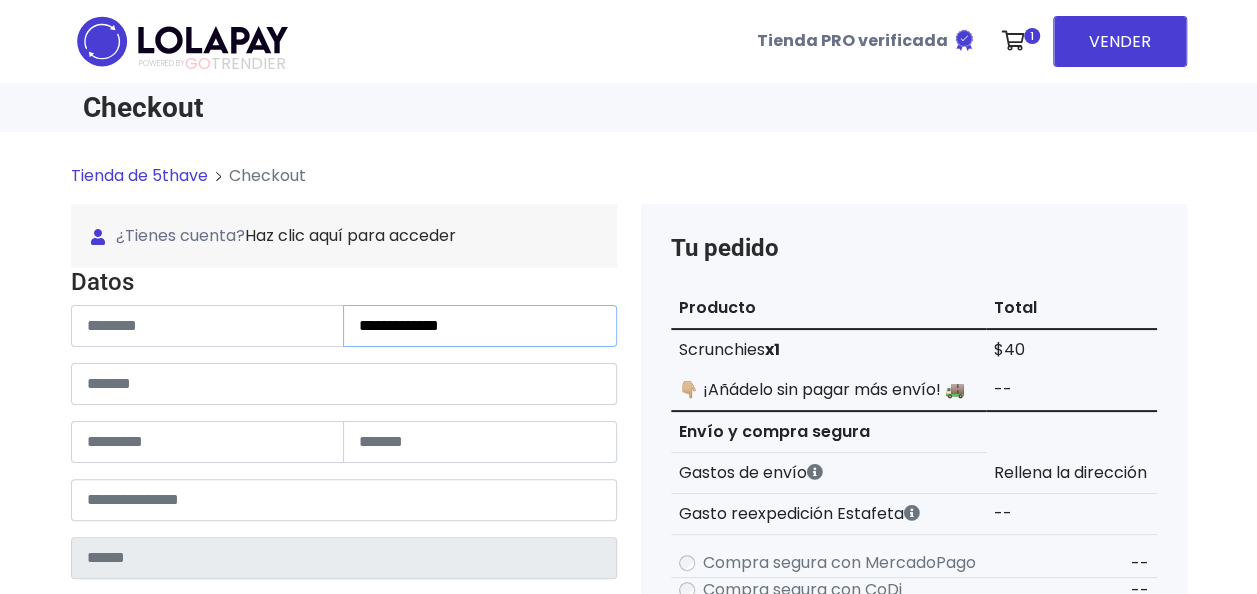 type on "**********" 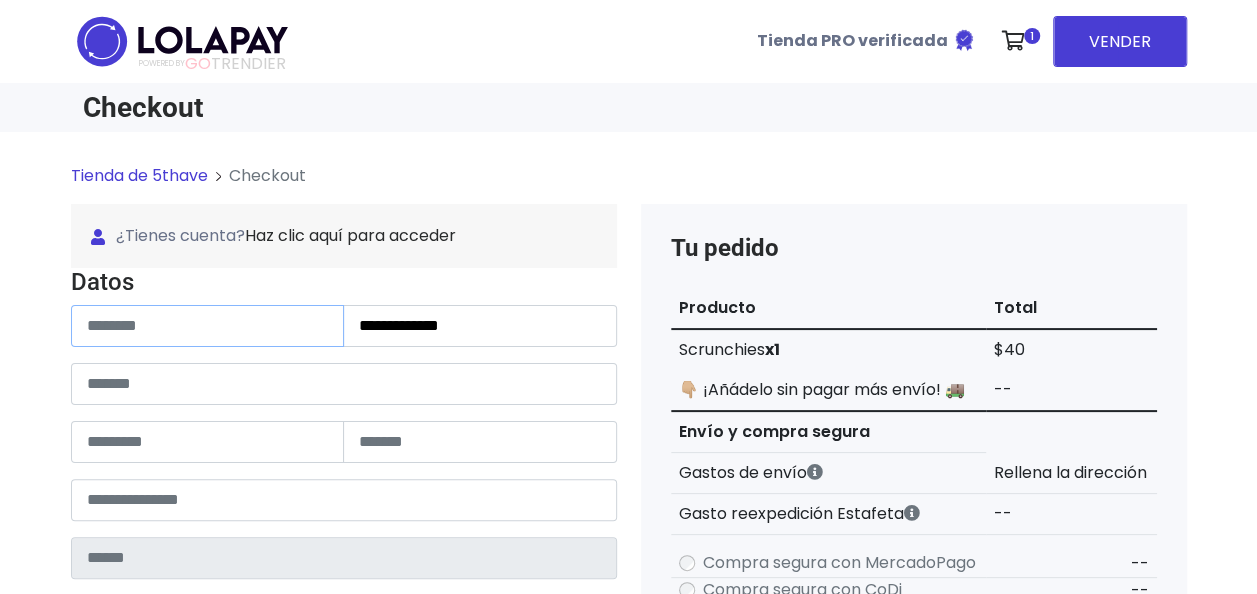 click at bounding box center (208, 326) 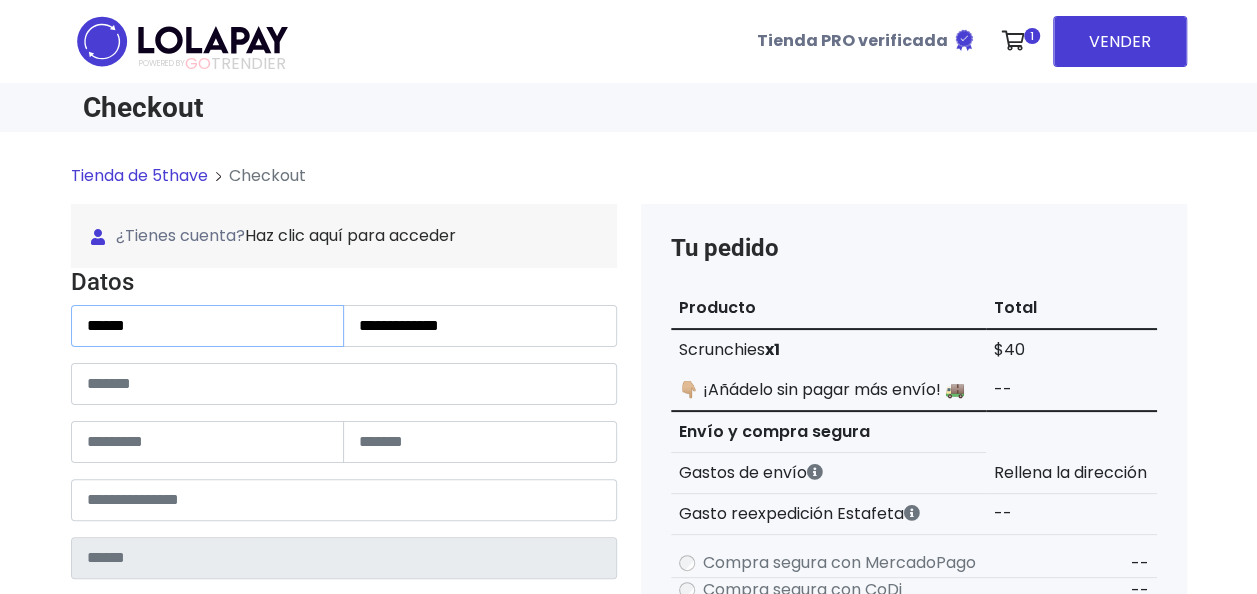 type on "******" 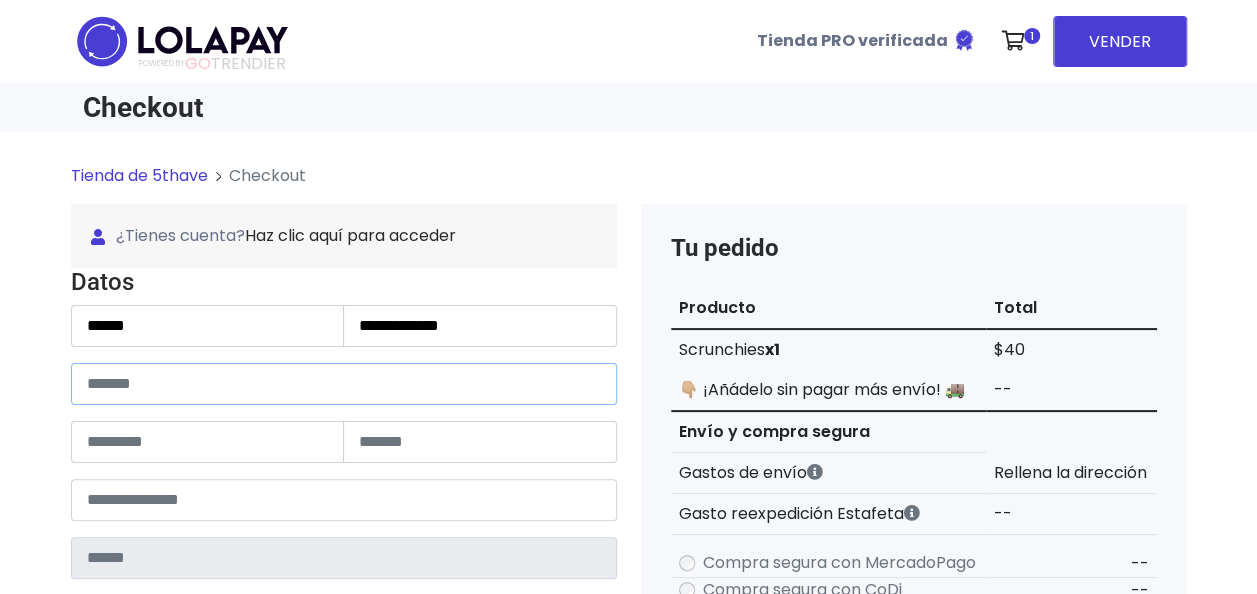 paste on "********" 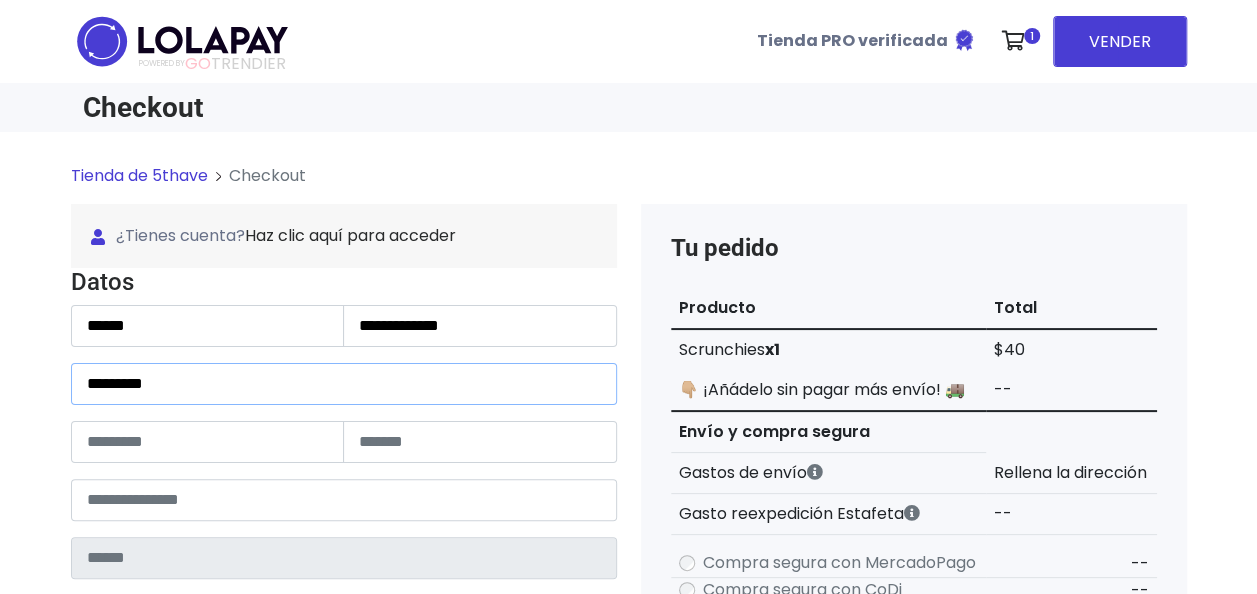 type on "********" 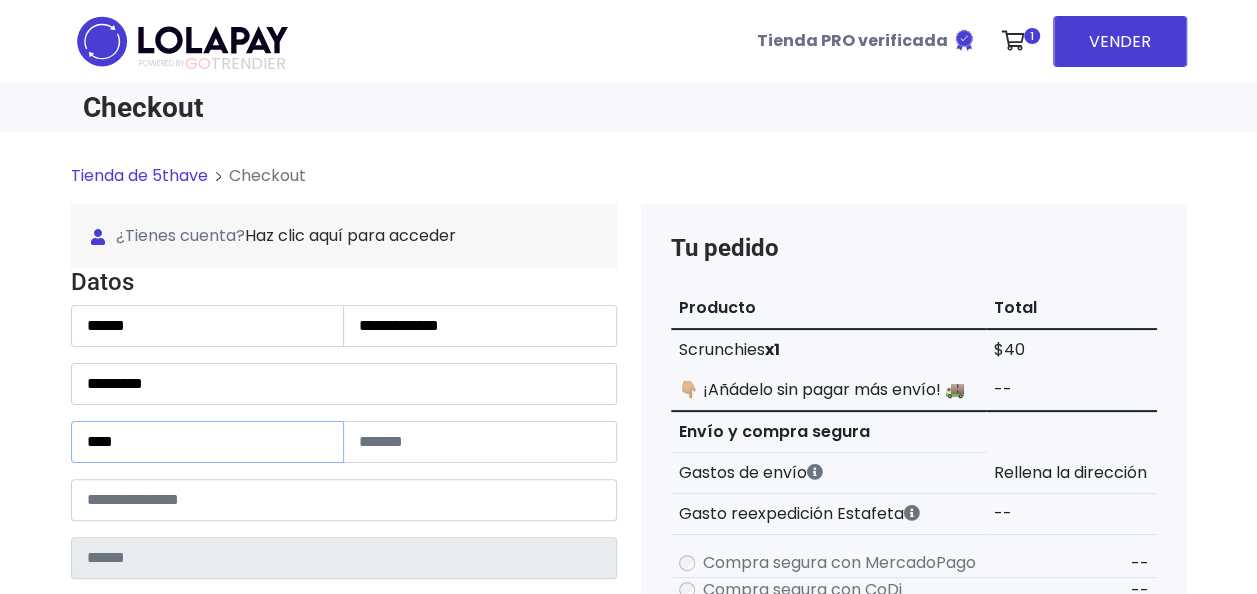 click on "****" at bounding box center (208, 442) 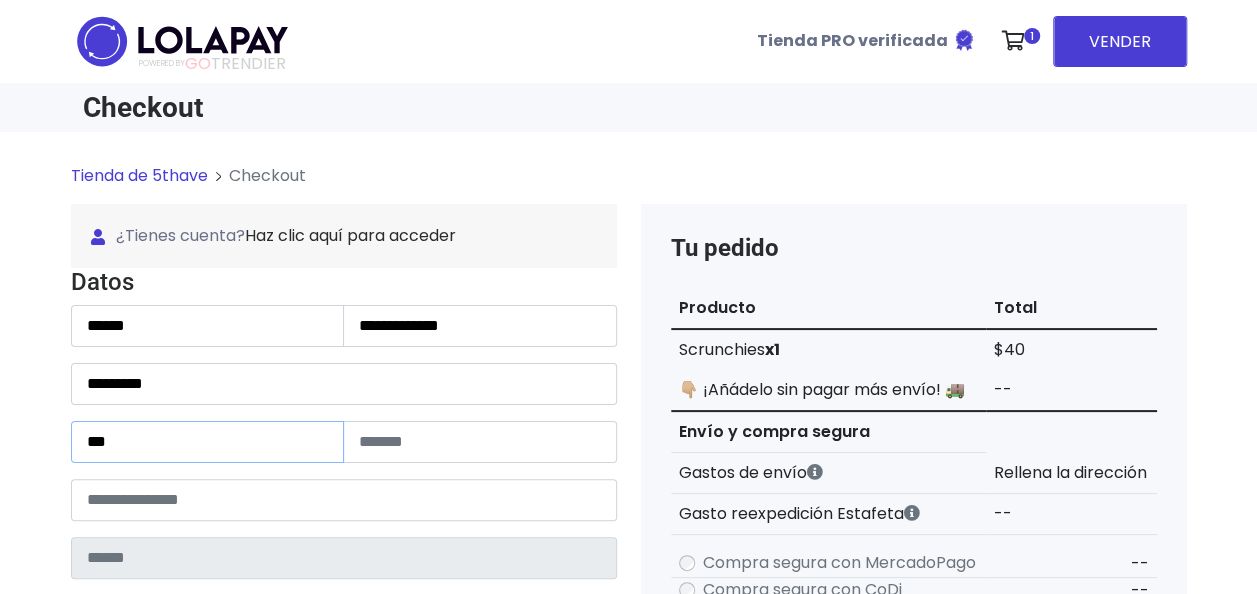 type on "***" 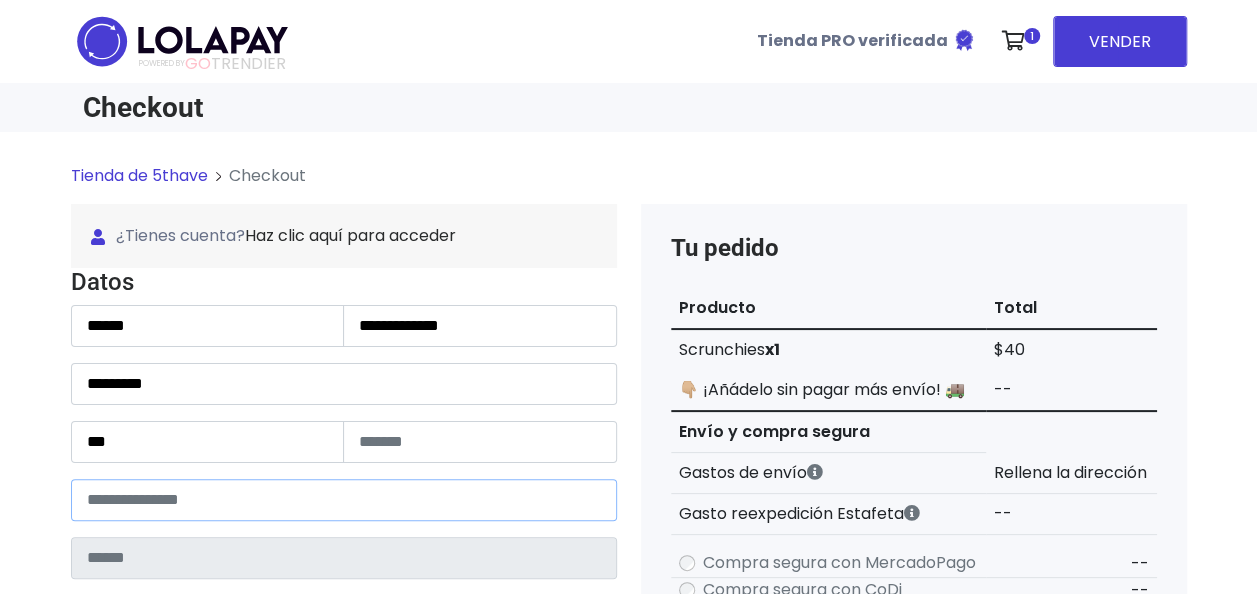 paste on "*****" 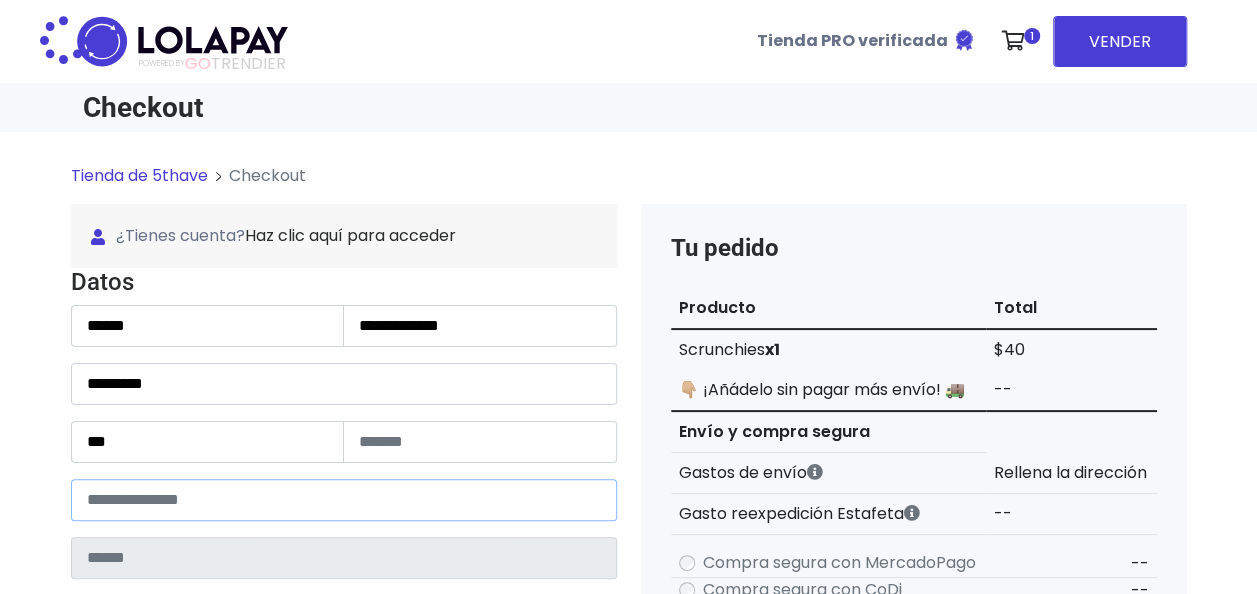 type on "**********" 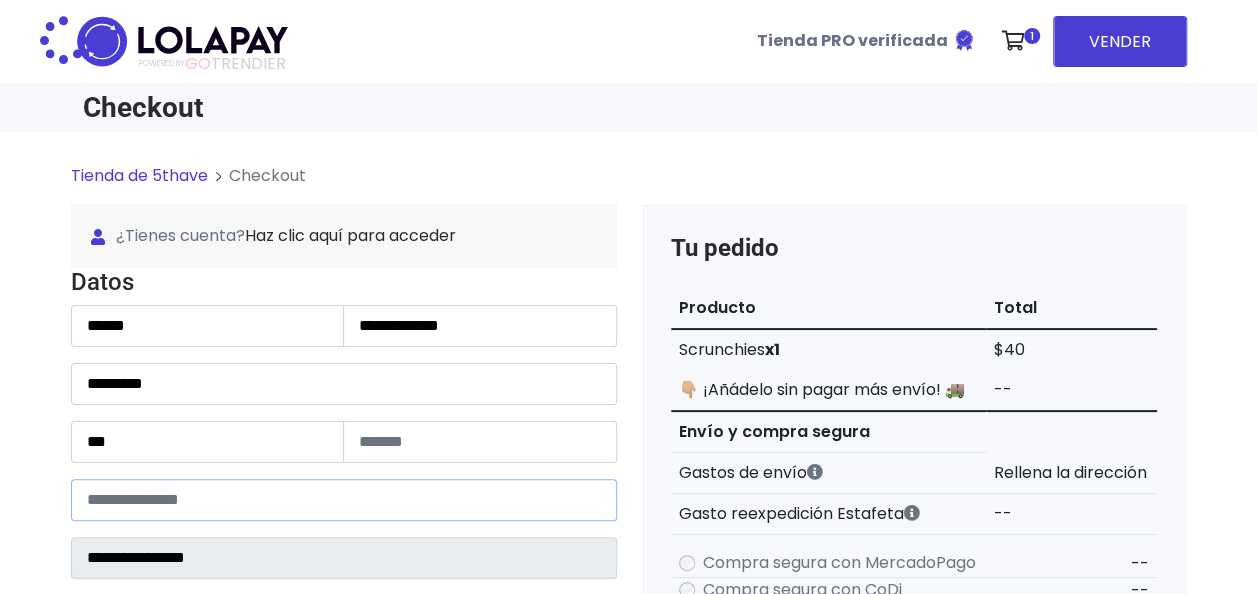 select 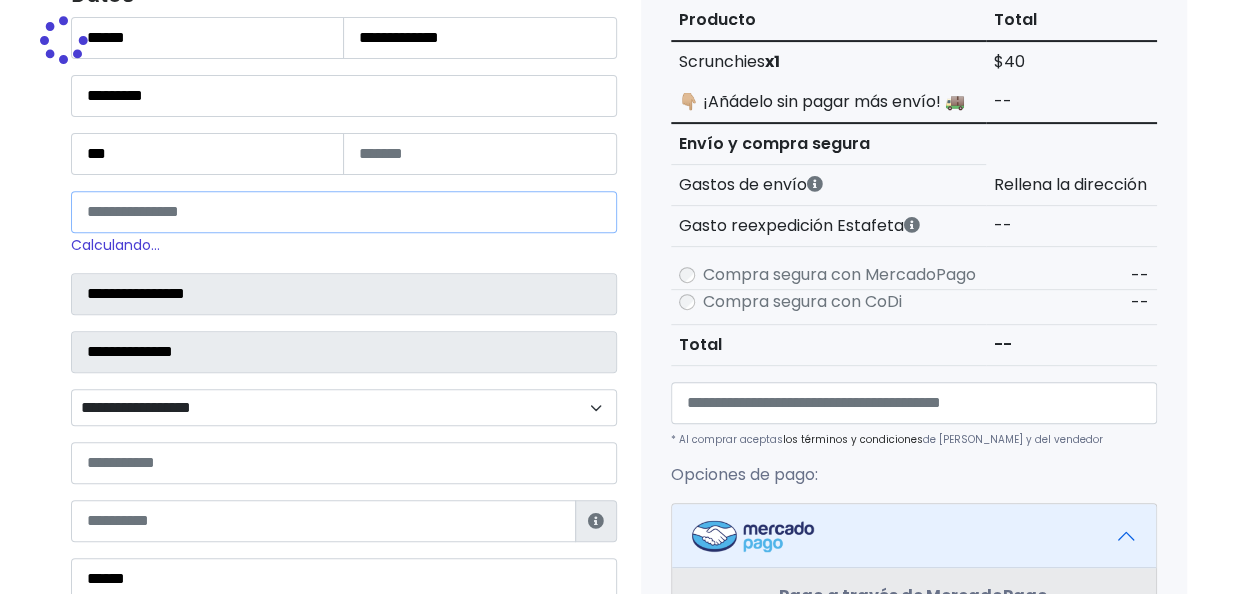 scroll, scrollTop: 293, scrollLeft: 0, axis: vertical 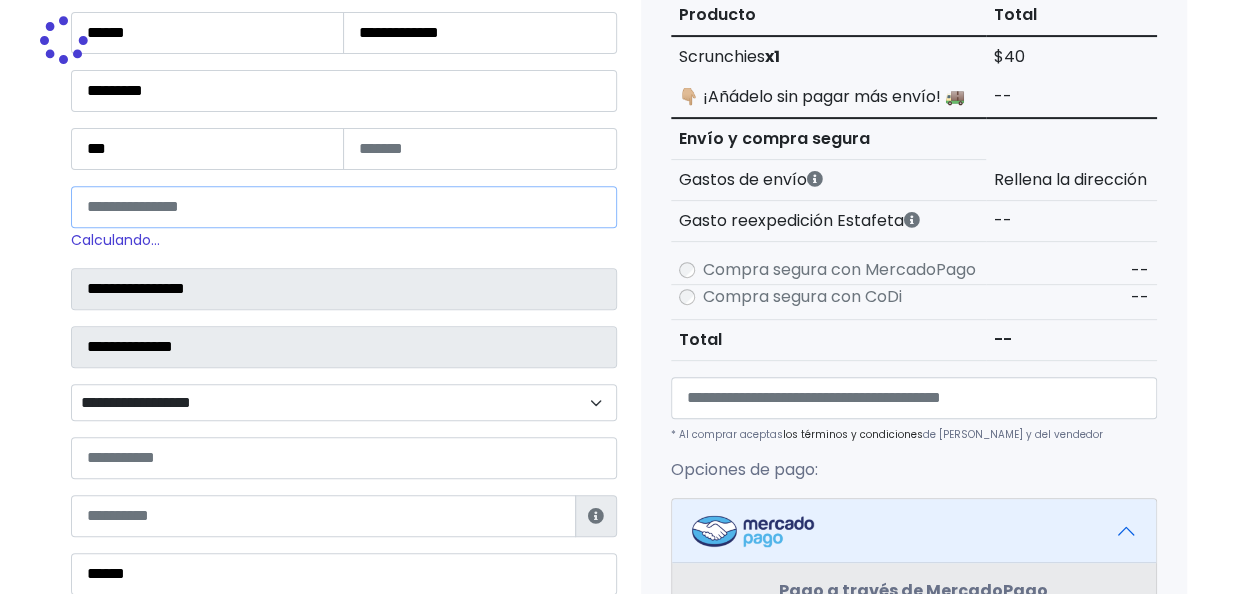 type on "*****" 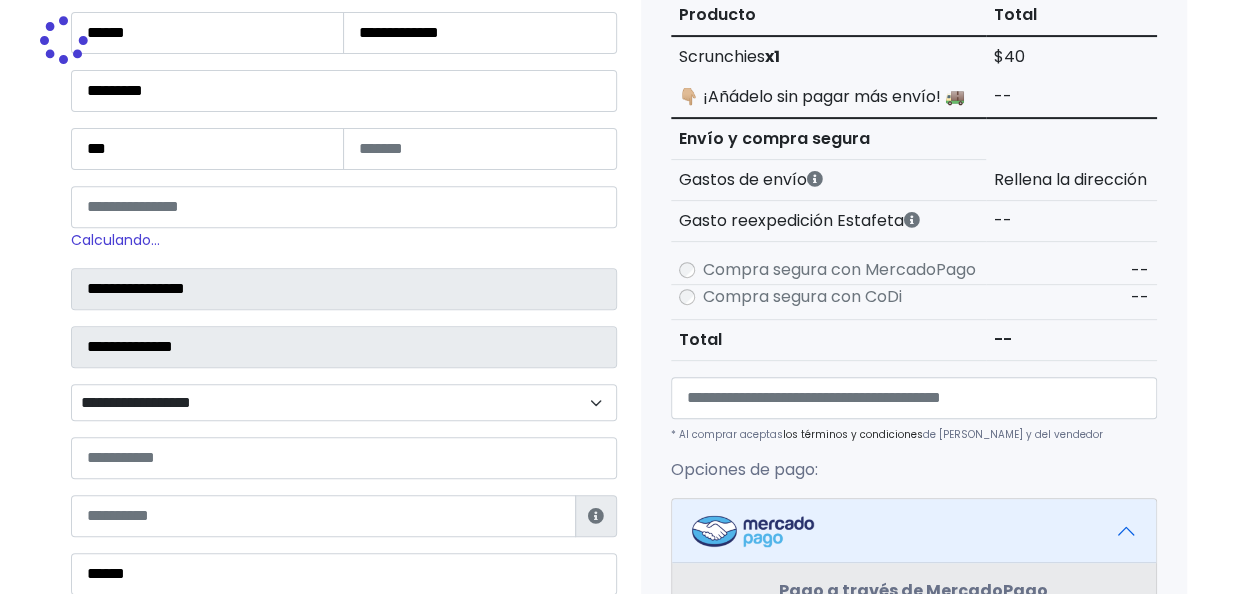 click on "**********" at bounding box center [344, 402] 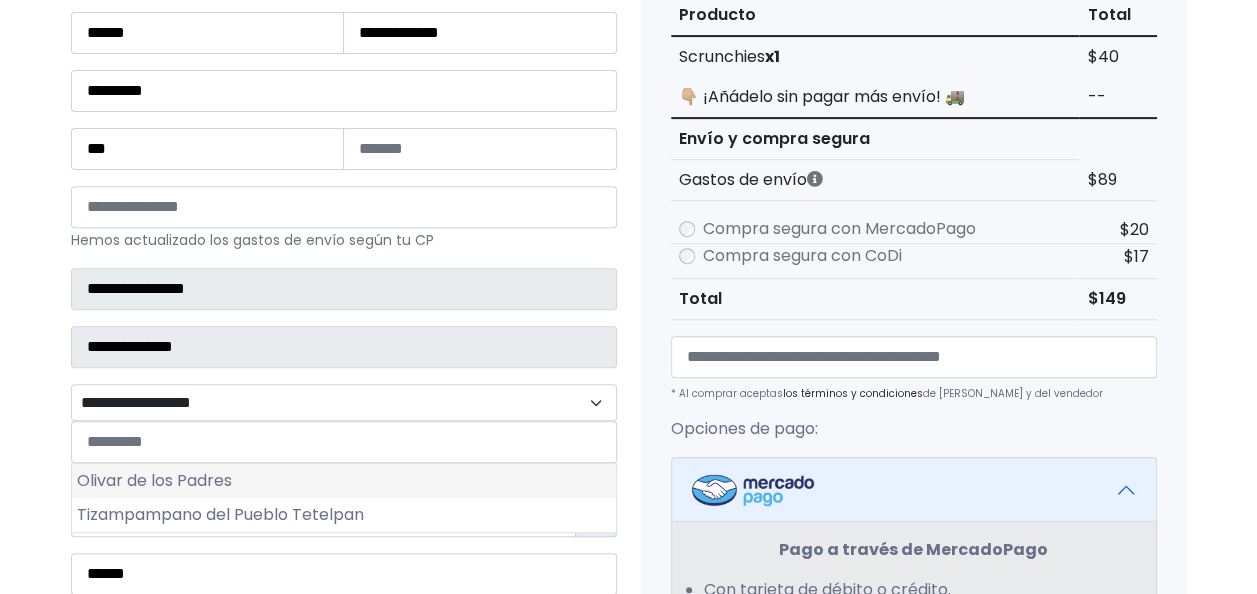 click on "Olivar de los Padres" at bounding box center (344, 481) 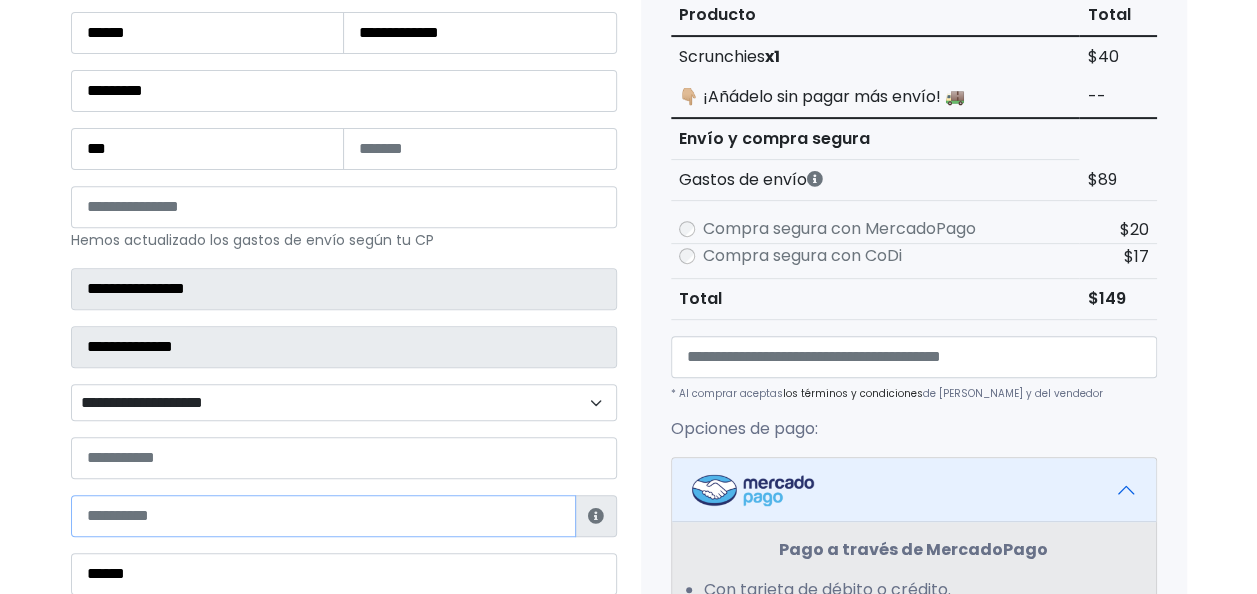 click at bounding box center (323, 516) 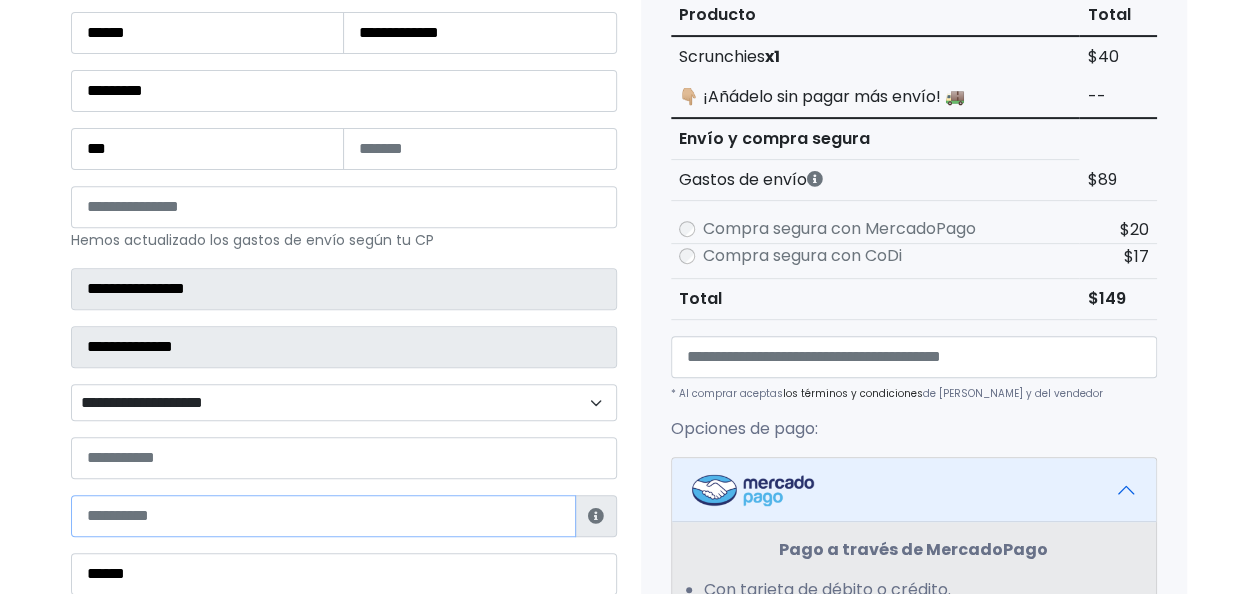 paste on "**********" 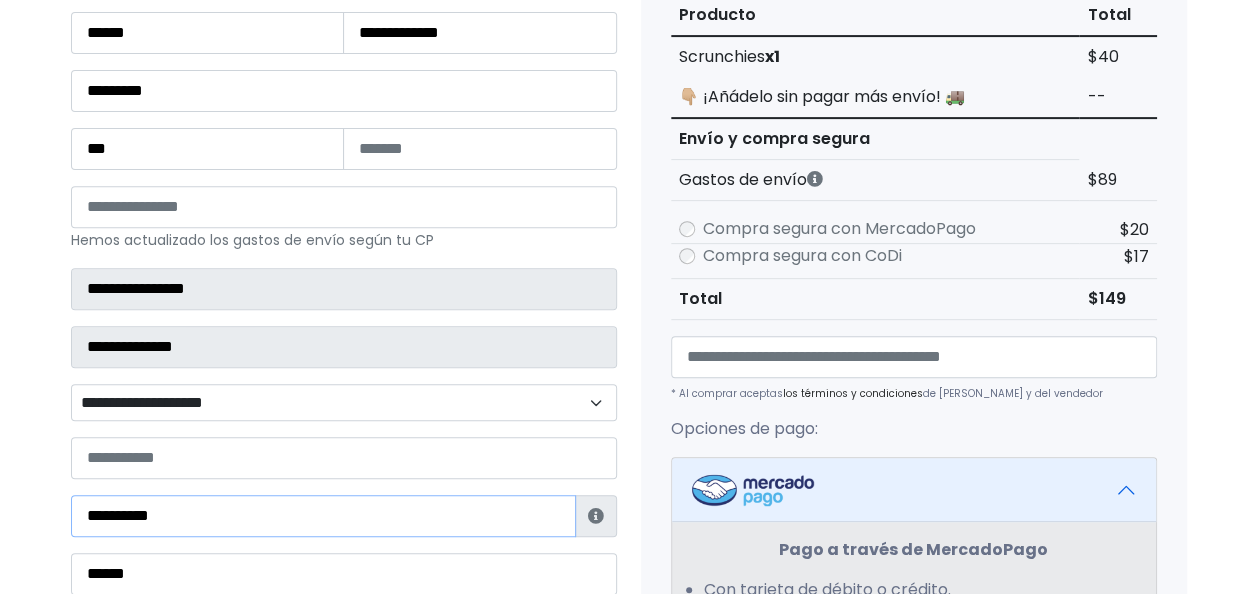 type on "**********" 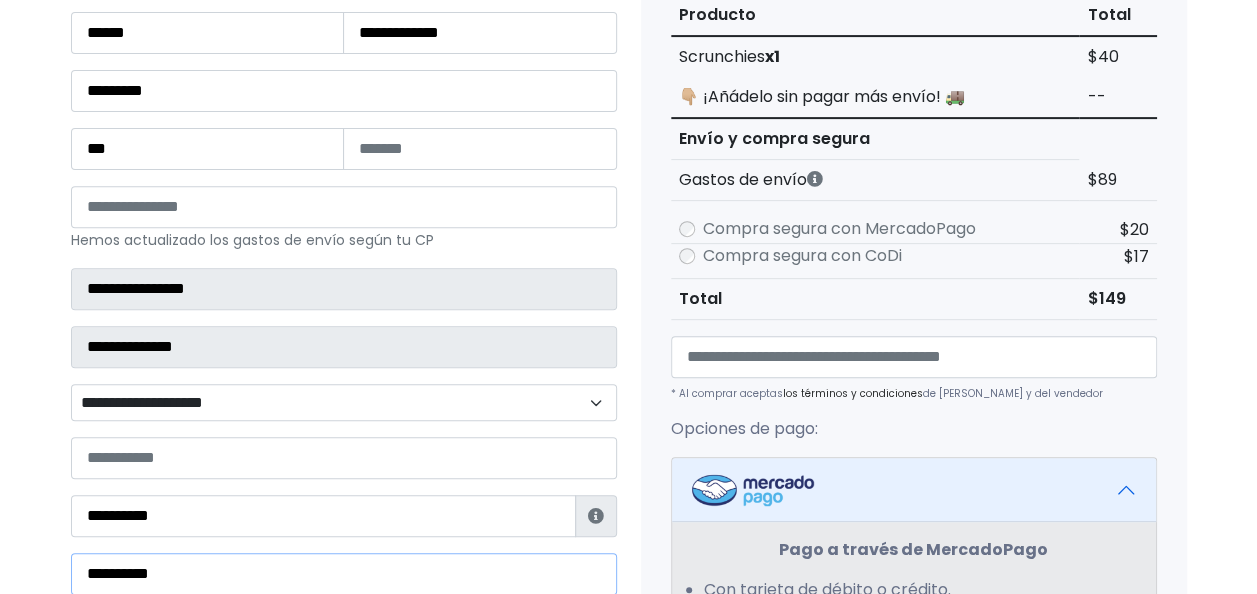 type on "**********" 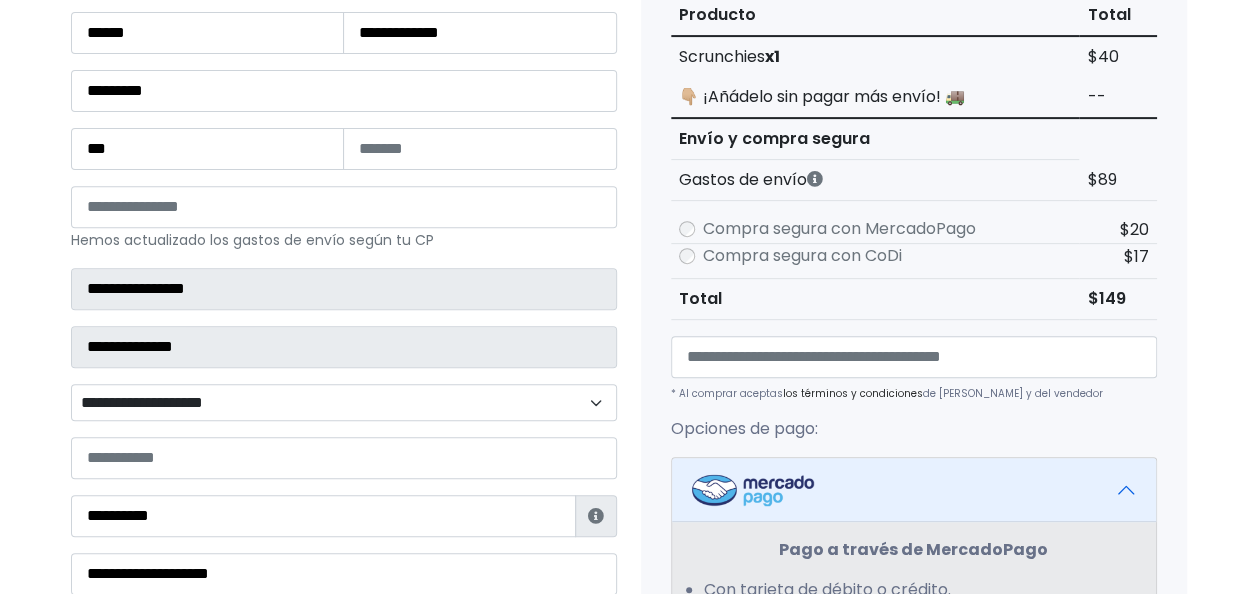 click on "Tienda de 5thave
Checkout
¿Tienes cuenta?
Haz clic aquí para acceder
******
¿Olvidaste tu contraseña? Entrar" at bounding box center [628, 496] 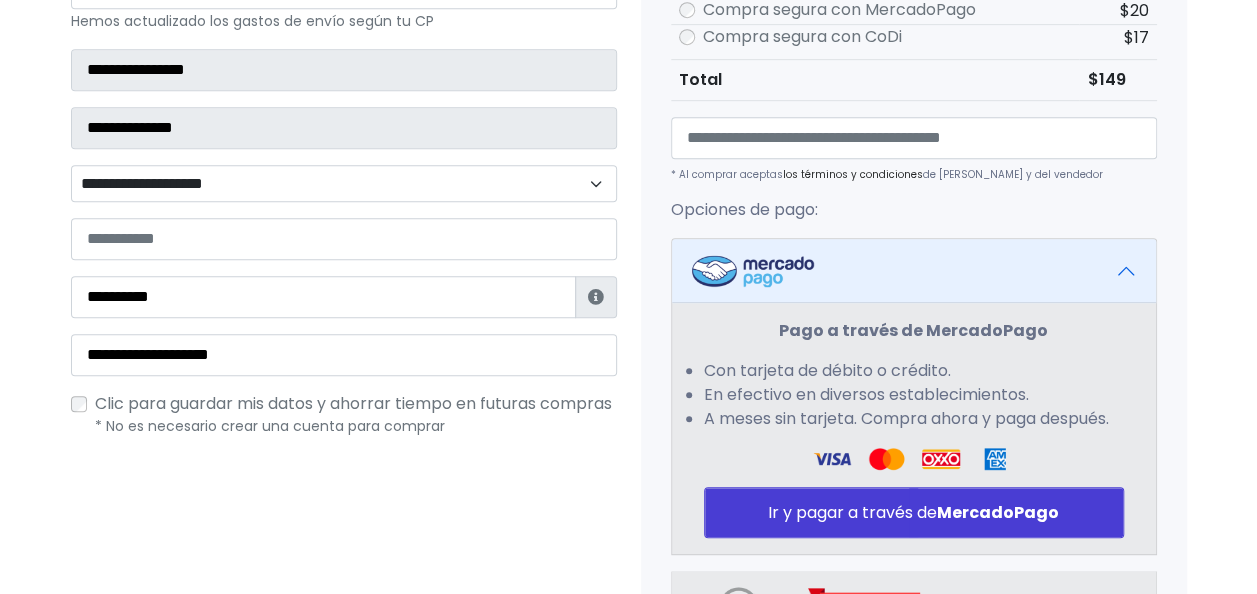 scroll, scrollTop: 540, scrollLeft: 0, axis: vertical 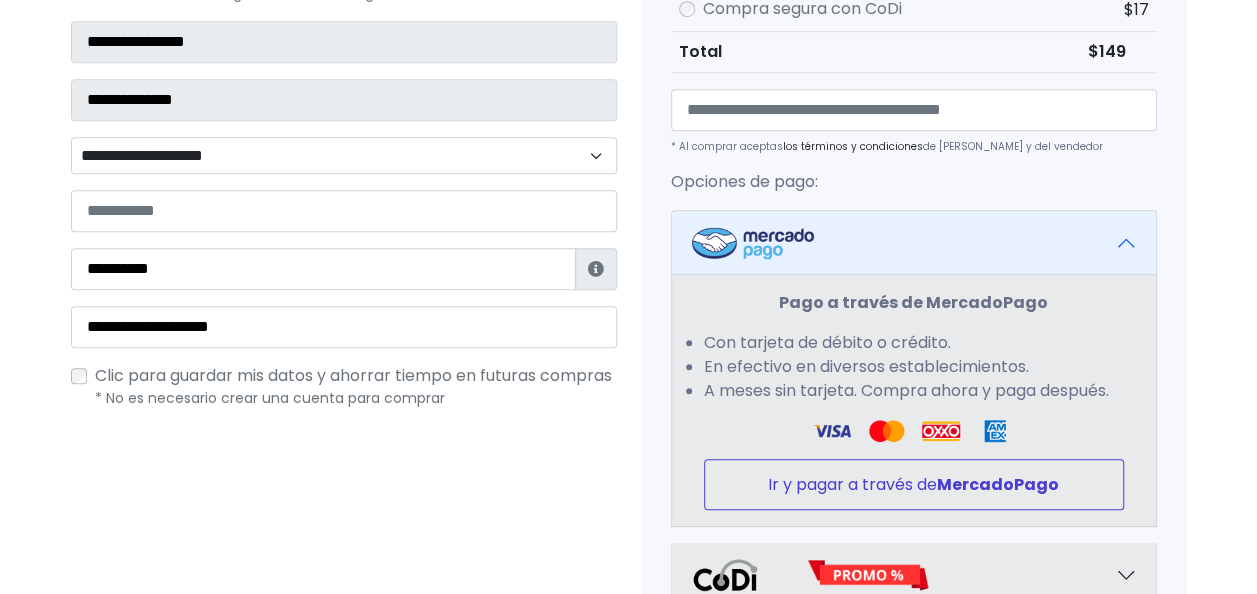 click on "MercadoPago" at bounding box center [998, 484] 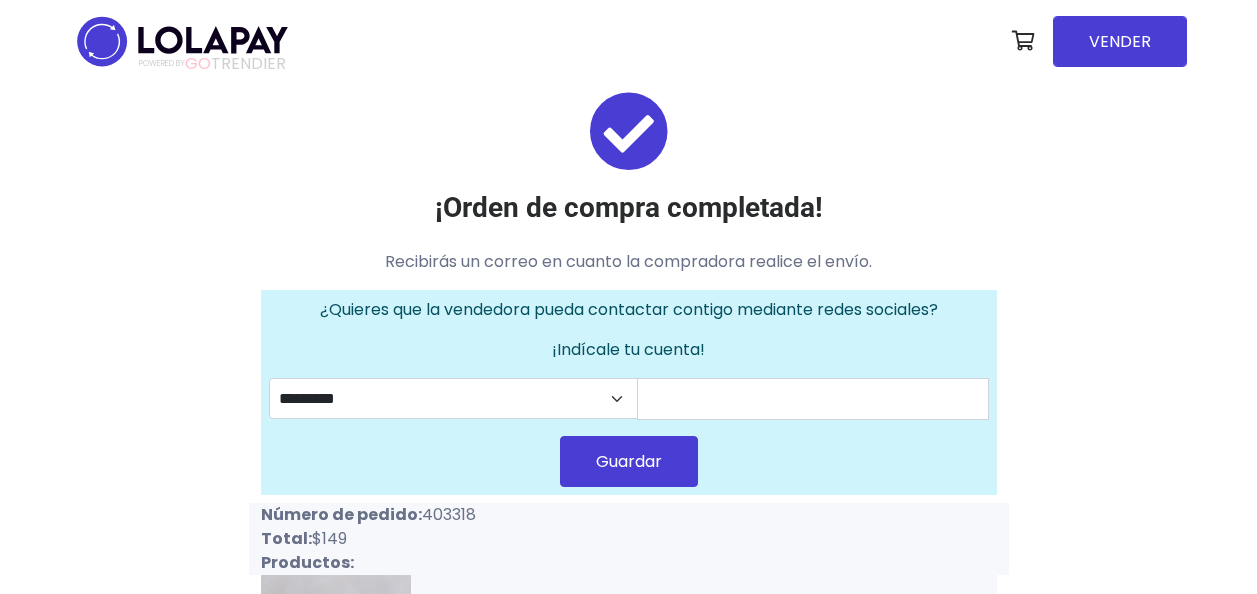 scroll, scrollTop: 0, scrollLeft: 0, axis: both 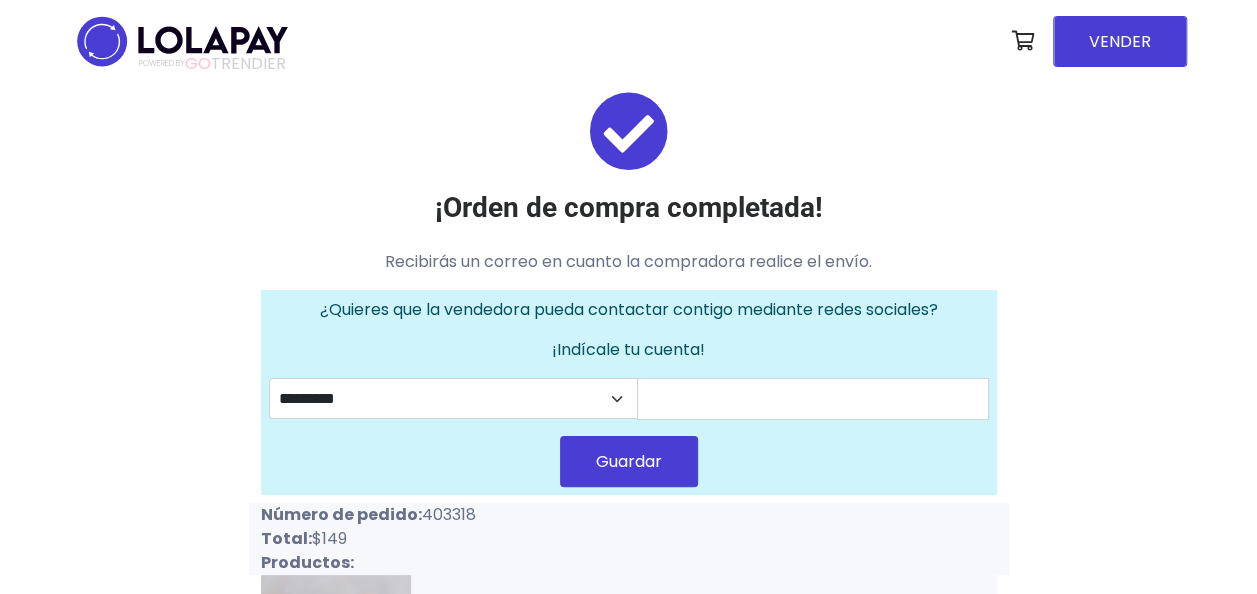 drag, startPoint x: 425, startPoint y: 513, endPoint x: 575, endPoint y: 518, distance: 150.08331 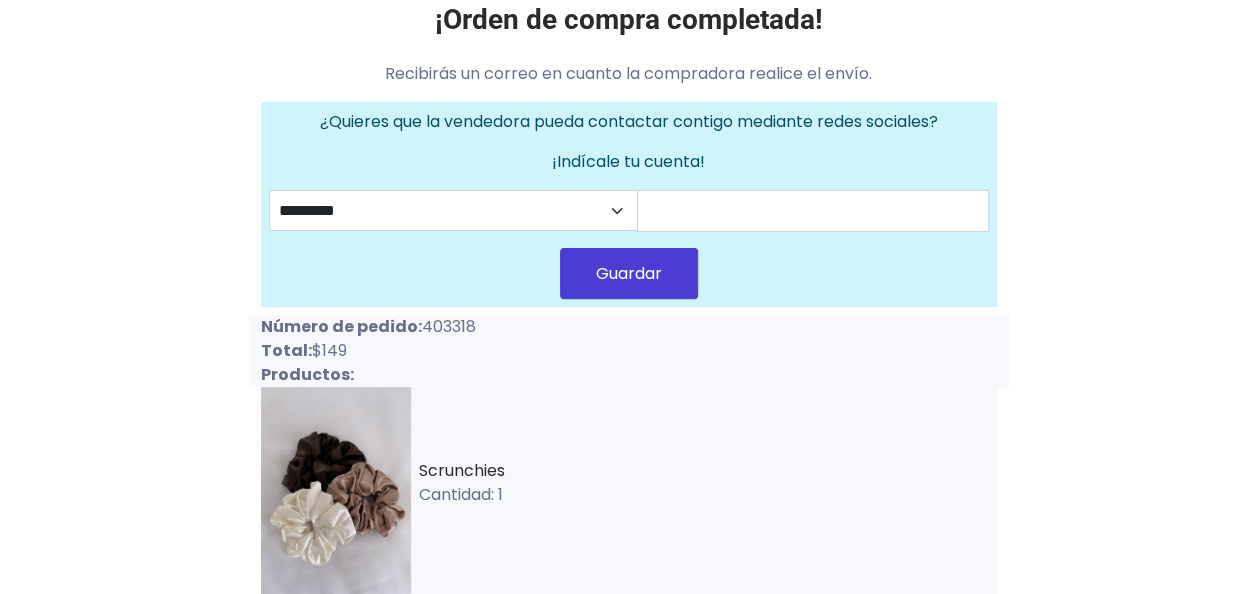 scroll, scrollTop: 193, scrollLeft: 0, axis: vertical 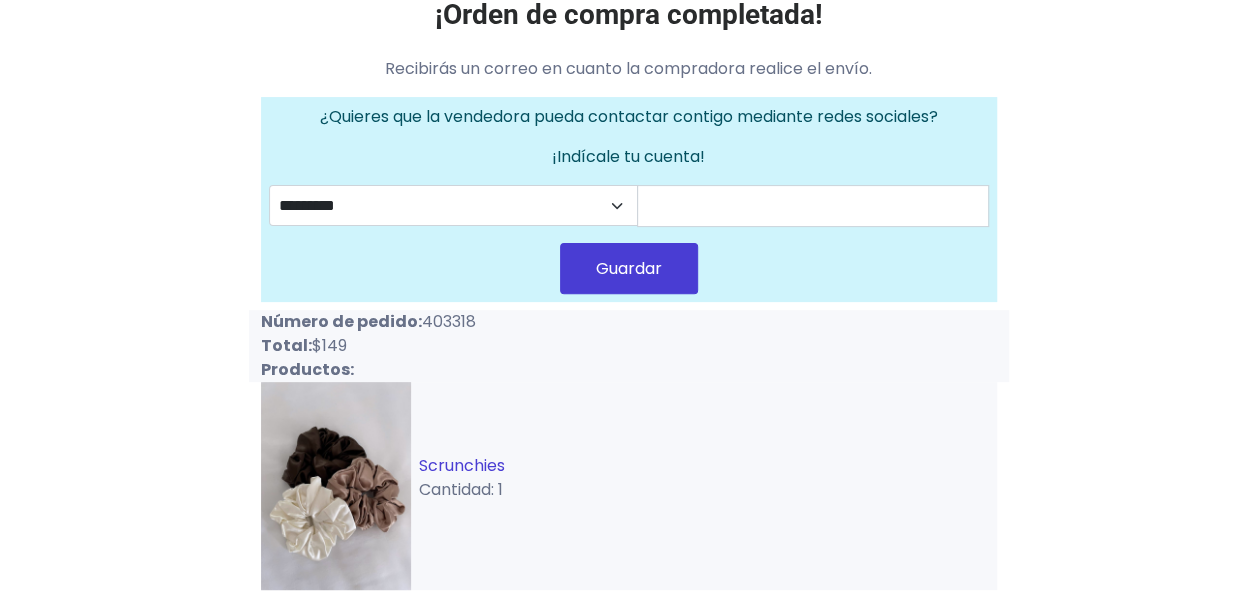 click on "Scrunchies" at bounding box center [462, 465] 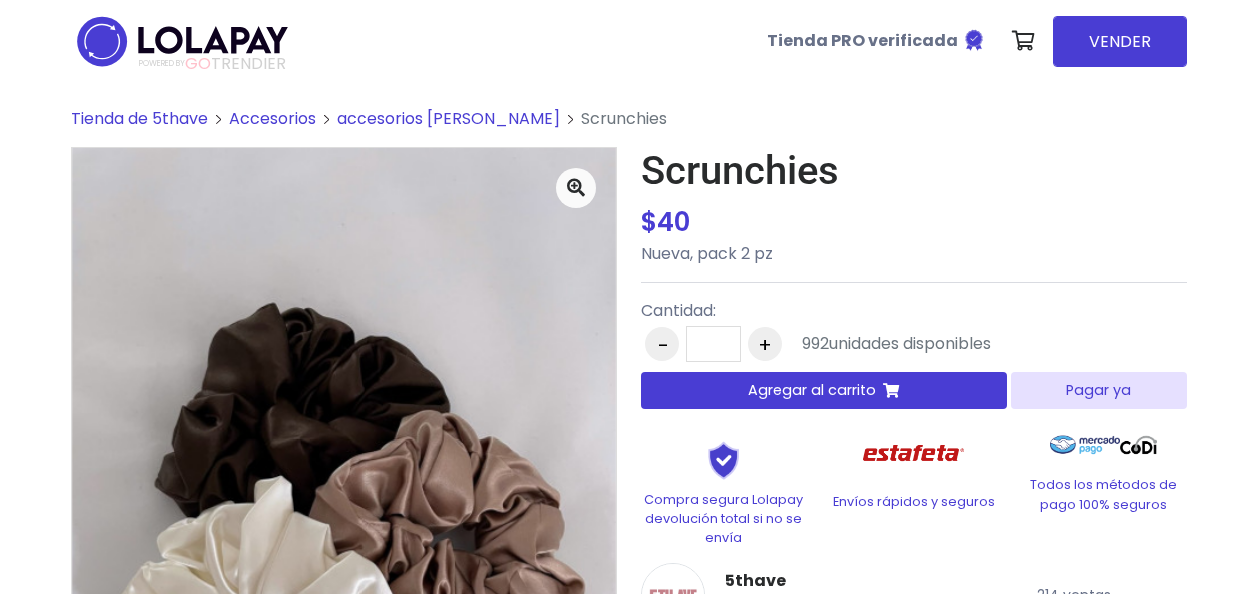 scroll, scrollTop: 0, scrollLeft: 0, axis: both 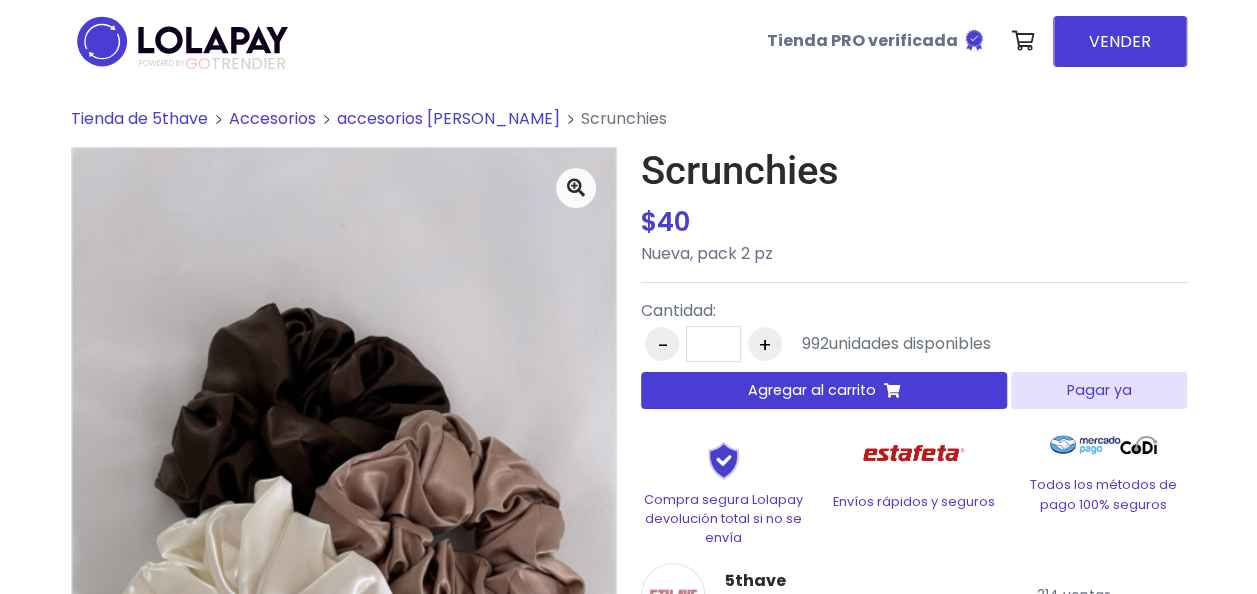 click on "Agregar al carrito" at bounding box center [812, 390] 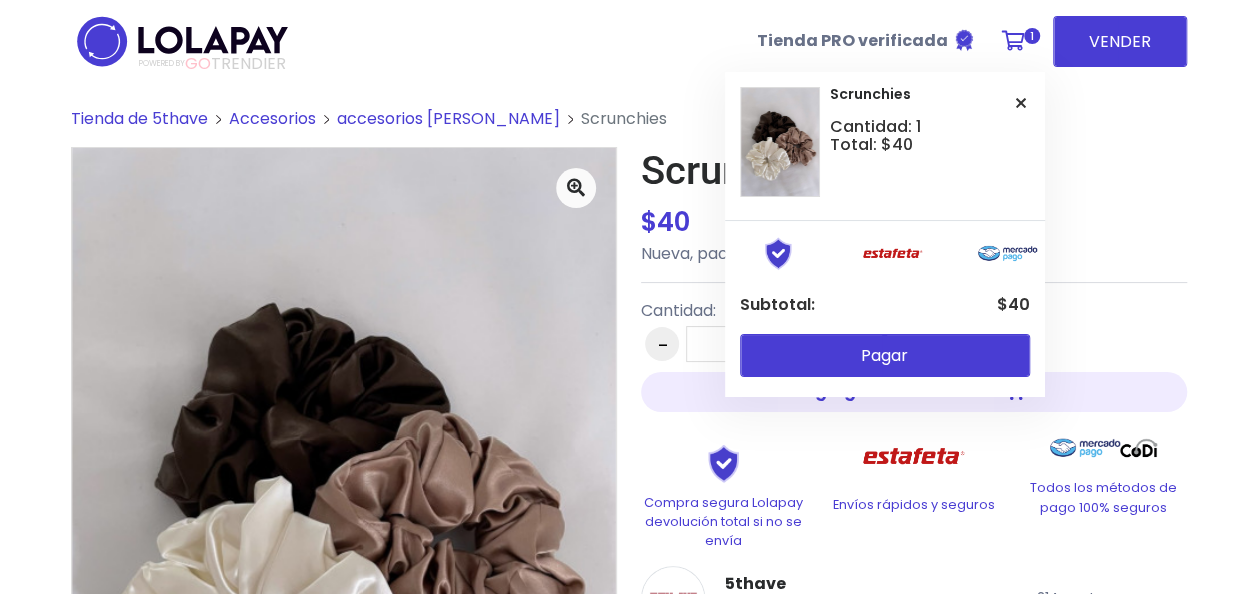 click at bounding box center [1013, 41] 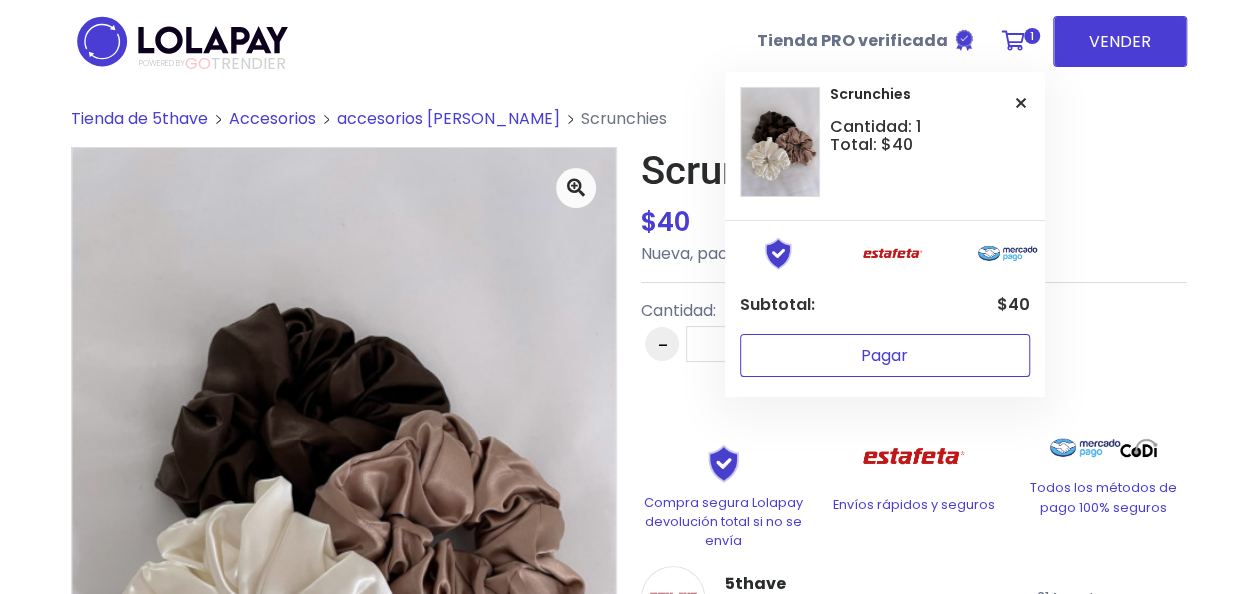 click on "Pagar" at bounding box center (885, 355) 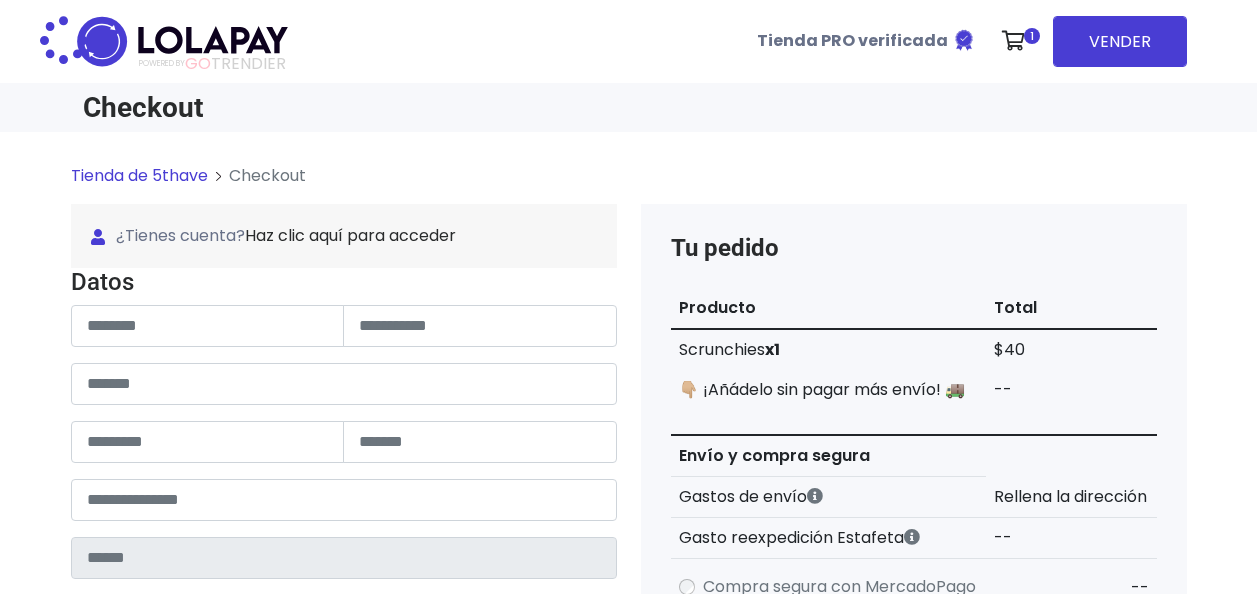 scroll, scrollTop: 0, scrollLeft: 0, axis: both 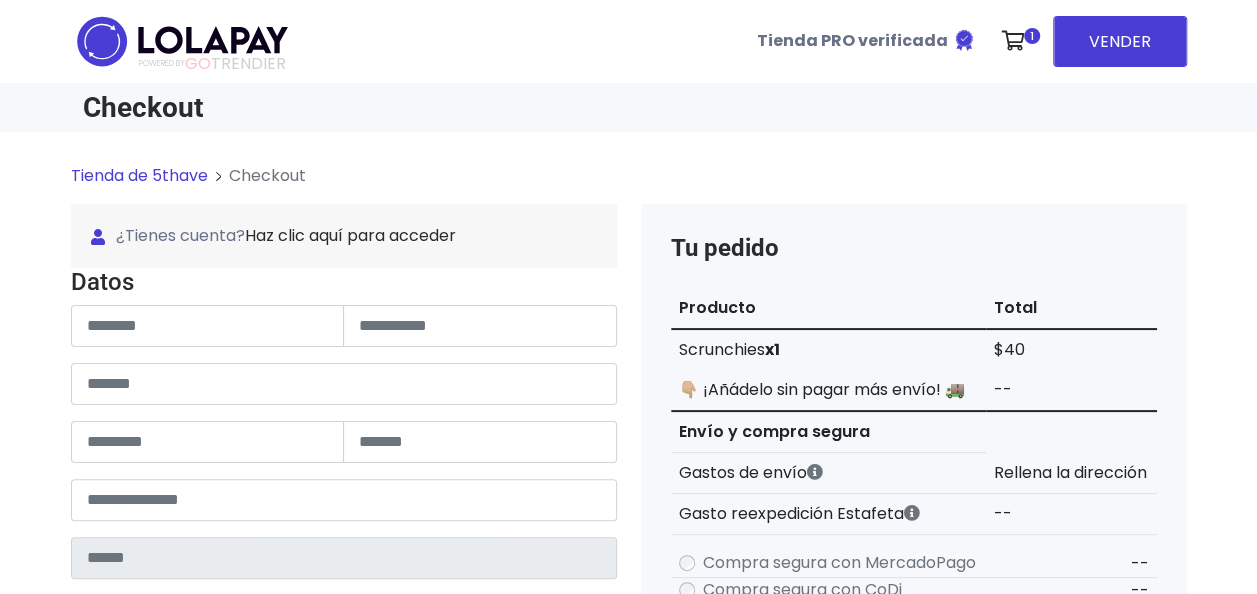 type on "******" 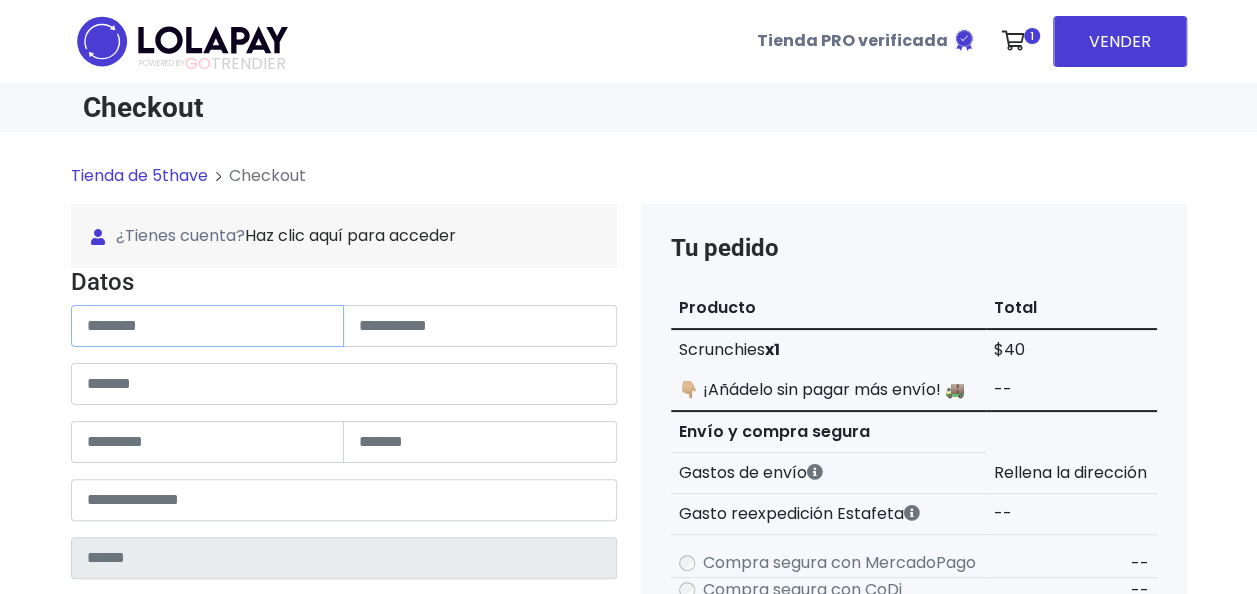 click at bounding box center [208, 326] 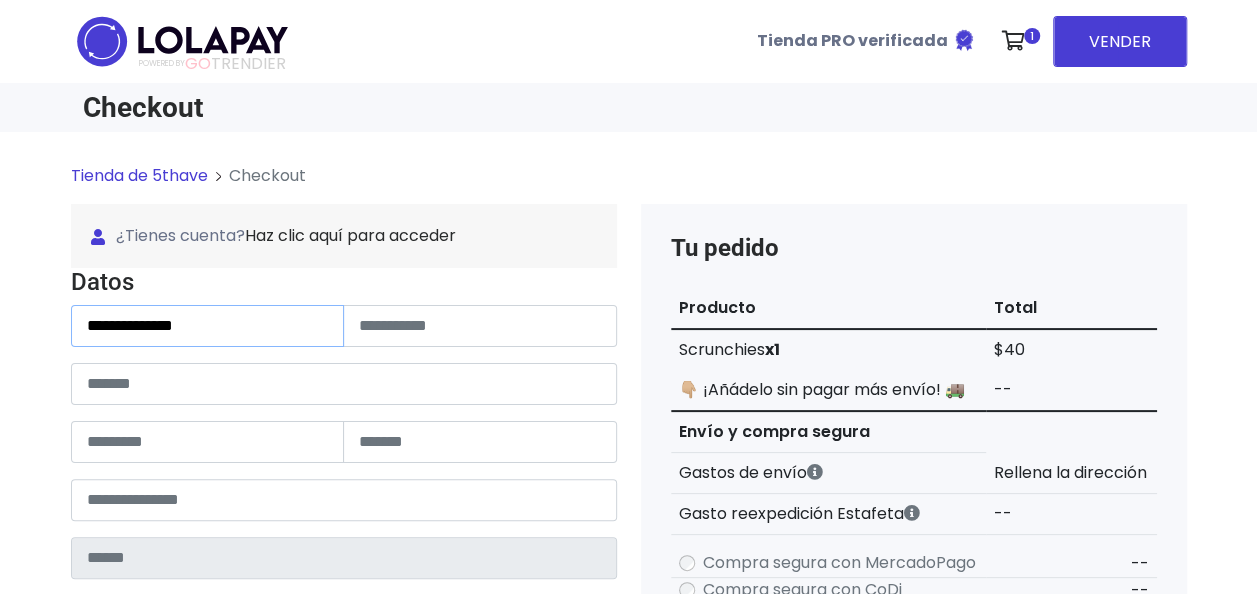 type on "**********" 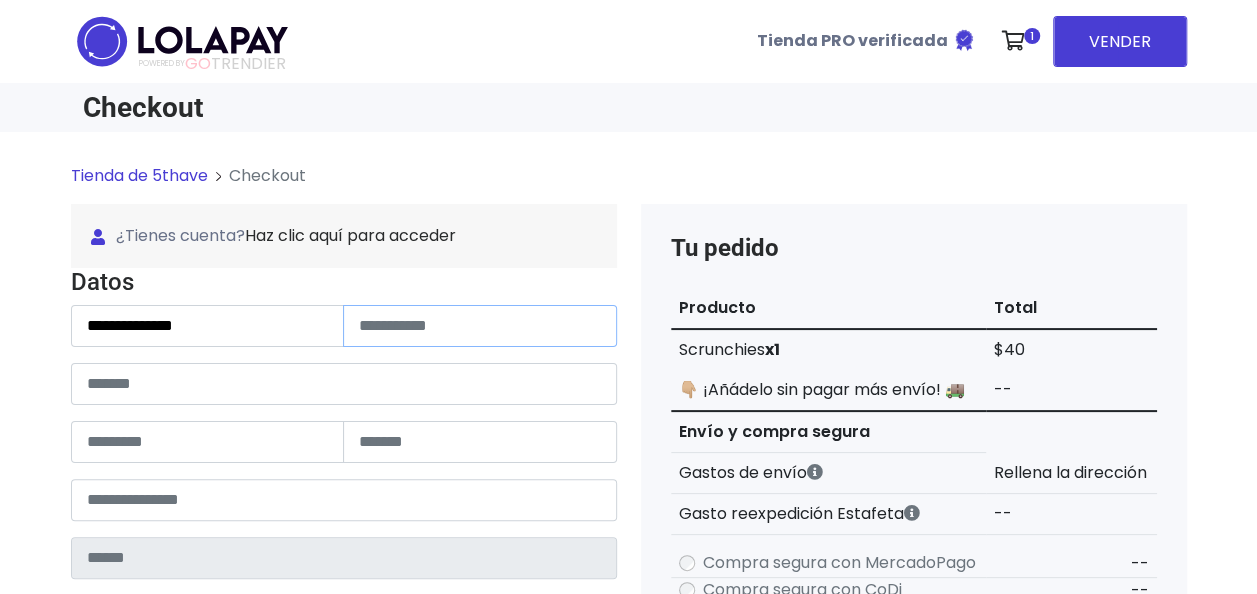 paste on "**********" 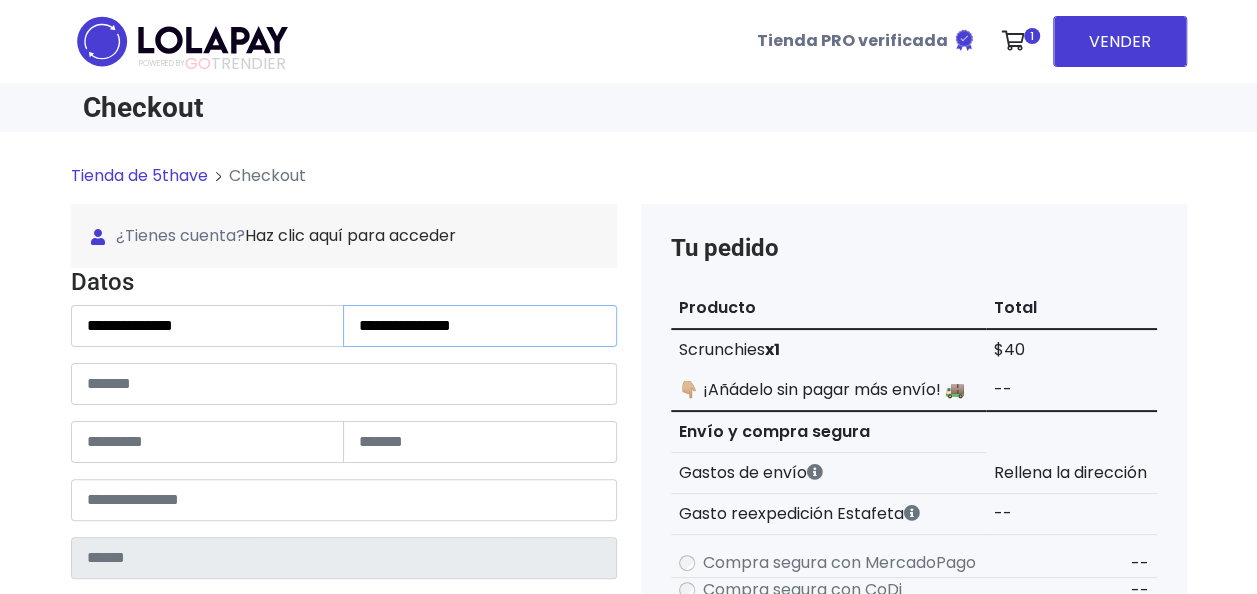 type on "**********" 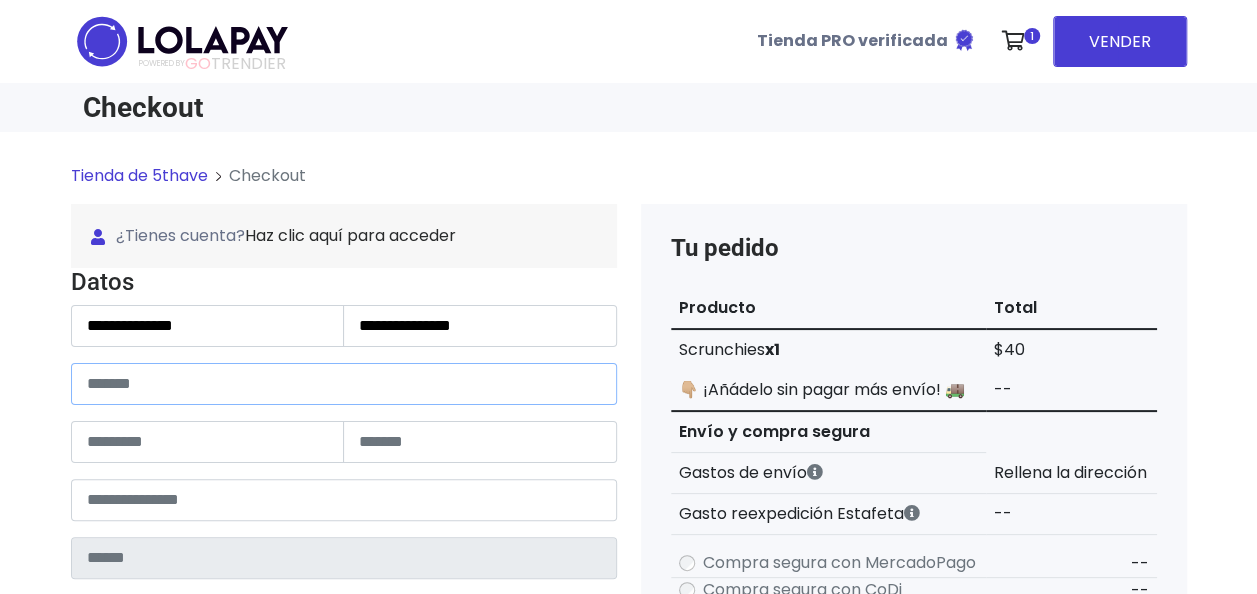 paste on "**********" 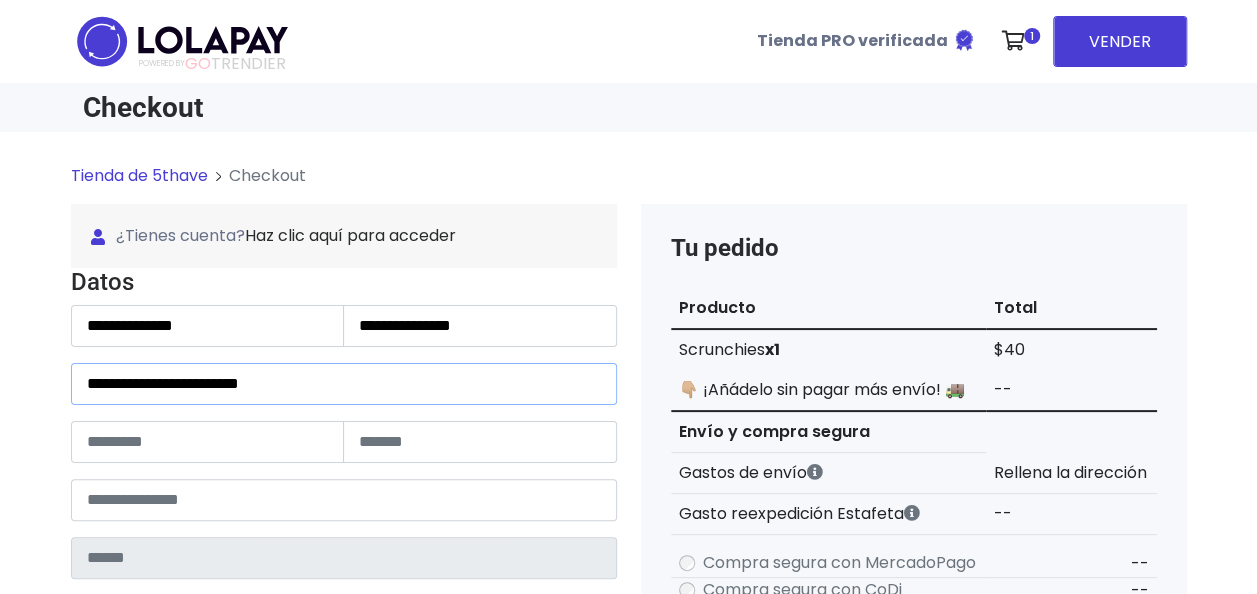 type on "**********" 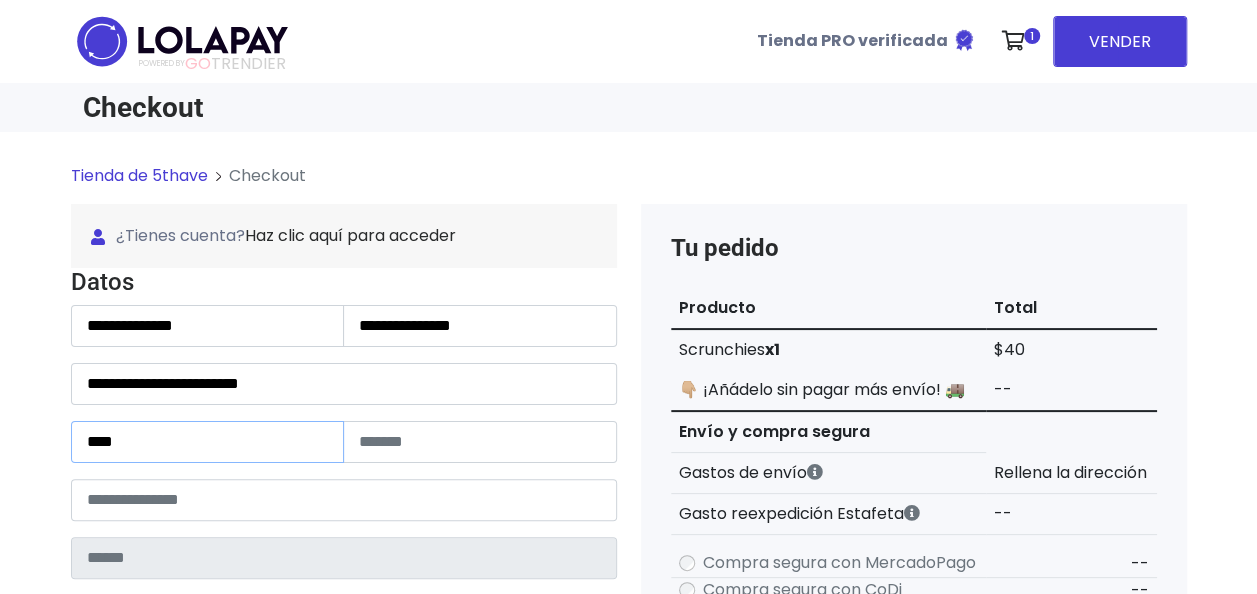 type on "****" 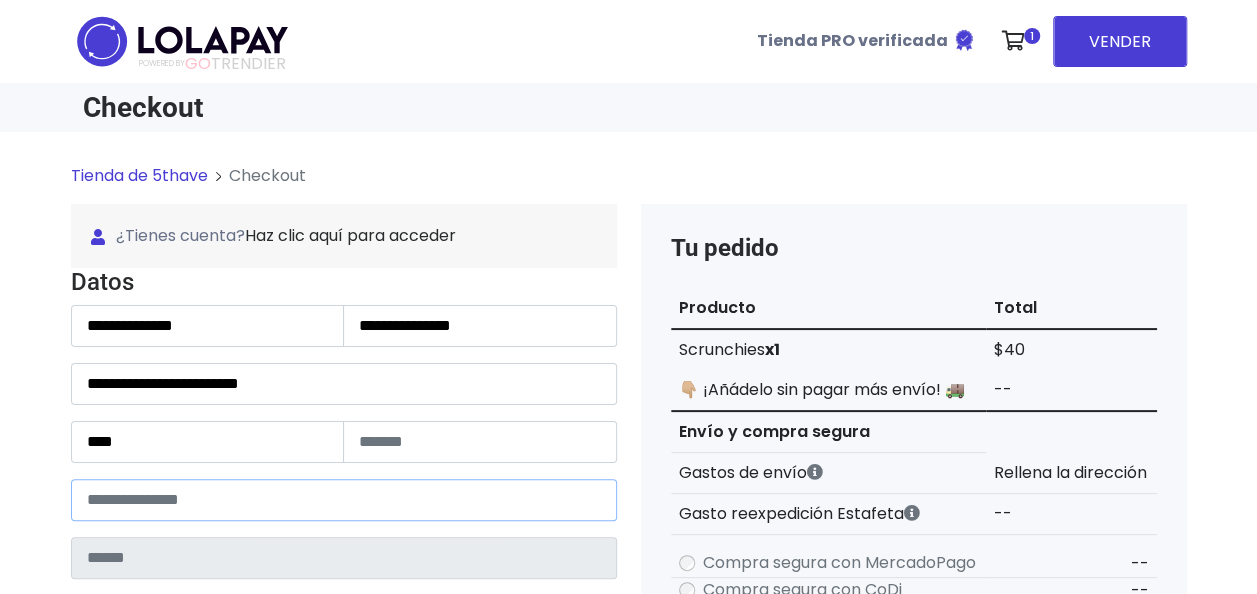 paste on "*****" 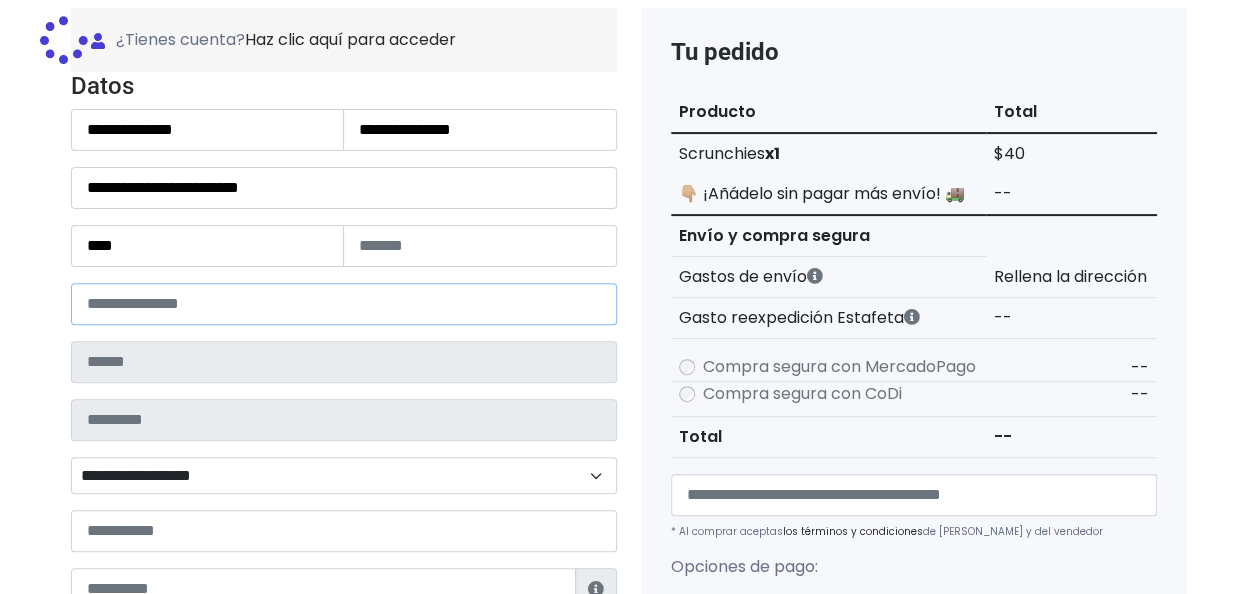 type on "**********" 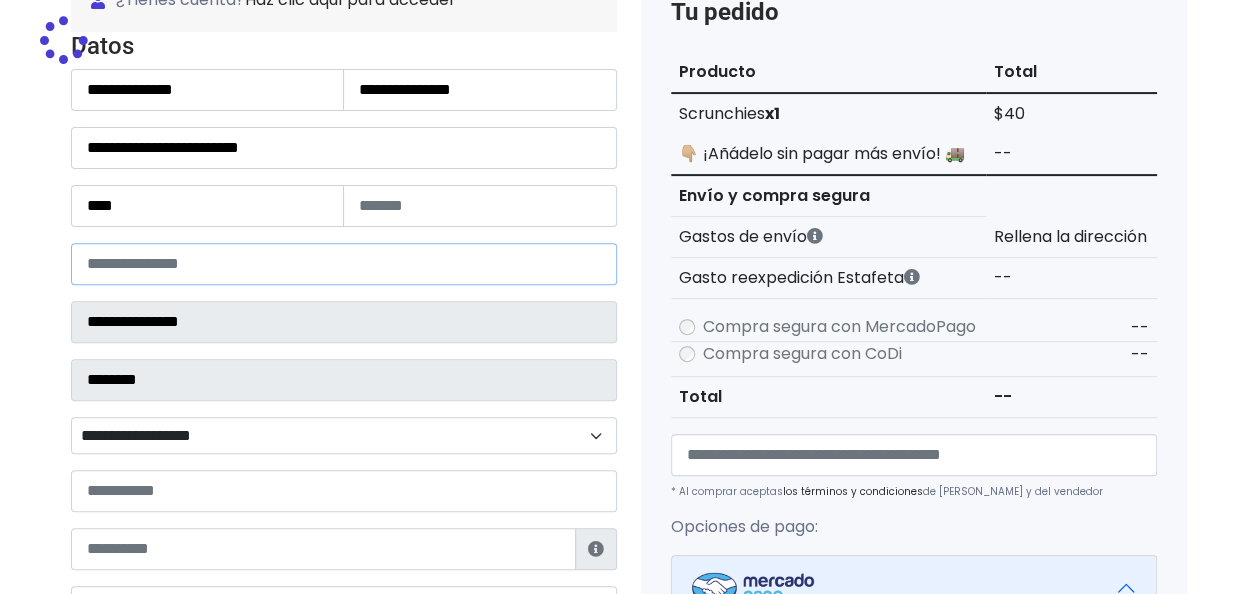 select 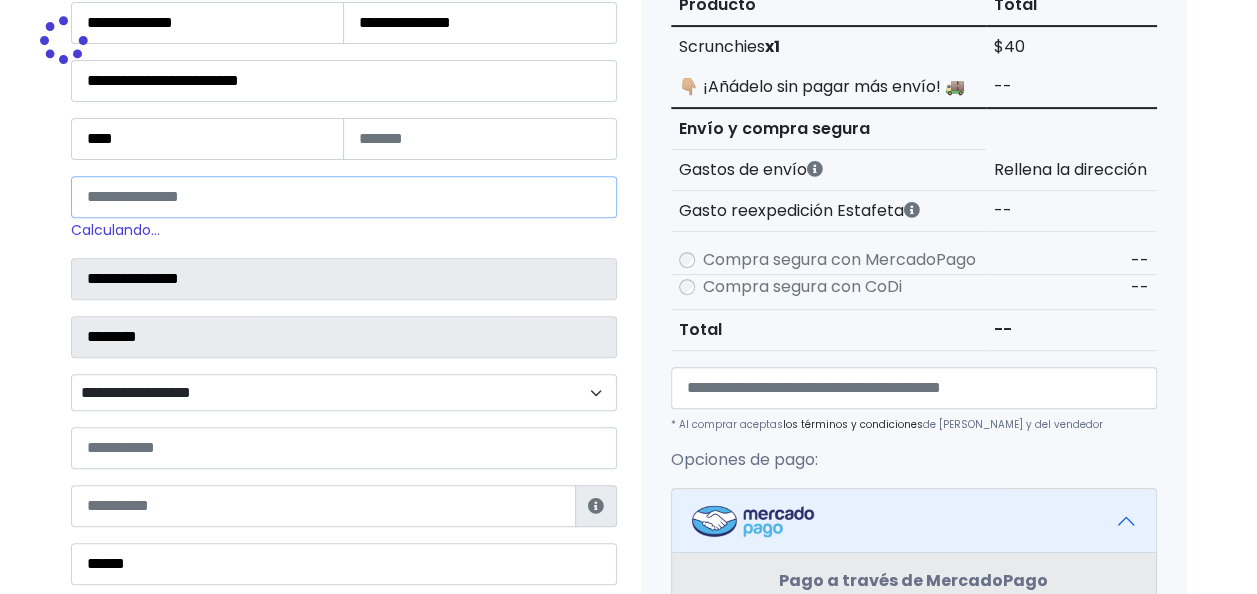 scroll, scrollTop: 372, scrollLeft: 0, axis: vertical 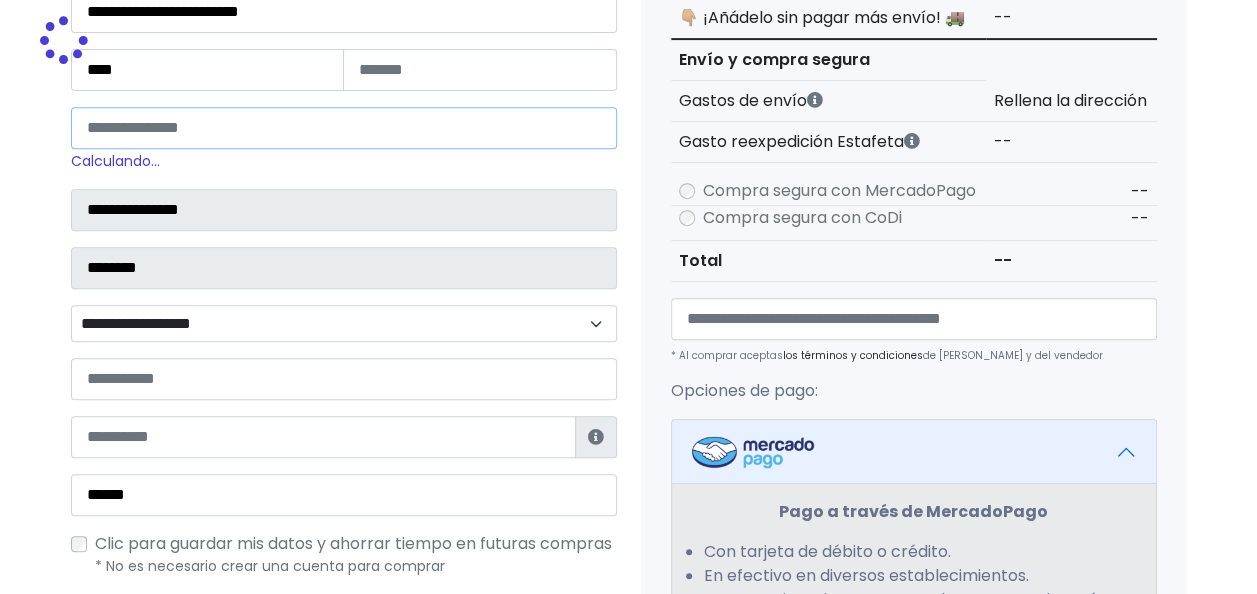 type on "*****" 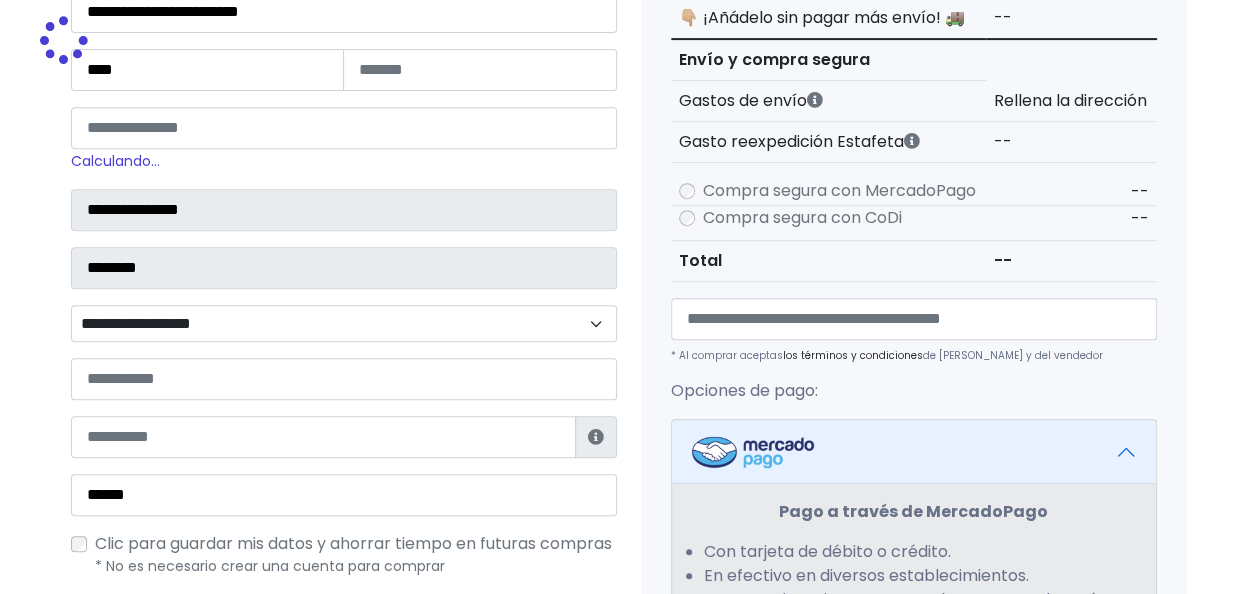 click on "**********" at bounding box center (344, 323) 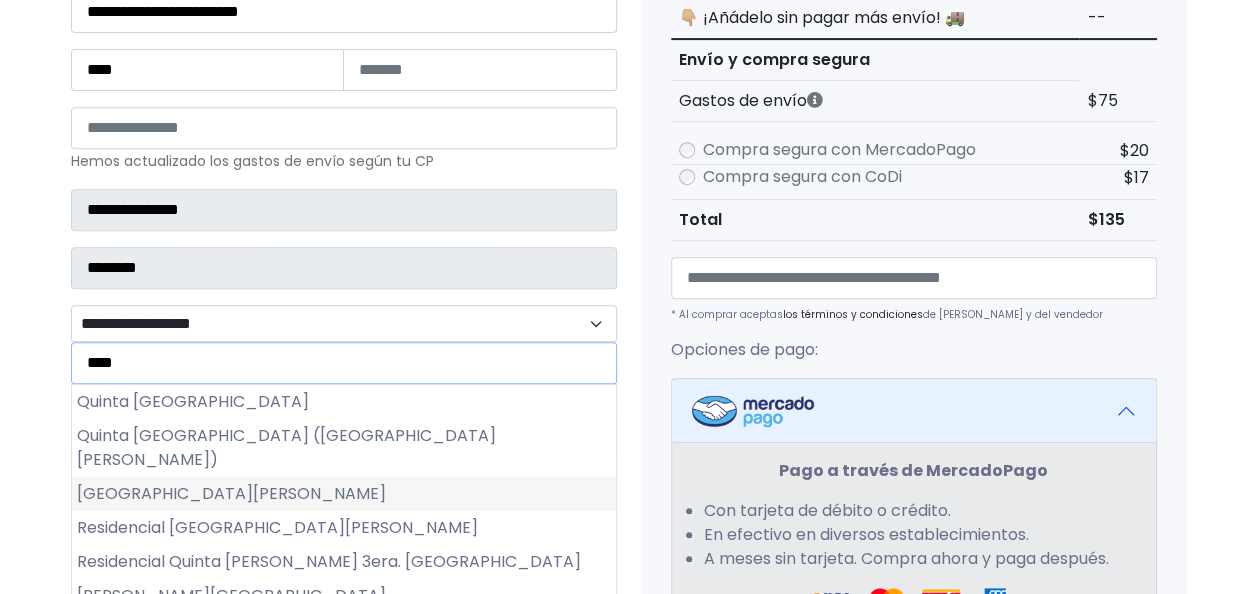 type on "****" 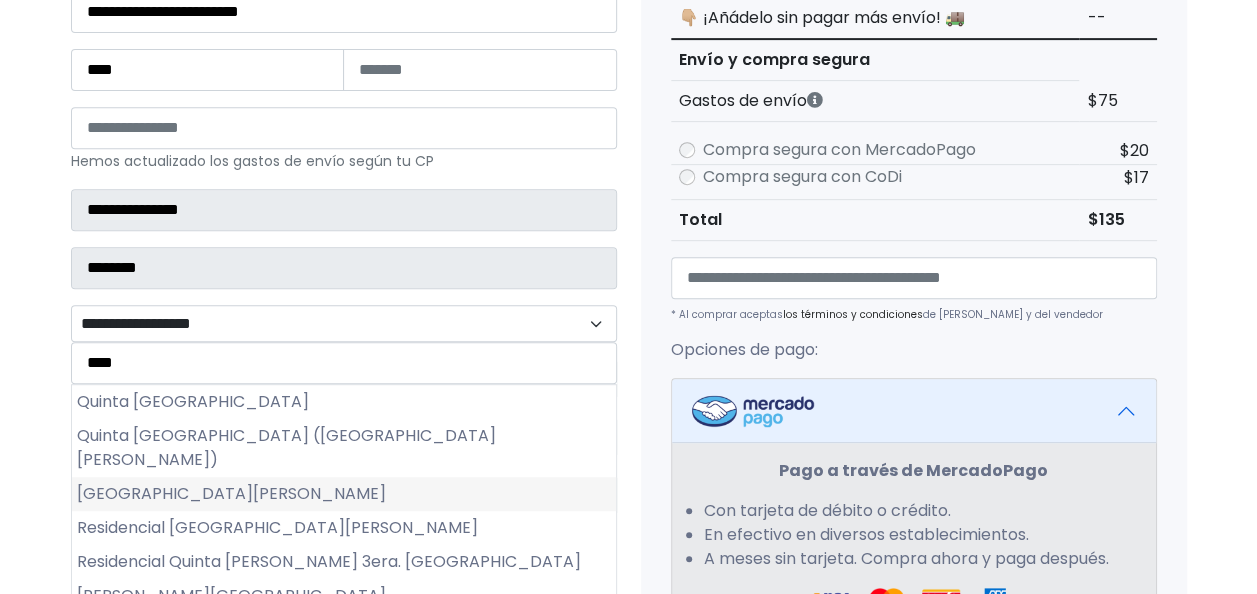 click on "Quinta del Rey" at bounding box center [344, 494] 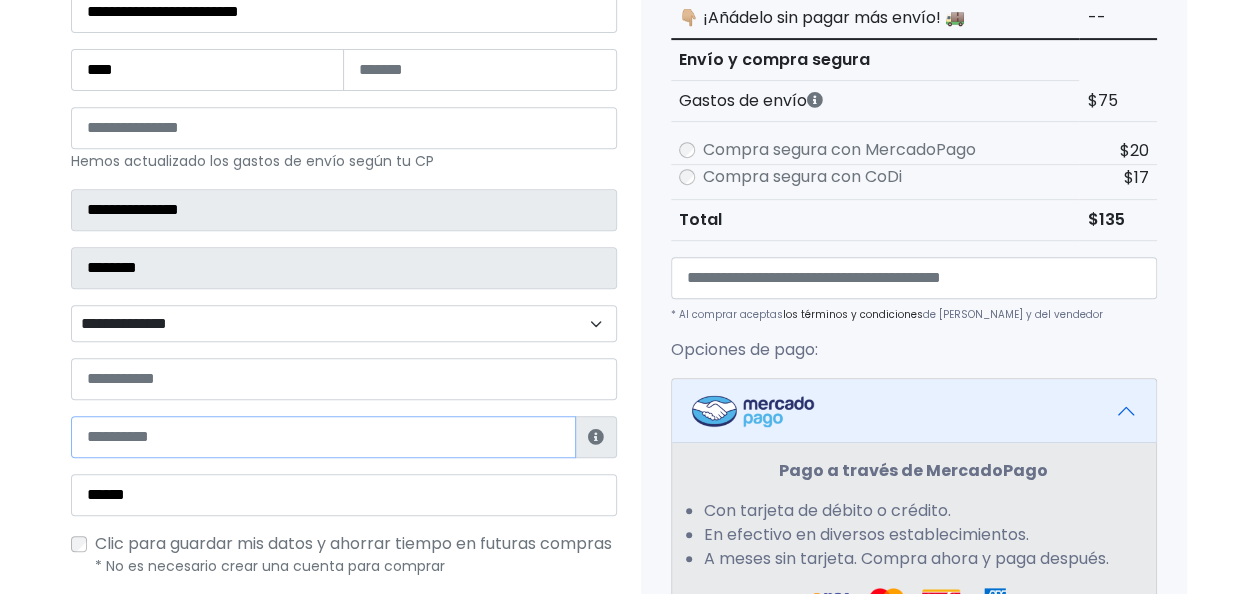 click at bounding box center (323, 437) 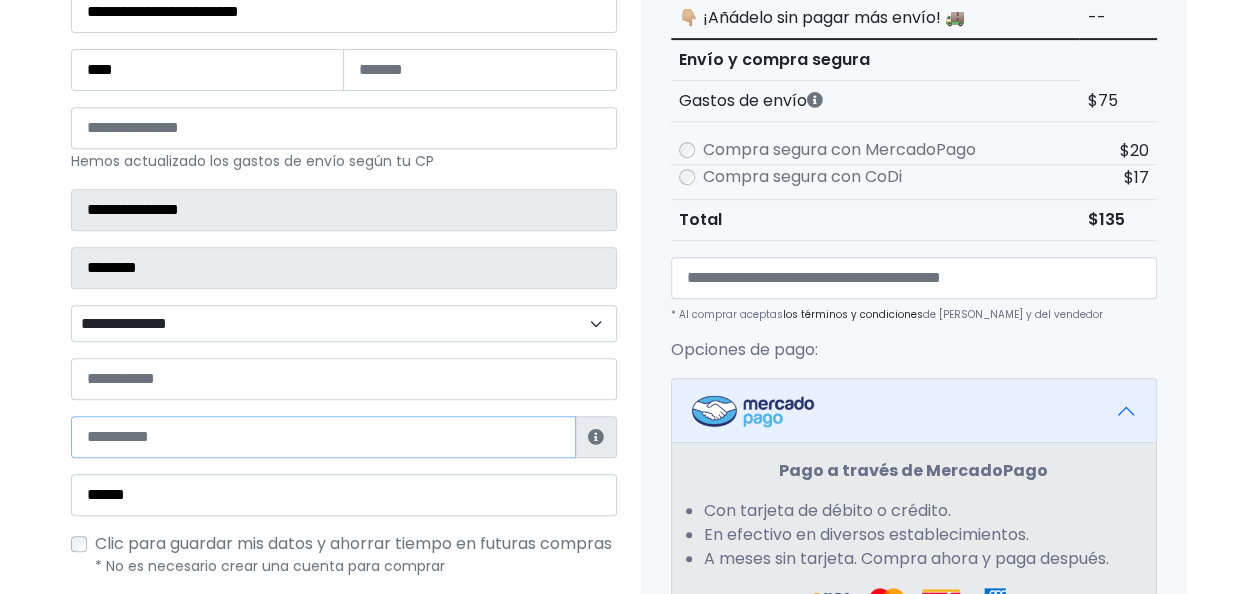 paste on "**********" 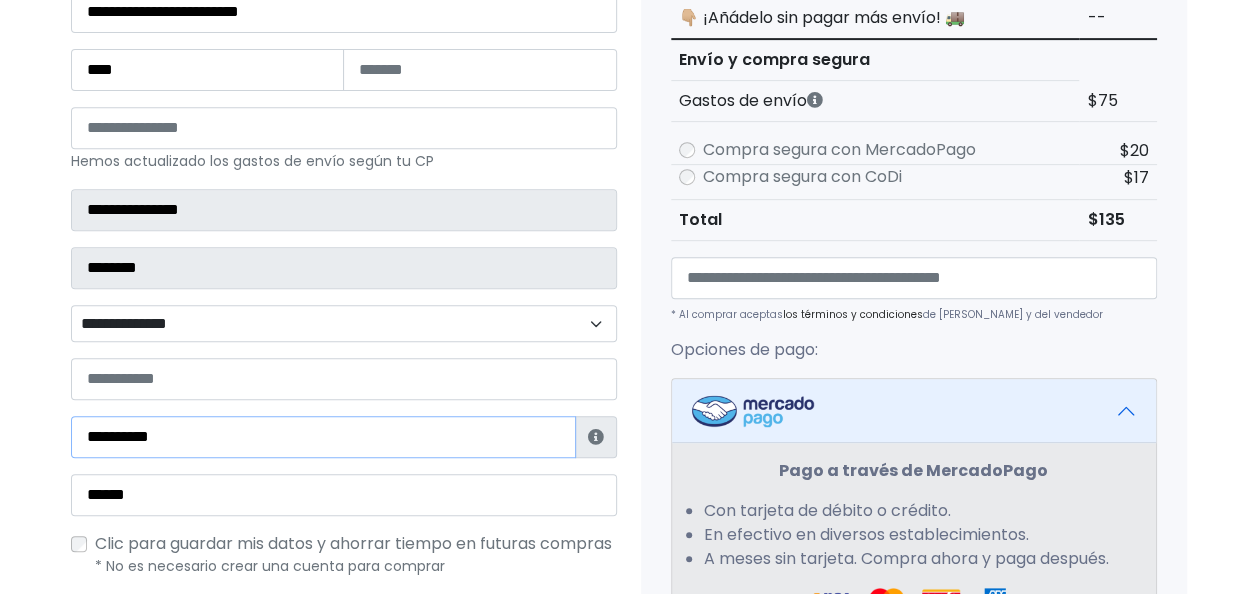 type on "**********" 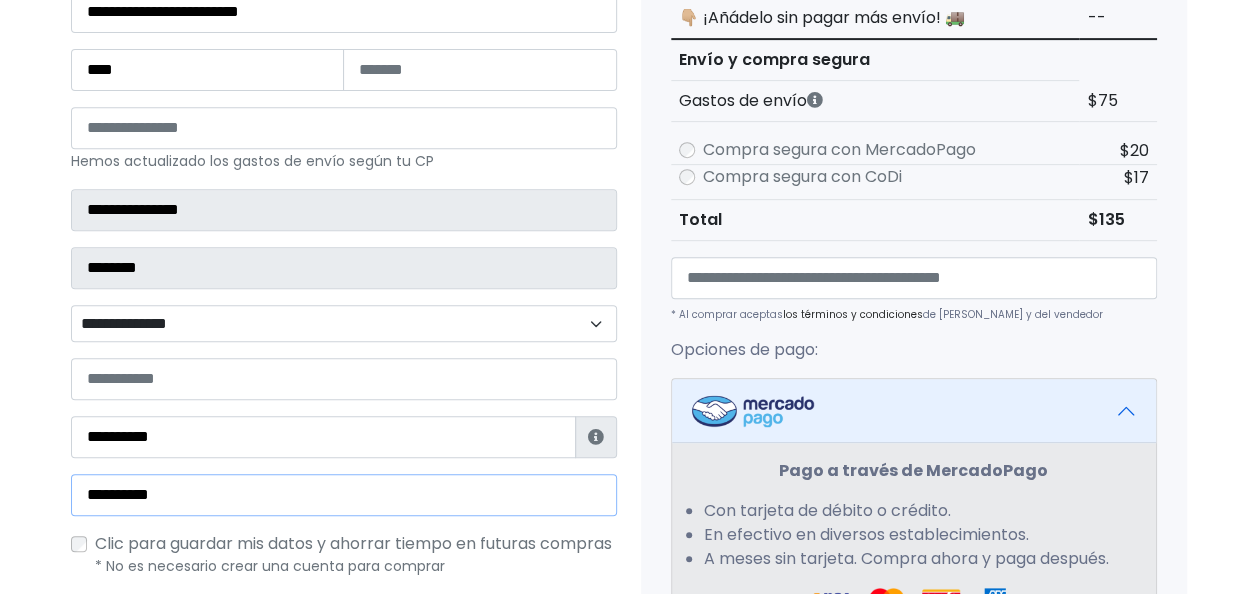 type on "**********" 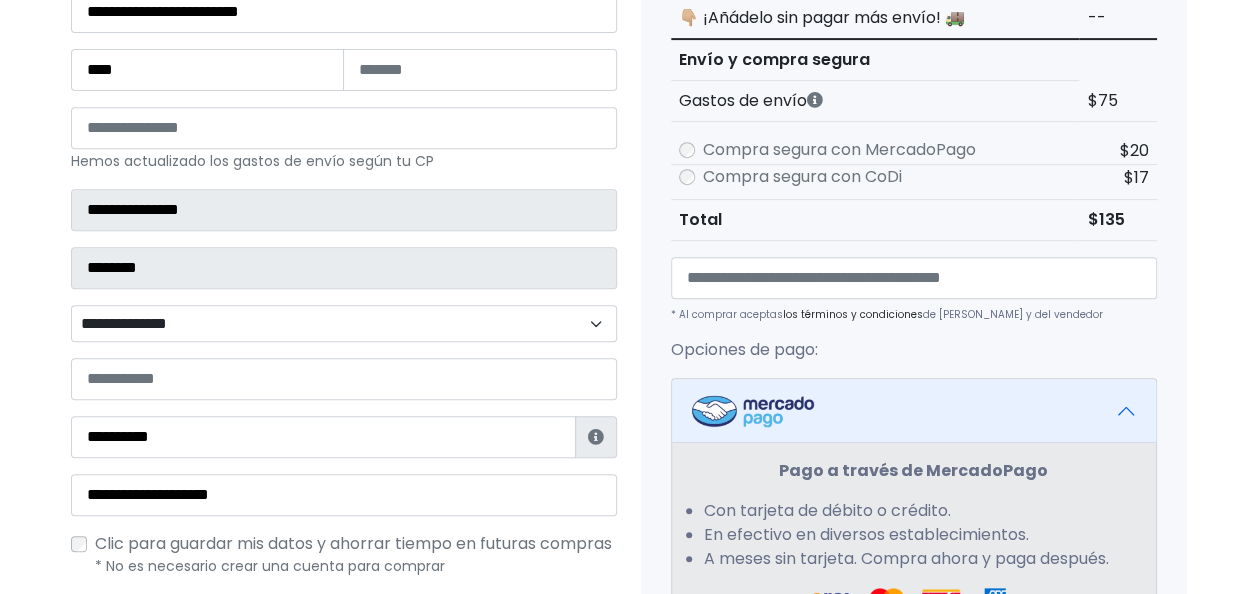 click on "POWERED BY  GO TRENDIER
Tienda PRO verificada
1
Scrunchies" at bounding box center (628, 339) 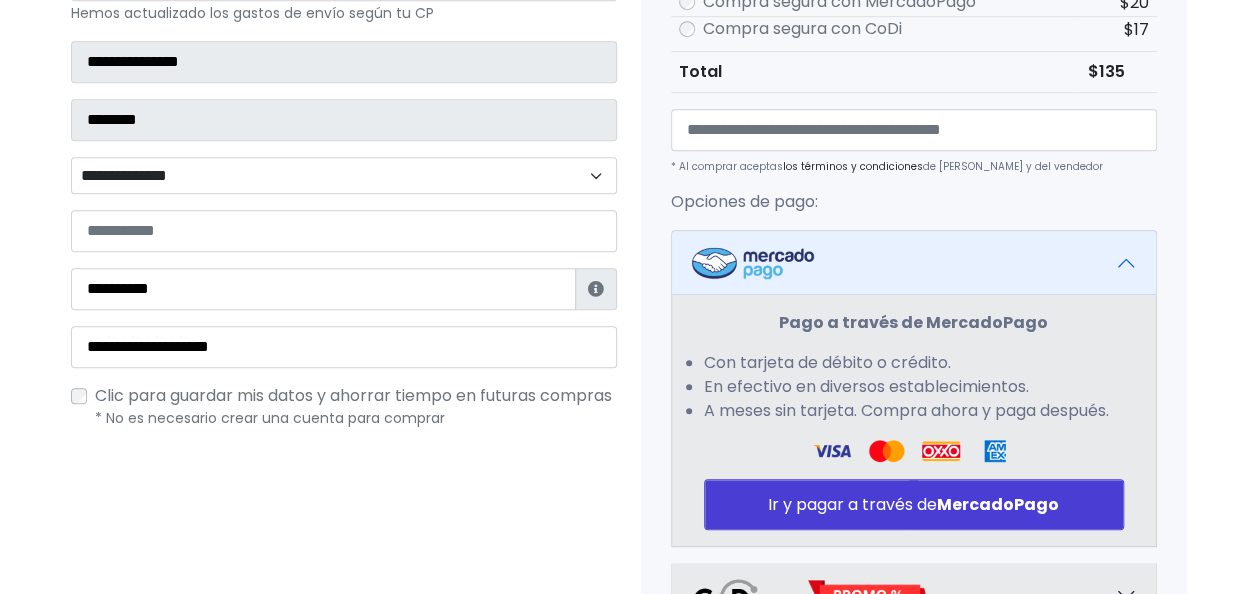 scroll, scrollTop: 521, scrollLeft: 0, axis: vertical 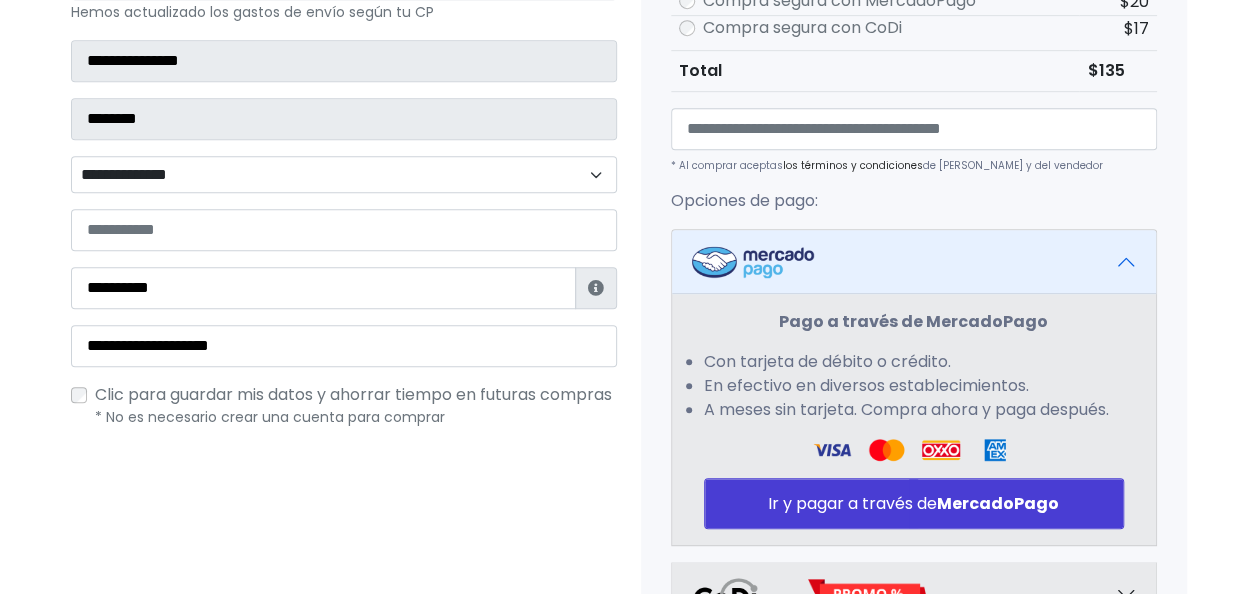 click on "MercadoPago" at bounding box center (998, 503) 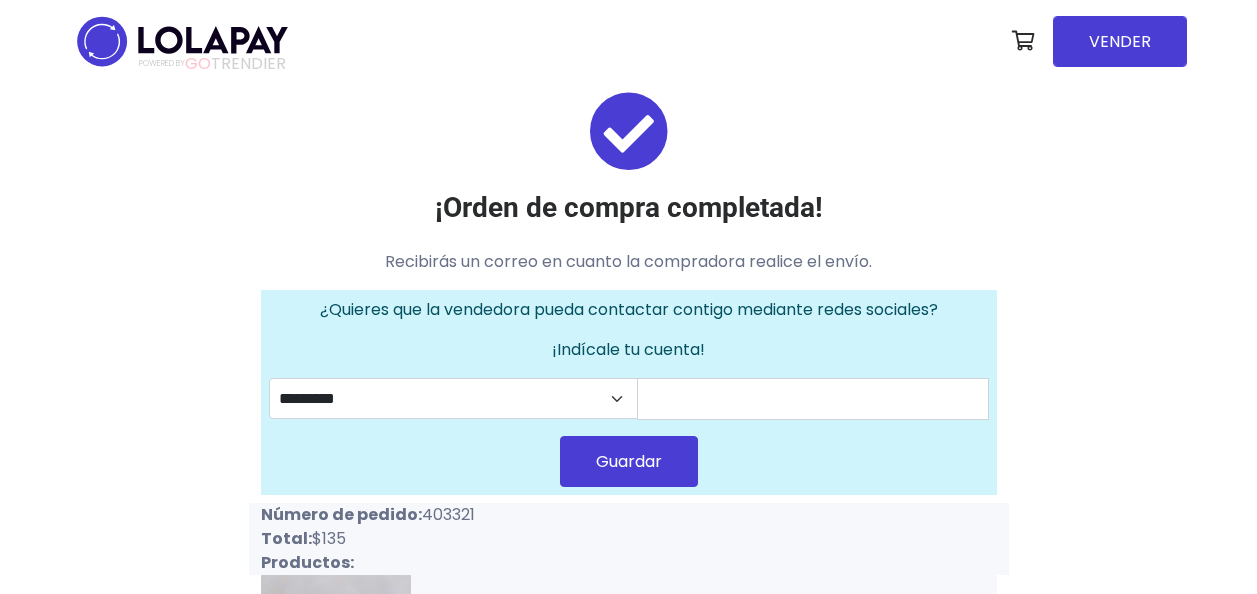 scroll, scrollTop: 0, scrollLeft: 0, axis: both 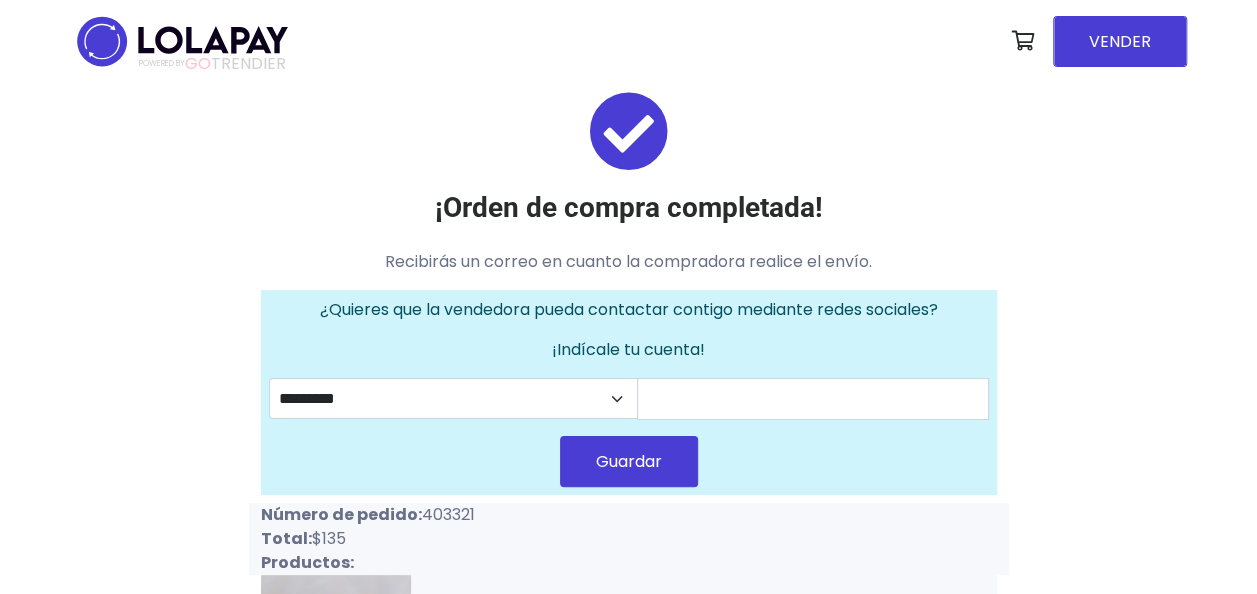 drag, startPoint x: 414, startPoint y: 506, endPoint x: 503, endPoint y: 525, distance: 91.00549 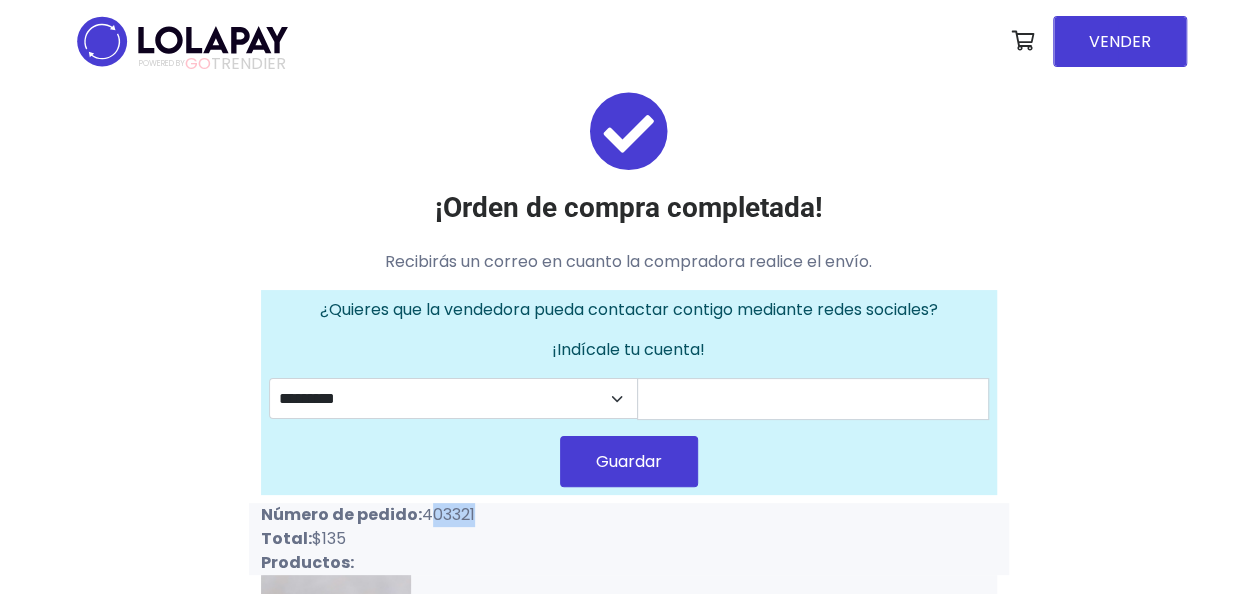 drag, startPoint x: 423, startPoint y: 505, endPoint x: 468, endPoint y: 514, distance: 45.891174 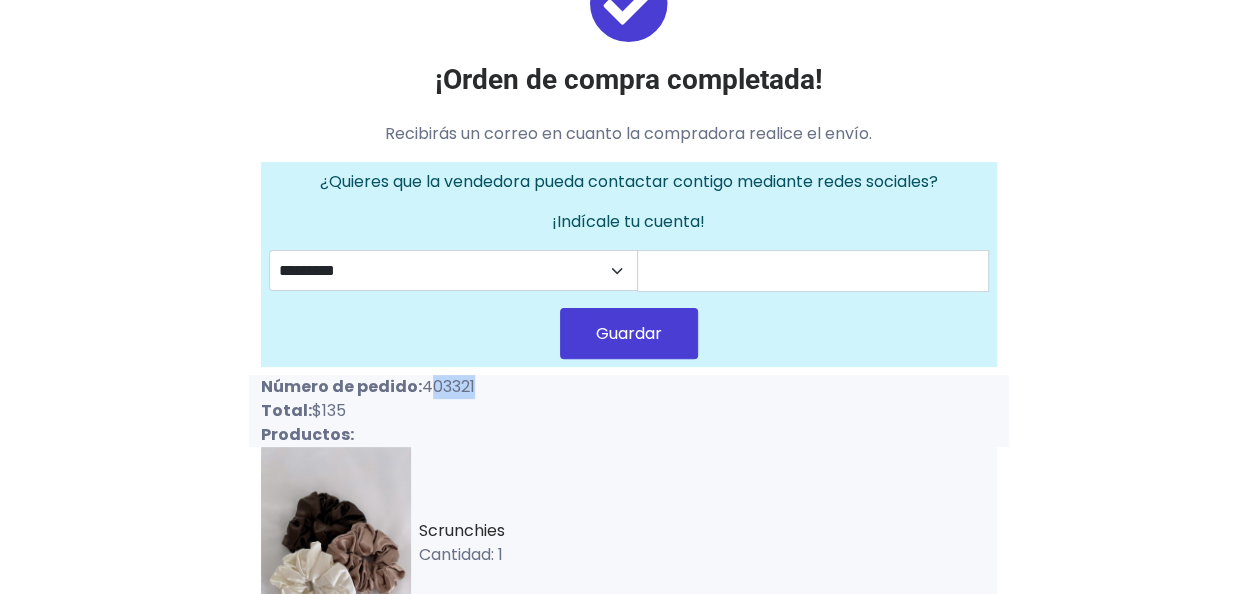 scroll, scrollTop: 208, scrollLeft: 0, axis: vertical 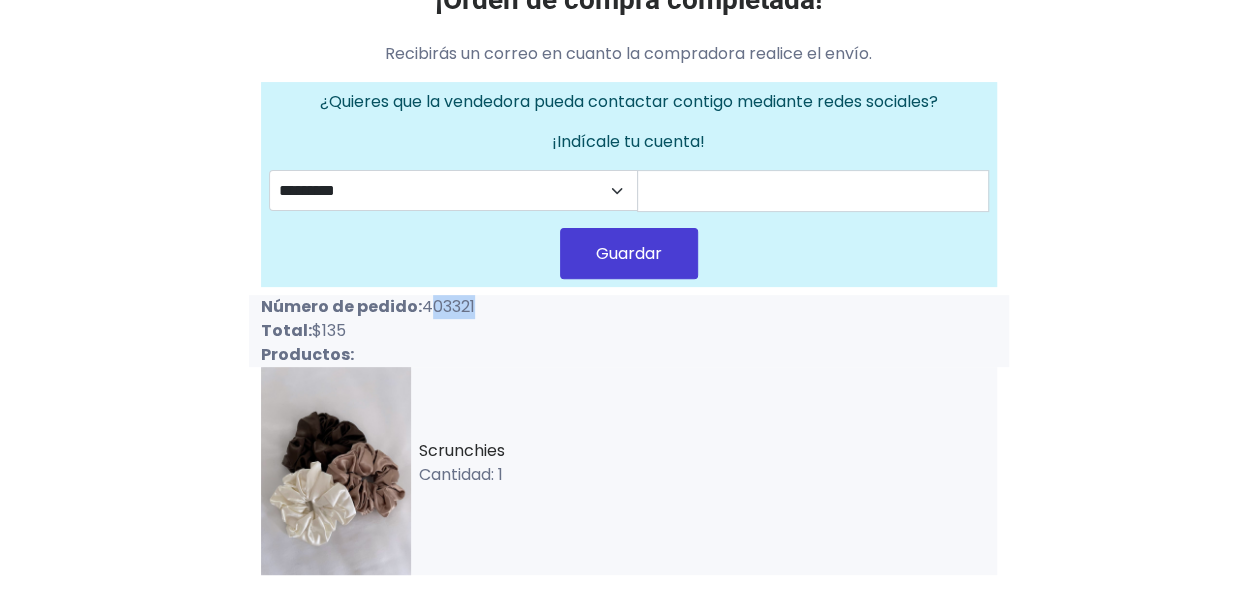 click on "Cantidad: 1" at bounding box center (708, 475) 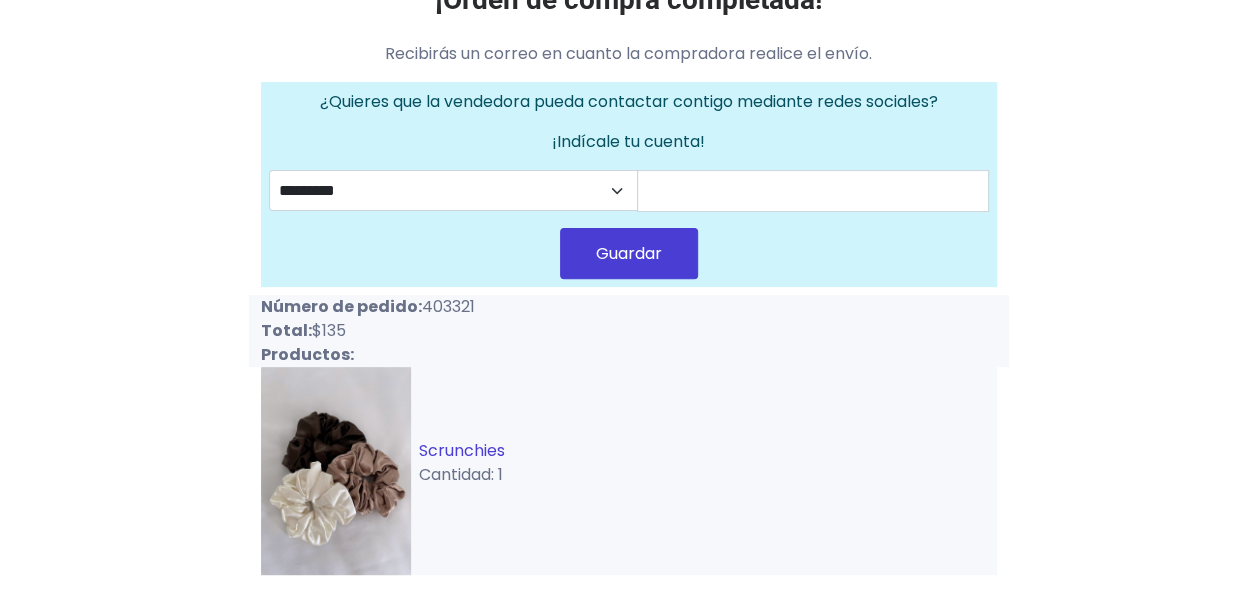 click on "Scrunchies" at bounding box center [462, 450] 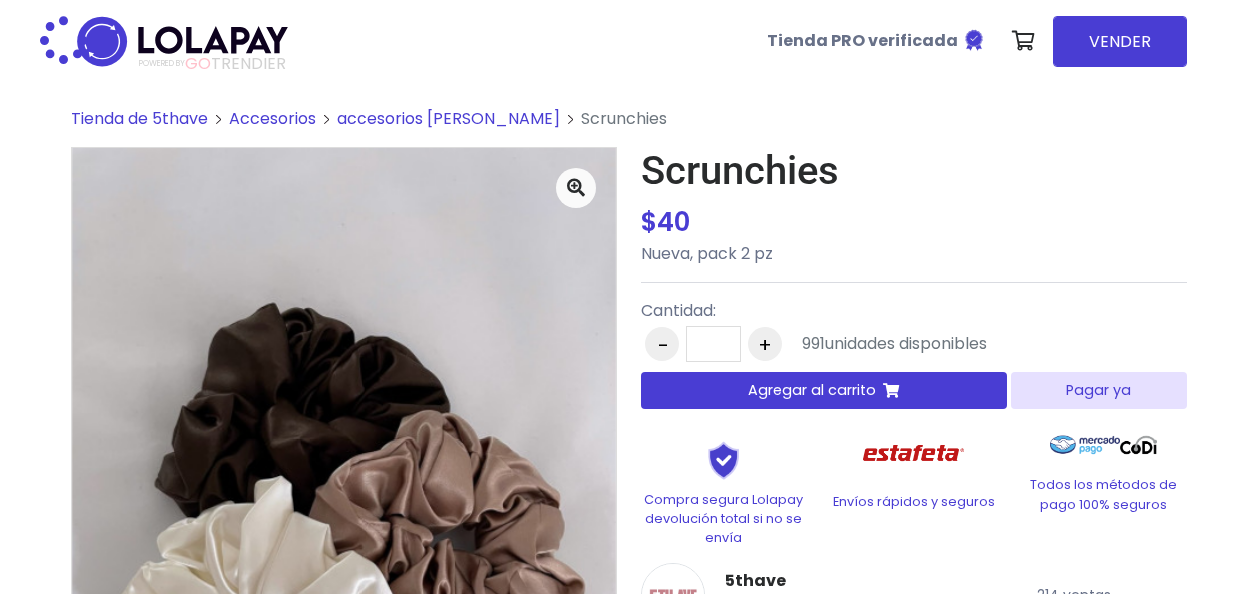 scroll, scrollTop: 0, scrollLeft: 0, axis: both 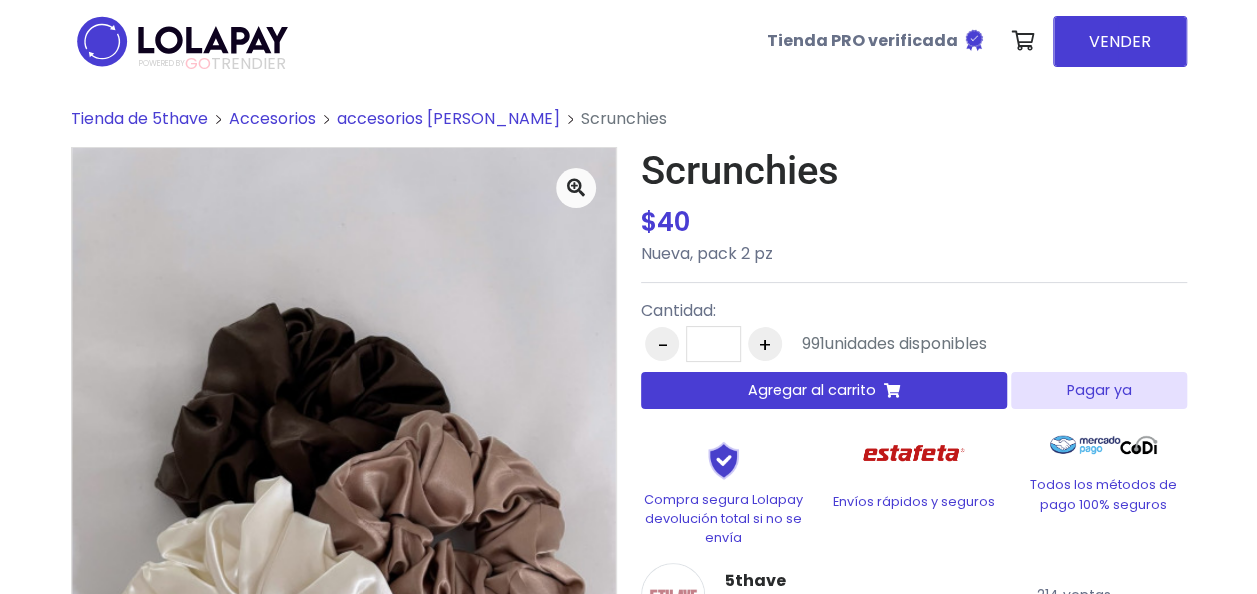 click on "Agregar al carrito" at bounding box center [812, 390] 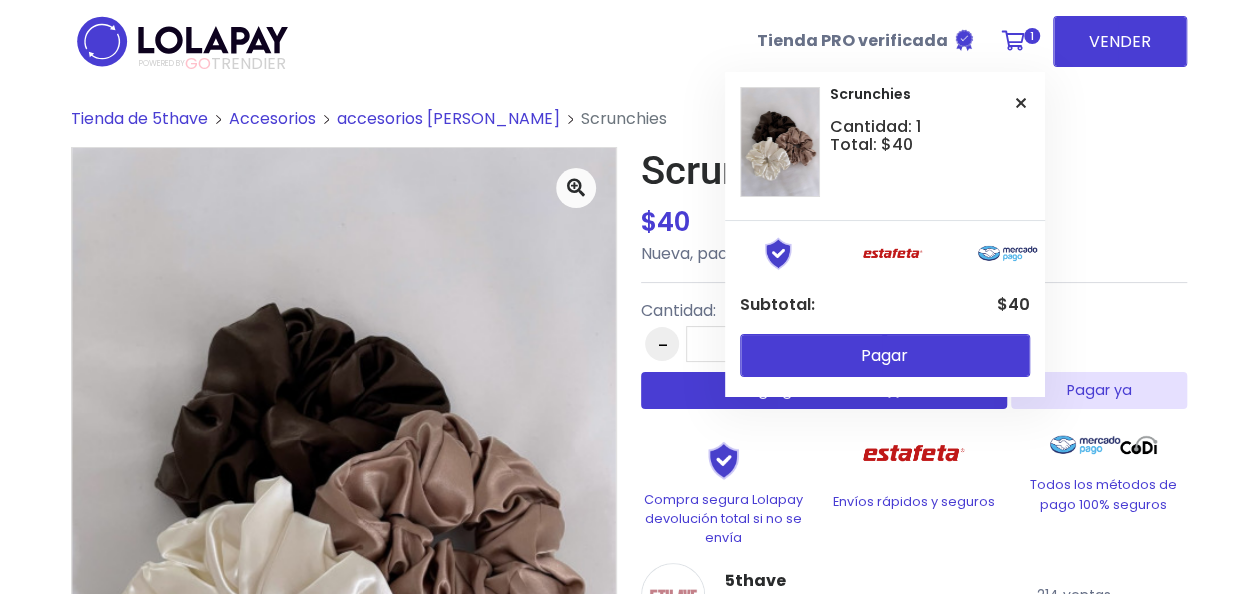 click at bounding box center (1013, 41) 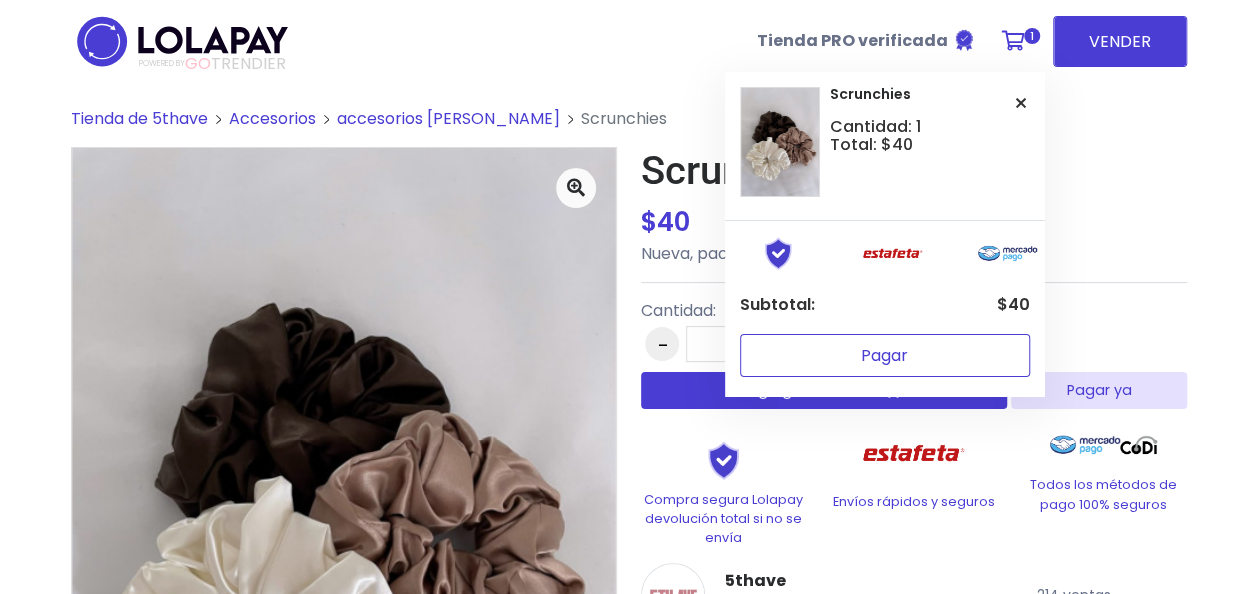click on "Pagar" at bounding box center (885, 355) 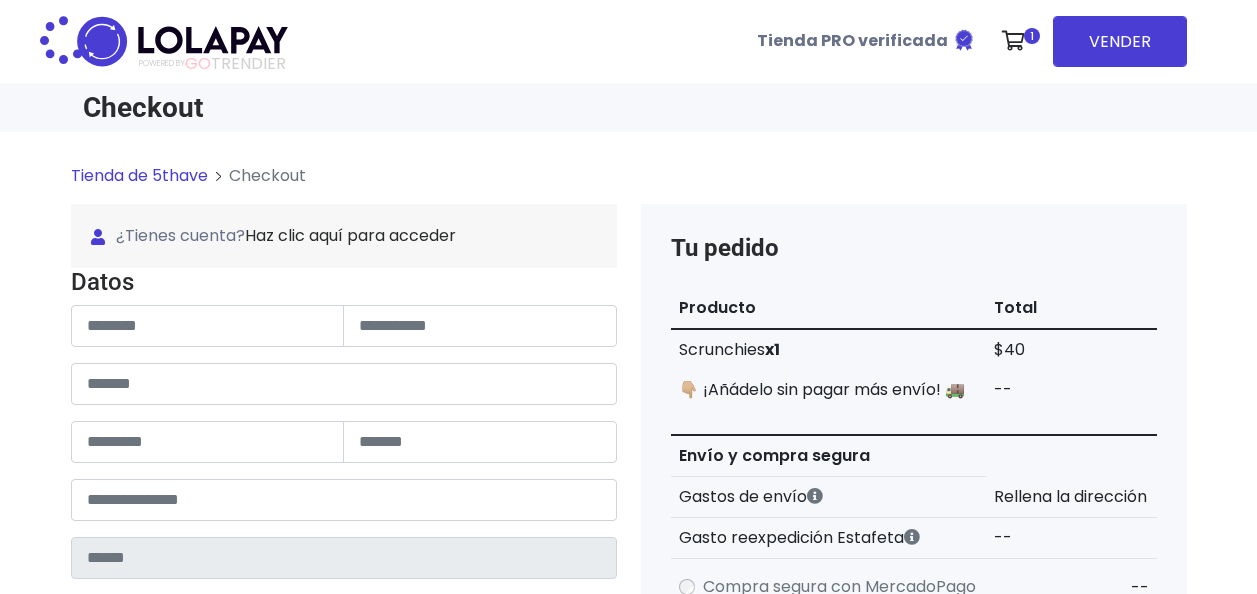 scroll, scrollTop: 0, scrollLeft: 0, axis: both 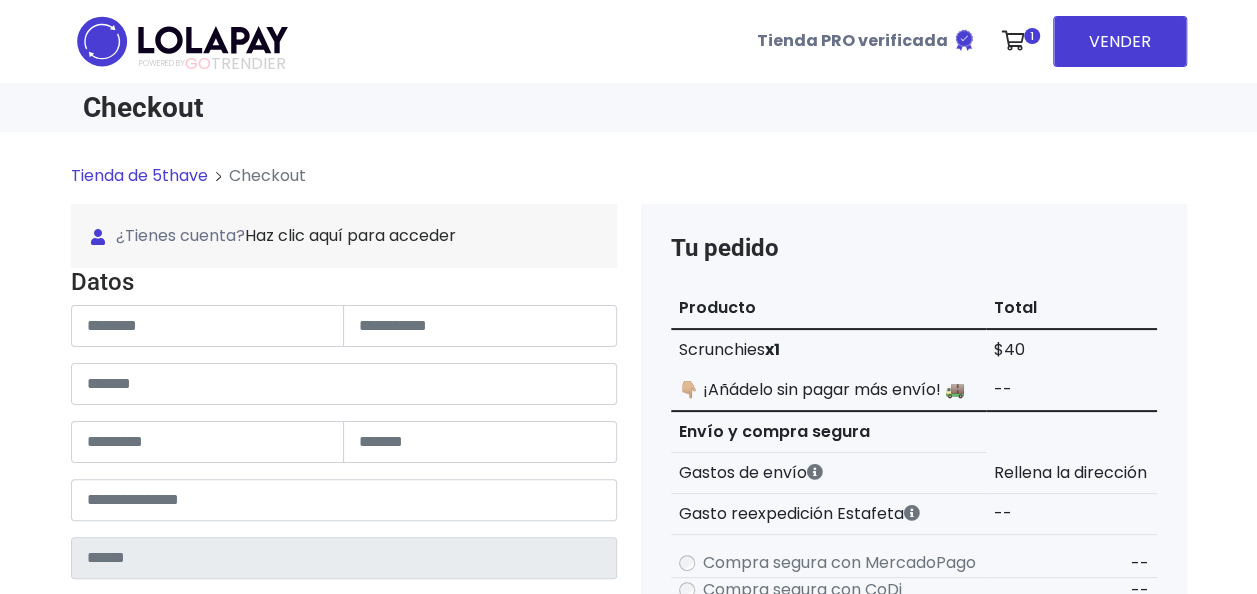 type on "******" 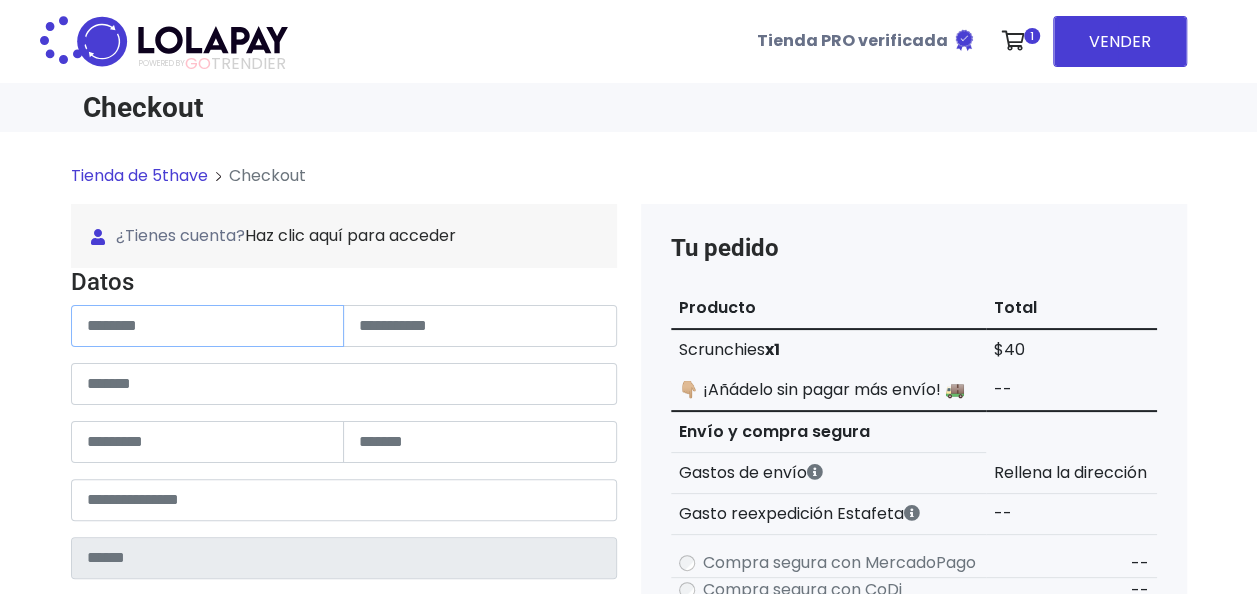 click at bounding box center (208, 326) 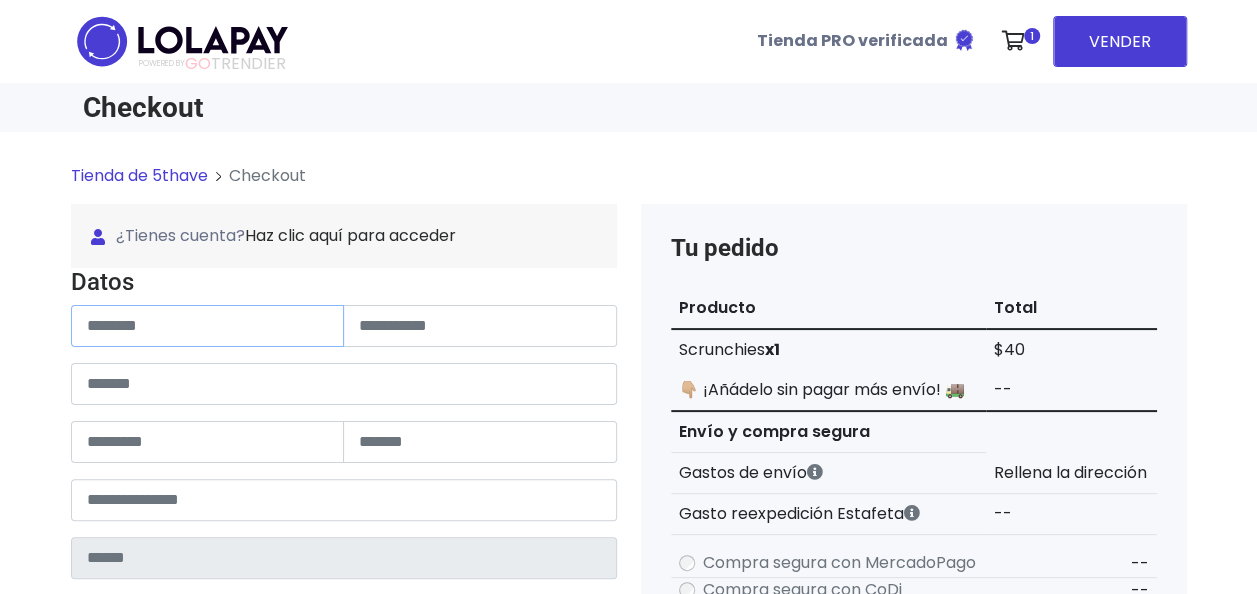 paste on "******" 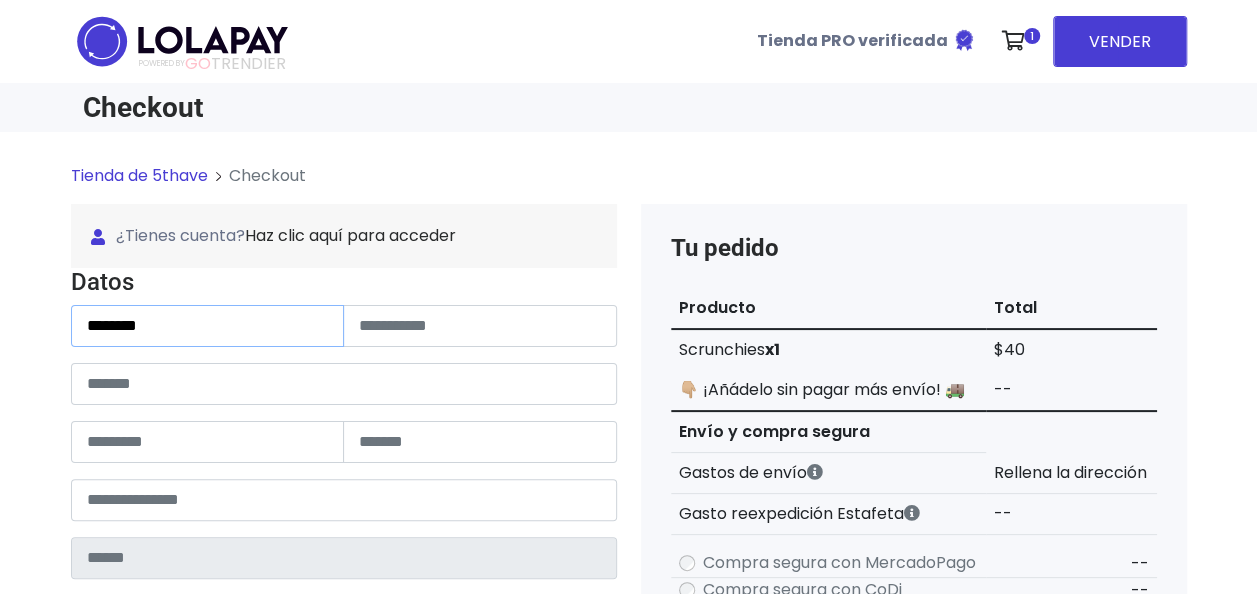 type on "******" 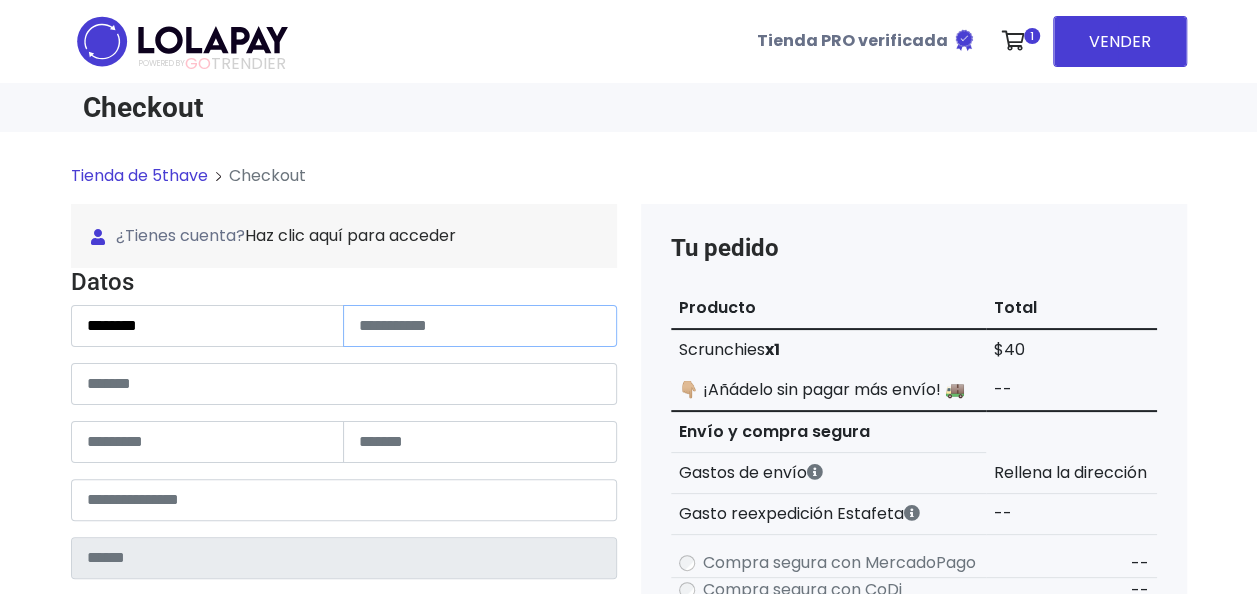 paste on "**********" 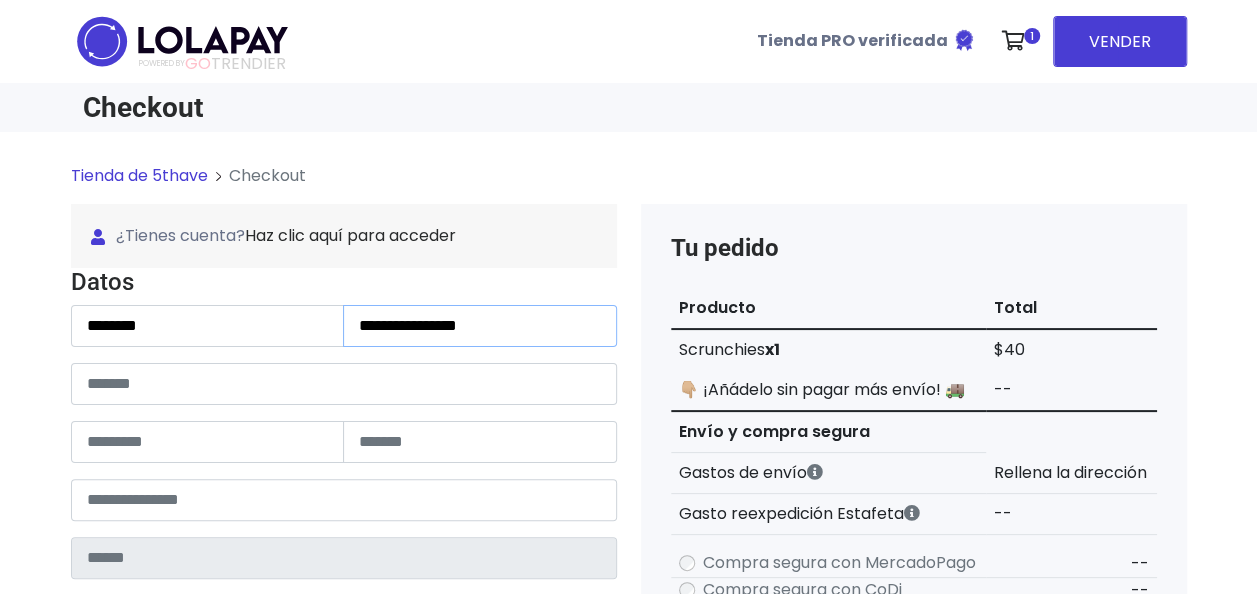 type on "**********" 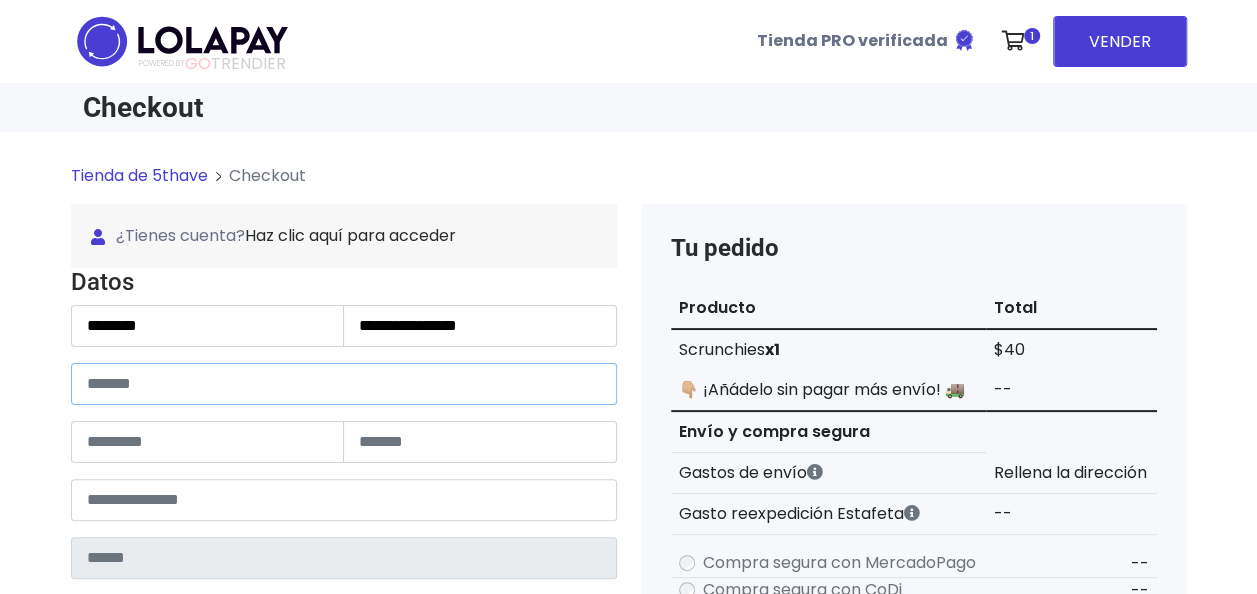 paste on "**********" 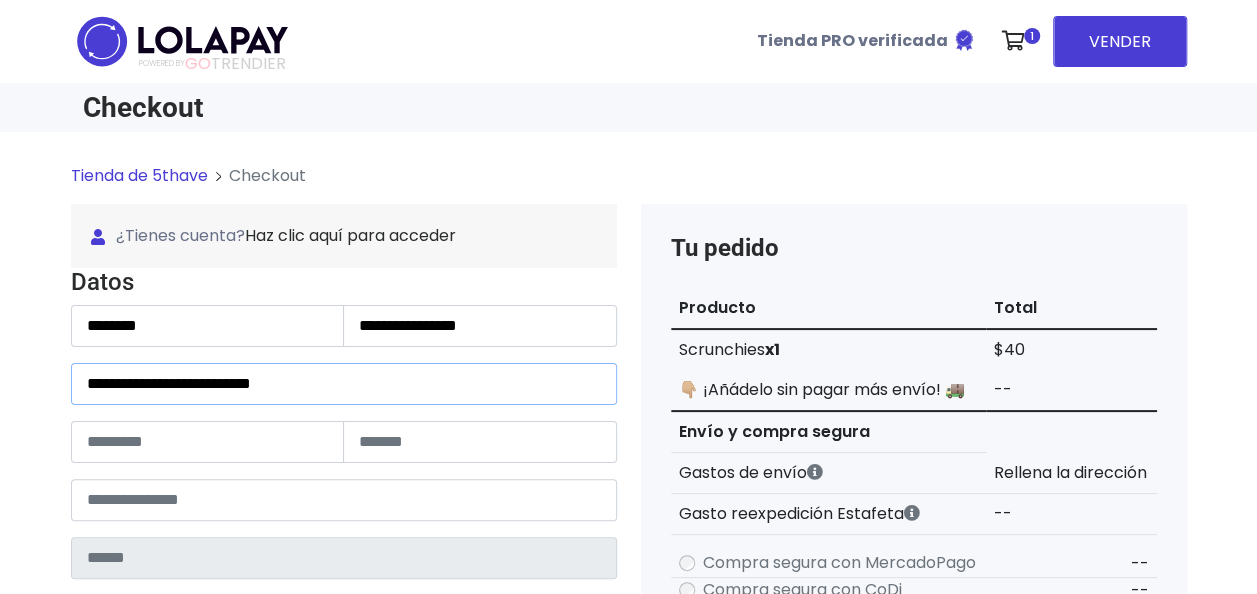 type on "**********" 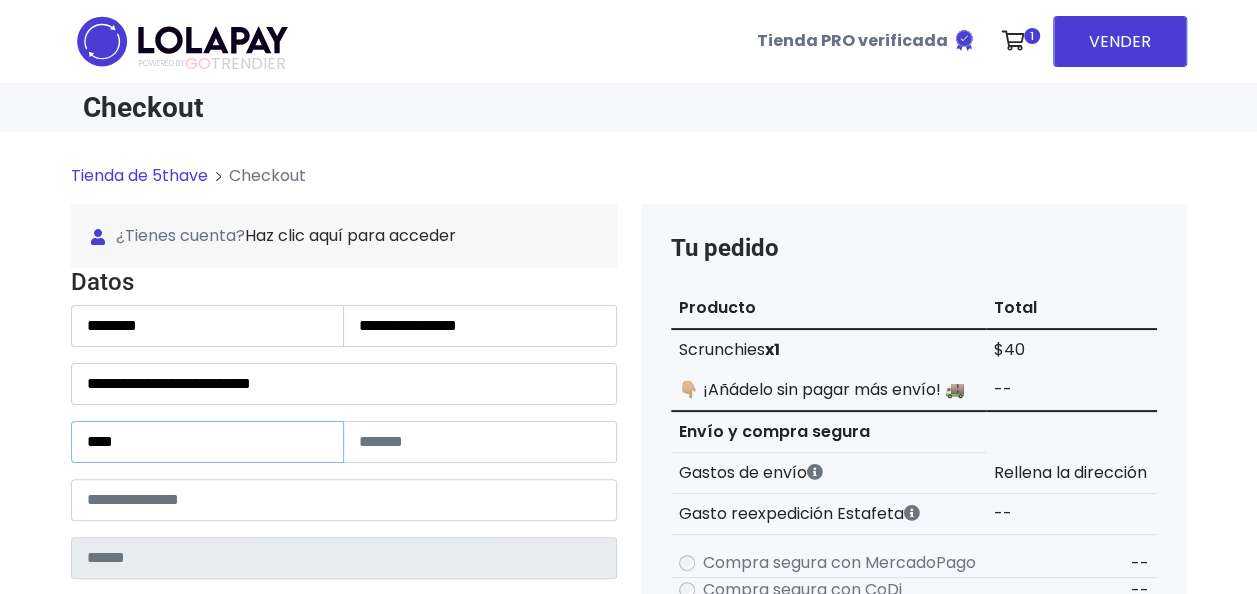 type on "****" 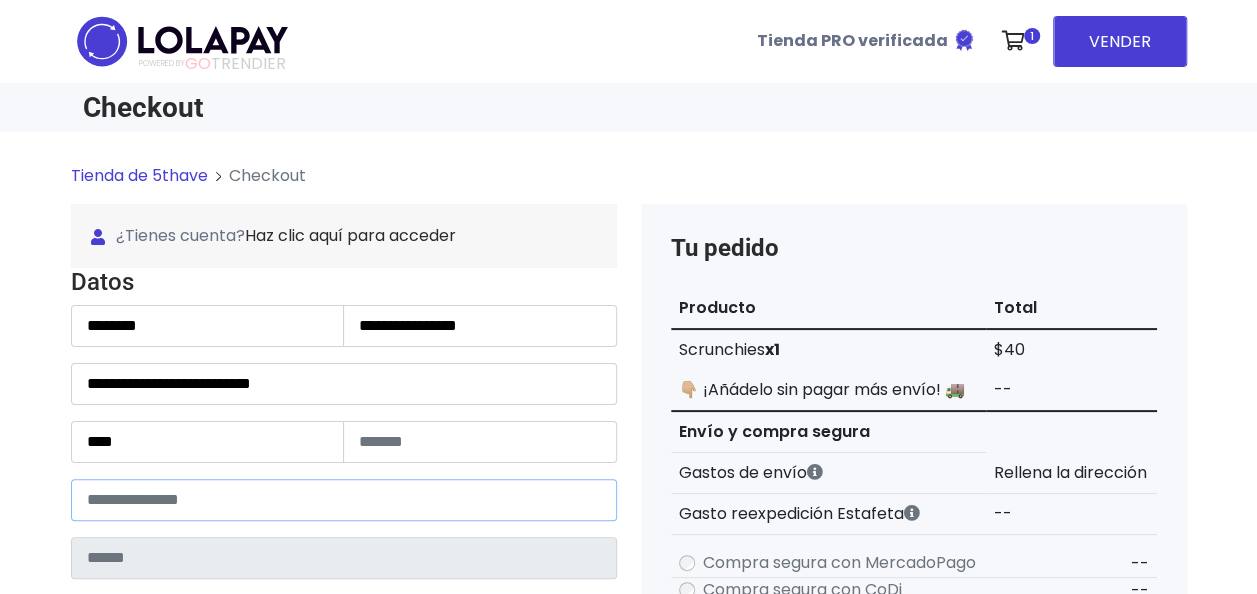 paste on "*****" 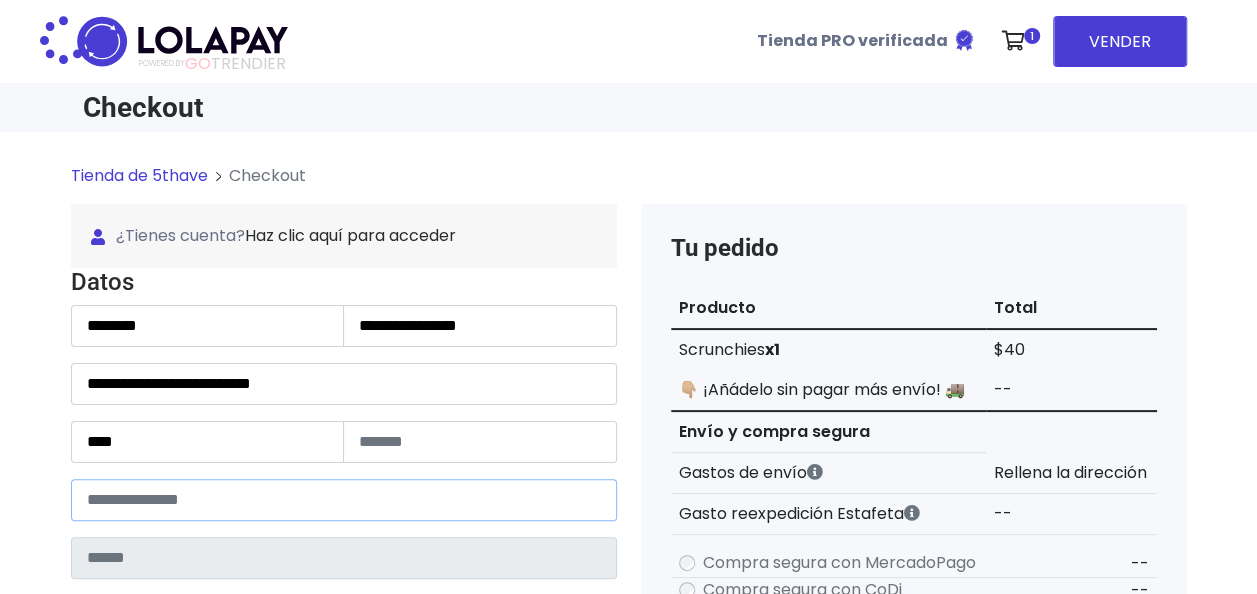 type on "**********" 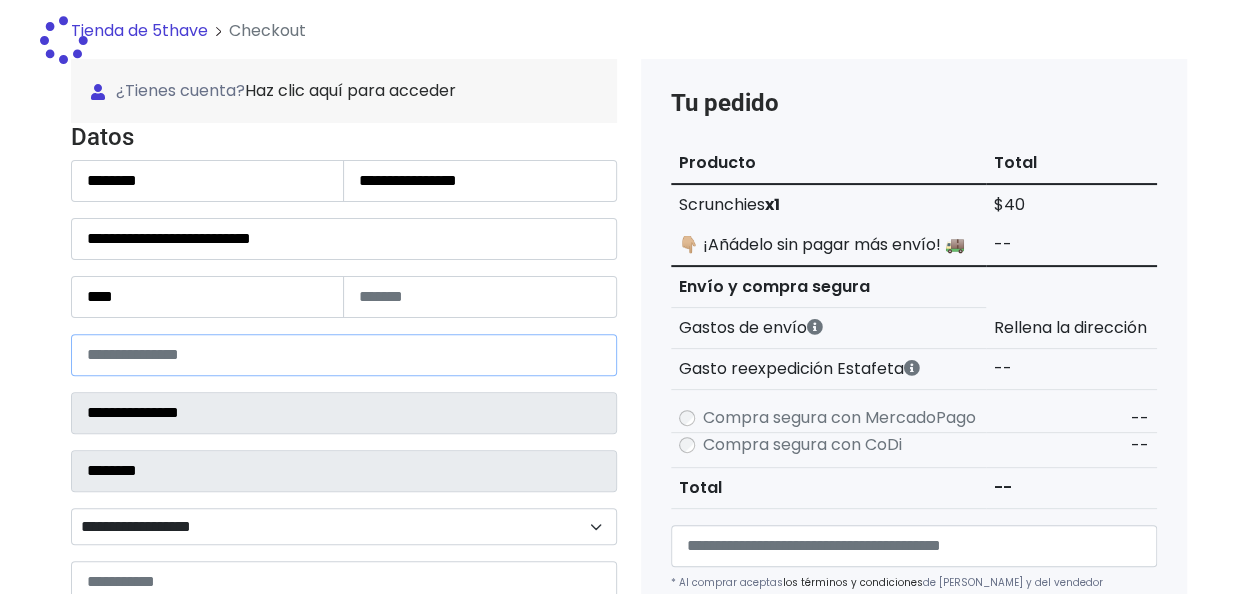 select 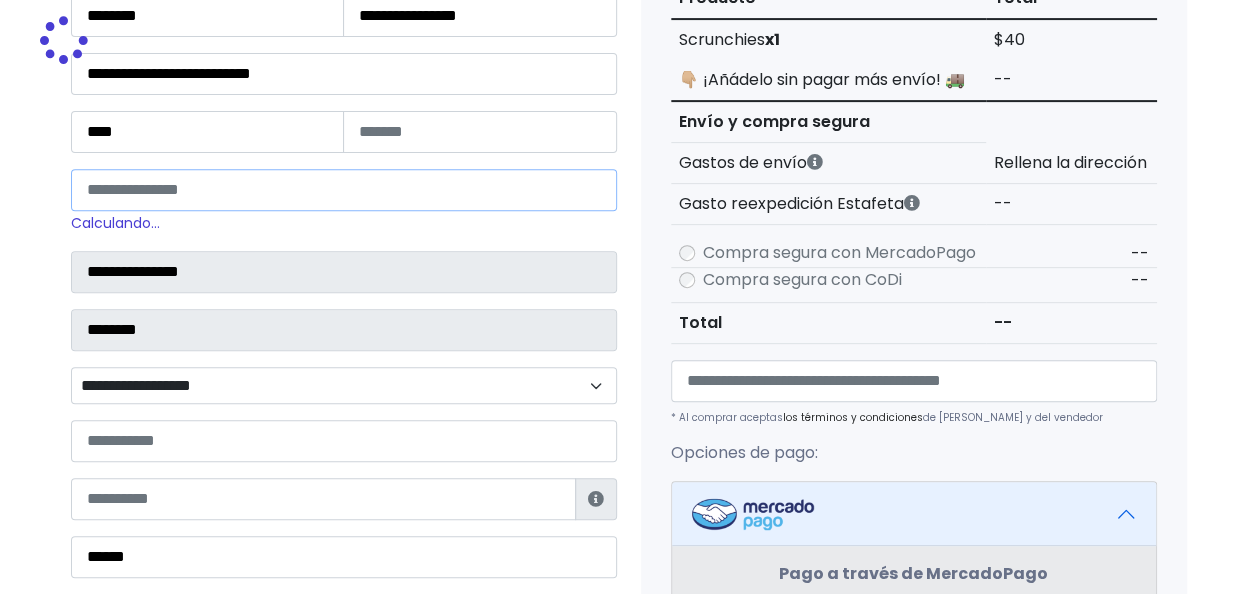 scroll, scrollTop: 312, scrollLeft: 0, axis: vertical 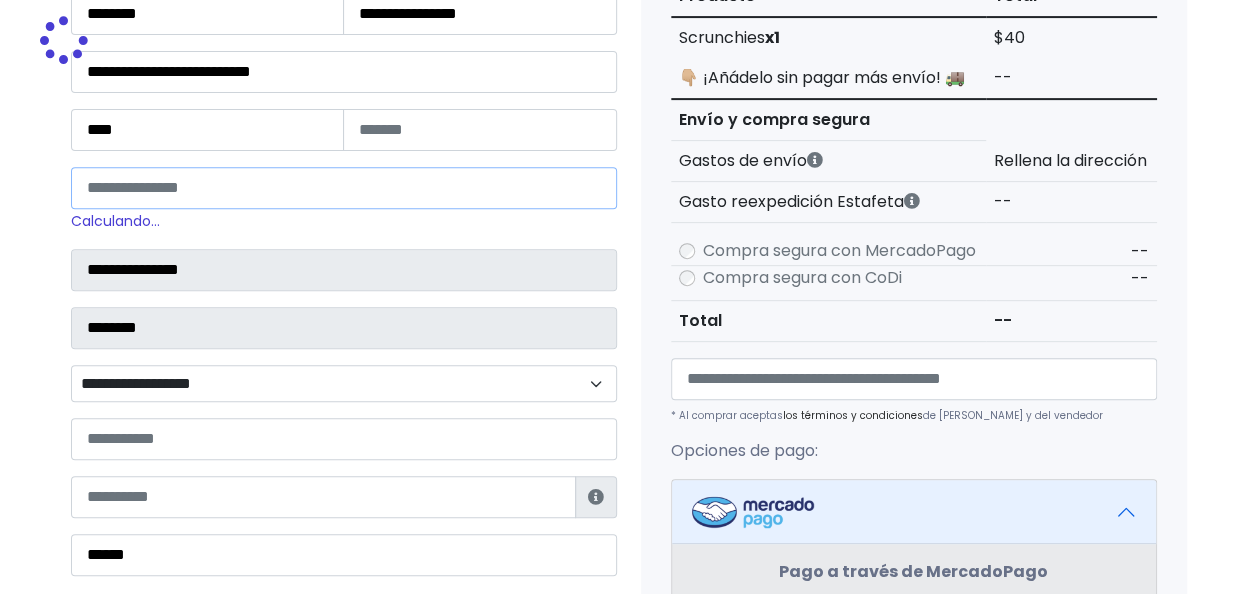 type on "*****" 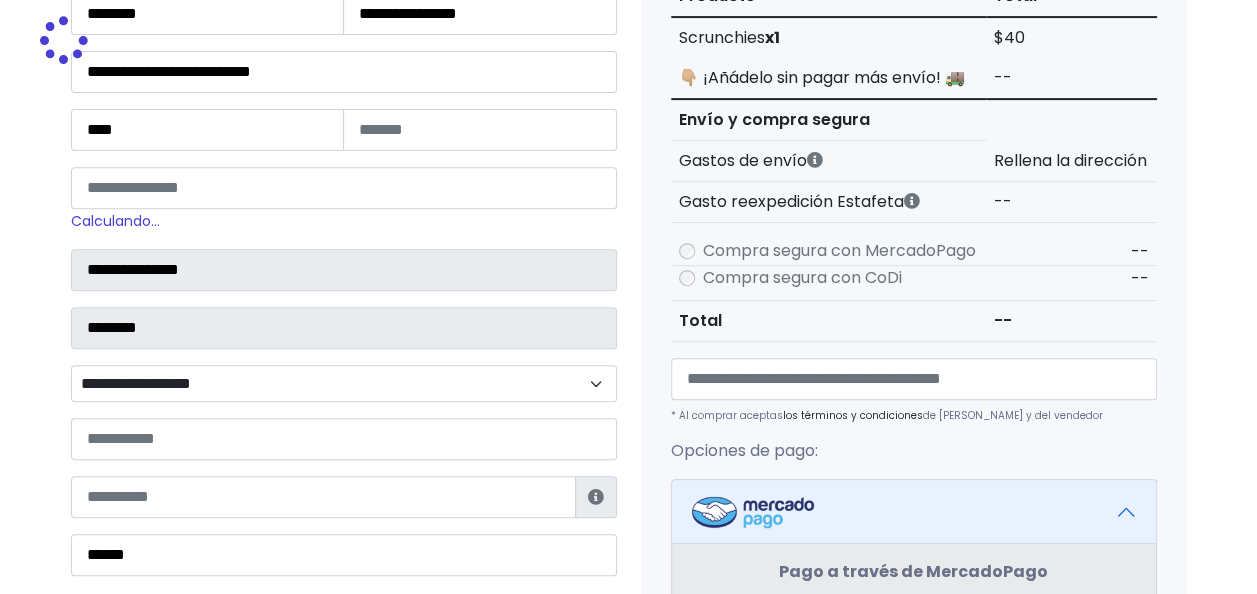 click on "**********" at bounding box center [344, 383] 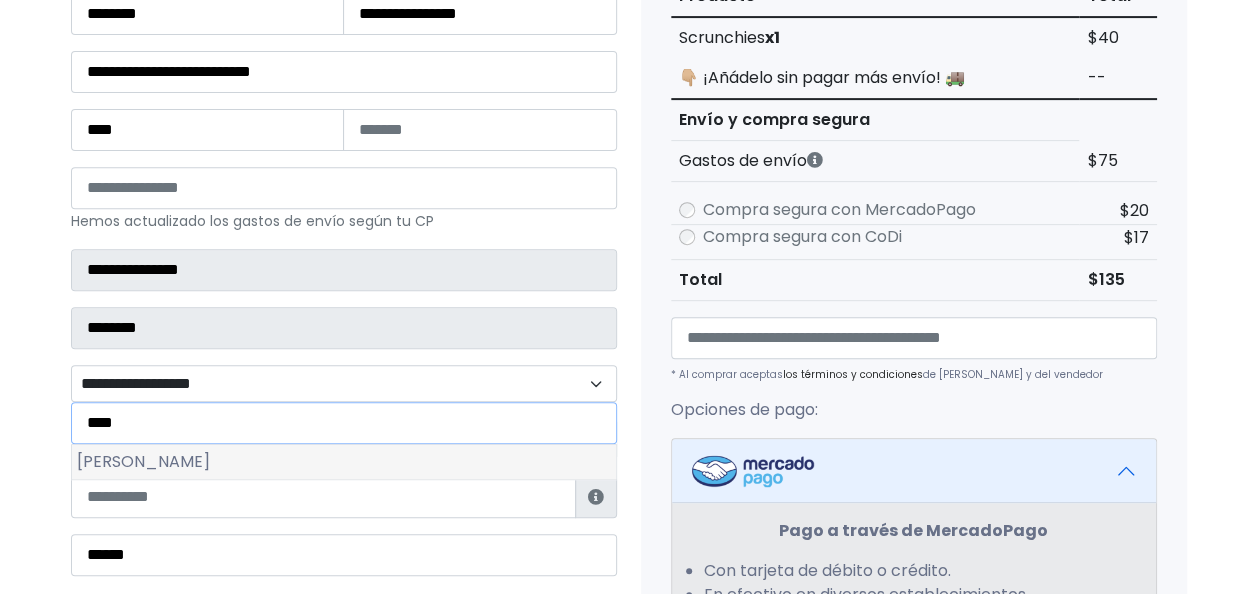 type on "****" 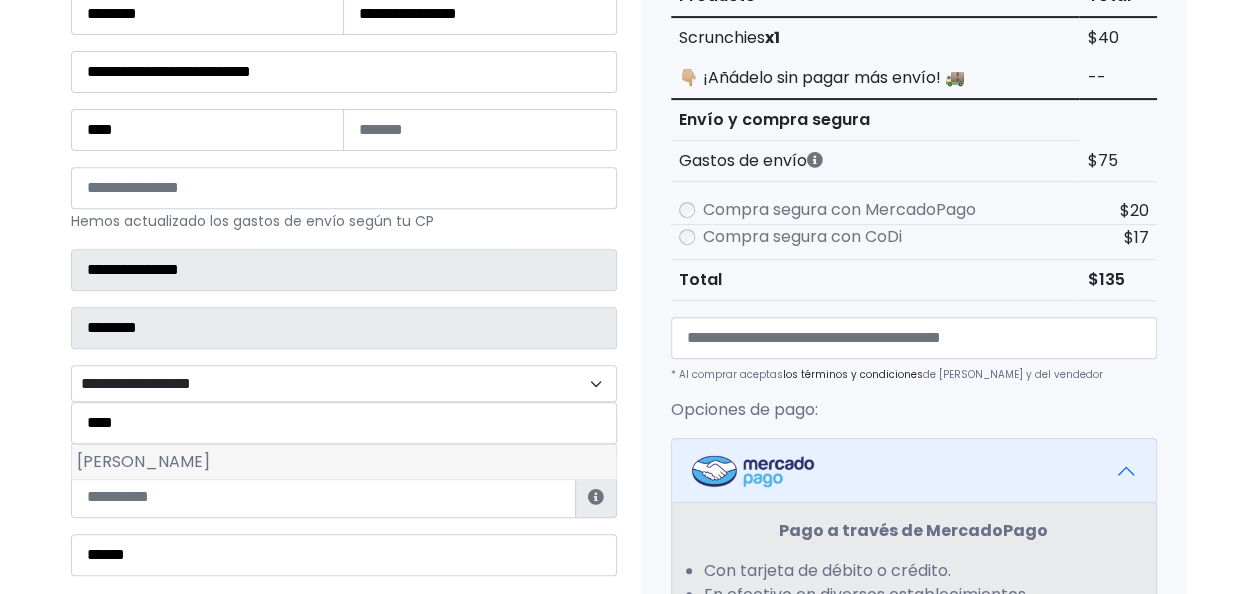 click on "Luis Donaldo Colosio" at bounding box center (344, 462) 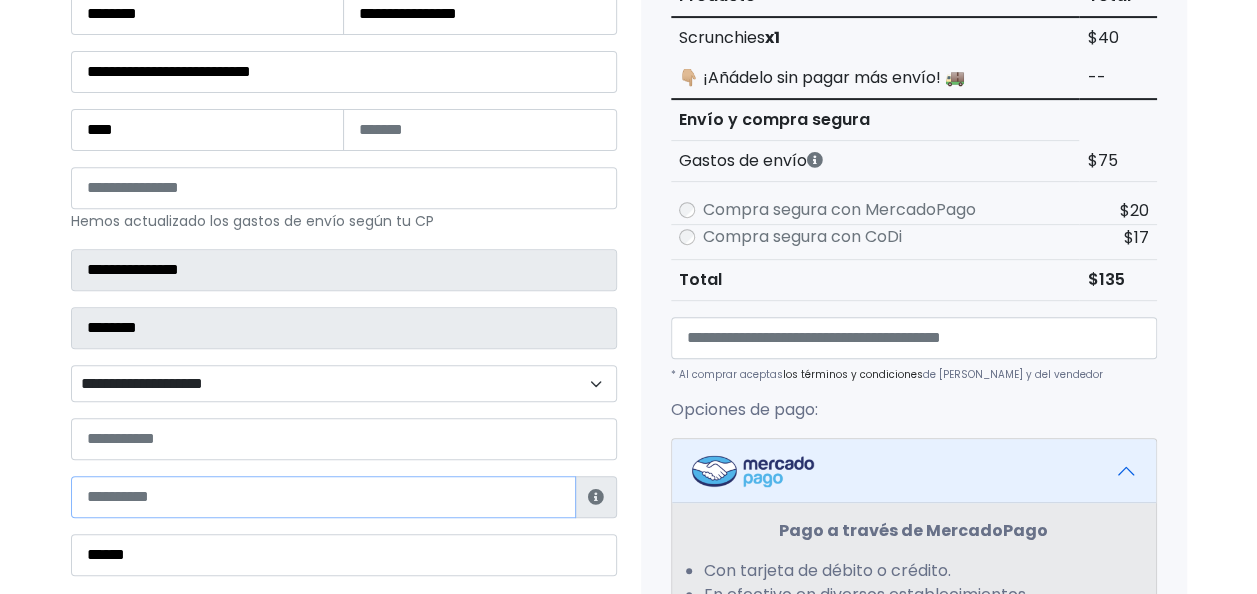 click at bounding box center (323, 497) 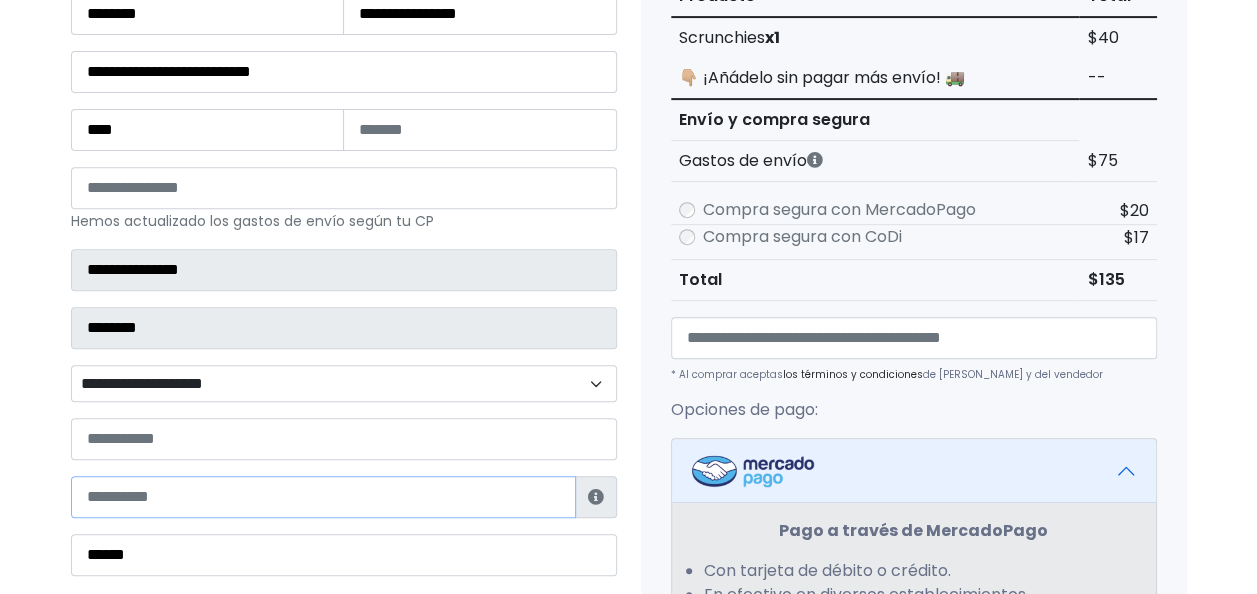 paste on "**********" 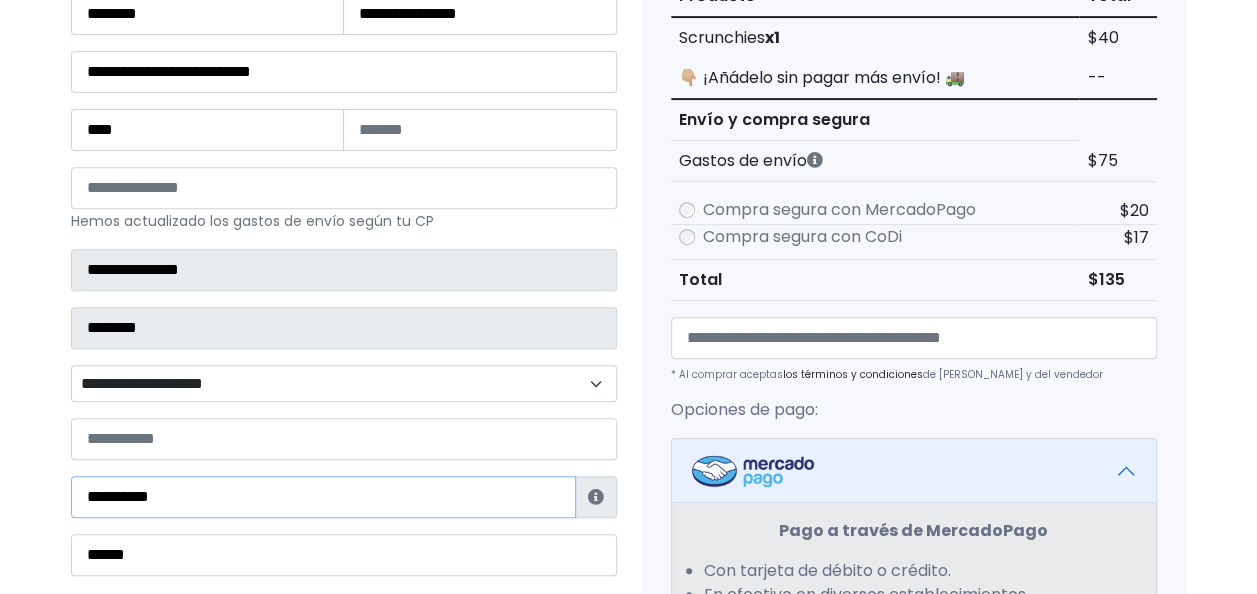 type on "**********" 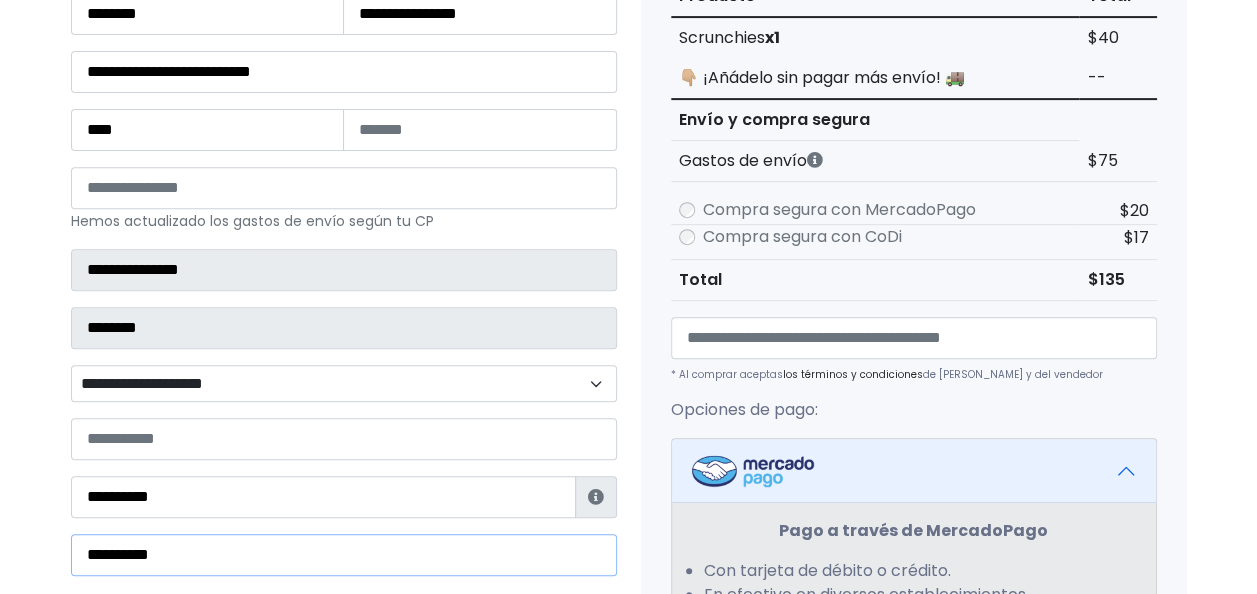 type on "**********" 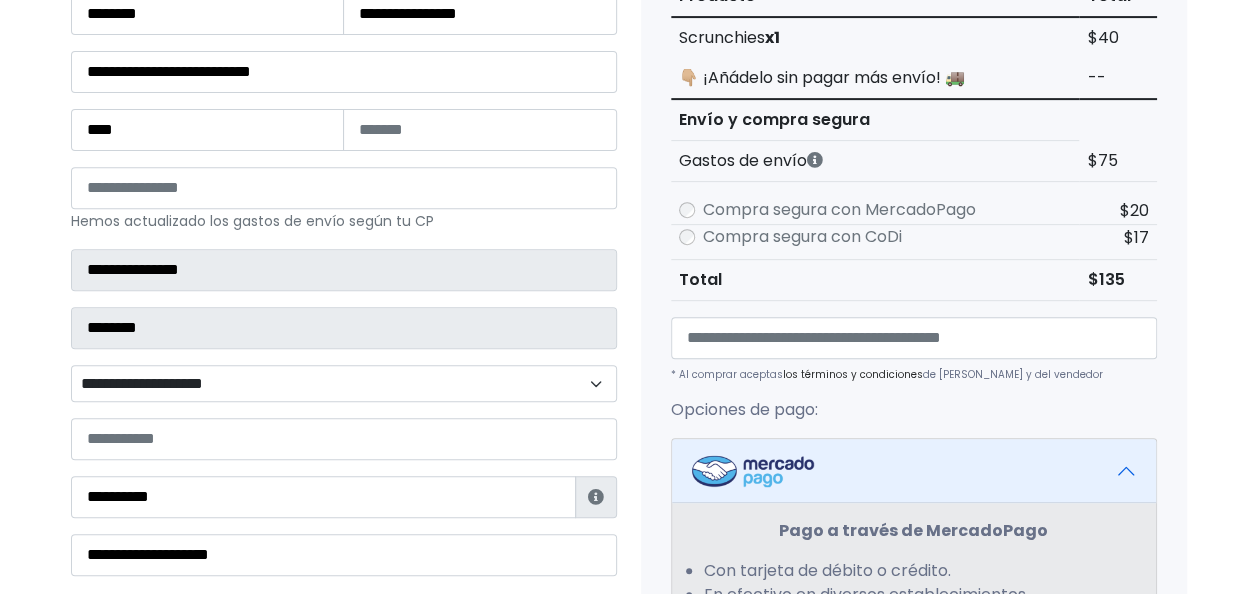click on "Tienda de 5thave
Checkout
¿Tienes cuenta?
Haz clic aquí para acceder
******
¿Olvidaste tu contraseña? Entrar" at bounding box center [628, 477] 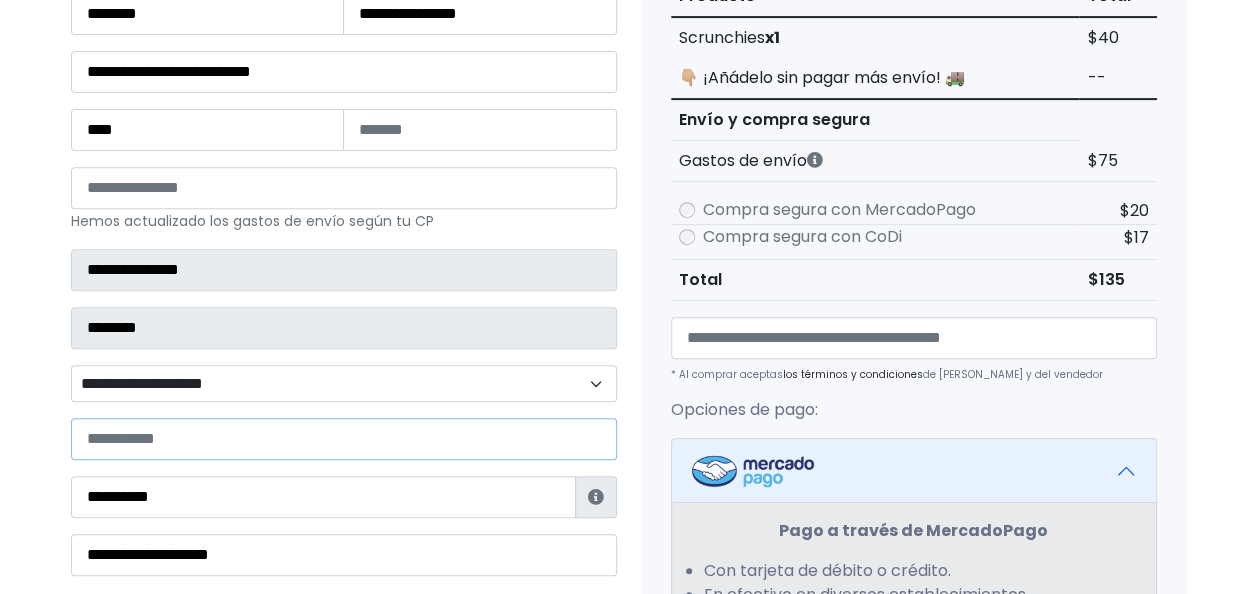 click at bounding box center [344, 439] 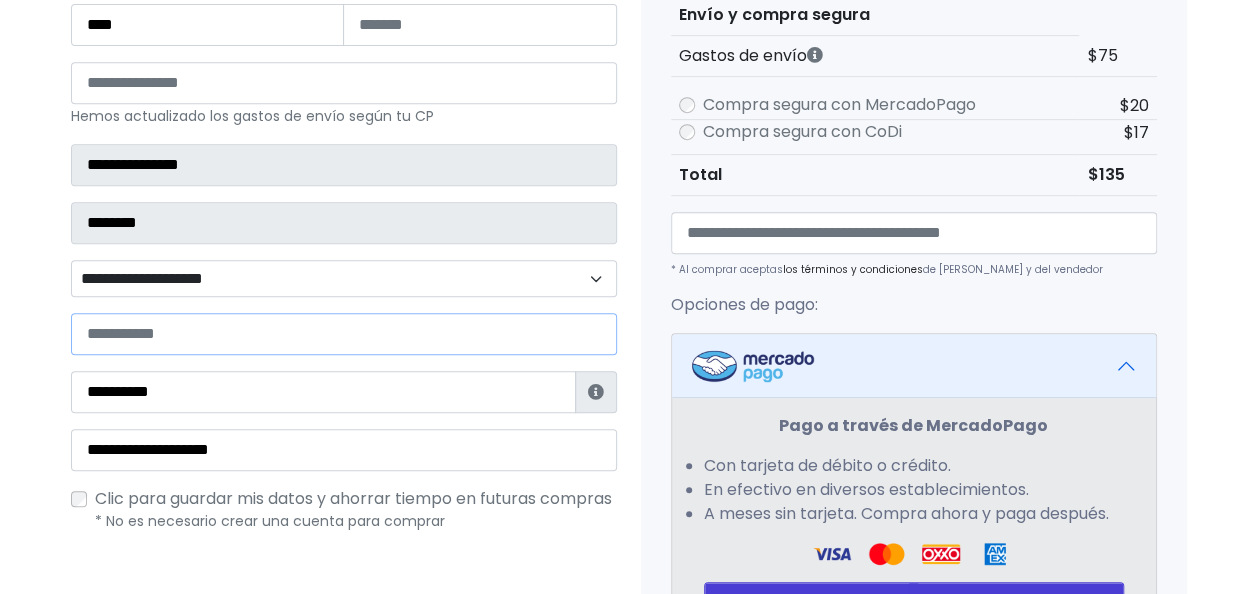 scroll, scrollTop: 422, scrollLeft: 0, axis: vertical 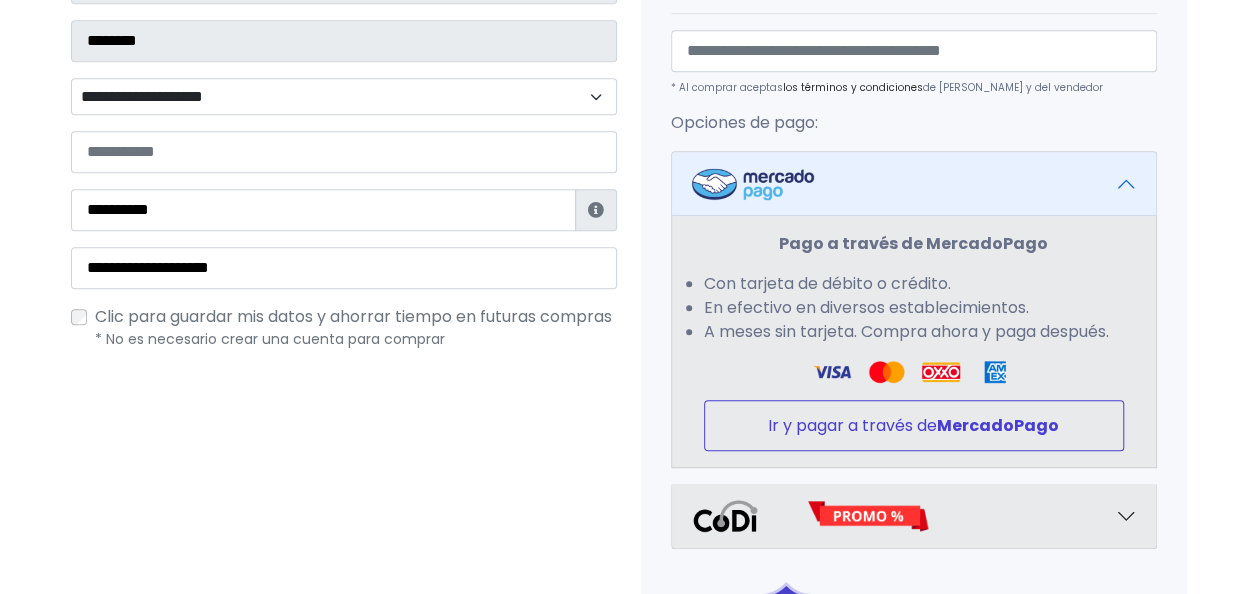 click on "MercadoPago" at bounding box center [998, 425] 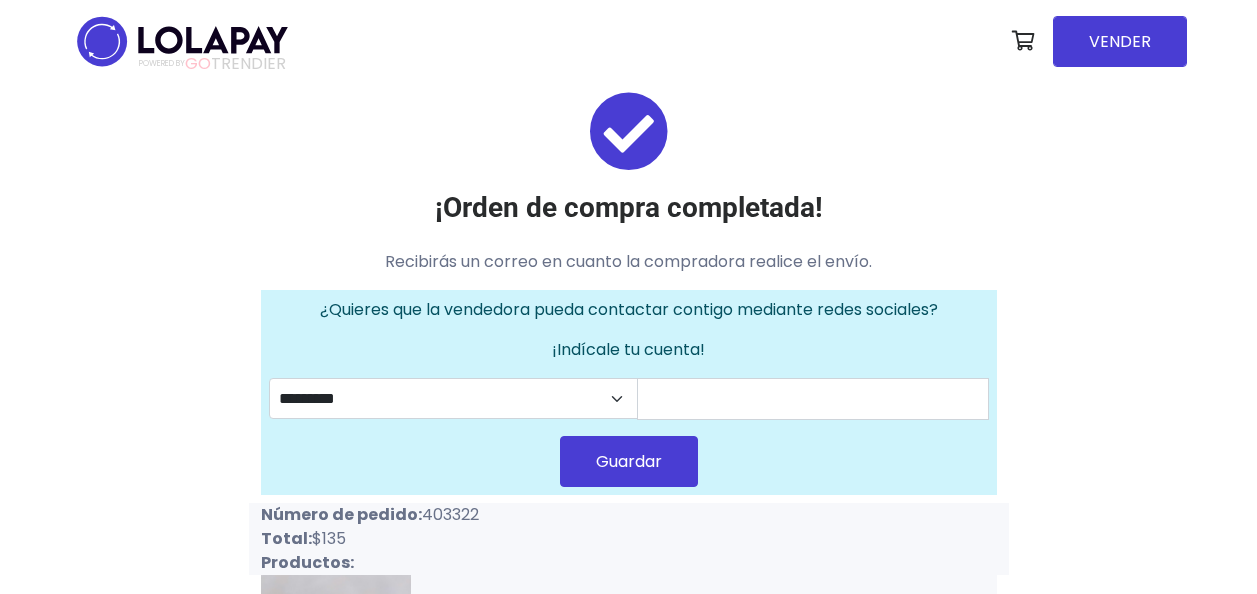 scroll, scrollTop: 0, scrollLeft: 0, axis: both 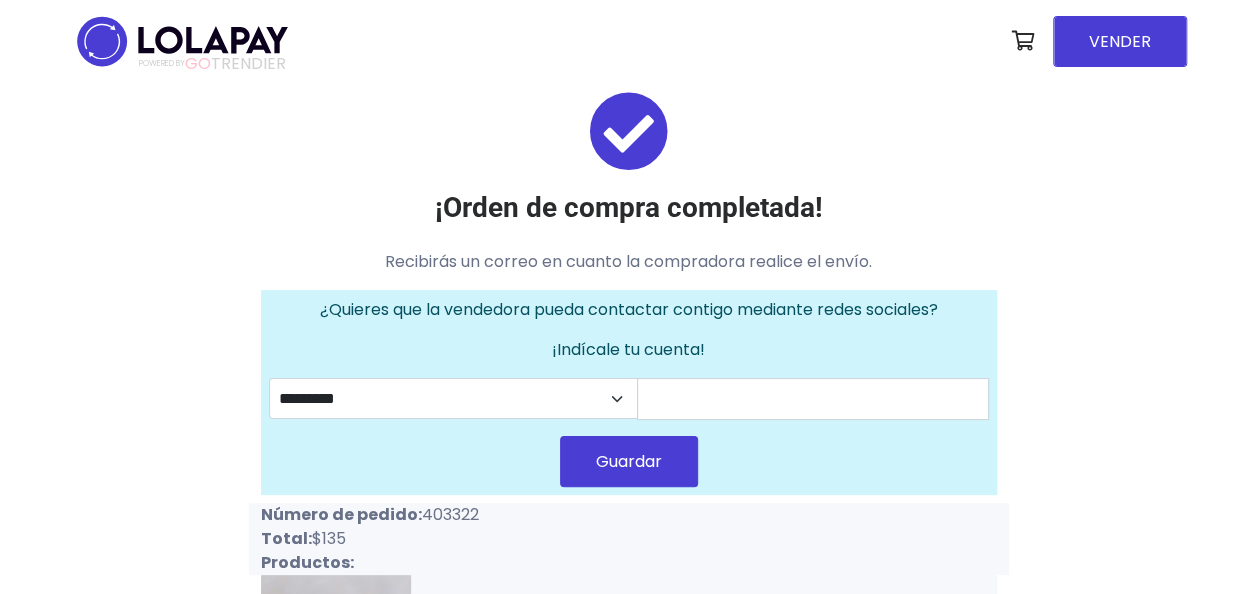 drag, startPoint x: 419, startPoint y: 517, endPoint x: 512, endPoint y: 524, distance: 93.26307 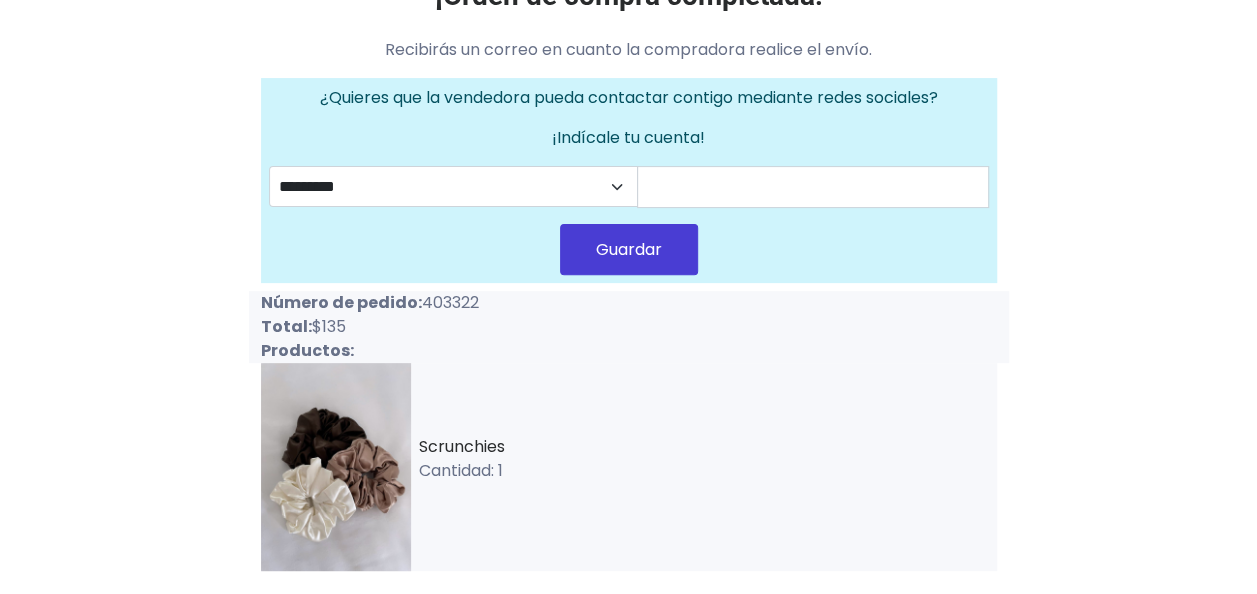 scroll, scrollTop: 216, scrollLeft: 0, axis: vertical 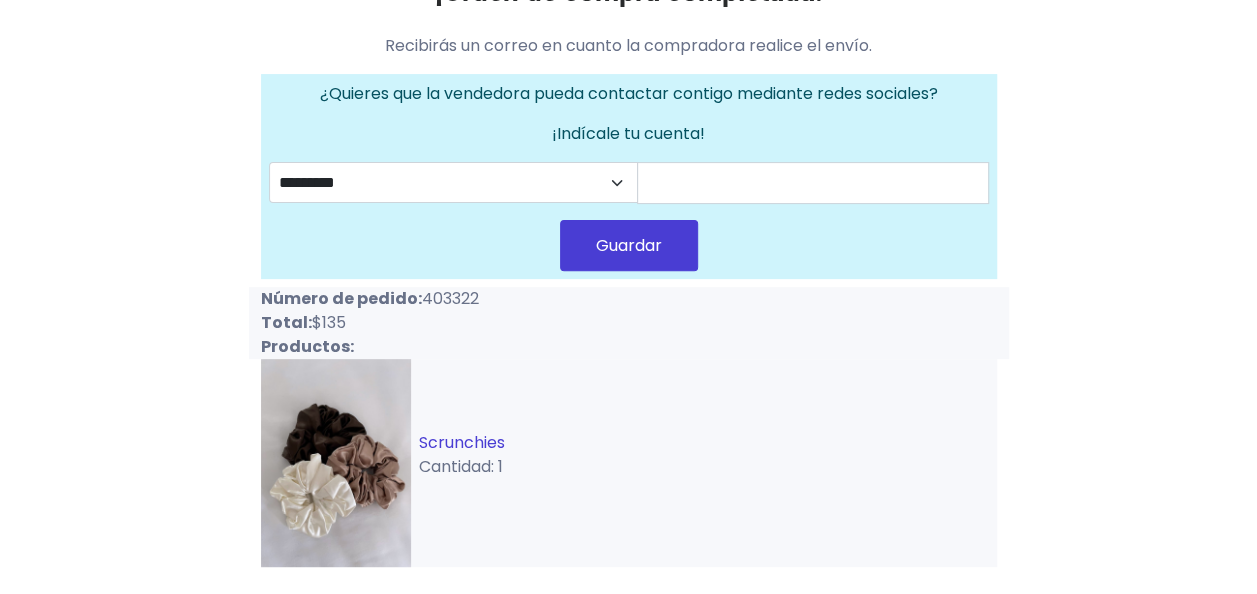 click on "Scrunchies" at bounding box center [462, 442] 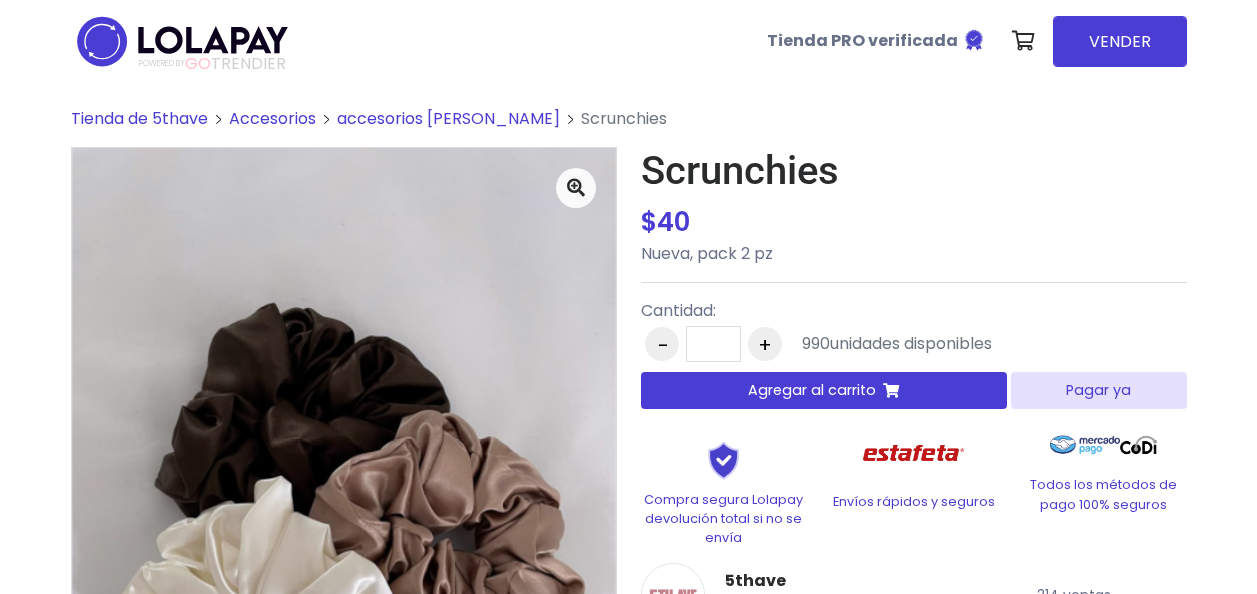 scroll, scrollTop: 0, scrollLeft: 0, axis: both 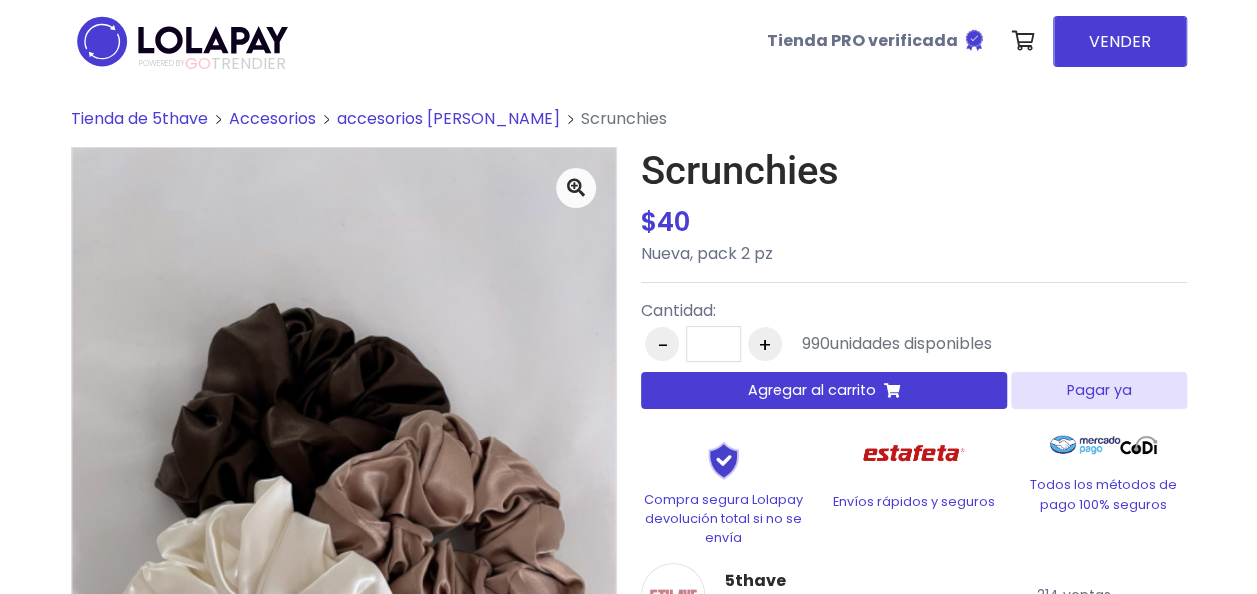 click on "Agregar al carrito" at bounding box center [812, 390] 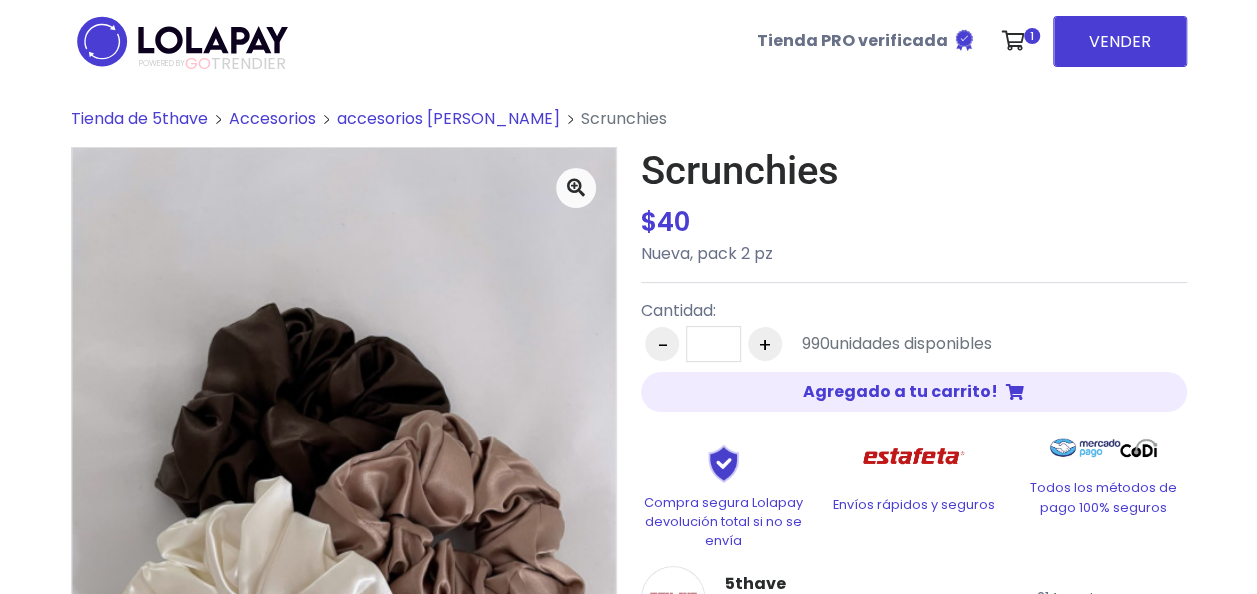 click on "1" at bounding box center (1032, 36) 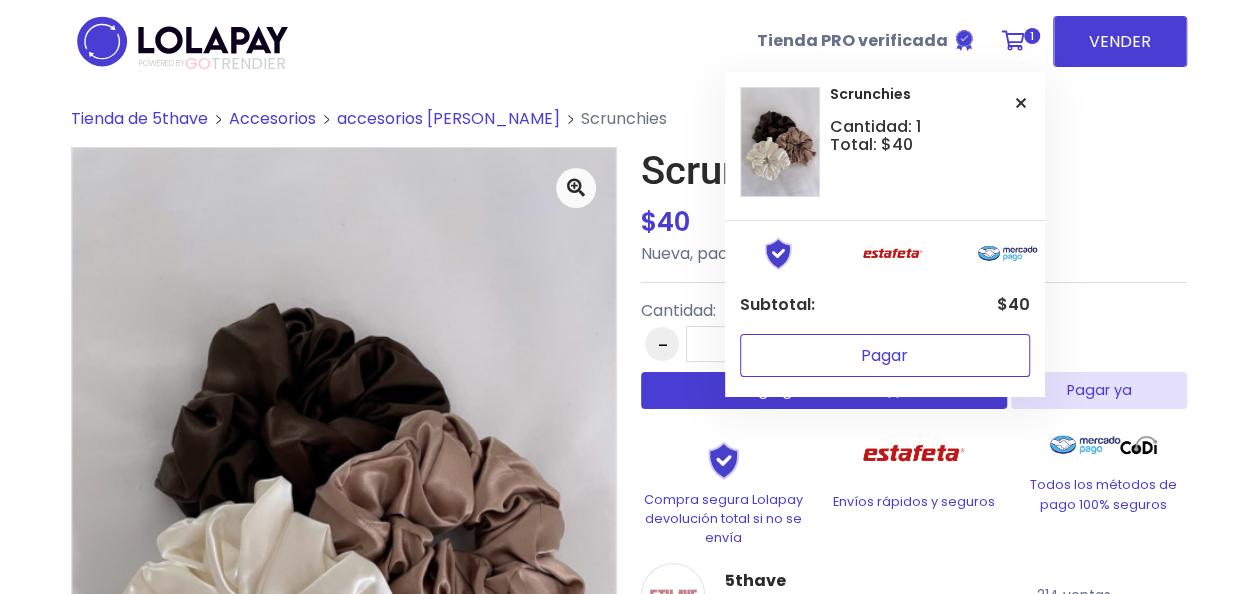click on "Pagar" at bounding box center [885, 355] 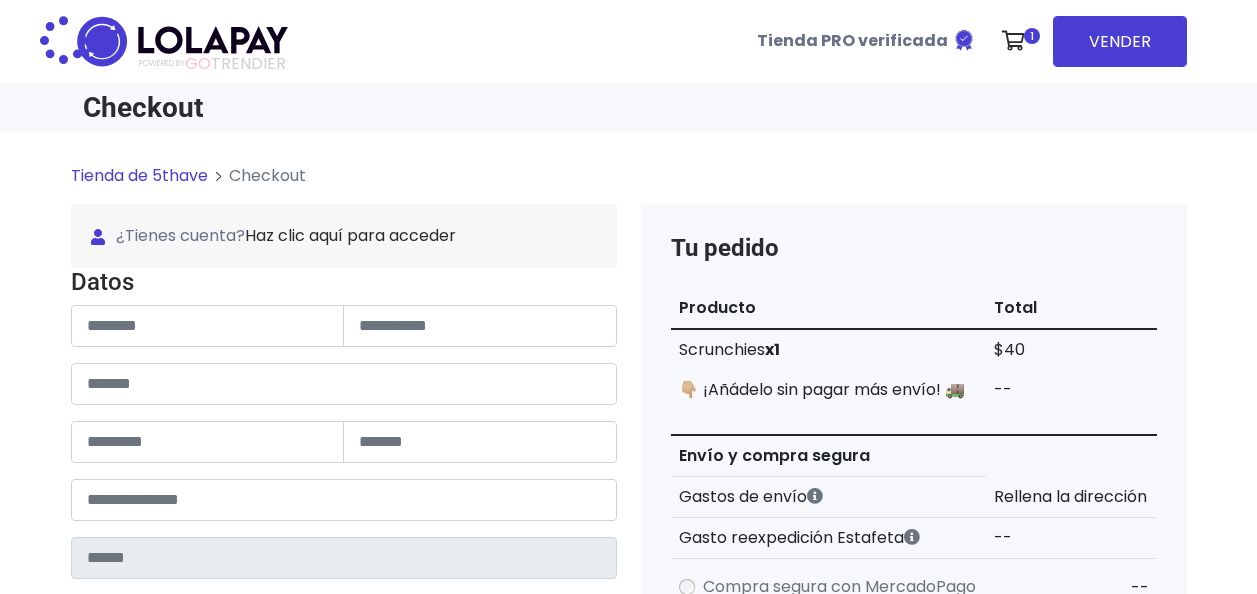 scroll, scrollTop: 0, scrollLeft: 0, axis: both 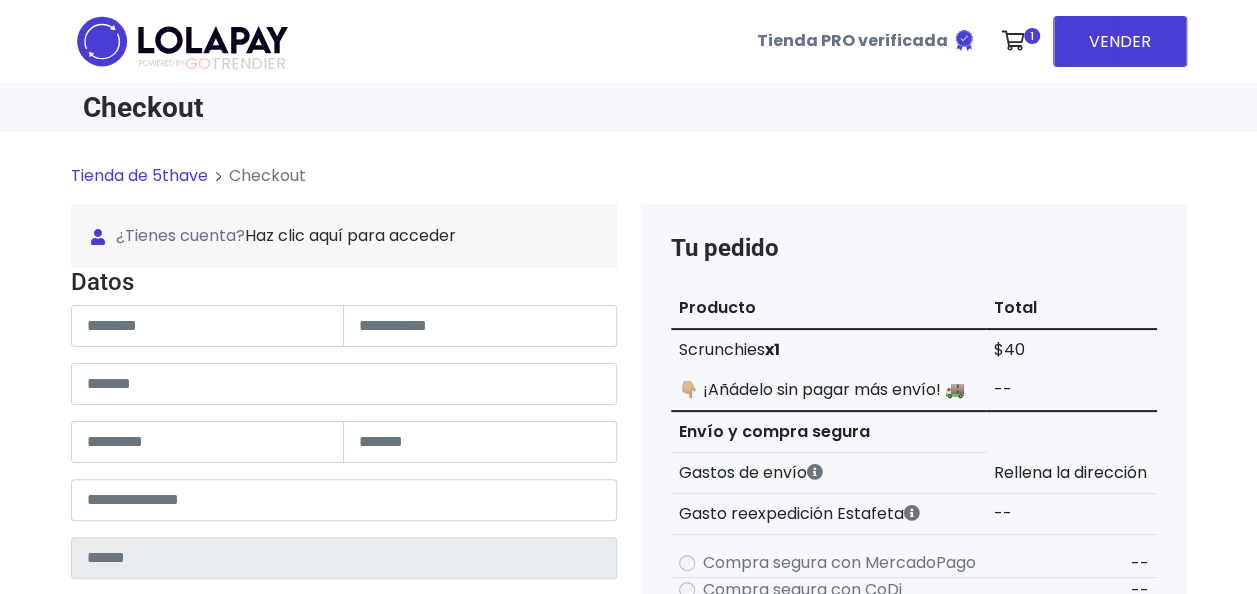 type on "******" 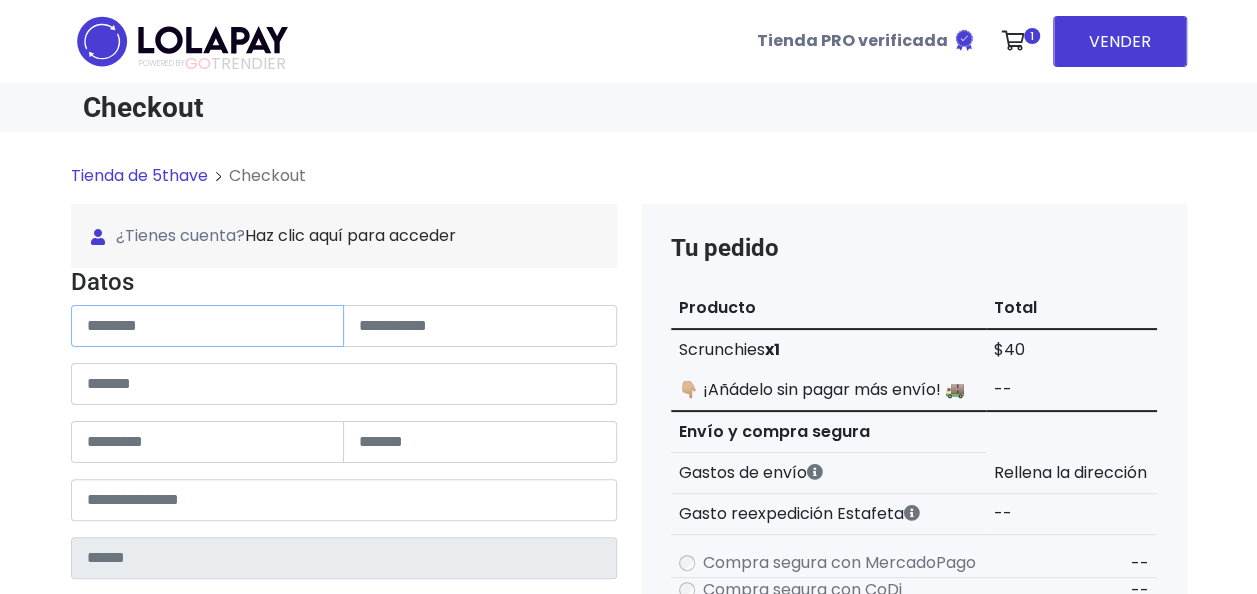 click at bounding box center (208, 326) 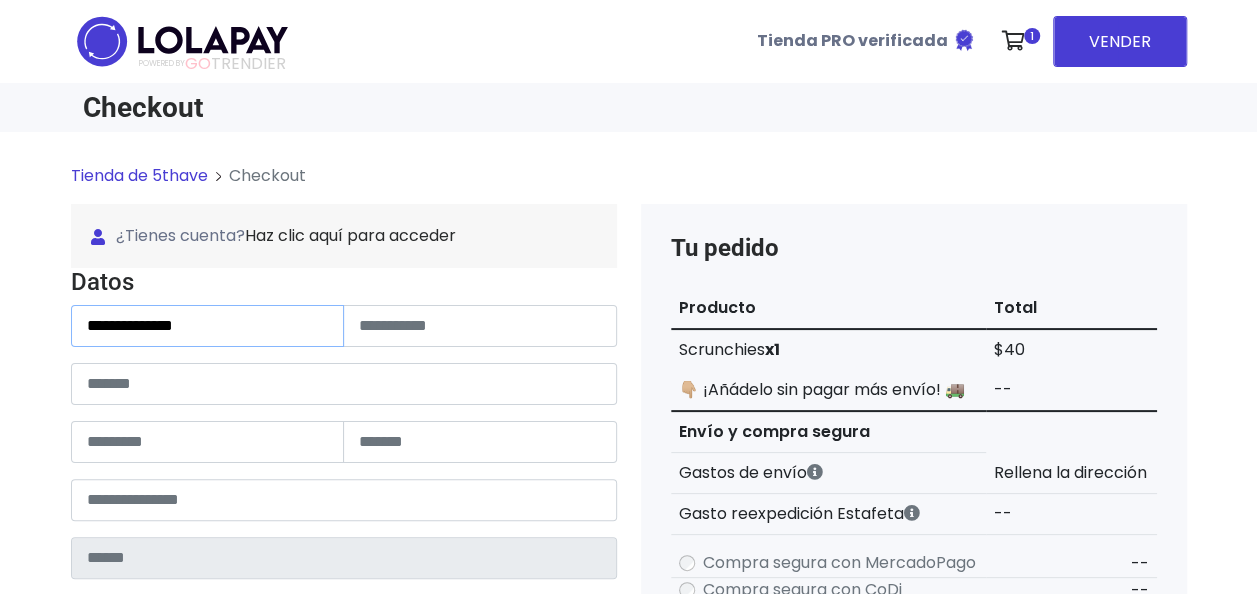 type on "**********" 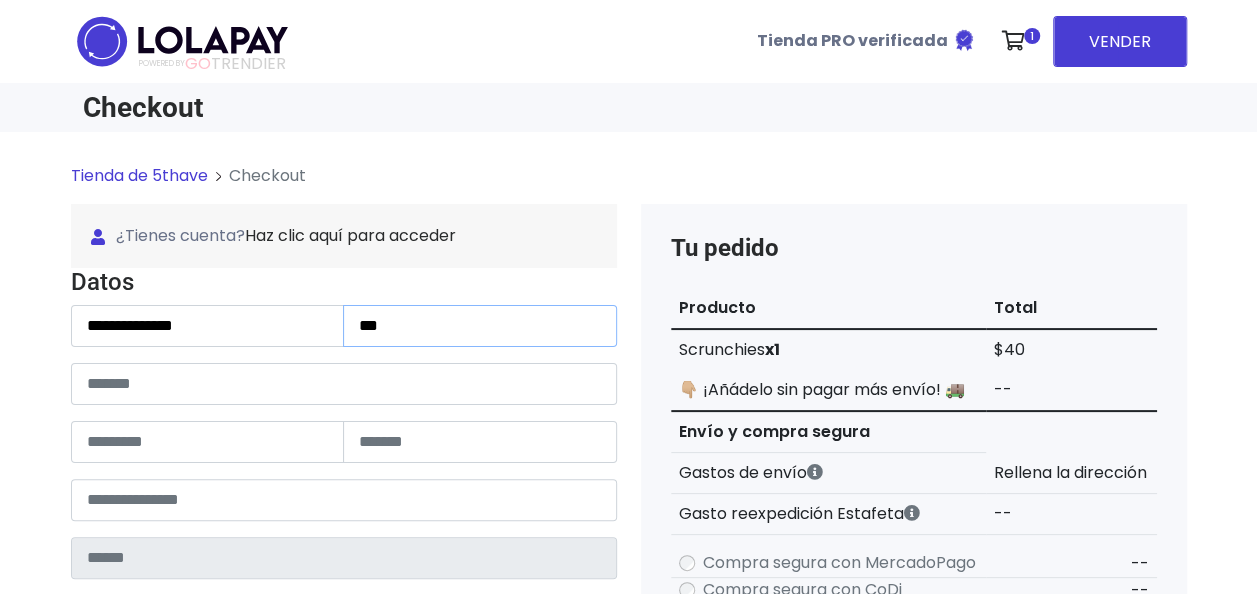 type on "******" 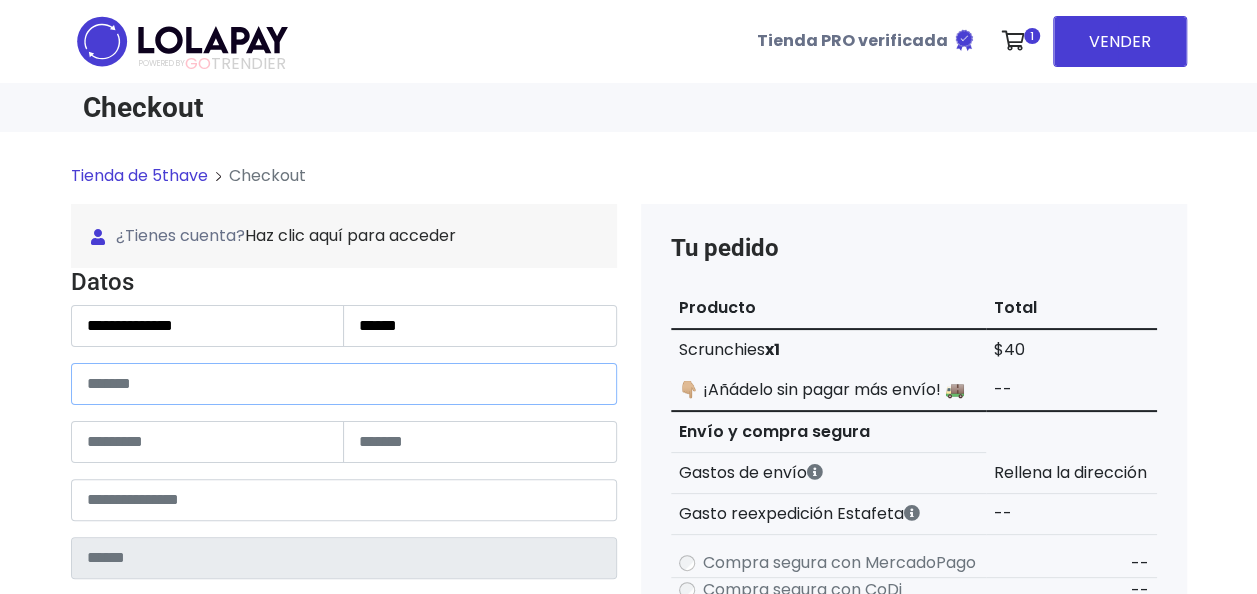type on "**********" 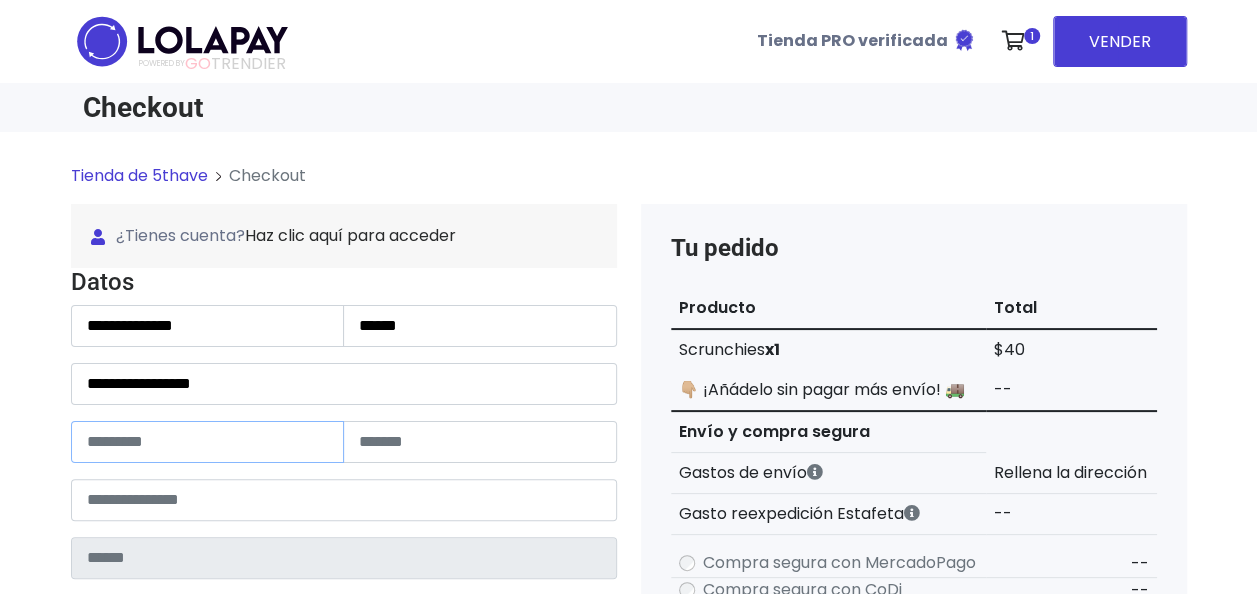 type on "*" 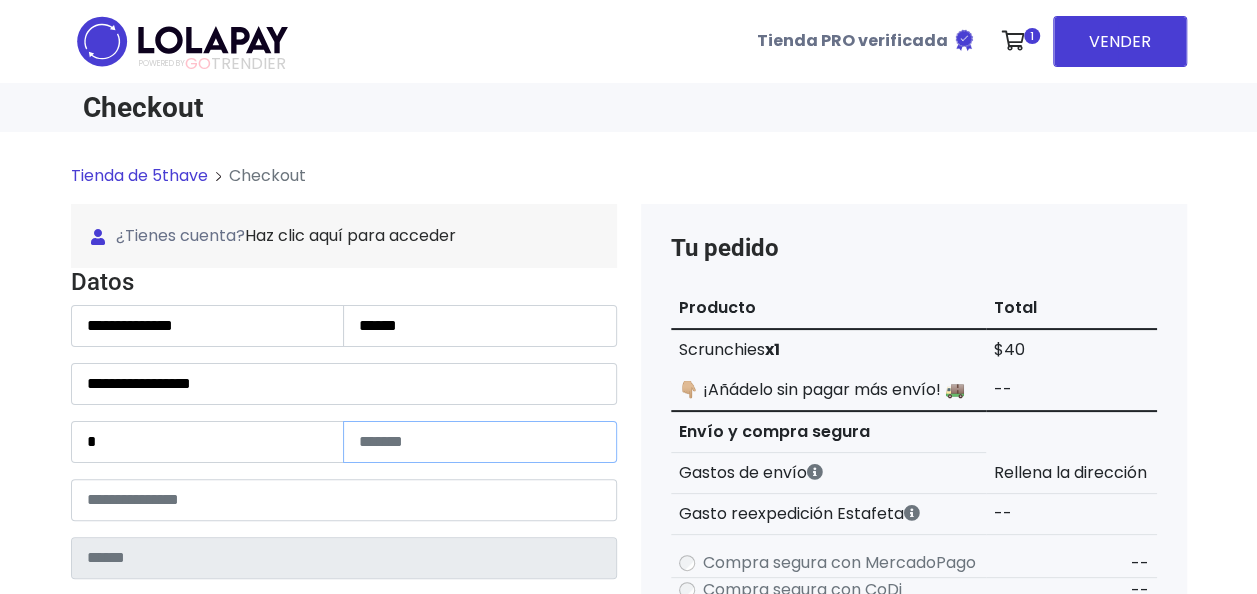 type on "*" 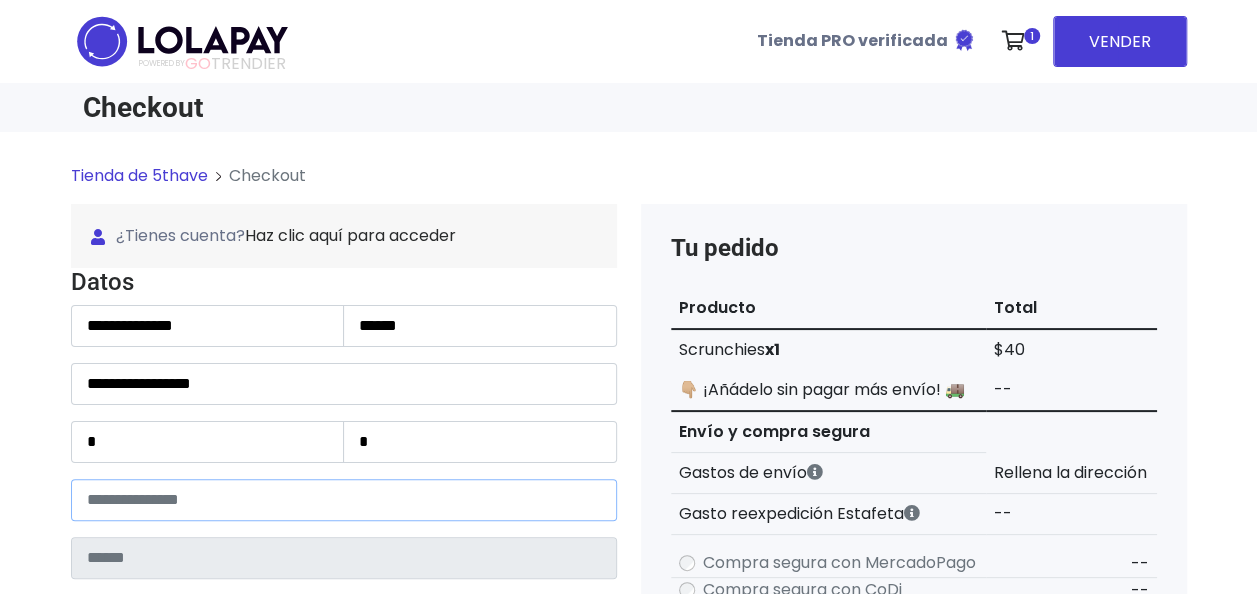 type on "*****" 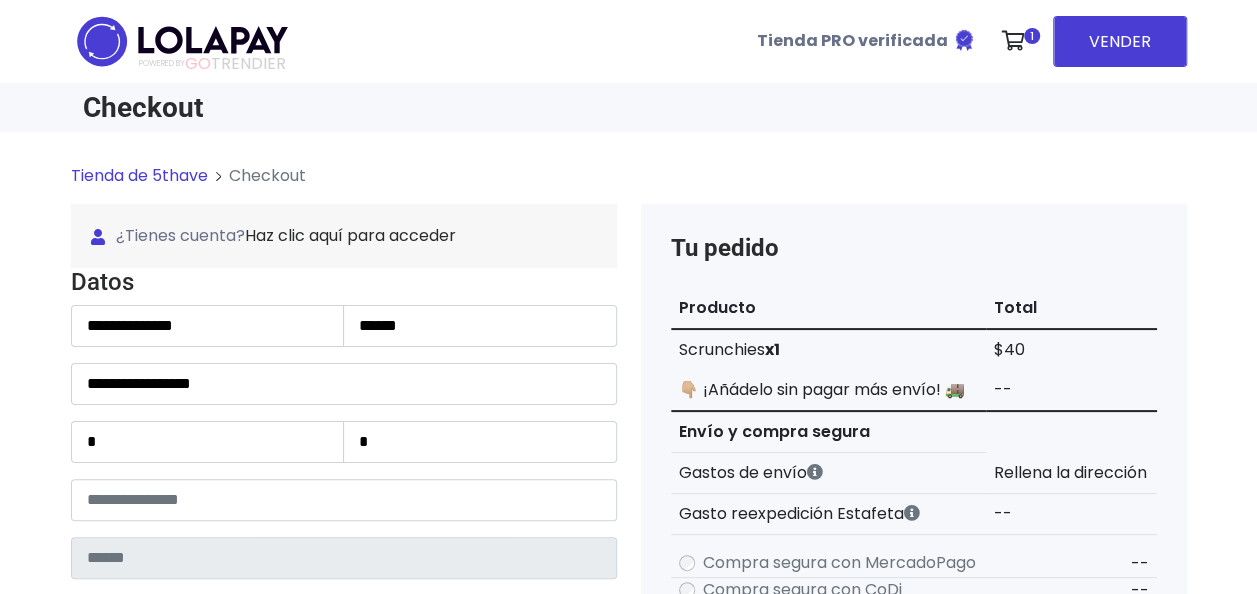 type on "**********" 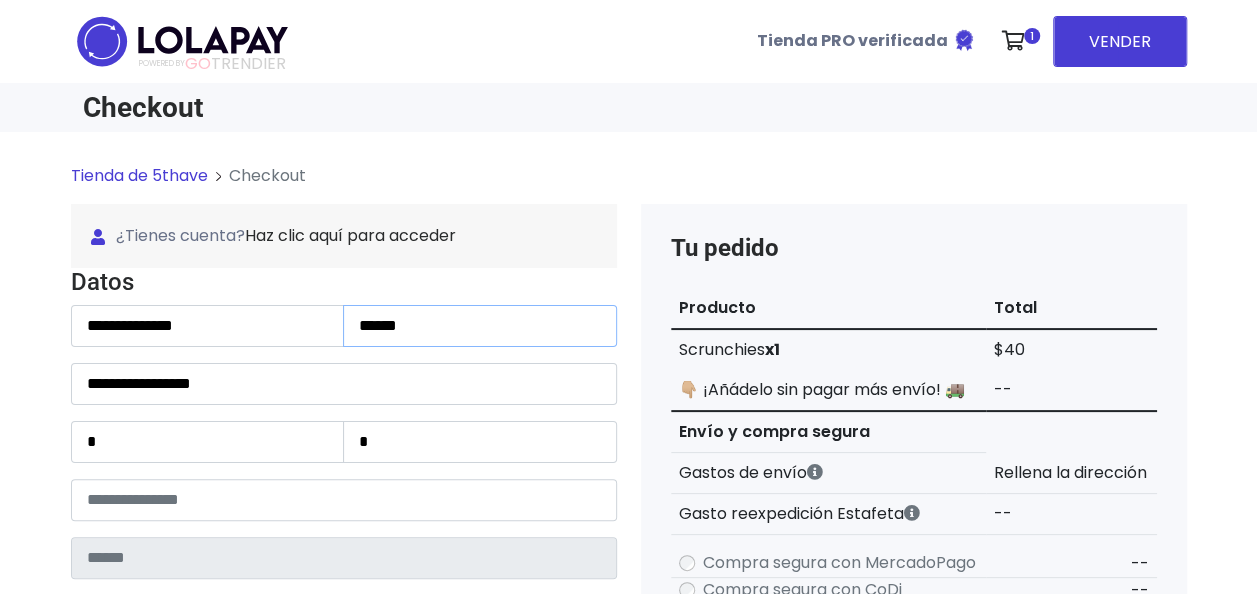 type on "******" 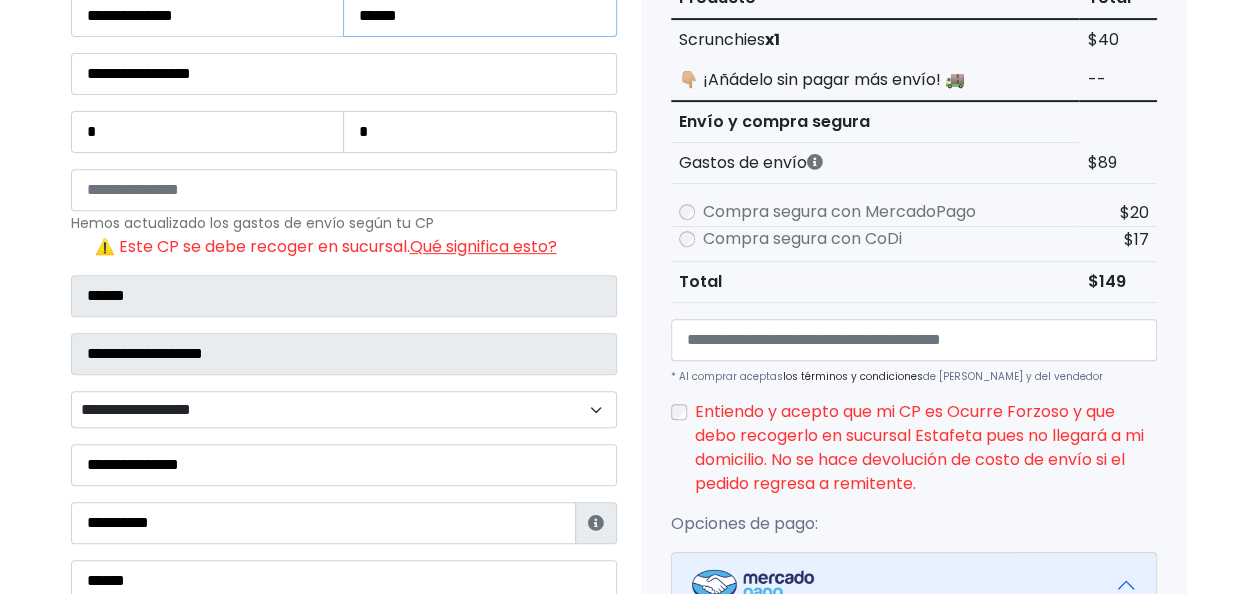 scroll, scrollTop: 320, scrollLeft: 0, axis: vertical 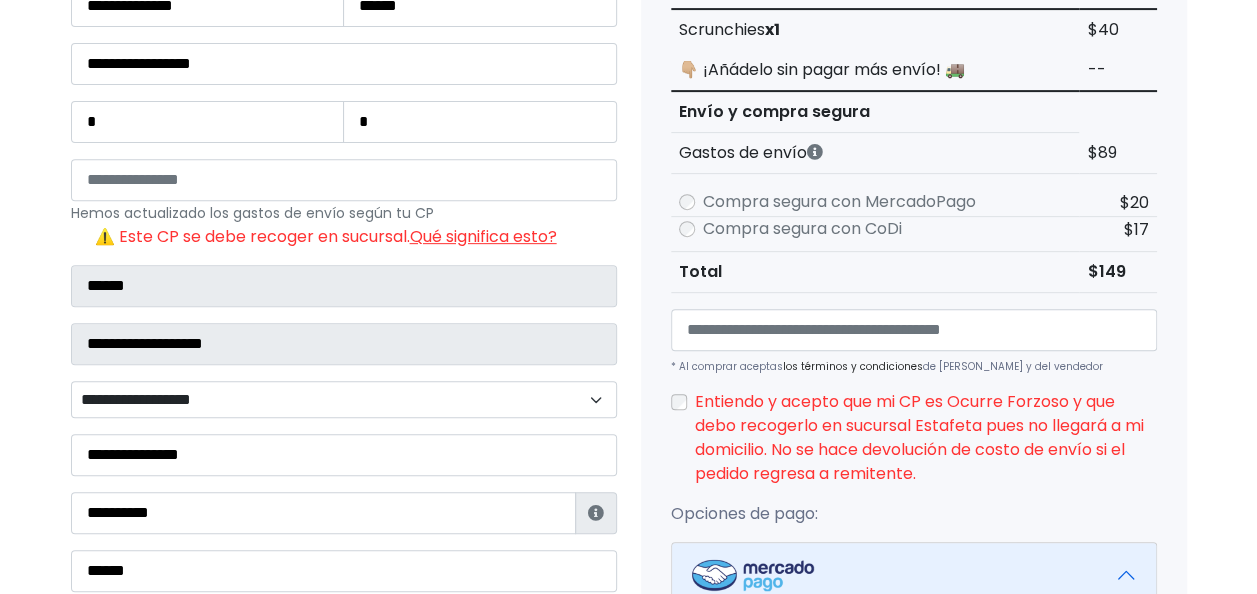 click on "**********" at bounding box center (344, 399) 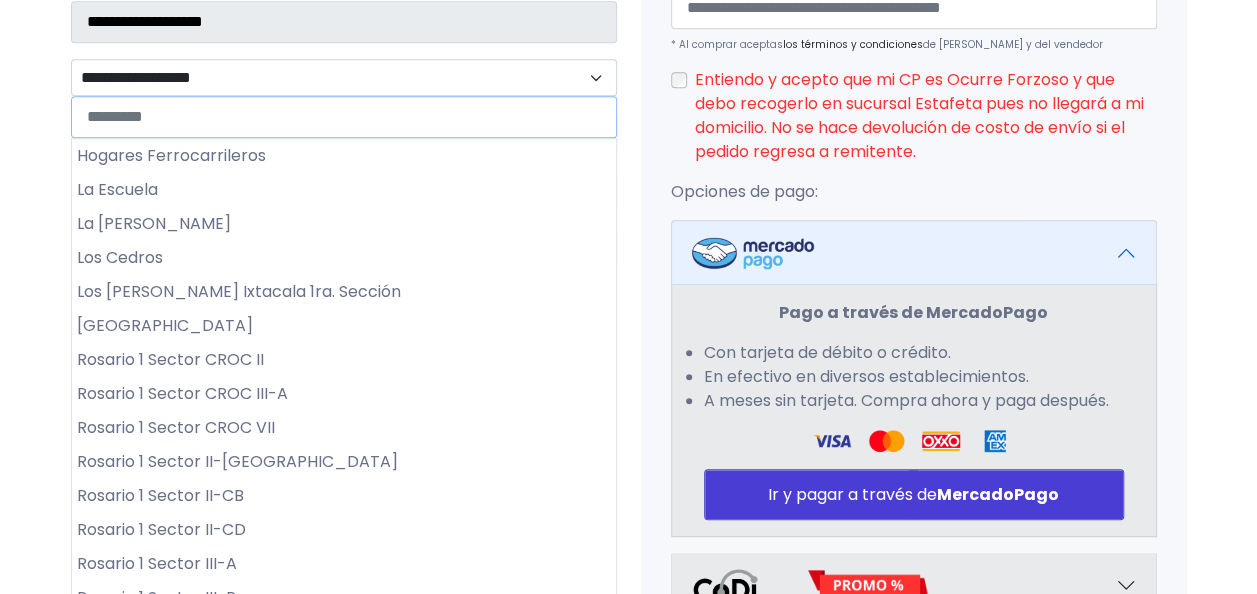 scroll, scrollTop: 732, scrollLeft: 0, axis: vertical 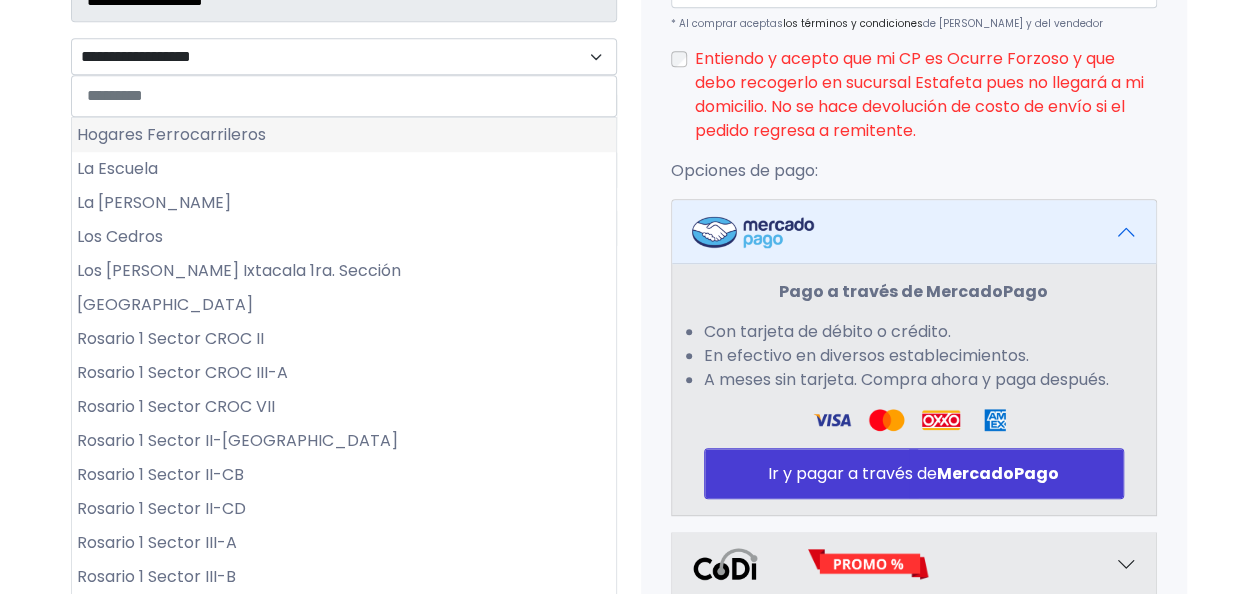 click on "Hogares Ferrocarrileros" at bounding box center [344, 135] 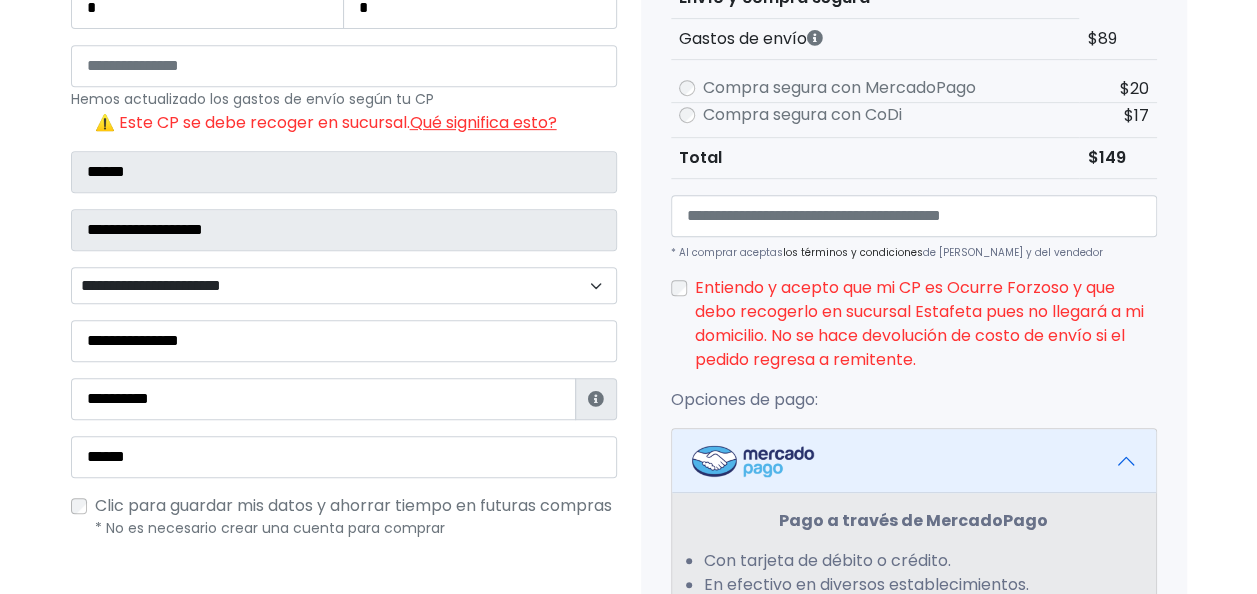 scroll, scrollTop: 414, scrollLeft: 0, axis: vertical 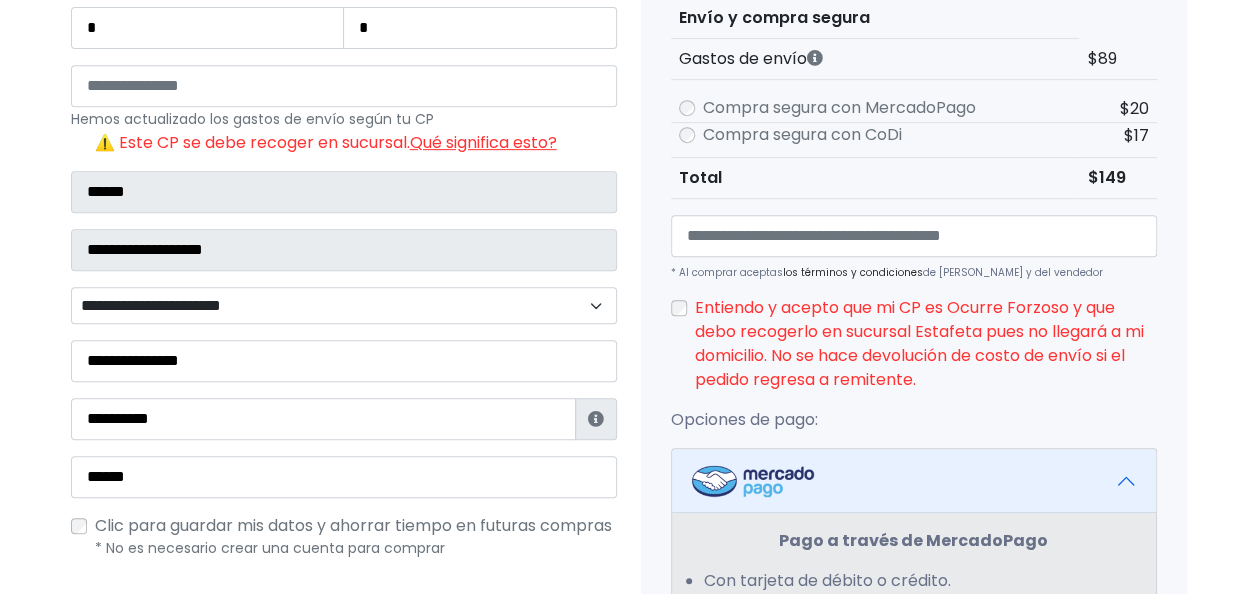 click on "**********" at bounding box center [344, 225] 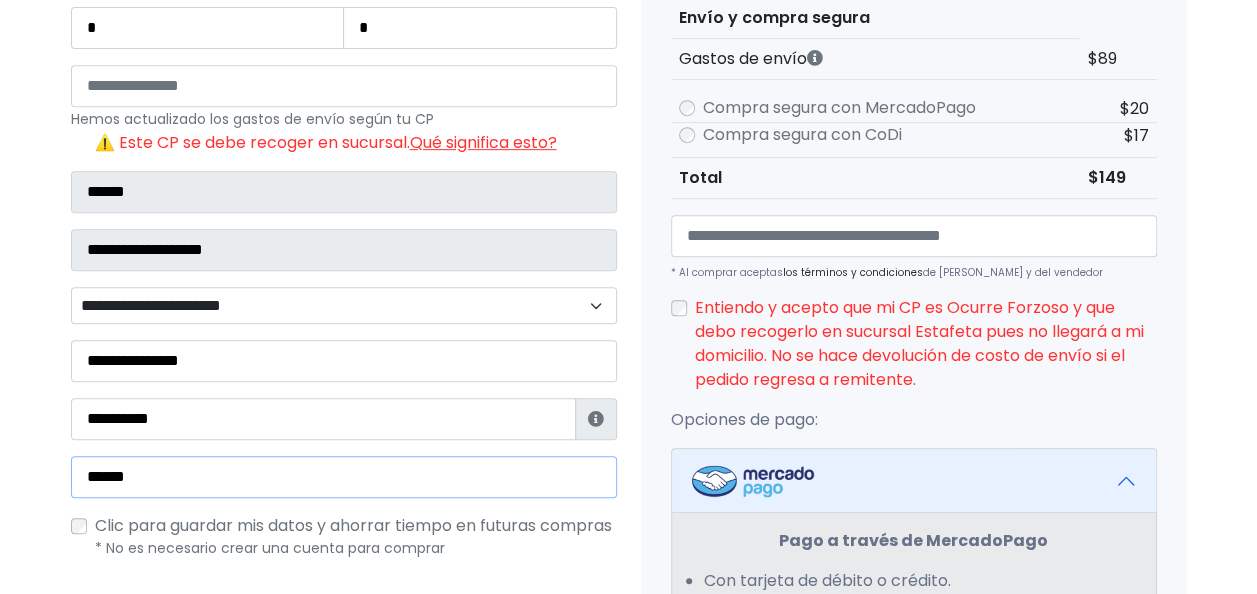 click on "******" at bounding box center (344, 477) 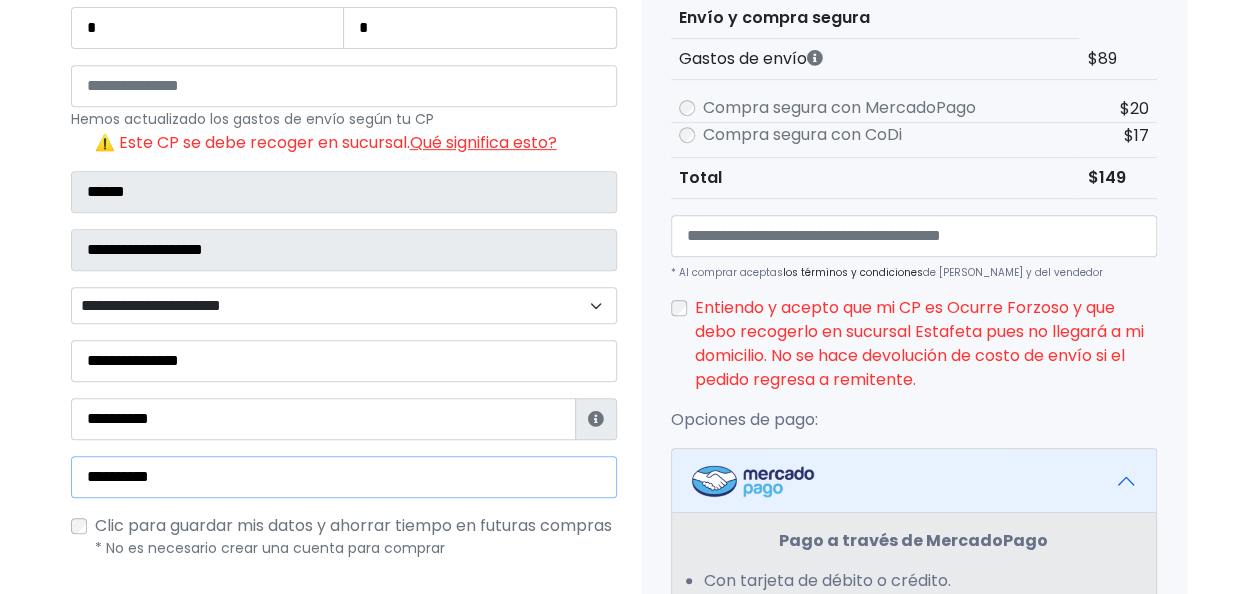 type on "**********" 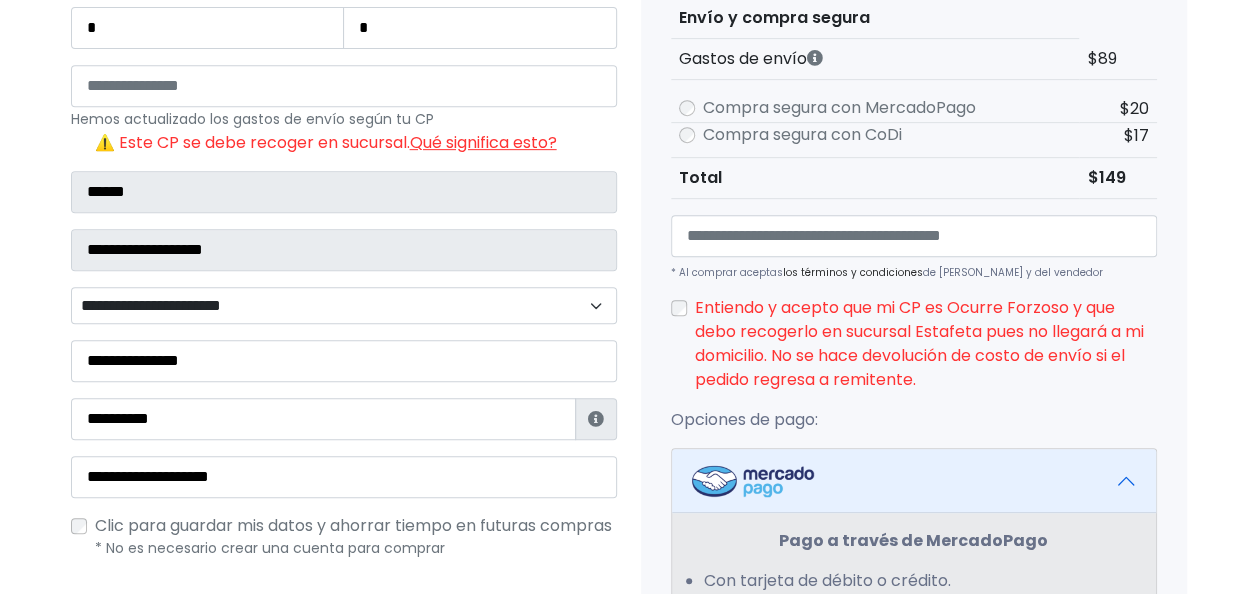 click on "POWERED BY  GO TRENDIER
Tienda PRO verificada
1
Scrunchies" at bounding box center [628, 353] 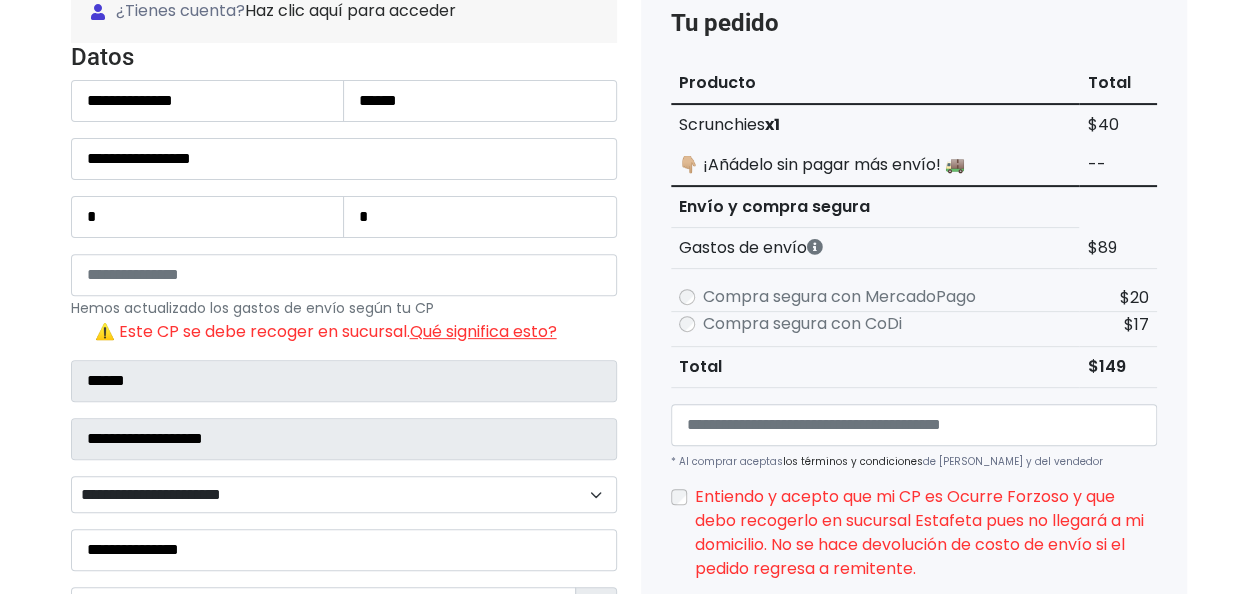 scroll, scrollTop: 220, scrollLeft: 0, axis: vertical 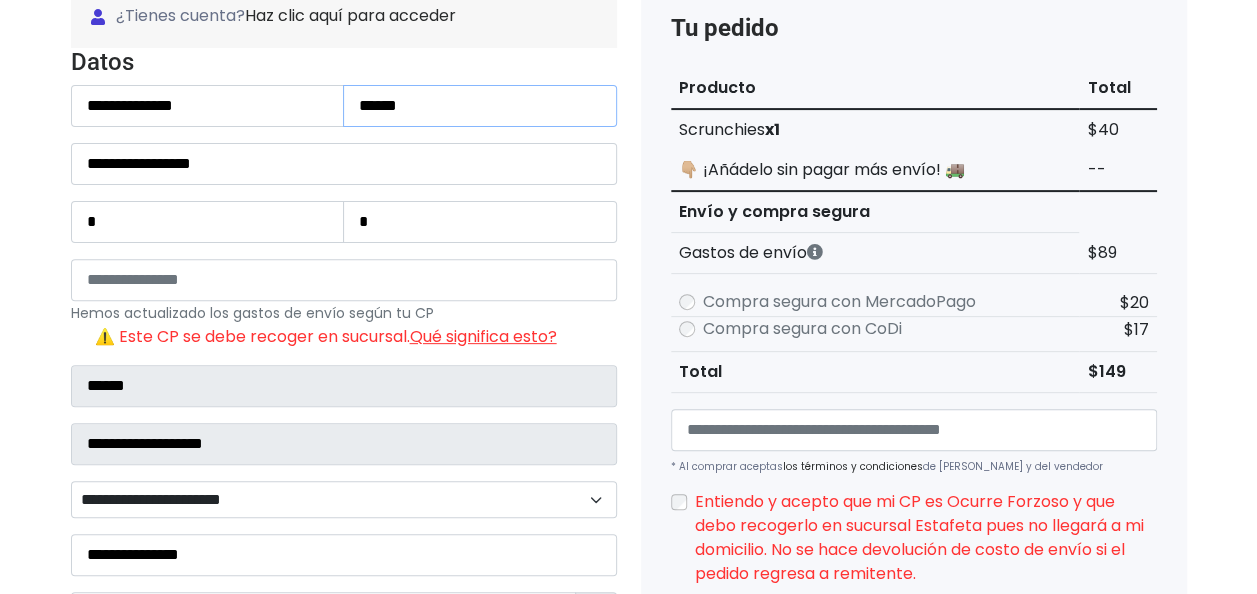 click on "******" at bounding box center (480, 106) 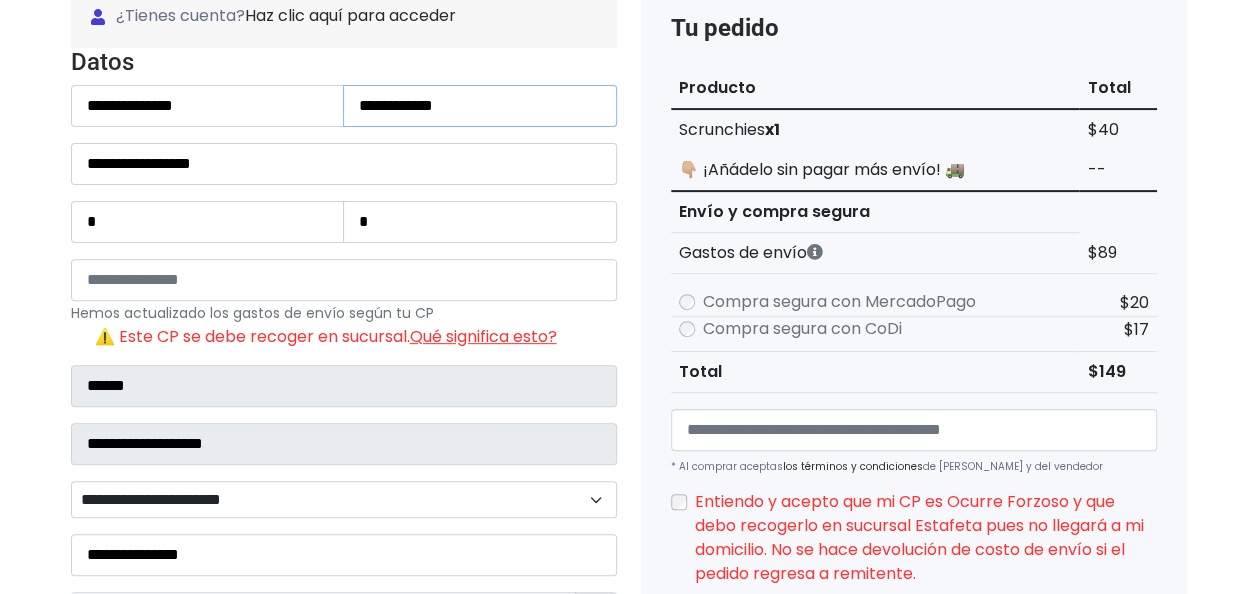 type on "**********" 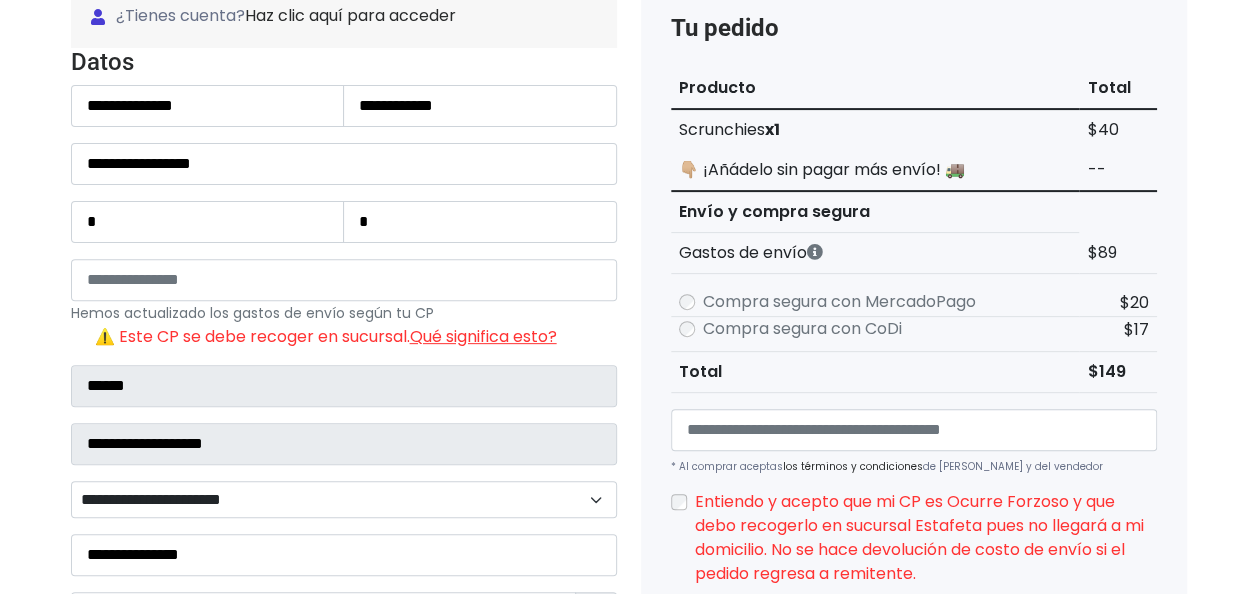 click on "Tienda de 5thave
Checkout
¿Tienes cuenta?
Haz clic aquí para acceder
******
¿Olvidaste tu contraseña? Entrar" at bounding box center [628, 625] 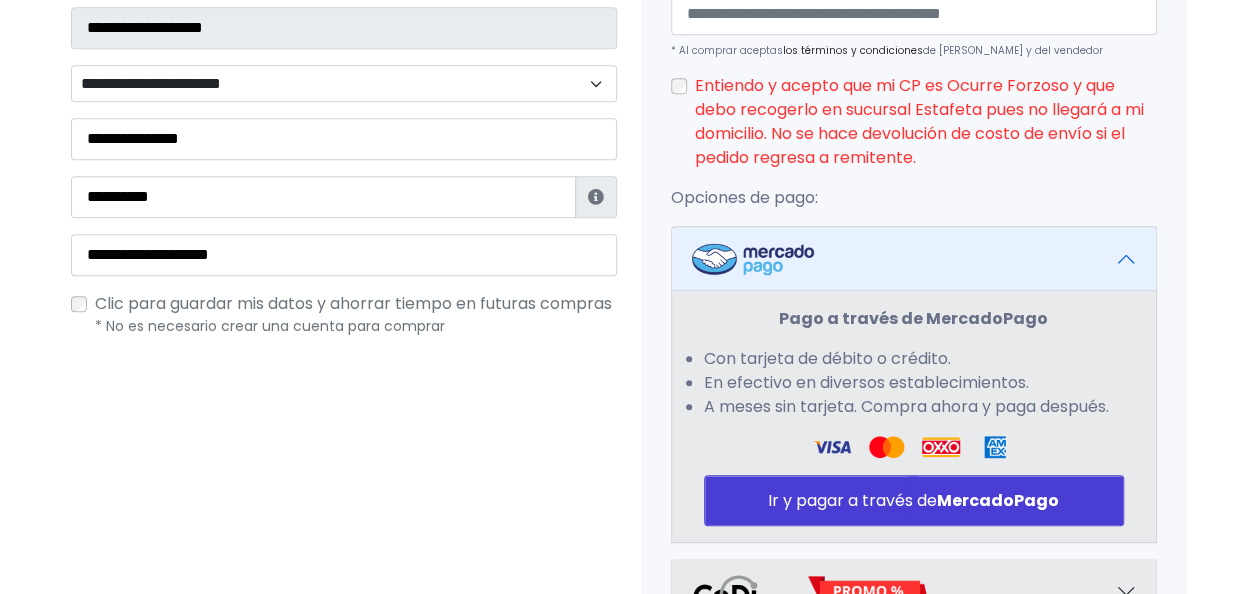 scroll, scrollTop: 762, scrollLeft: 0, axis: vertical 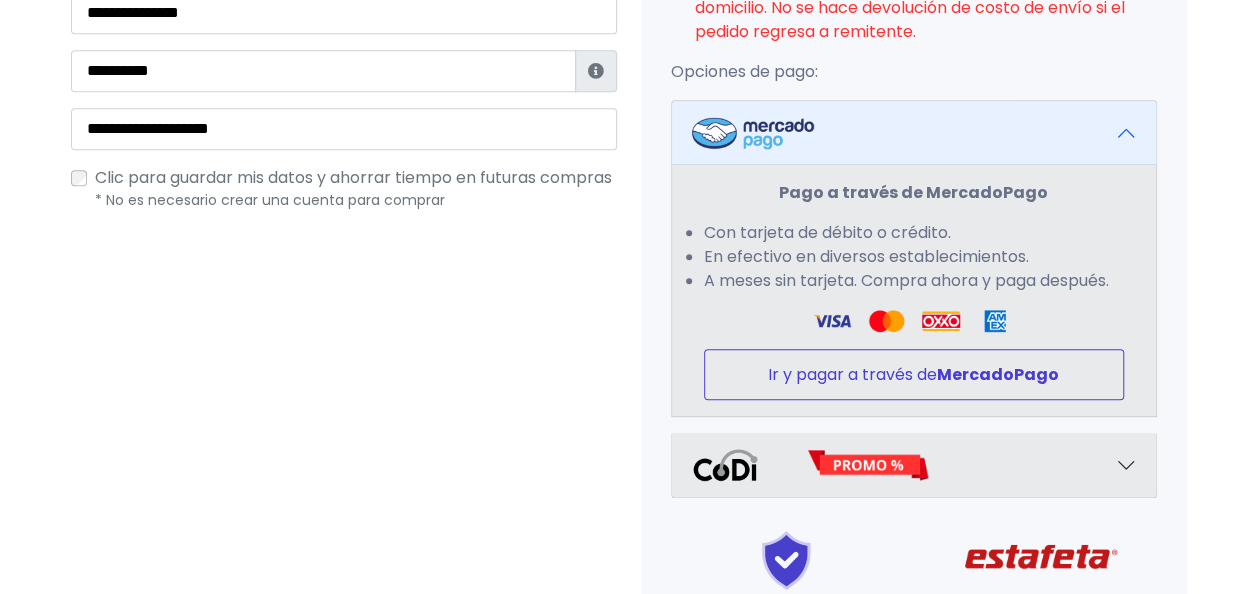 click on "Ir y pagar a través de  MercadoPago" at bounding box center (914, 374) 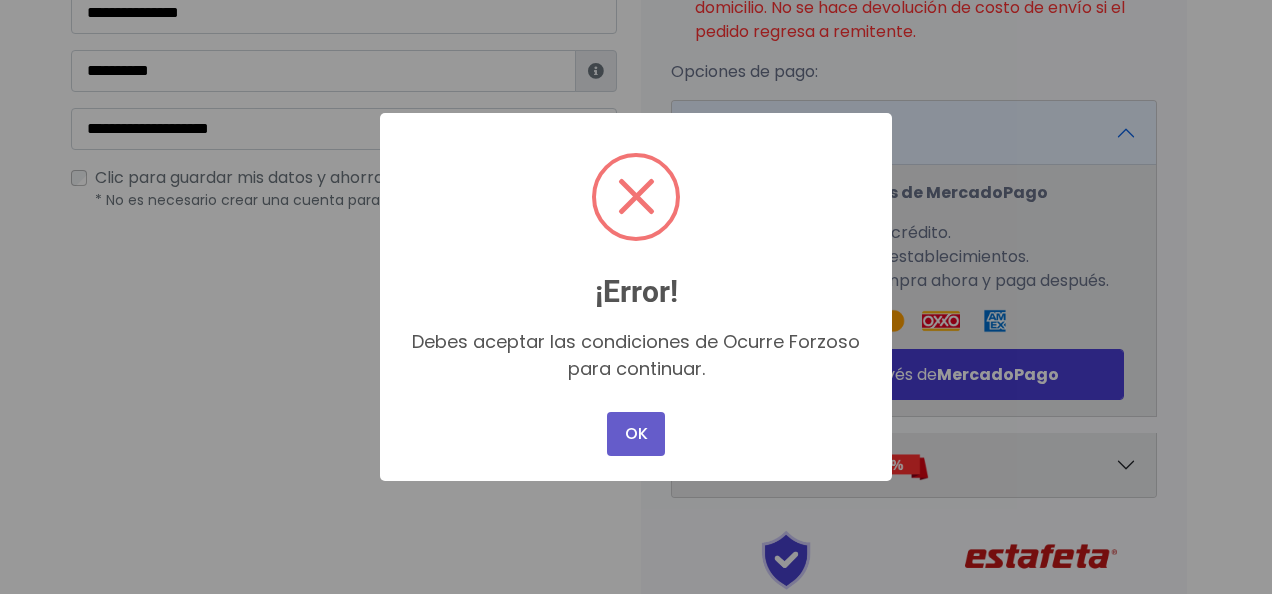 click on "OK" at bounding box center [636, 434] 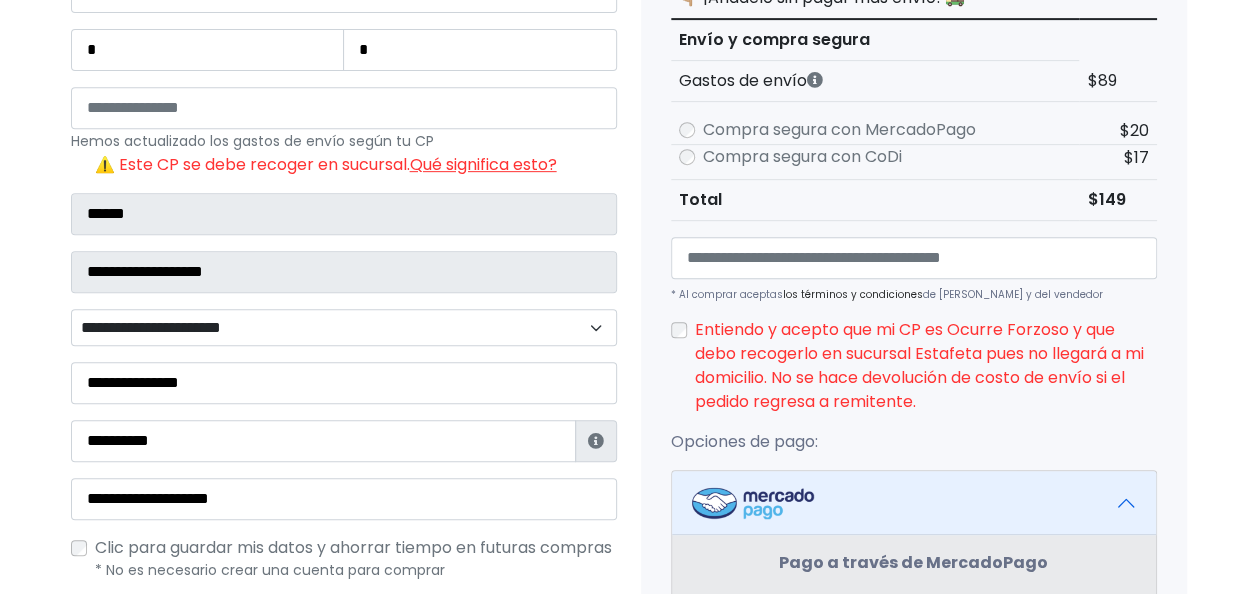 scroll, scrollTop: 388, scrollLeft: 0, axis: vertical 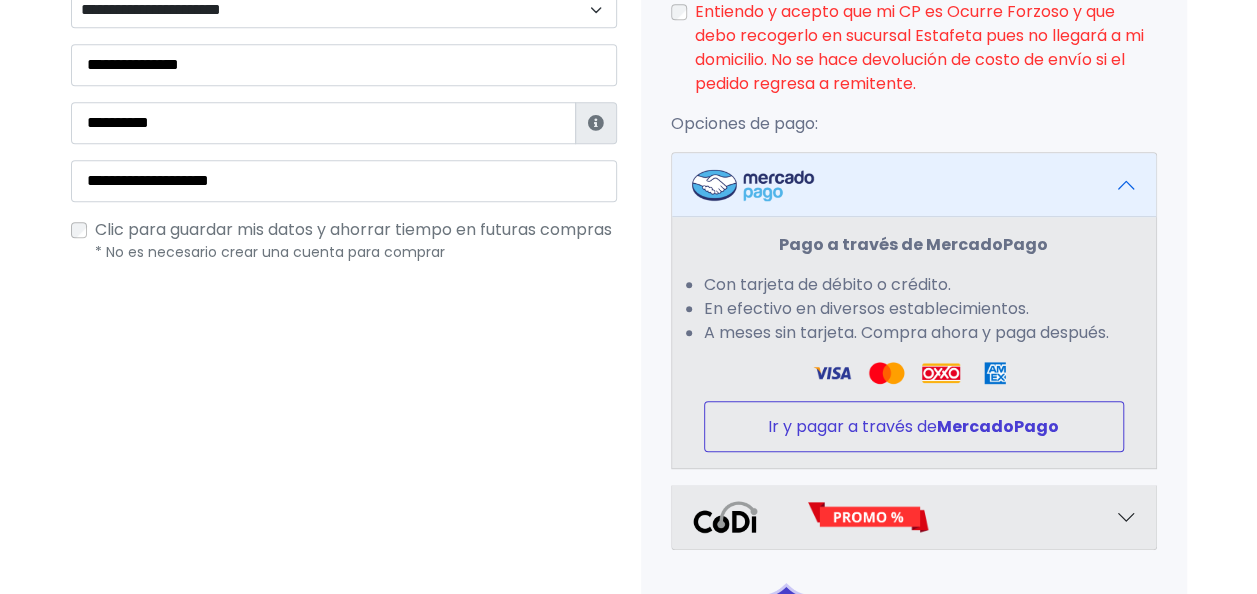 click on "Ir y pagar a través de  MercadoPago" at bounding box center [914, 426] 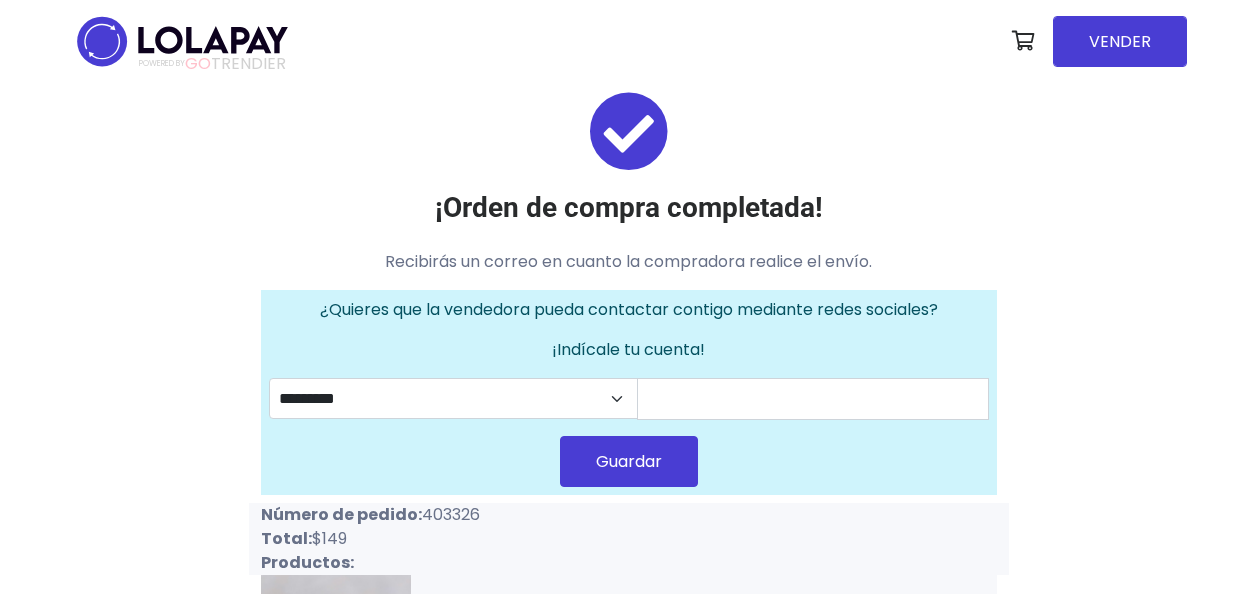 scroll, scrollTop: 0, scrollLeft: 0, axis: both 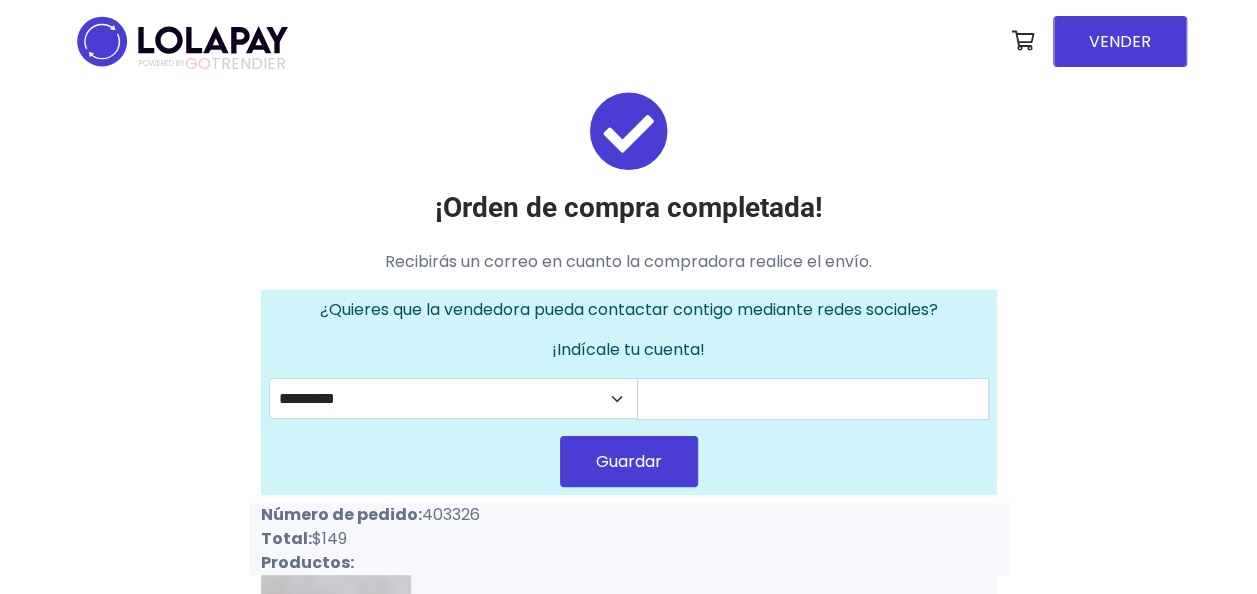 drag, startPoint x: 419, startPoint y: 514, endPoint x: 527, endPoint y: 507, distance: 108.226616 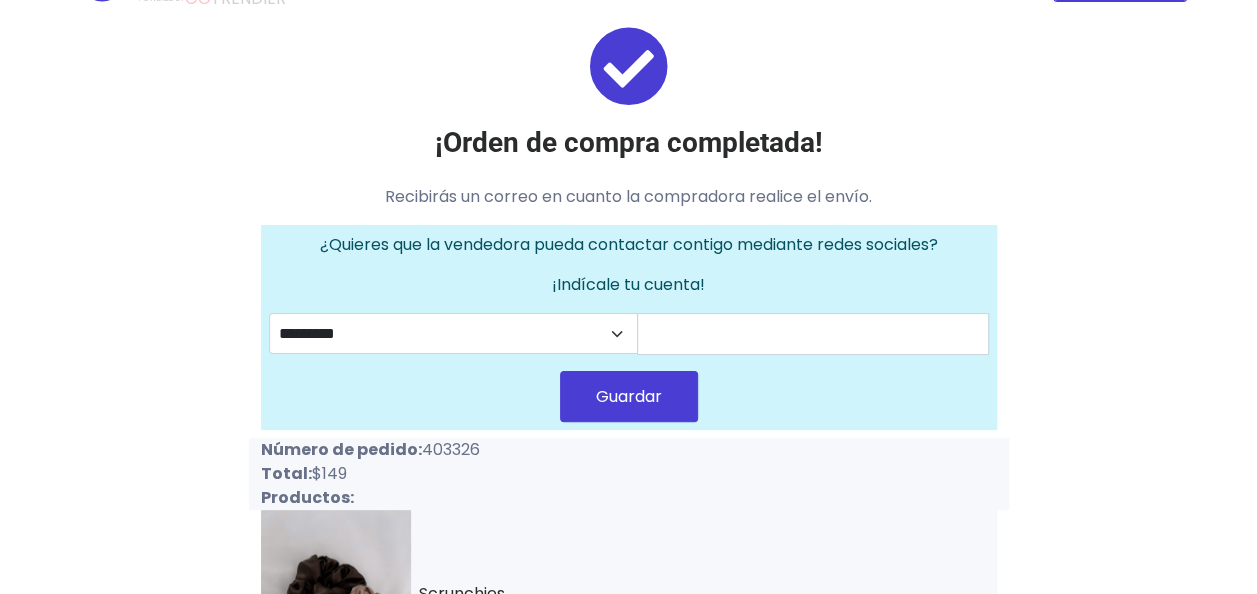 scroll, scrollTop: 103, scrollLeft: 0, axis: vertical 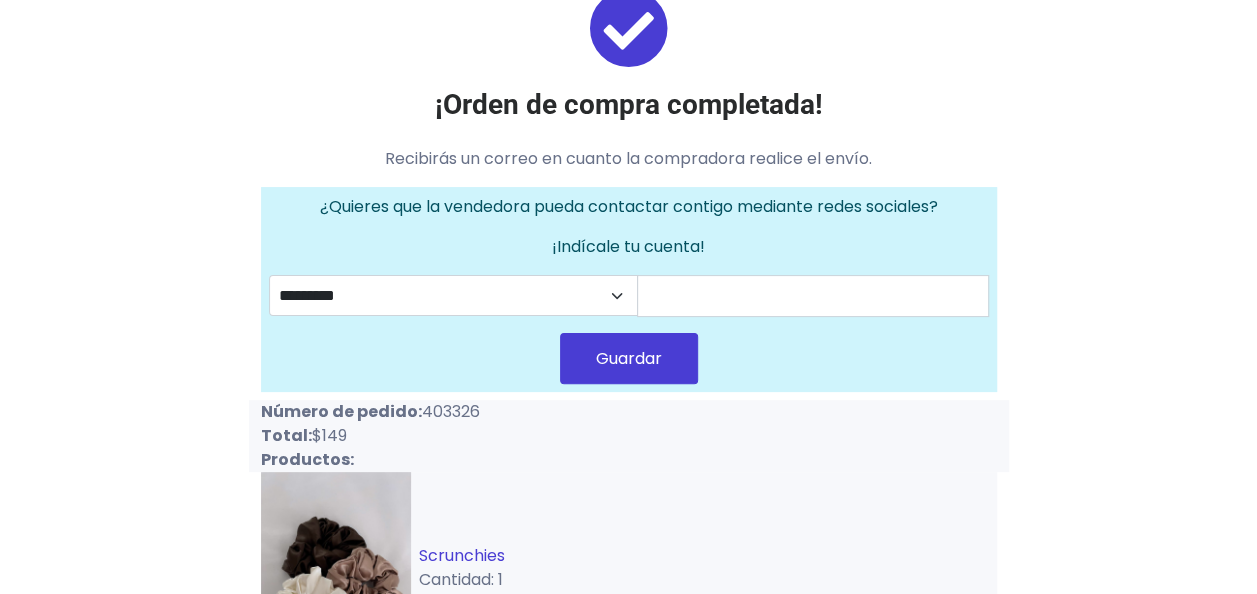 click on "Scrunchies" at bounding box center (462, 555) 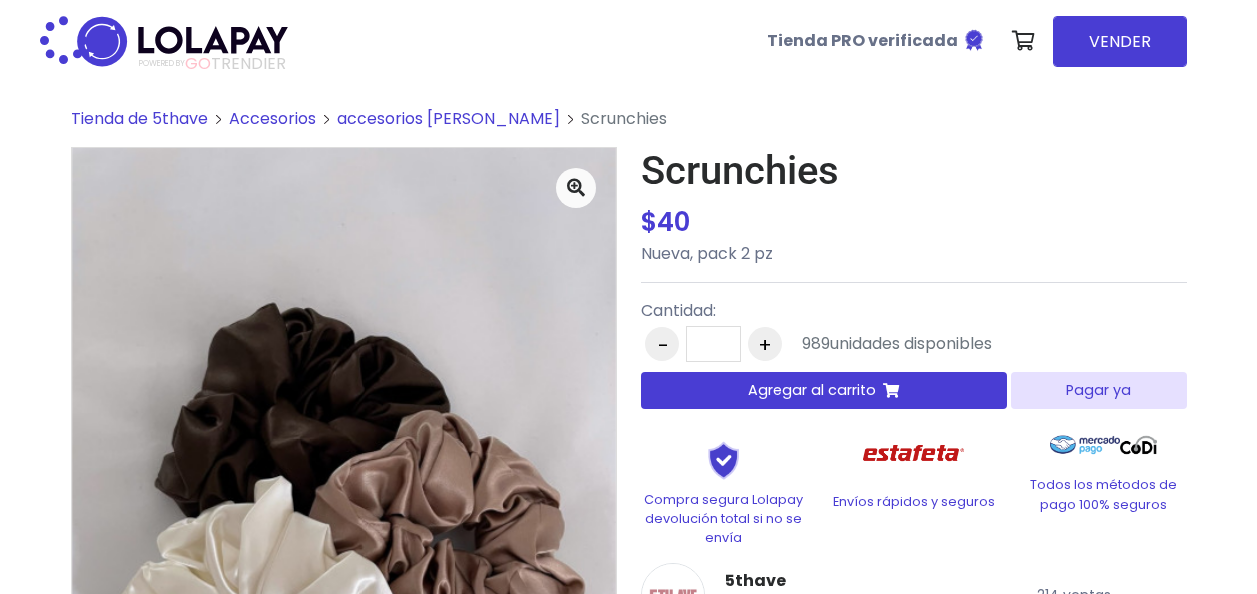 scroll, scrollTop: 0, scrollLeft: 0, axis: both 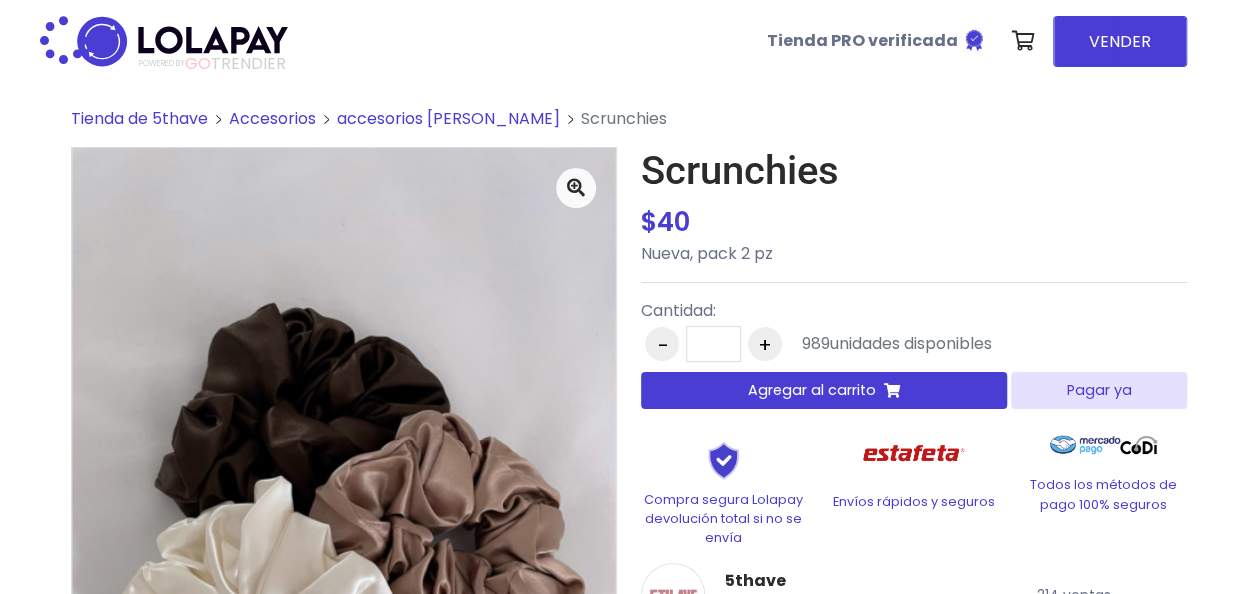click at bounding box center (891, 391) 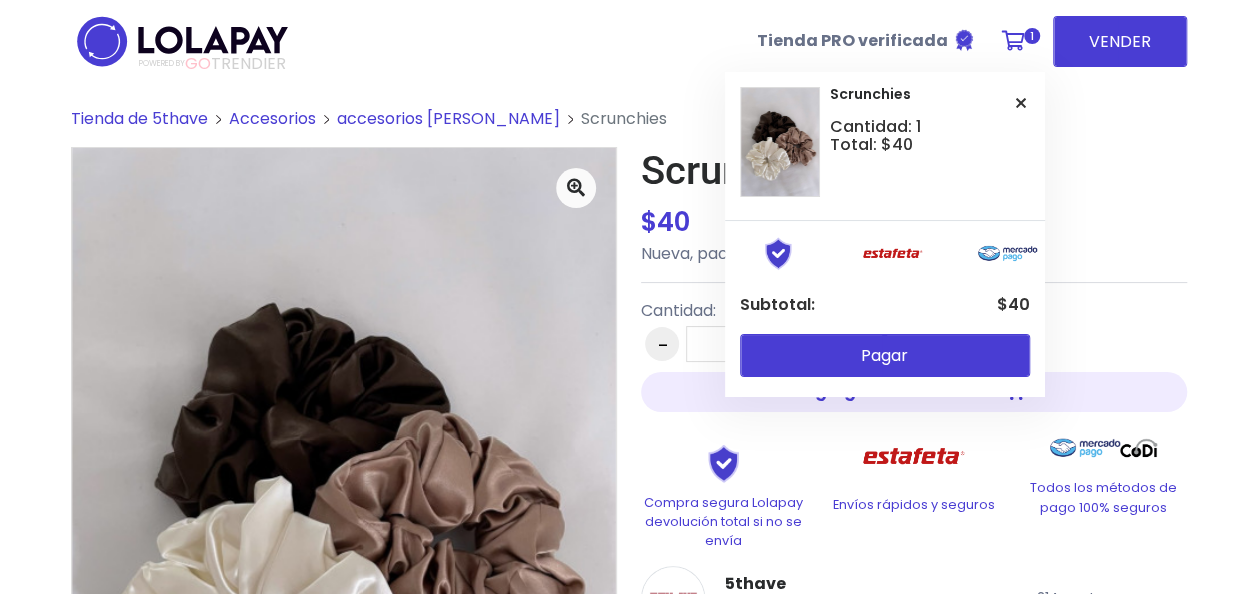 click on "1" at bounding box center [1018, 41] 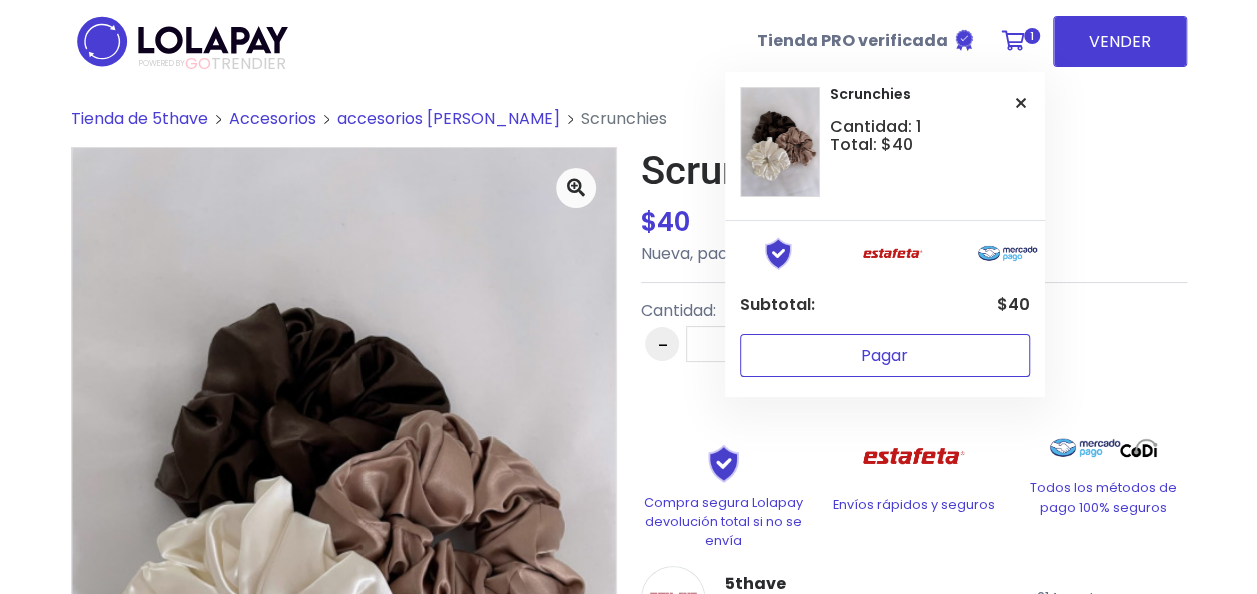 click on "Pagar" at bounding box center [885, 355] 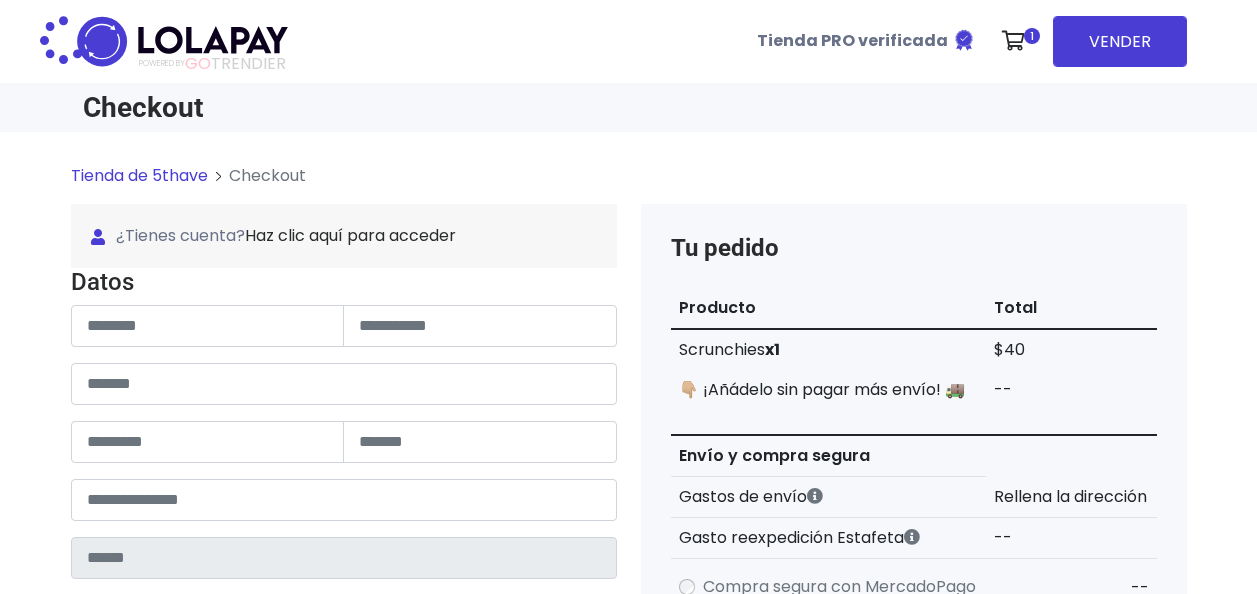 scroll, scrollTop: 0, scrollLeft: 0, axis: both 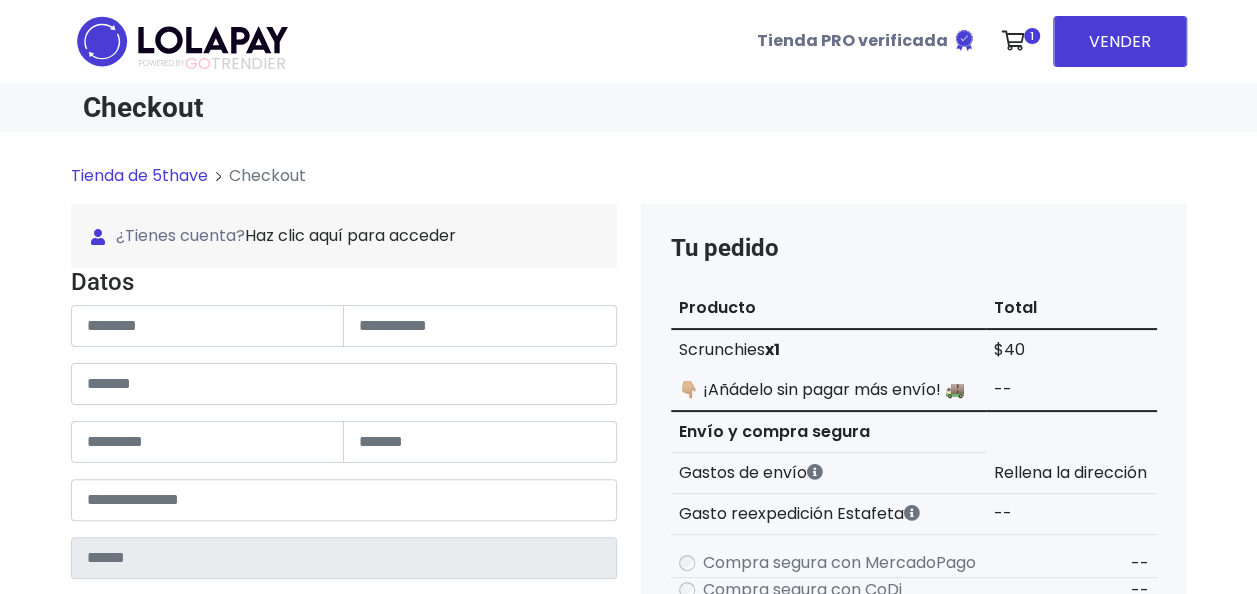 type on "******" 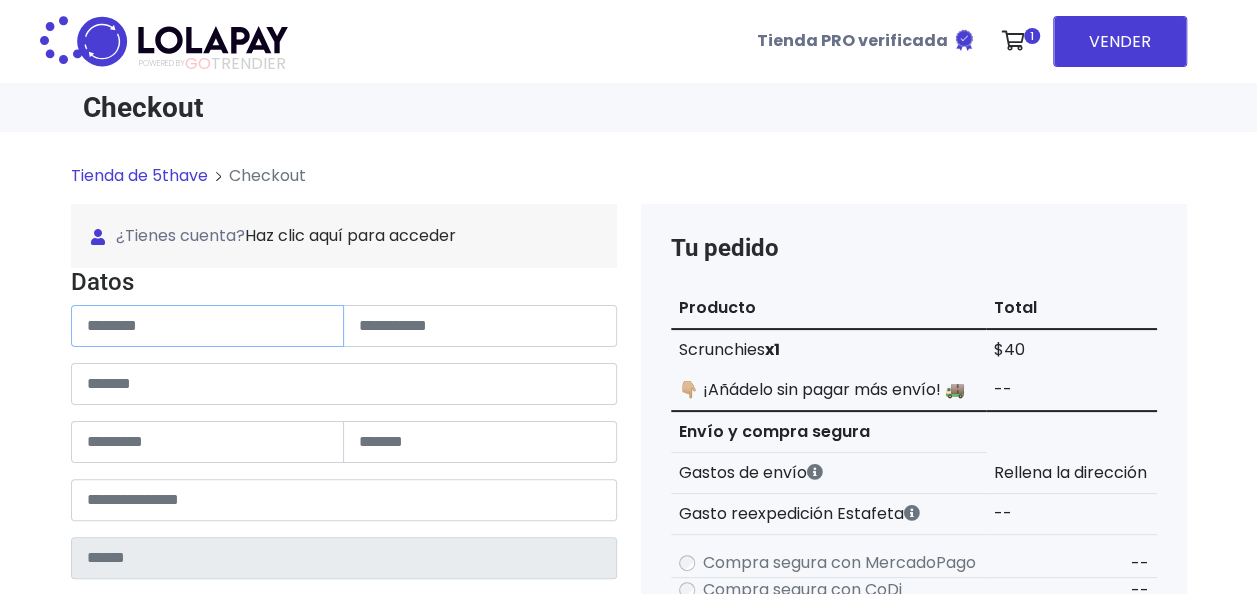 click at bounding box center (208, 326) 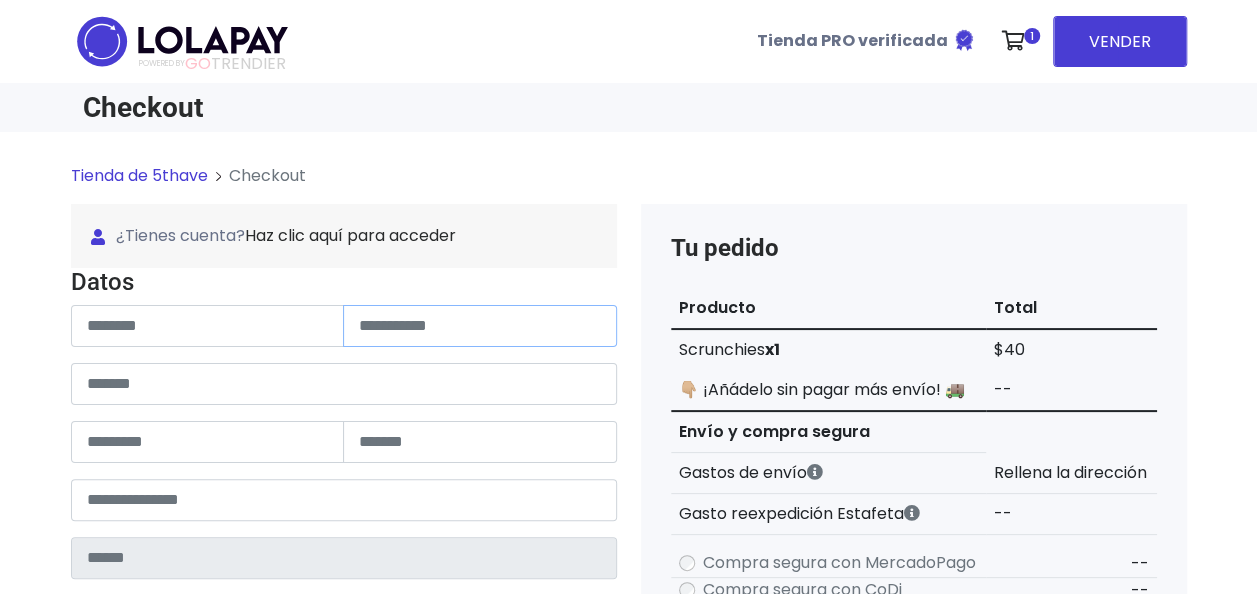 click at bounding box center [480, 326] 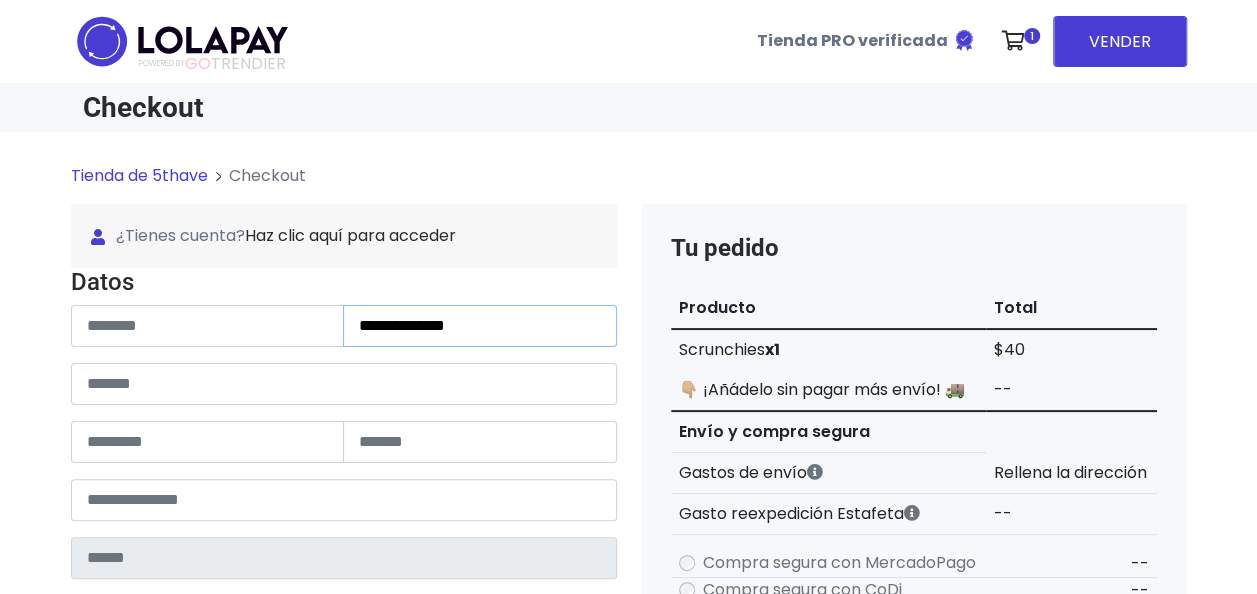 type on "**********" 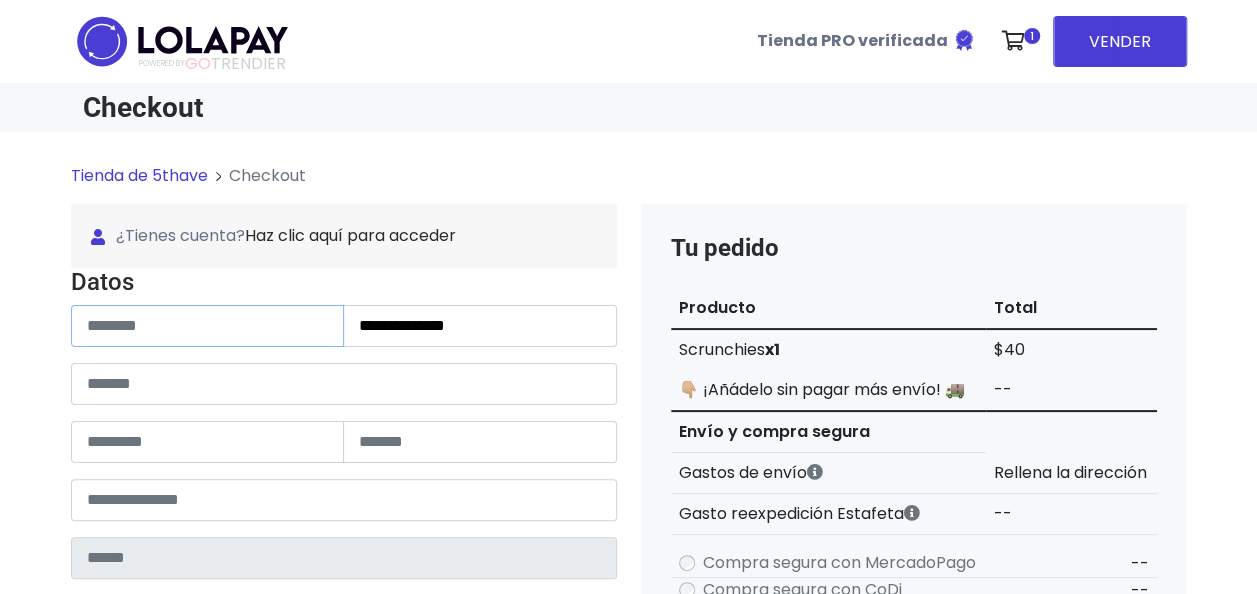 click at bounding box center [208, 326] 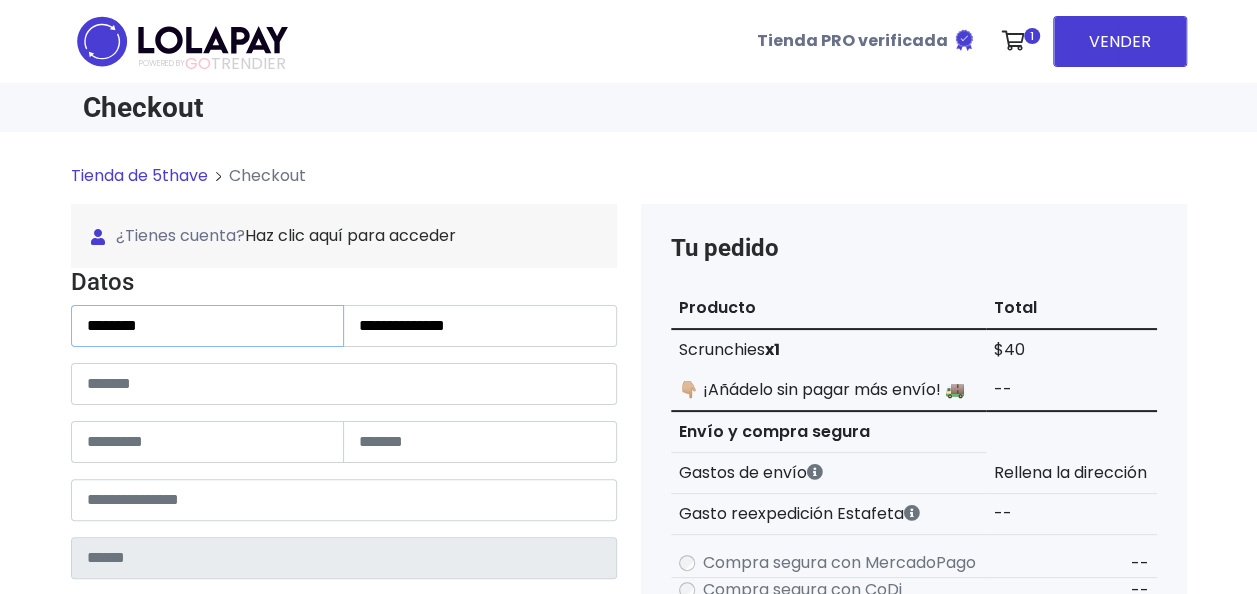 type on "********" 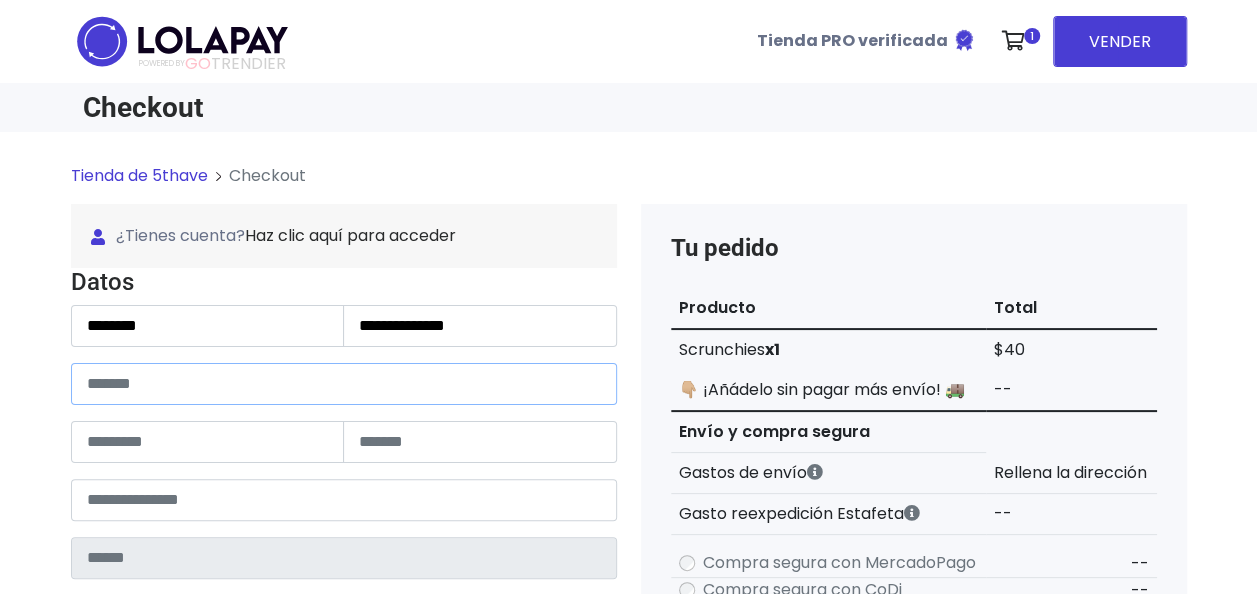 paste on "**********" 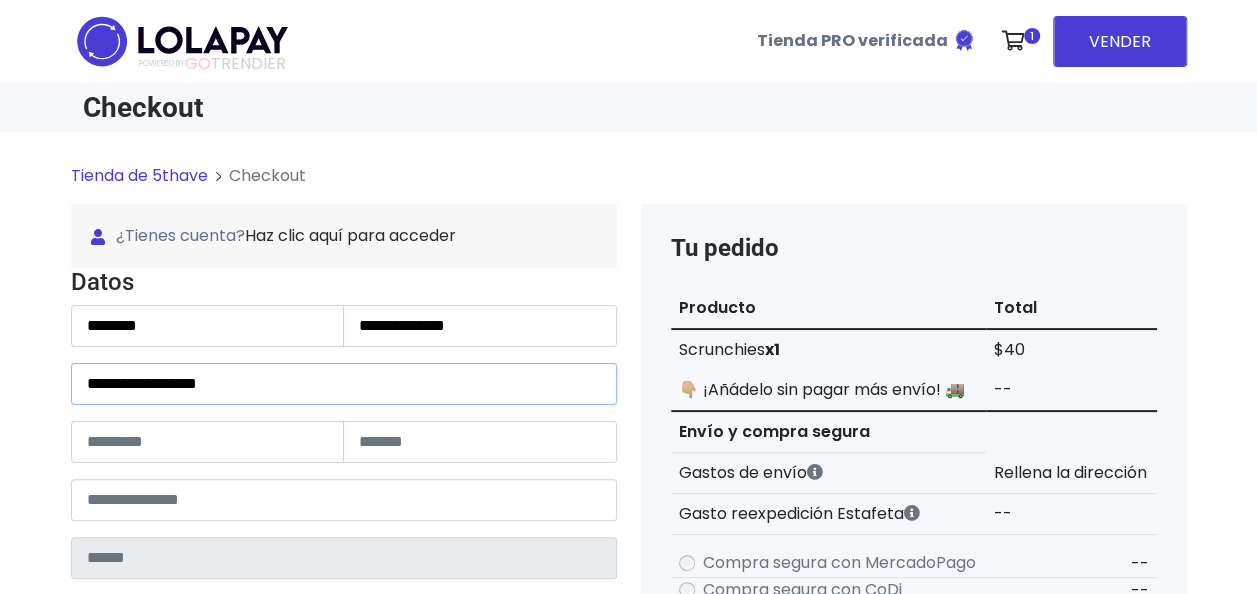 type on "**********" 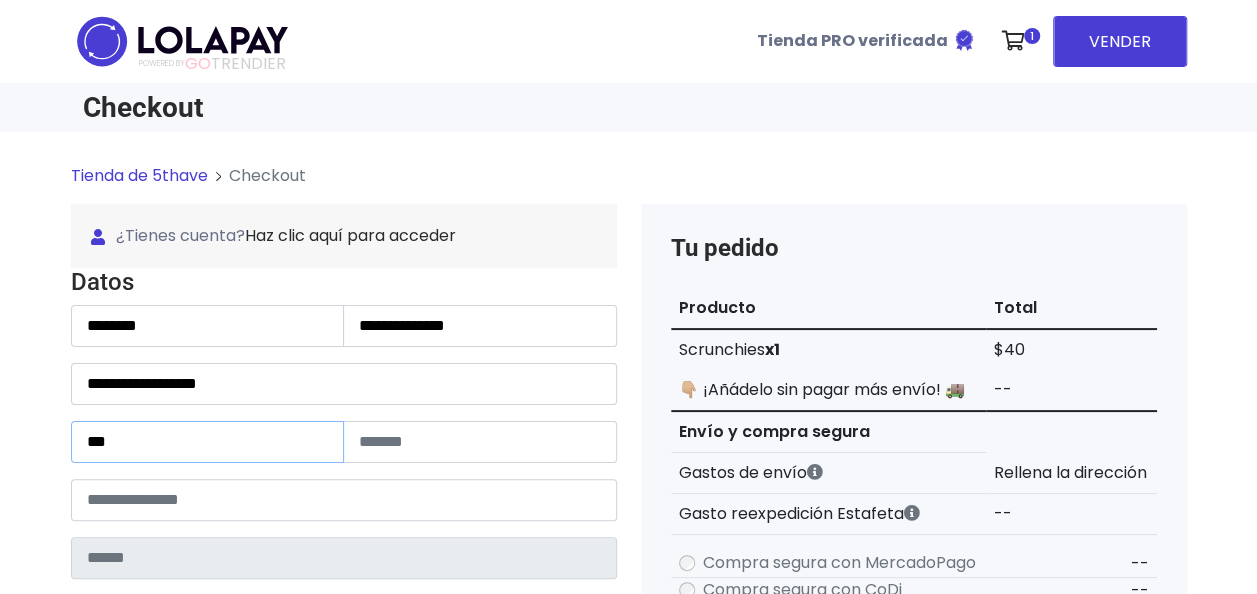 type on "***" 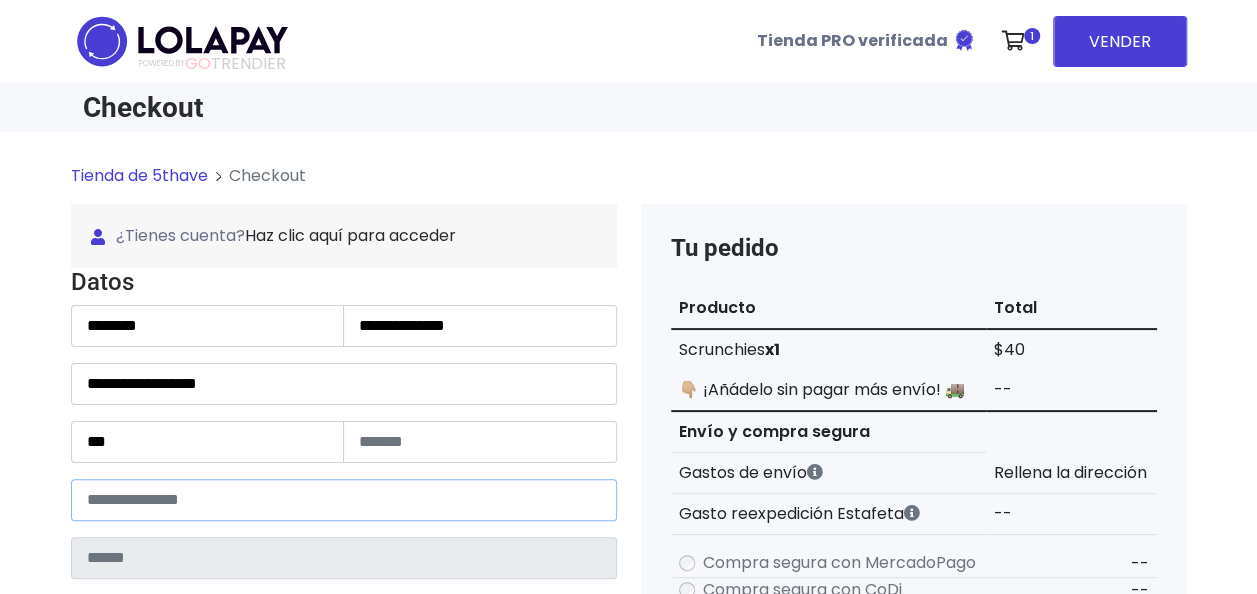 paste on "*****" 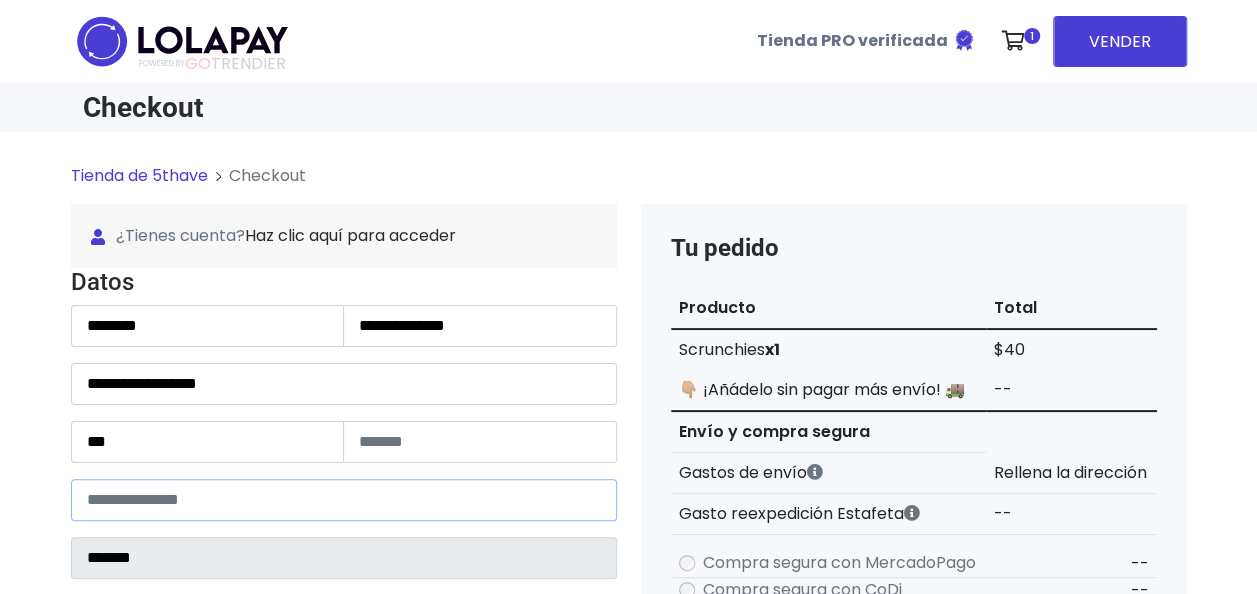 select 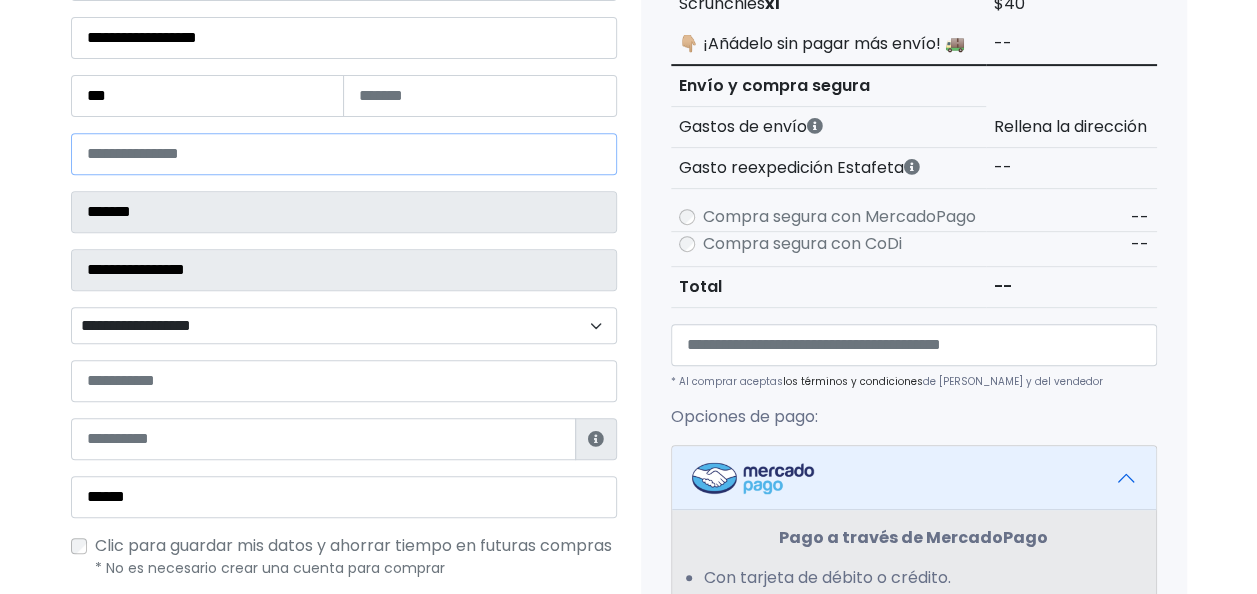 scroll, scrollTop: 352, scrollLeft: 0, axis: vertical 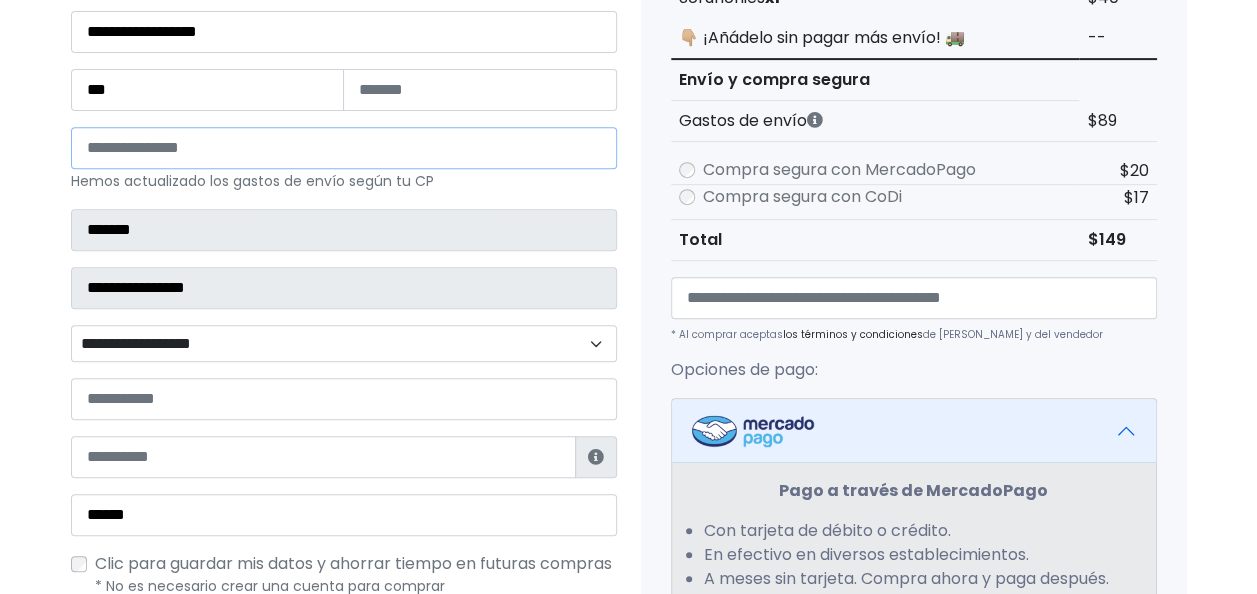type on "*****" 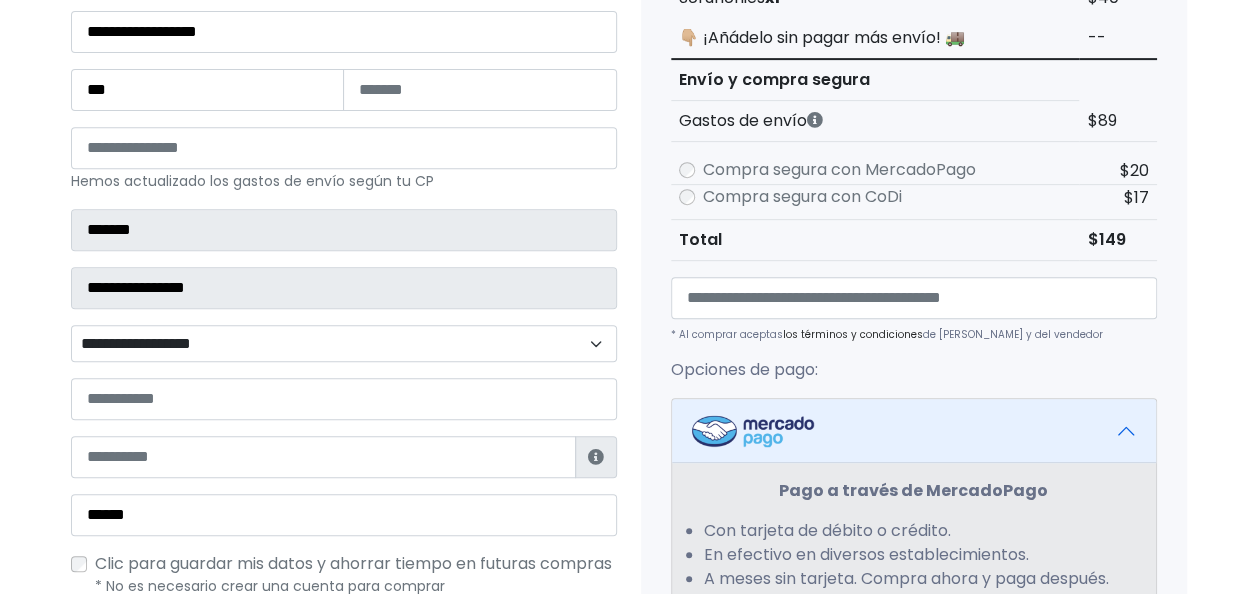 click on "**********" at bounding box center (344, 343) 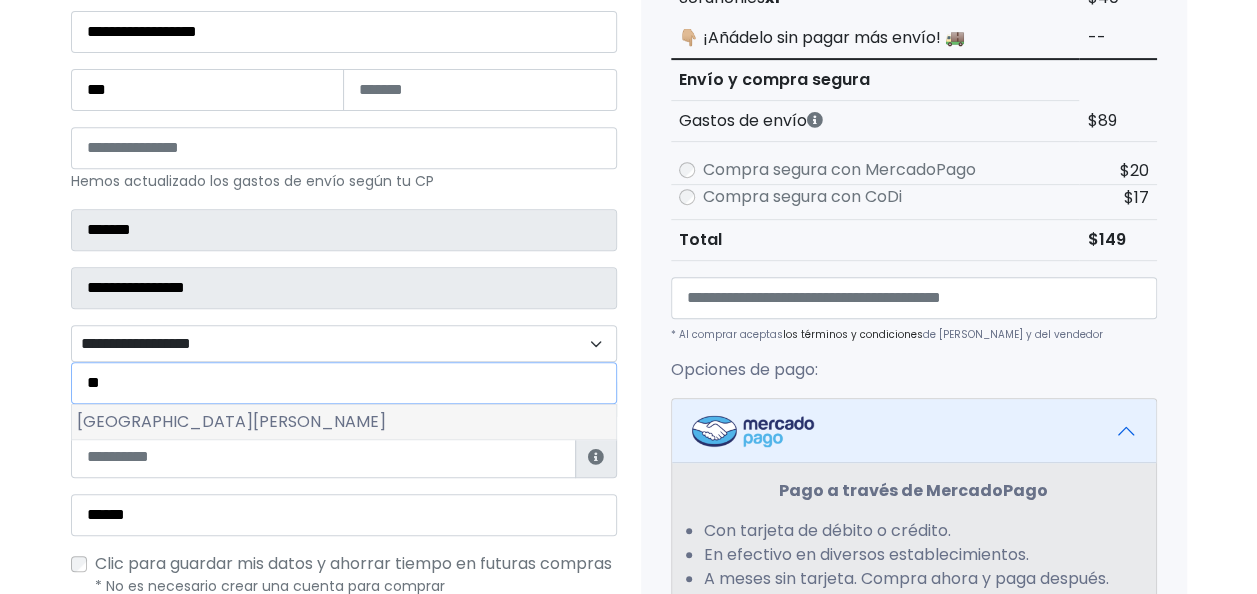type on "**" 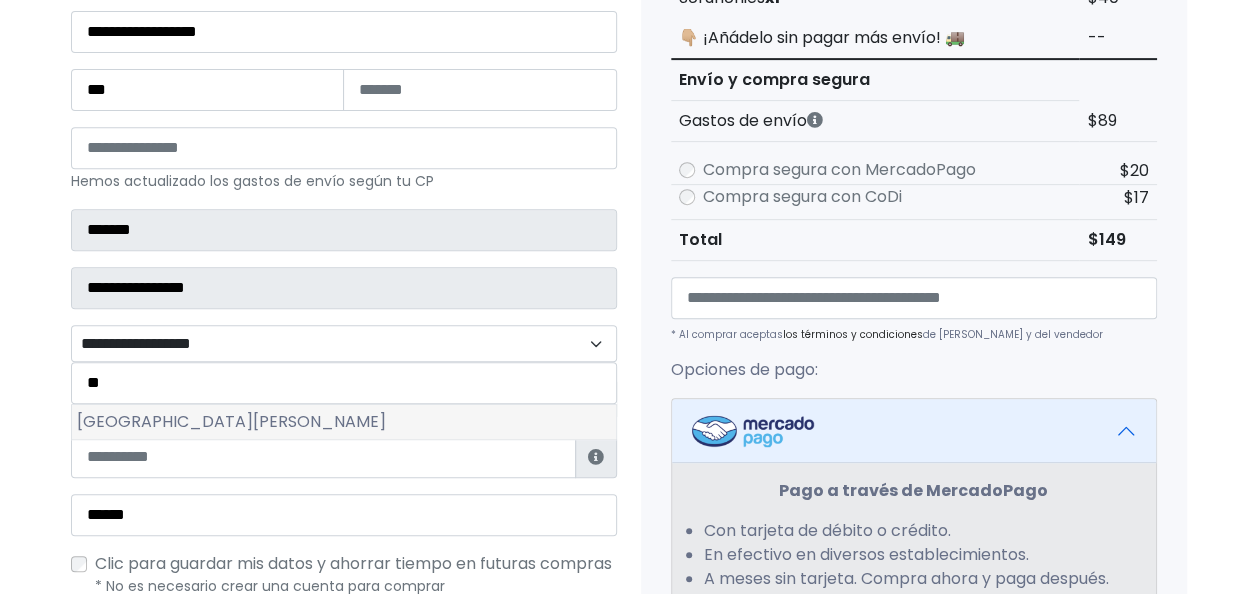 click on "Tuxtla Gutiérrez Centro" at bounding box center (344, 422) 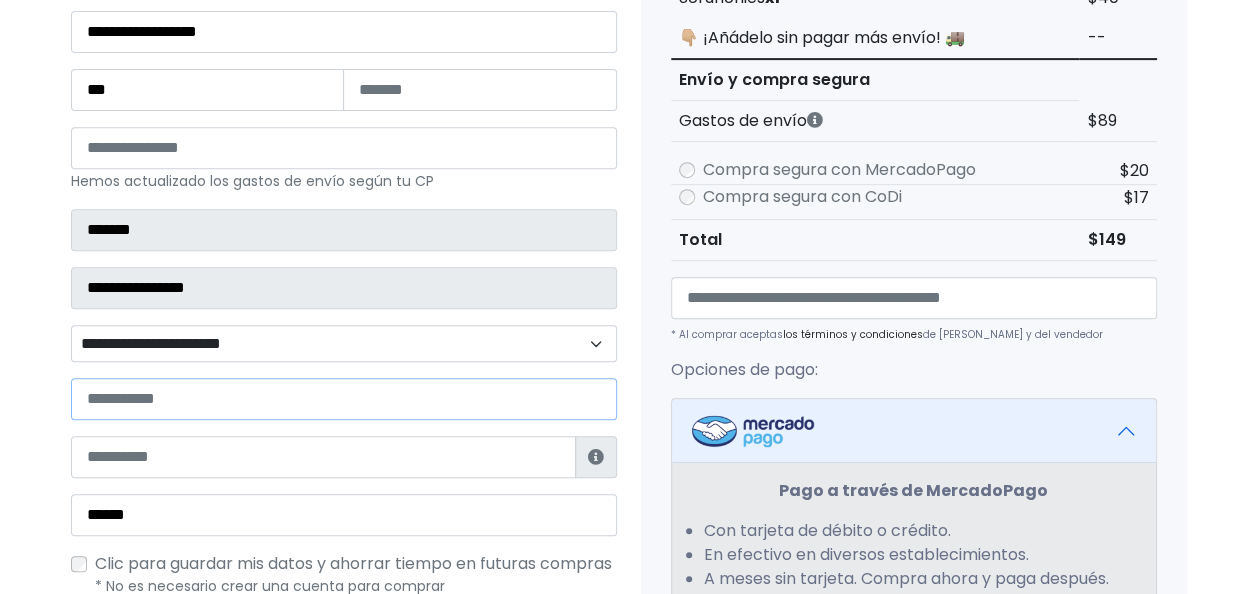 click at bounding box center (344, 399) 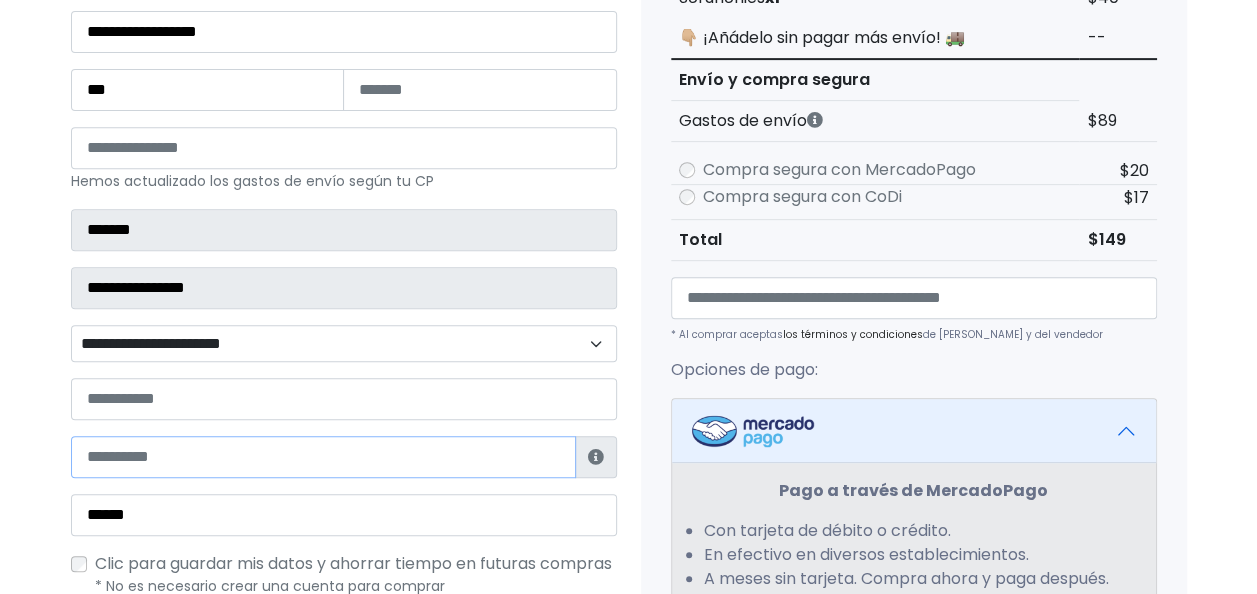 click at bounding box center (323, 457) 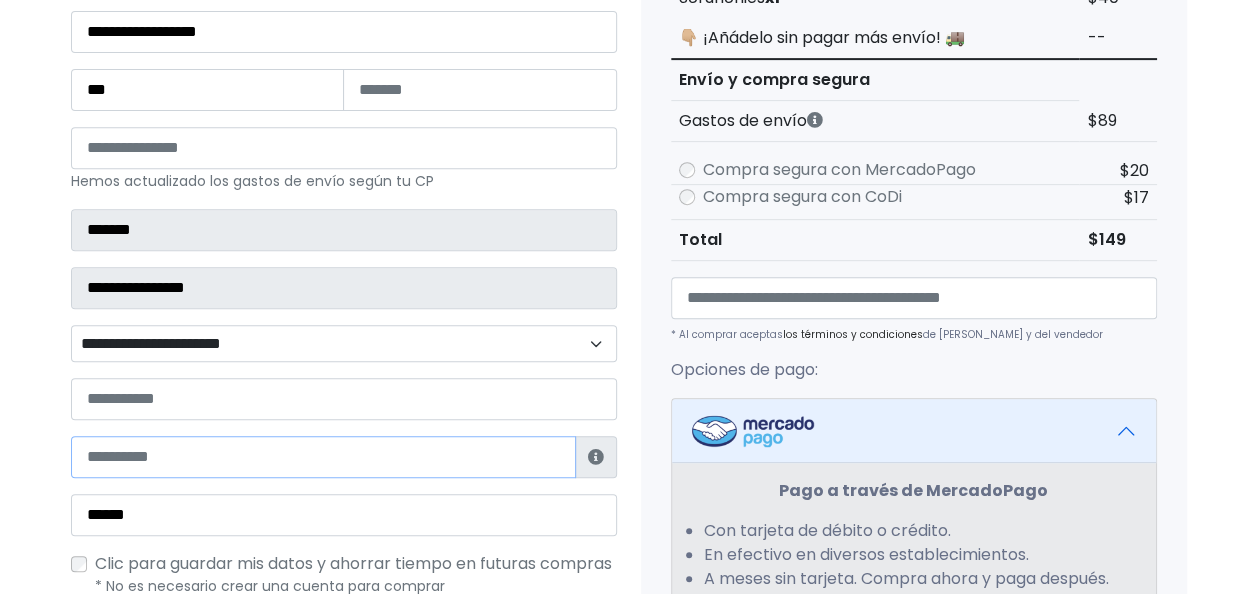 paste on "**********" 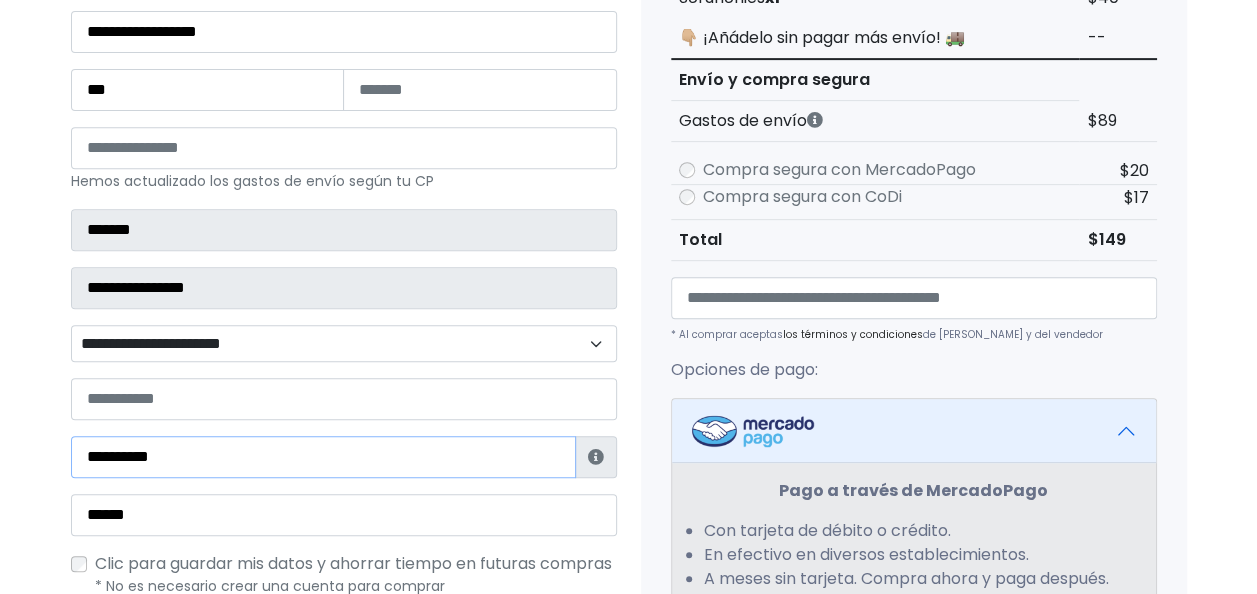 type on "**********" 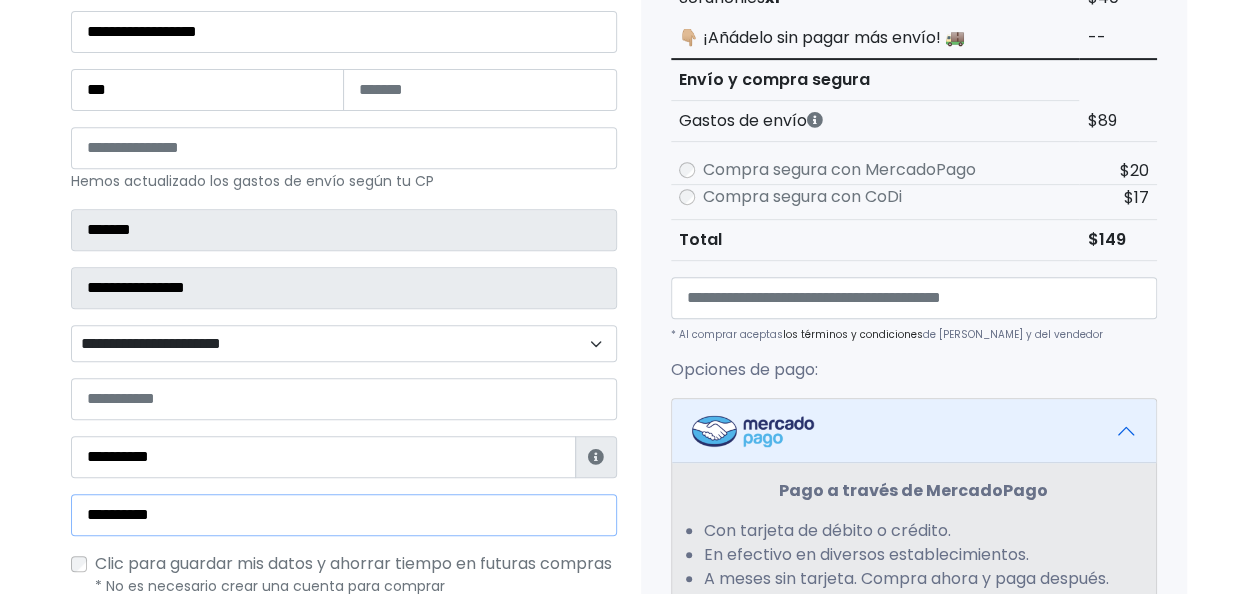 type on "**********" 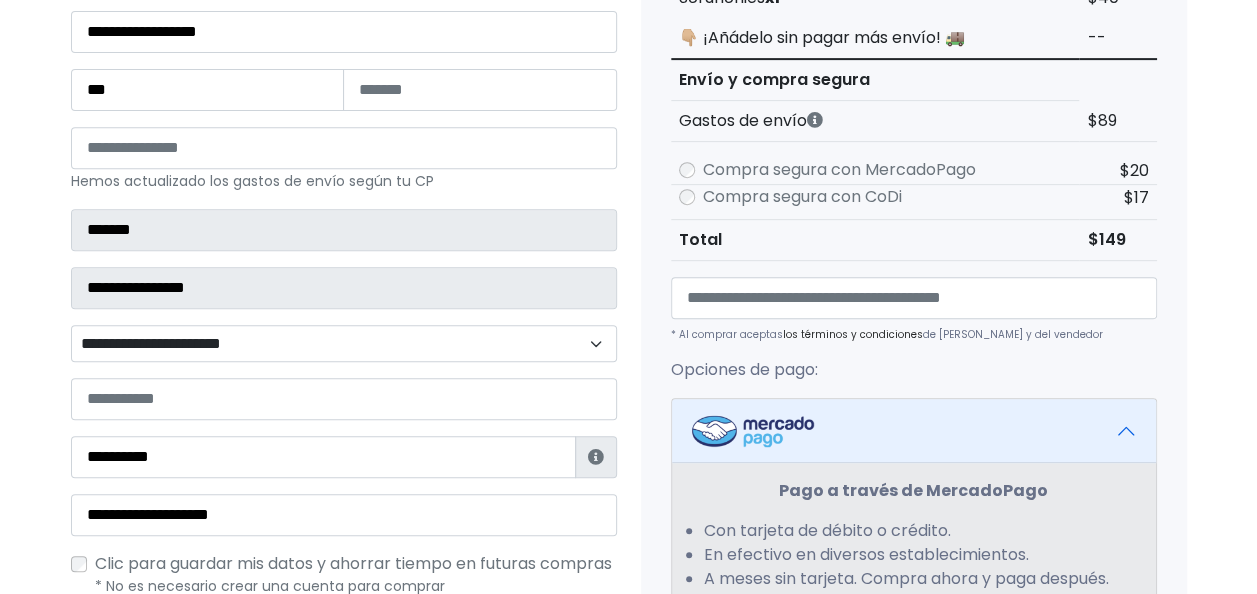 click on "Tienda de 5thave
Checkout
¿Tienes cuenta?
Haz clic aquí para acceder
******
¿Olvidaste tu contraseña? Entrar" at bounding box center [628, 437] 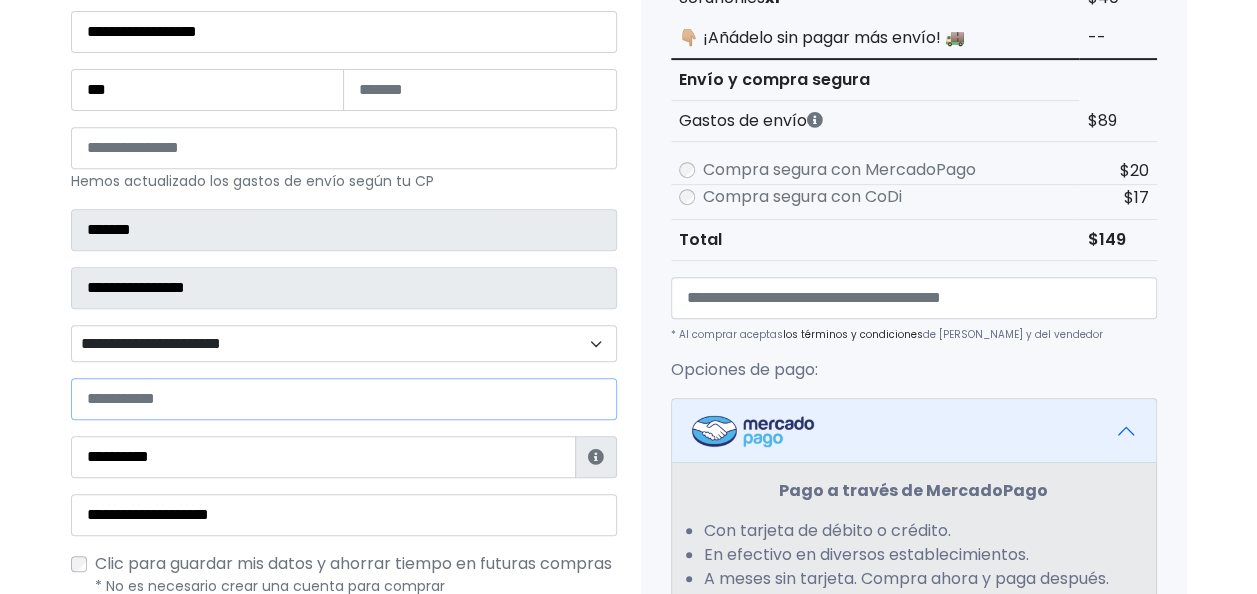 click at bounding box center (344, 399) 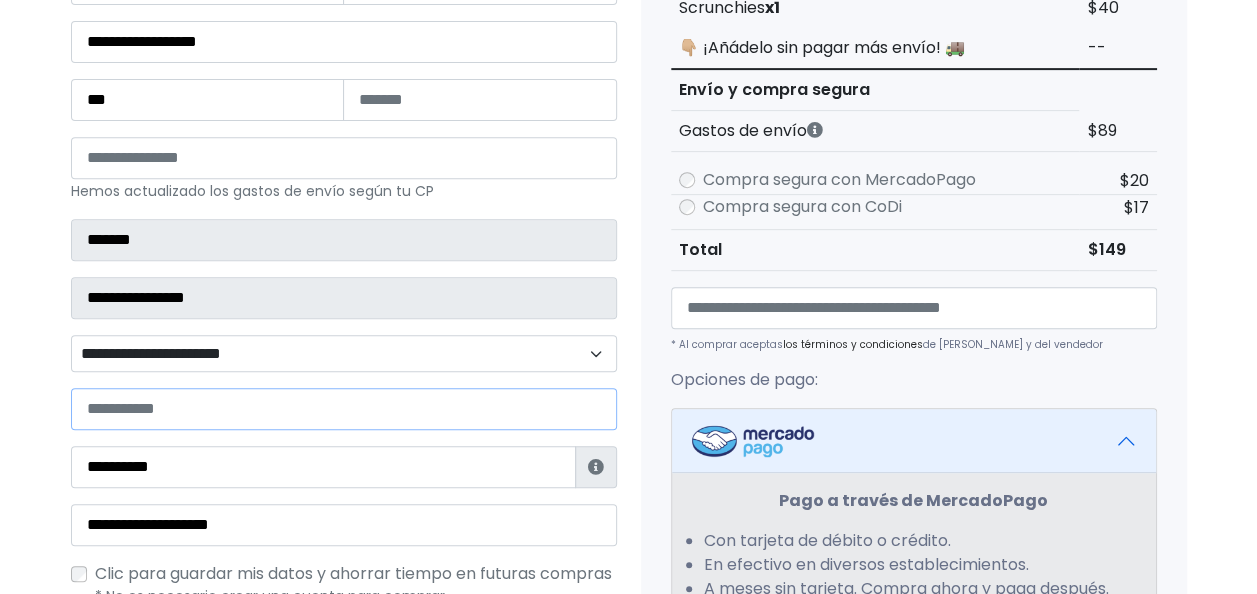 scroll, scrollTop: 359, scrollLeft: 0, axis: vertical 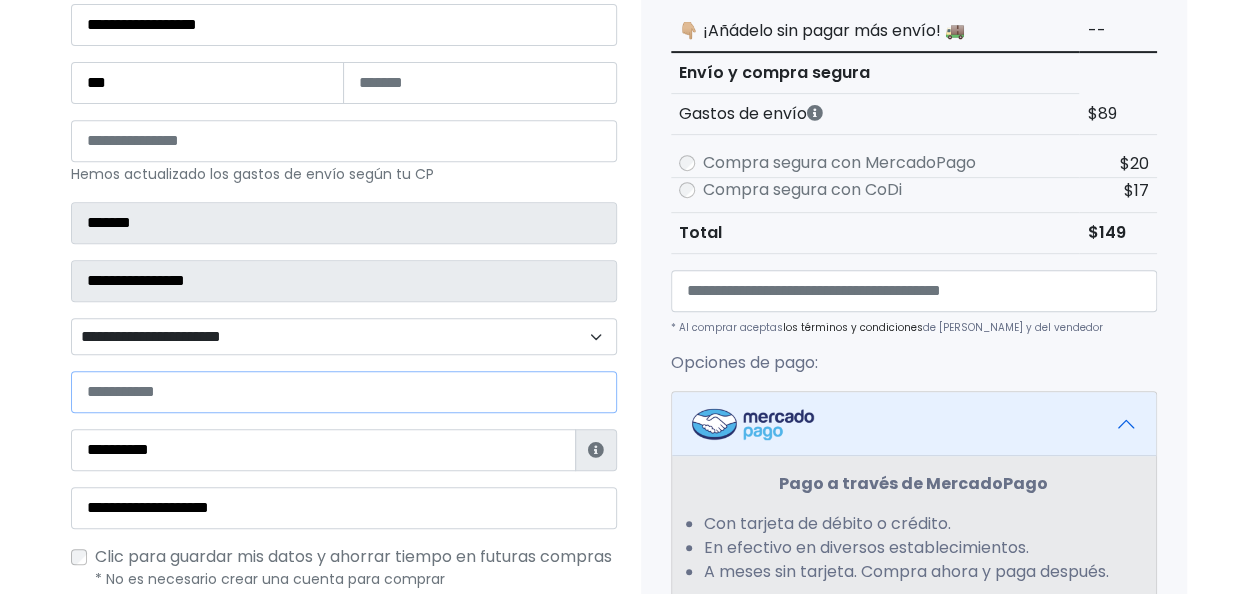 paste on "**********" 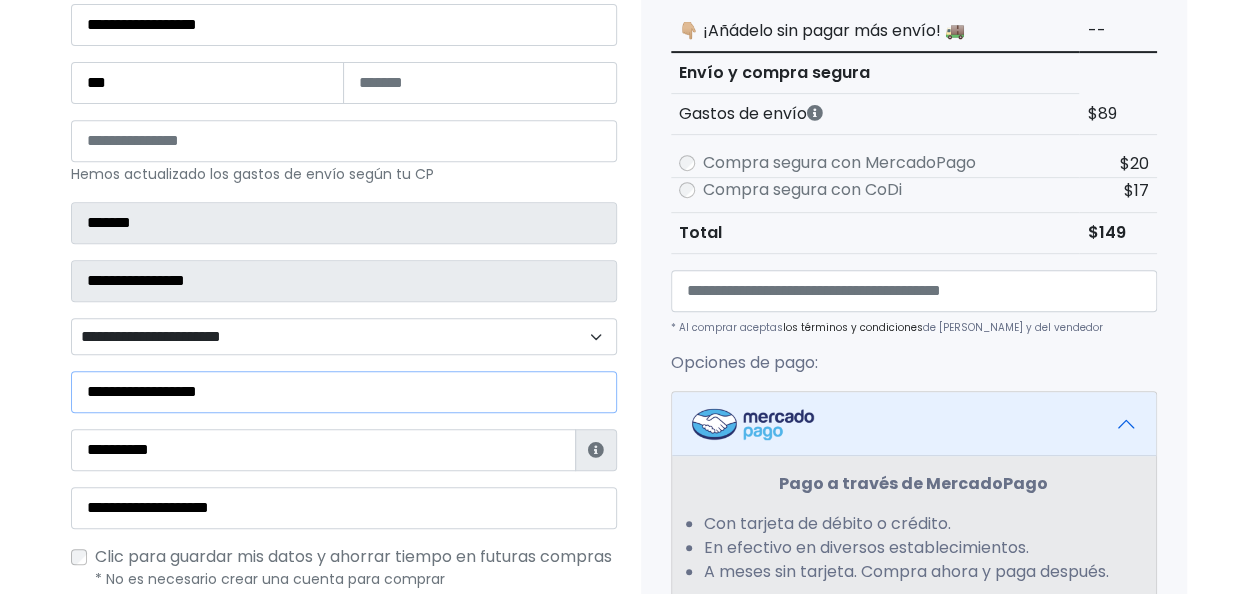 type on "**********" 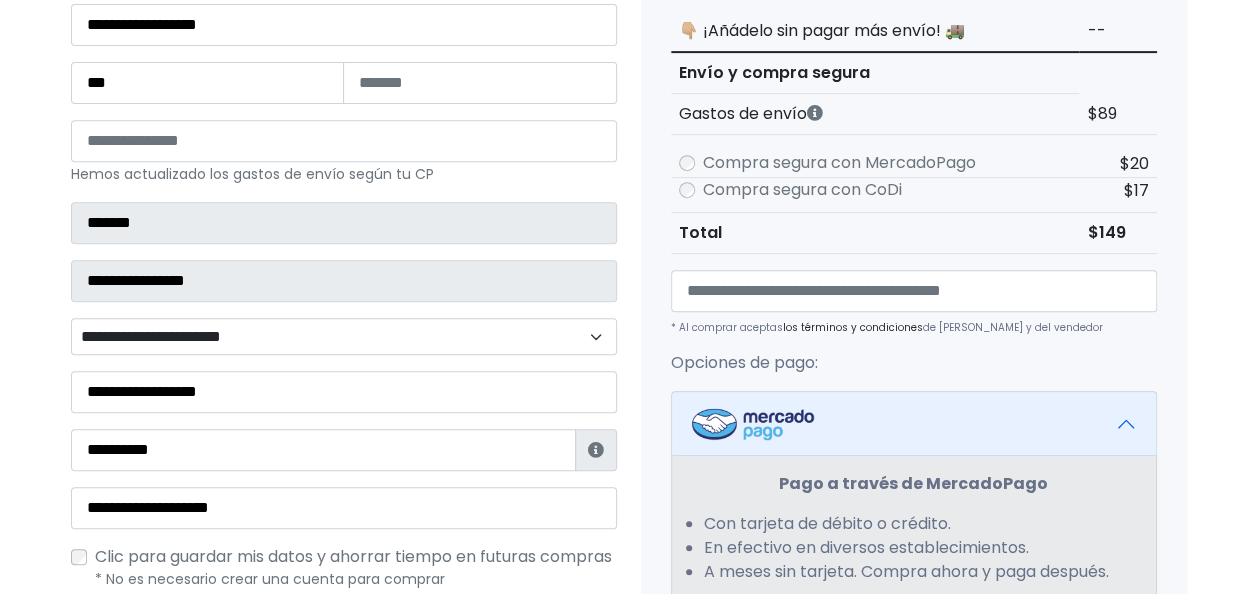 click on "Tu pedido
Producto
Total
Scrunchies  x1
$40" at bounding box center (914, 450) 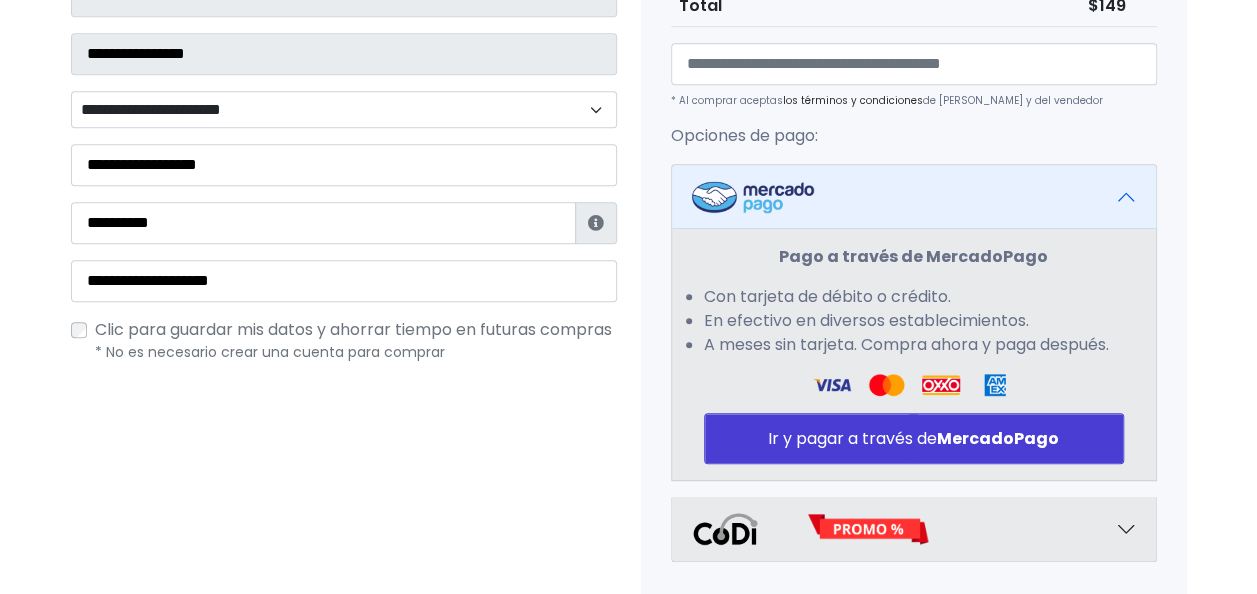 scroll, scrollTop: 590, scrollLeft: 0, axis: vertical 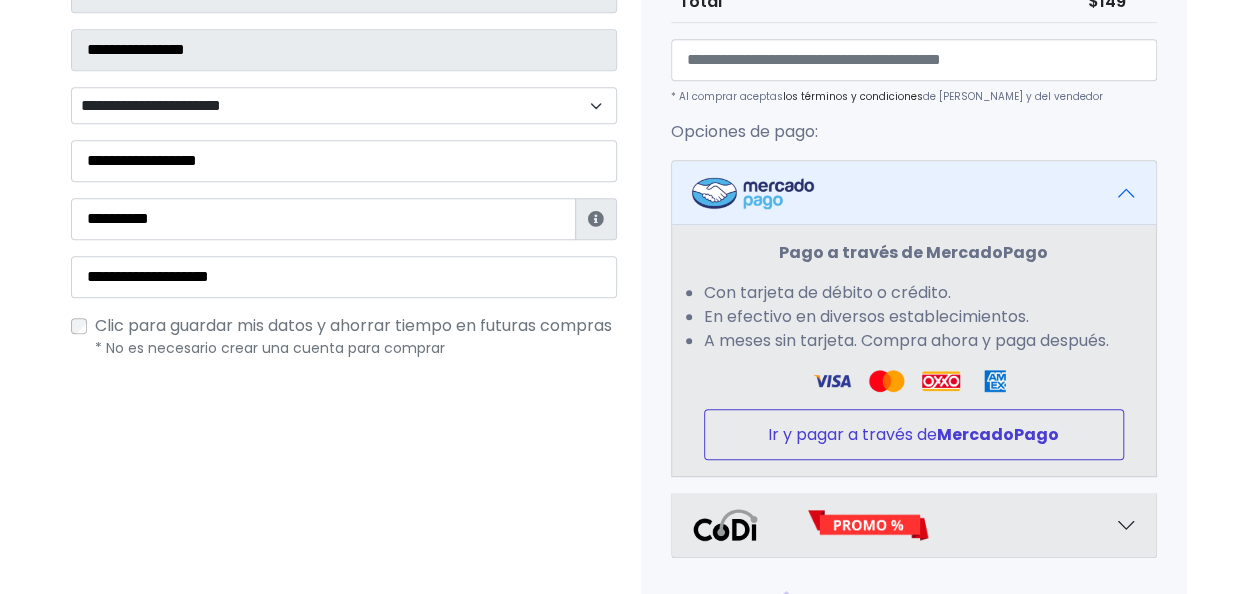 click on "MercadoPago" at bounding box center [998, 434] 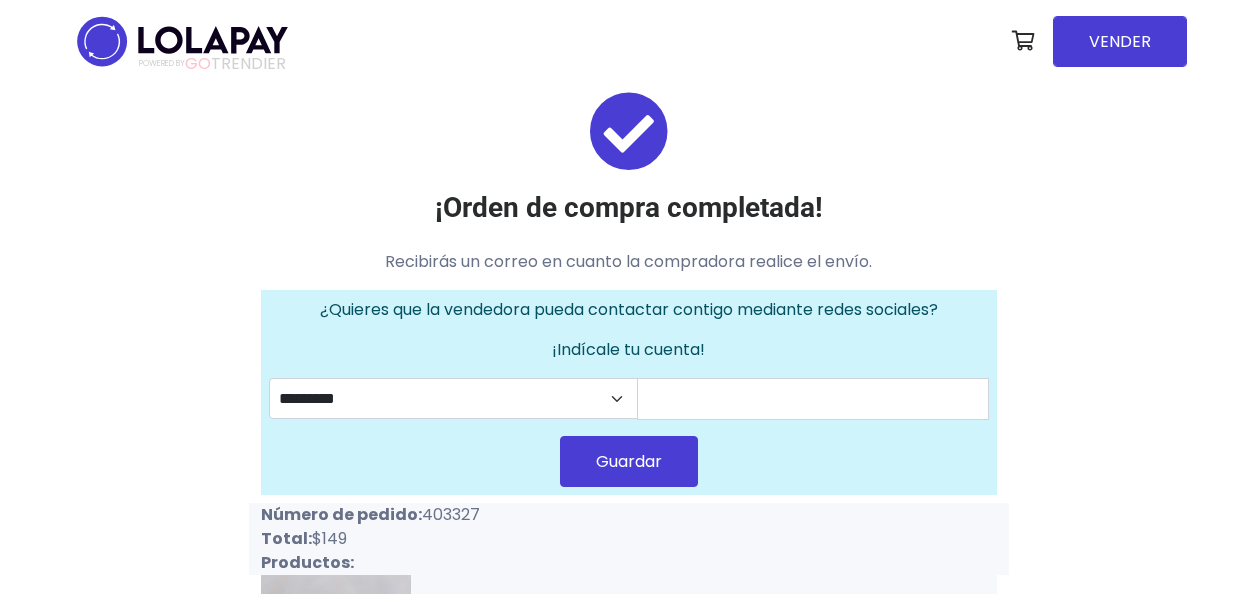 scroll, scrollTop: 0, scrollLeft: 0, axis: both 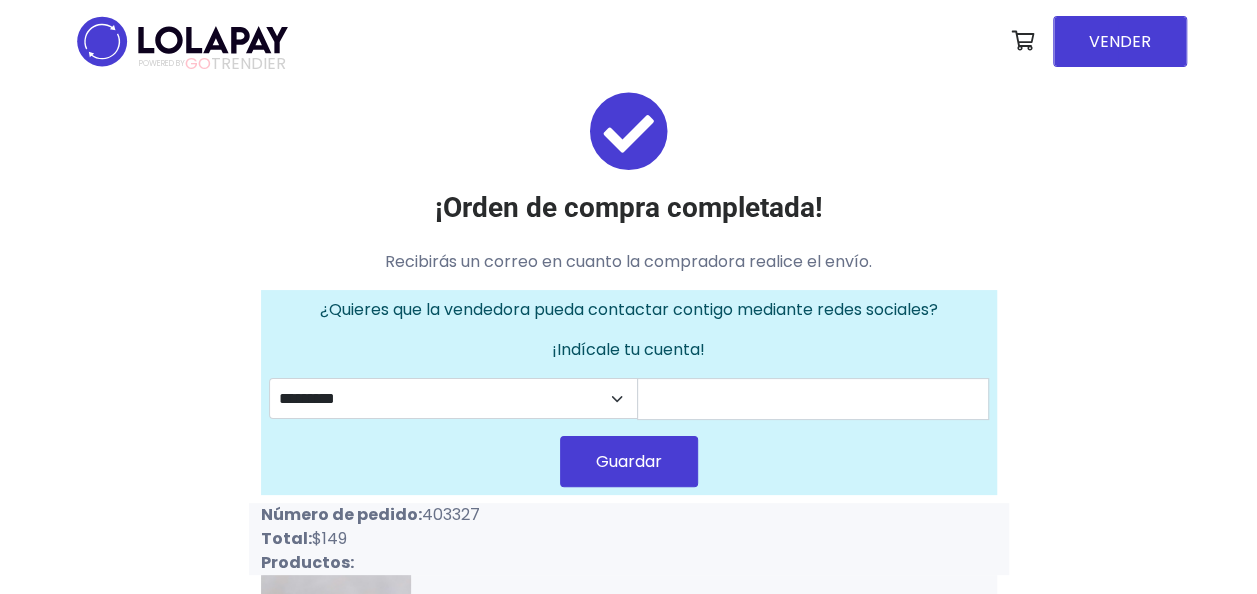 drag, startPoint x: 422, startPoint y: 508, endPoint x: 523, endPoint y: 502, distance: 101.17806 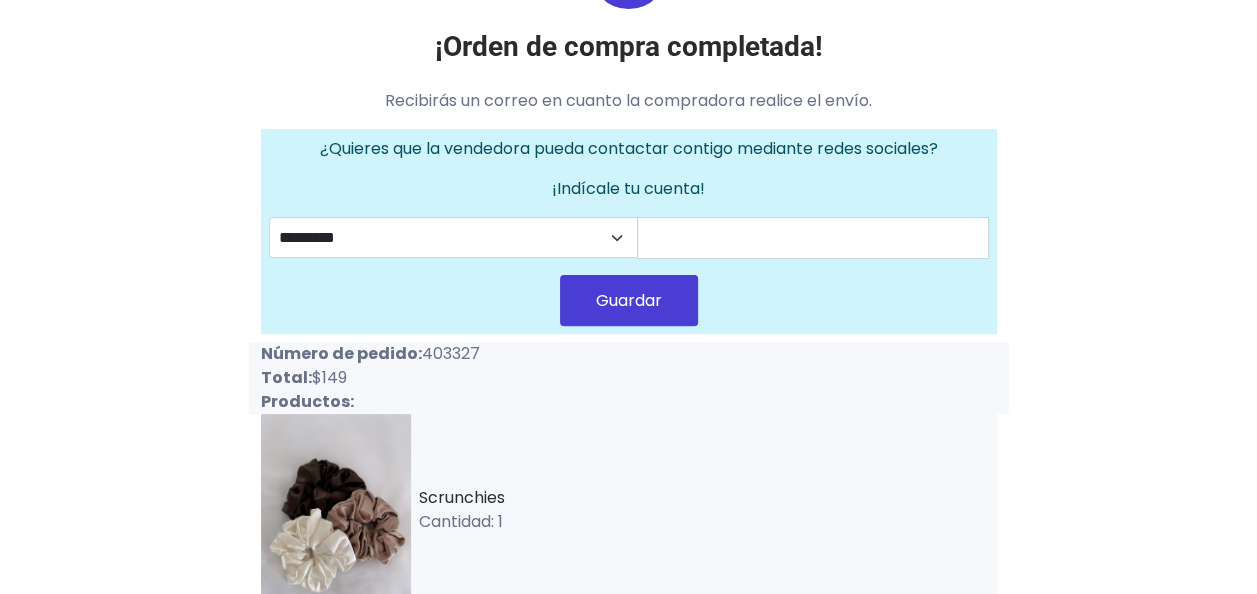 scroll, scrollTop: 234, scrollLeft: 0, axis: vertical 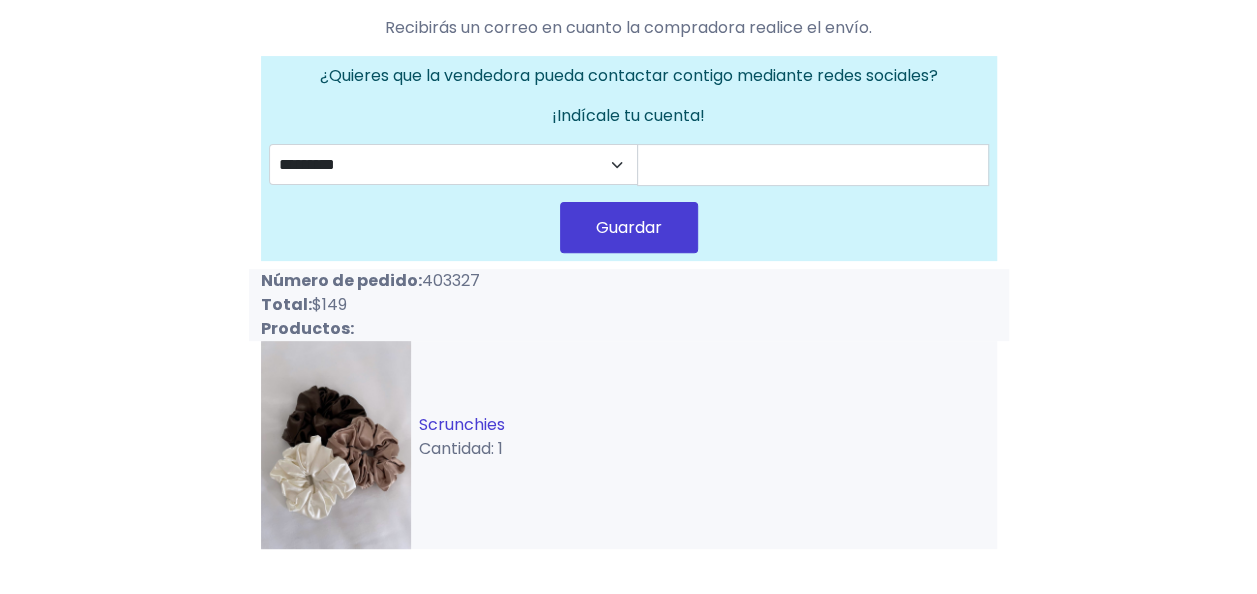 click on "Scrunchies" at bounding box center [462, 424] 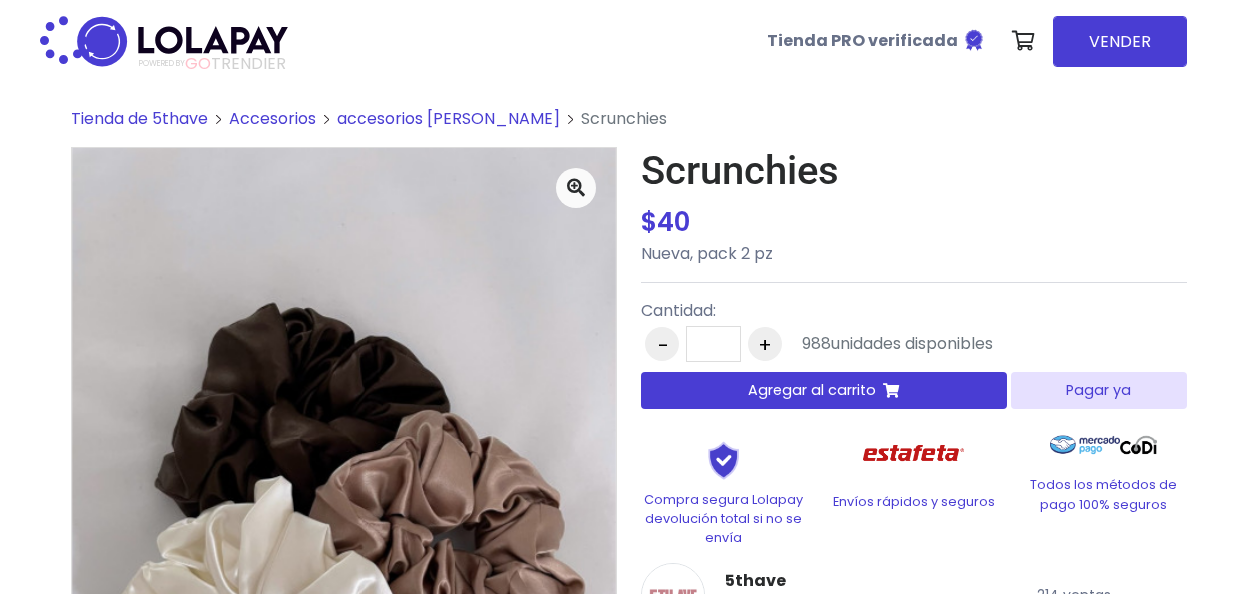 scroll, scrollTop: 0, scrollLeft: 0, axis: both 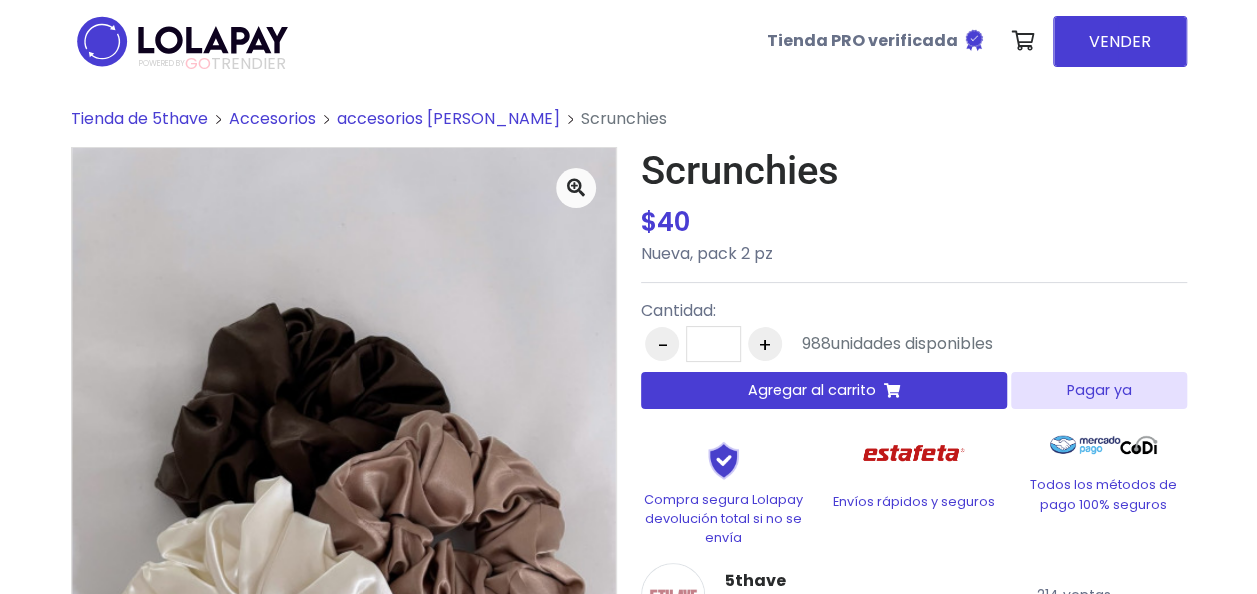 click on "Agregar al carrito" at bounding box center (812, 390) 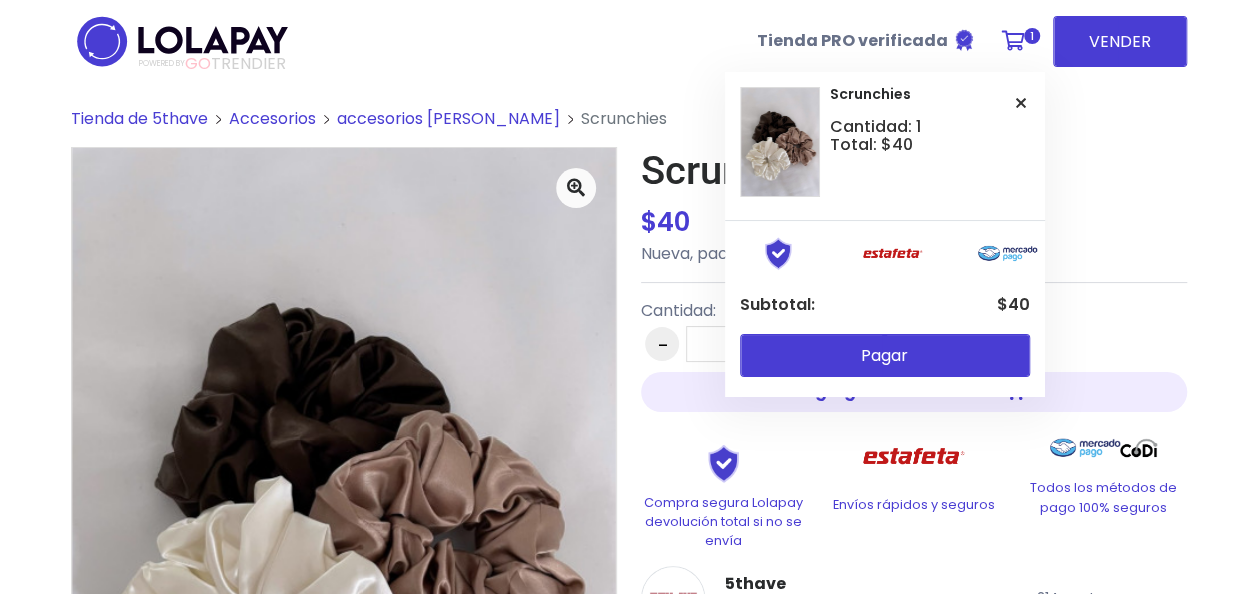 click at bounding box center (1013, 41) 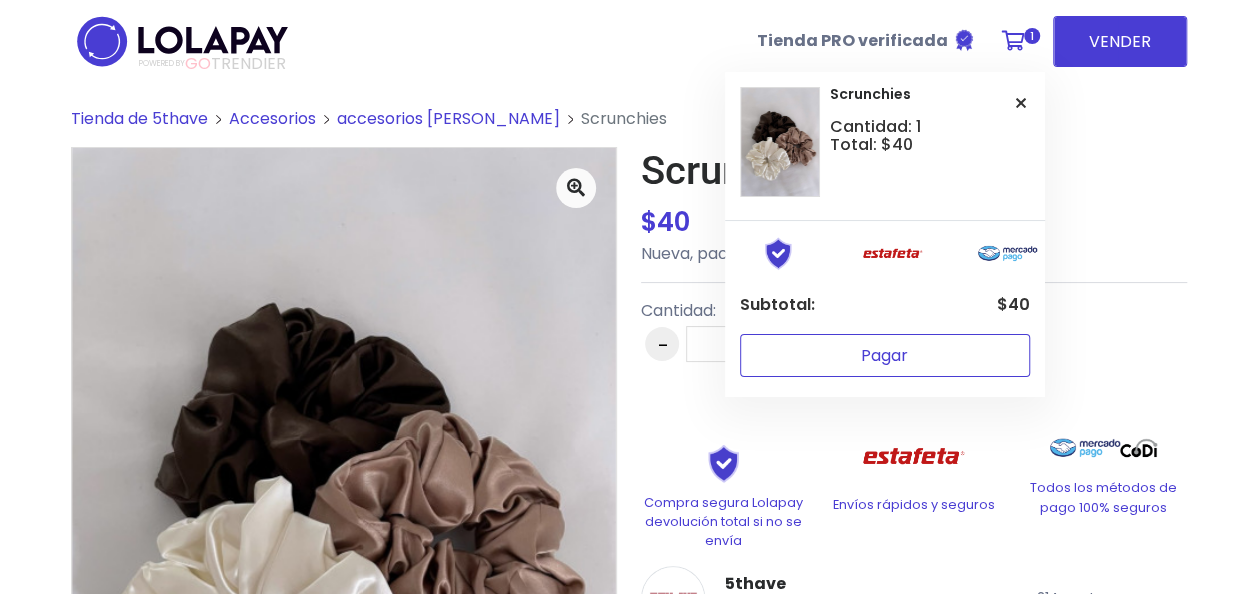 click on "Pagar" at bounding box center (885, 355) 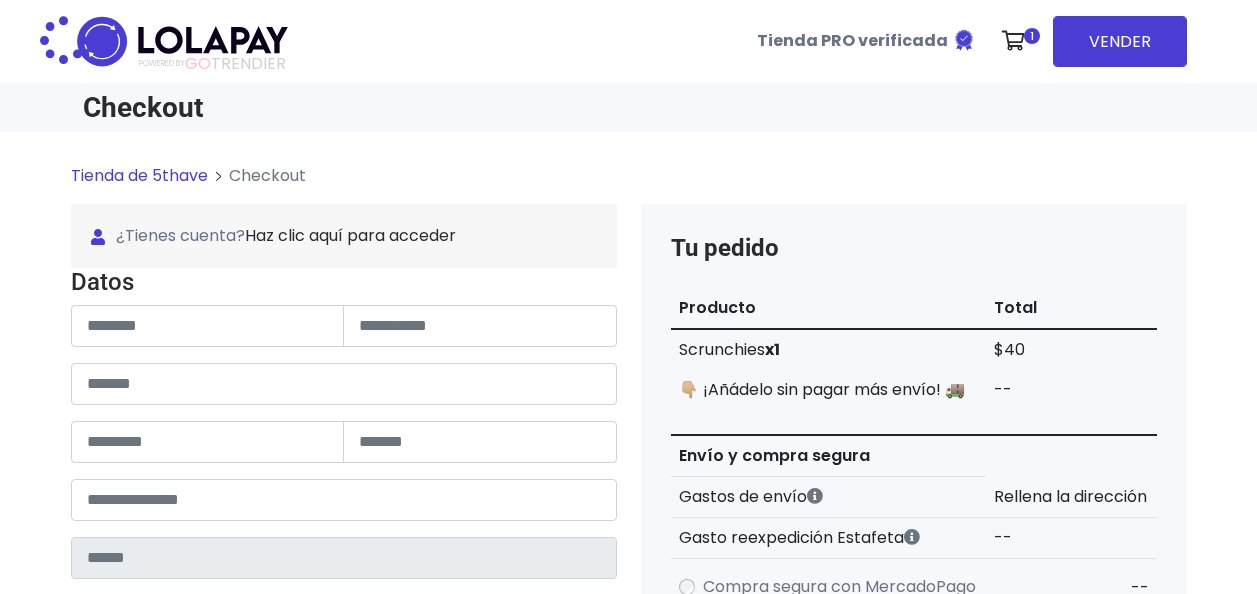 scroll, scrollTop: 0, scrollLeft: 0, axis: both 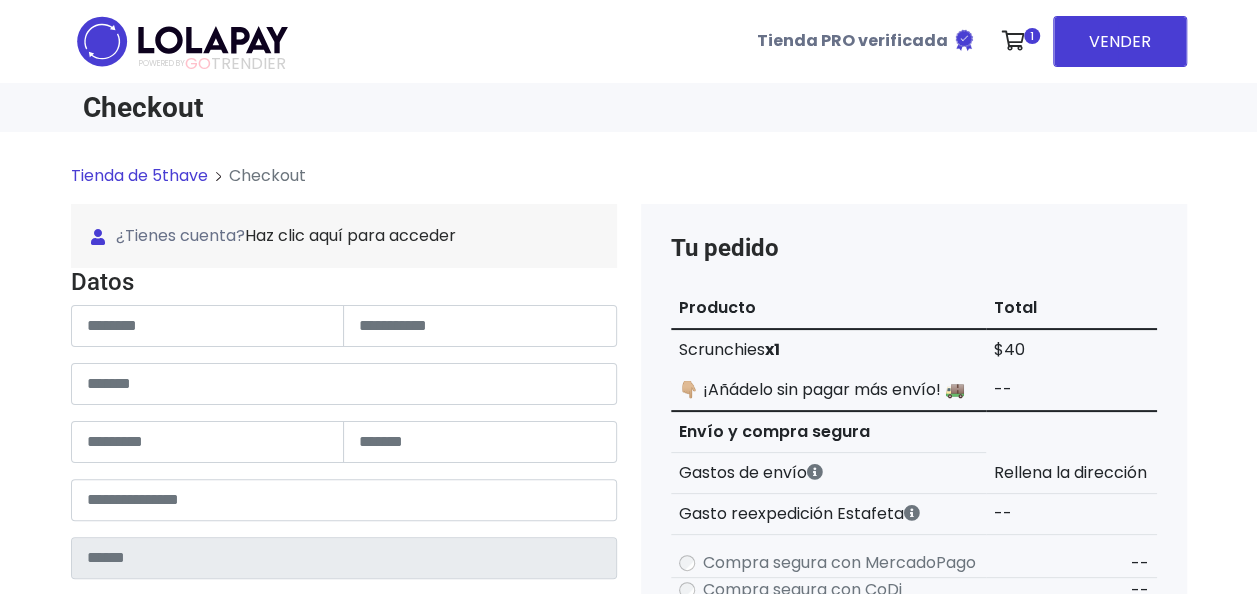 type on "******" 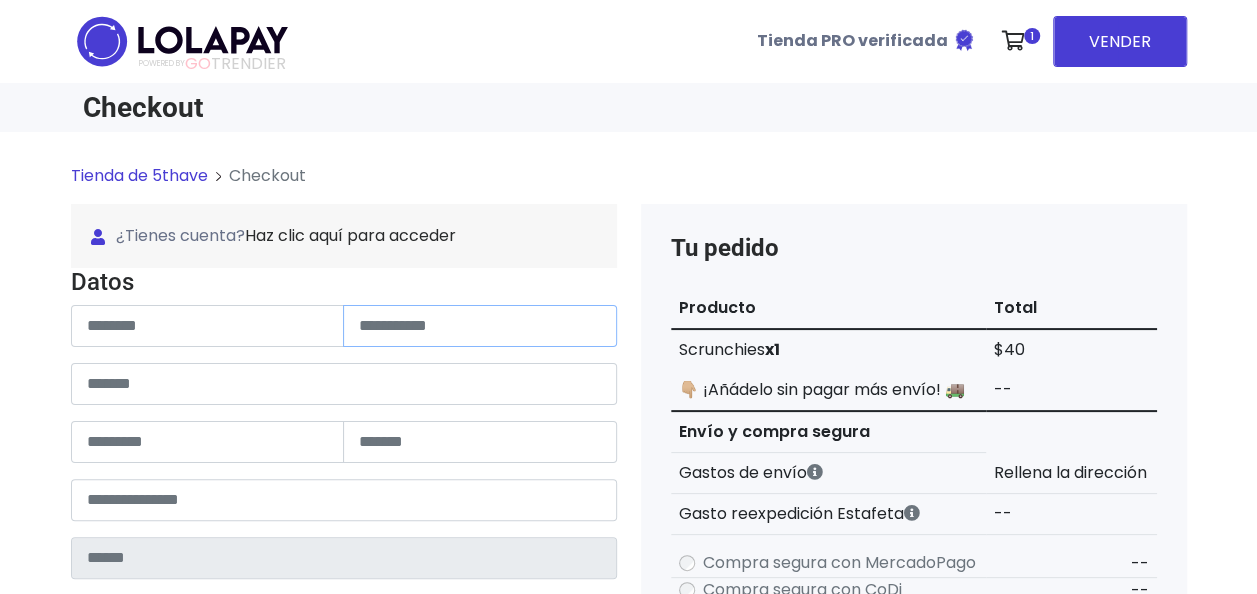click at bounding box center [480, 326] 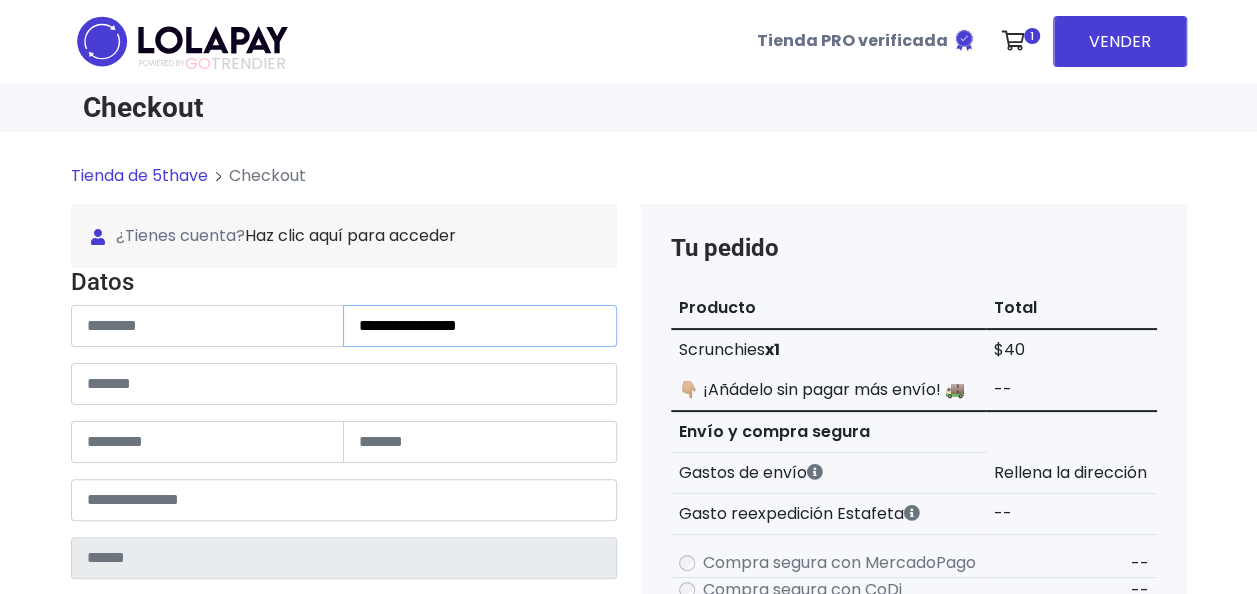 type on "**********" 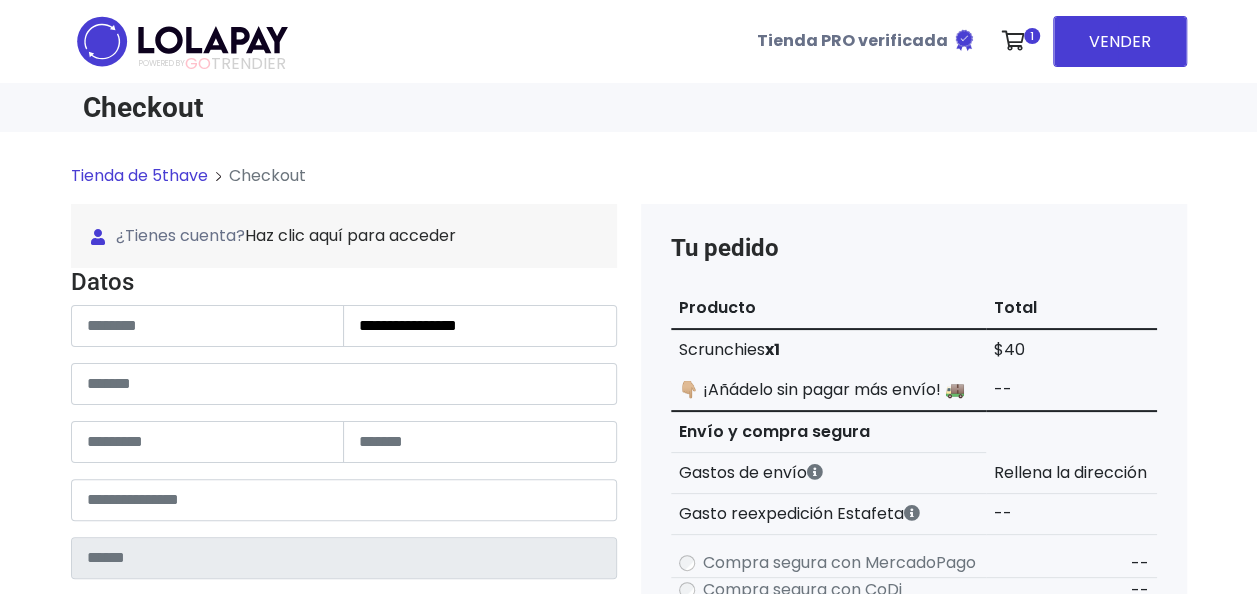 click on "Datos
Información de Estafeta
Este CP es Ocurre Forzoso para Estafeta , por lo tanto es  responsabilidad del comprador hacer seguimiento del pedido y recogerlo en sucursal . No se hace devolución del costo de envío si el pedido regresa a remitente.
📦 ¿Dónde lo tengo que recoger?
Con tu número de seguimiento podrás ingresar al sitio de Estafeta para rastrearlo, una vez en sucursal se indicará la dirección exacta de recolección. Será una sucursal cercana a tu domicilio.
📦 ¿Cómo obtengo mi número de seguimiento?
Después de tu compra te llegará un correo con el número de seguimiento y link Estafeta.
📦 ¿Cómo sé cuándo llegará?
📦 ¿Cuánto tiempo tengo para recogerlo y qué necesito?" at bounding box center (344, 596) 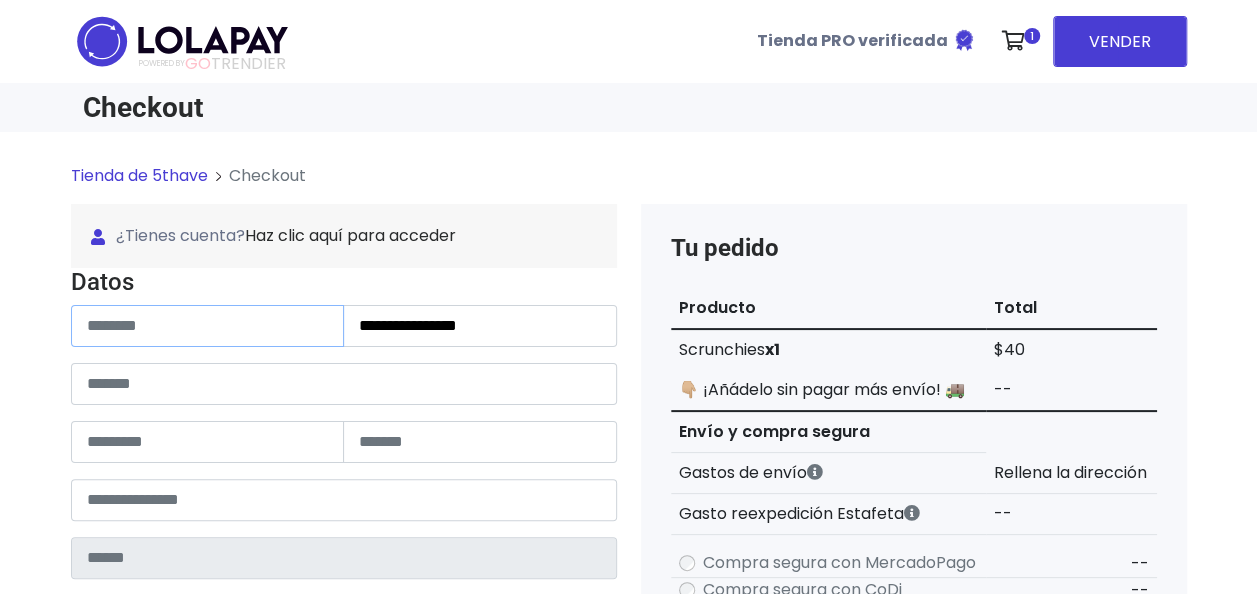 click at bounding box center (208, 326) 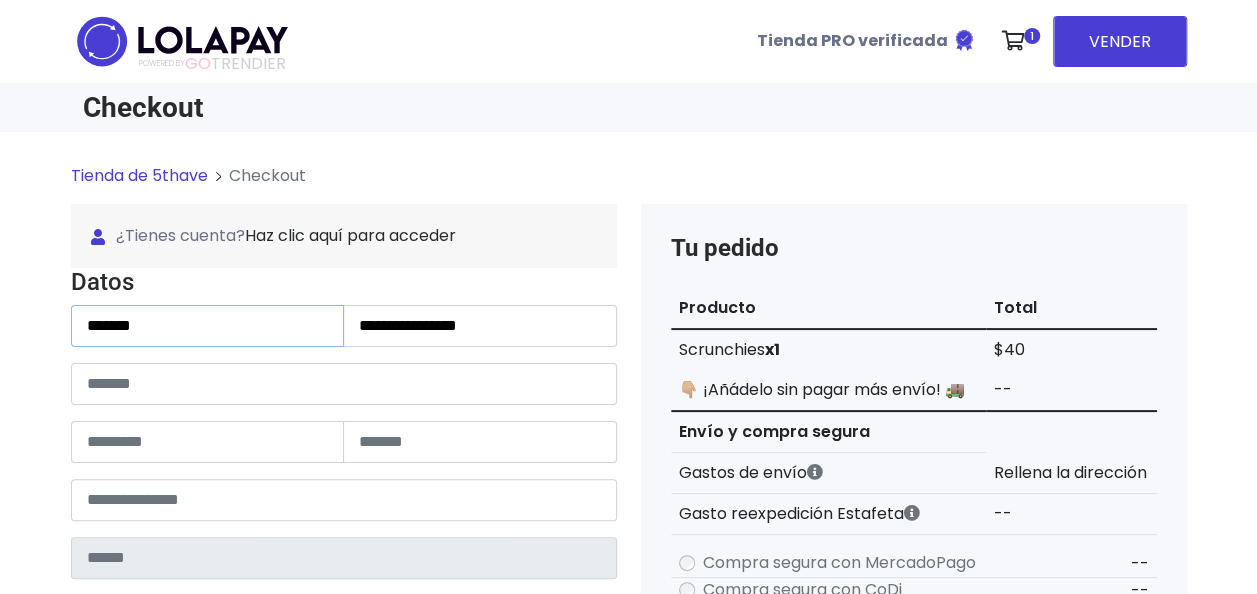 type on "*******" 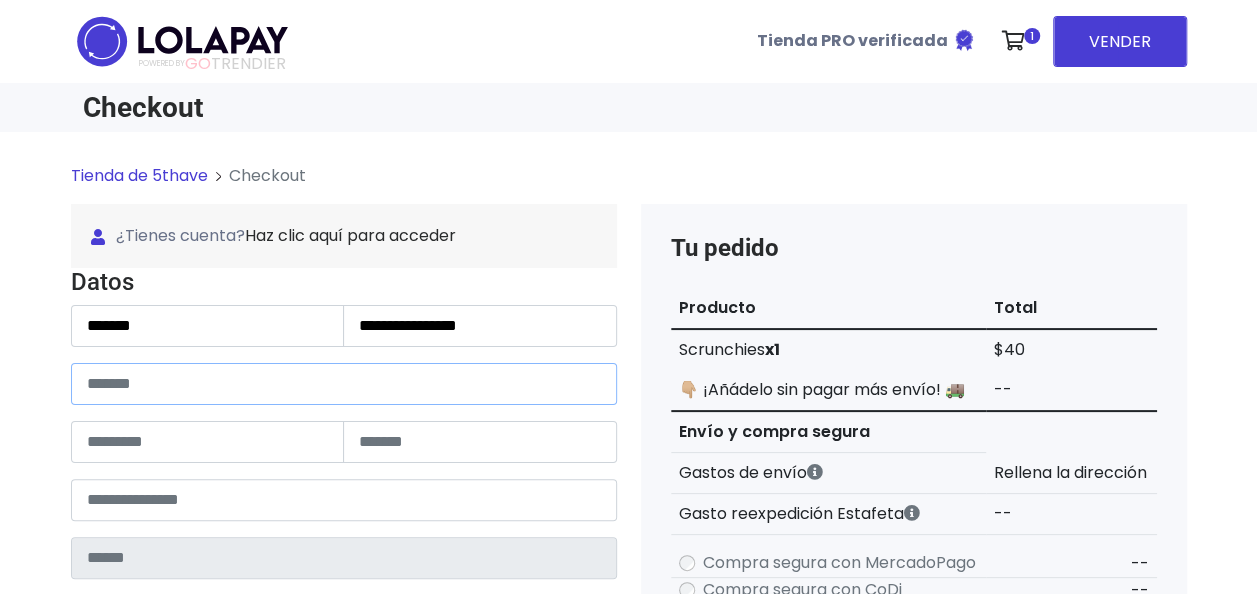paste on "**********" 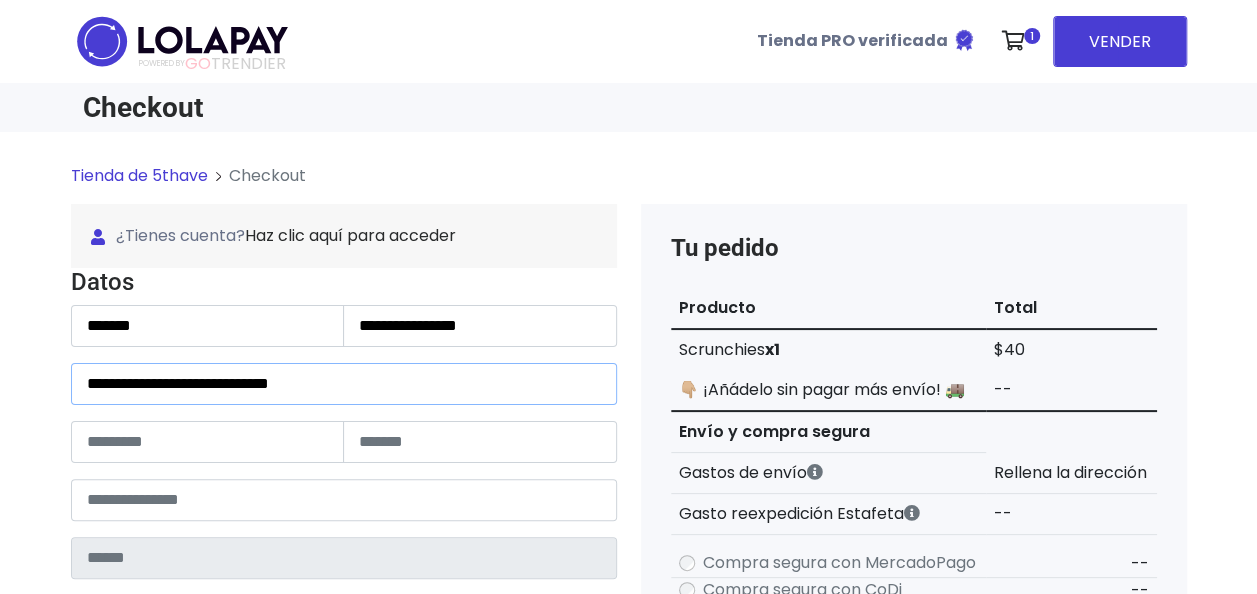 type on "**********" 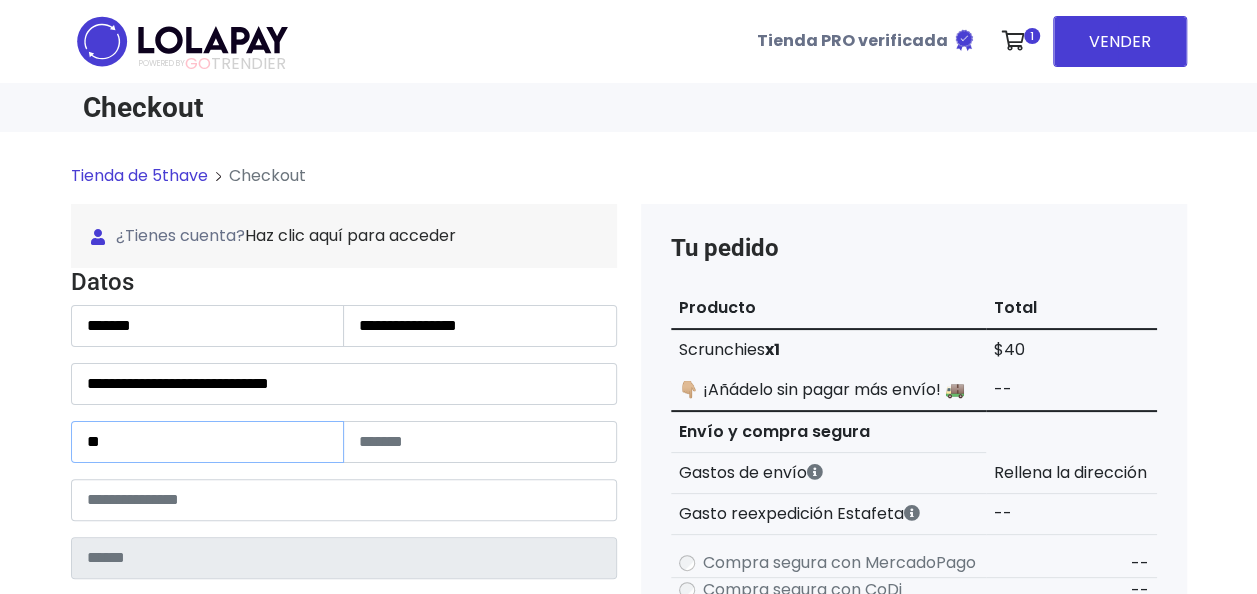 type on "**" 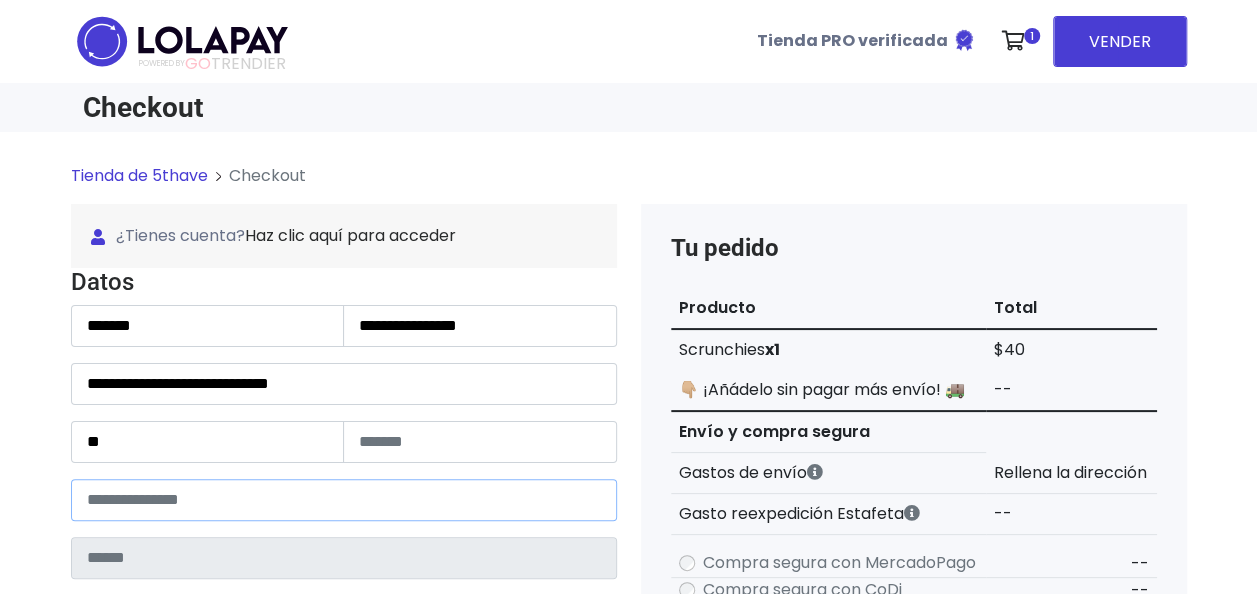 paste on "*****" 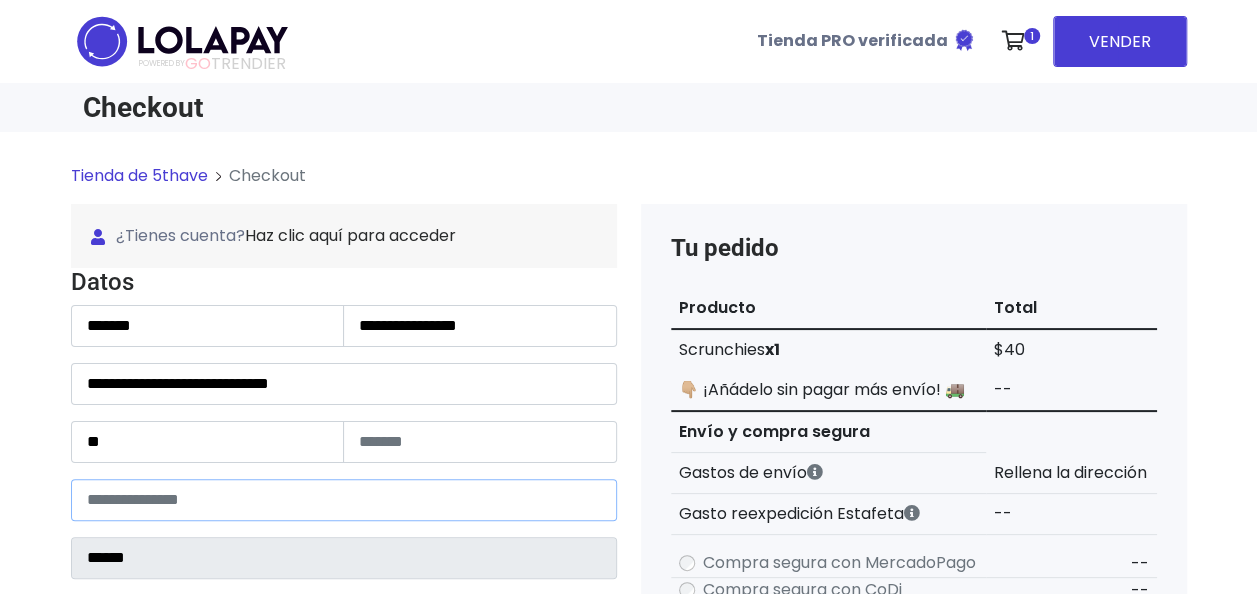 select 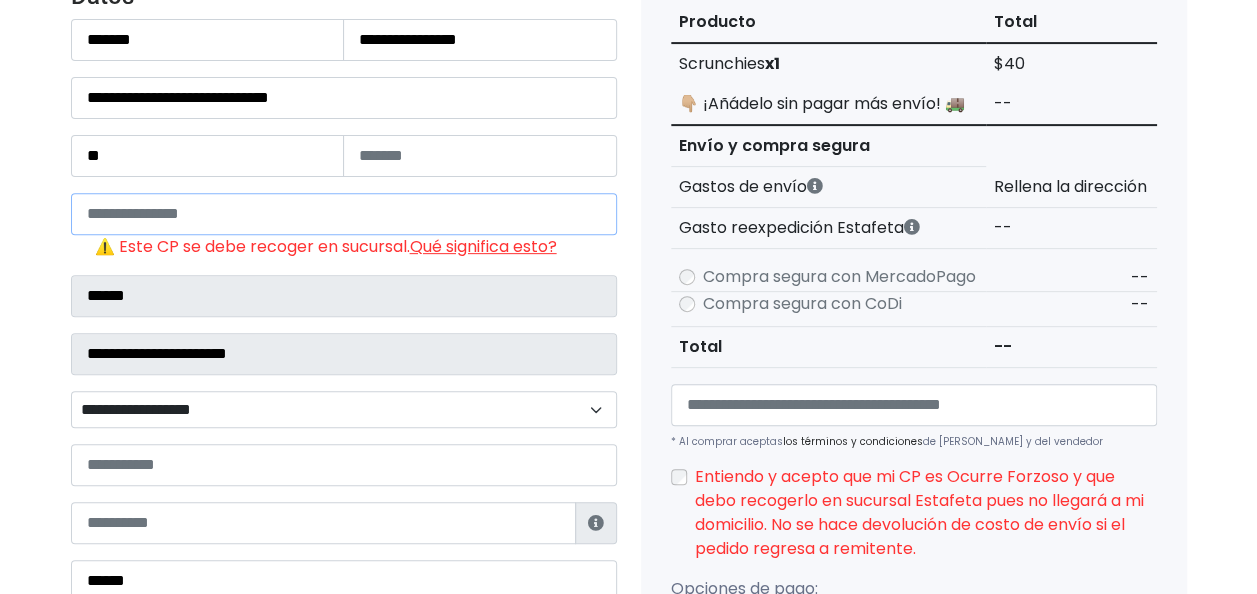 scroll, scrollTop: 298, scrollLeft: 0, axis: vertical 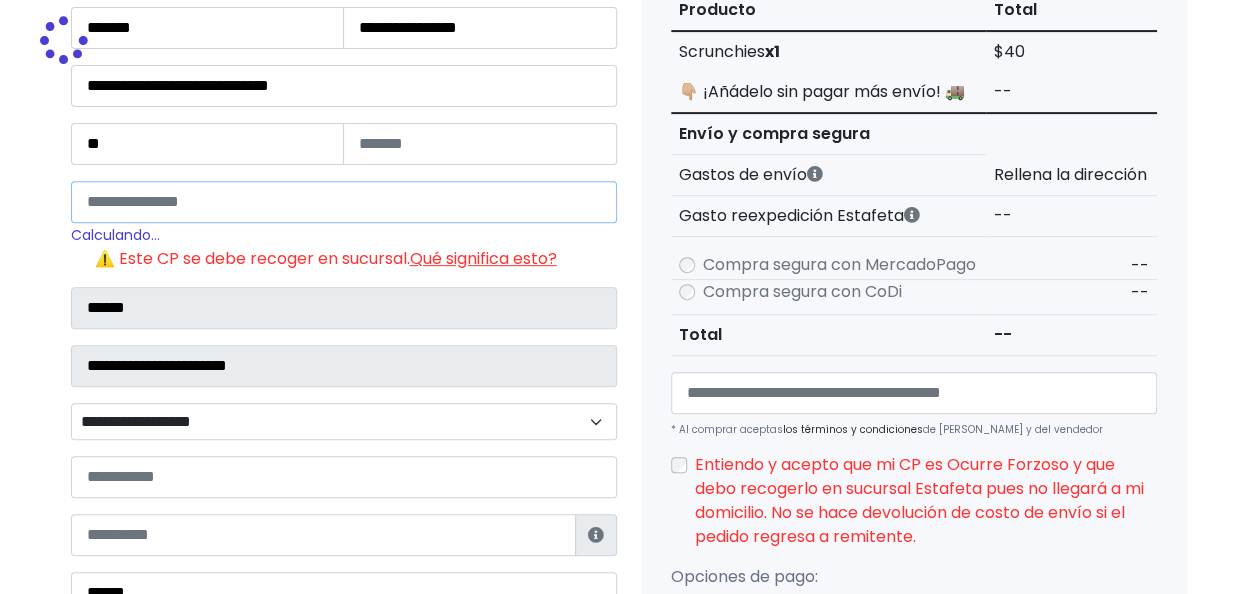 type on "*****" 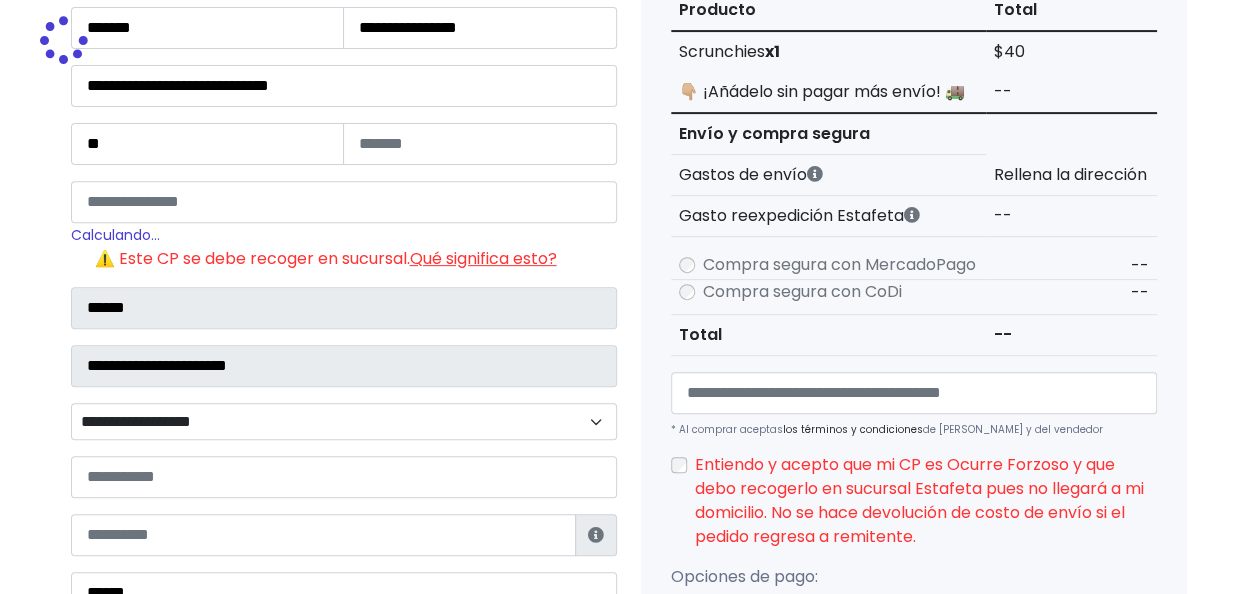 click on "**********" at bounding box center [344, 421] 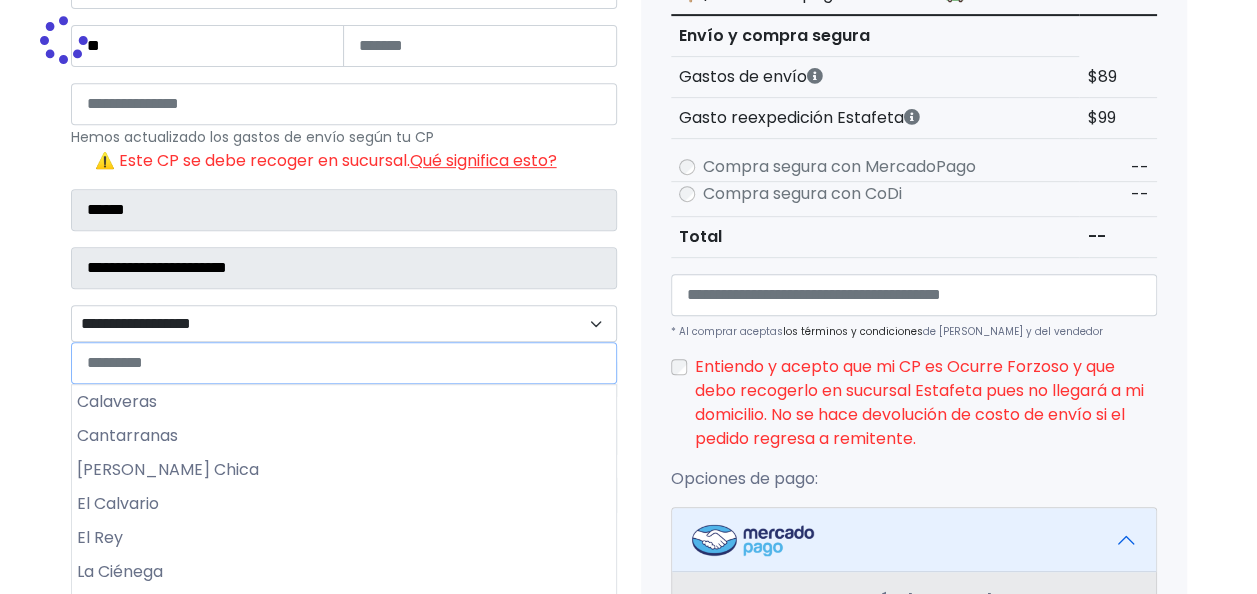 scroll, scrollTop: 398, scrollLeft: 0, axis: vertical 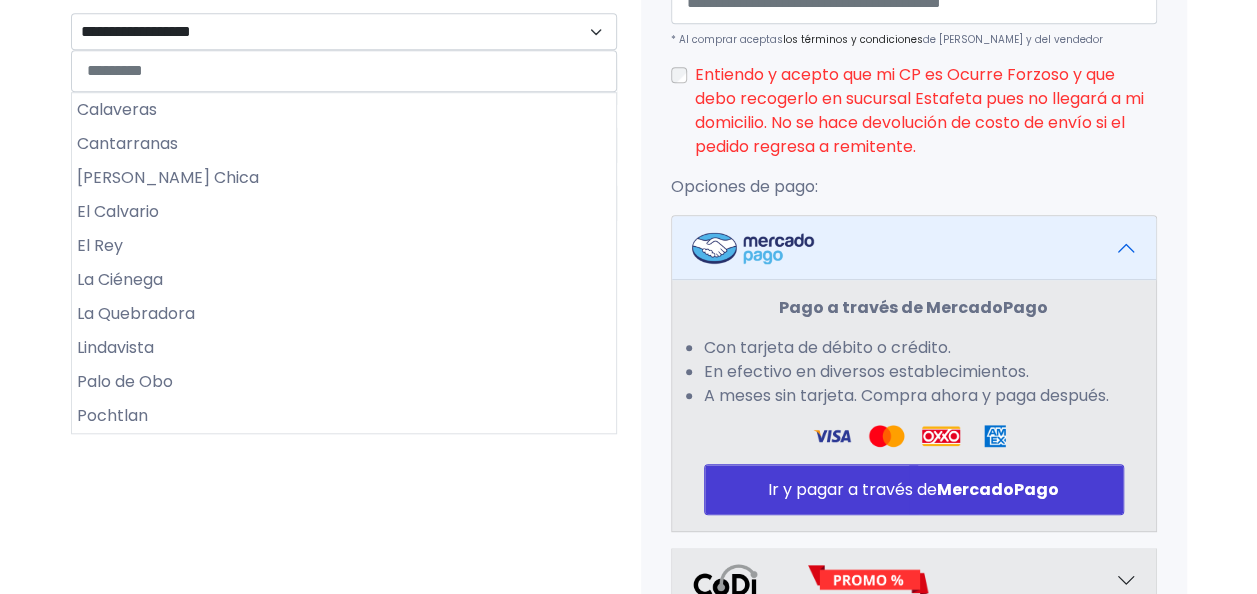 click on "¿Tienes cuenta?
Haz clic aquí para acceder
******
¿Olvidaste tu contraseña?
Entrar
Datos
Información de Estafeta" at bounding box center [344, 197] 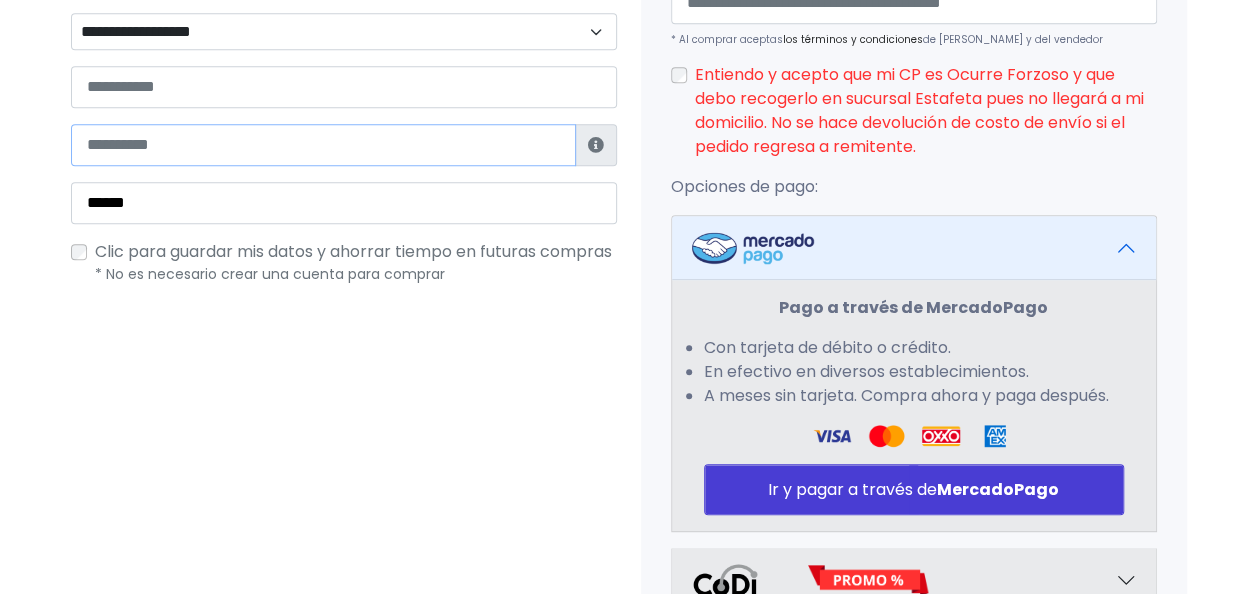 click at bounding box center [323, 145] 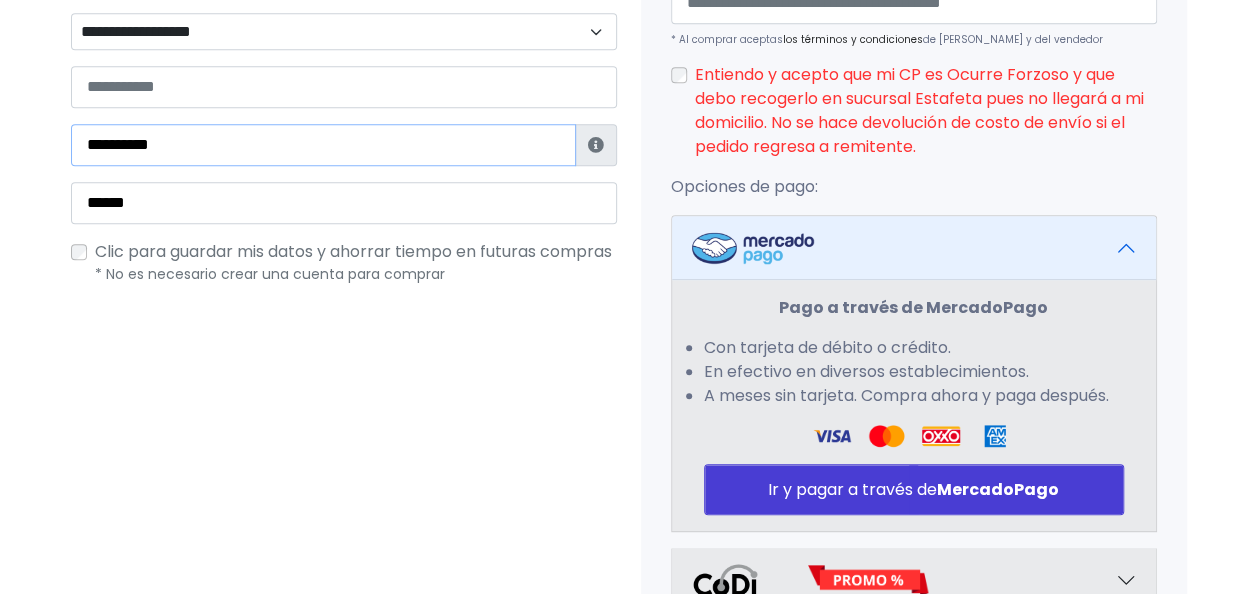type on "**********" 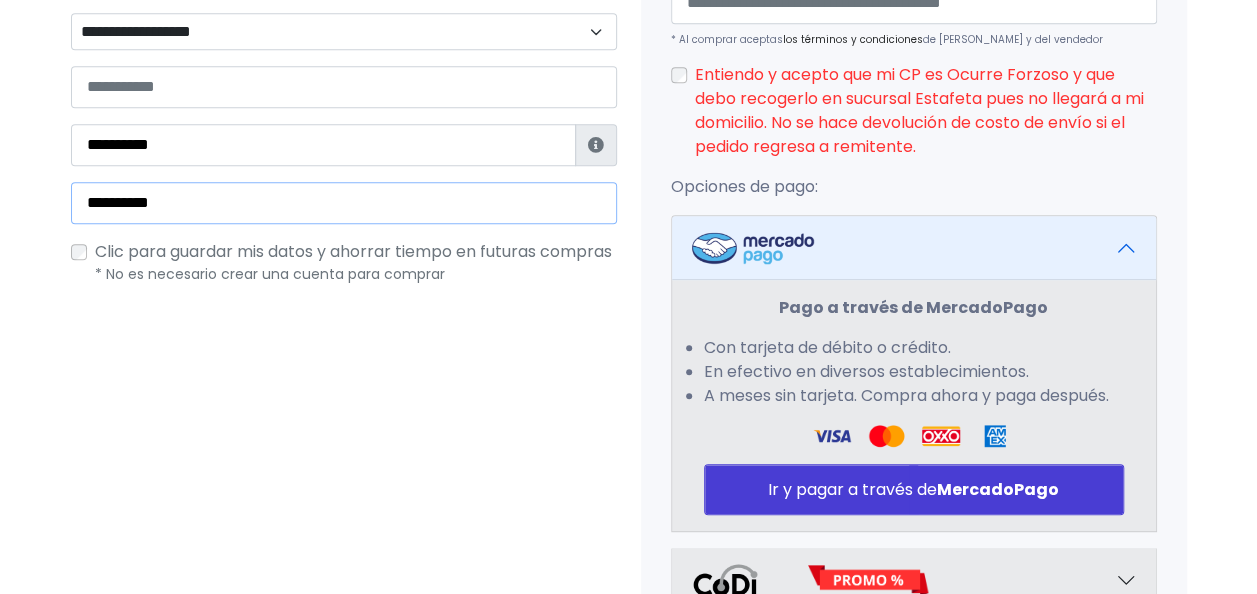 type on "**********" 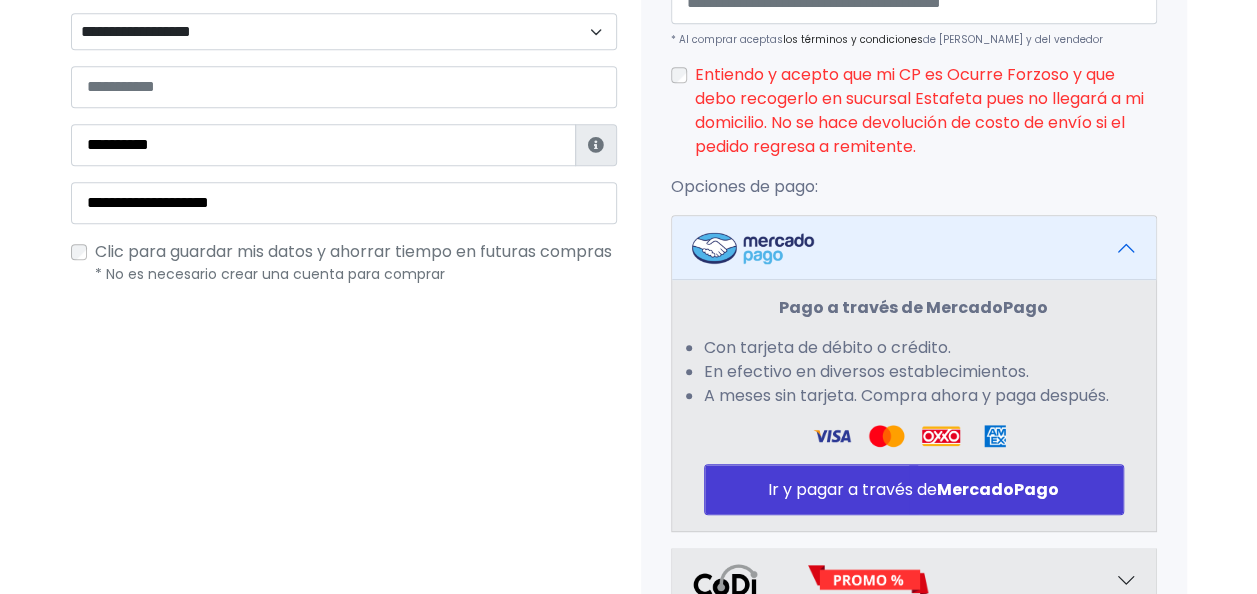 click on "¿Tienes cuenta?
Haz clic aquí para acceder
******
¿Olvidaste tu contraseña?
Entrar
Datos
Información de Estafeta" at bounding box center (344, 197) 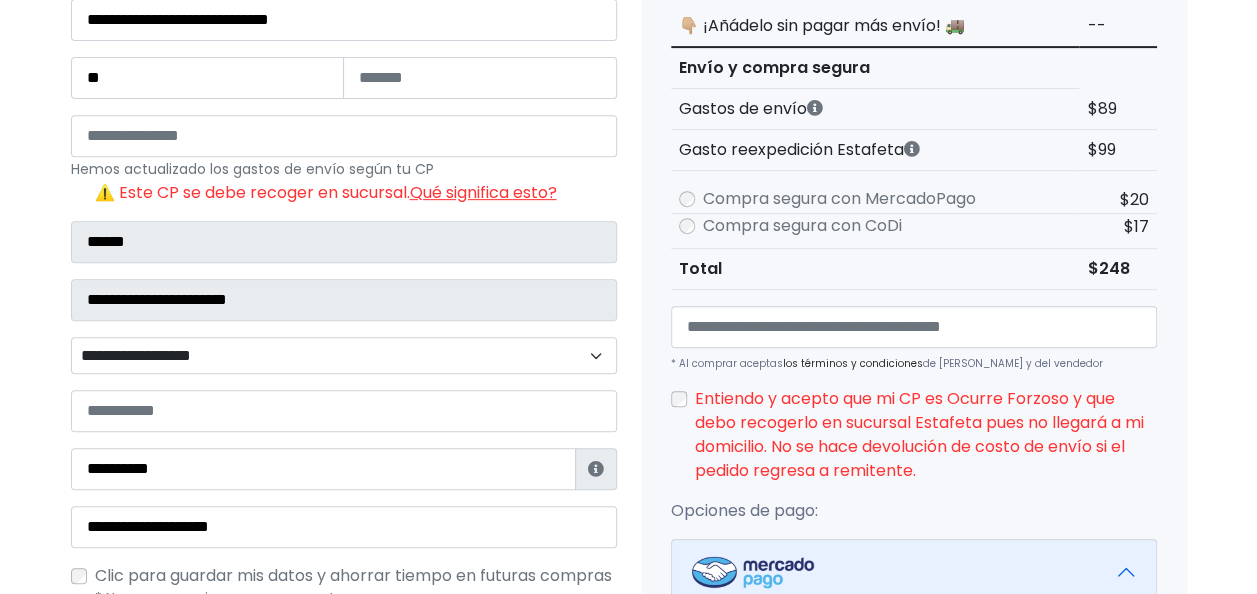scroll, scrollTop: 361, scrollLeft: 0, axis: vertical 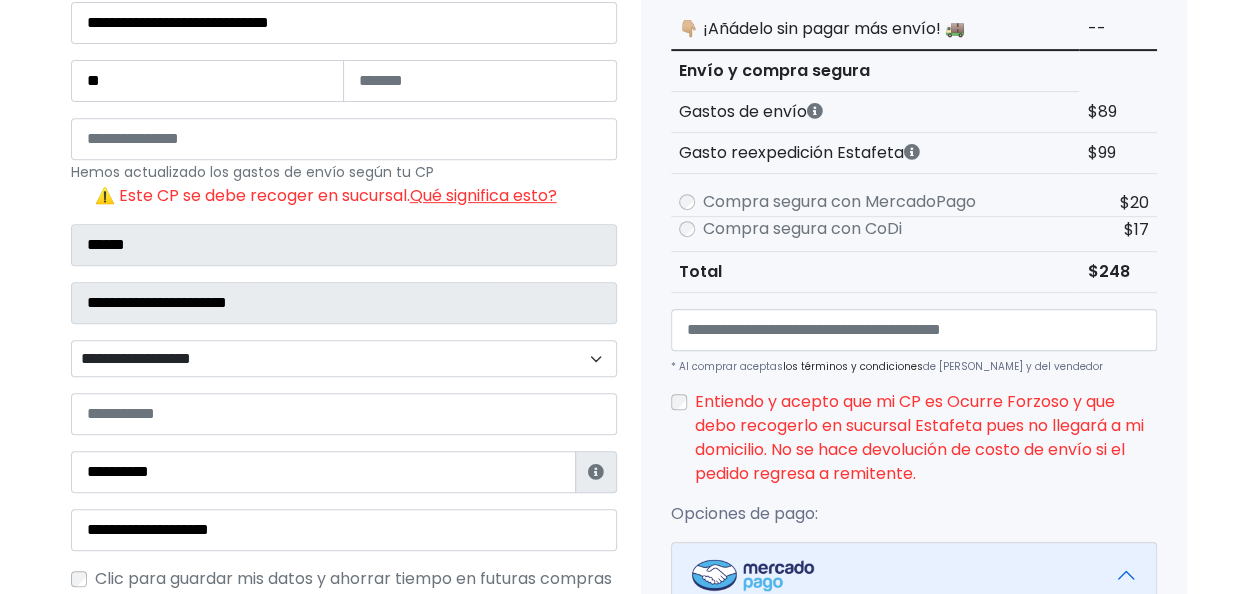 click on "**********" at bounding box center [344, 358] 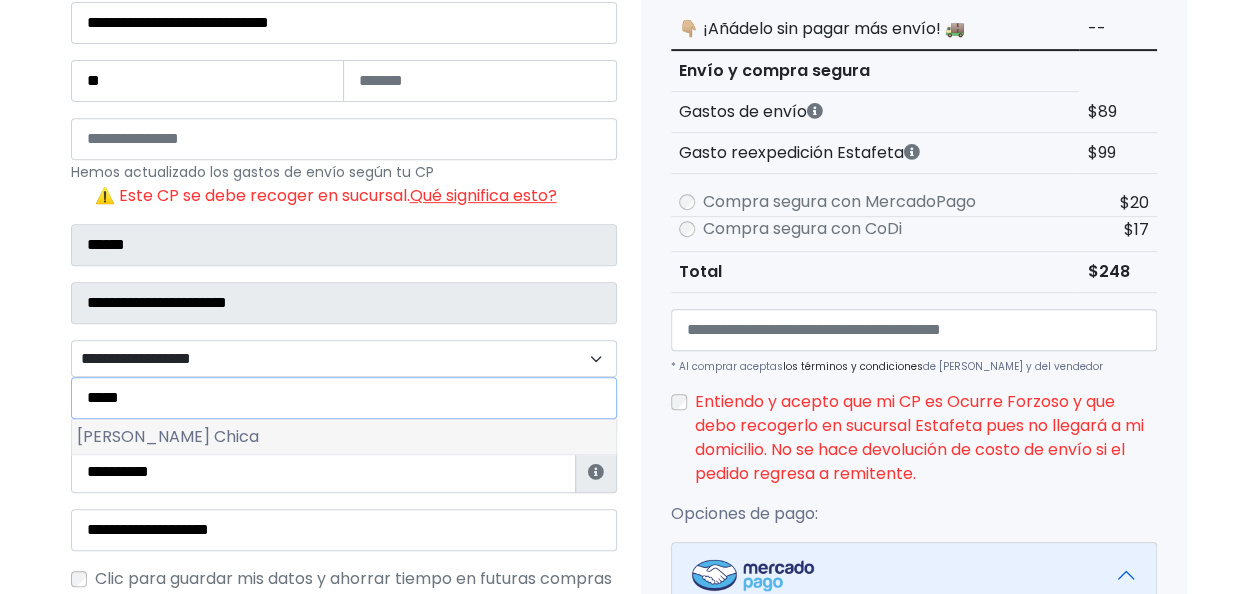 type on "*****" 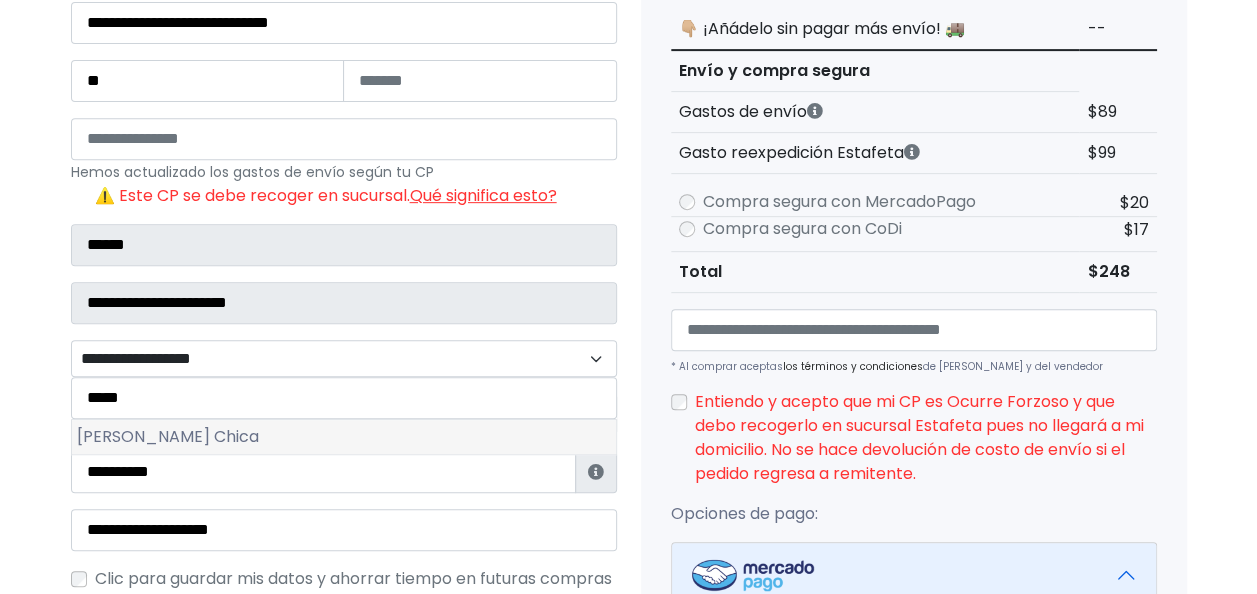 click on "Costa Chica" at bounding box center [344, 437] 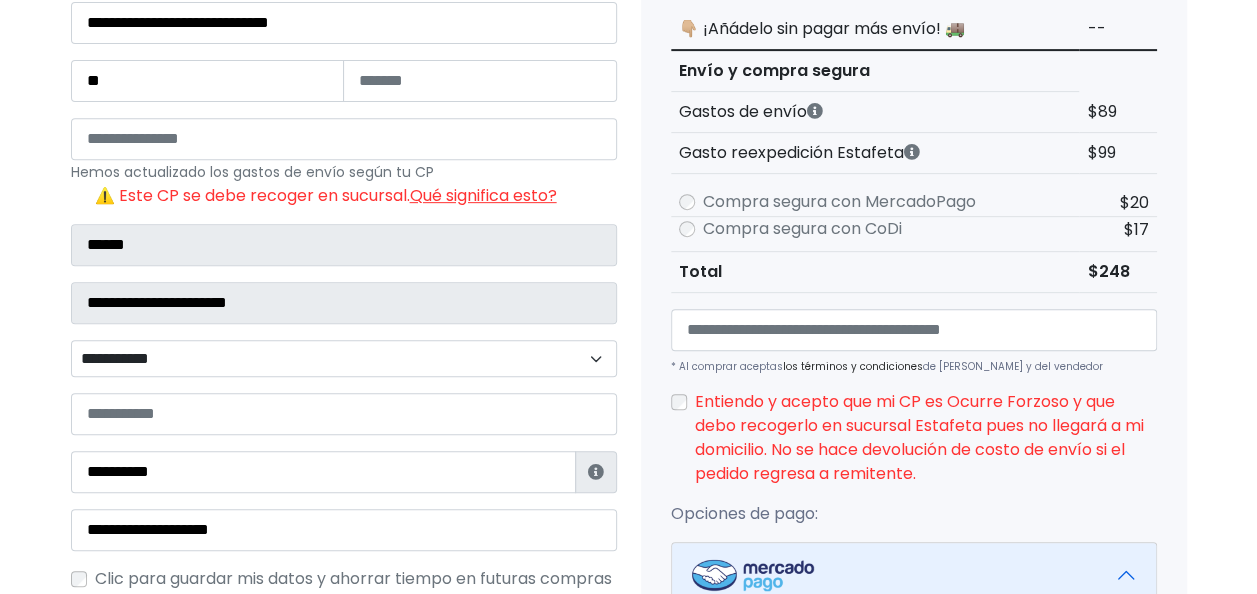 click on "Tienda de 5thave
Checkout
¿Tienes cuenta?
Haz clic aquí para acceder
******
¿Olvidaste tu contraseña? Entrar" at bounding box center [628, 504] 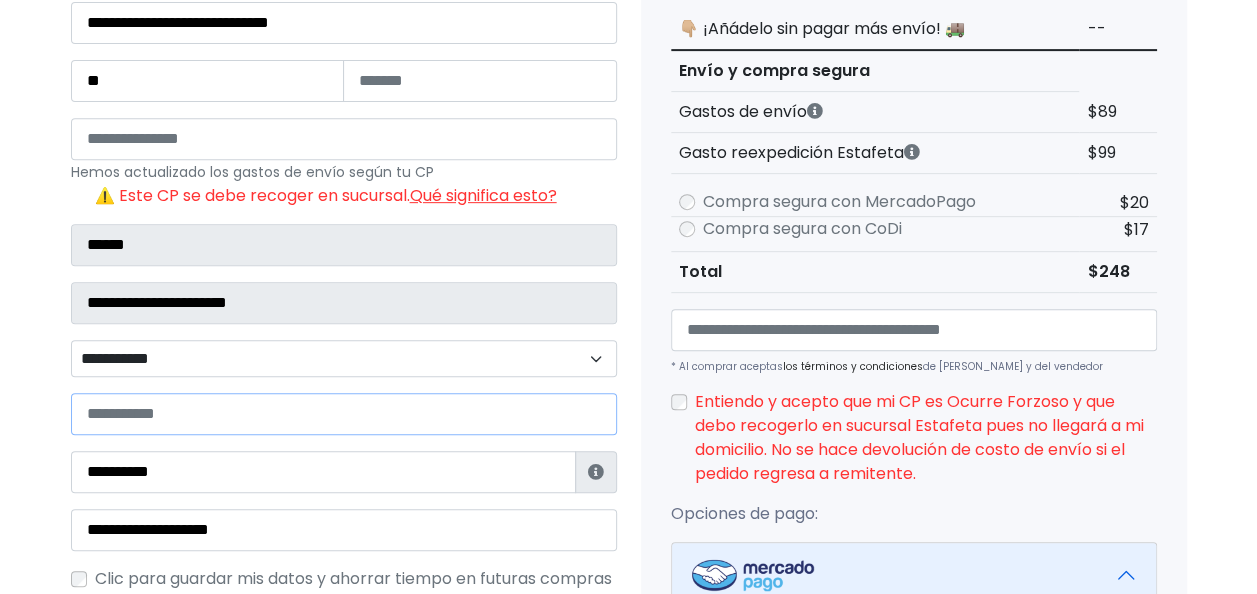 click at bounding box center [344, 414] 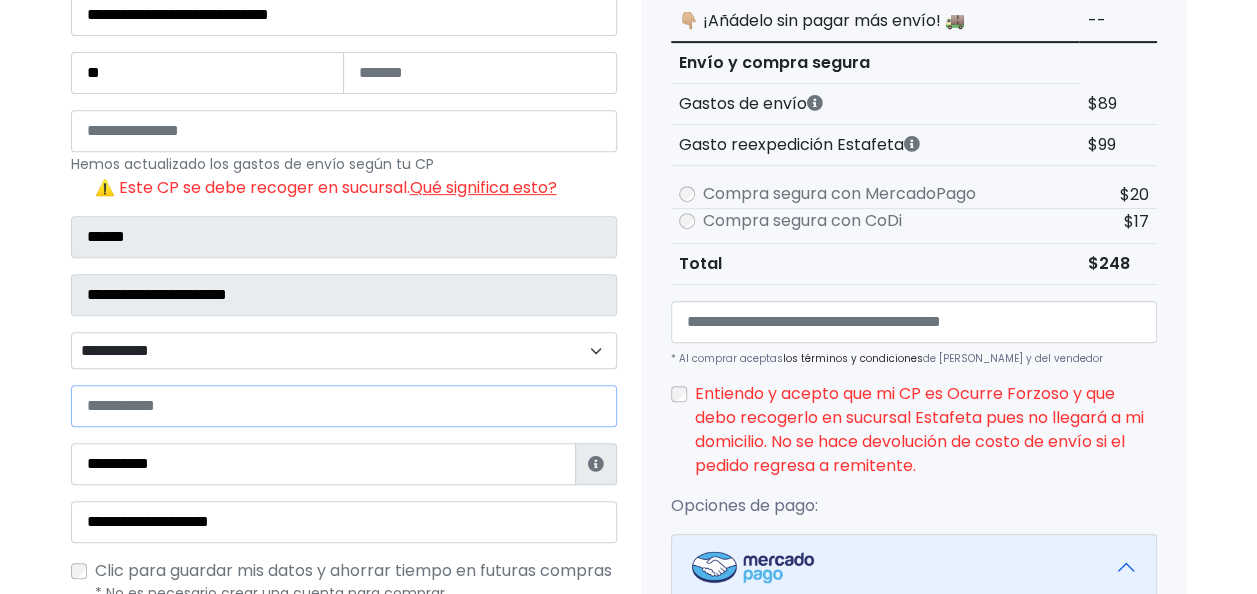 scroll, scrollTop: 400, scrollLeft: 0, axis: vertical 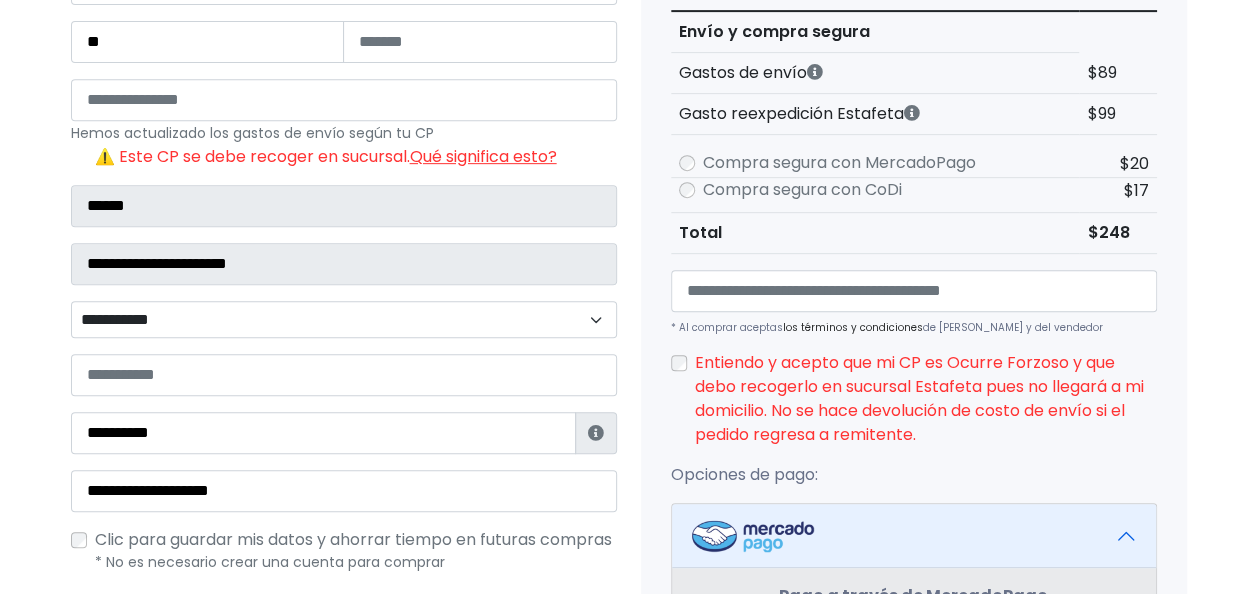click on "Tienda de 5thave
Checkout
¿Tienes cuenta?
Haz clic aquí para acceder
******
¿Olvidaste tu contraseña? Entrar" at bounding box center (628, 465) 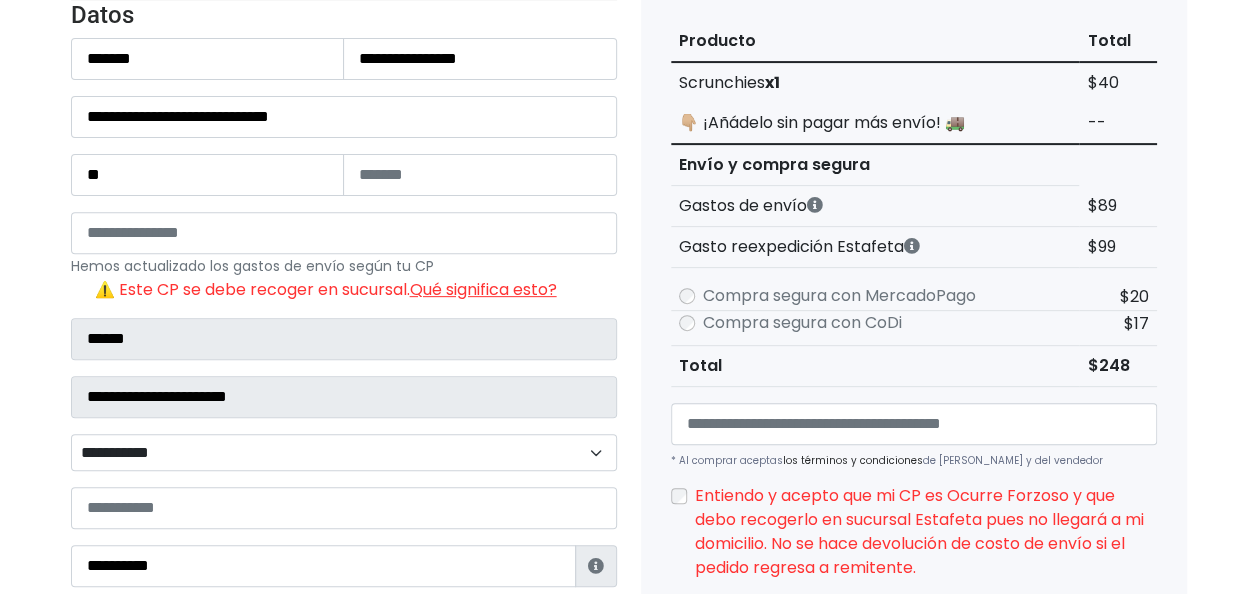 scroll, scrollTop: 280, scrollLeft: 0, axis: vertical 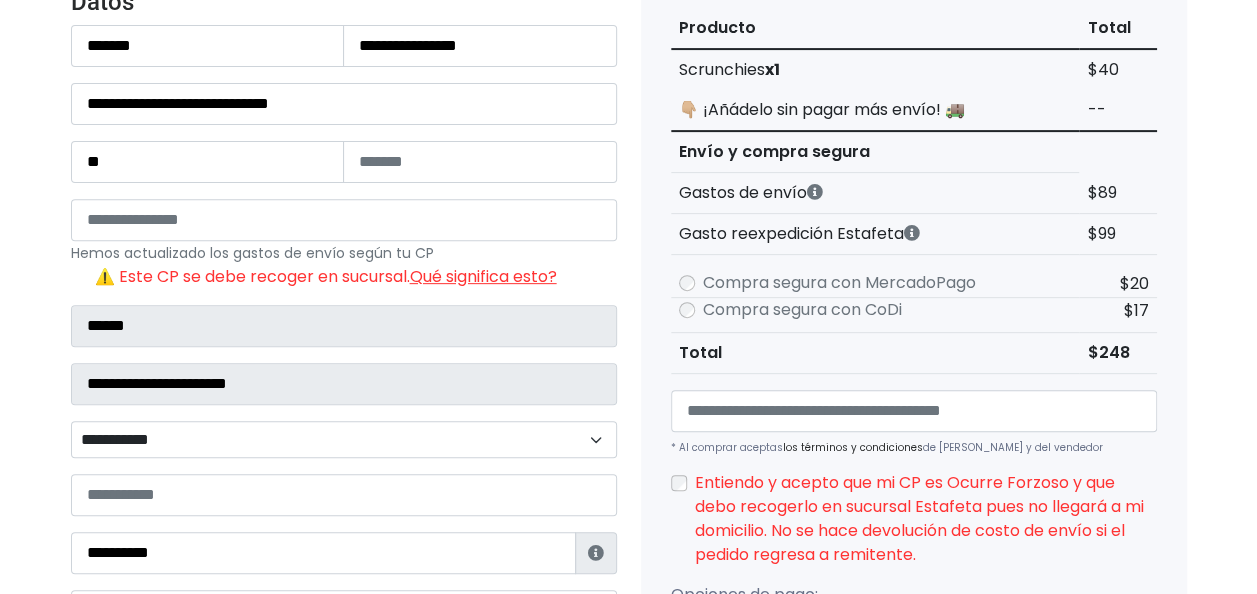 click on "POWERED BY  GO TRENDIER
Tienda PRO verificada
1
Scrunchies" at bounding box center (628, 508) 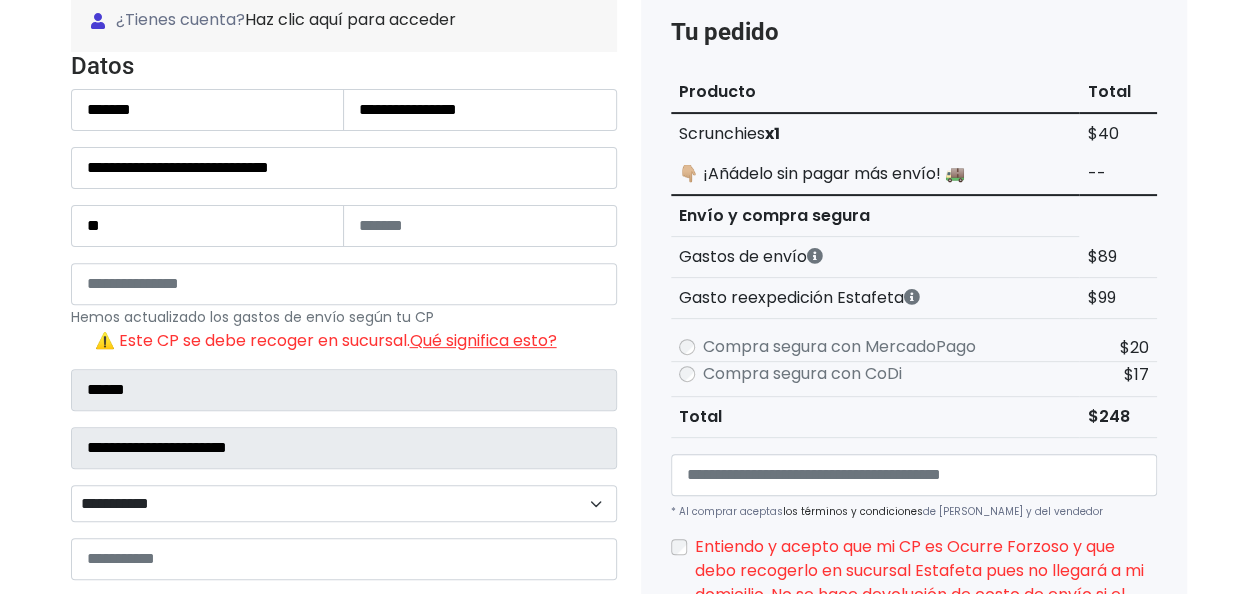scroll, scrollTop: 206, scrollLeft: 0, axis: vertical 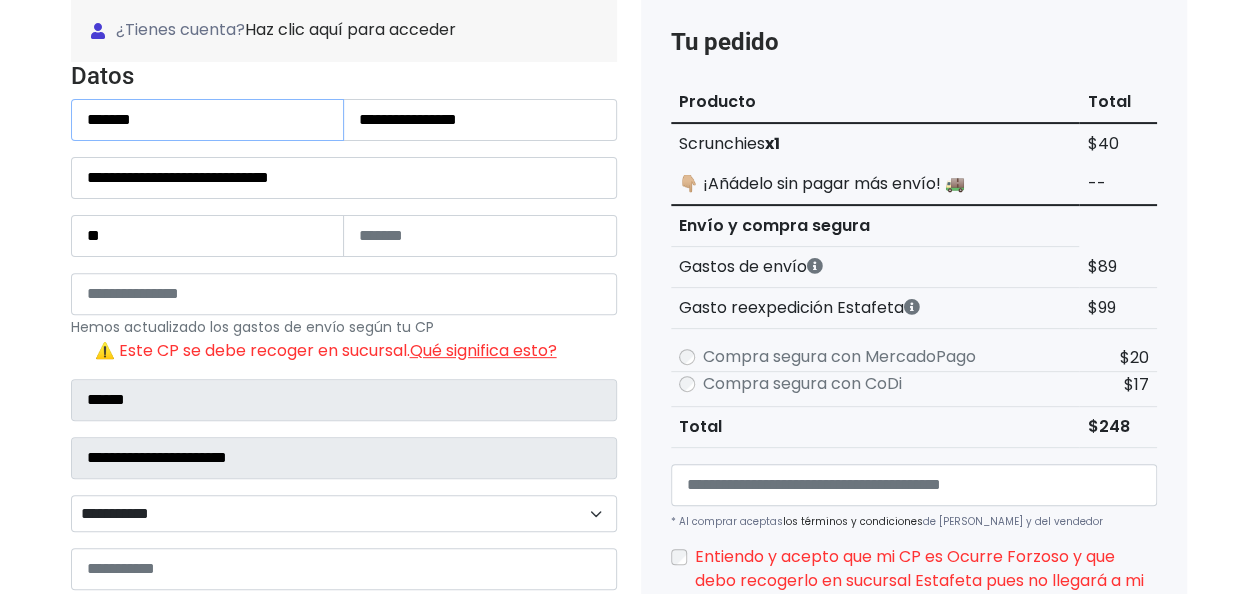 drag, startPoint x: 260, startPoint y: 117, endPoint x: 246, endPoint y: 129, distance: 18.439089 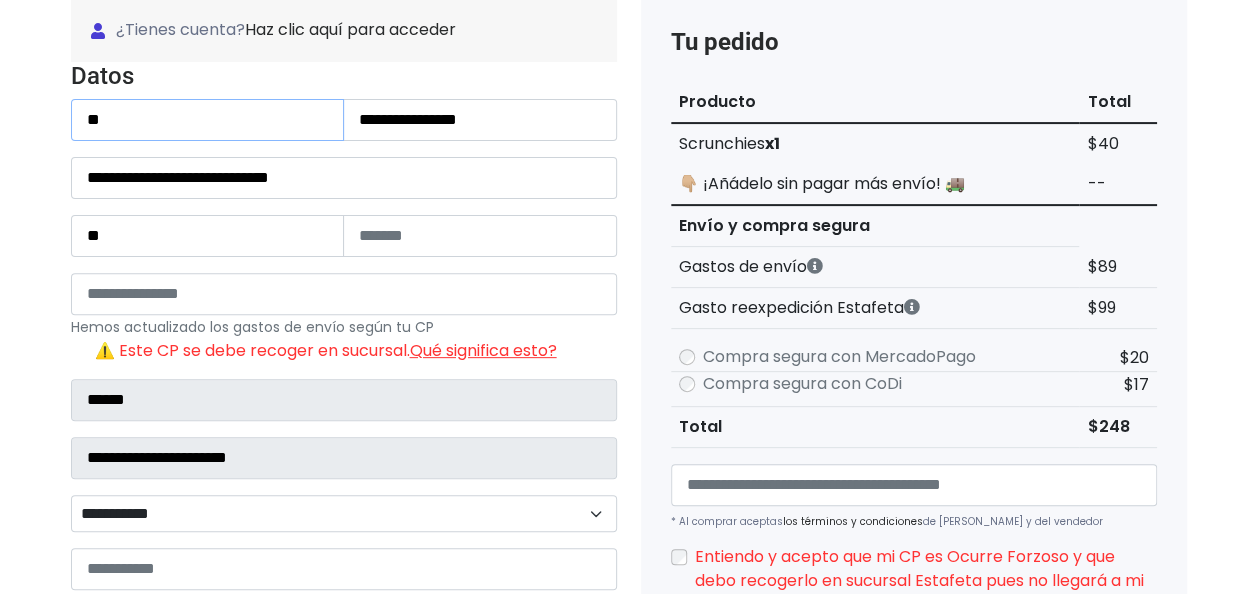 type on "*" 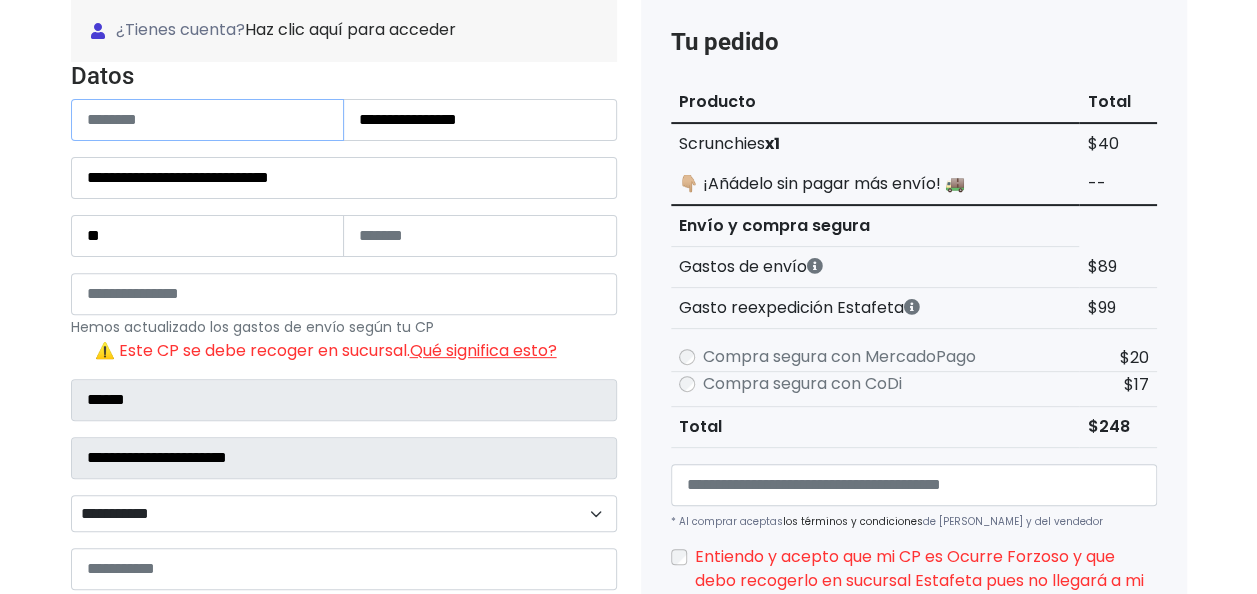type 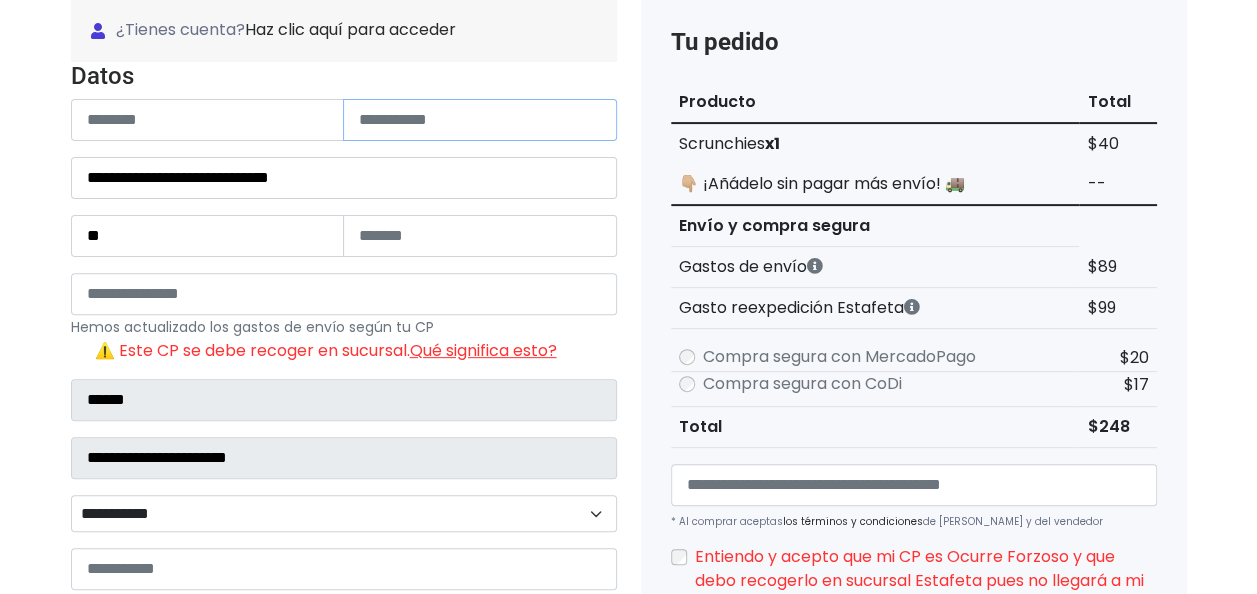 type 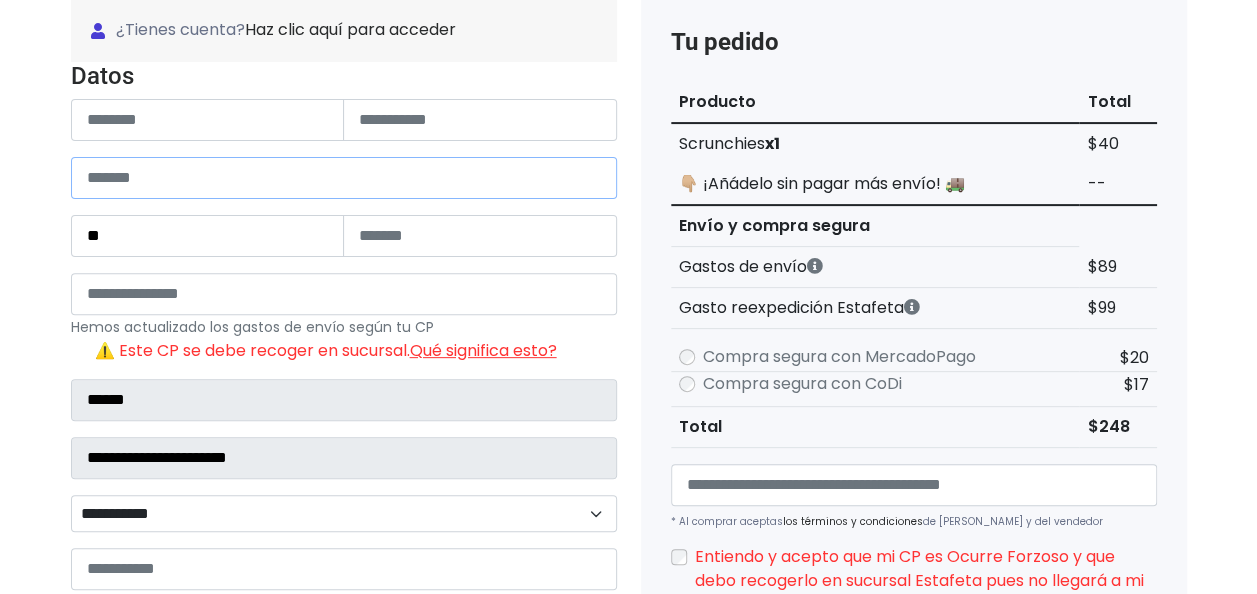 type 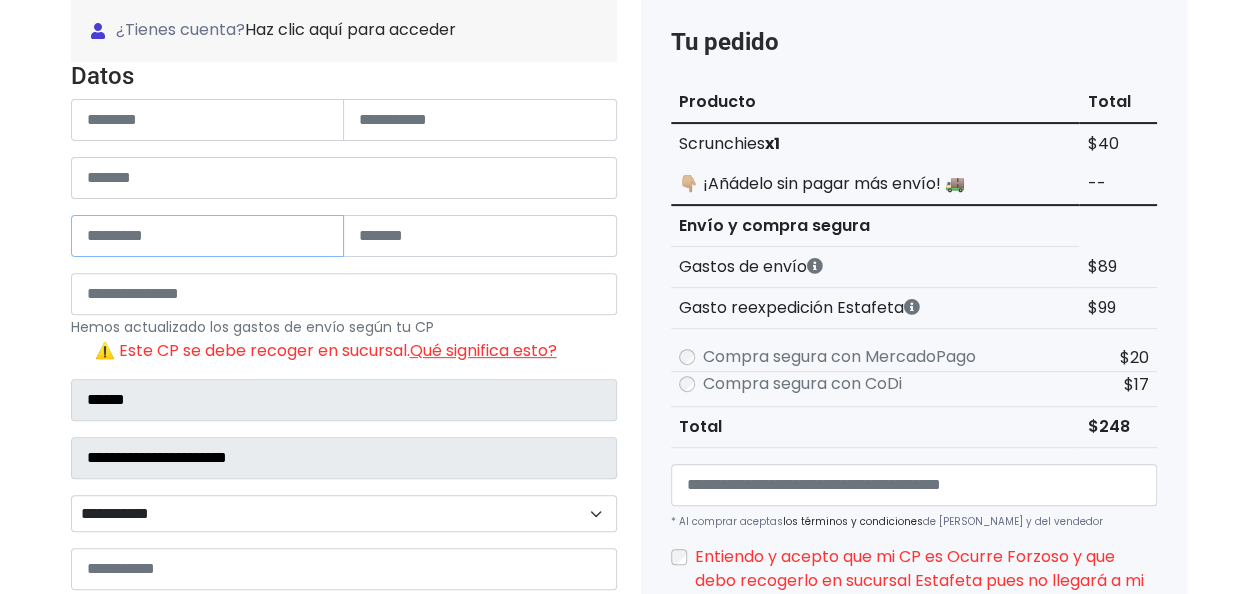 type 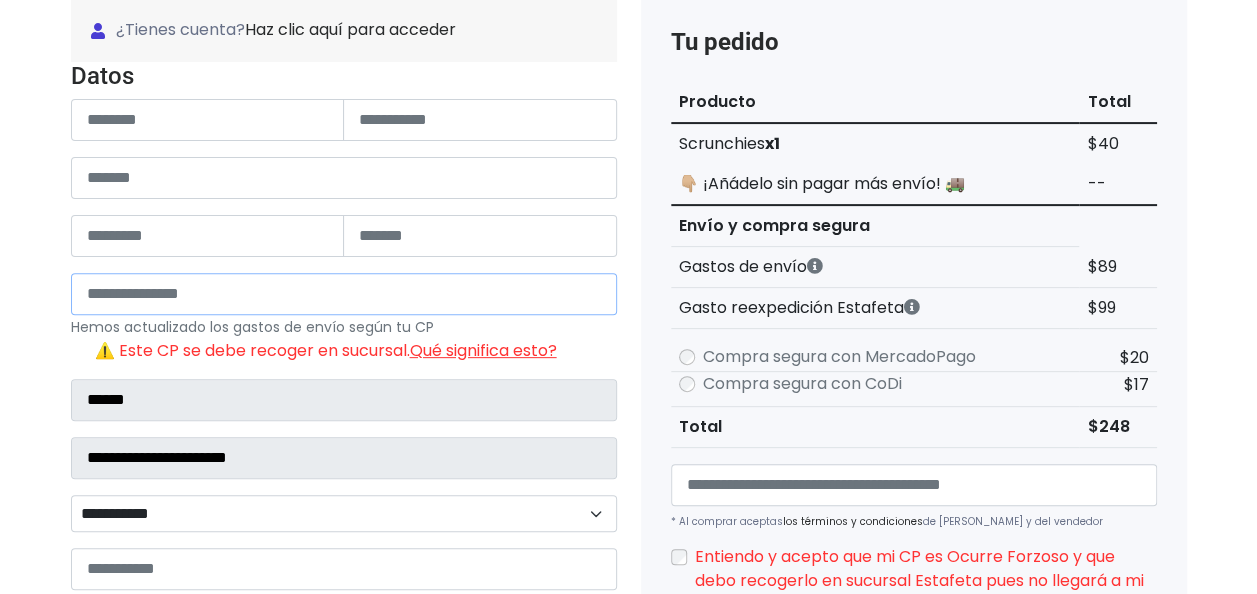 type 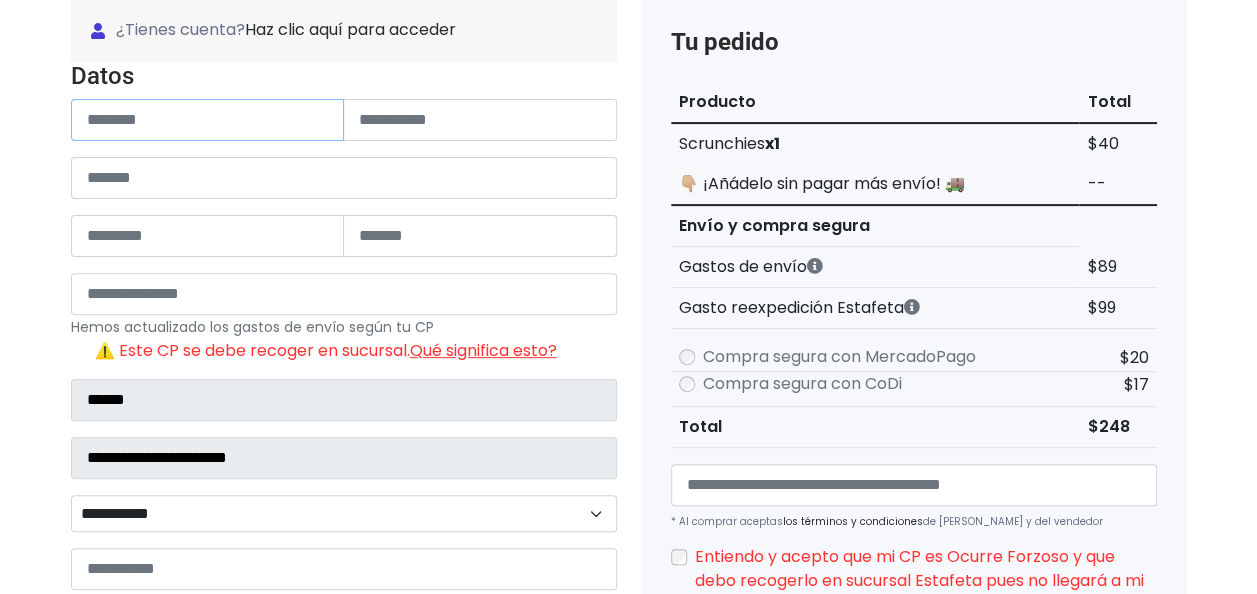 click at bounding box center (208, 120) 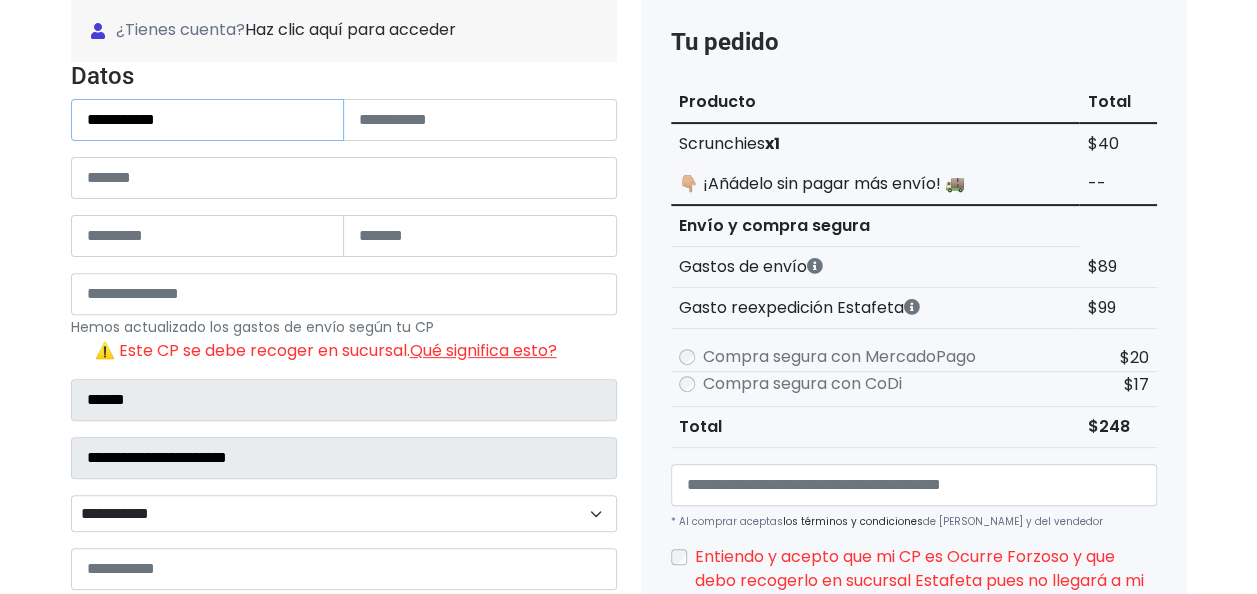 type on "**********" 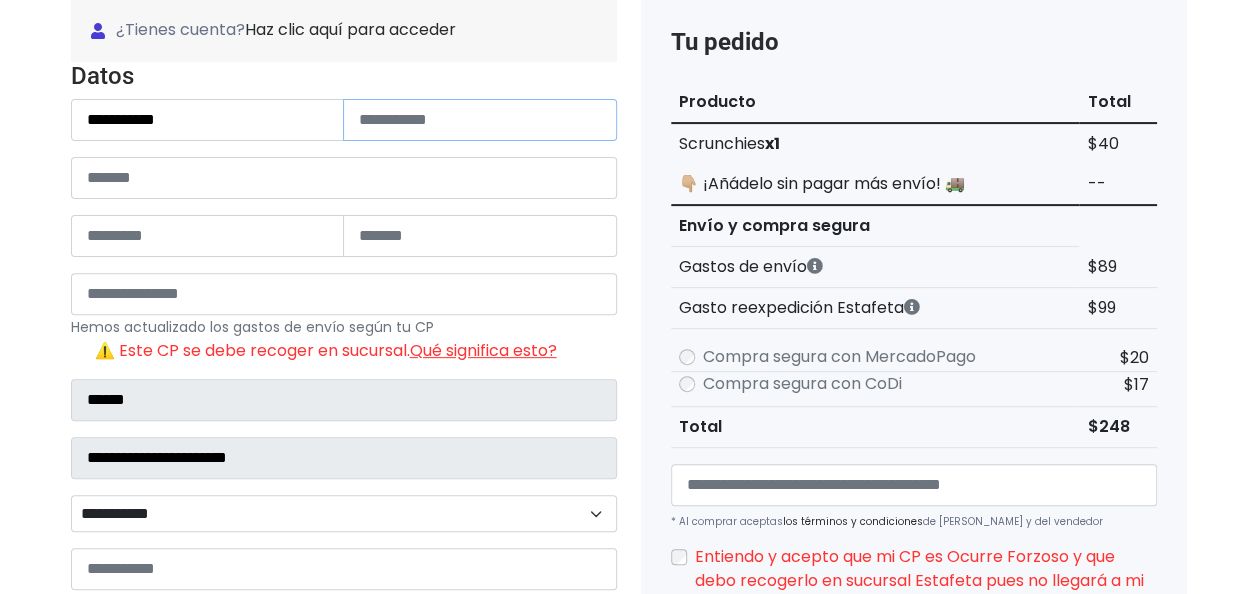 click at bounding box center [480, 120] 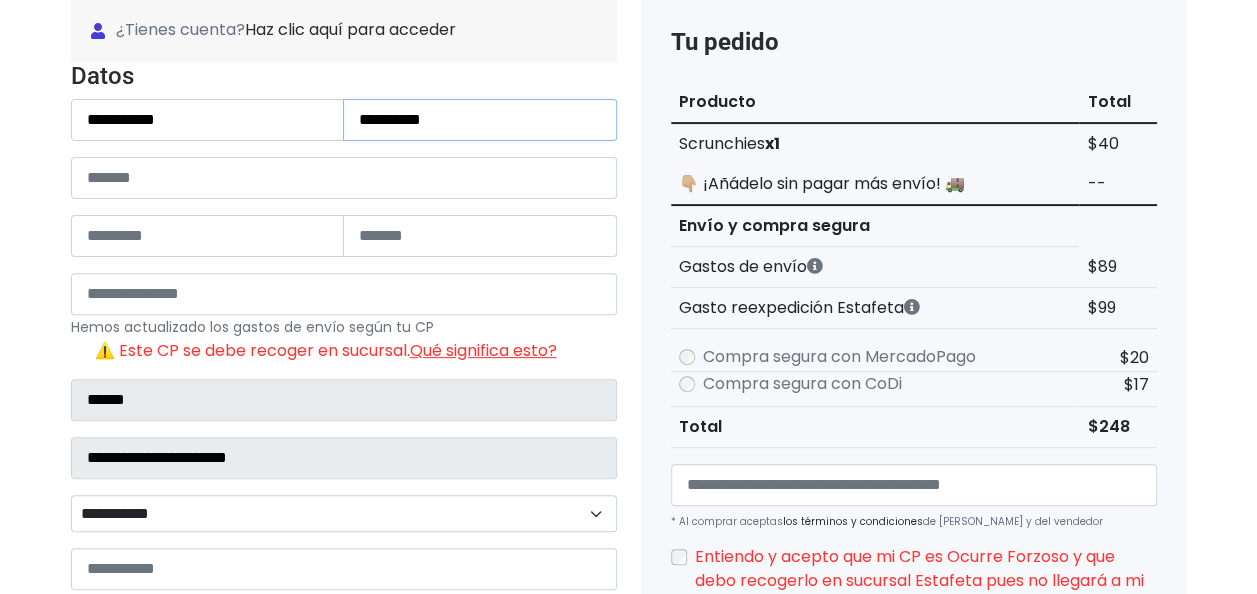type on "*********" 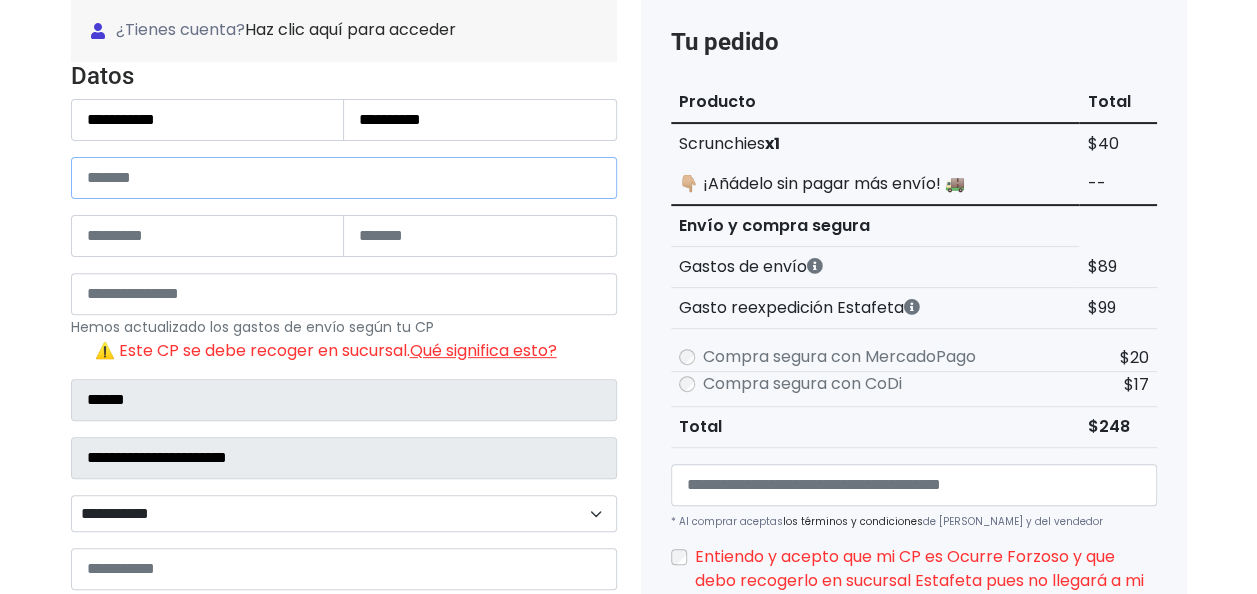 paste on "*********" 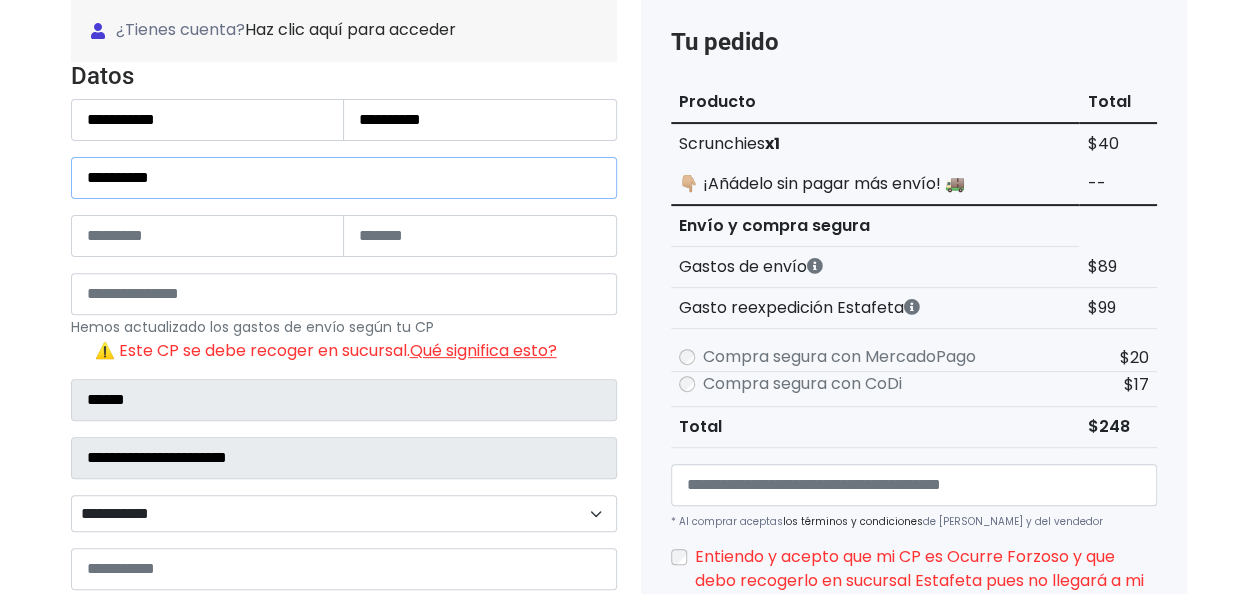 type on "*********" 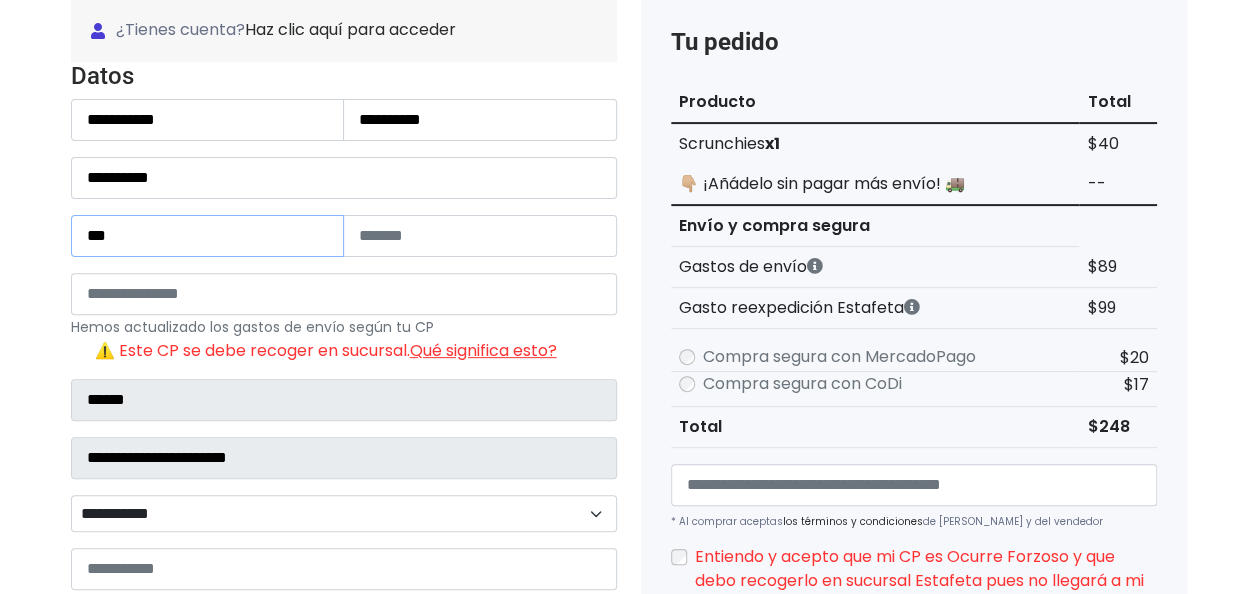 type on "***" 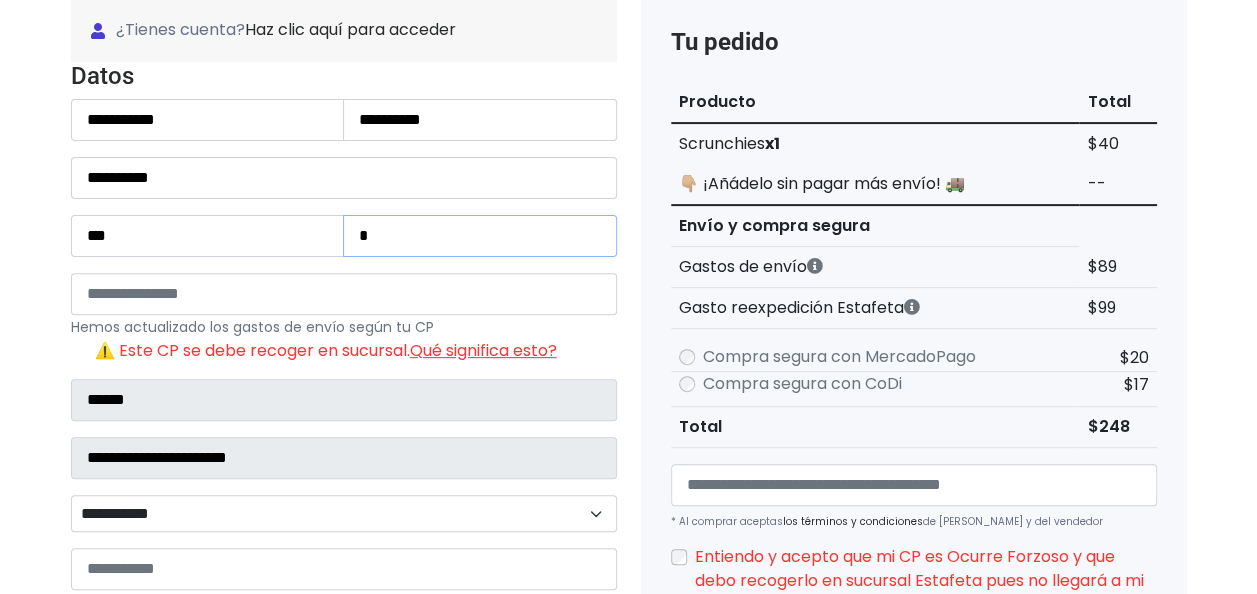 type on "*" 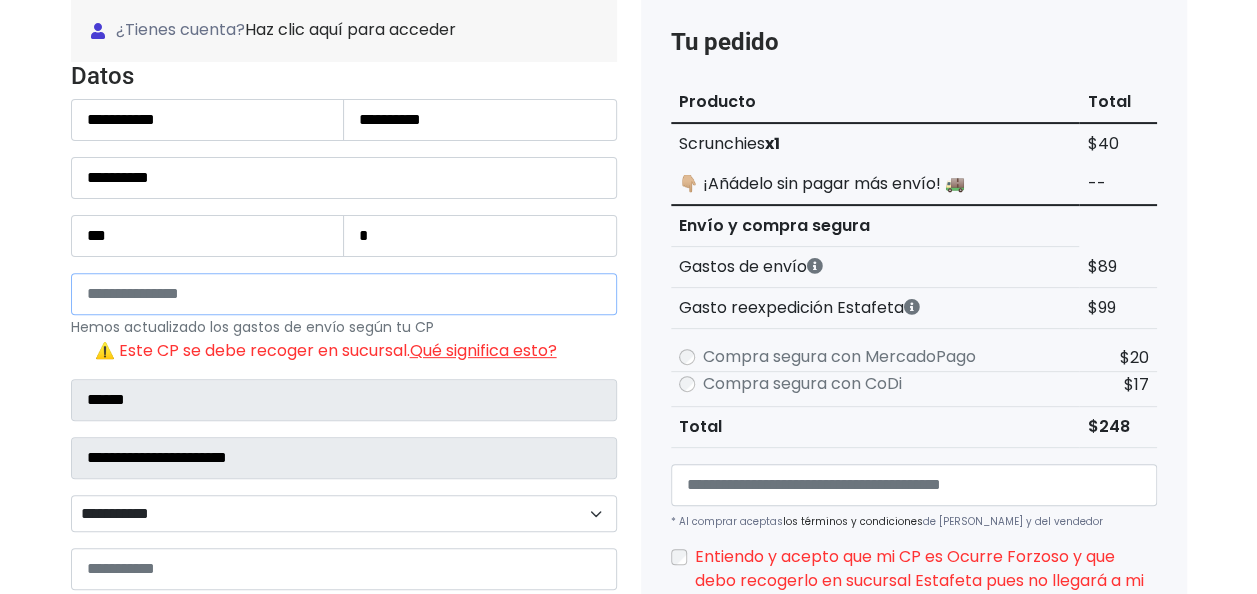 paste on "*****" 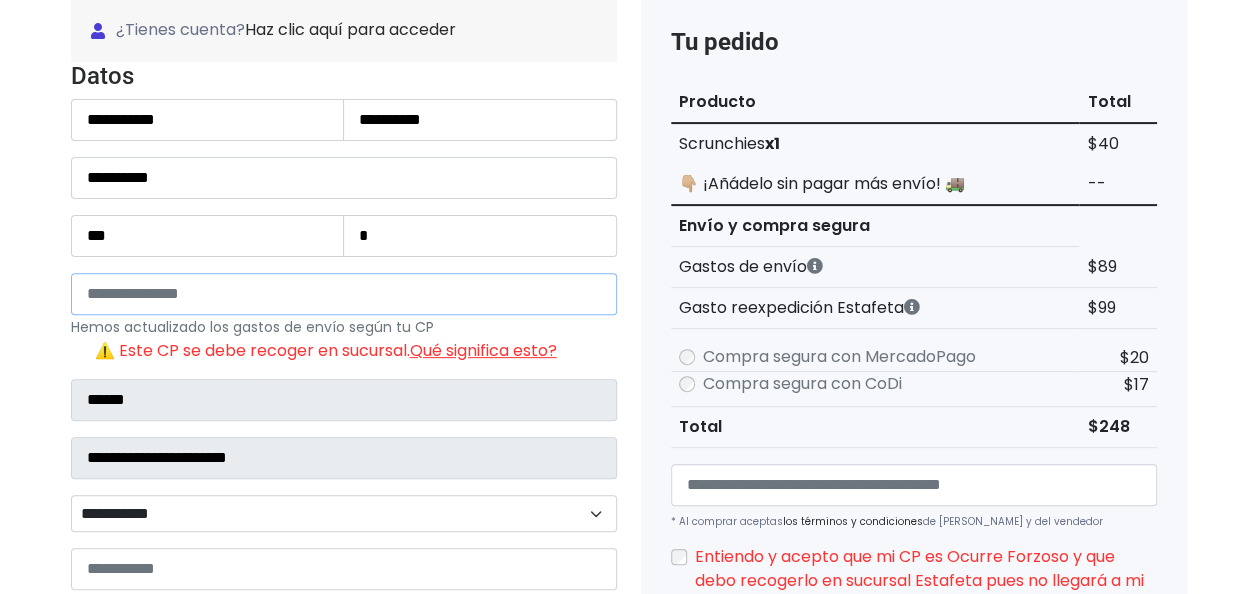 type on "*****" 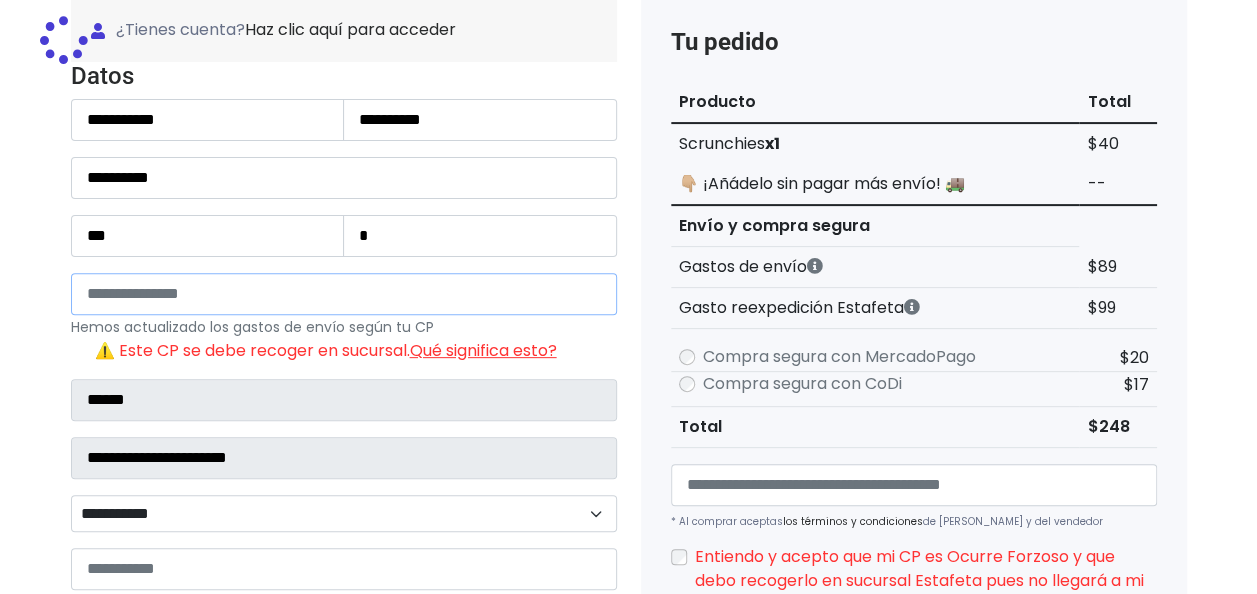type on "*******" 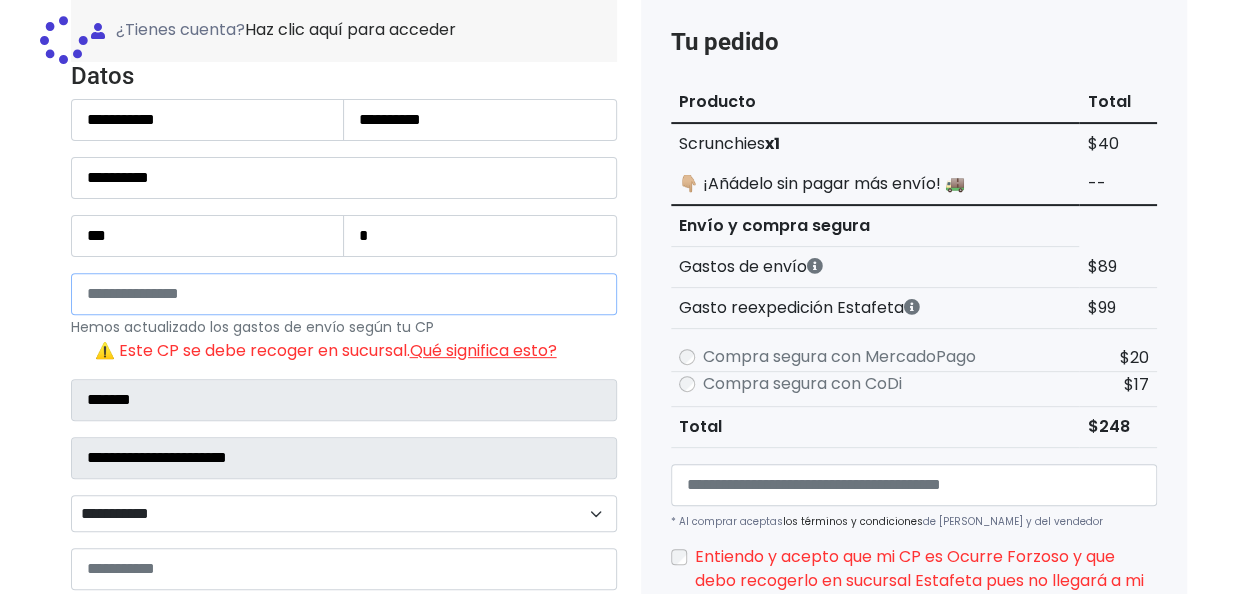 type on "*****" 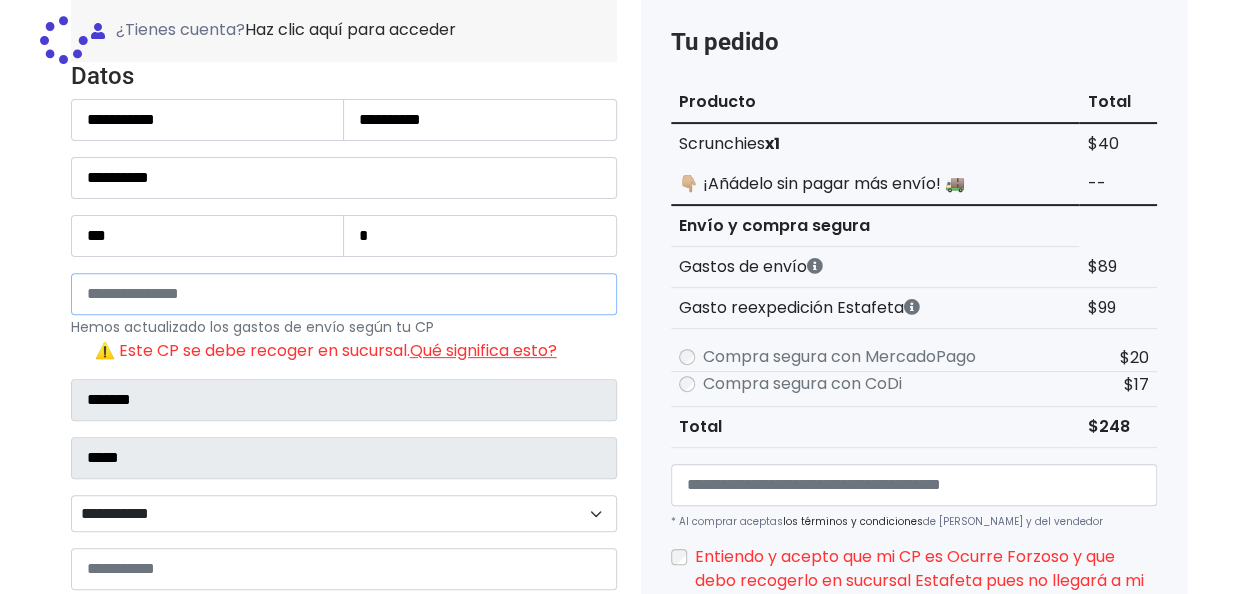 select 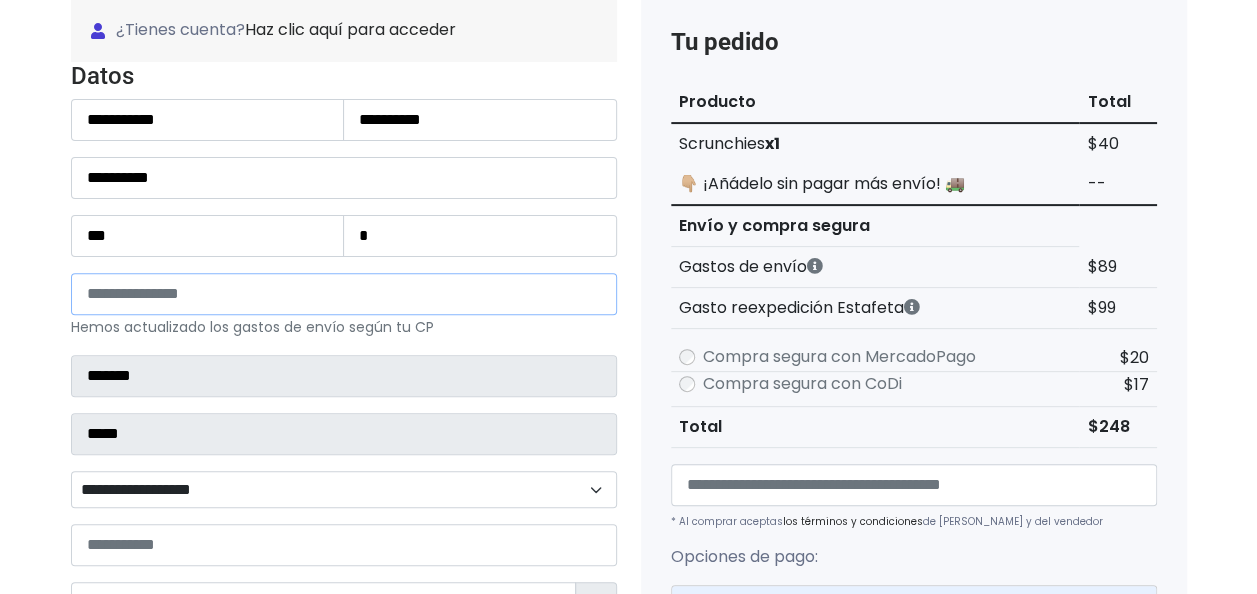 type on "*****" 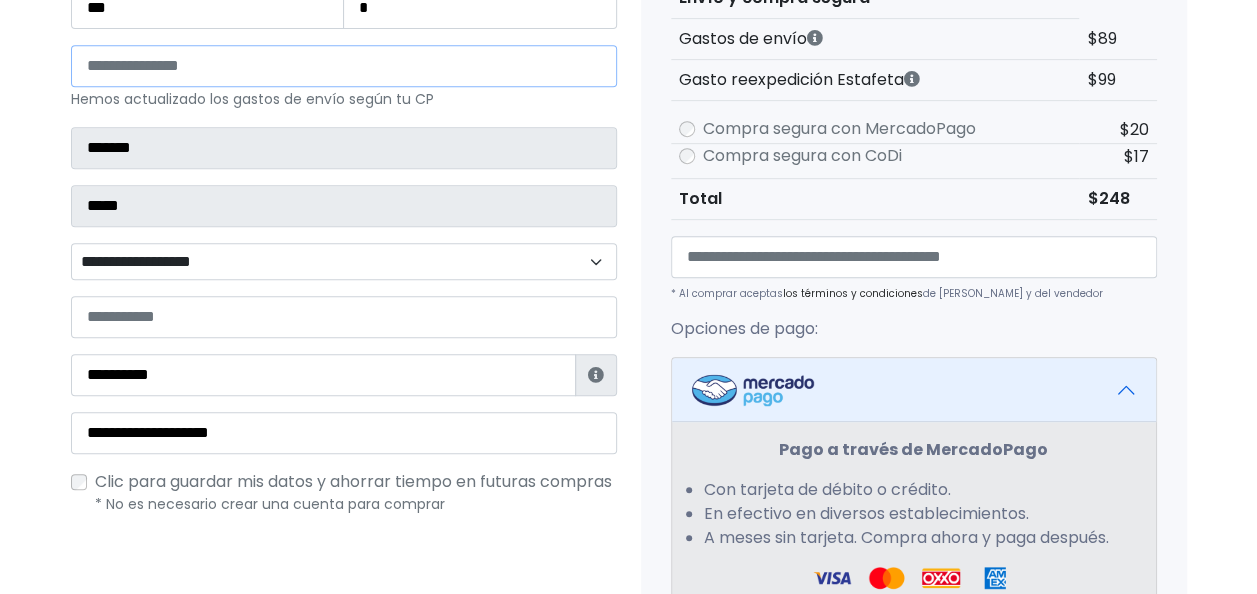 scroll, scrollTop: 414, scrollLeft: 0, axis: vertical 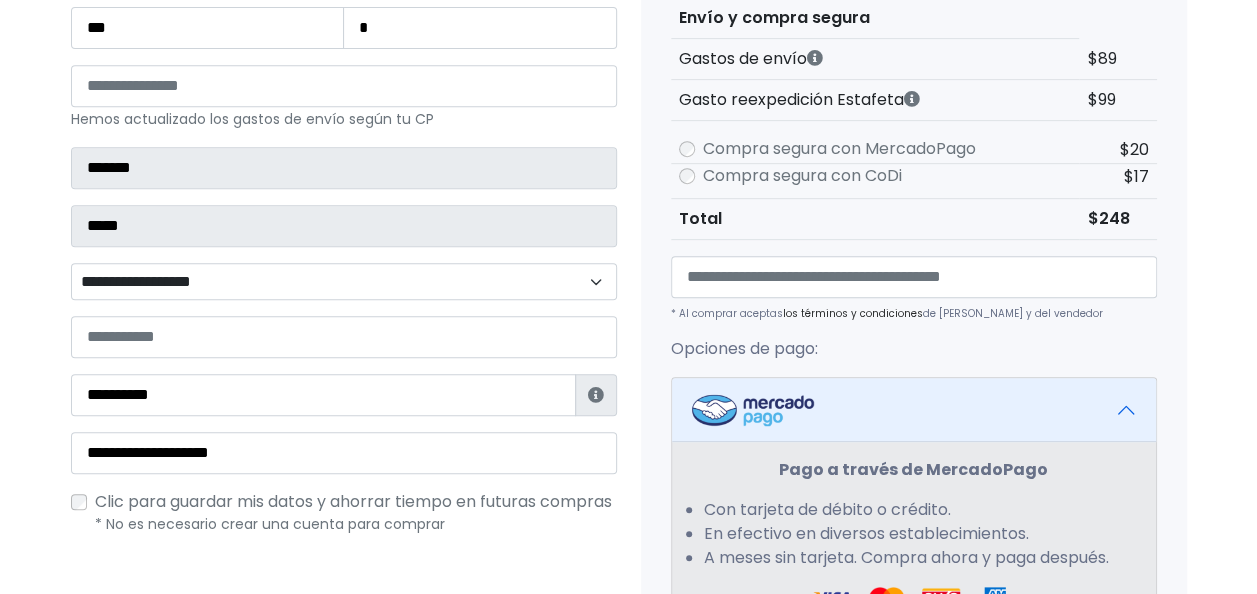 click on "**********" at bounding box center (344, 281) 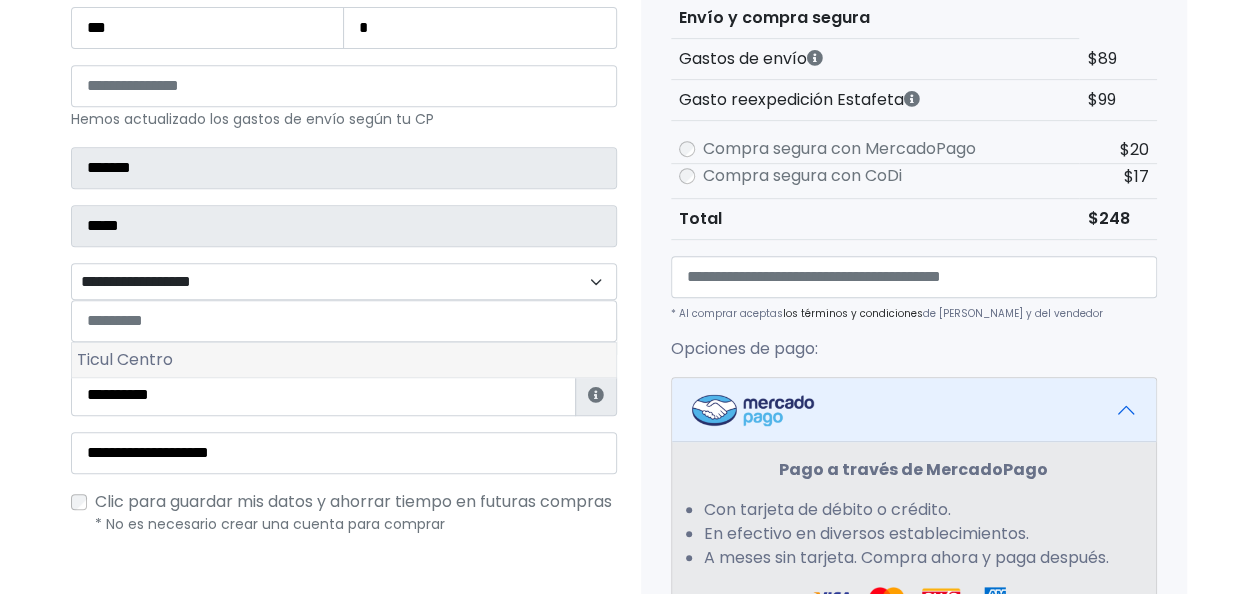 click on "Ticul Centro" at bounding box center [344, 360] 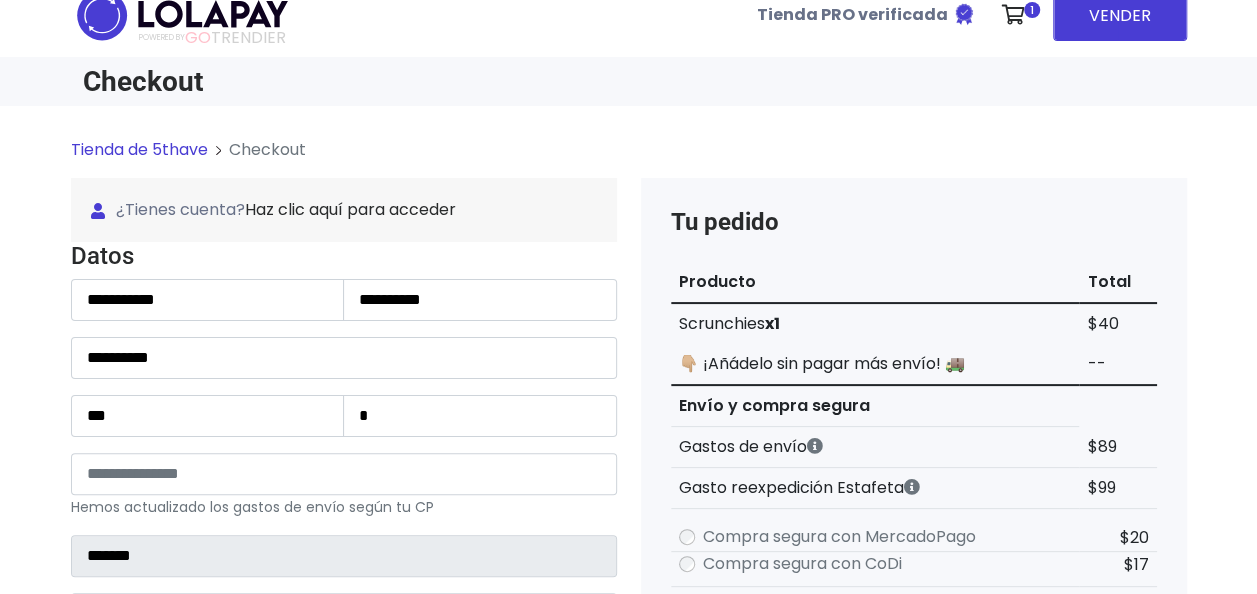 scroll, scrollTop: 24, scrollLeft: 0, axis: vertical 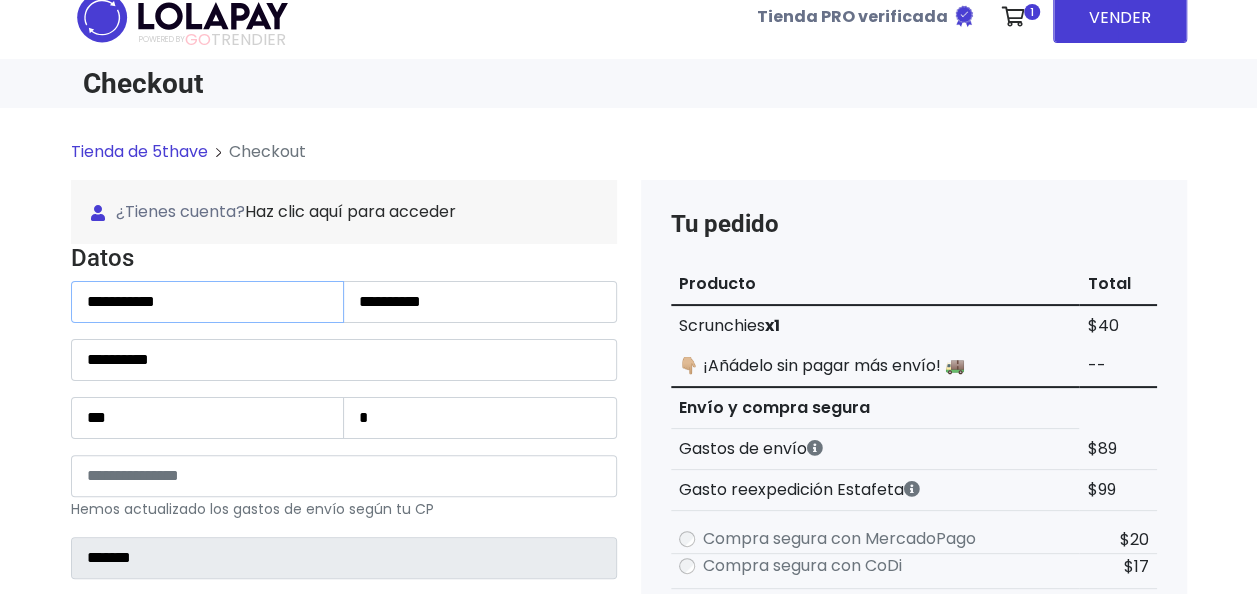 click on "**********" at bounding box center (208, 302) 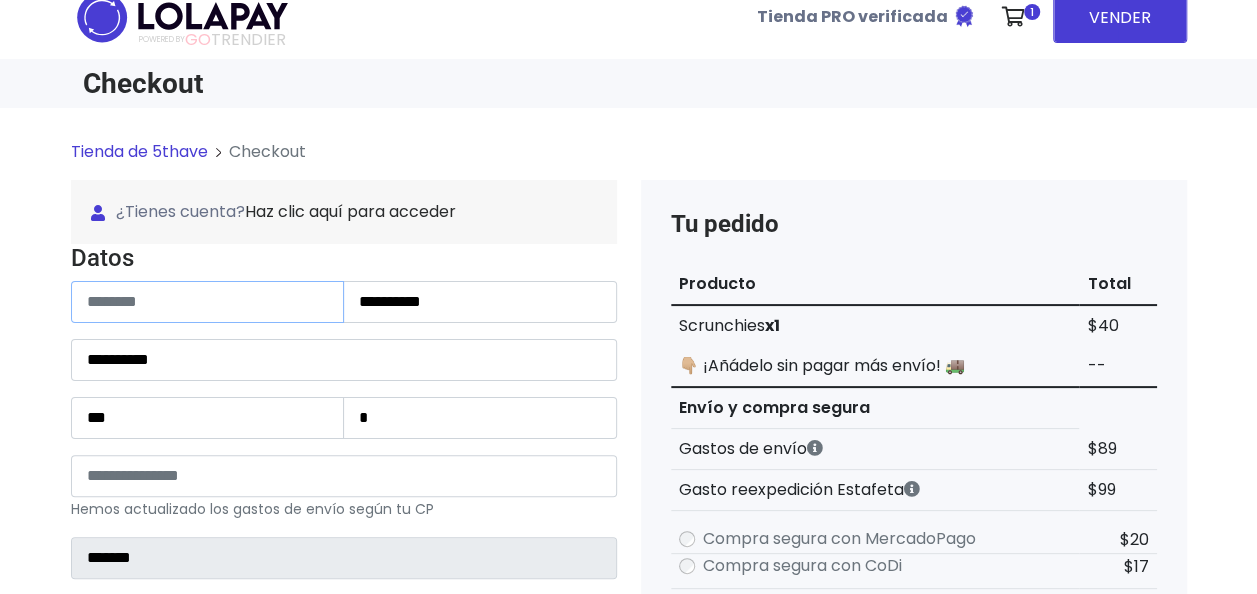 type 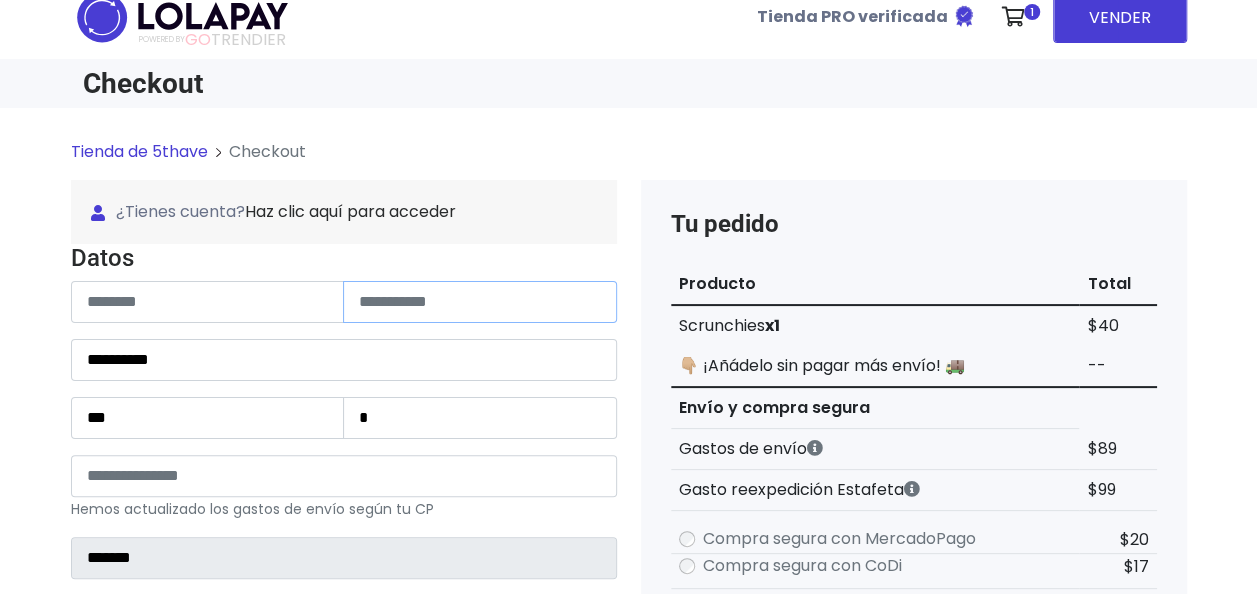 type 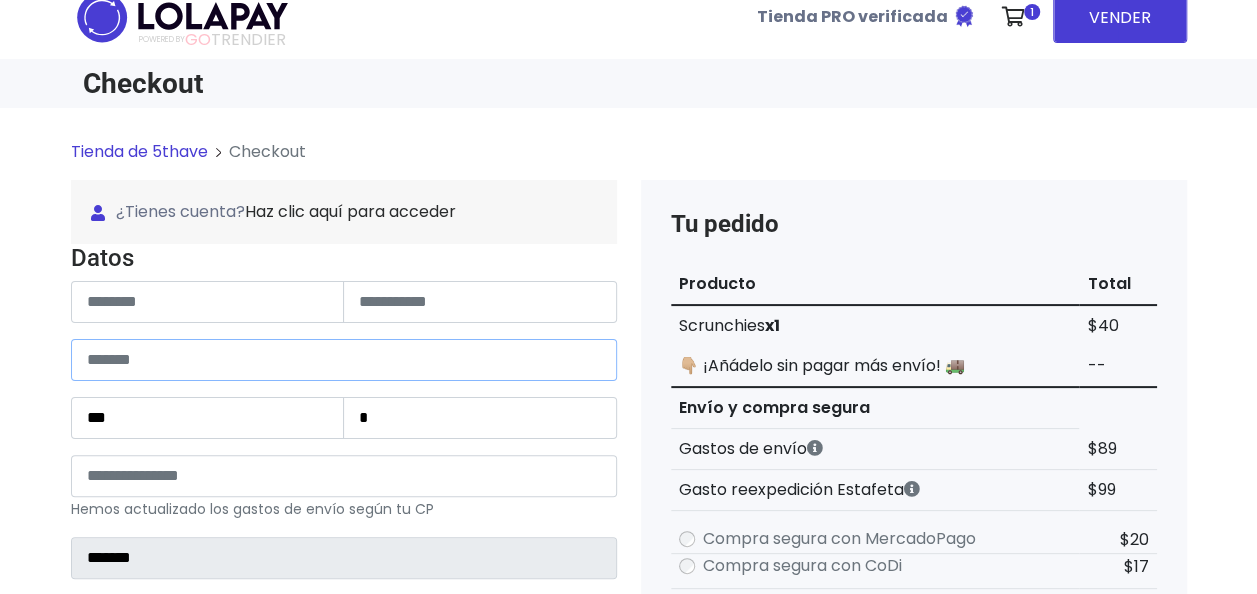 type 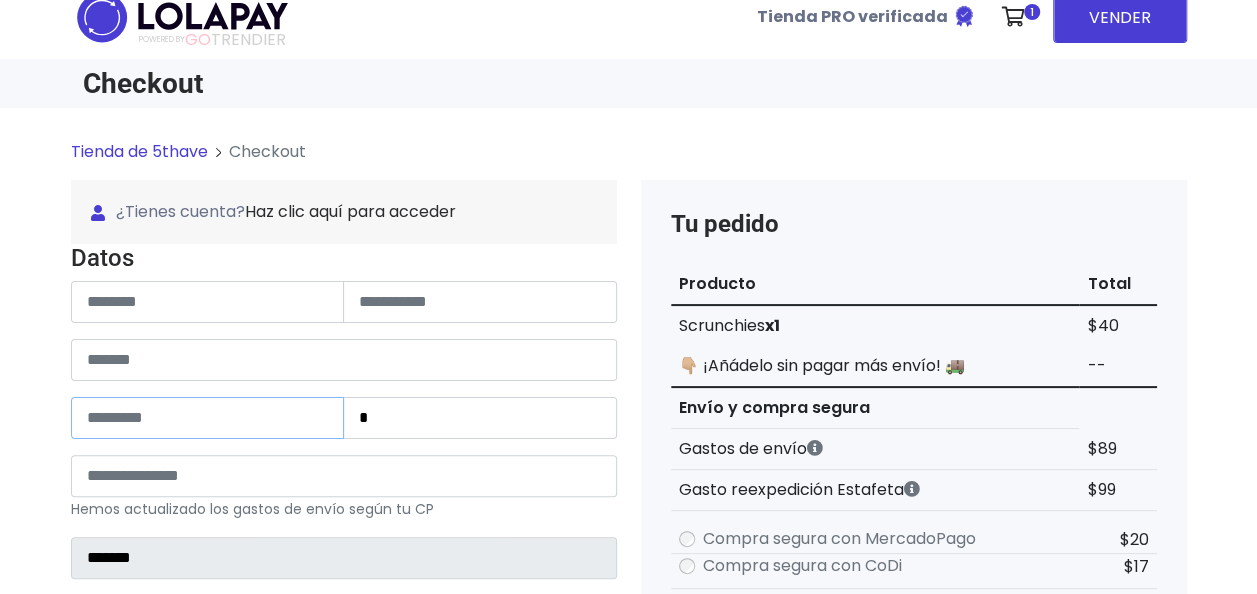 type 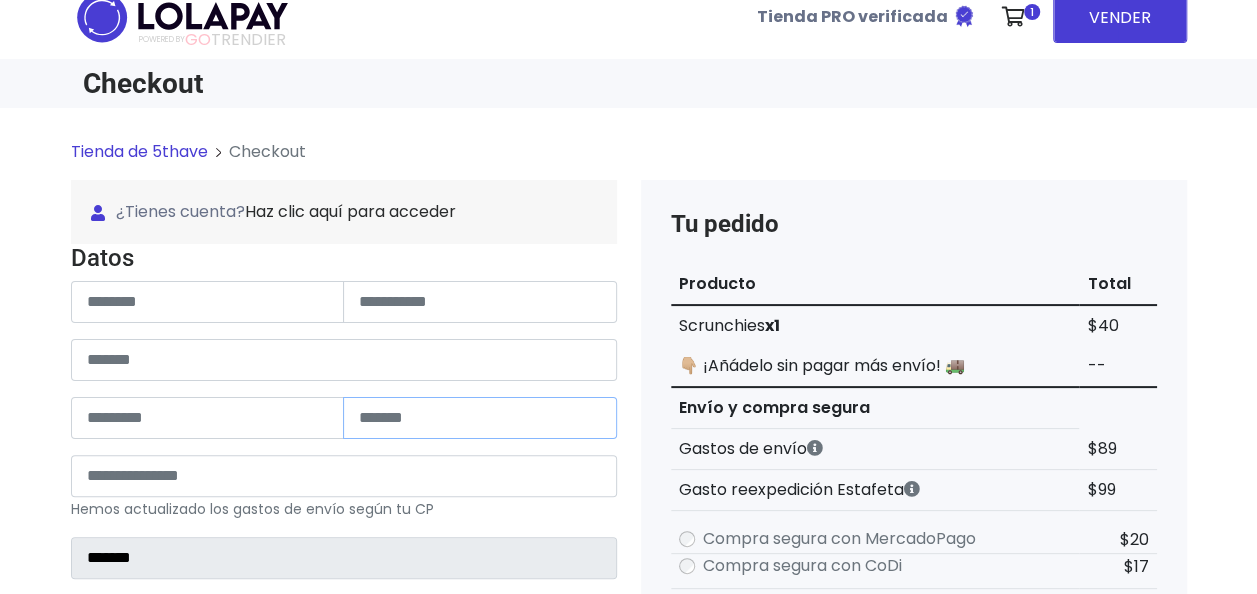type 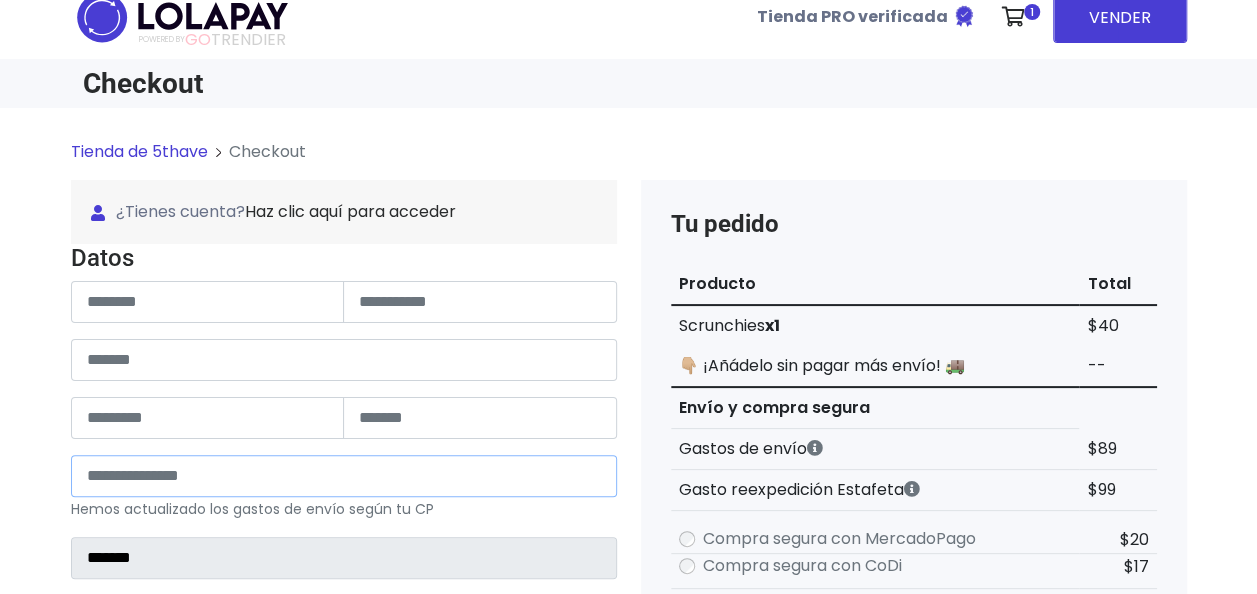 type 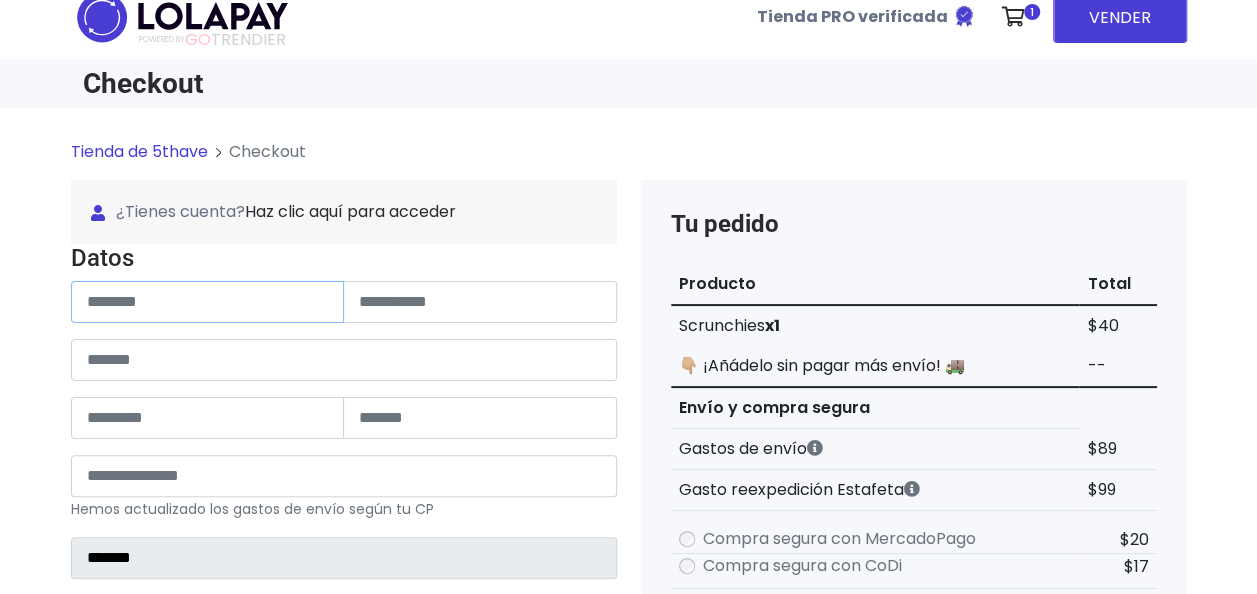 click at bounding box center [208, 302] 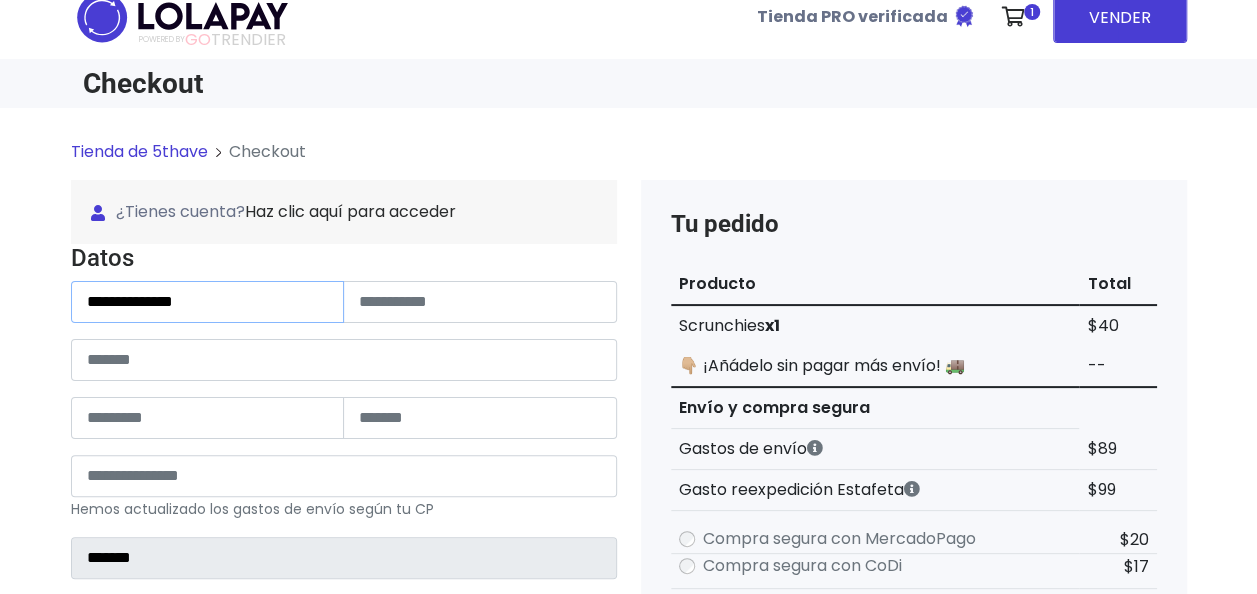 type on "**********" 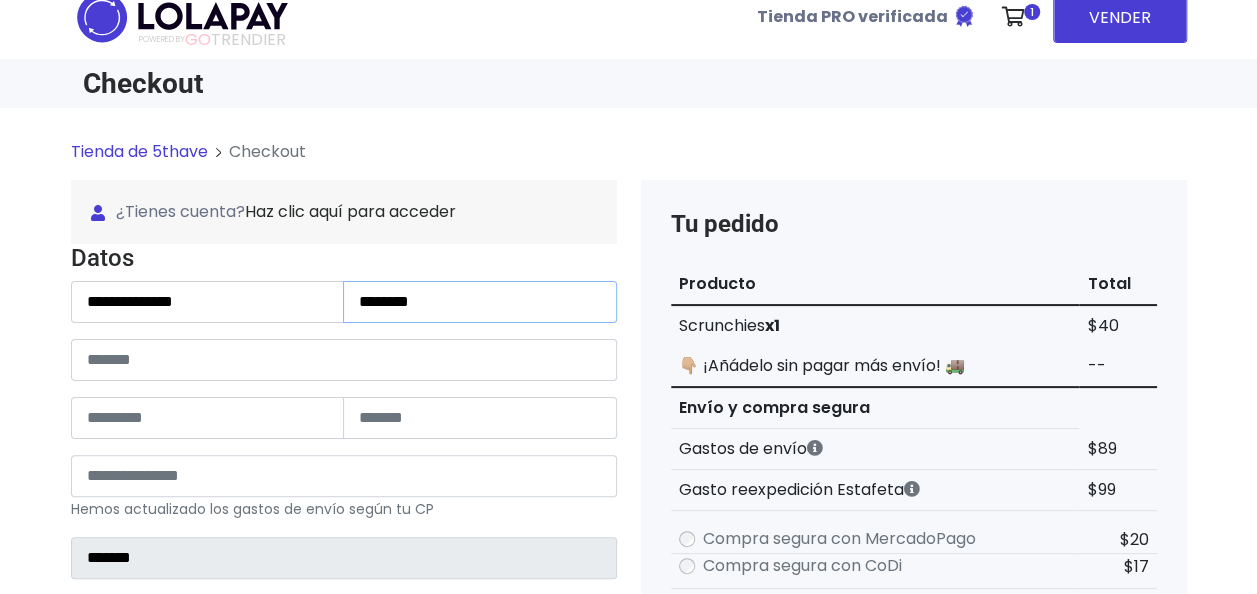 type on "**********" 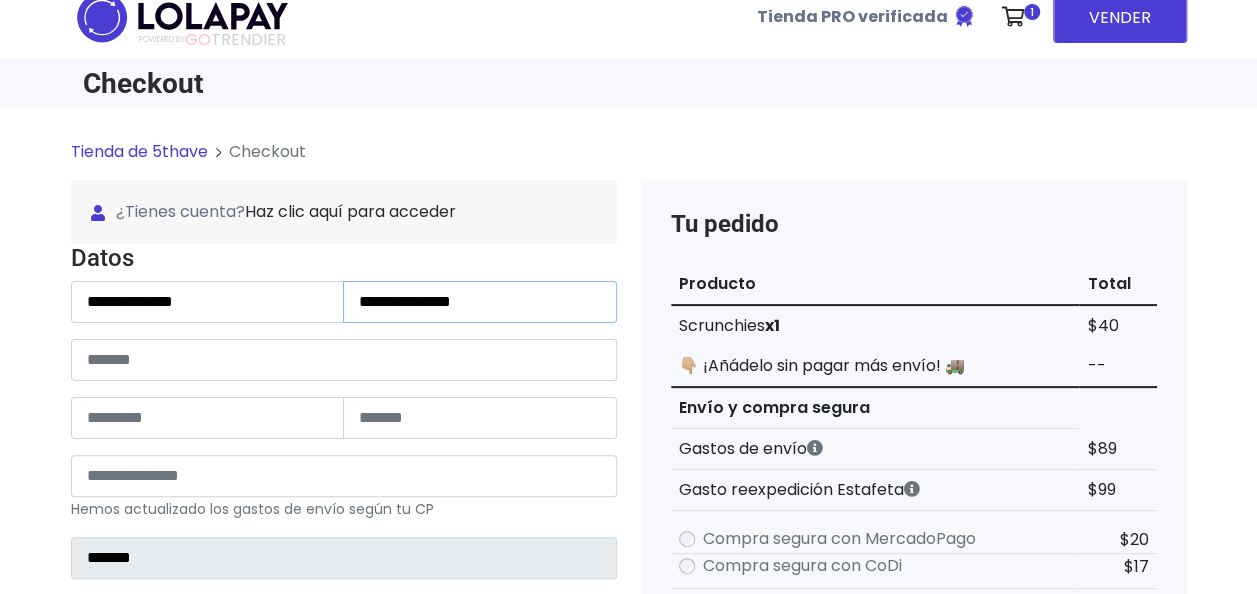 type on "**********" 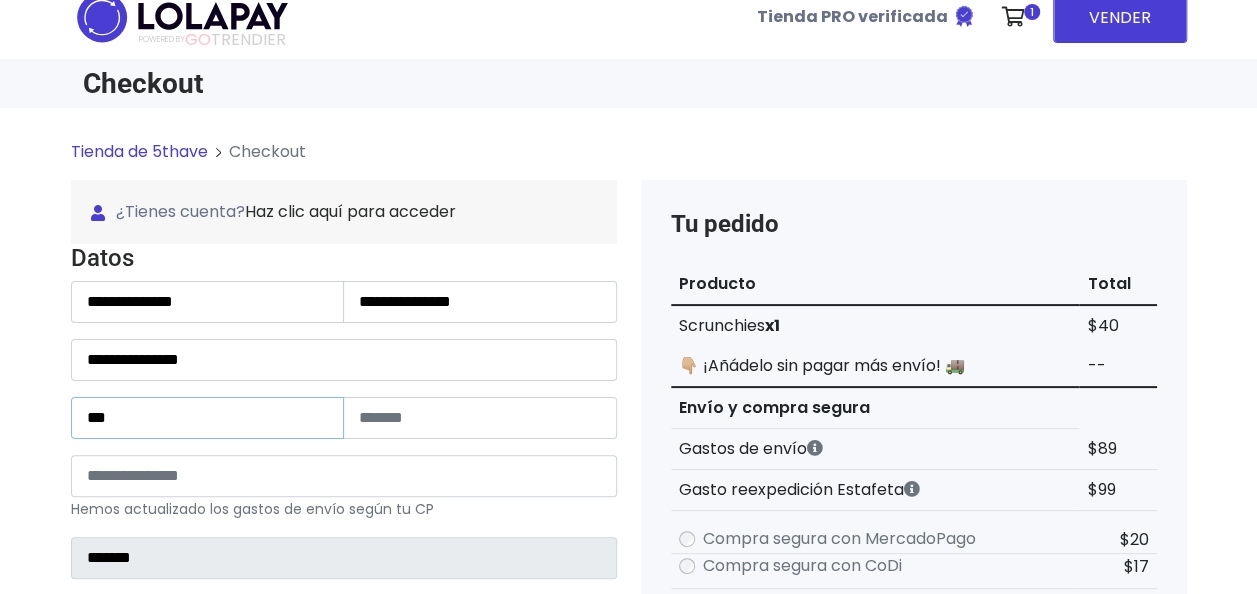 type on "*****" 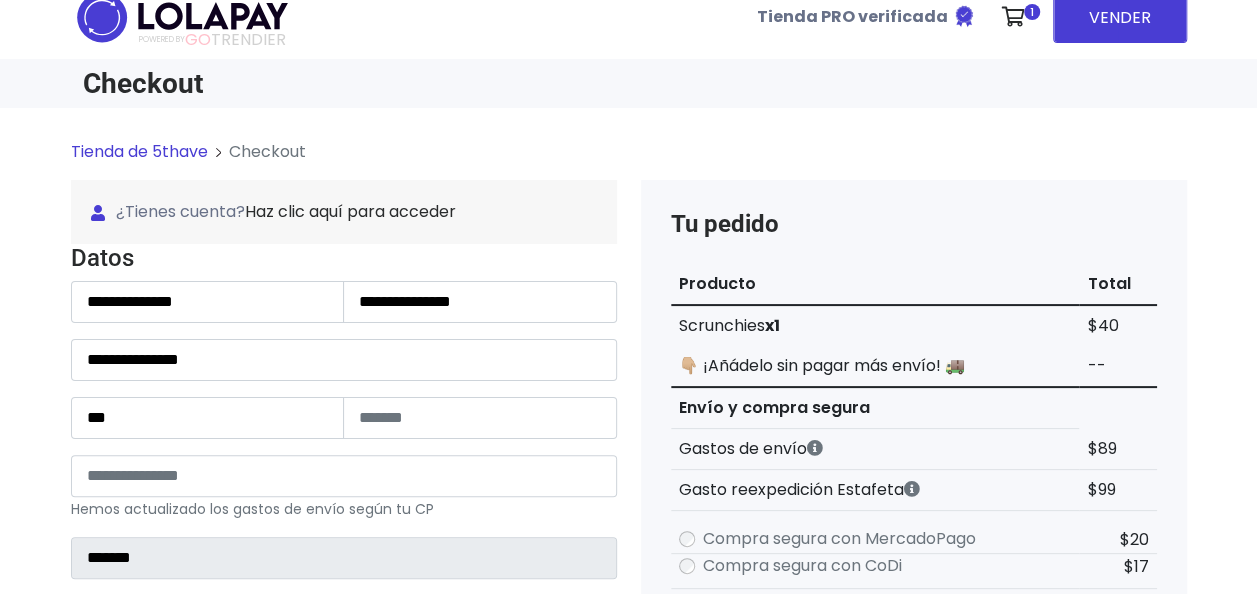 type on "**********" 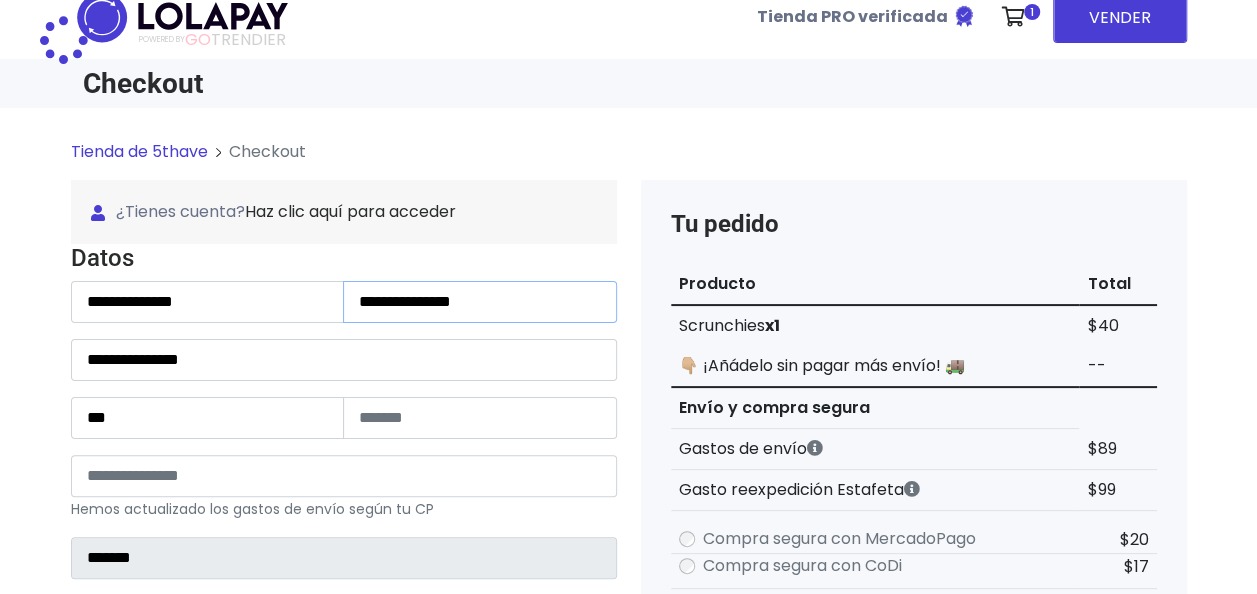 type on "**********" 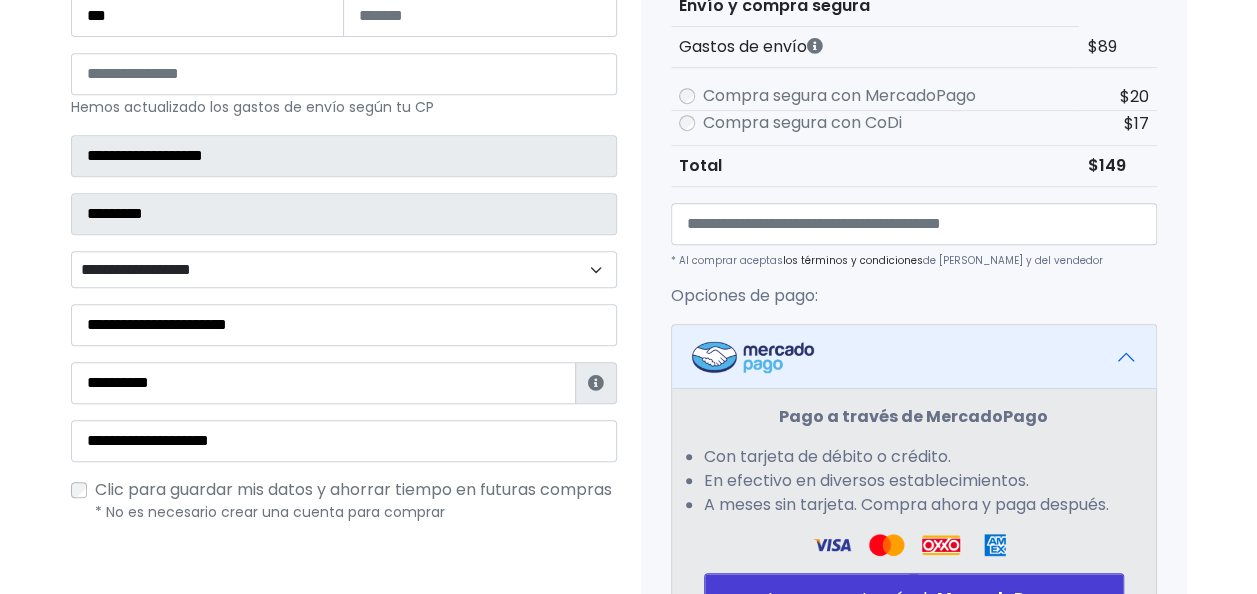 scroll, scrollTop: 428, scrollLeft: 0, axis: vertical 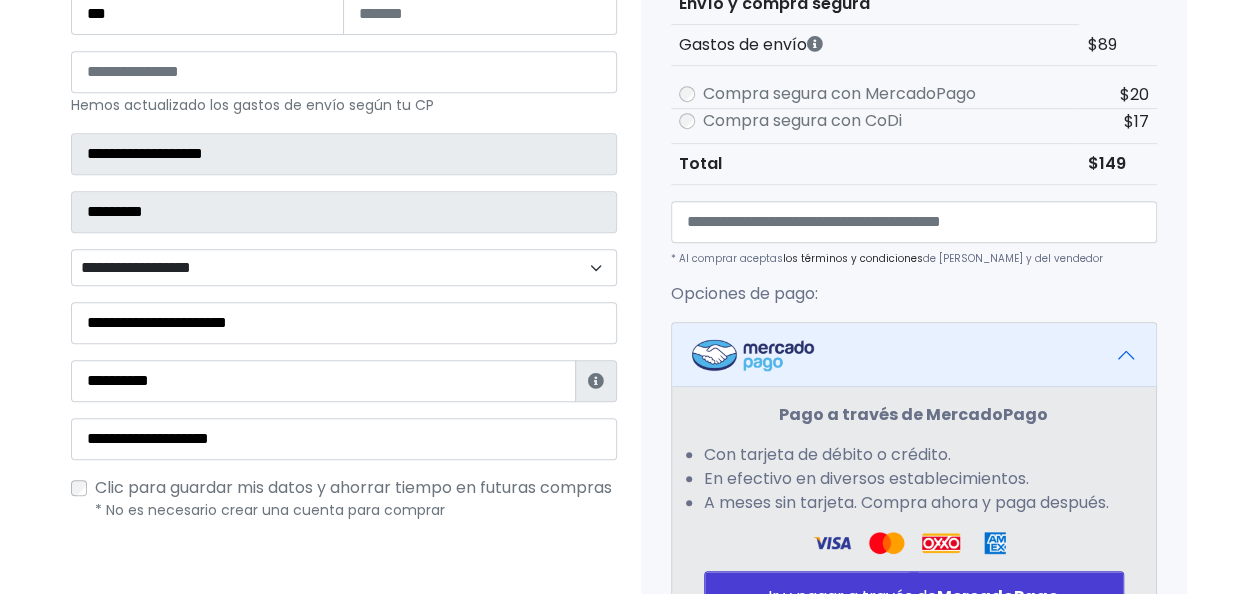 click on "**********" at bounding box center (344, 267) 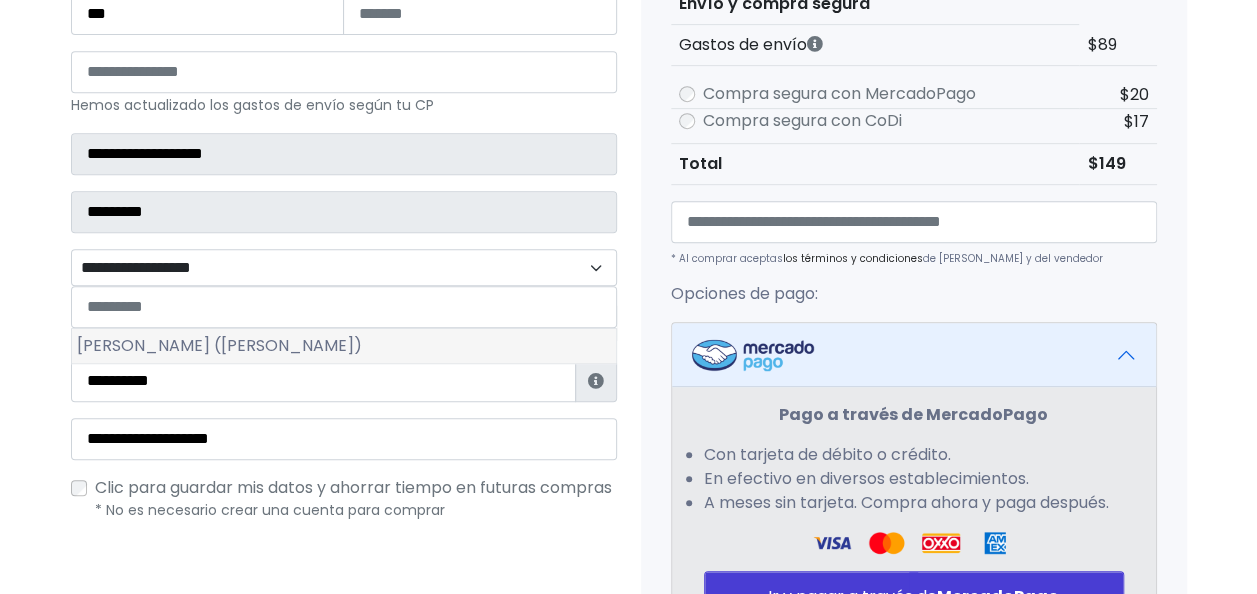 click on "Jardines del Carmen (Peña)" at bounding box center (344, 346) 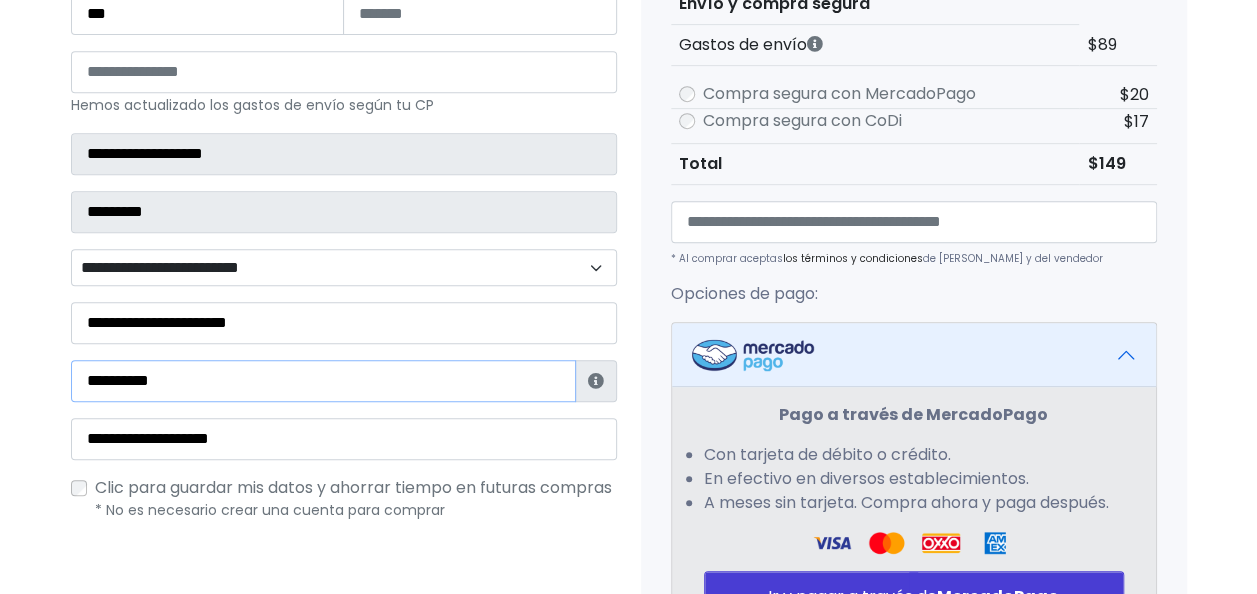 click on "**********" at bounding box center (323, 381) 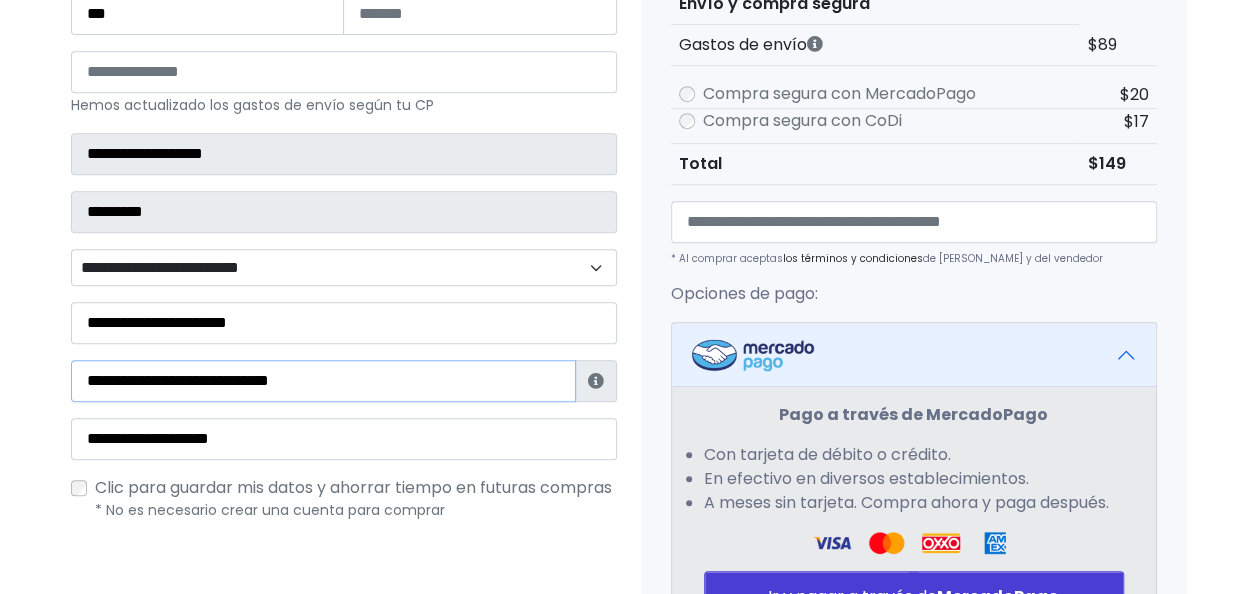 type on "**********" 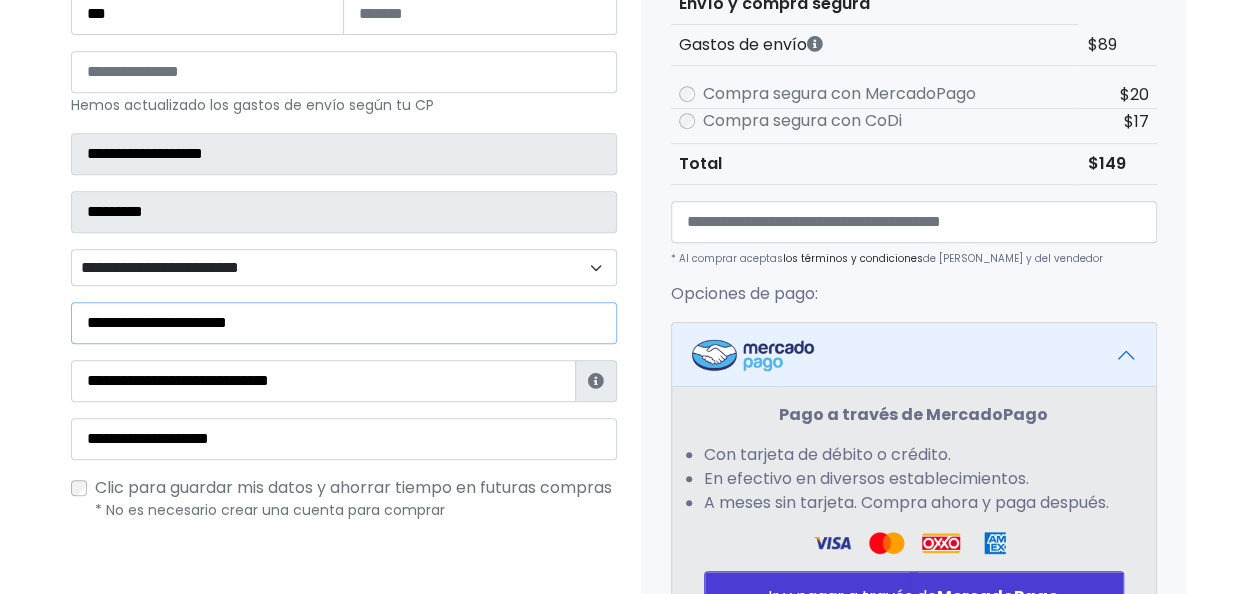 click on "**********" at bounding box center [344, 323] 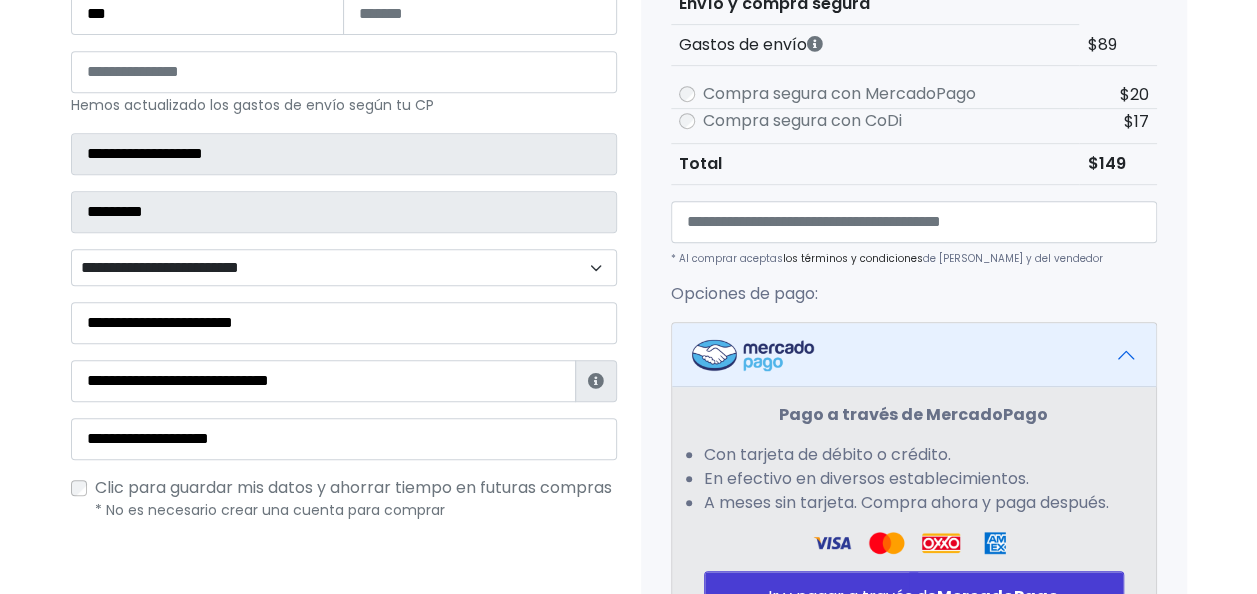 click on "Tienda de 5thave
Checkout
¿Tienes cuenta?
Haz clic aquí para acceder
******
¿Olvidaste tu contraseña? Entrar" at bounding box center [628, 361] 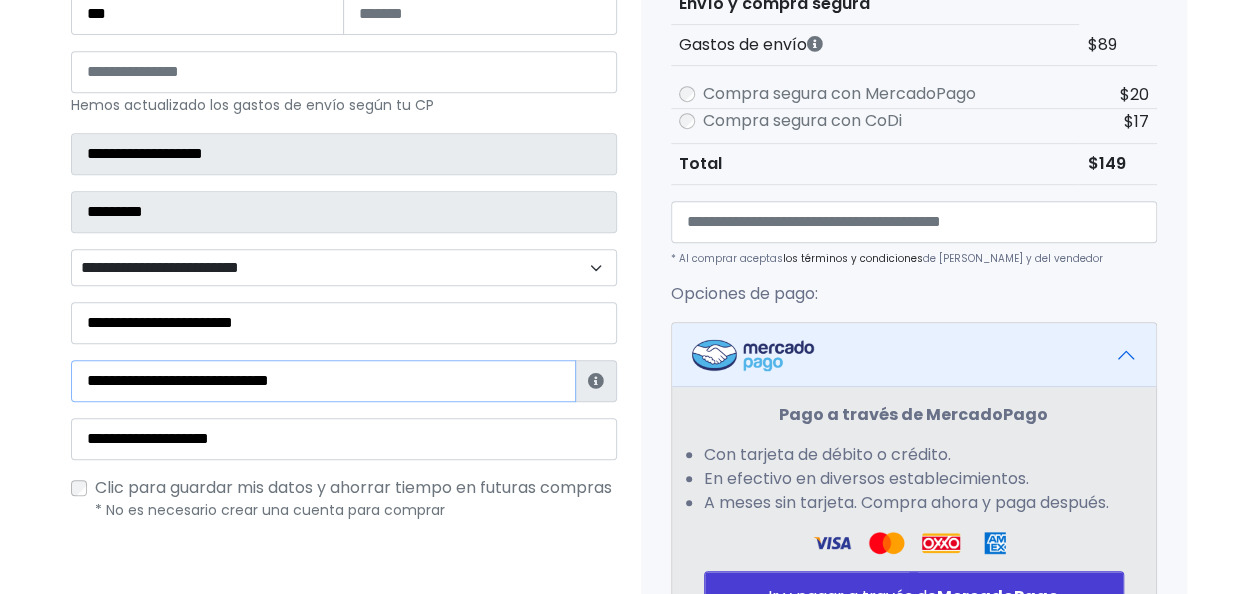 click on "**********" at bounding box center [323, 381] 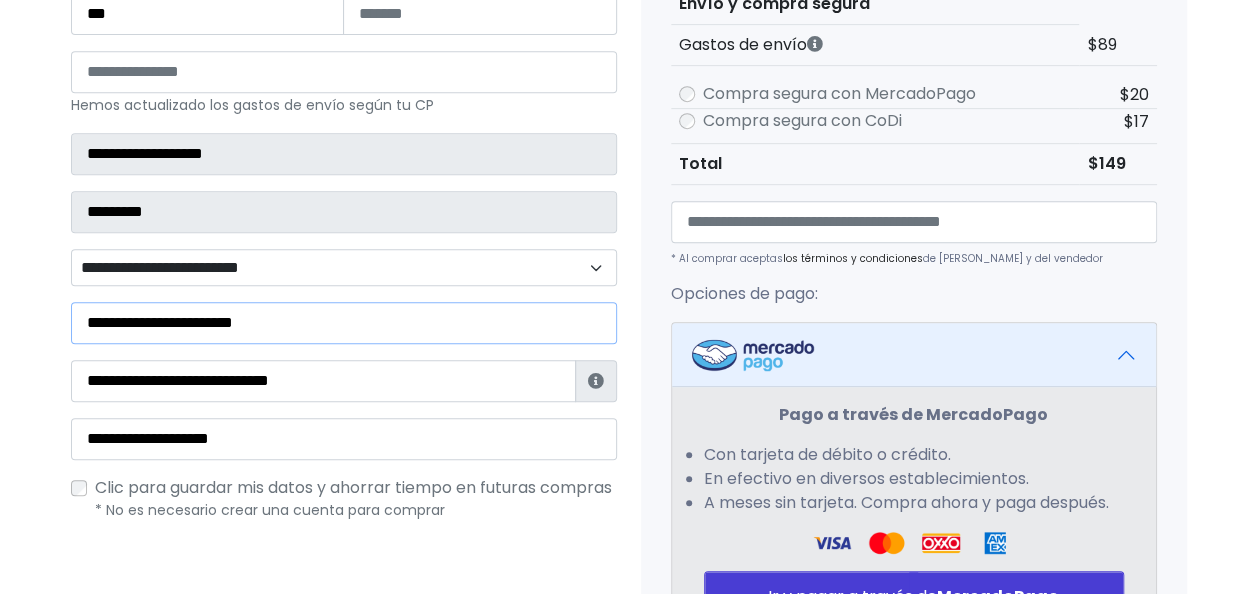 click on "**********" at bounding box center [344, 323] 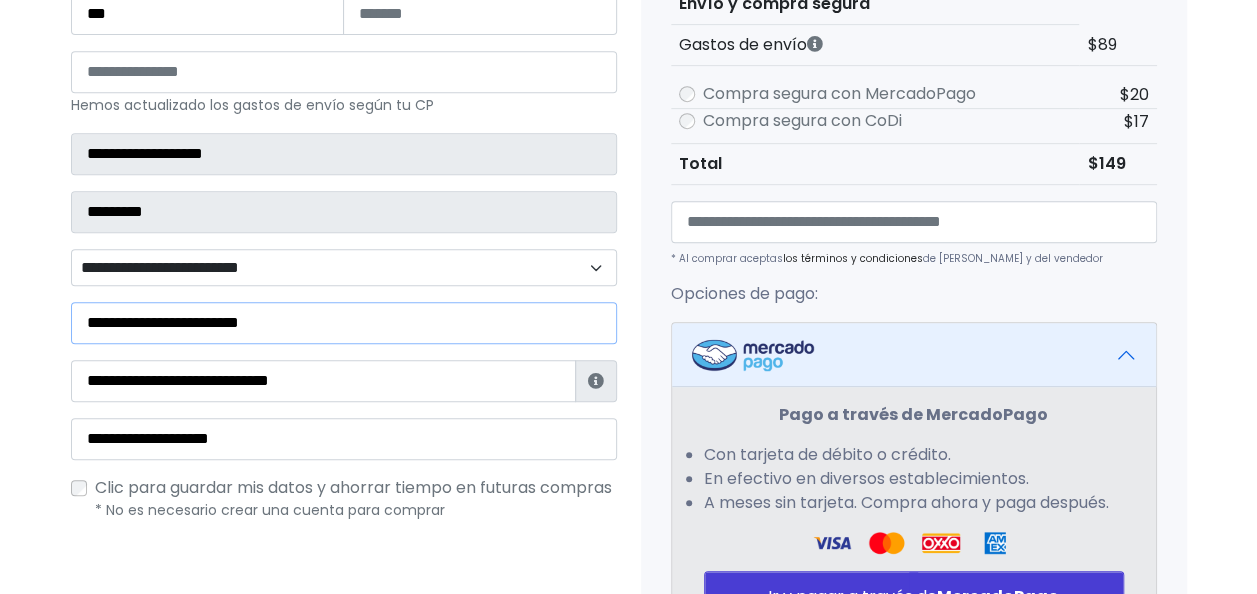 paste on "**********" 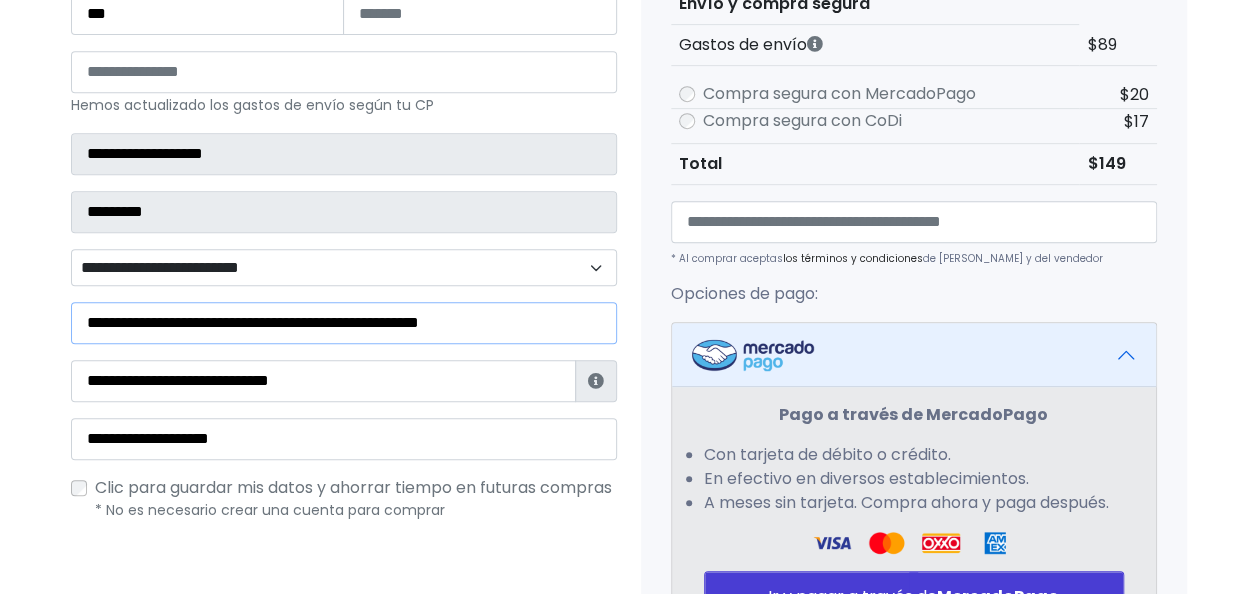 type on "**********" 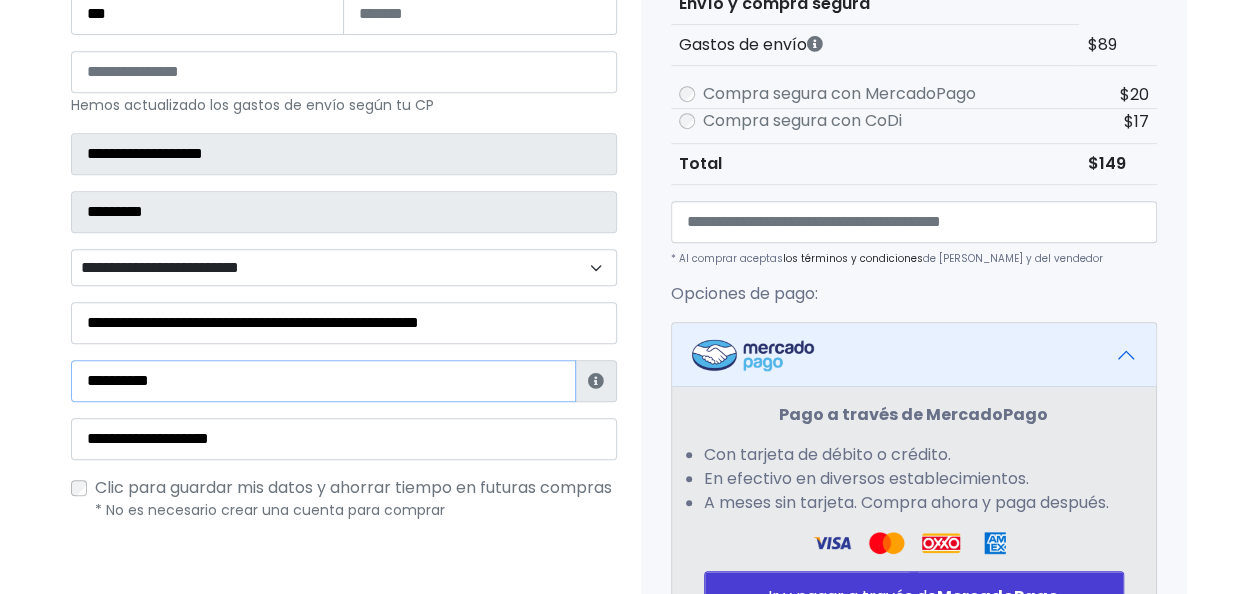 type on "**********" 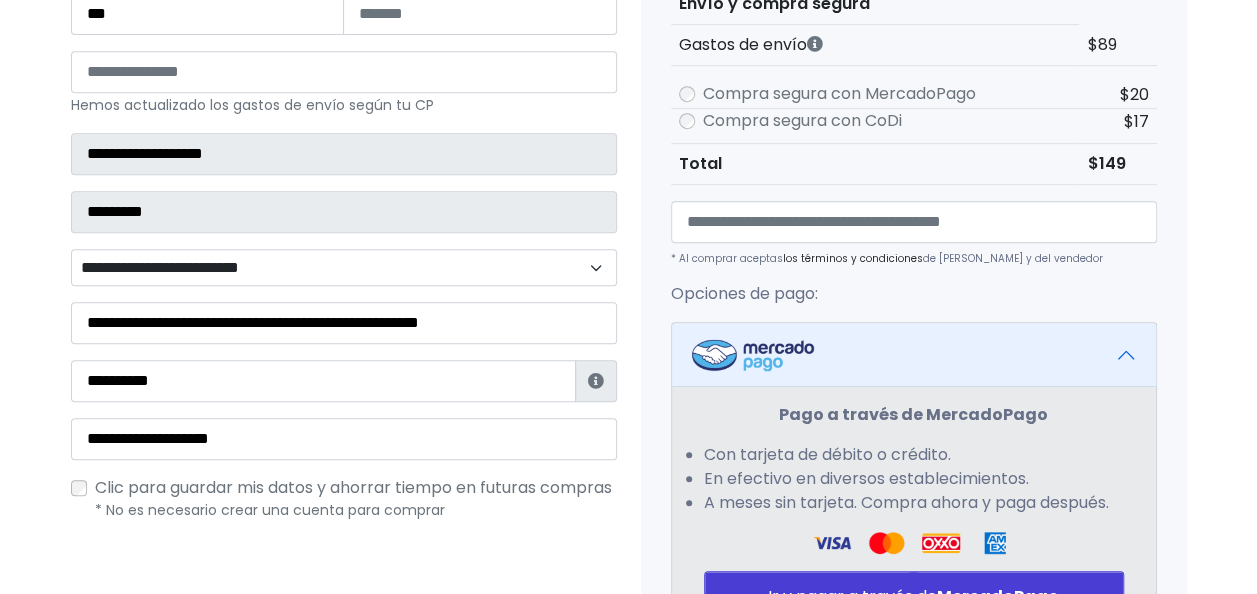 click on "Tienda de 5thave
Checkout
¿Tienes cuenta?
Haz clic aquí para acceder
******
¿Olvidaste tu contraseña? Entrar" at bounding box center (628, 361) 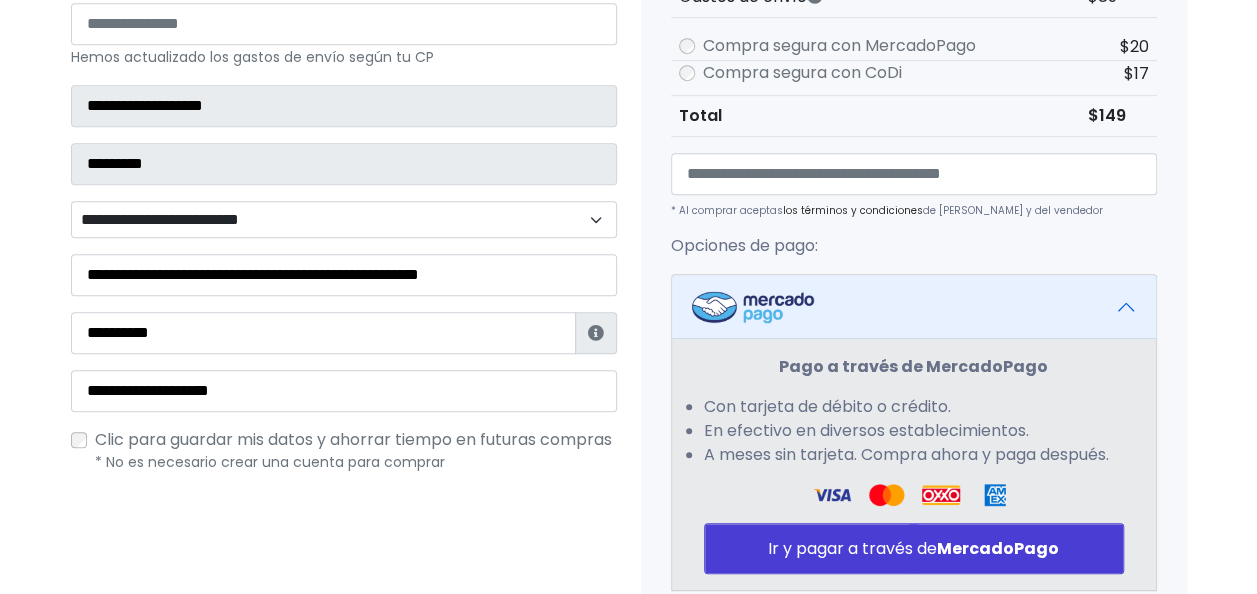 scroll, scrollTop: 622, scrollLeft: 0, axis: vertical 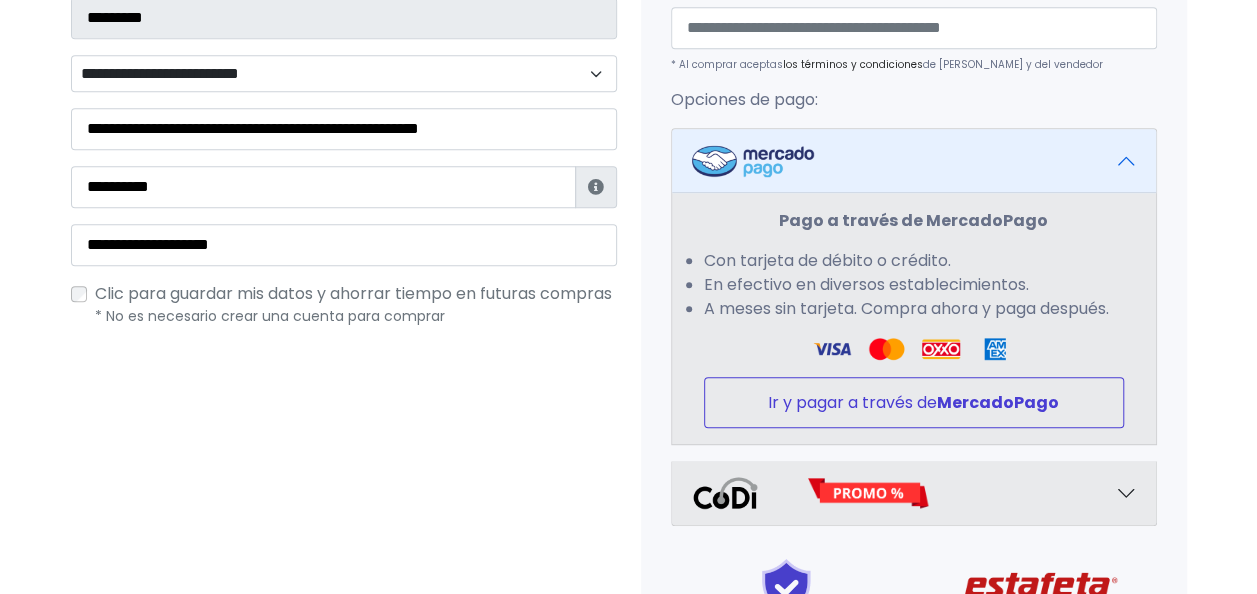 click on "MercadoPago" at bounding box center (998, 402) 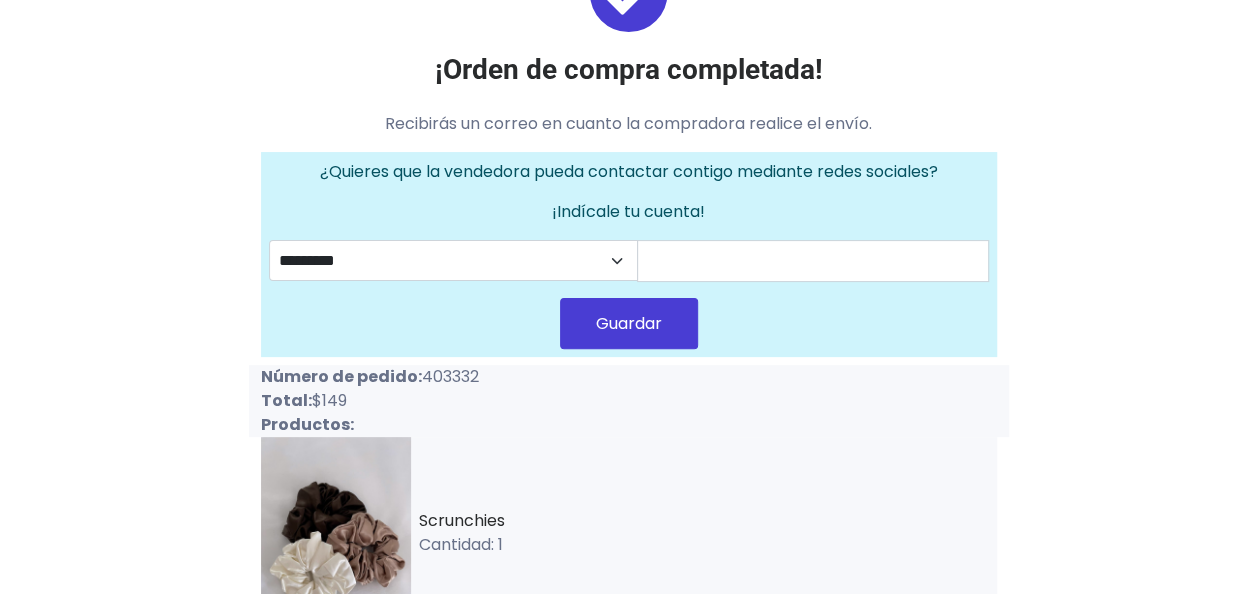 scroll, scrollTop: 139, scrollLeft: 0, axis: vertical 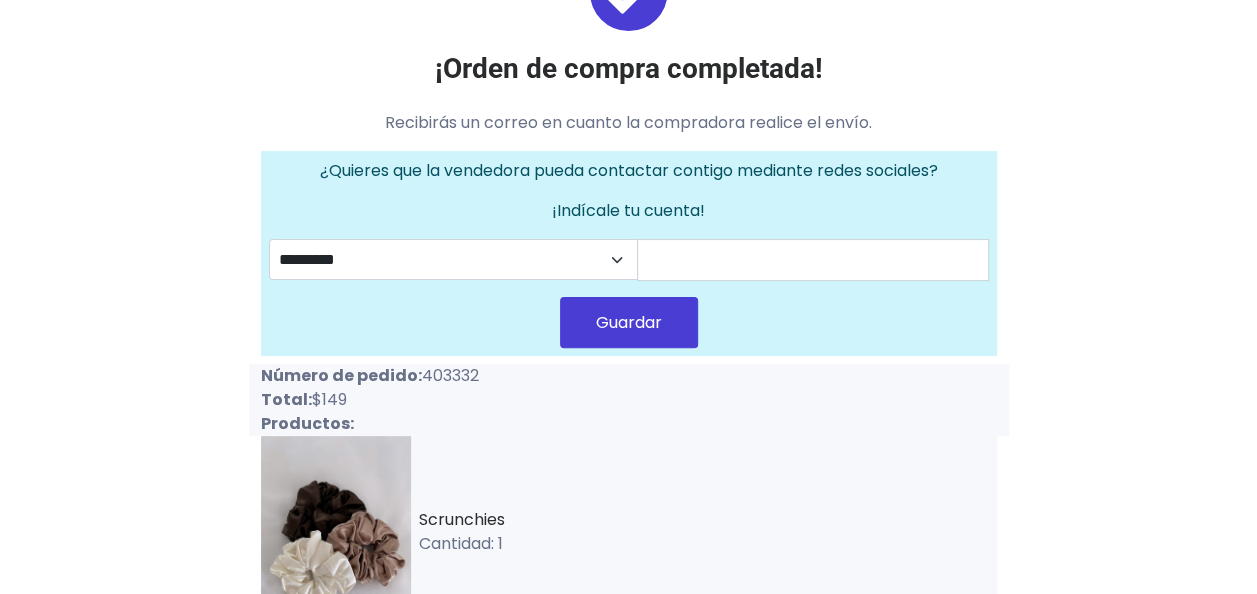 drag, startPoint x: 424, startPoint y: 376, endPoint x: 514, endPoint y: 376, distance: 90 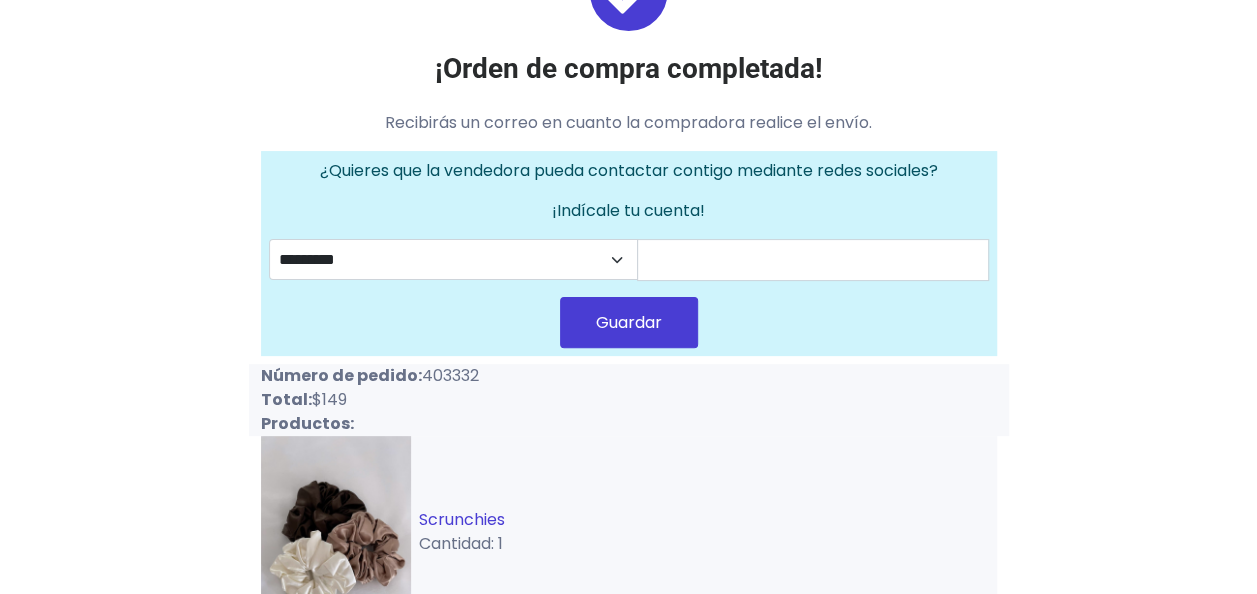 click on "Scrunchies" at bounding box center [462, 519] 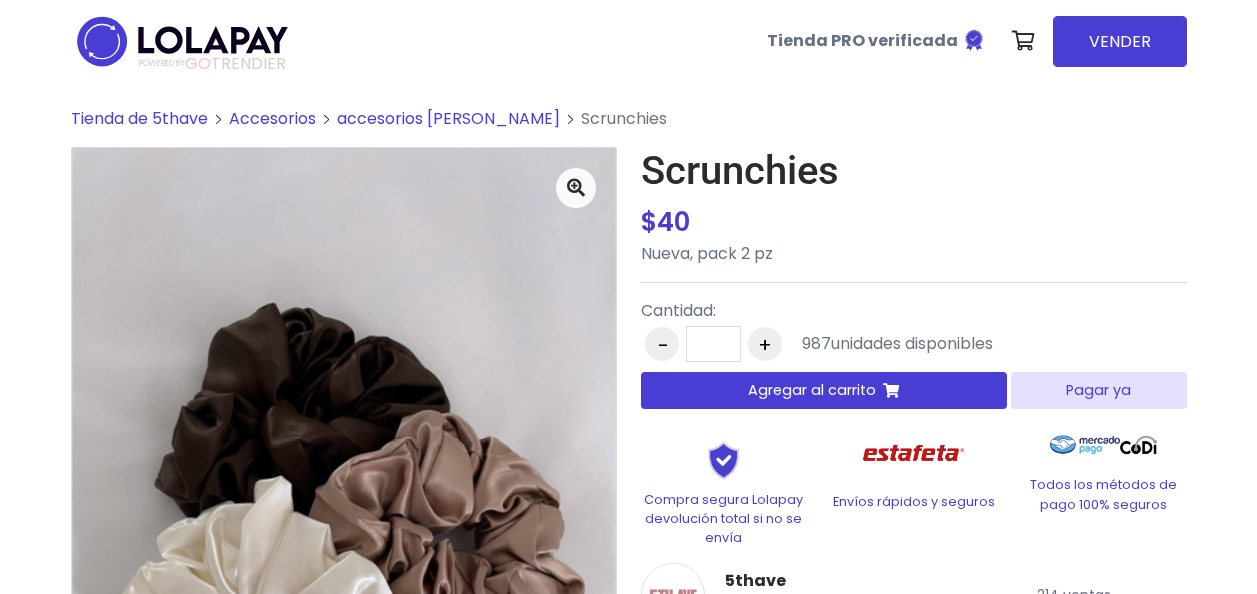 scroll, scrollTop: 0, scrollLeft: 0, axis: both 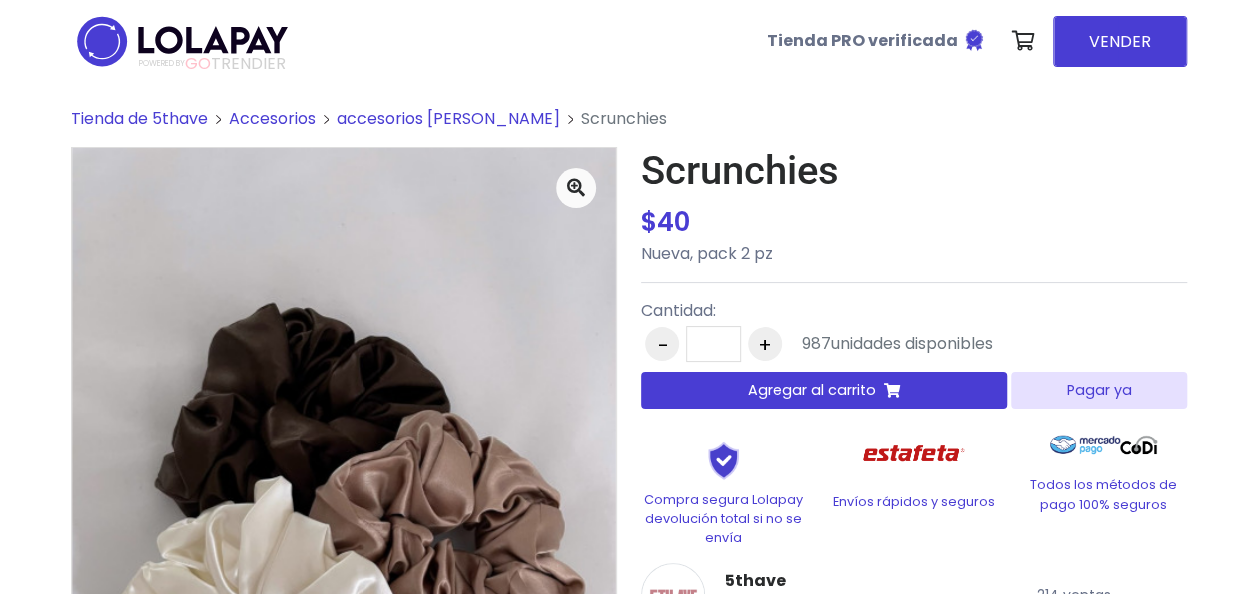 click on "Agregar al carrito" at bounding box center [824, 390] 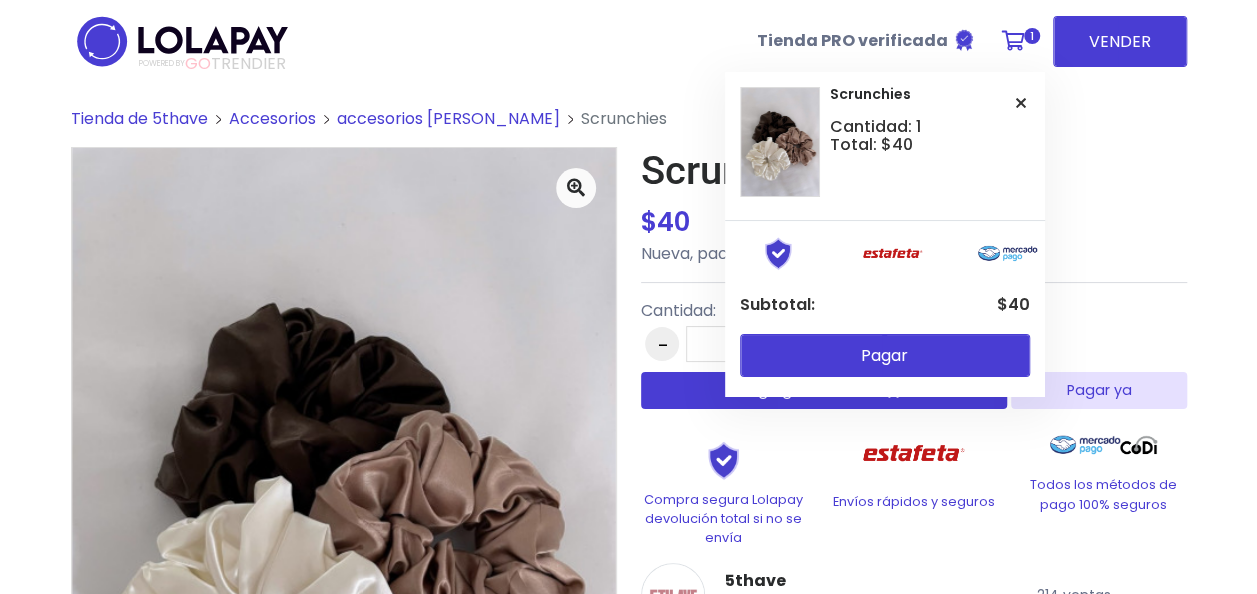 click on "1" at bounding box center (1018, 41) 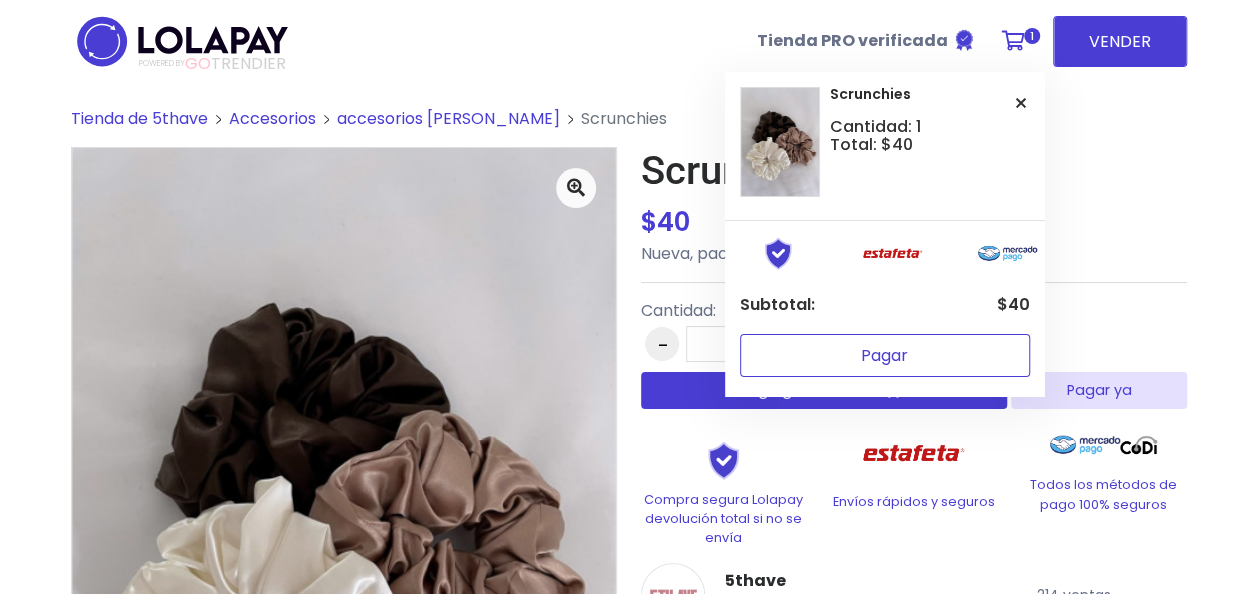 click on "Pagar" at bounding box center [885, 355] 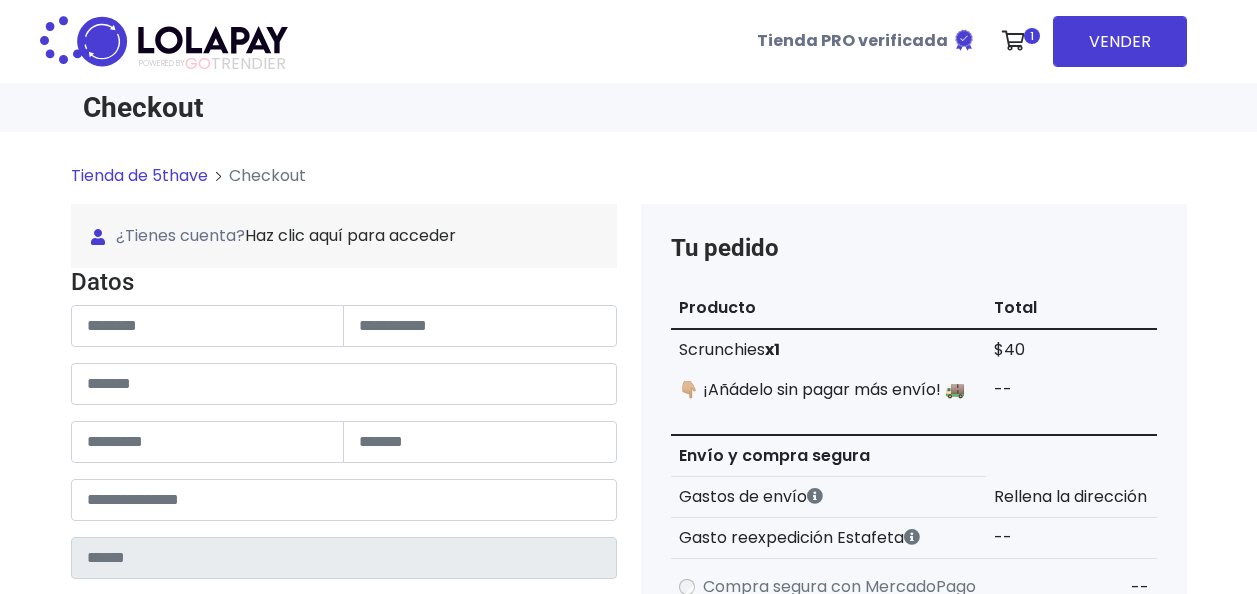 scroll, scrollTop: 0, scrollLeft: 0, axis: both 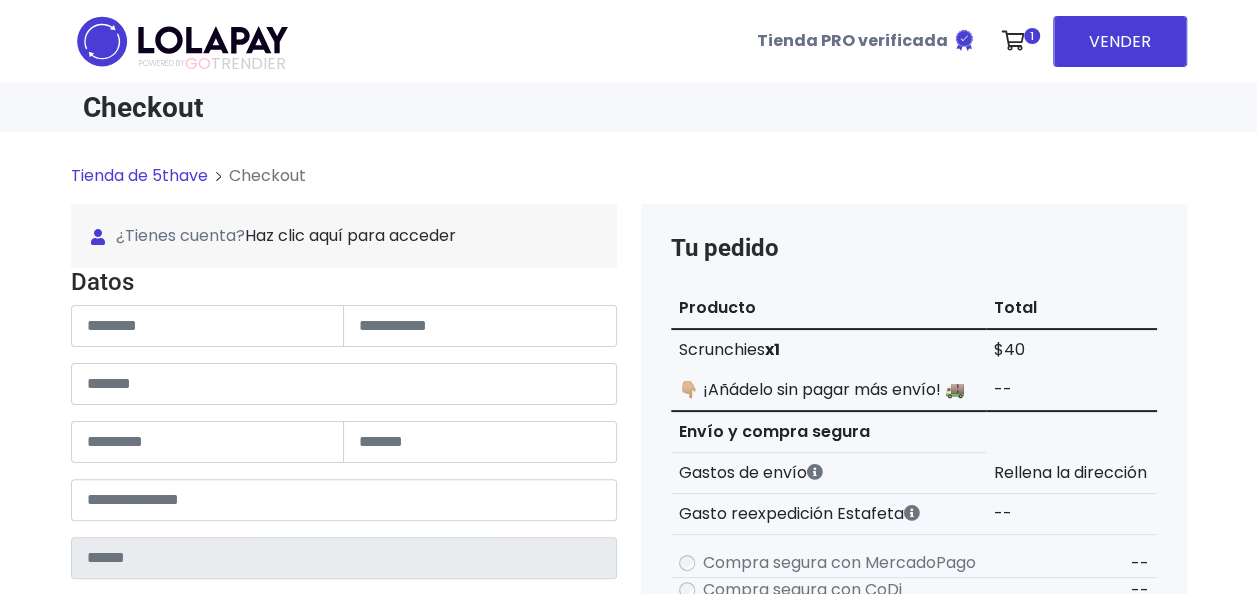 type on "******" 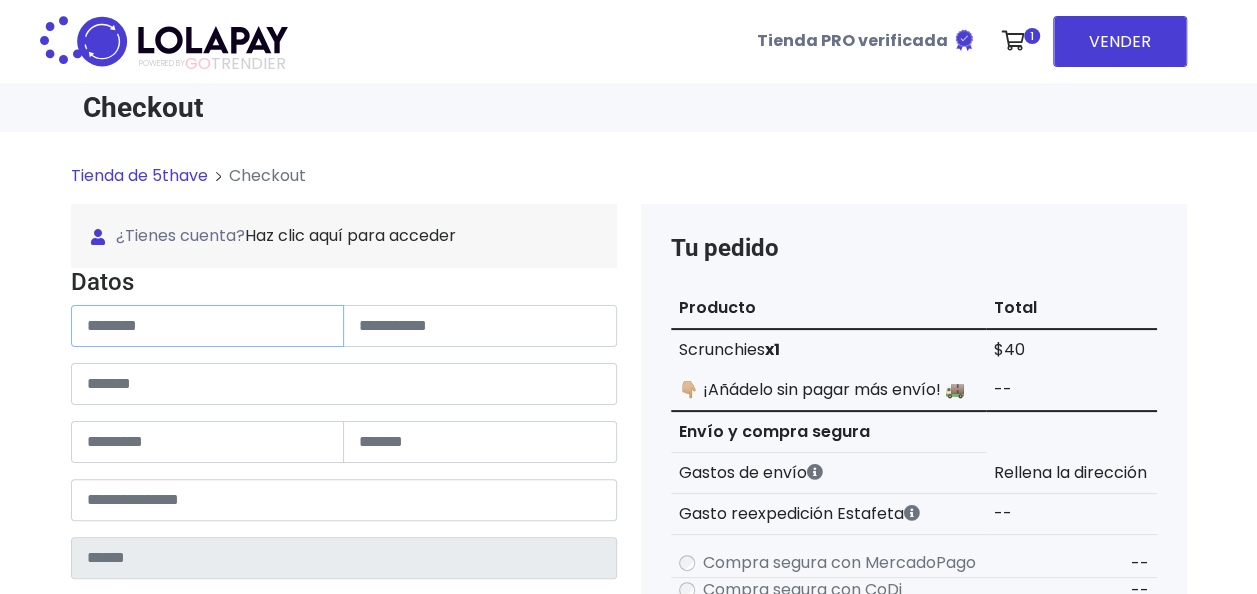 click at bounding box center (208, 326) 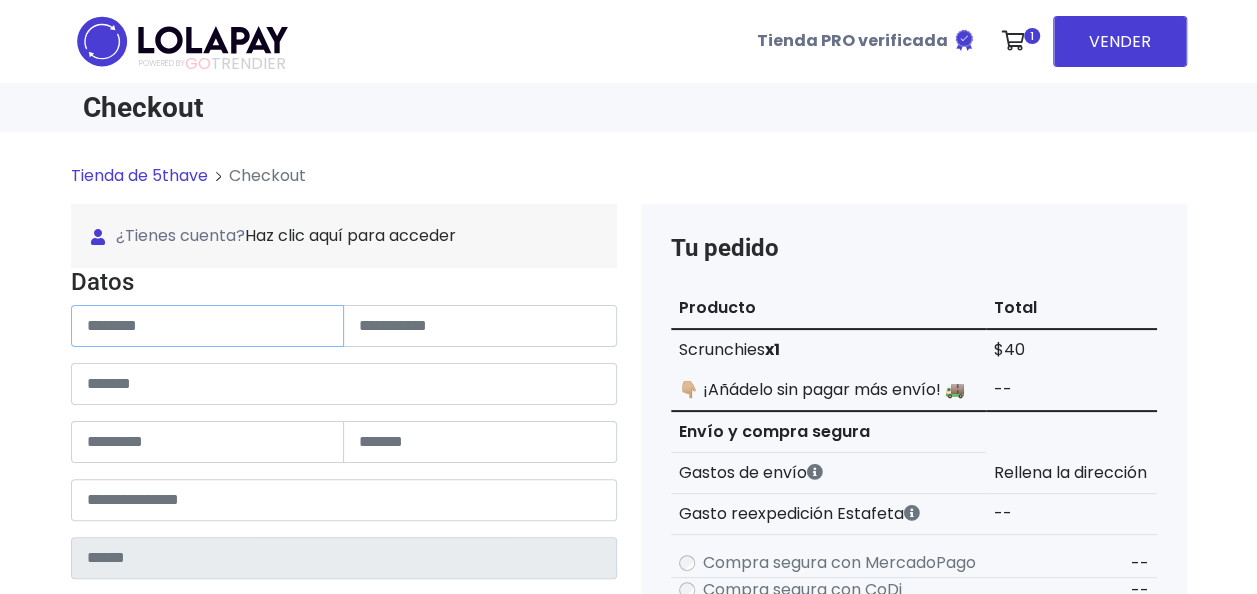 type on "*" 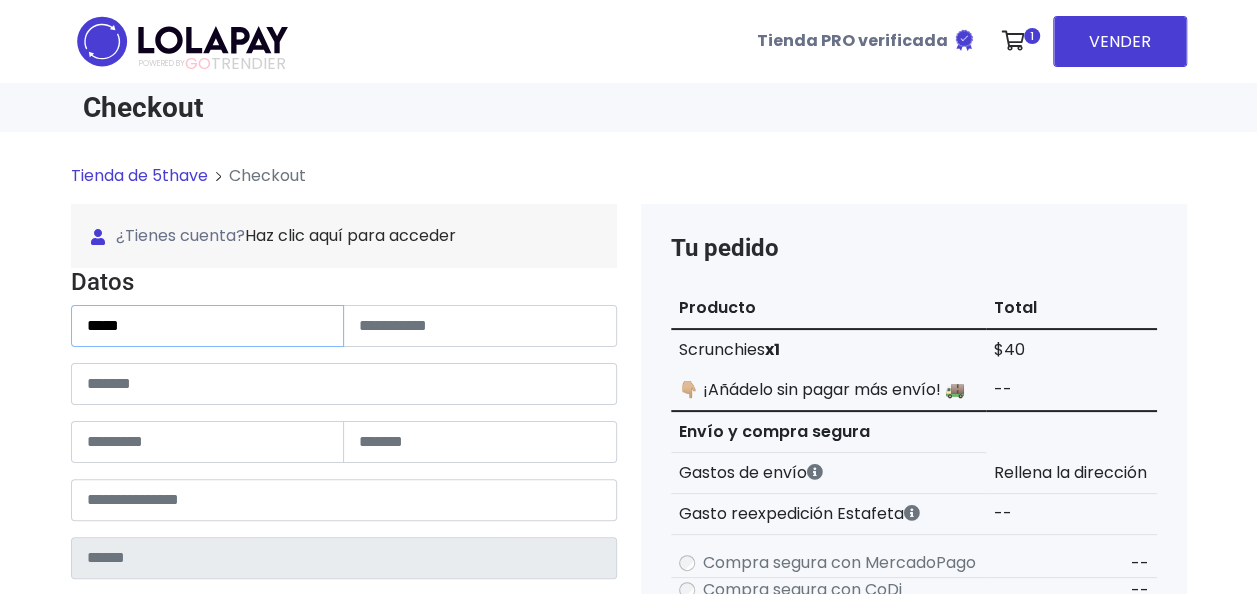 paste on "**********" 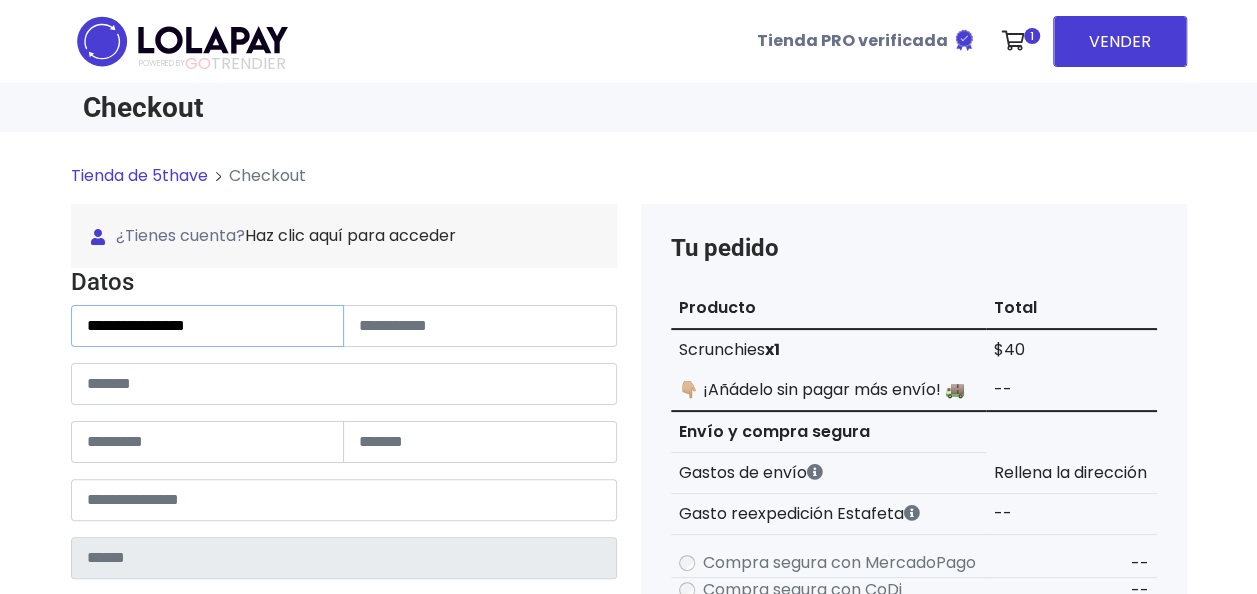 type on "**********" 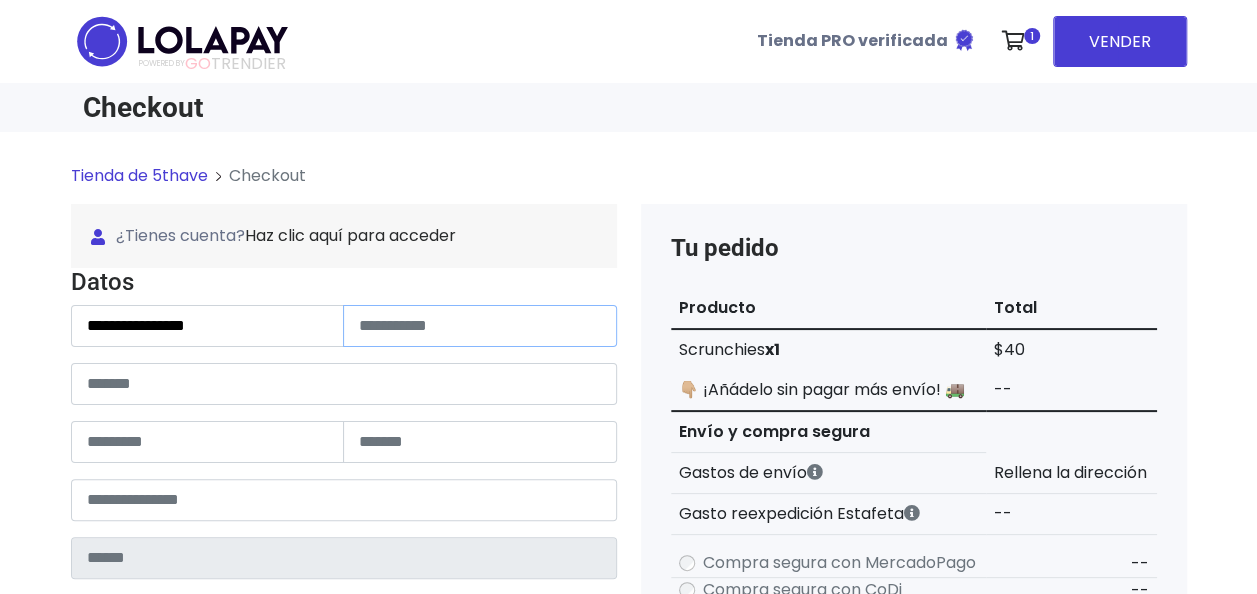 paste on "**********" 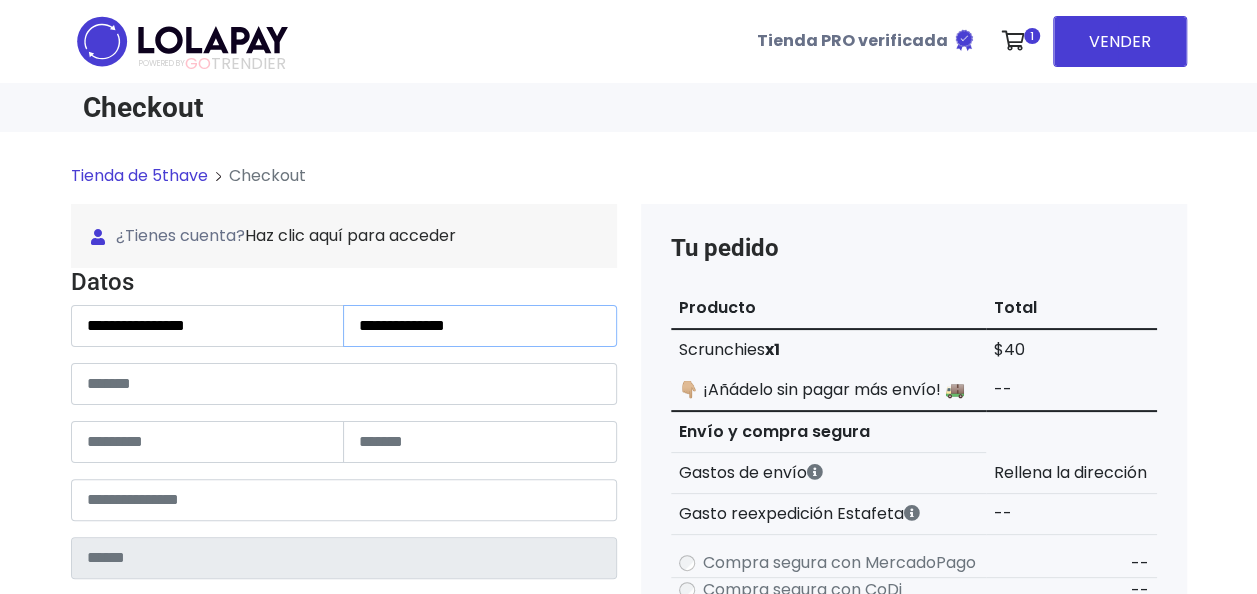 type on "**********" 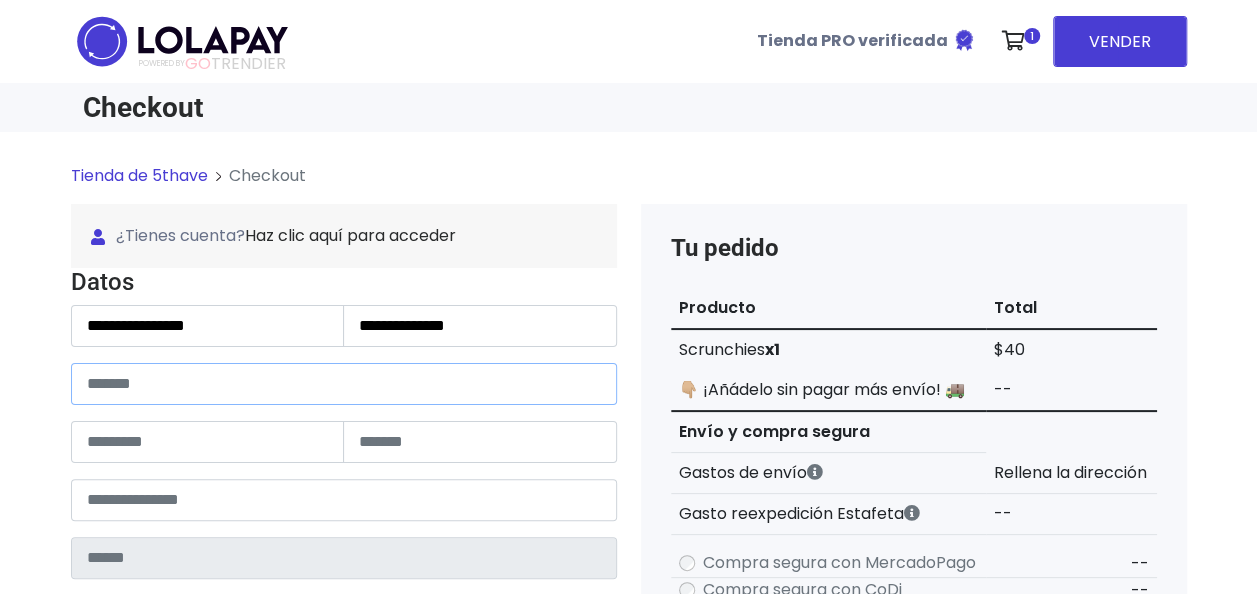 paste on "**********" 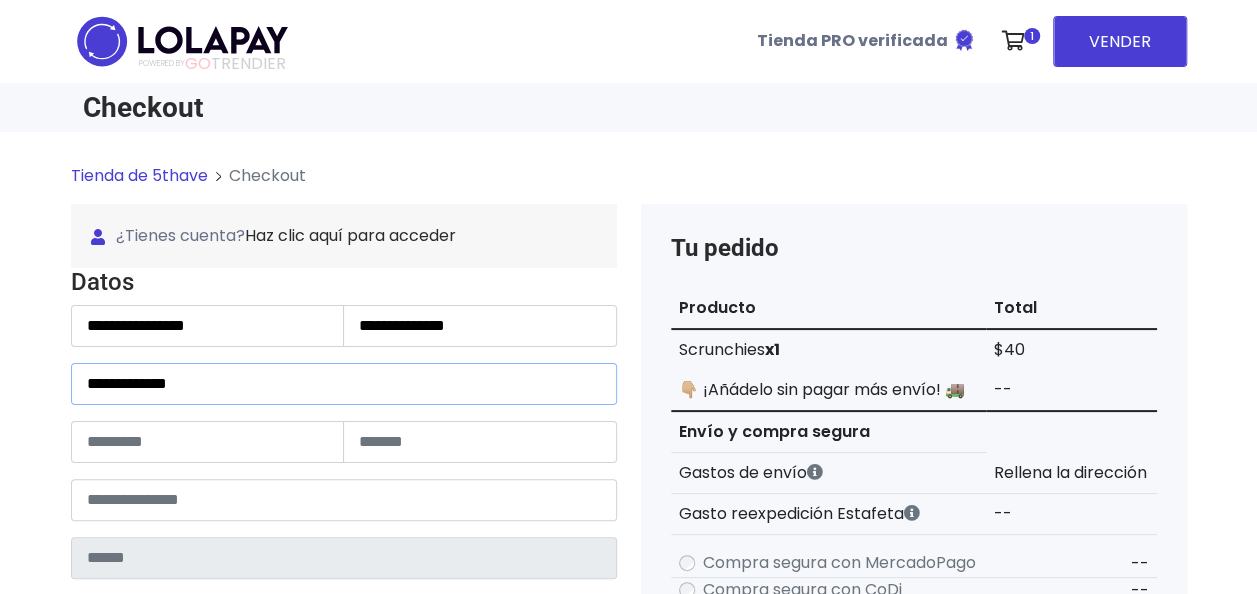 type on "**********" 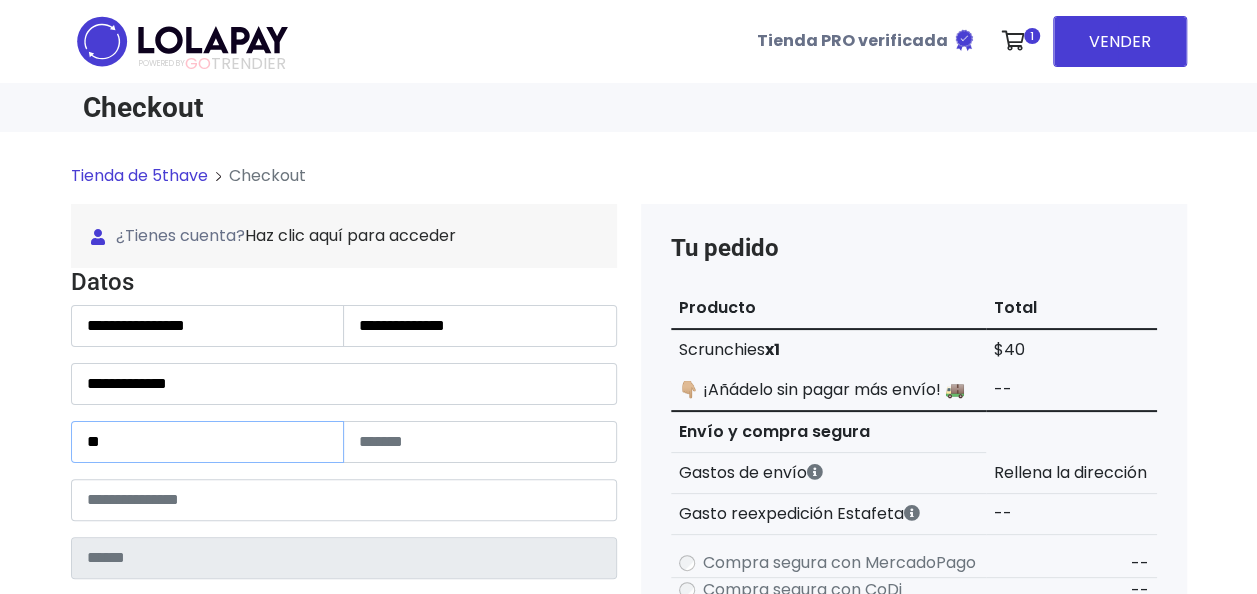 type on "**" 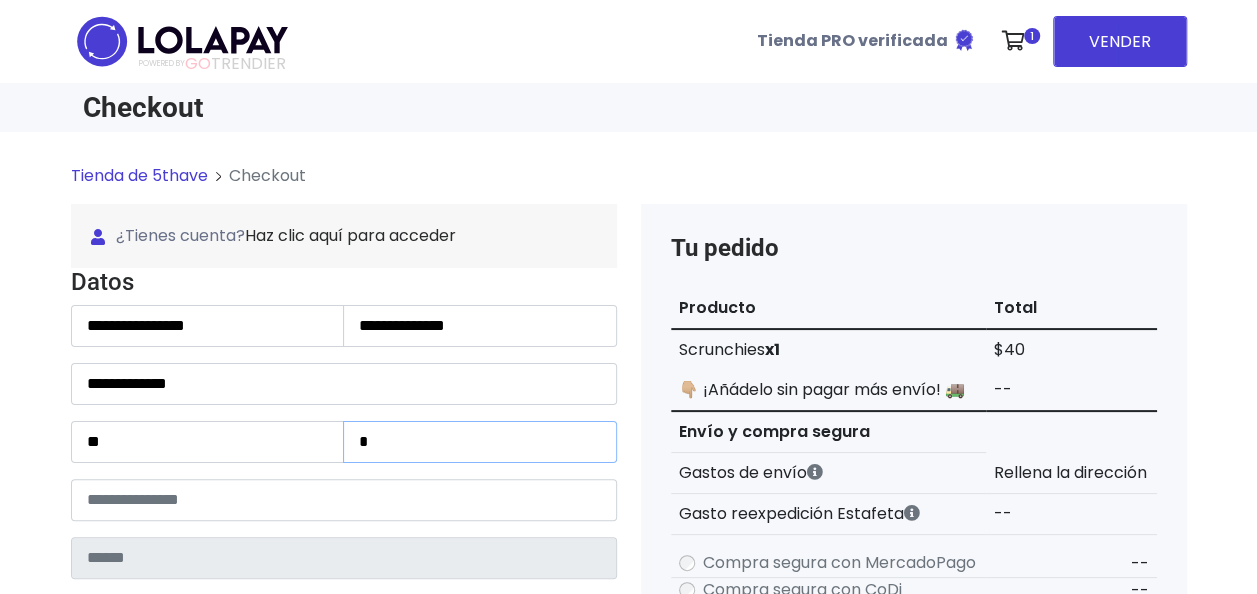 type on "*" 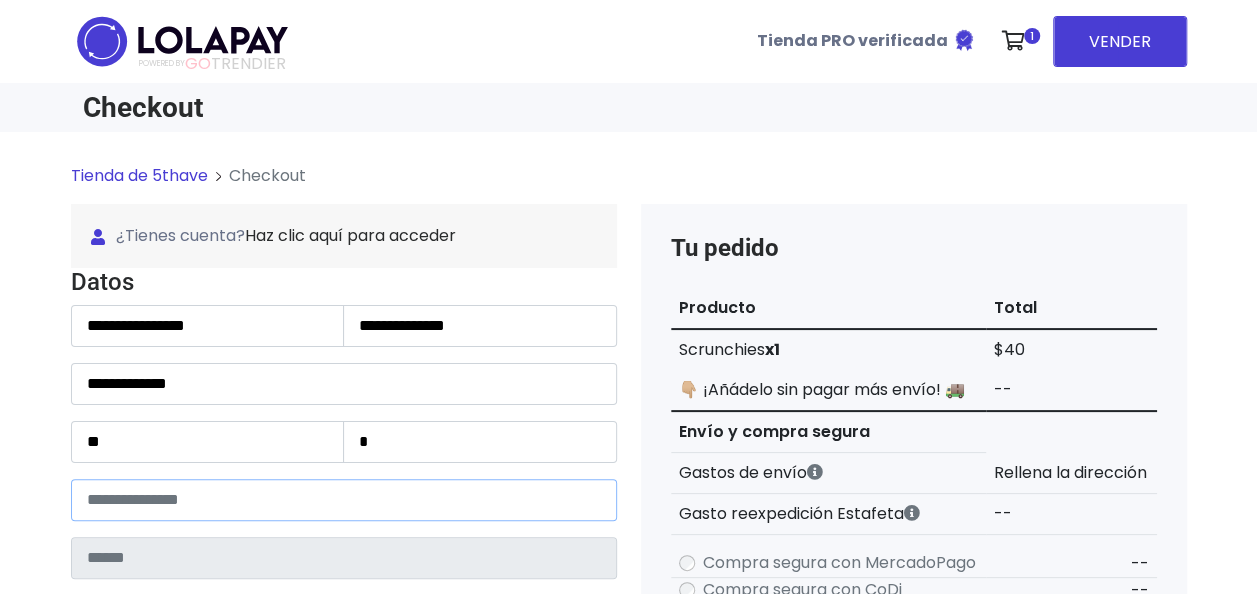 paste on "*****" 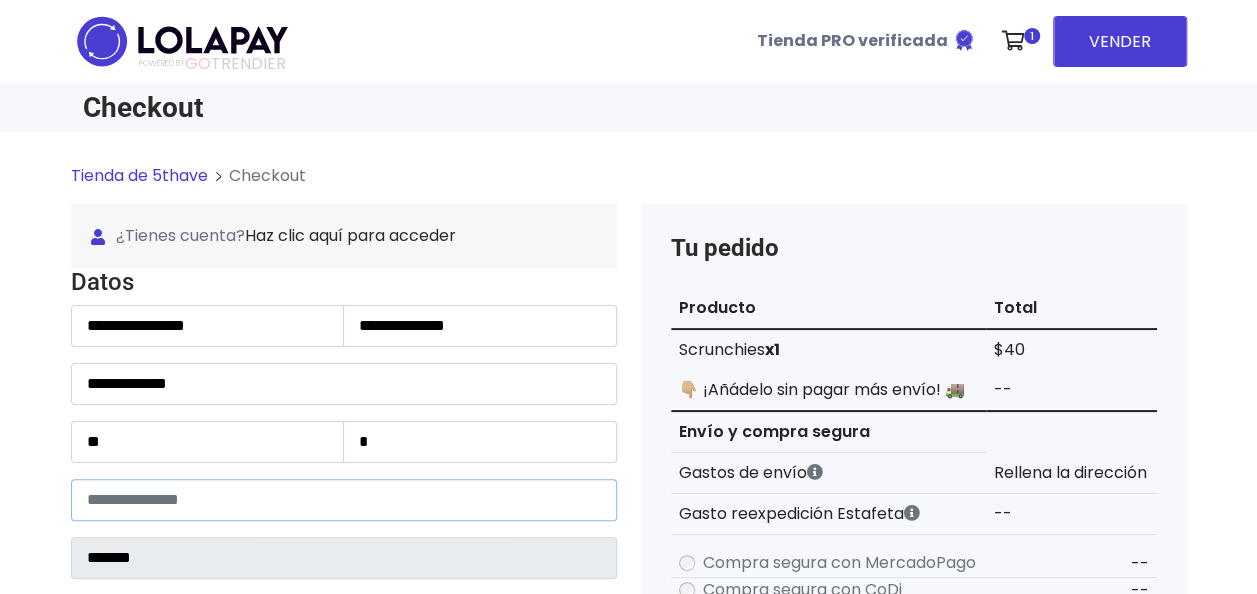 select 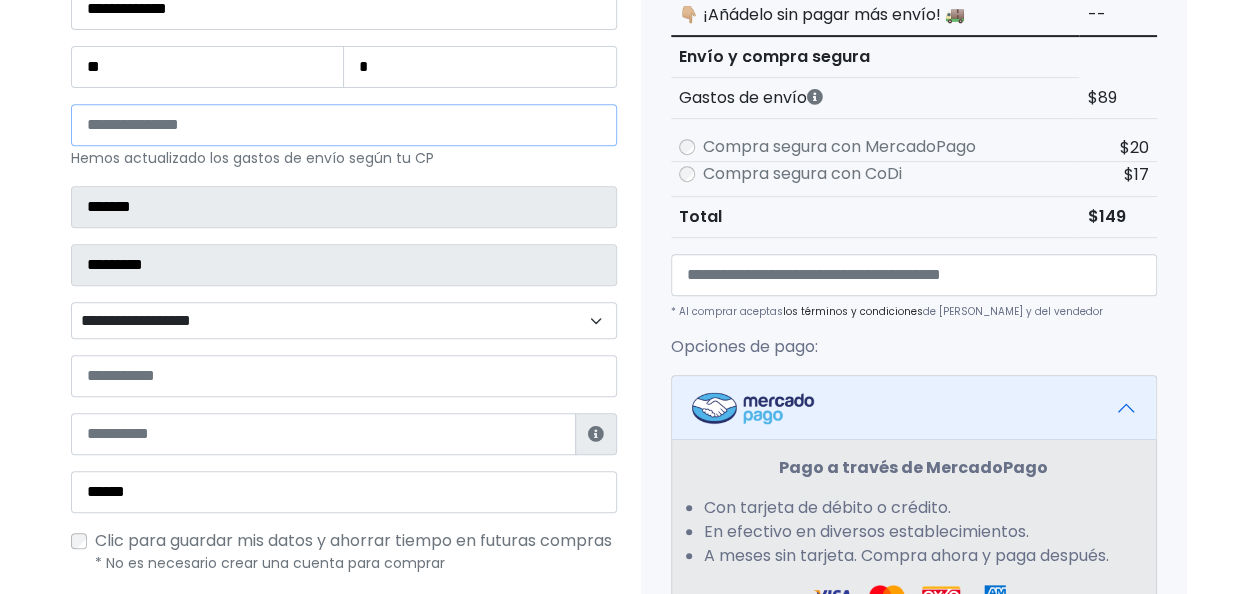 scroll, scrollTop: 380, scrollLeft: 0, axis: vertical 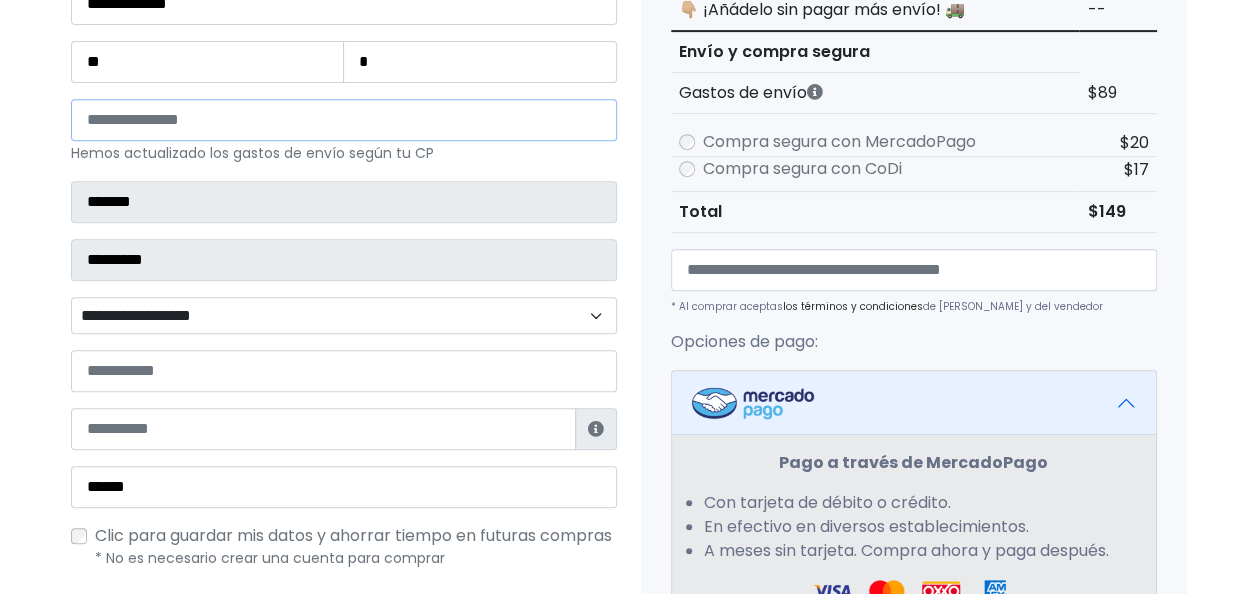 type on "*****" 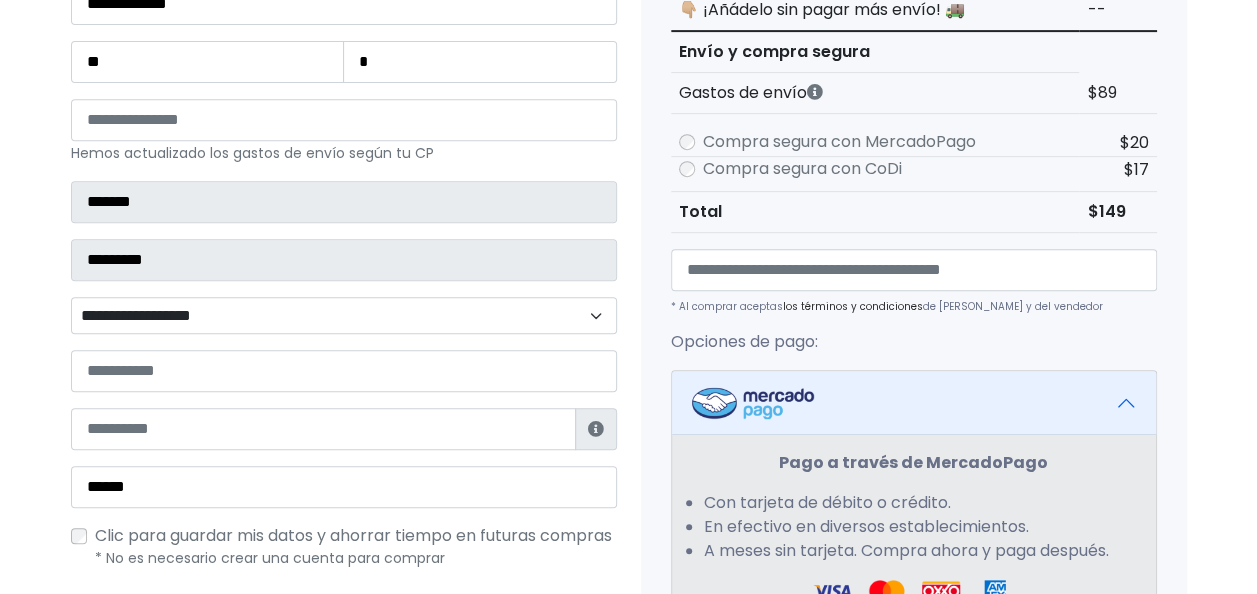 click on "**********" at bounding box center (344, 315) 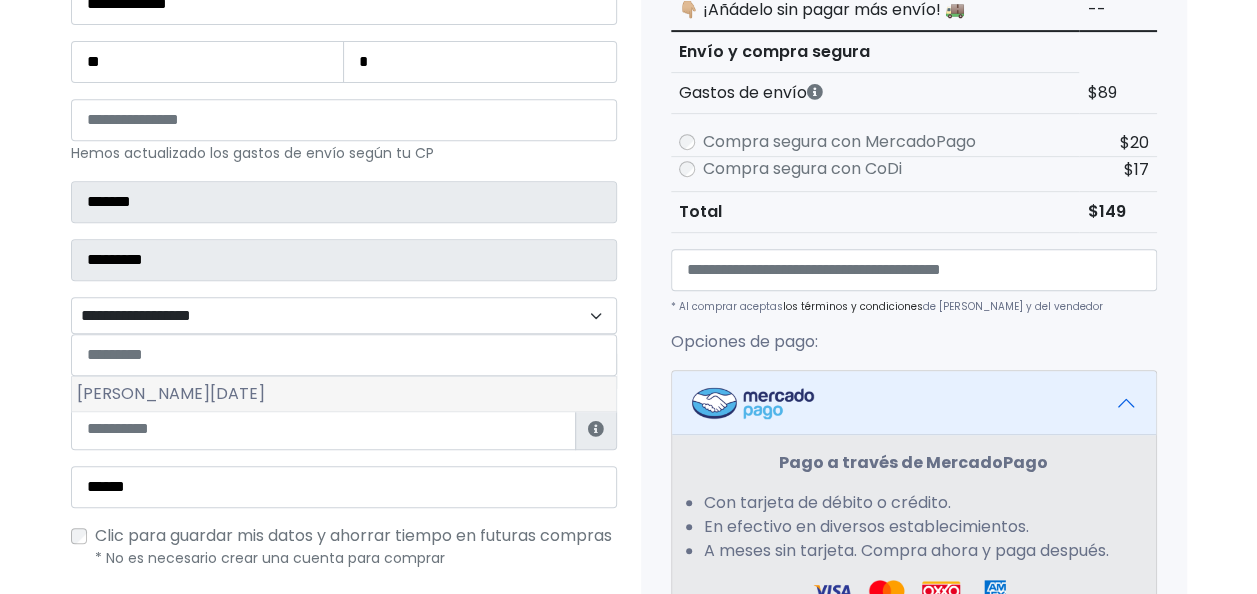 click on "Barra de Navidad" at bounding box center [344, 394] 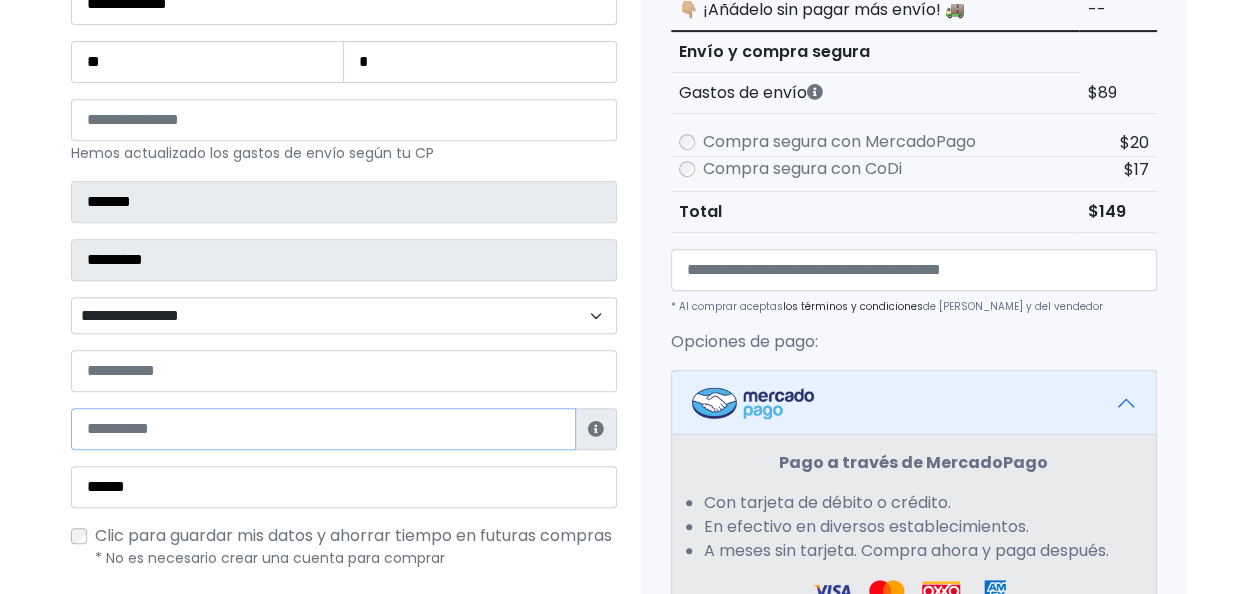 click at bounding box center [323, 429] 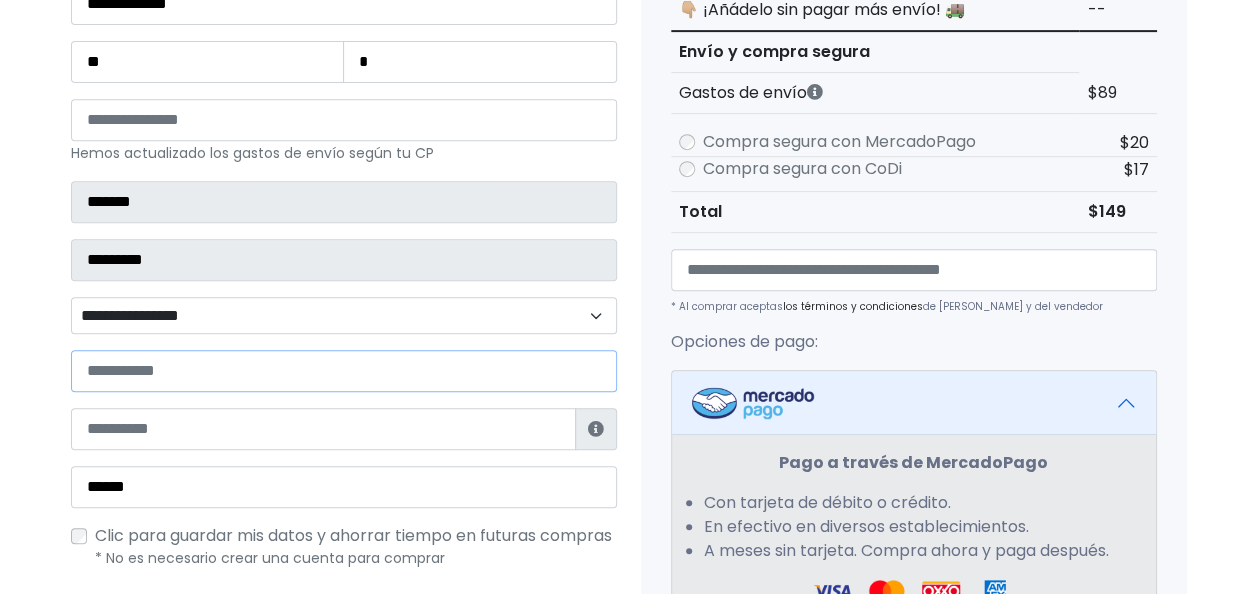 click at bounding box center (344, 371) 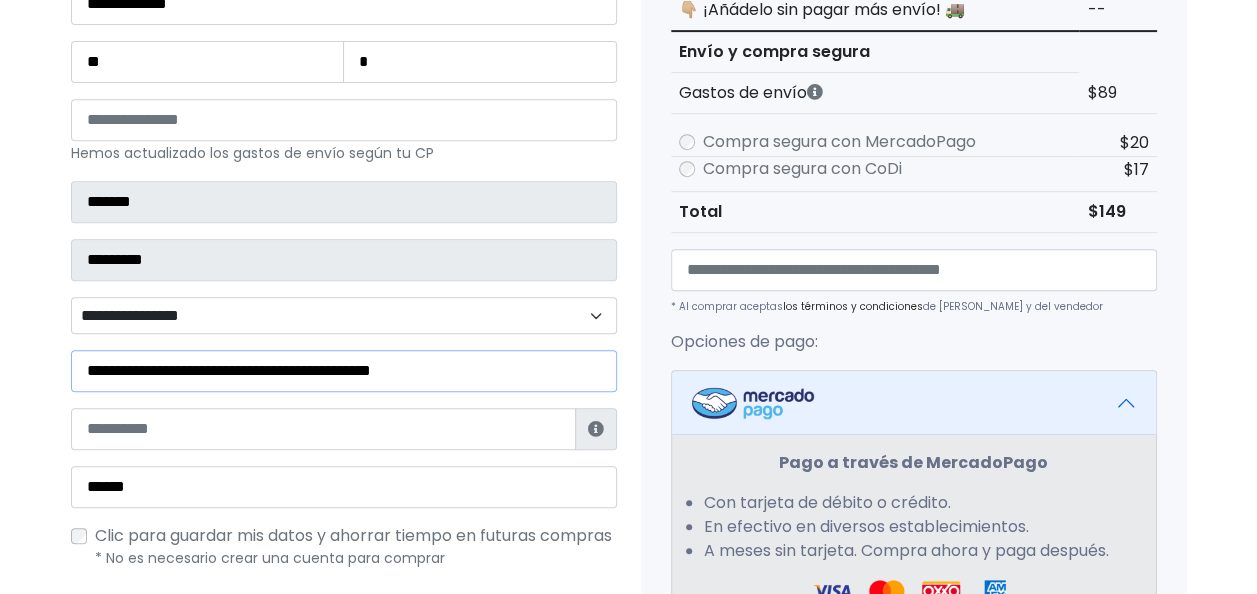 type on "**********" 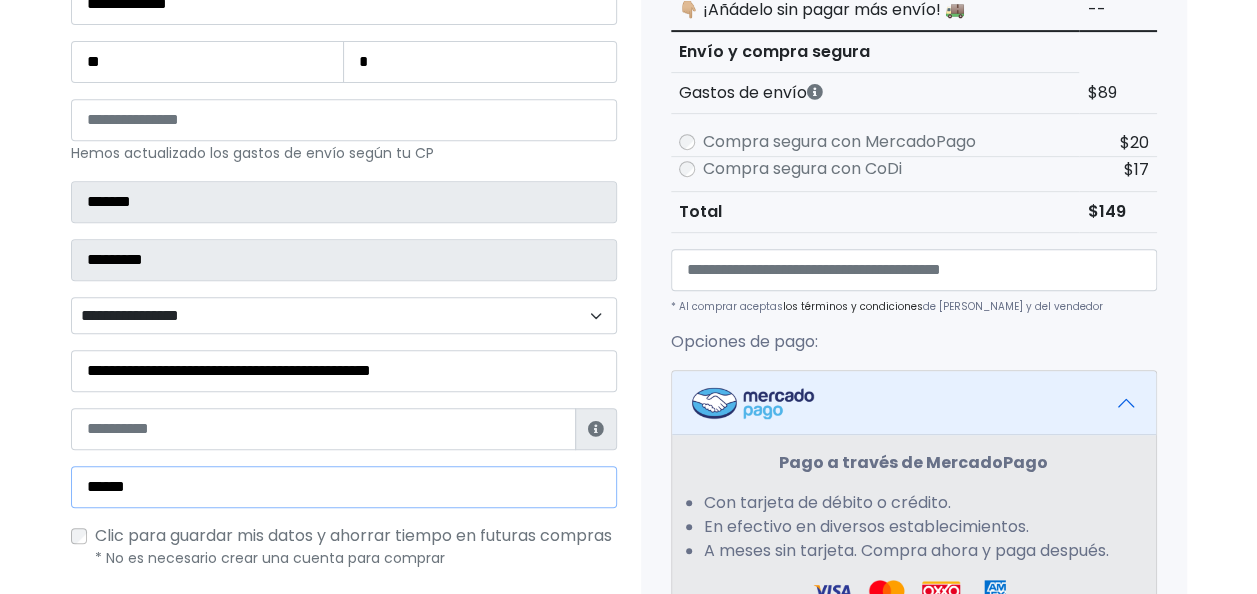click on "******" at bounding box center [344, 487] 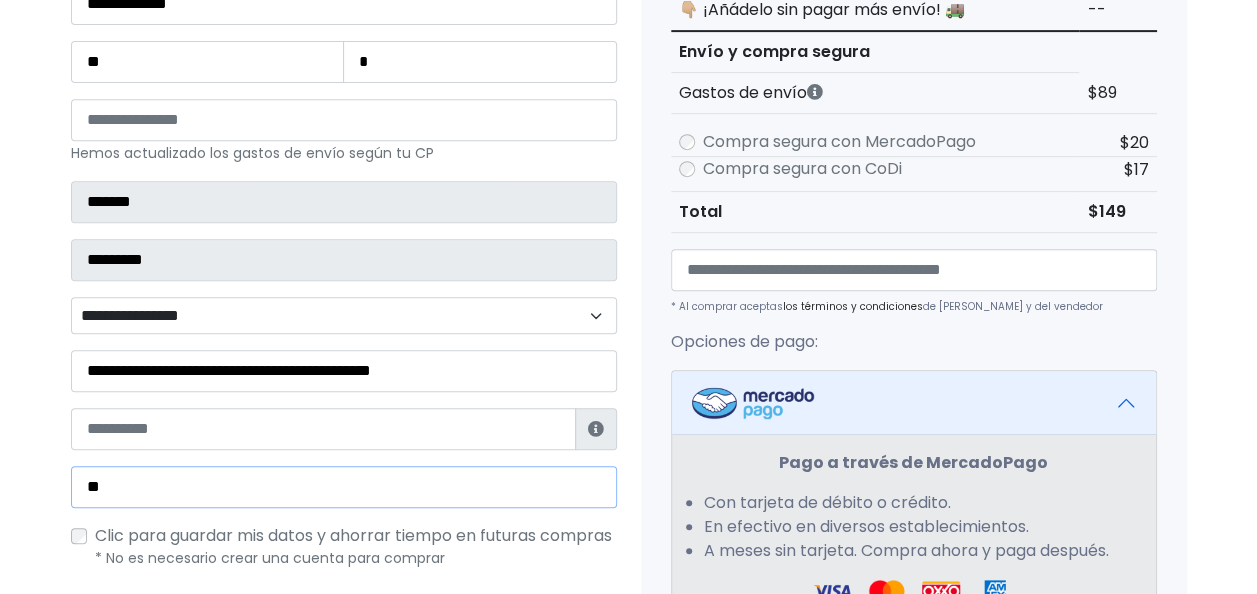 type on "*" 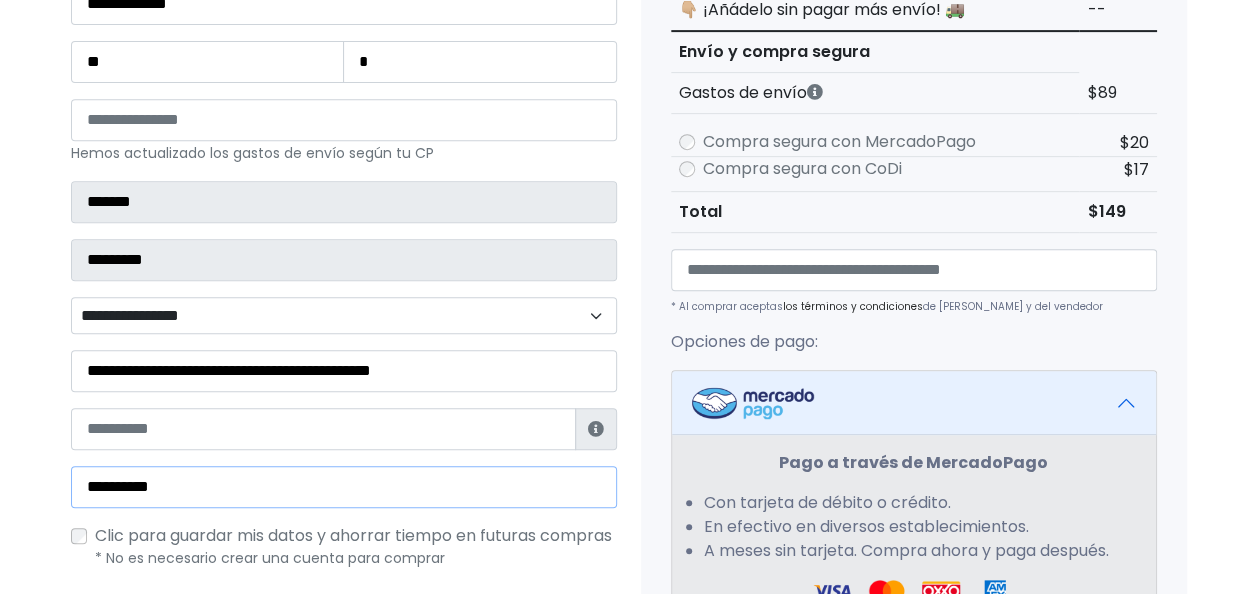 type on "**********" 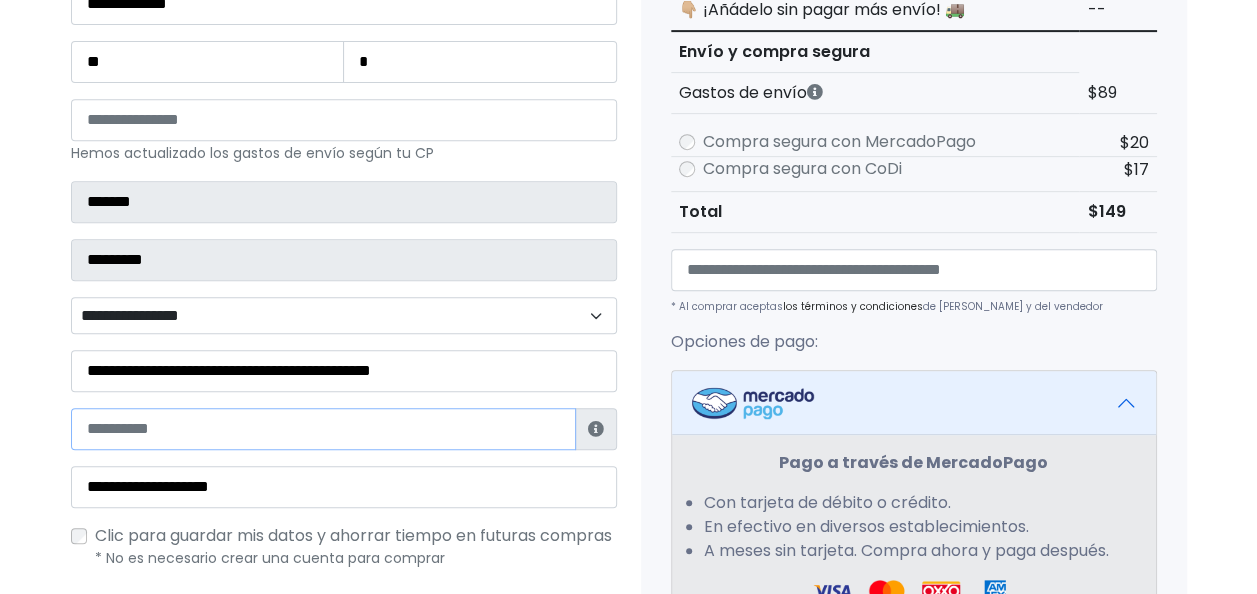 click at bounding box center [323, 429] 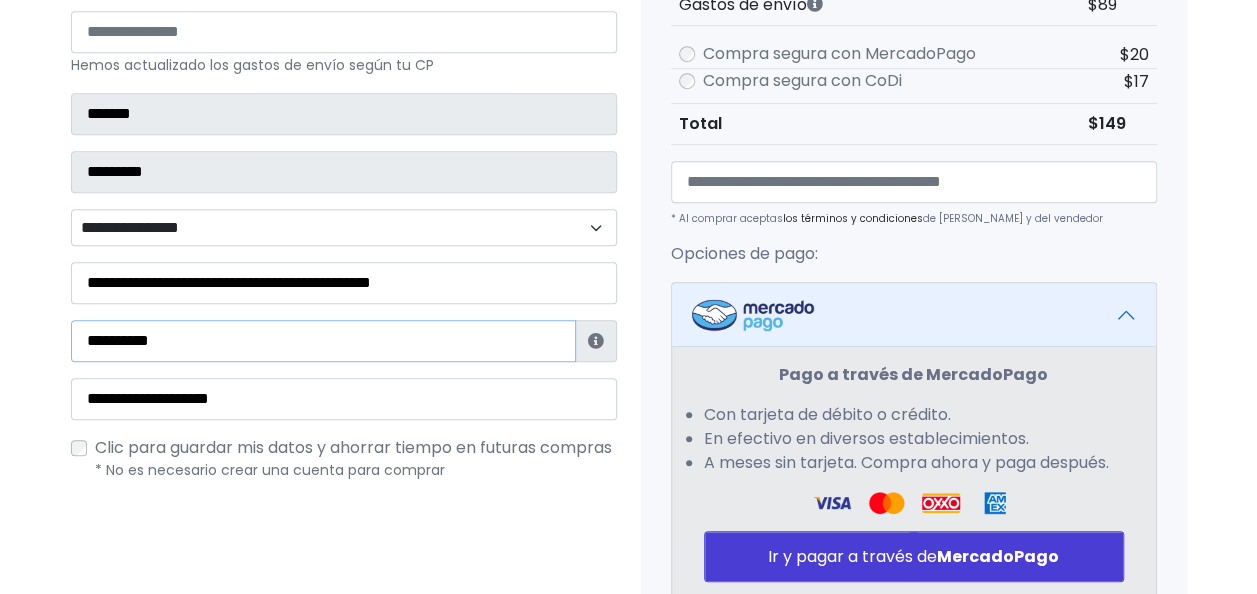 scroll, scrollTop: 480, scrollLeft: 0, axis: vertical 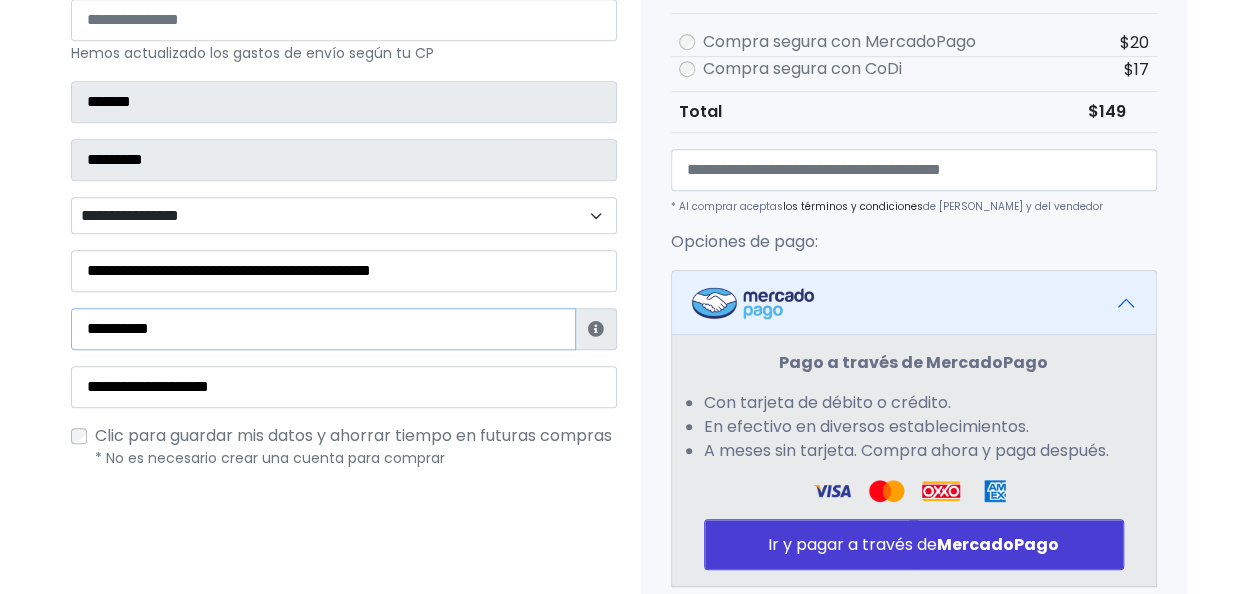 type on "**********" 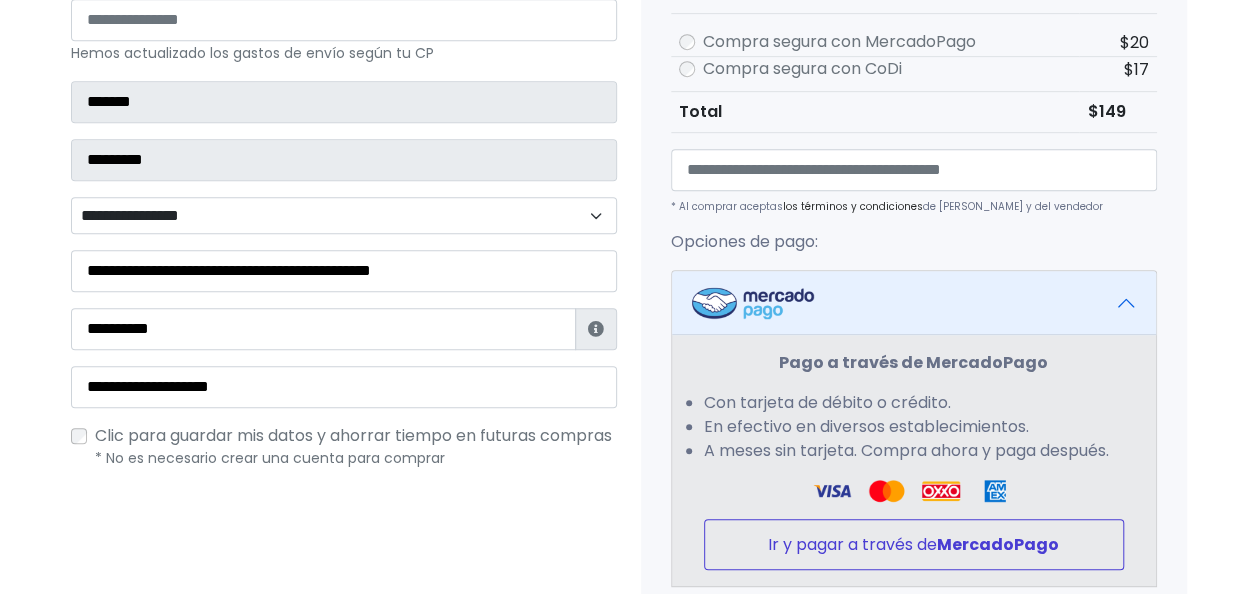 click on "MercadoPago" at bounding box center [998, 544] 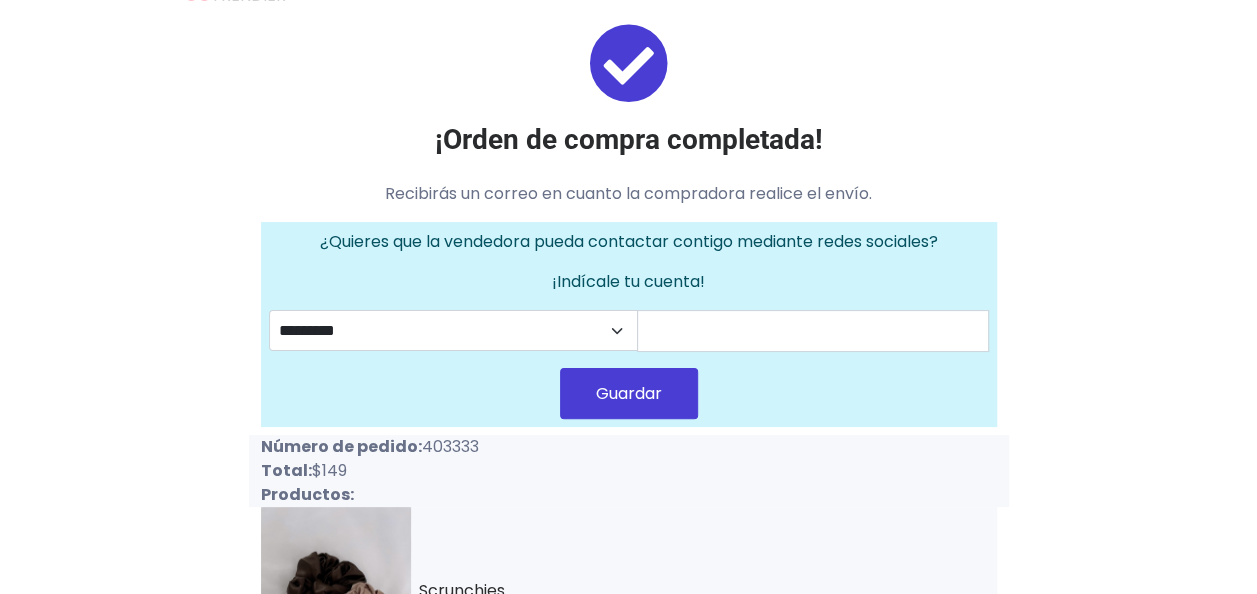 scroll, scrollTop: 113, scrollLeft: 0, axis: vertical 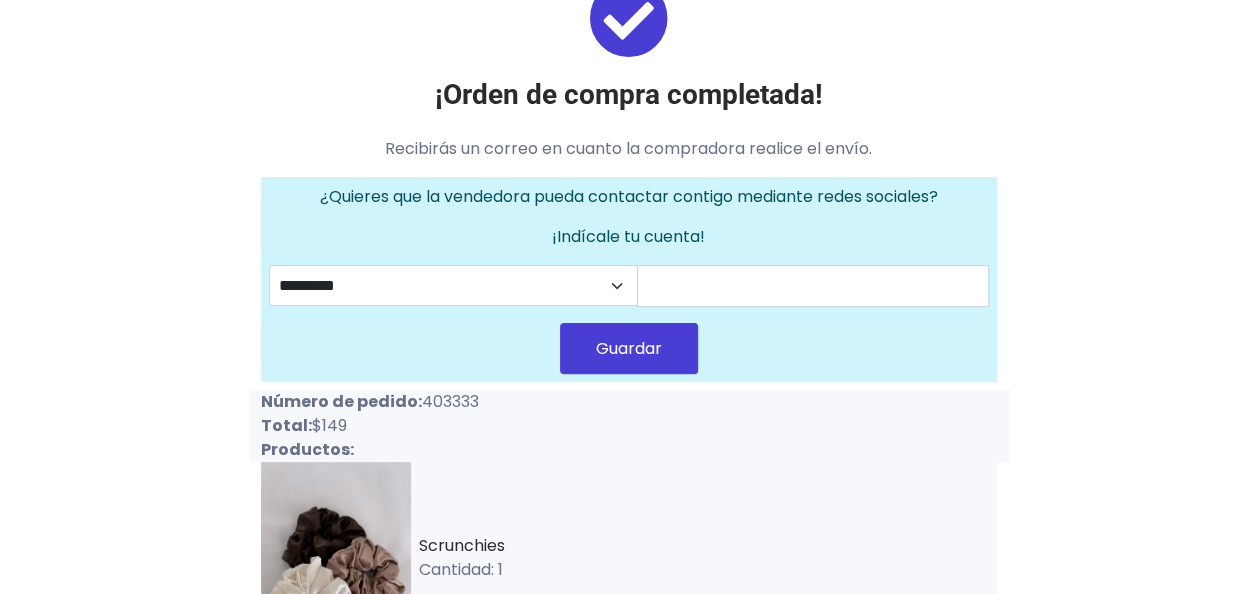 drag, startPoint x: 419, startPoint y: 392, endPoint x: 488, endPoint y: 409, distance: 71.063354 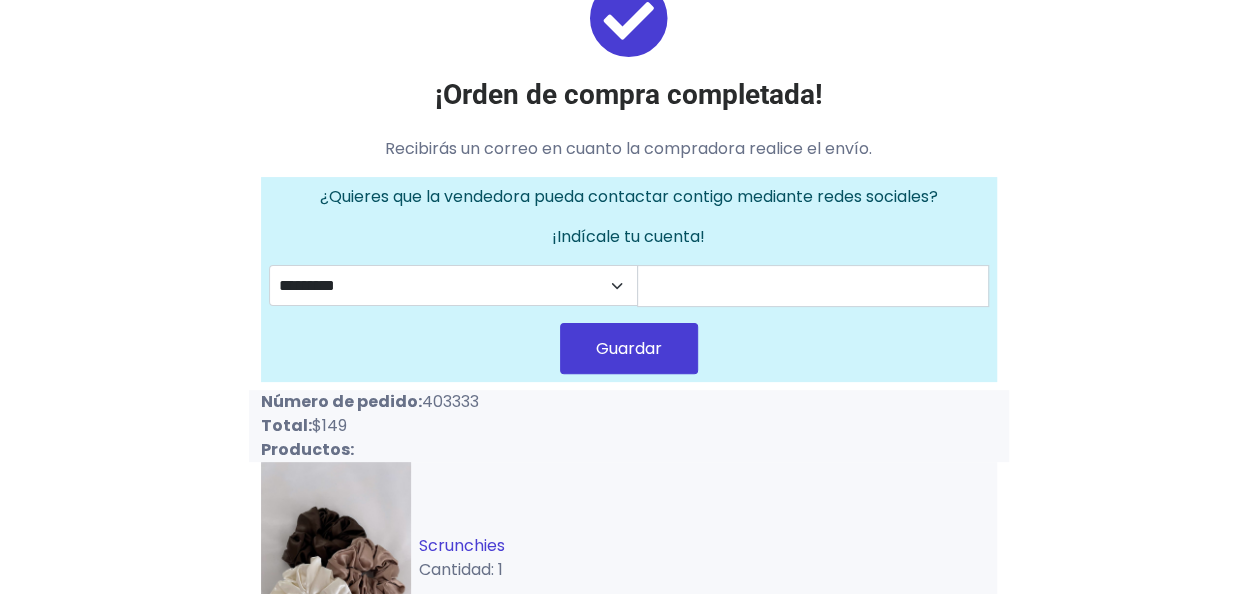 click on "Scrunchies" at bounding box center [462, 545] 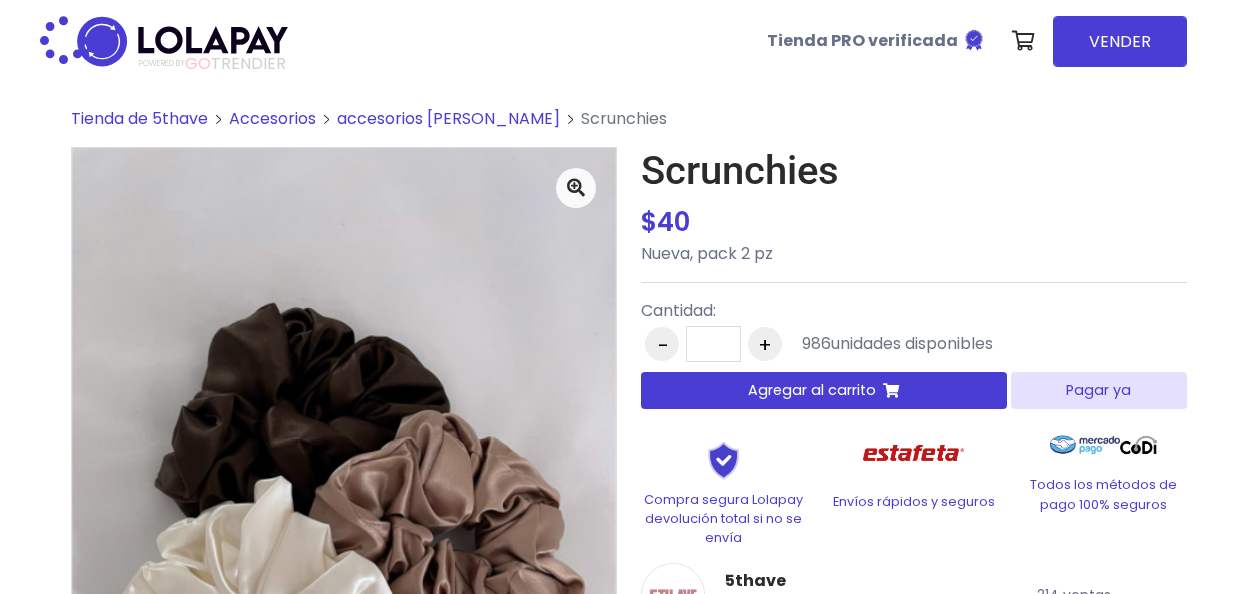 scroll, scrollTop: 0, scrollLeft: 0, axis: both 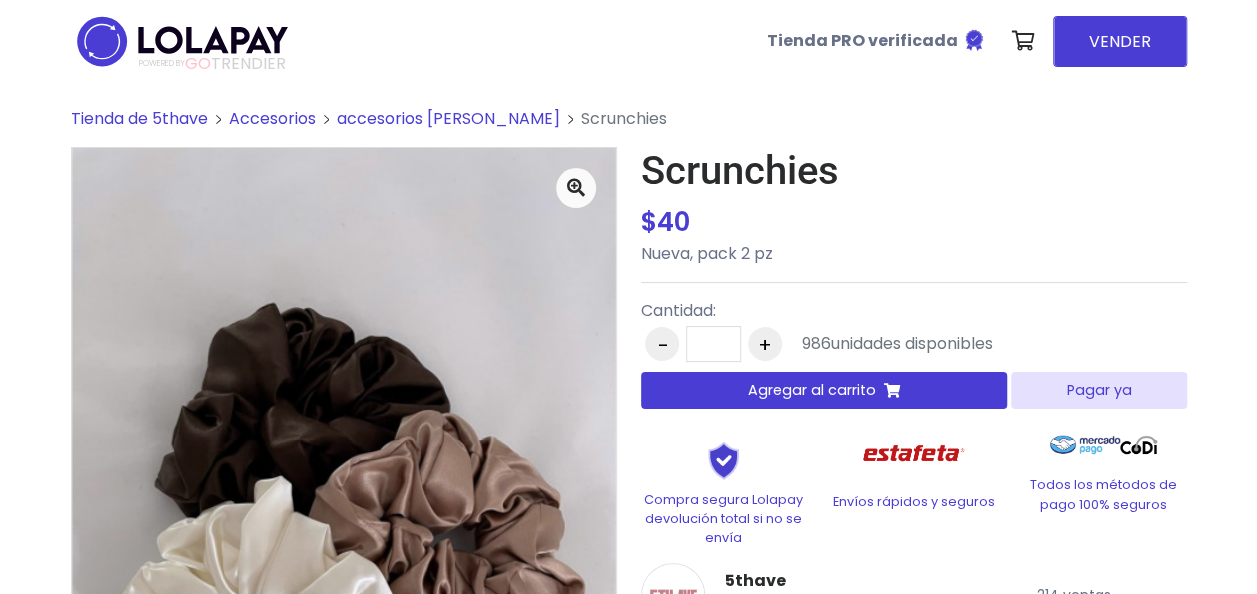 click on "Agregar al carrito" at bounding box center (824, 390) 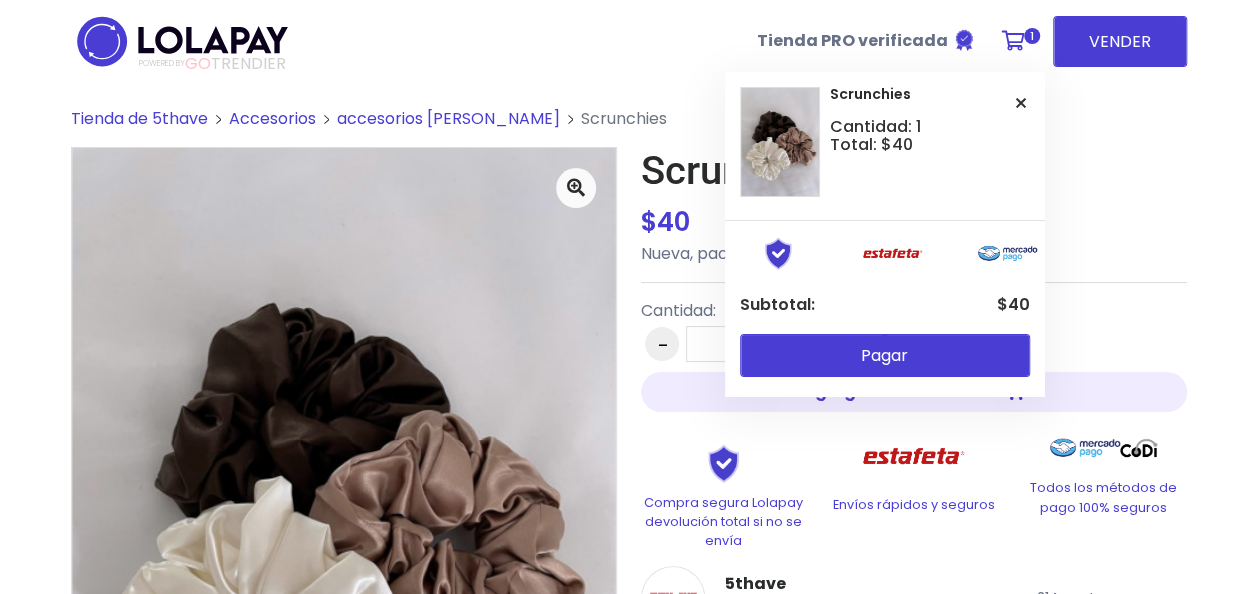 click at bounding box center (1013, 41) 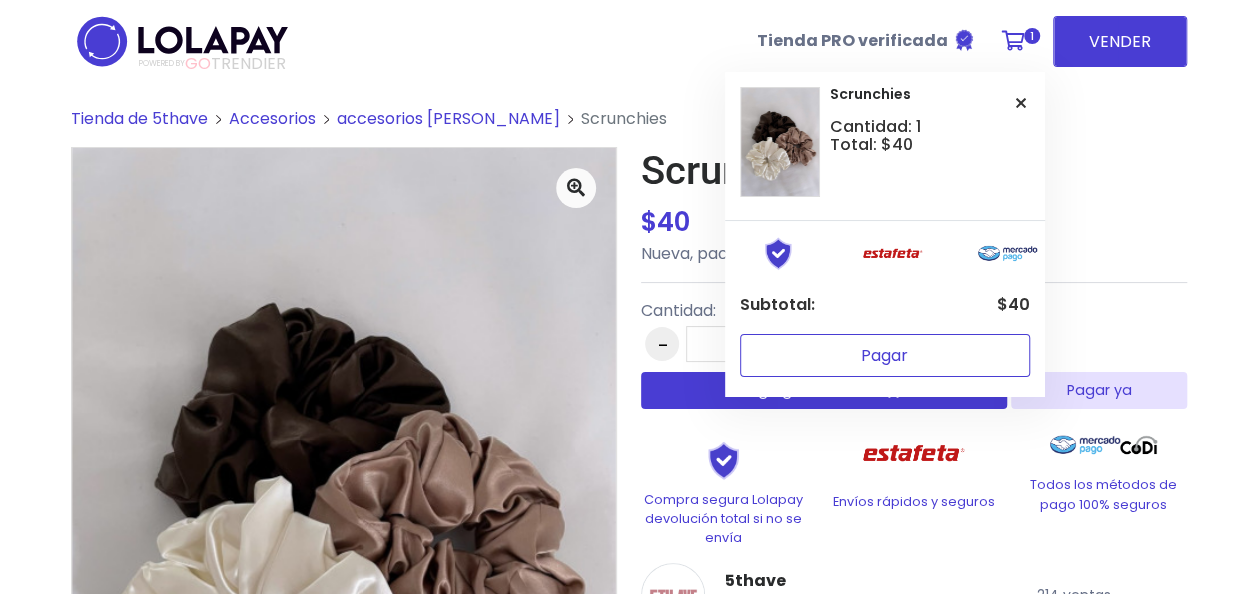 click on "Pagar" at bounding box center (885, 355) 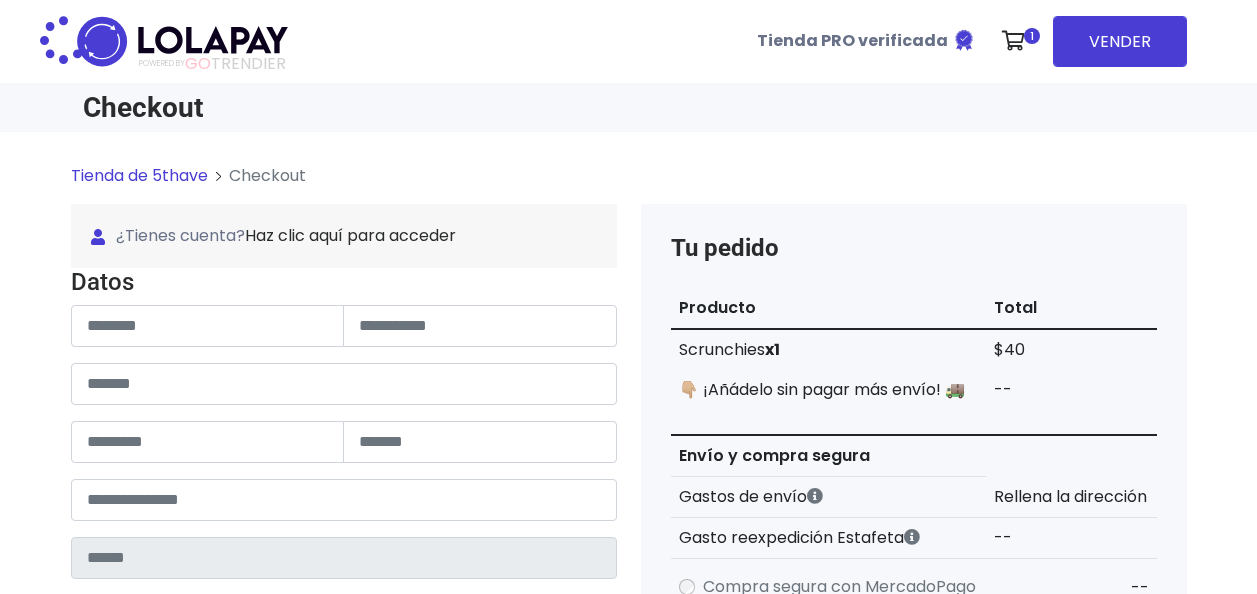 scroll, scrollTop: 0, scrollLeft: 0, axis: both 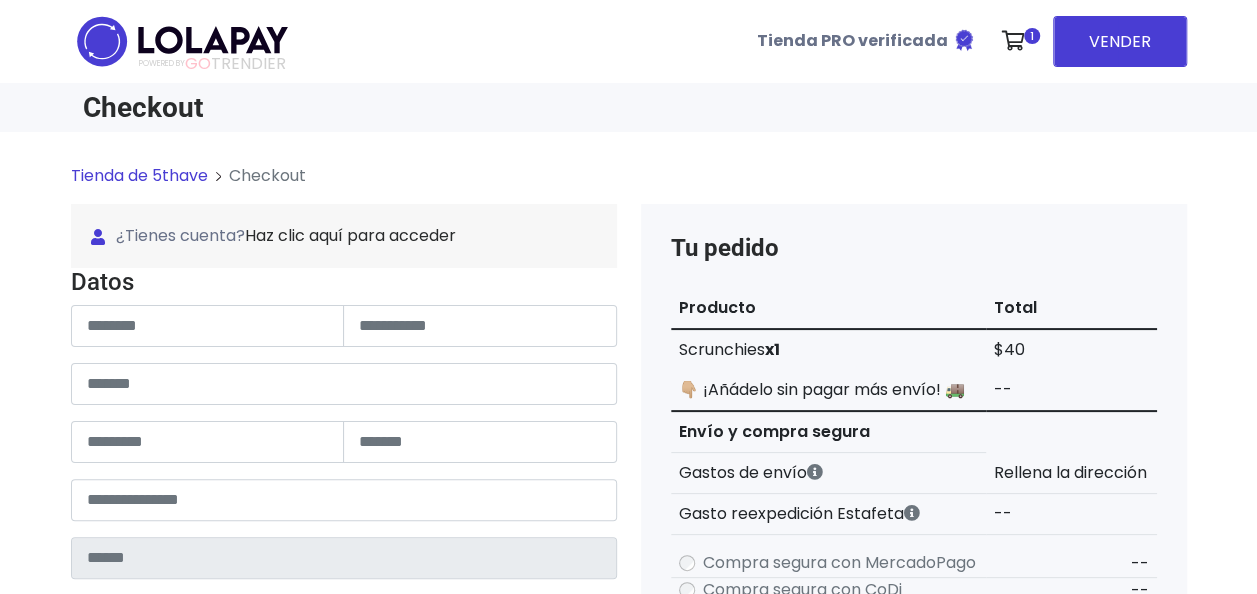 type on "******" 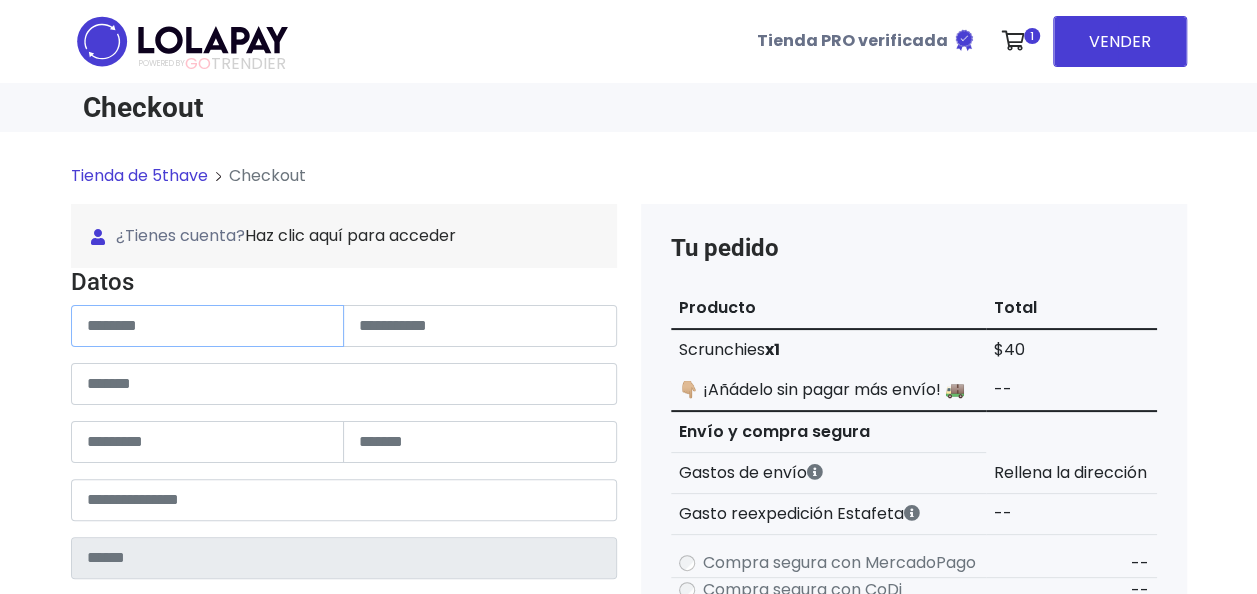 click at bounding box center [208, 326] 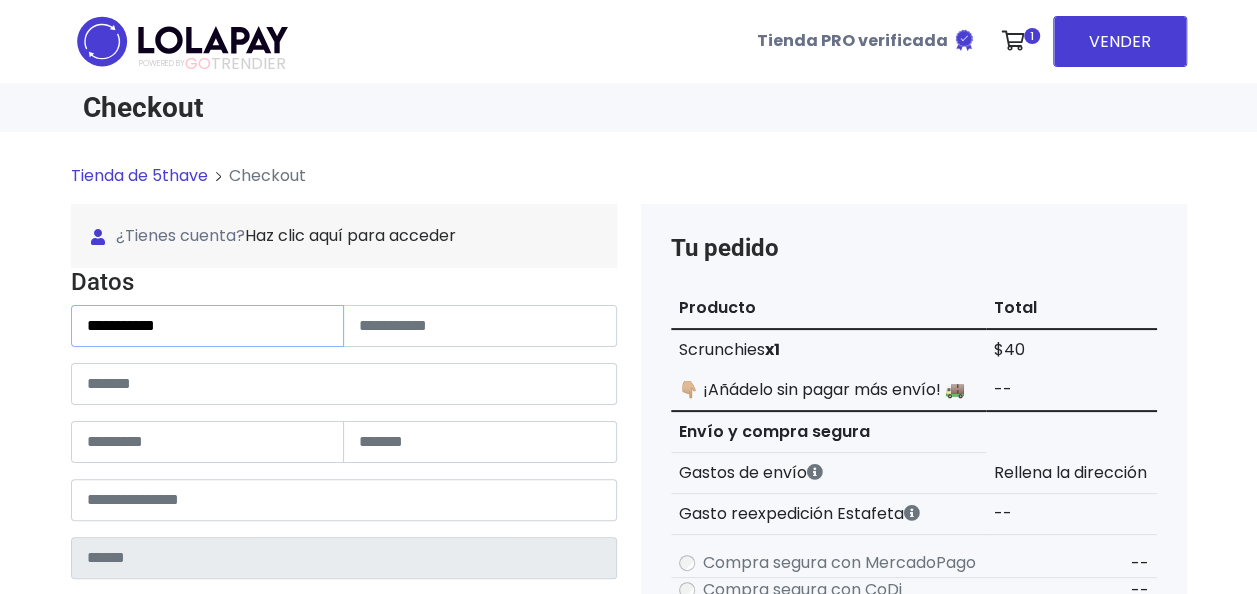 type on "**********" 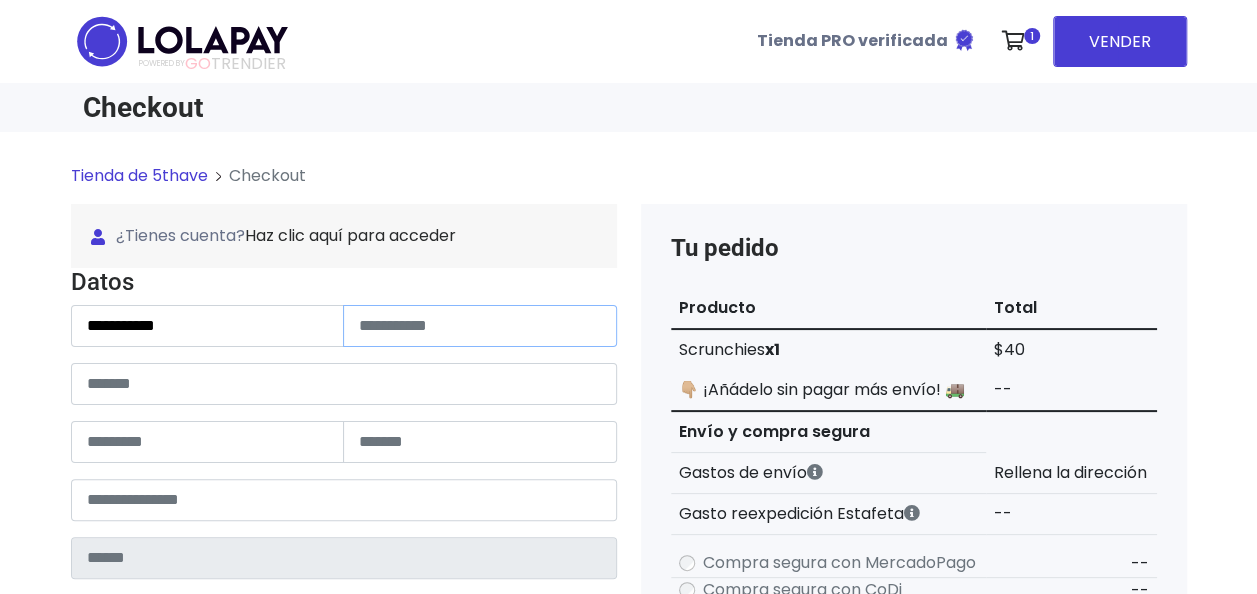 paste on "*********" 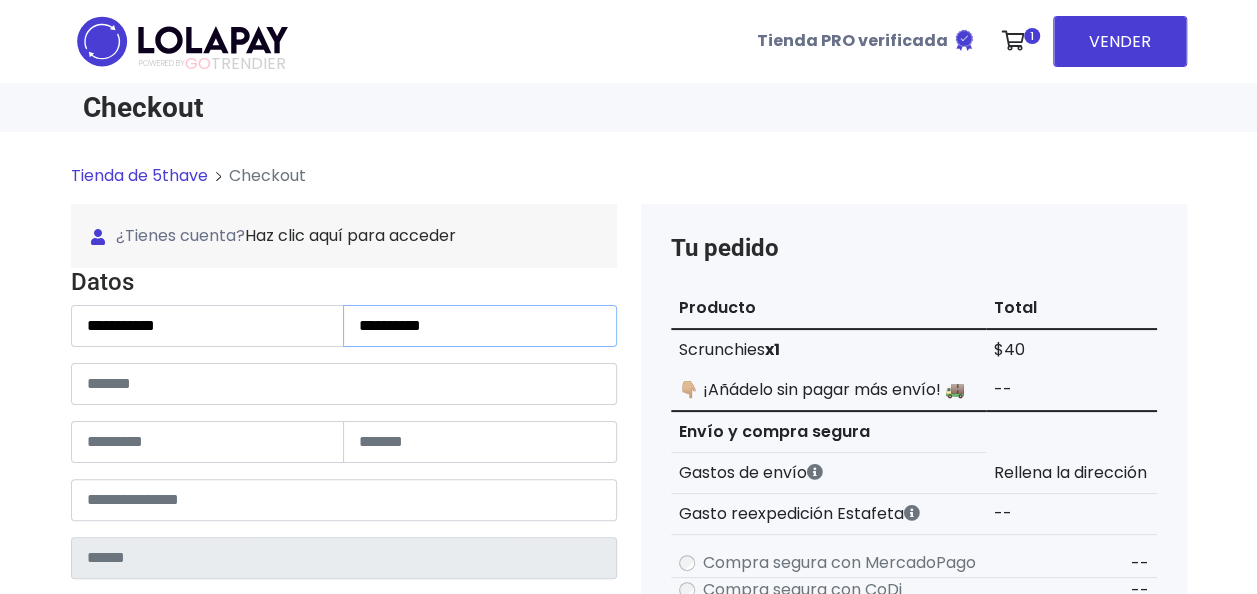 type on "*********" 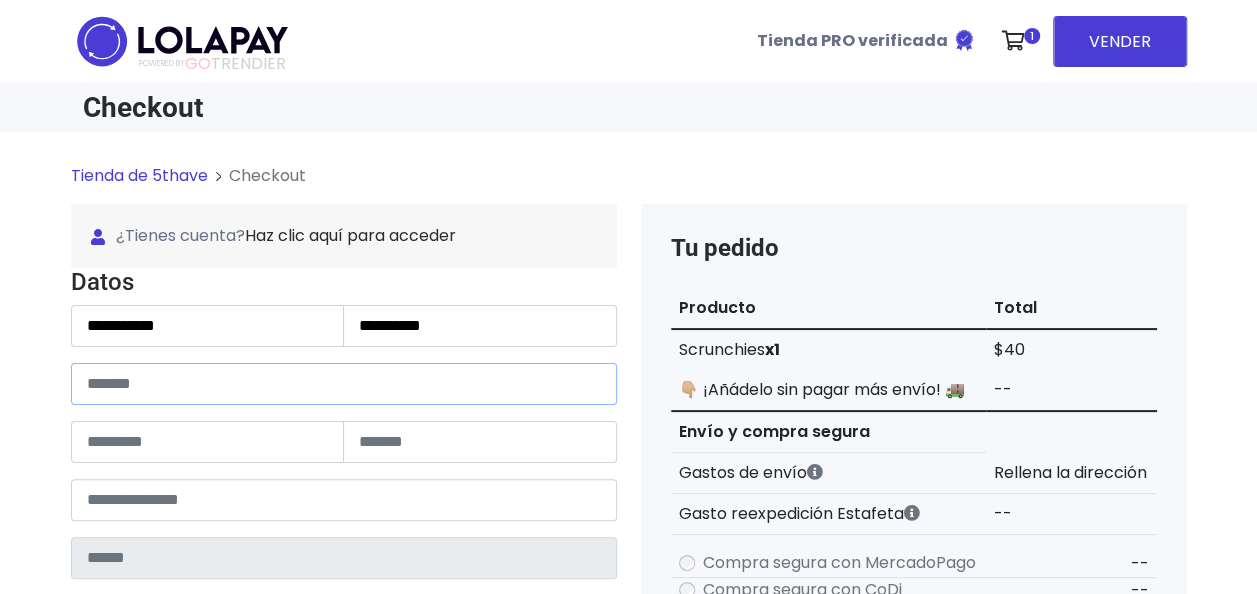 paste on "********" 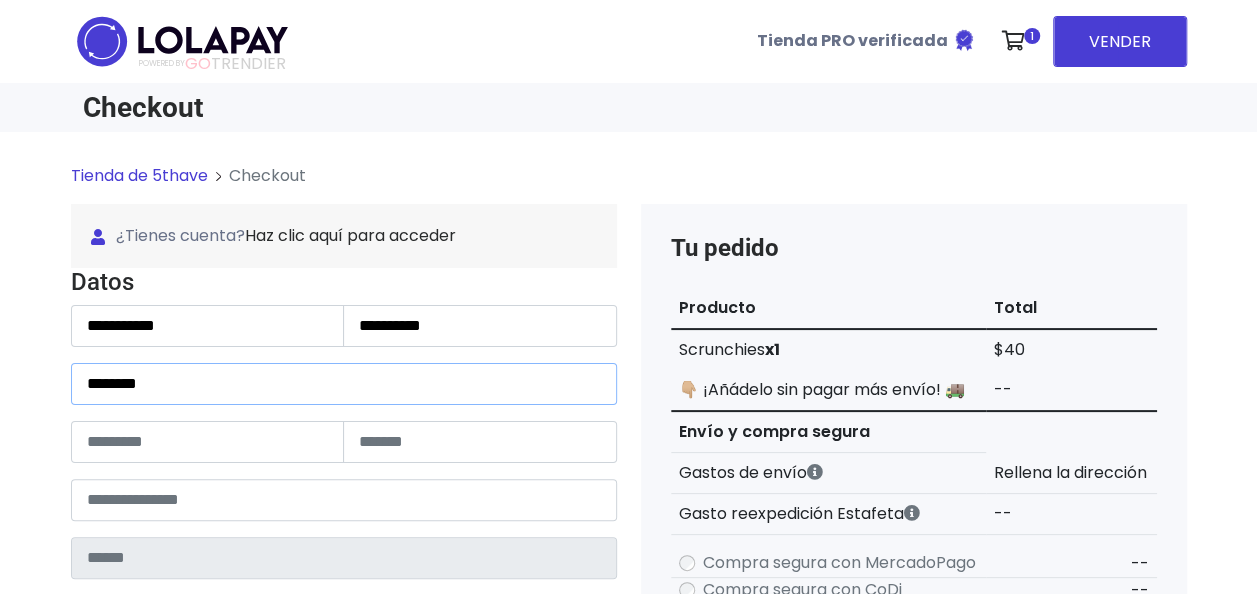 type on "********" 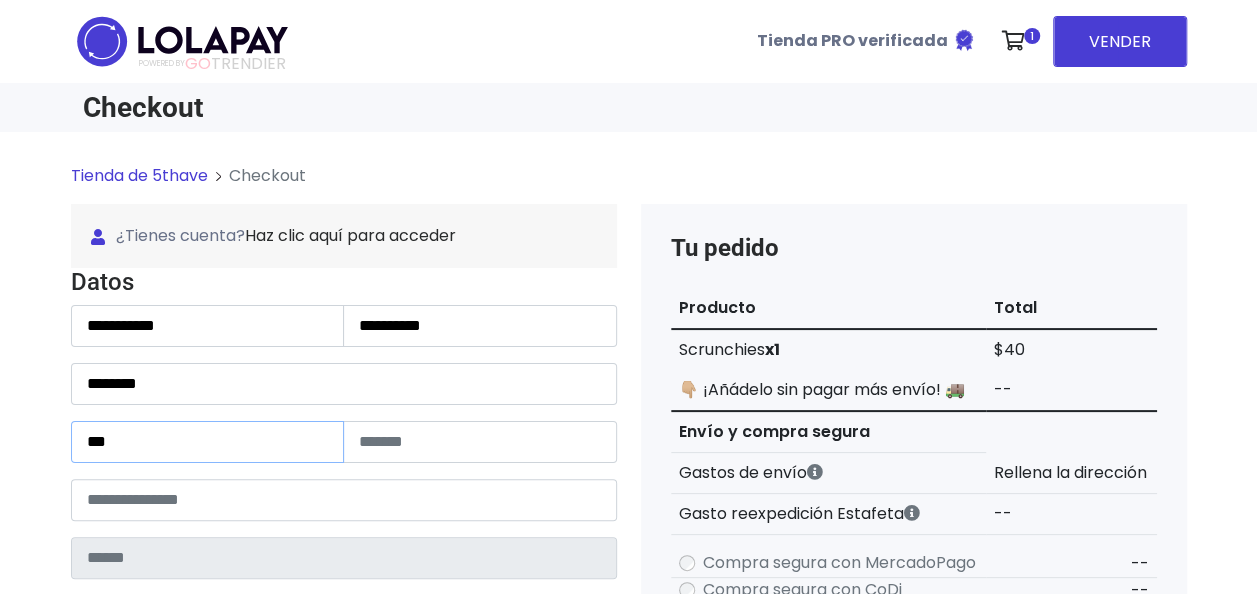 type on "***" 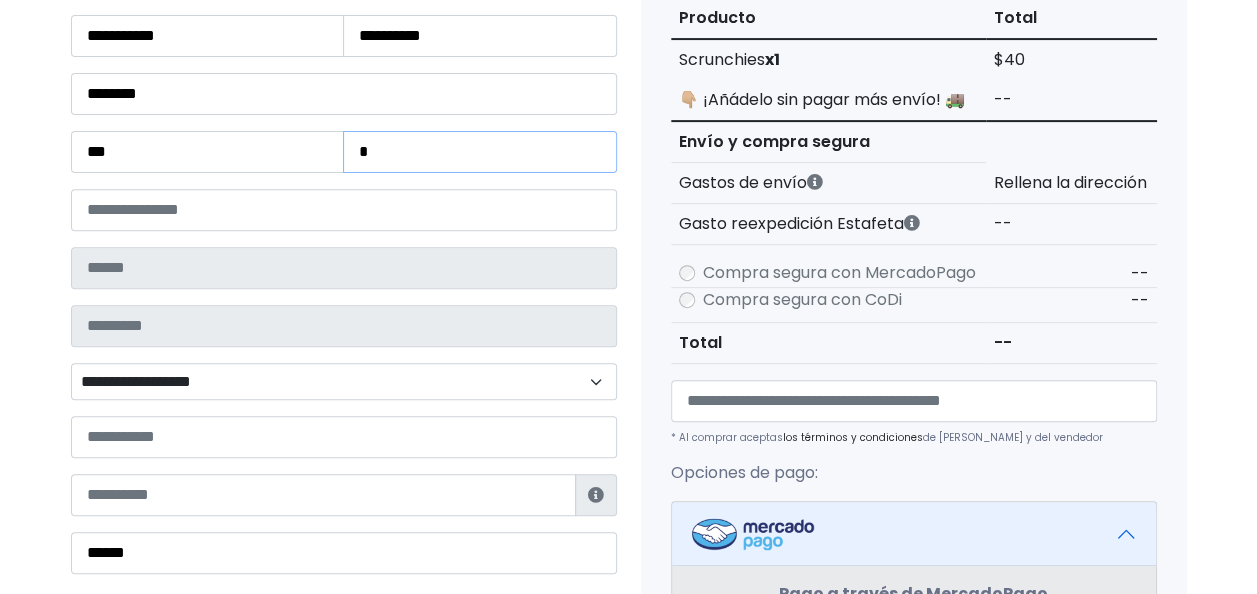 scroll, scrollTop: 291, scrollLeft: 0, axis: vertical 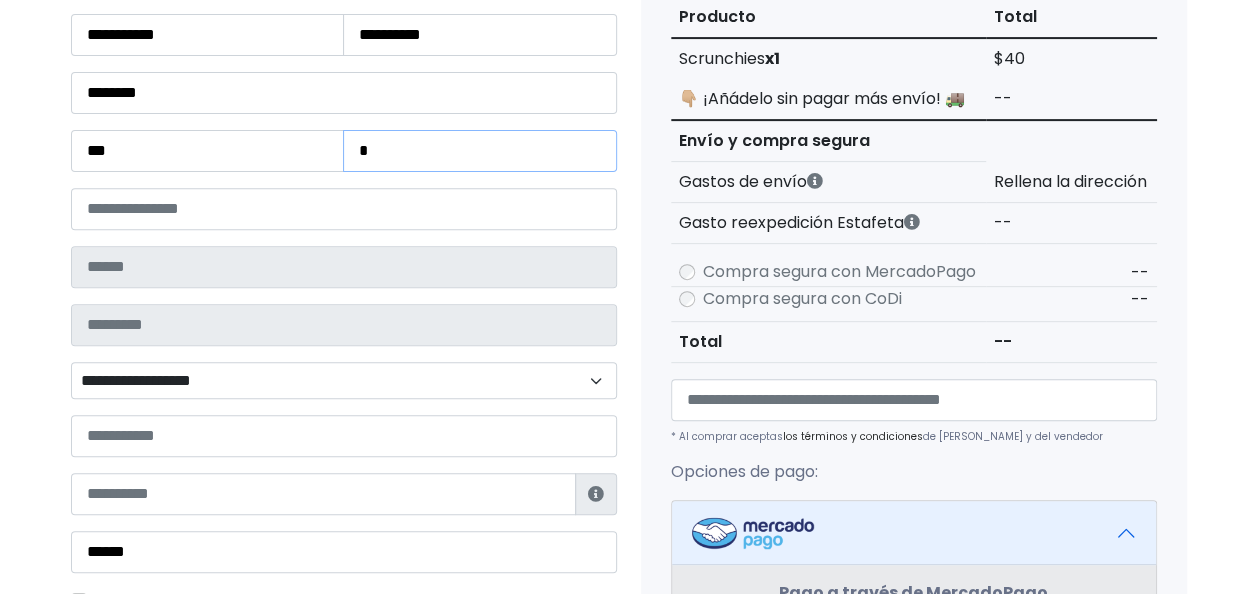 type on "*" 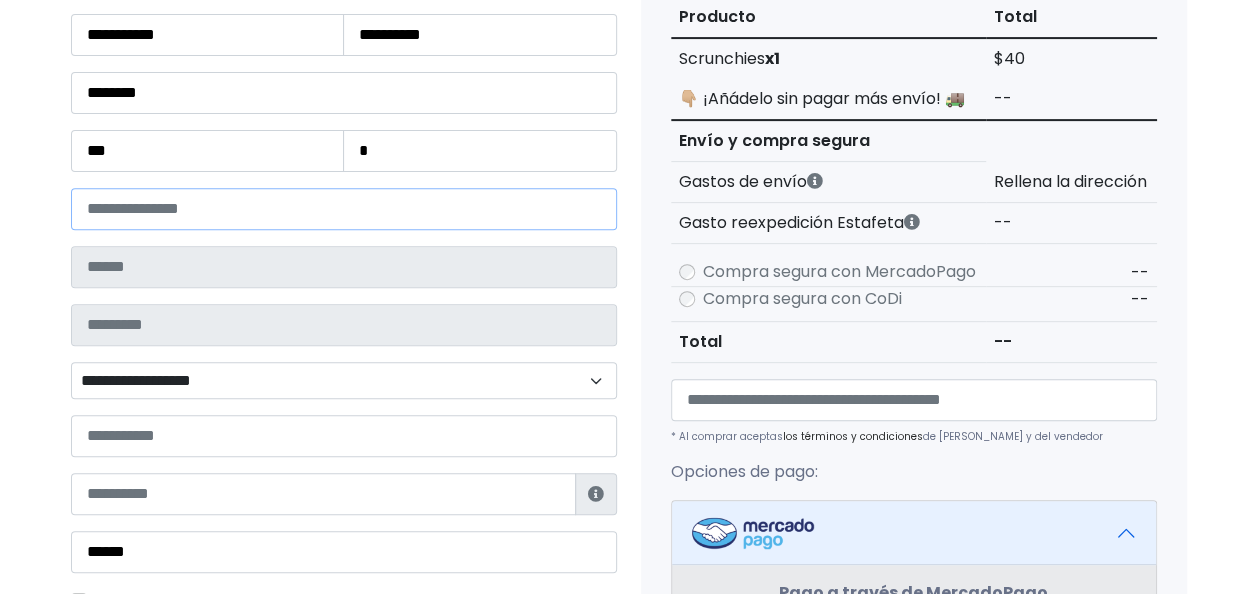 click at bounding box center [344, 209] 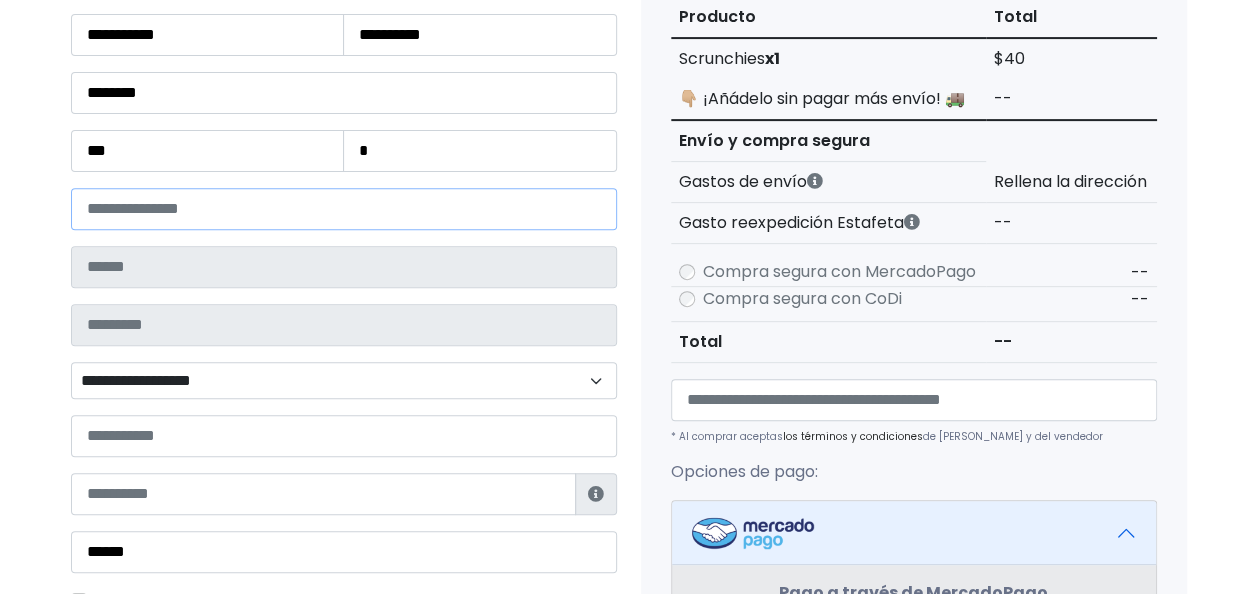 paste on "*****" 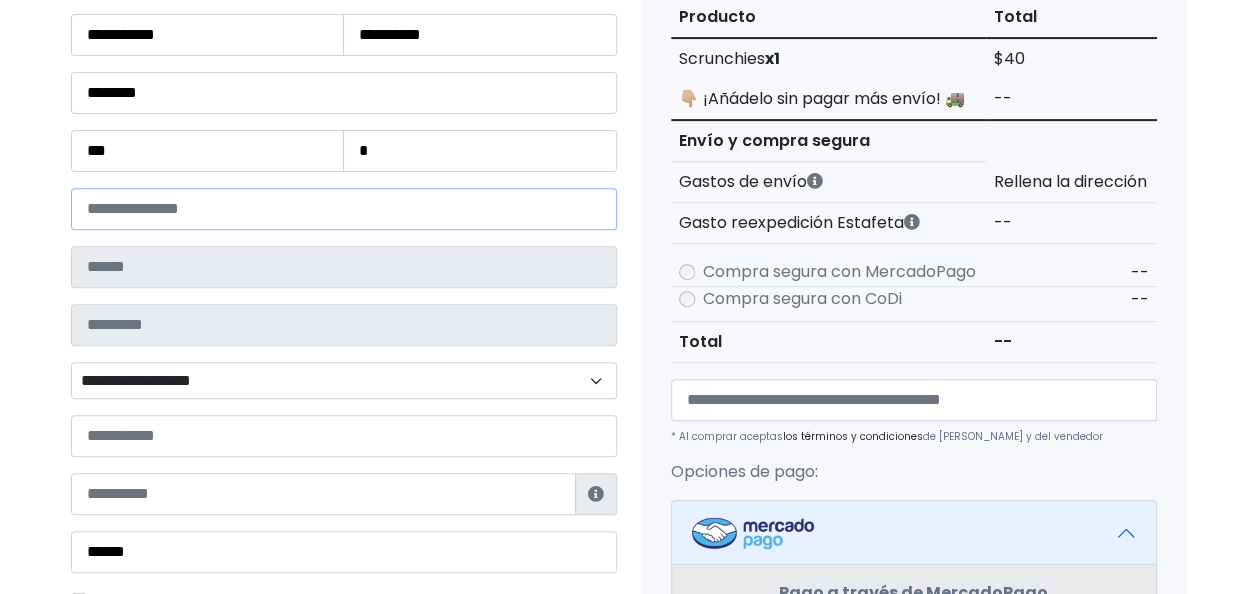 type on "*****" 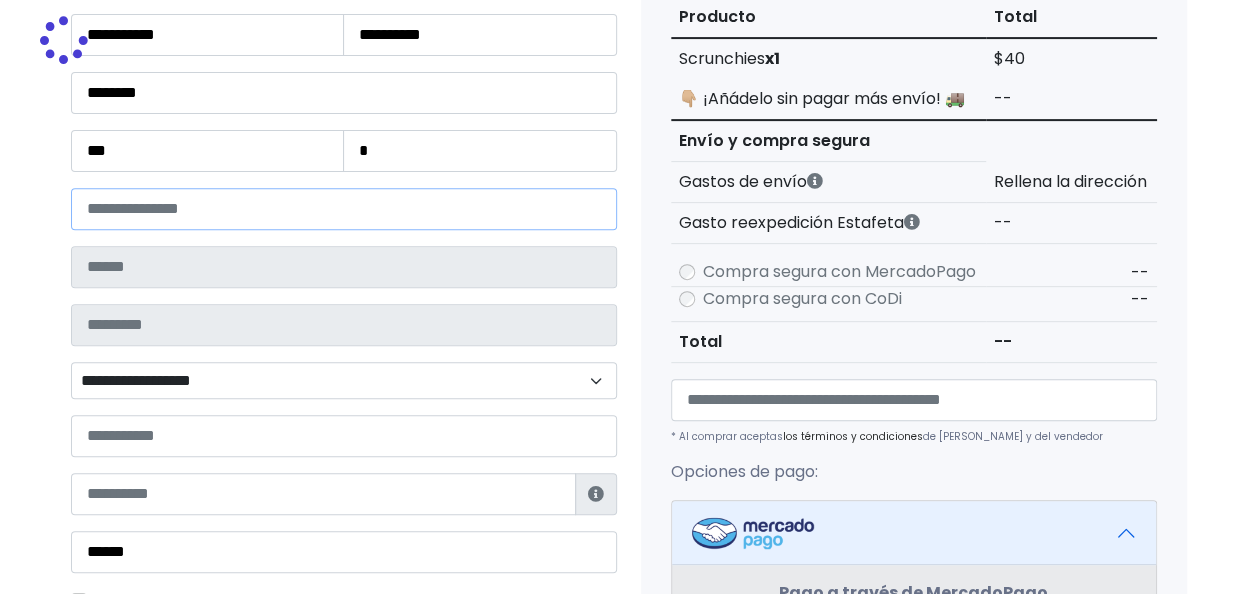 type on "*******" 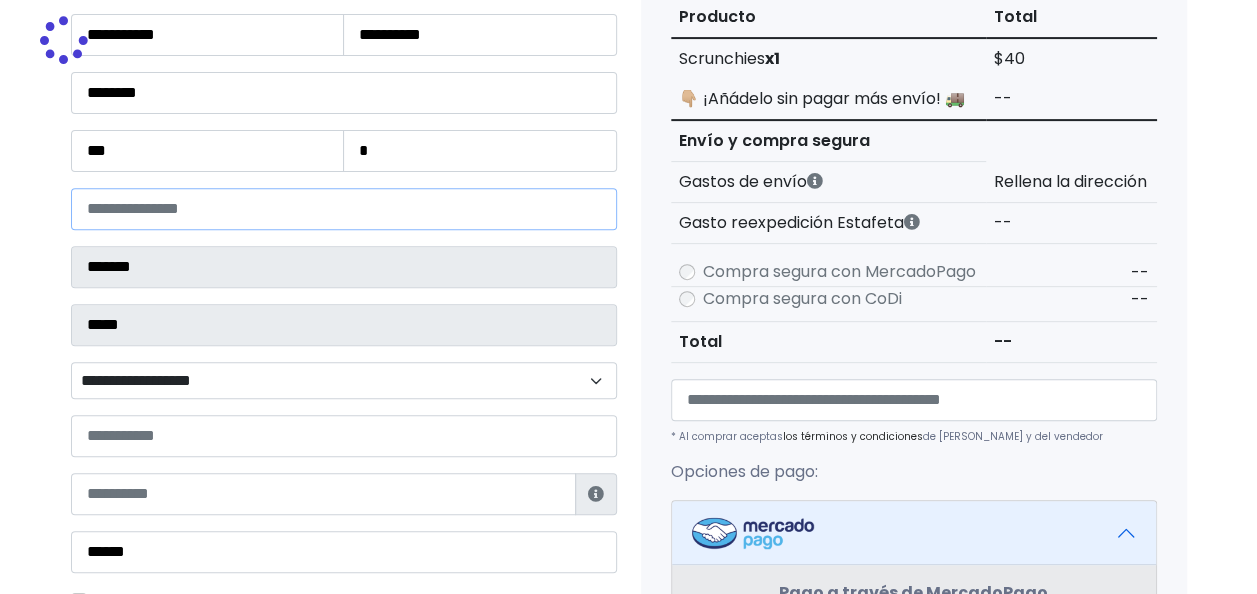 select 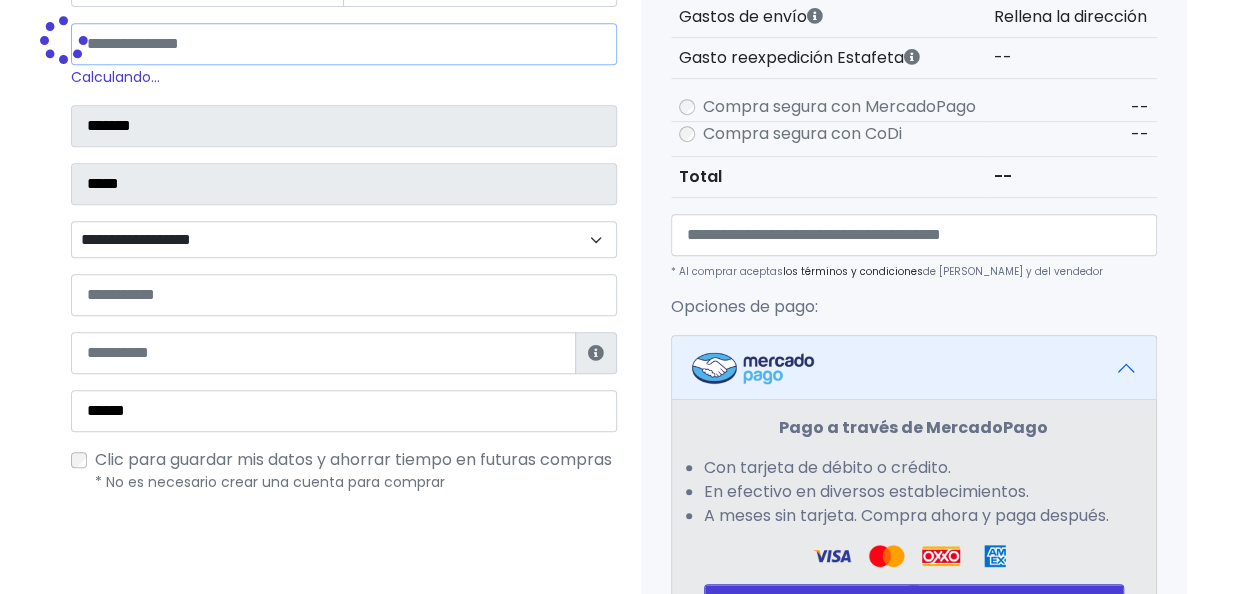 scroll, scrollTop: 458, scrollLeft: 0, axis: vertical 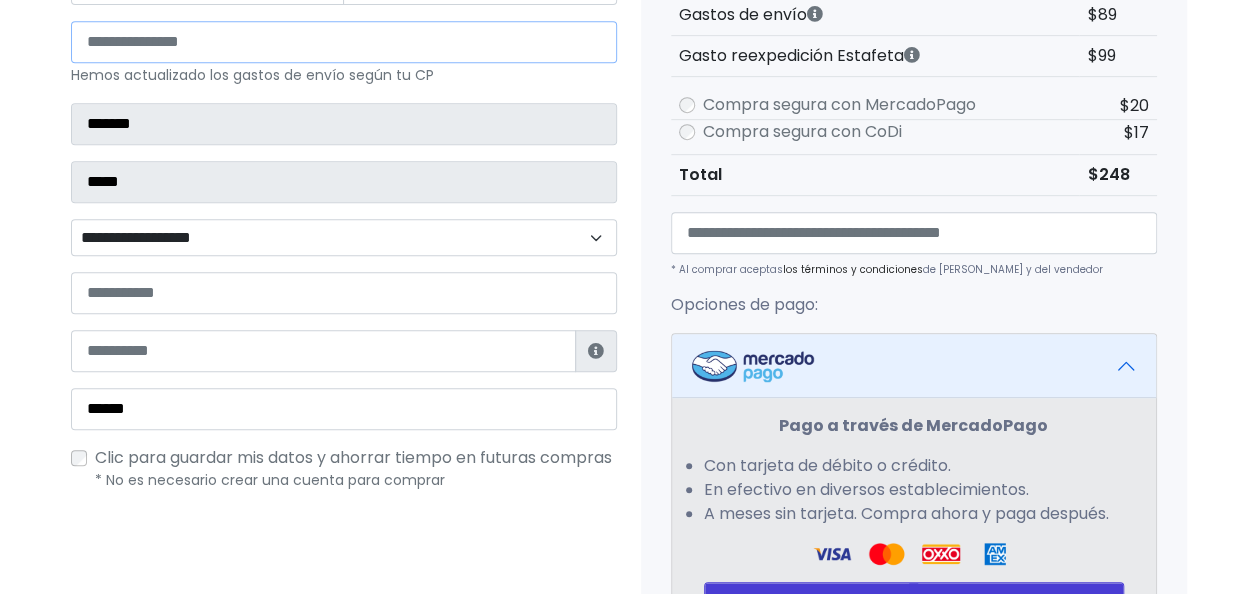 type on "*****" 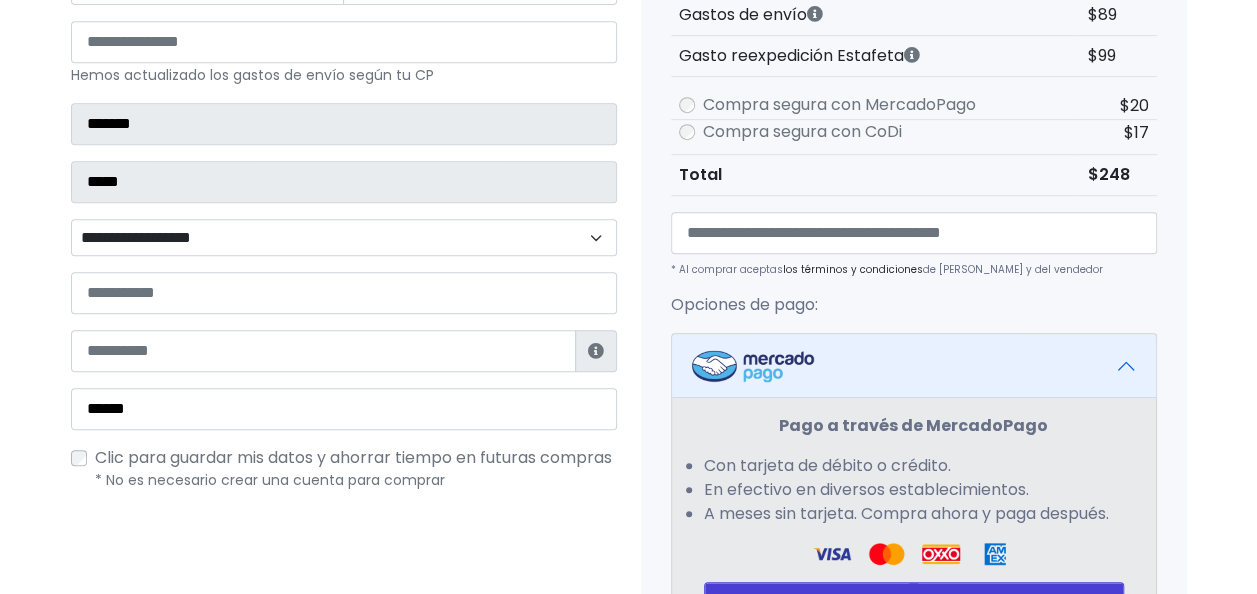 click on "**********" at bounding box center [344, 237] 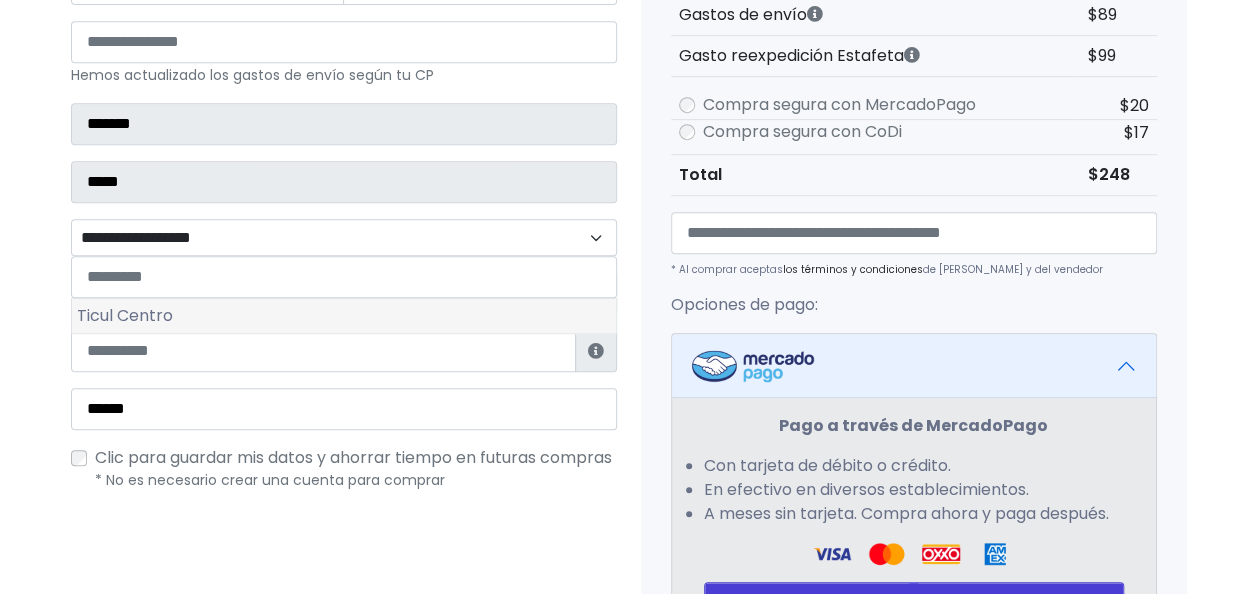 click on "Ticul Centro" at bounding box center (344, 316) 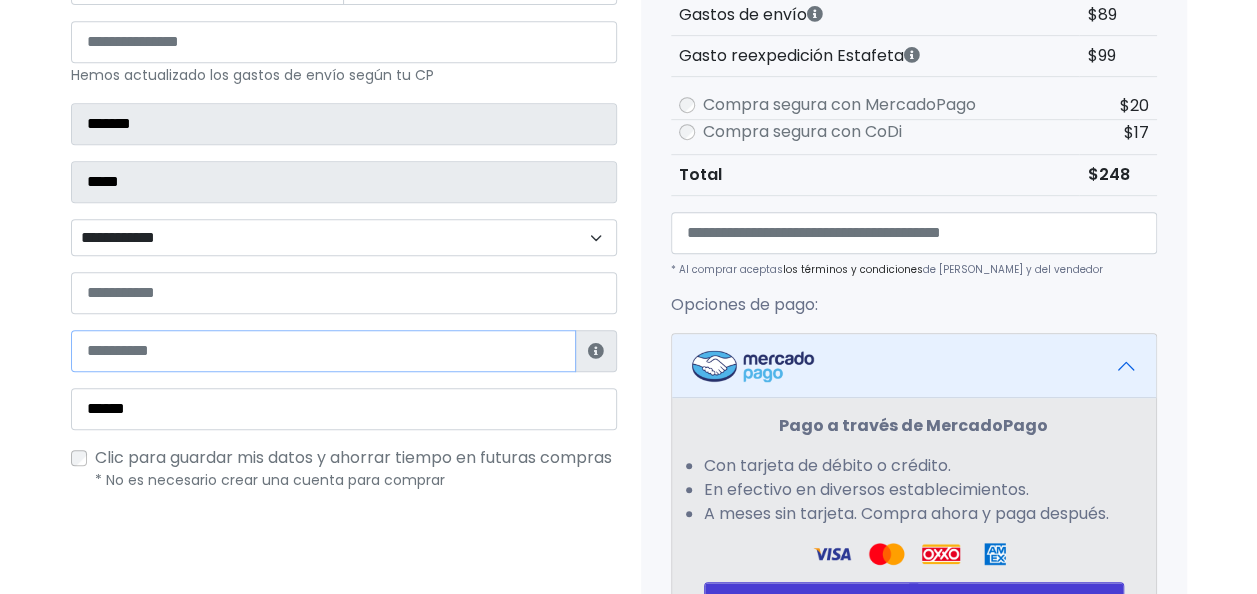 click at bounding box center [323, 351] 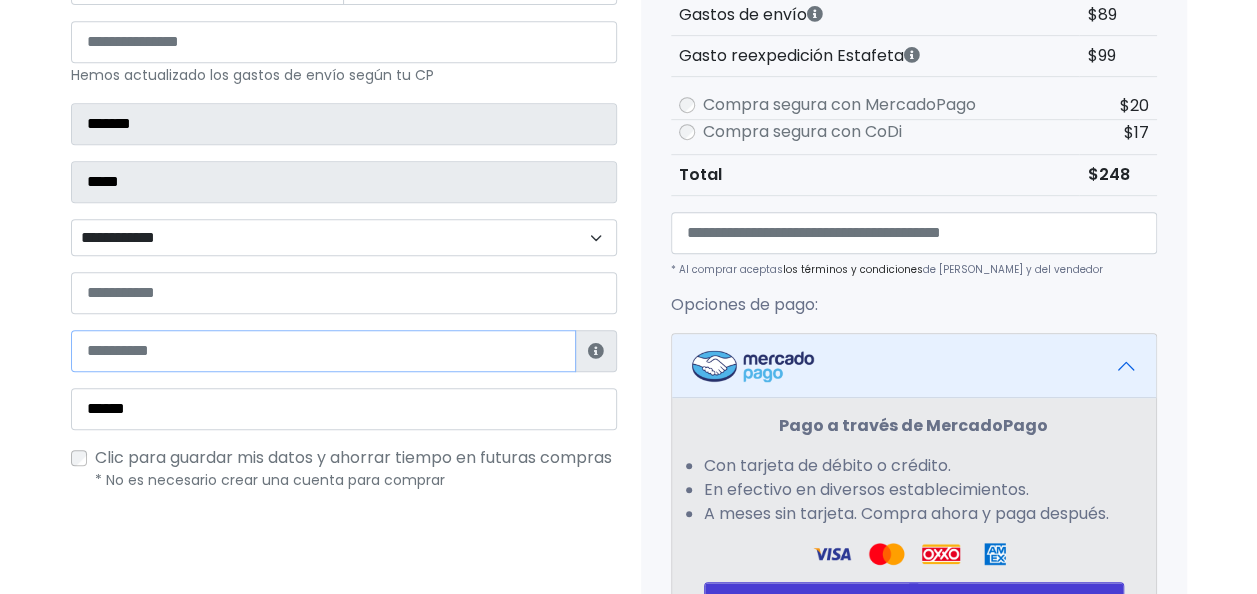 paste on "**********" 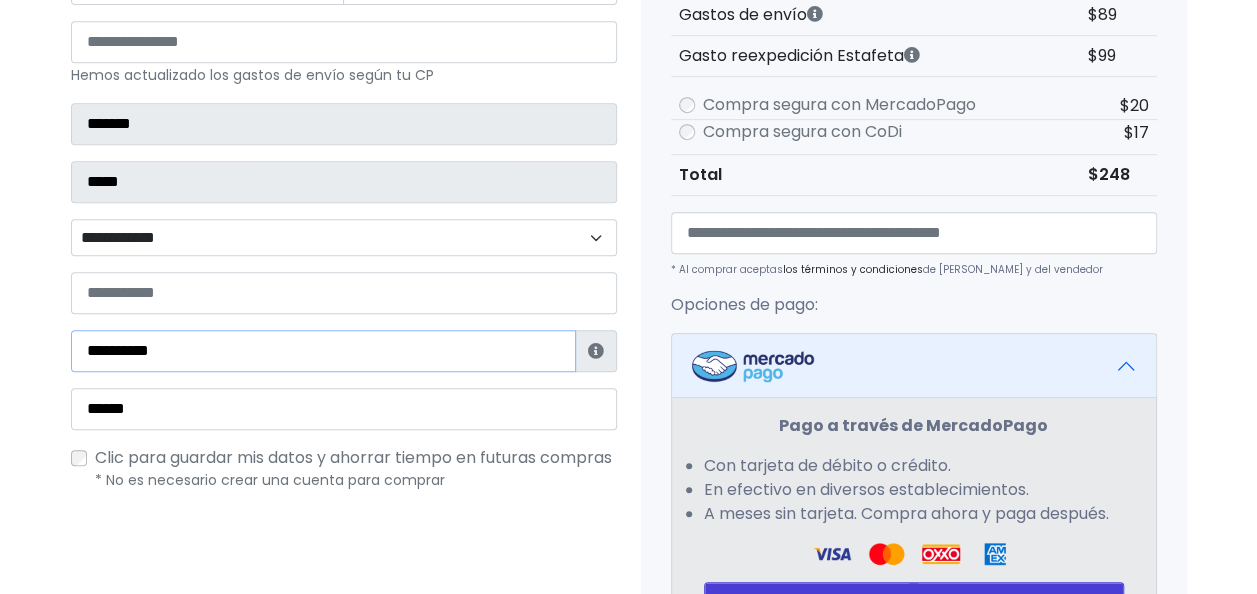 type on "**********" 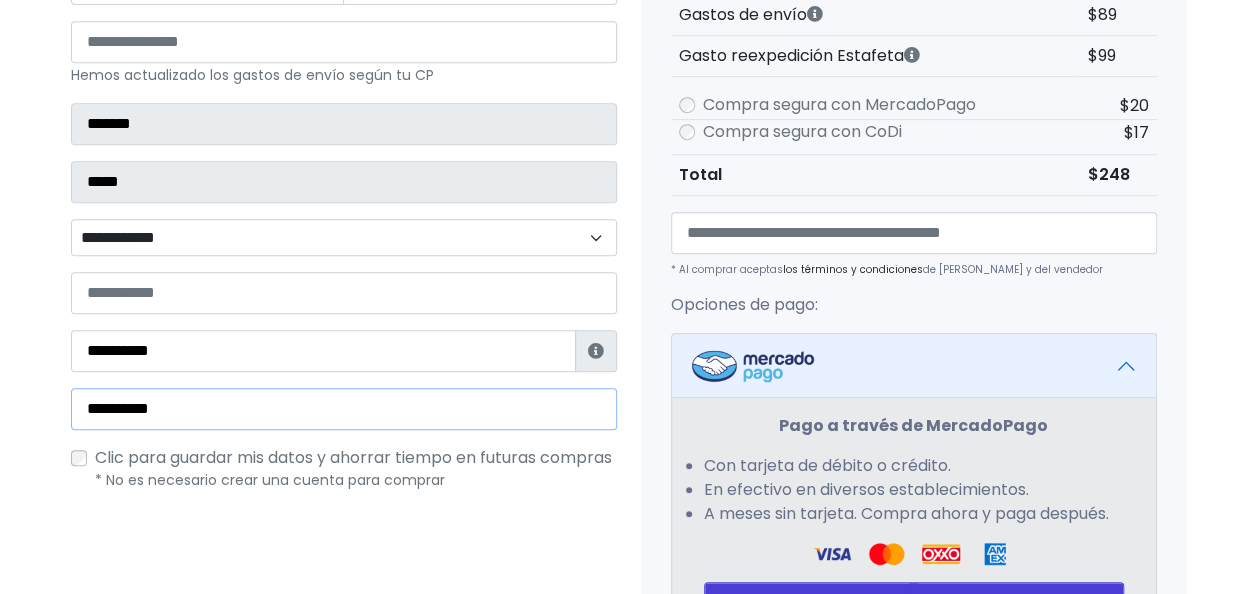 type on "**********" 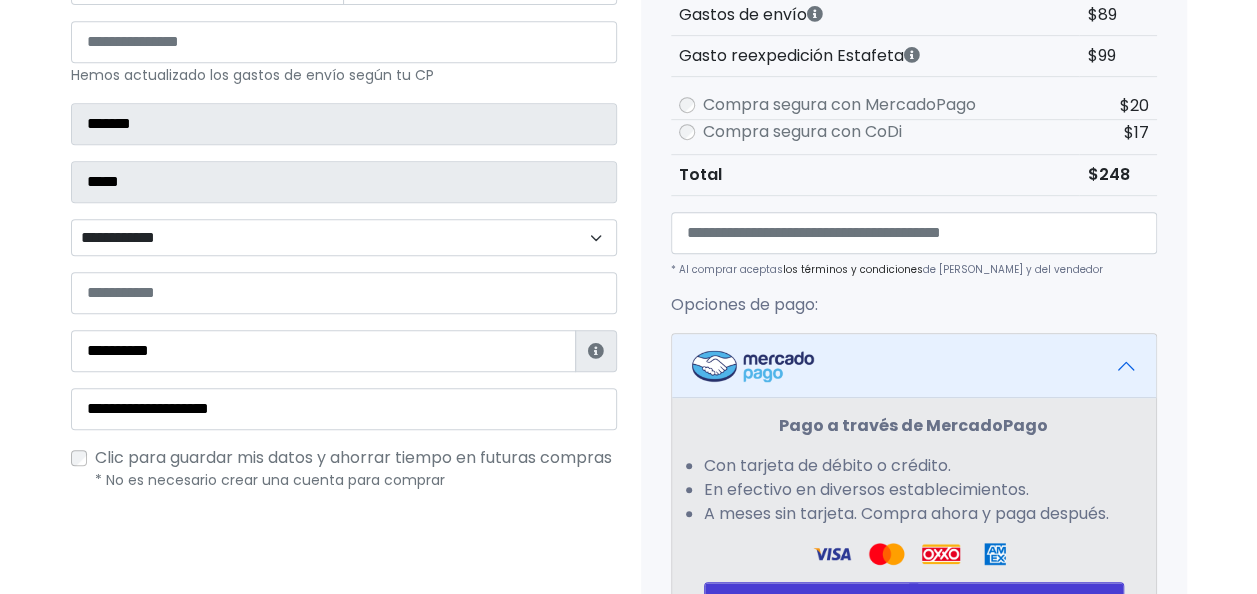 click on "Tu pedido
Producto
Total
Scrunchies  x1
$40" at bounding box center (914, 371) 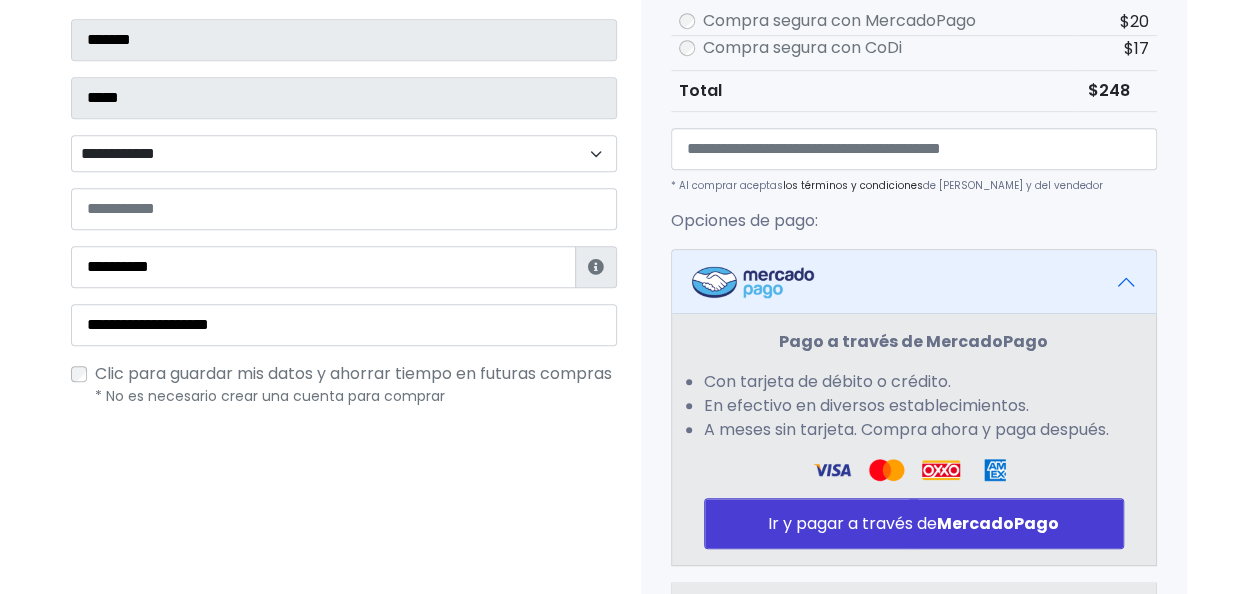 scroll, scrollTop: 550, scrollLeft: 0, axis: vertical 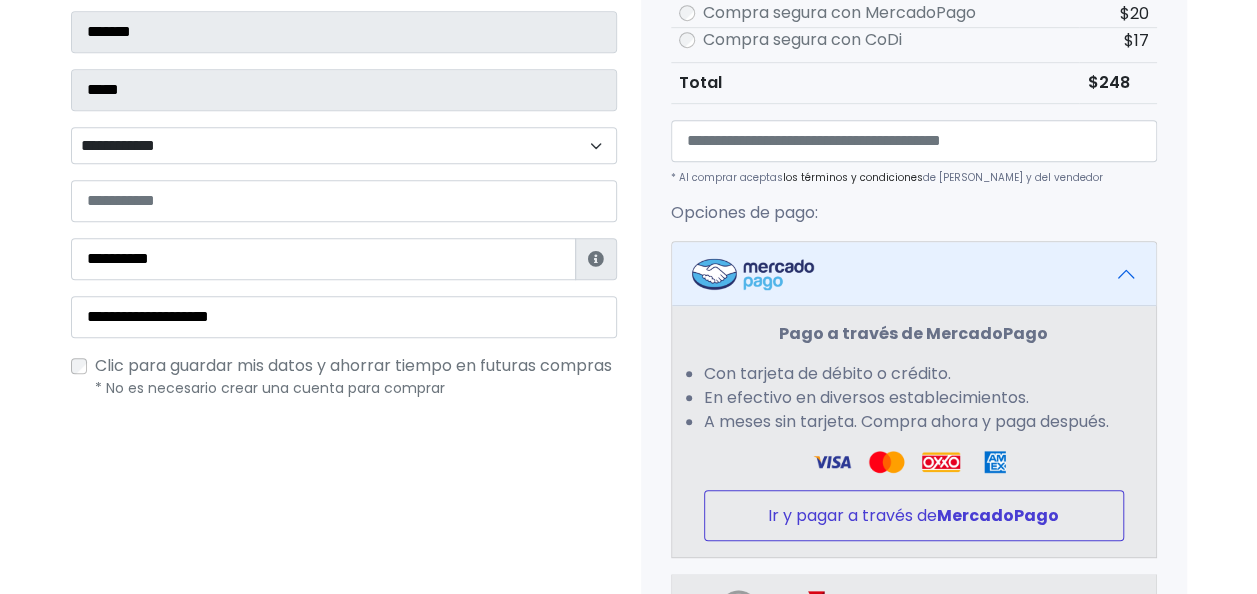 click on "Ir y pagar a través de  MercadoPago" at bounding box center [914, 515] 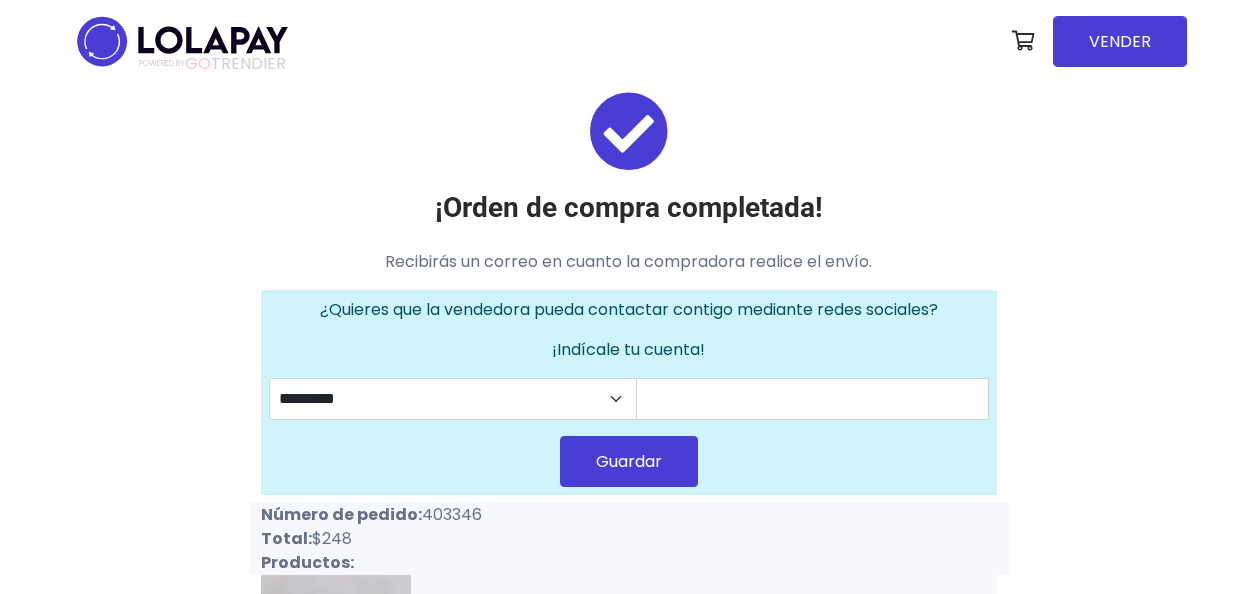 scroll, scrollTop: 0, scrollLeft: 0, axis: both 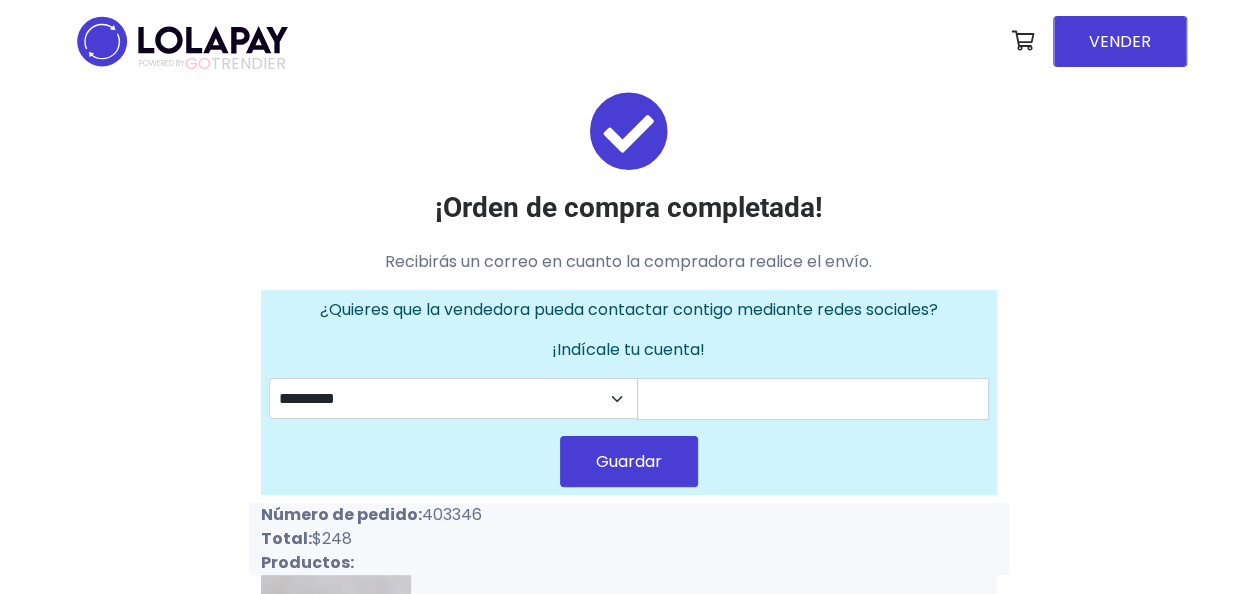 drag, startPoint x: 425, startPoint y: 516, endPoint x: 516, endPoint y: 517, distance: 91.00549 